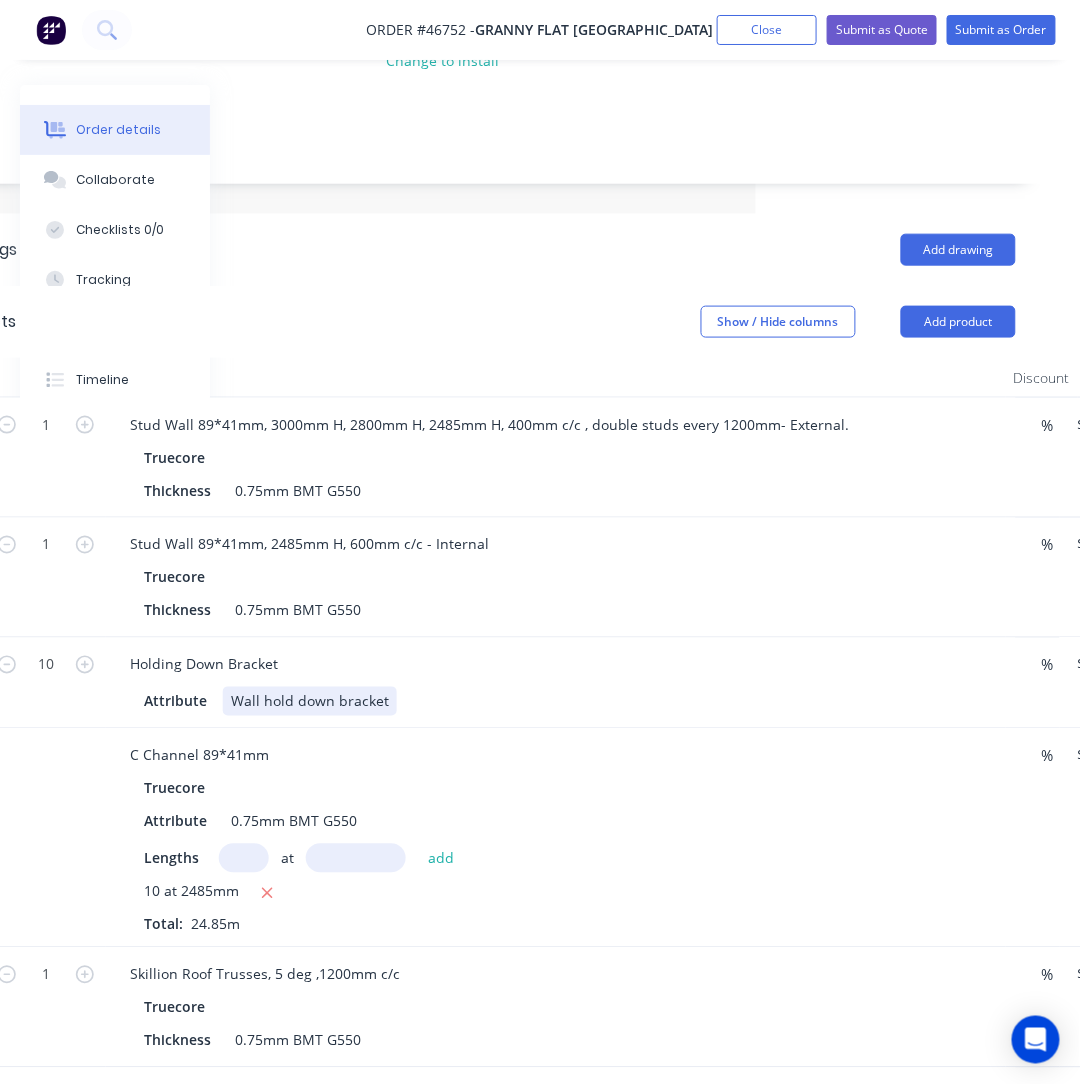 scroll, scrollTop: 549, scrollLeft: 324, axis: both 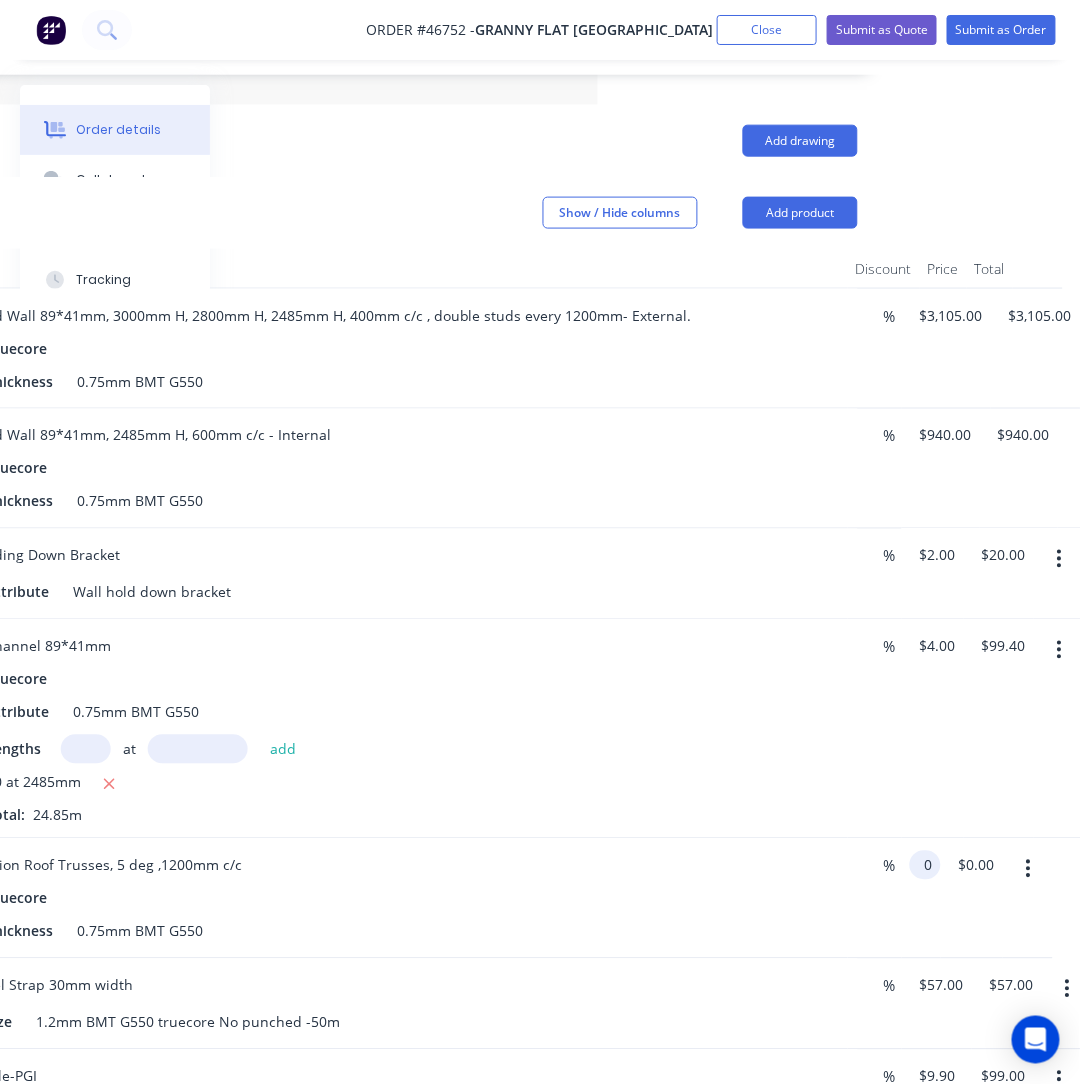 click on "0" at bounding box center (929, 865) 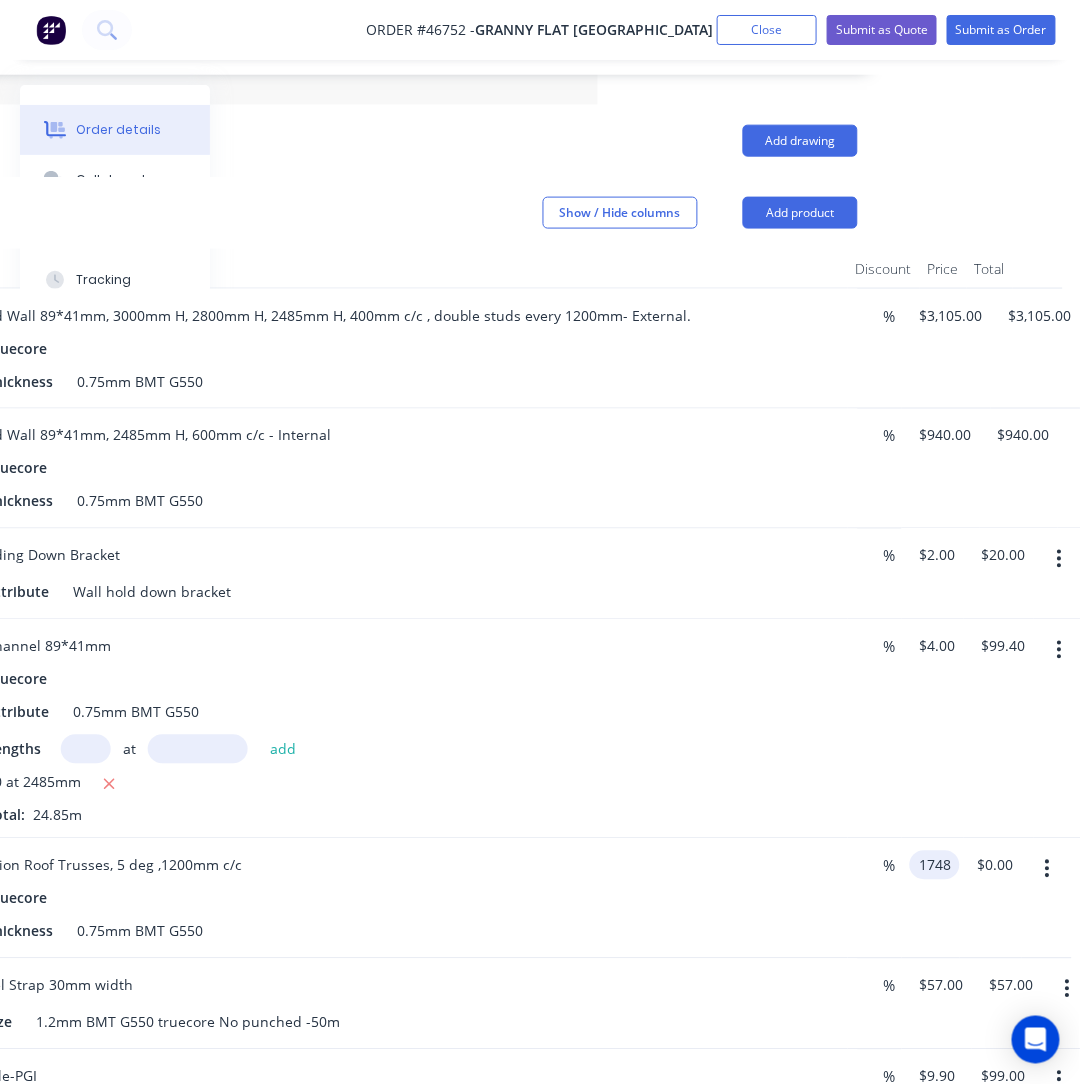 type on "$1,748.00" 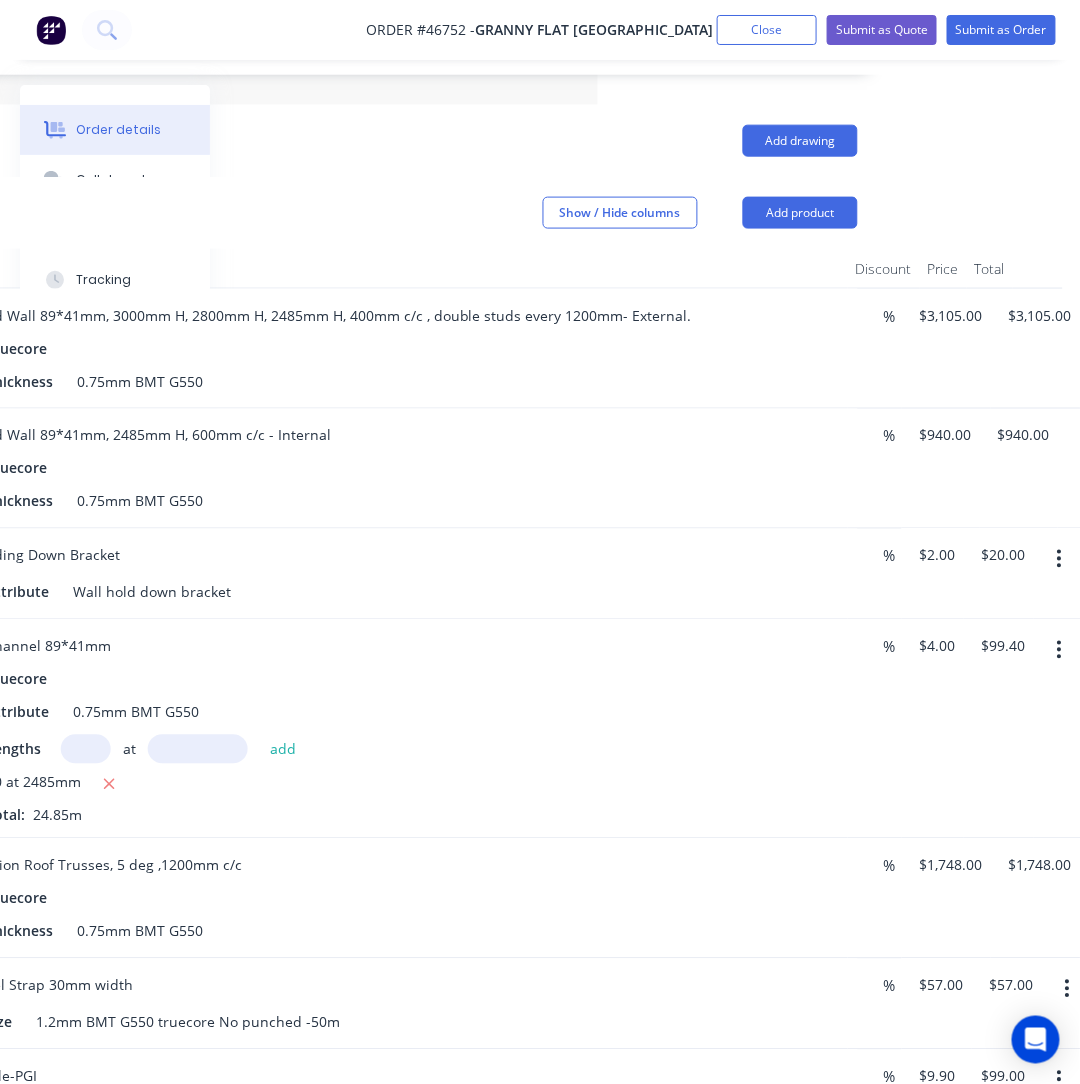 click on "Steel Strap 30mm width size 1.2mm BMT G550 truecore No punched -50m" at bounding box center (398, 1004) 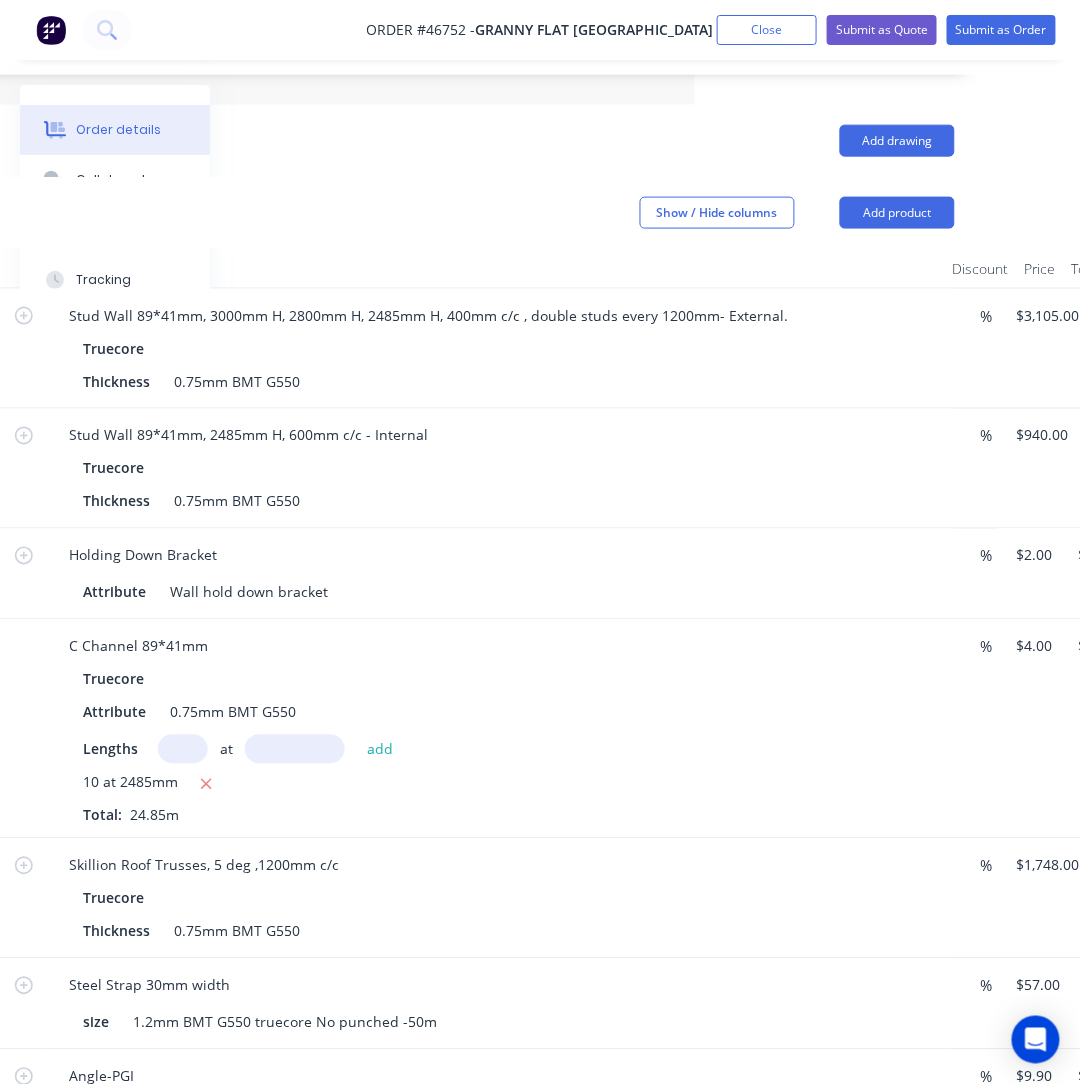 scroll, scrollTop: 549, scrollLeft: 384, axis: both 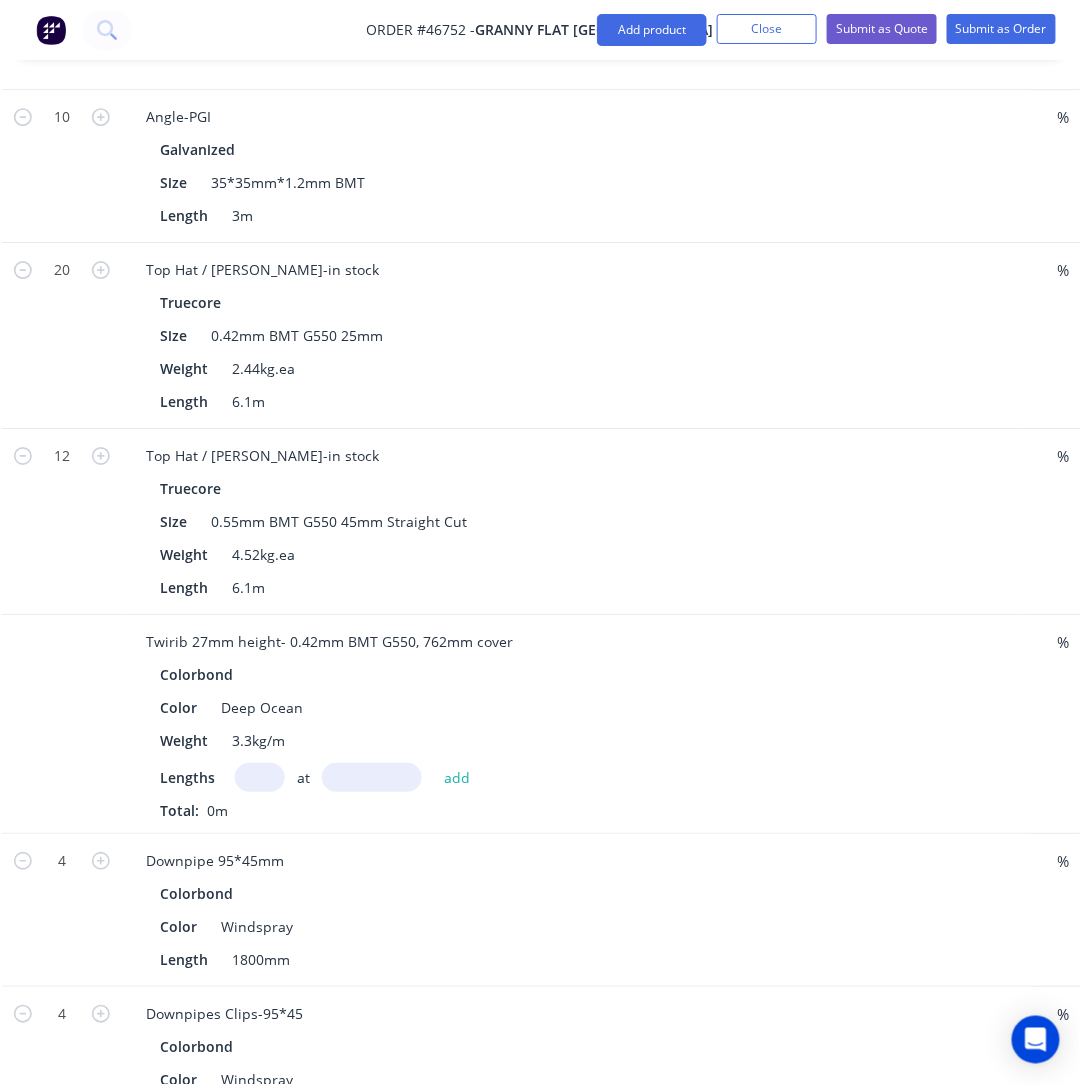 click at bounding box center (260, 777) 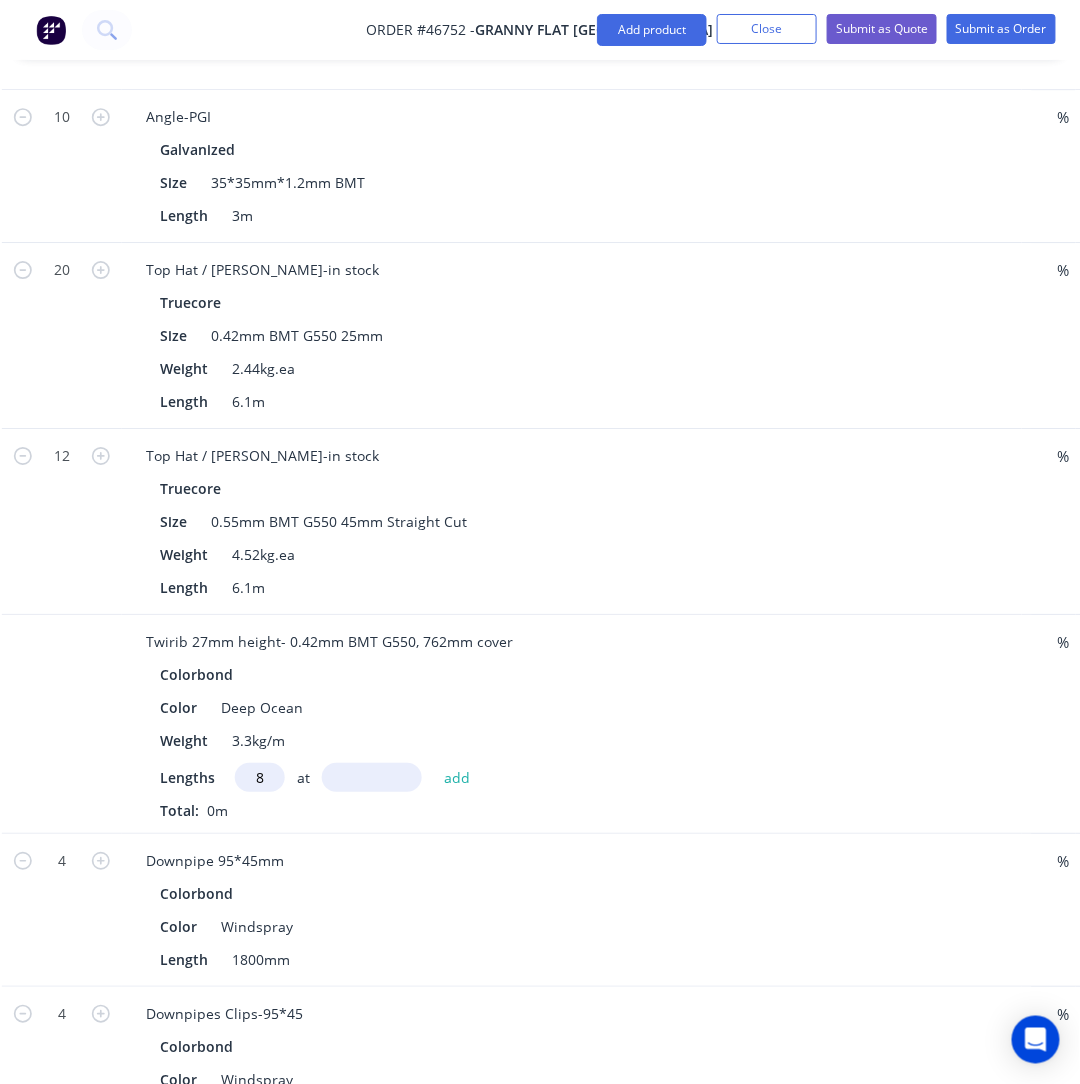 type on "8" 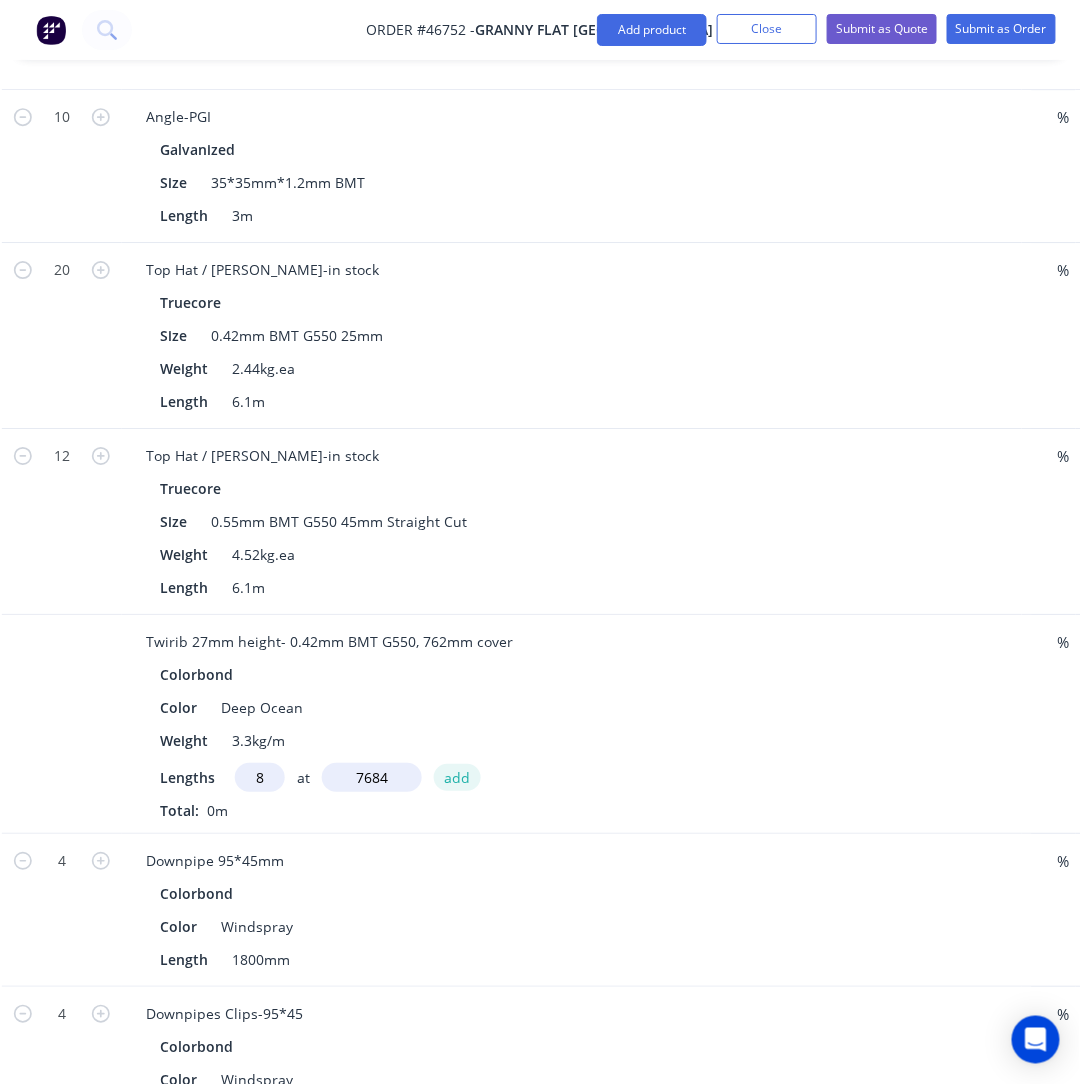 type on "7684mm" 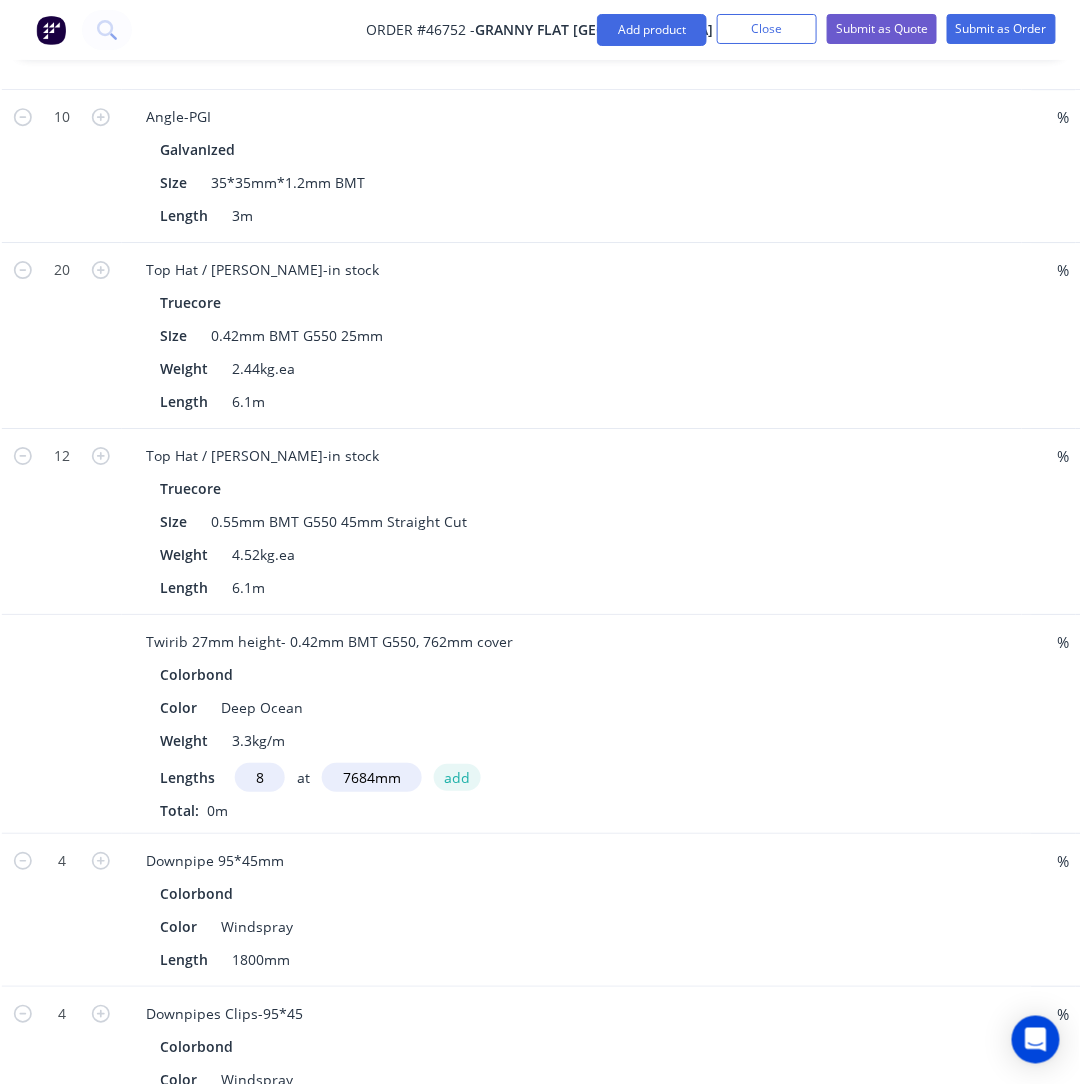 click on "add" at bounding box center [457, 777] 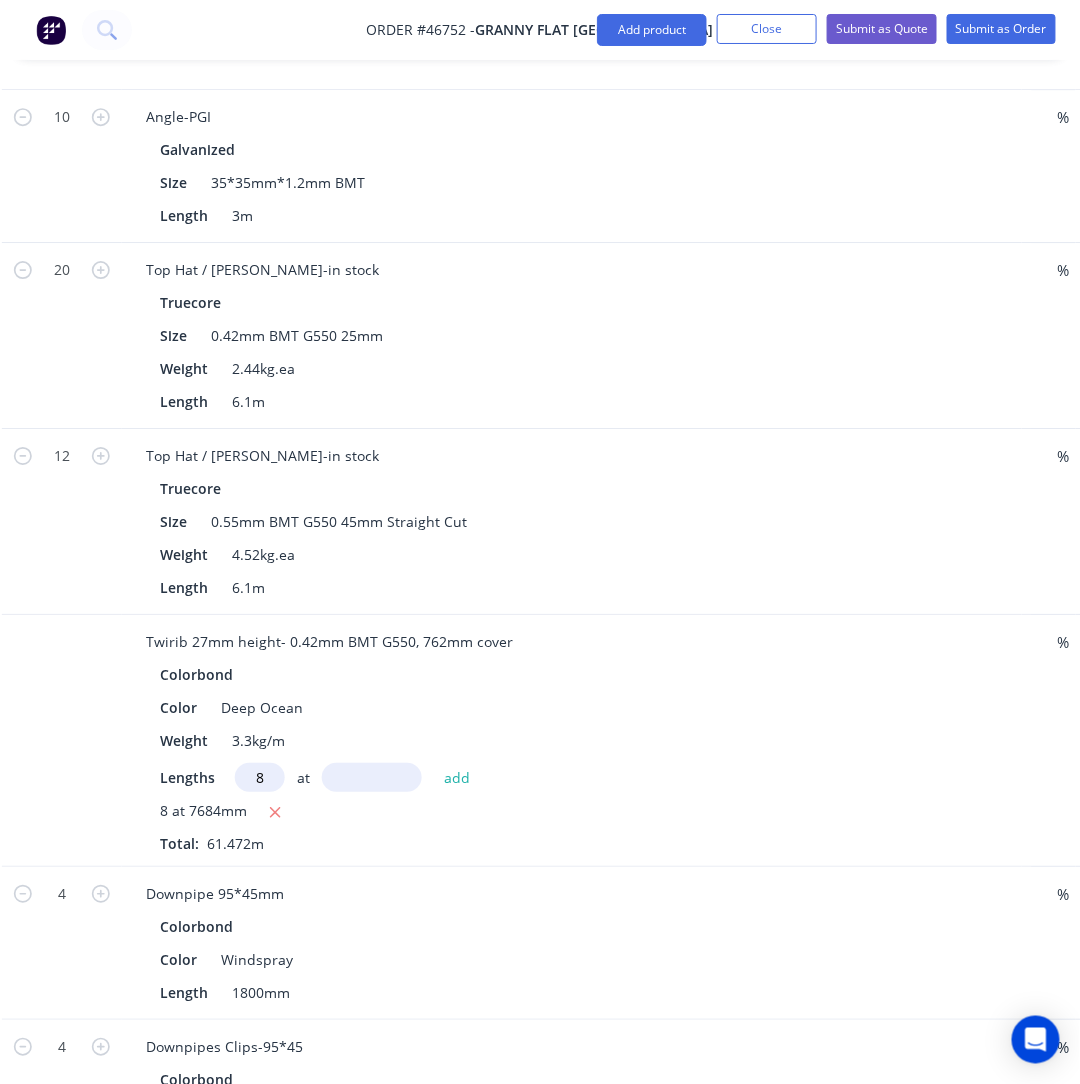 type on "8" 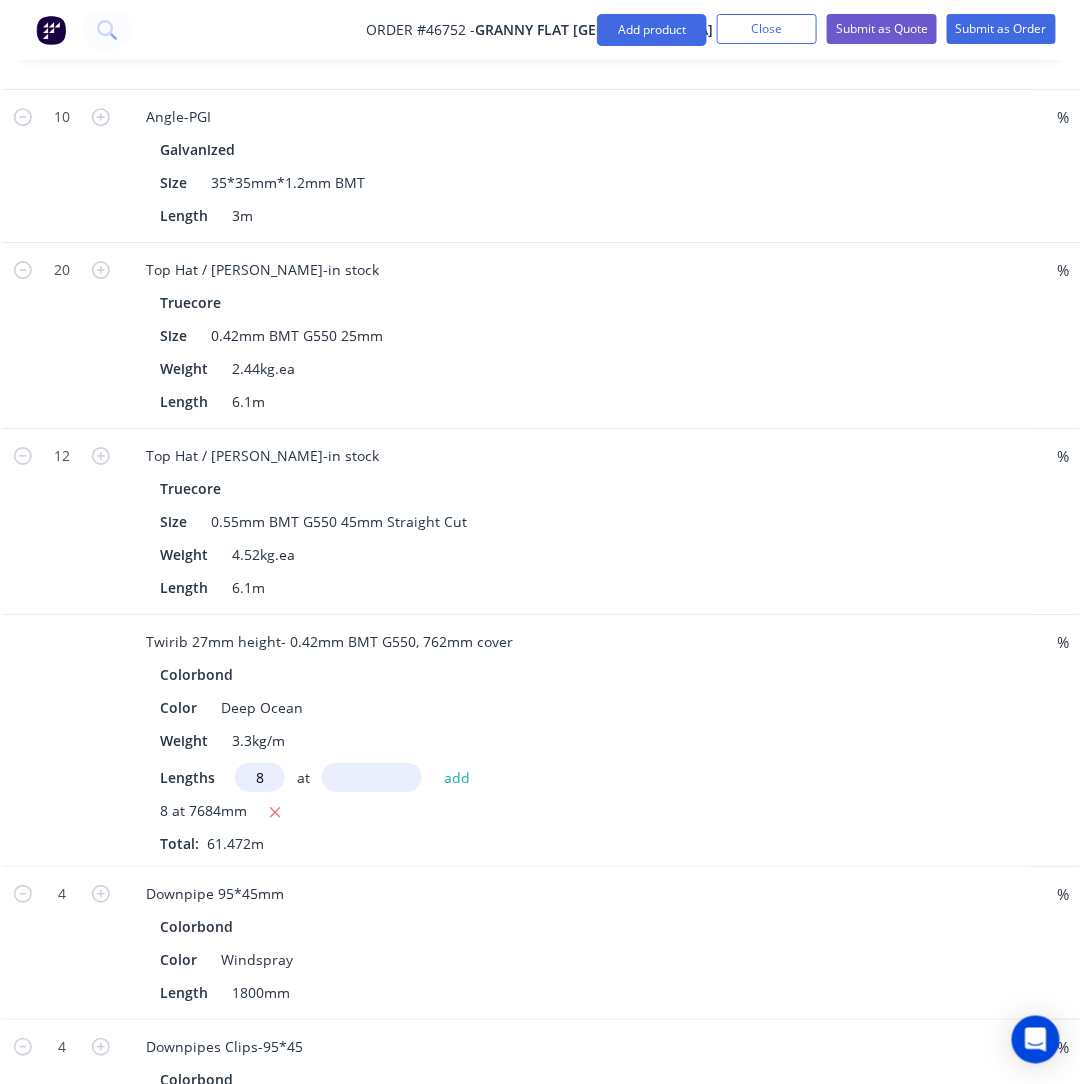 click at bounding box center [372, 777] 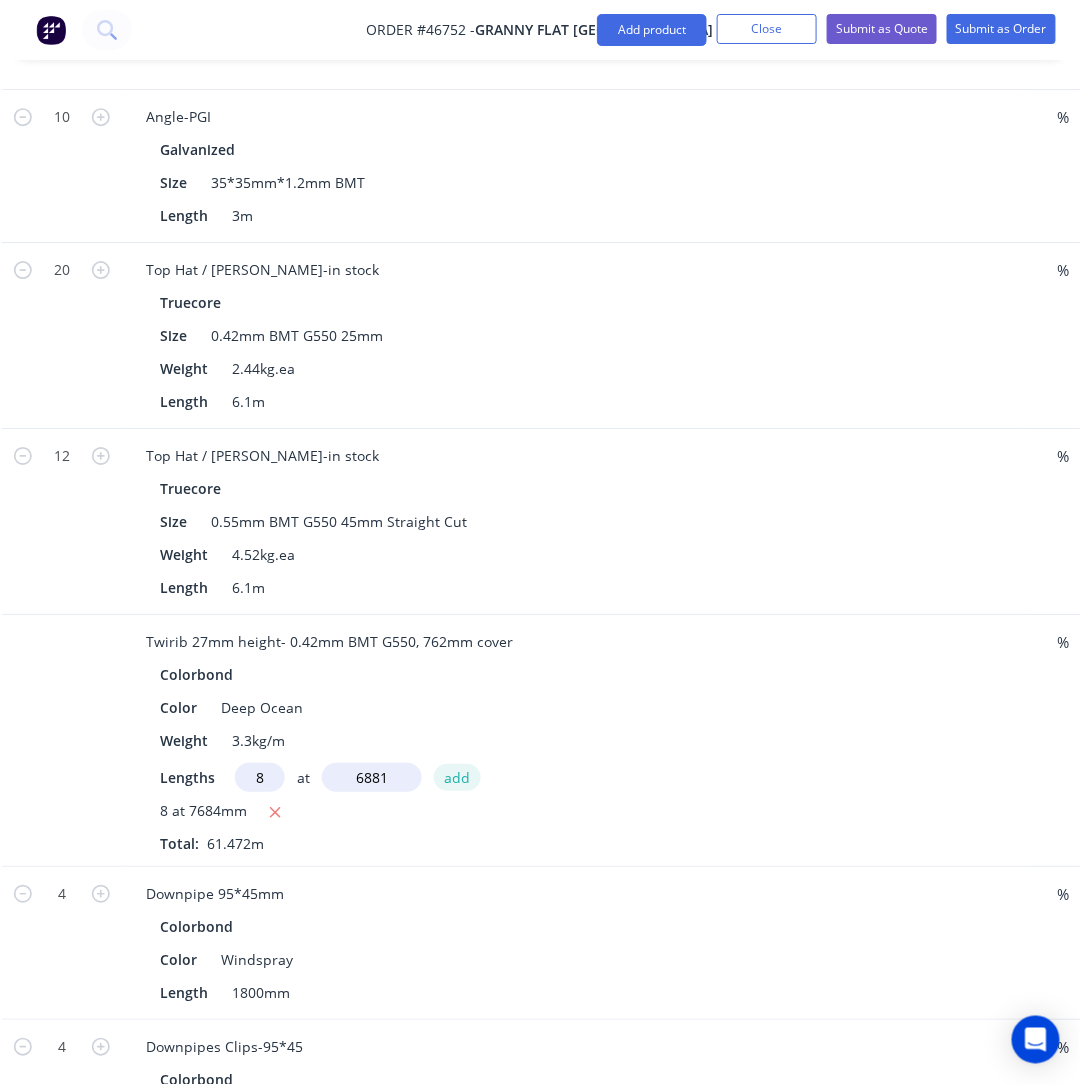 type on "6881mm" 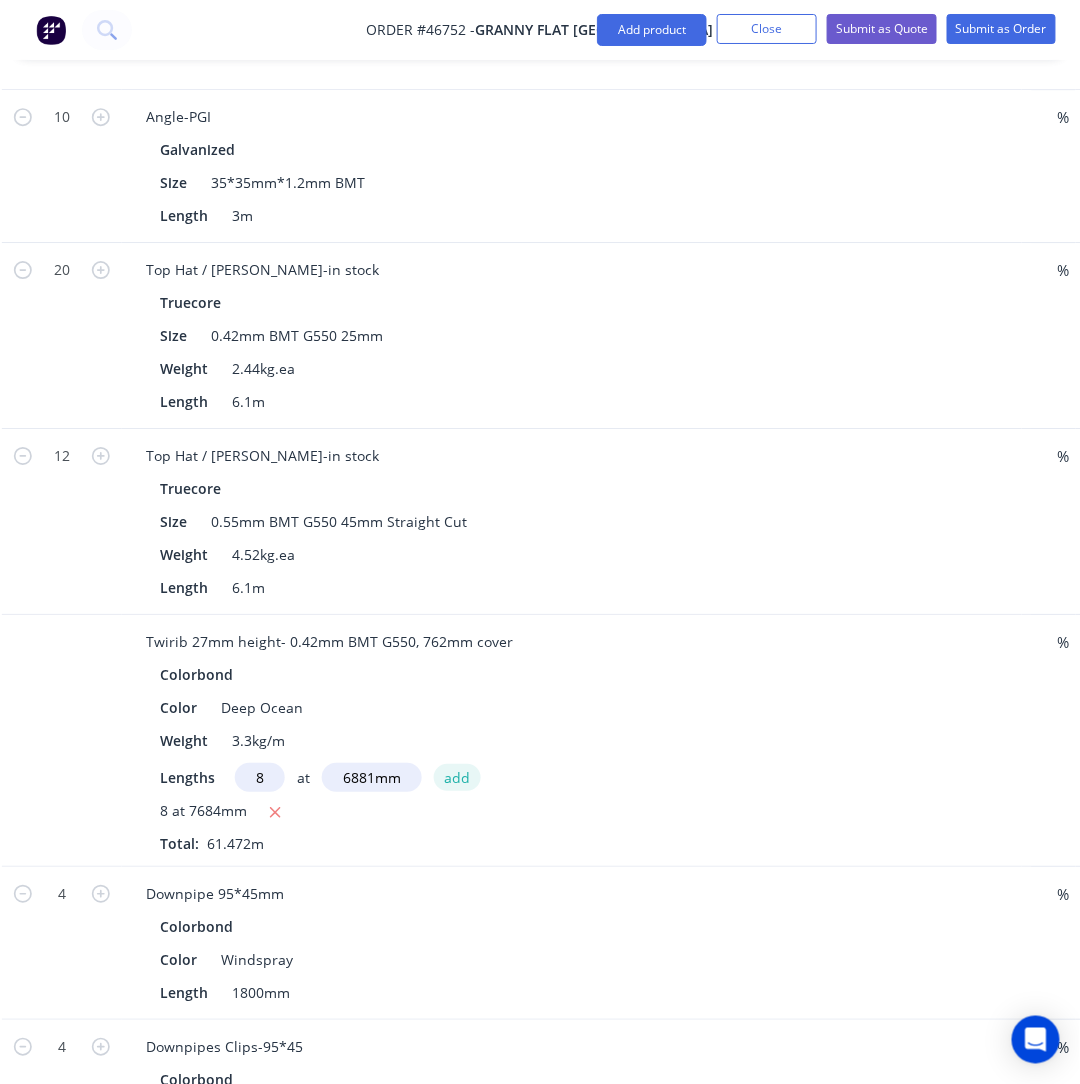 click on "add" at bounding box center [457, 777] 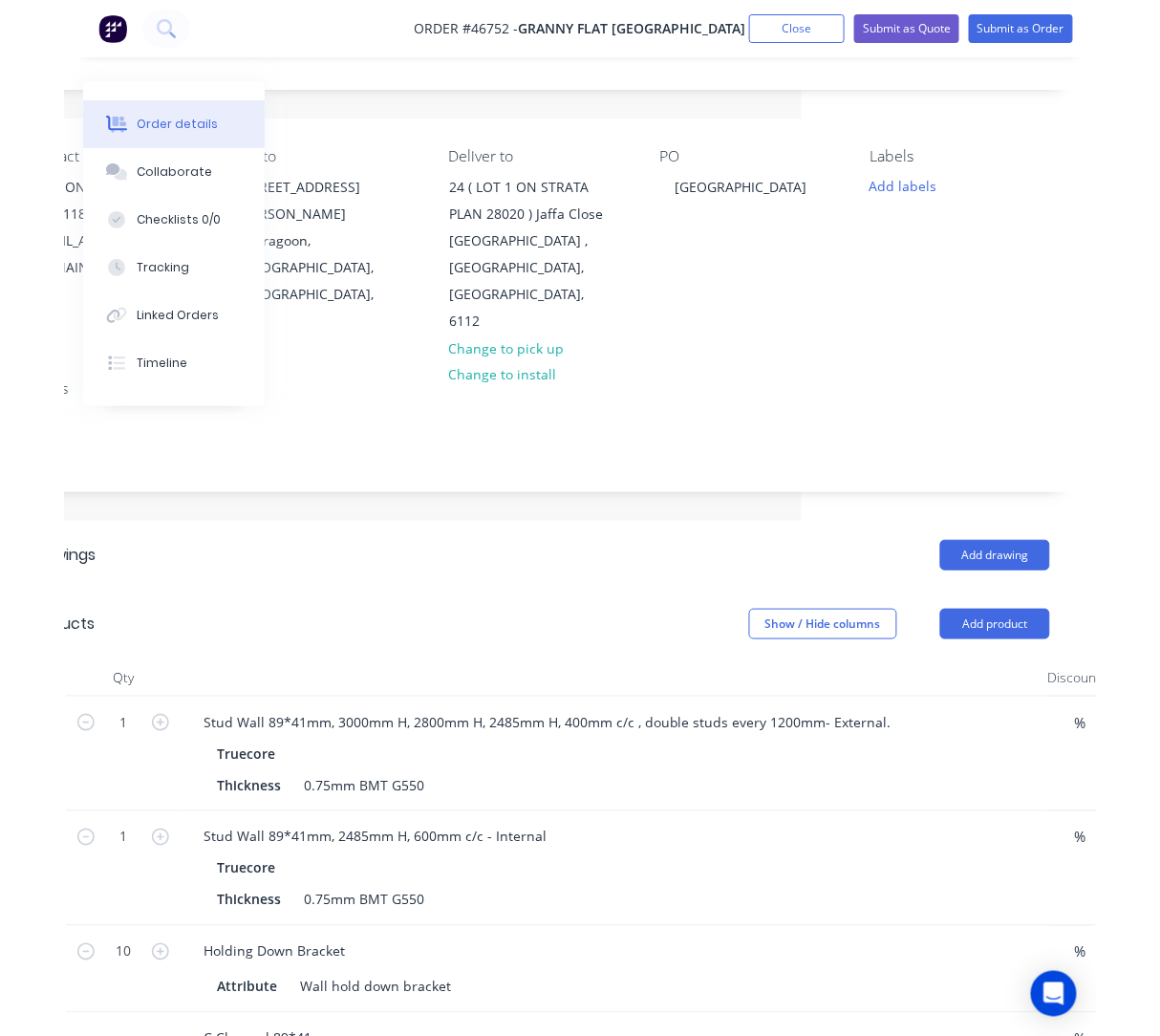 scroll, scrollTop: 0, scrollLeft: 294, axis: horizontal 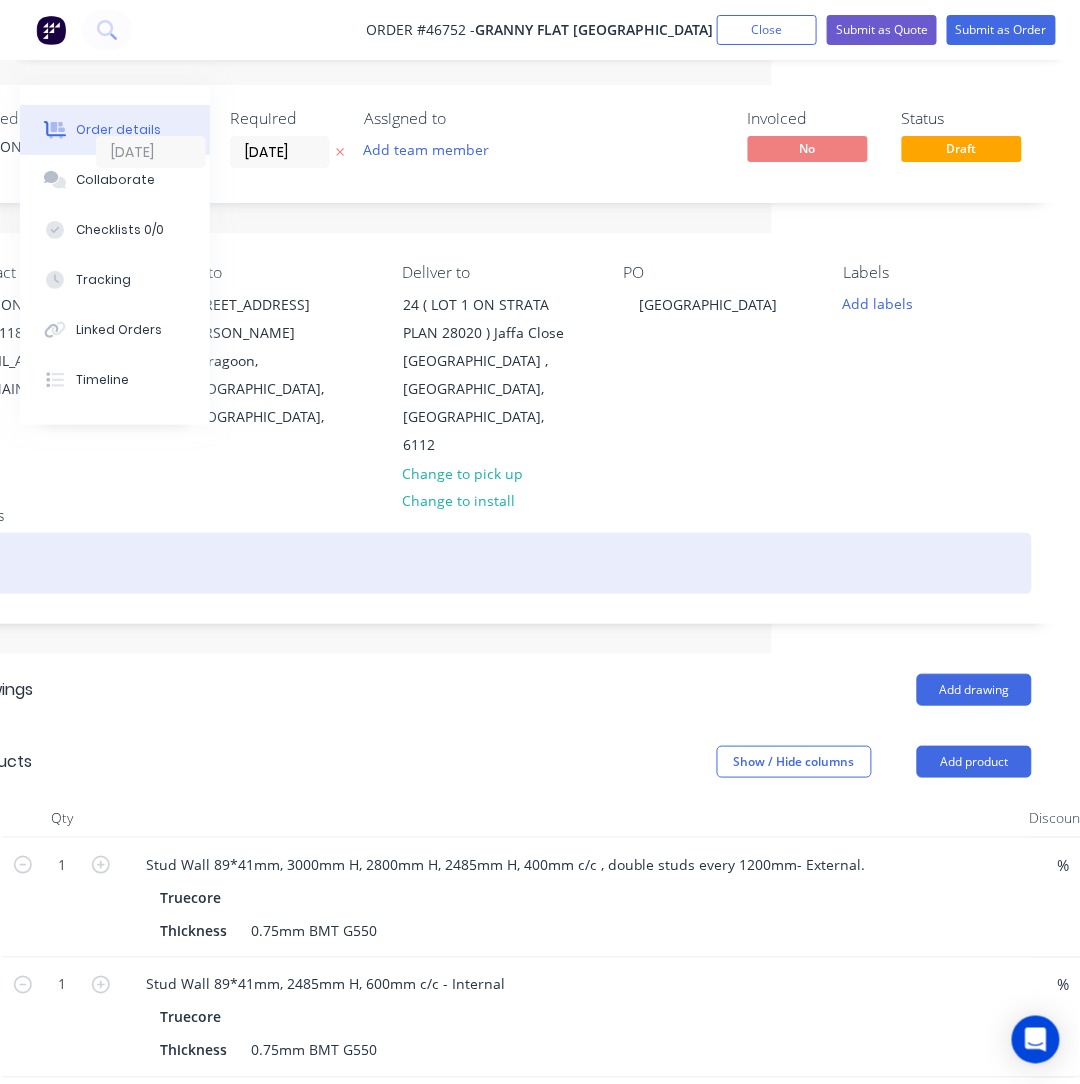 click at bounding box center (497, 563) 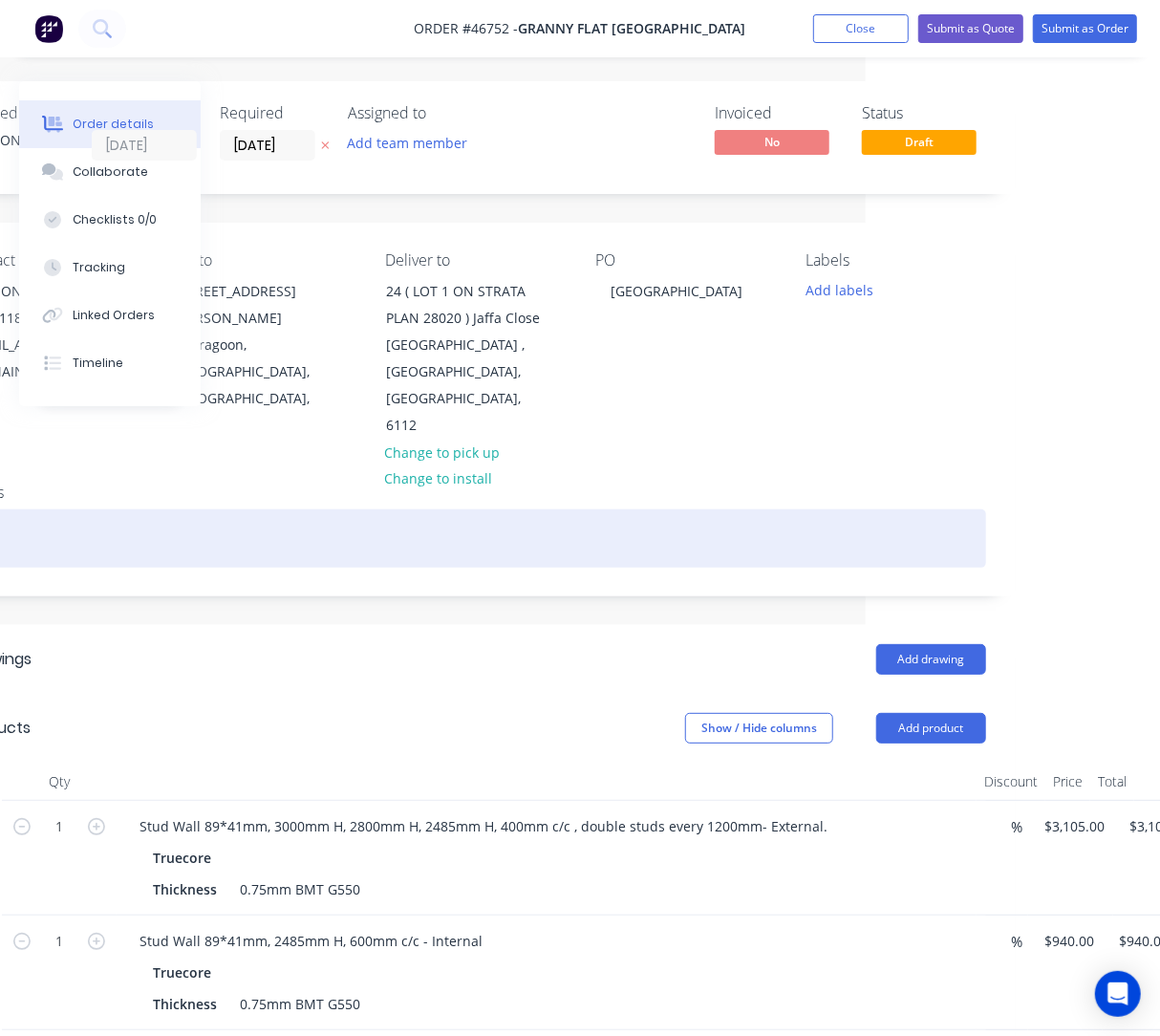 click at bounding box center (475, 538) 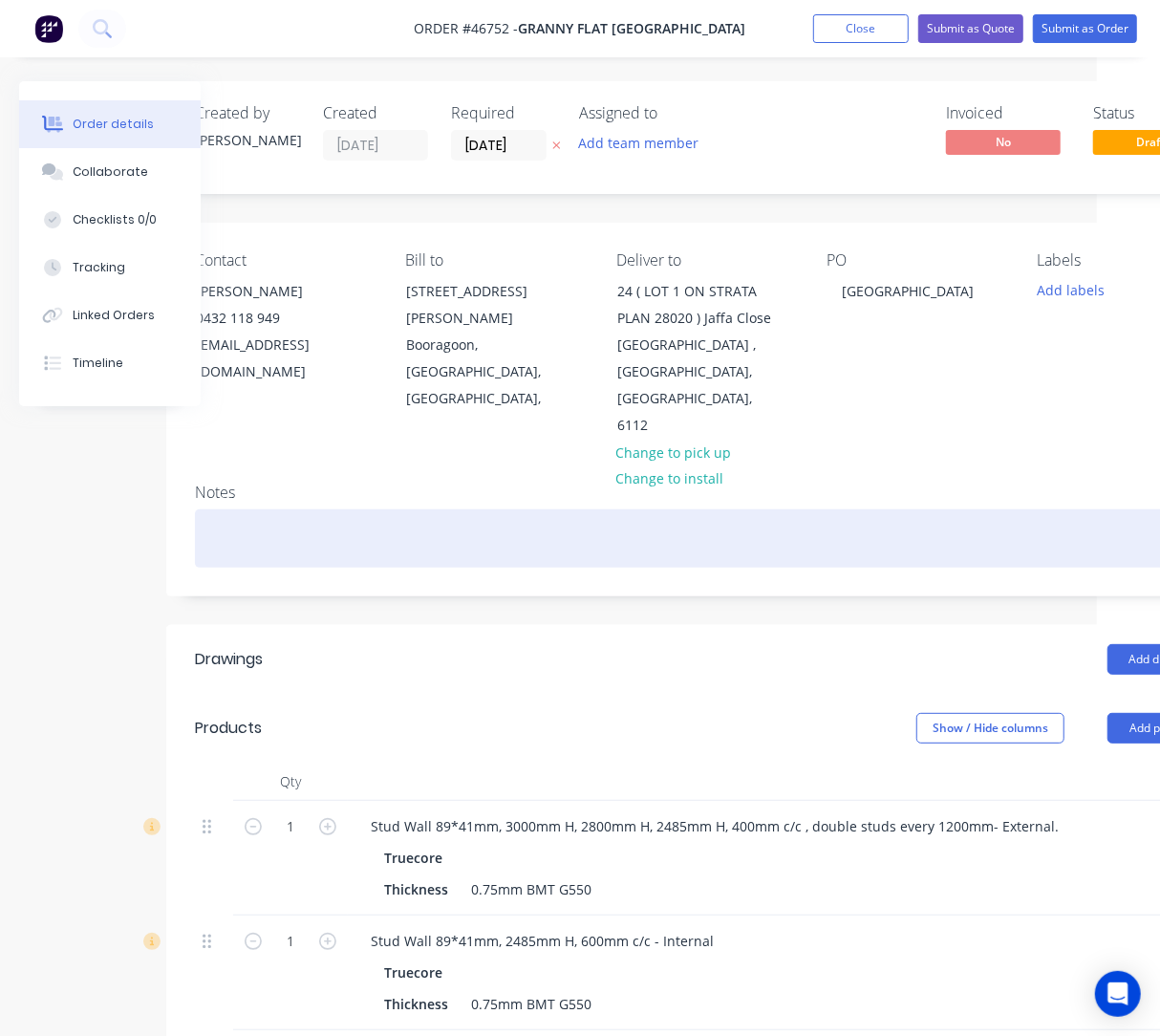 scroll, scrollTop: 0, scrollLeft: 0, axis: both 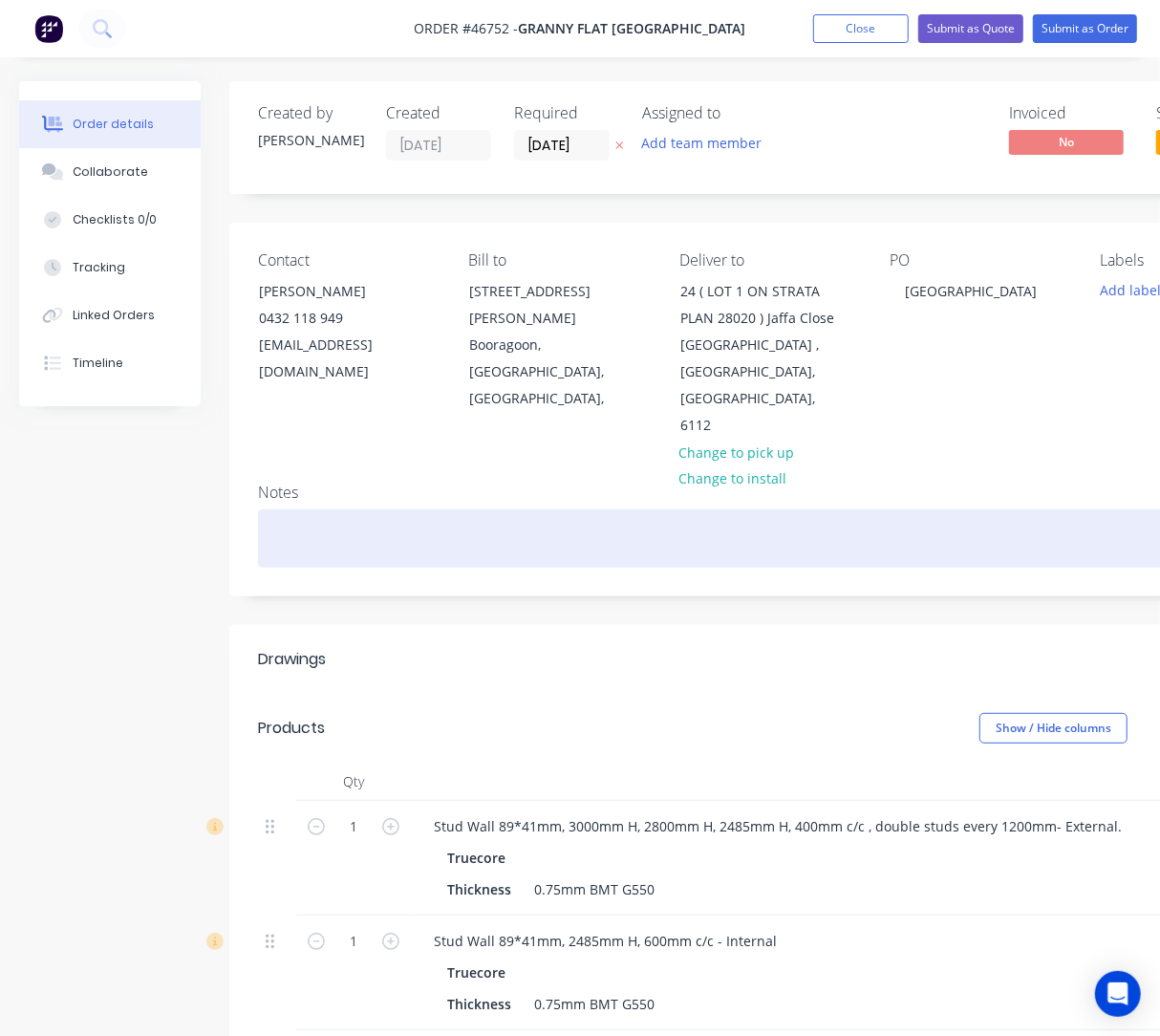 type 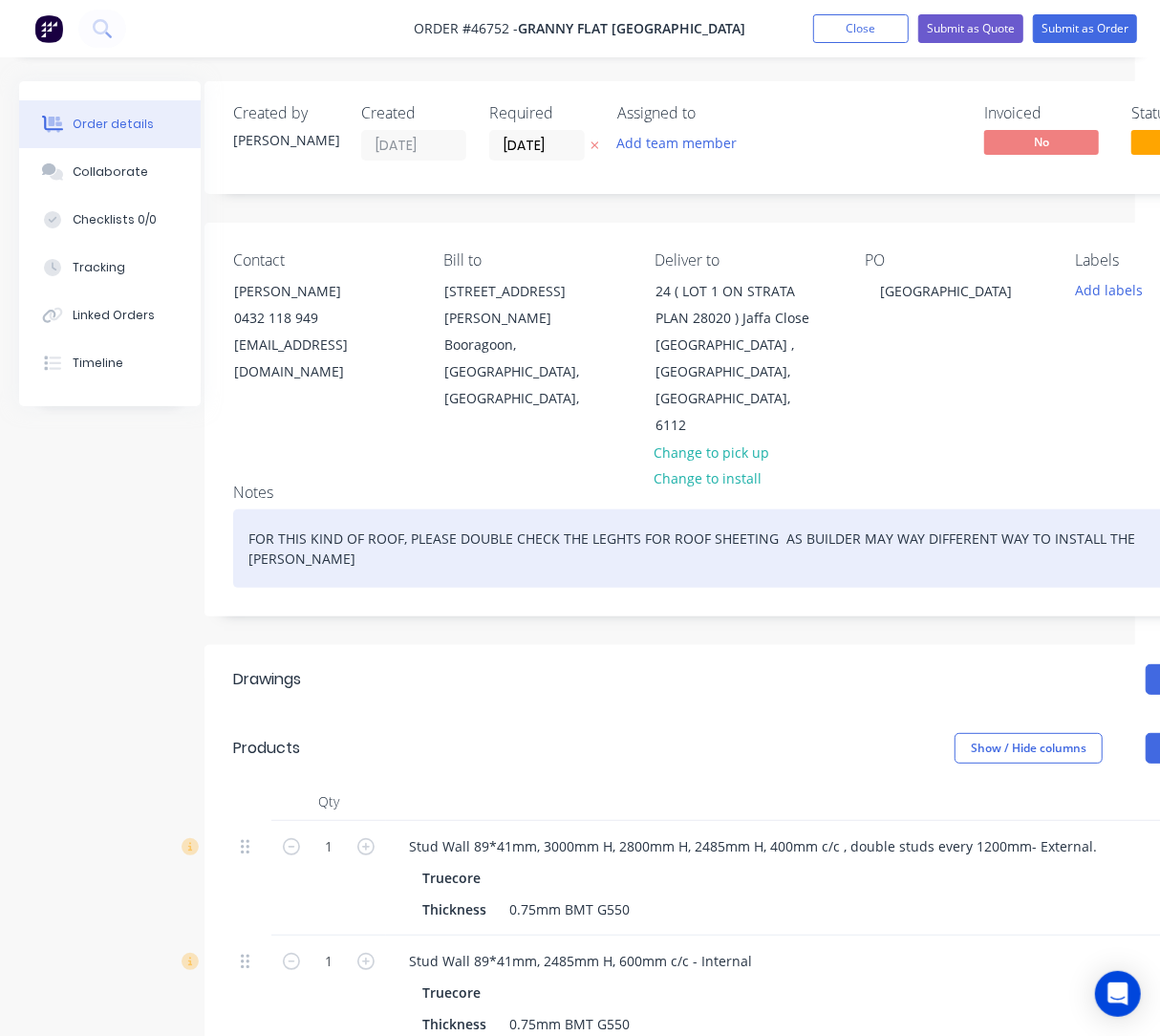 scroll, scrollTop: 0, scrollLeft: 28, axis: horizontal 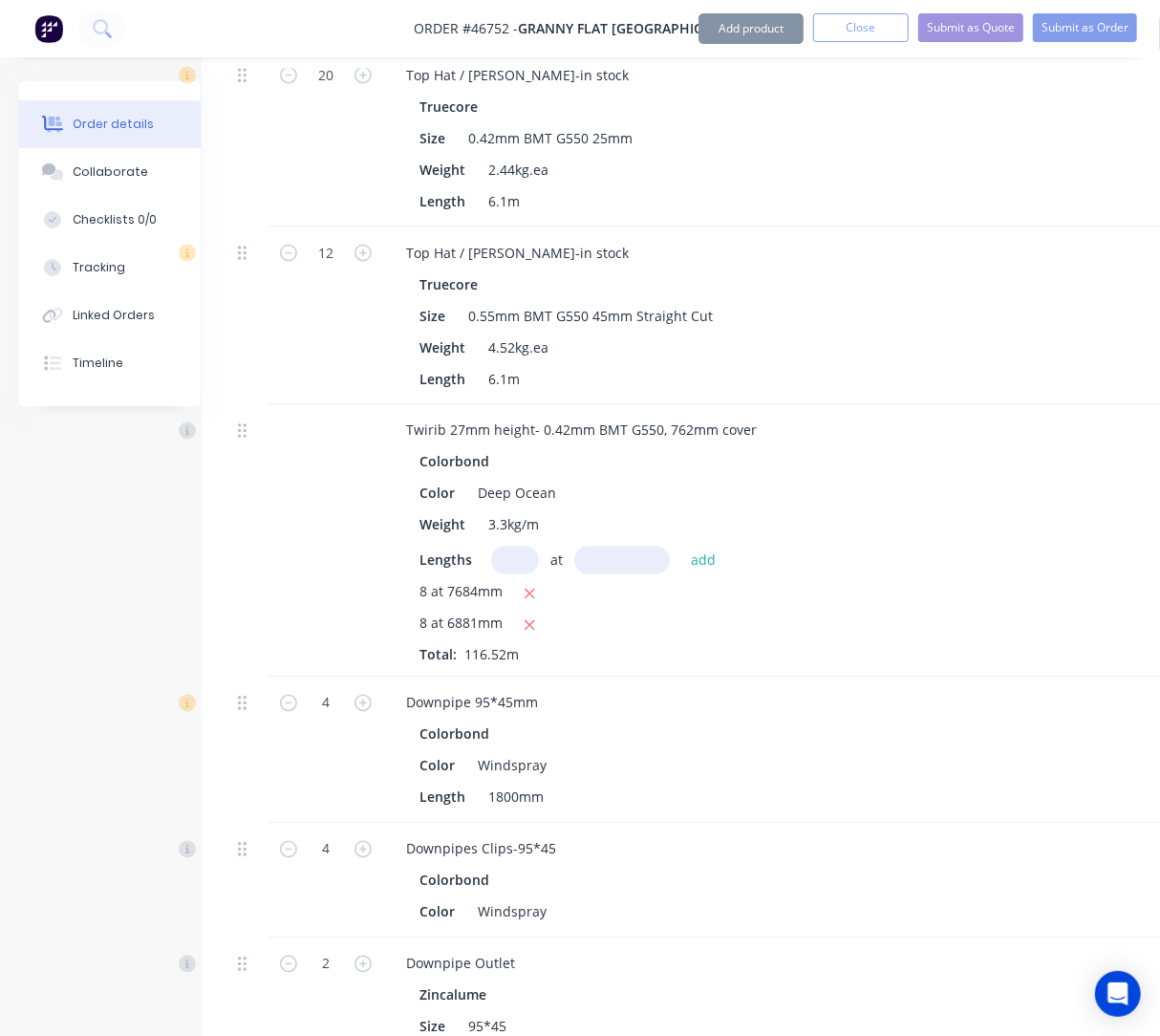 click on "8 at 7684mm" at bounding box center [813, 594] 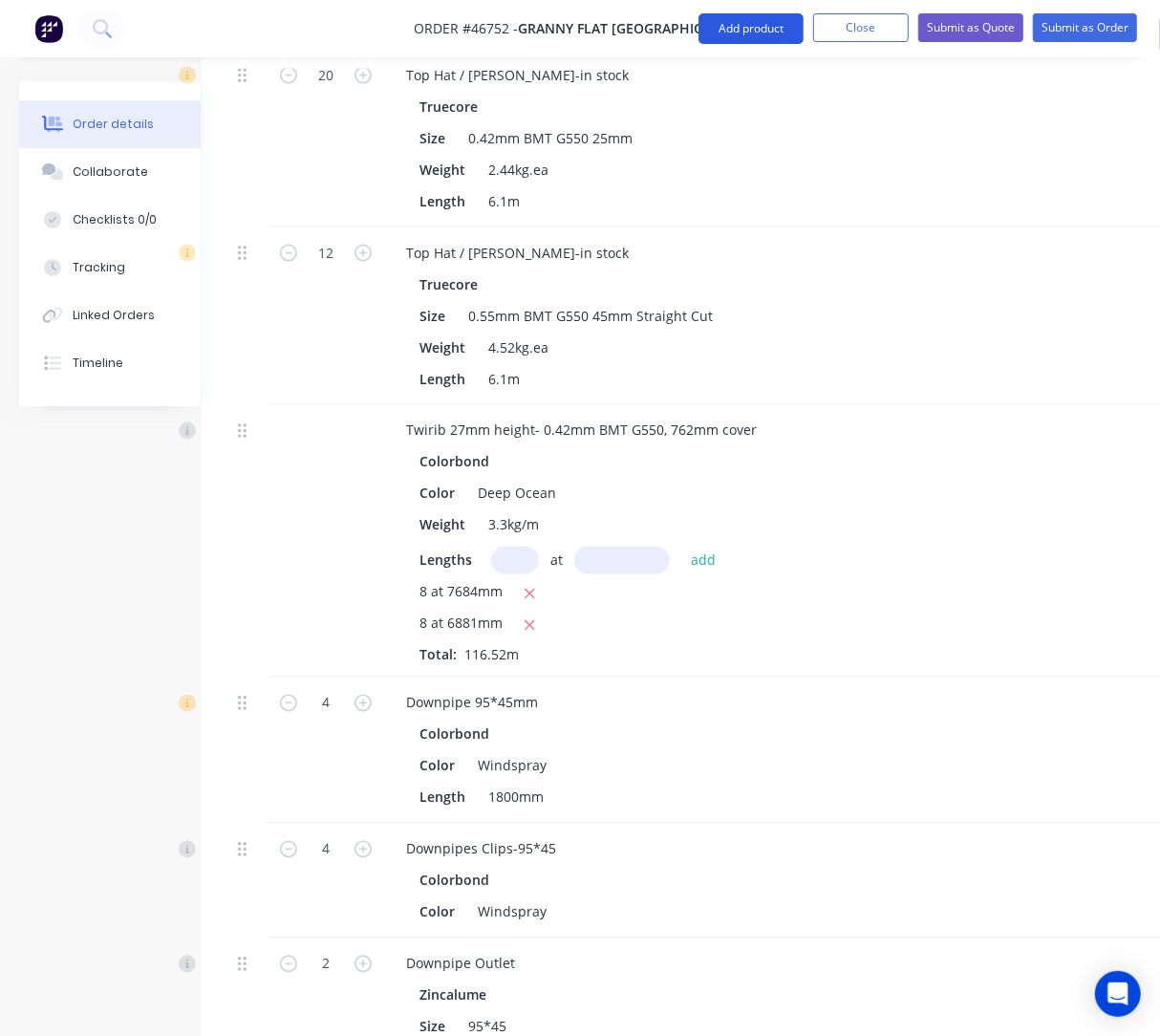 drag, startPoint x: 719, startPoint y: 23, endPoint x: 708, endPoint y: 35, distance: 16.278821 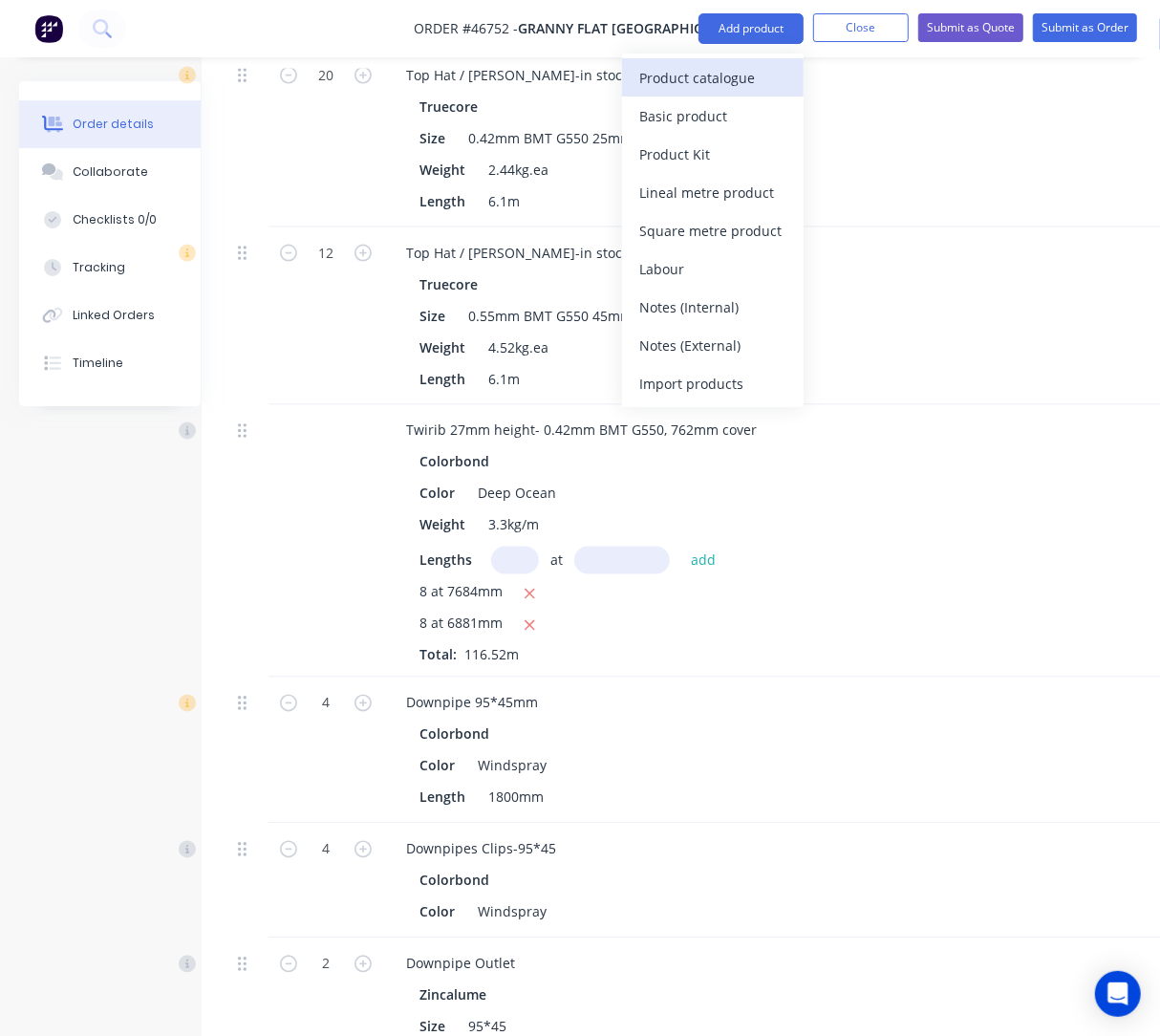 click on "Product catalogue" at bounding box center [713, 77] 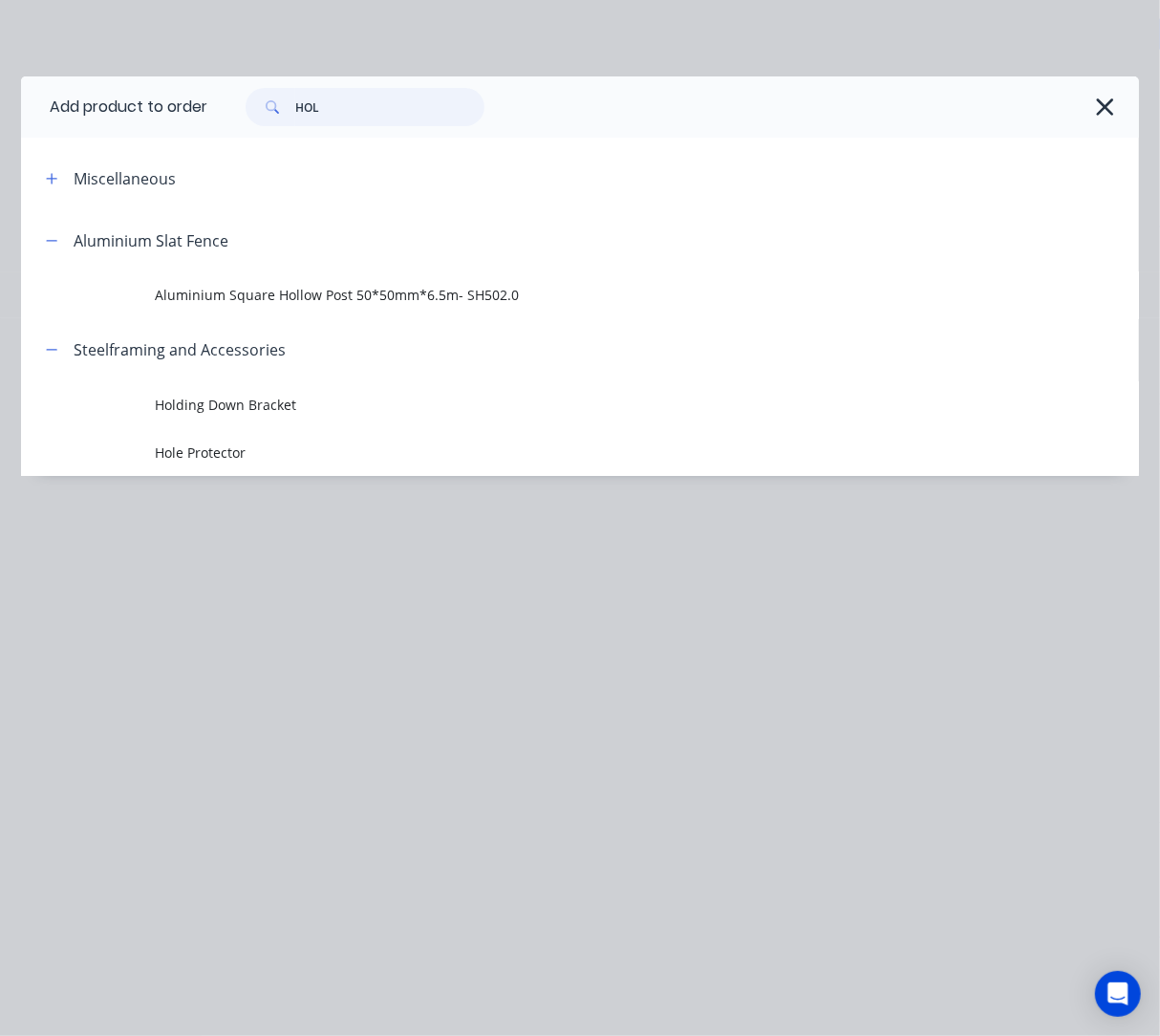 drag, startPoint x: 409, startPoint y: 120, endPoint x: 25, endPoint y: 108, distance: 384.18745 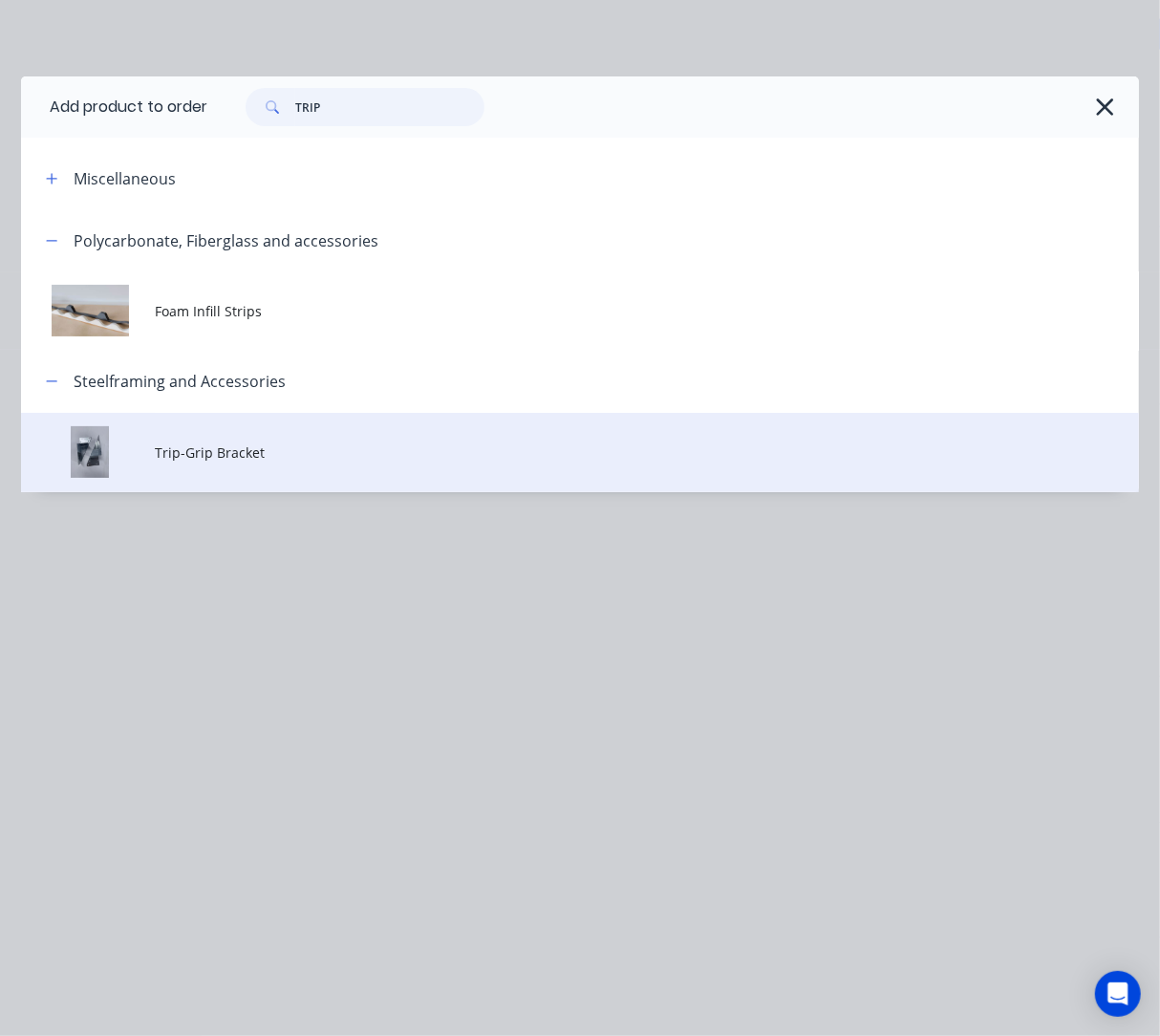 type on "TRIP" 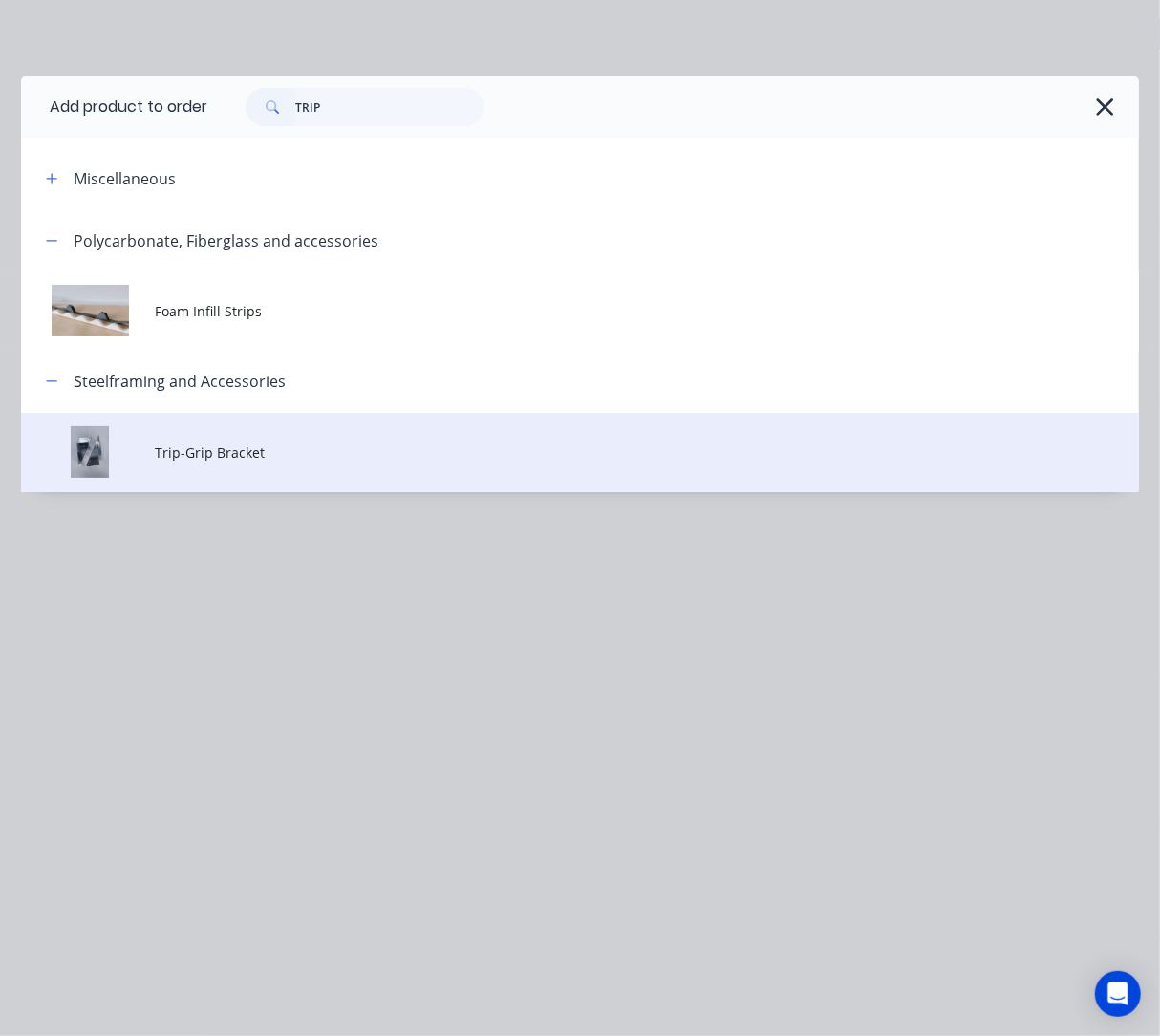 click on "Trip-Grip Bracket" at bounding box center (548, 452) 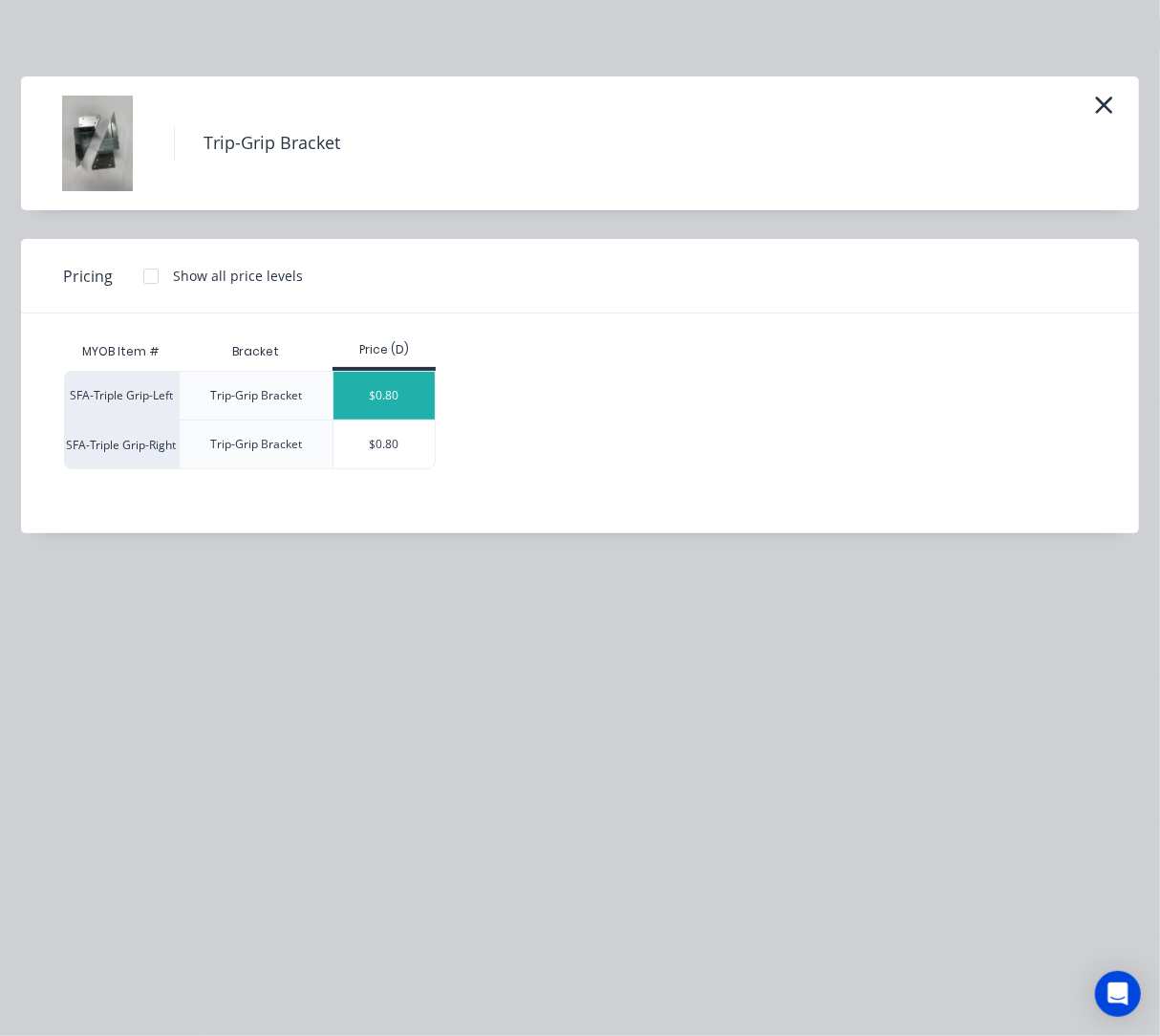 click on "$0.80" at bounding box center (384, 396) 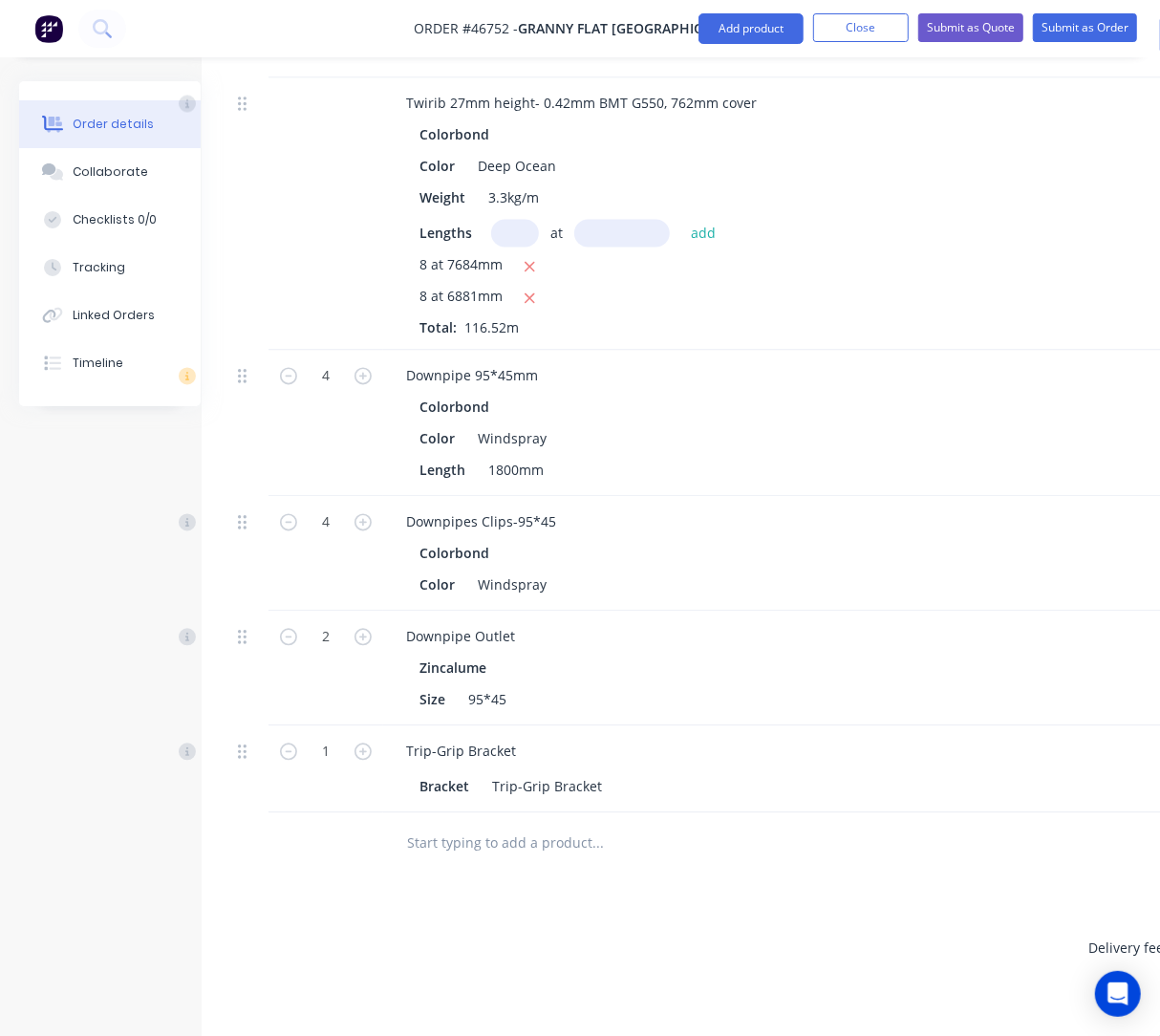 scroll, scrollTop: 2166, scrollLeft: 28, axis: both 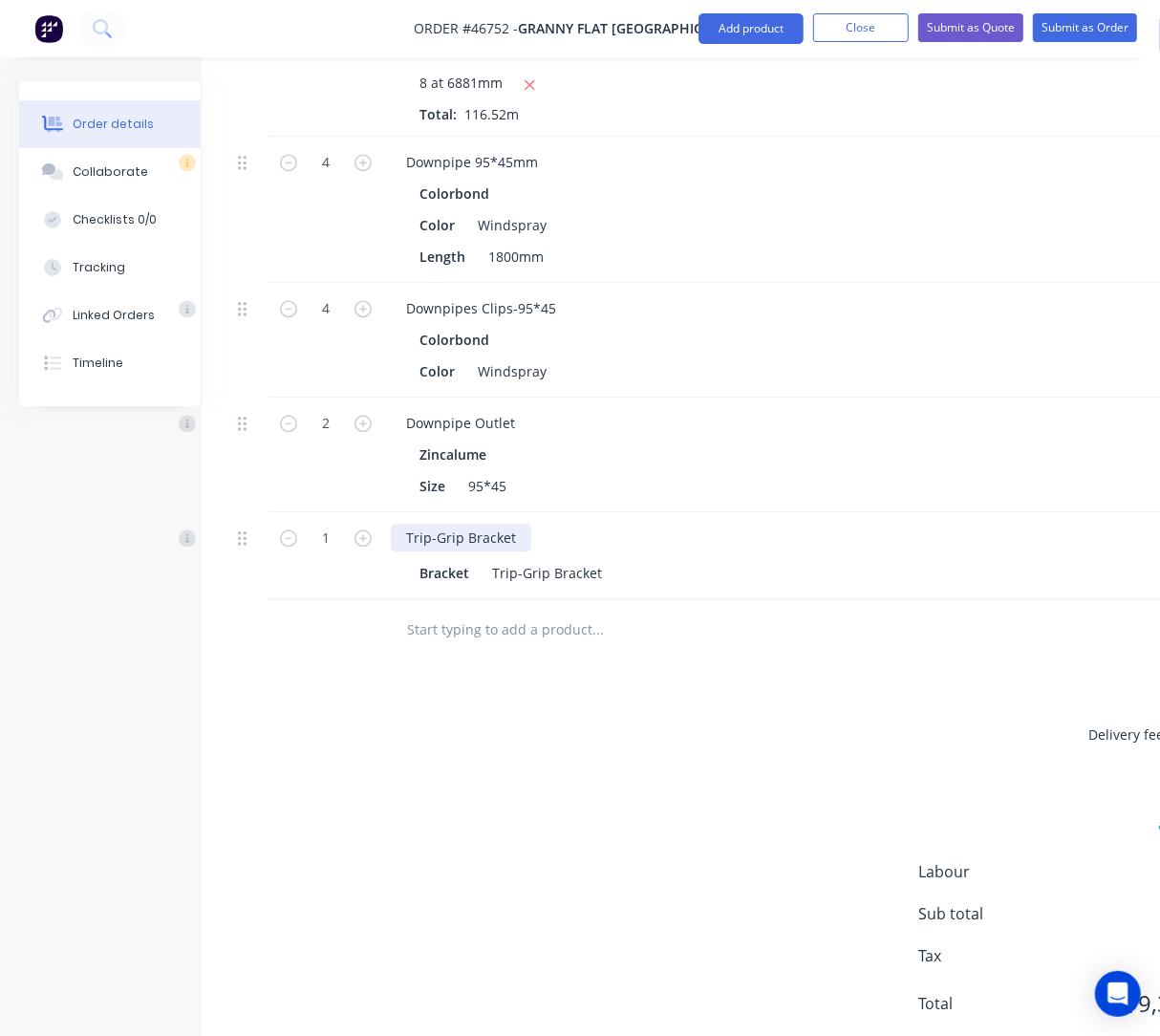 click on "Trip-Grip Bracket" at bounding box center [461, 537] 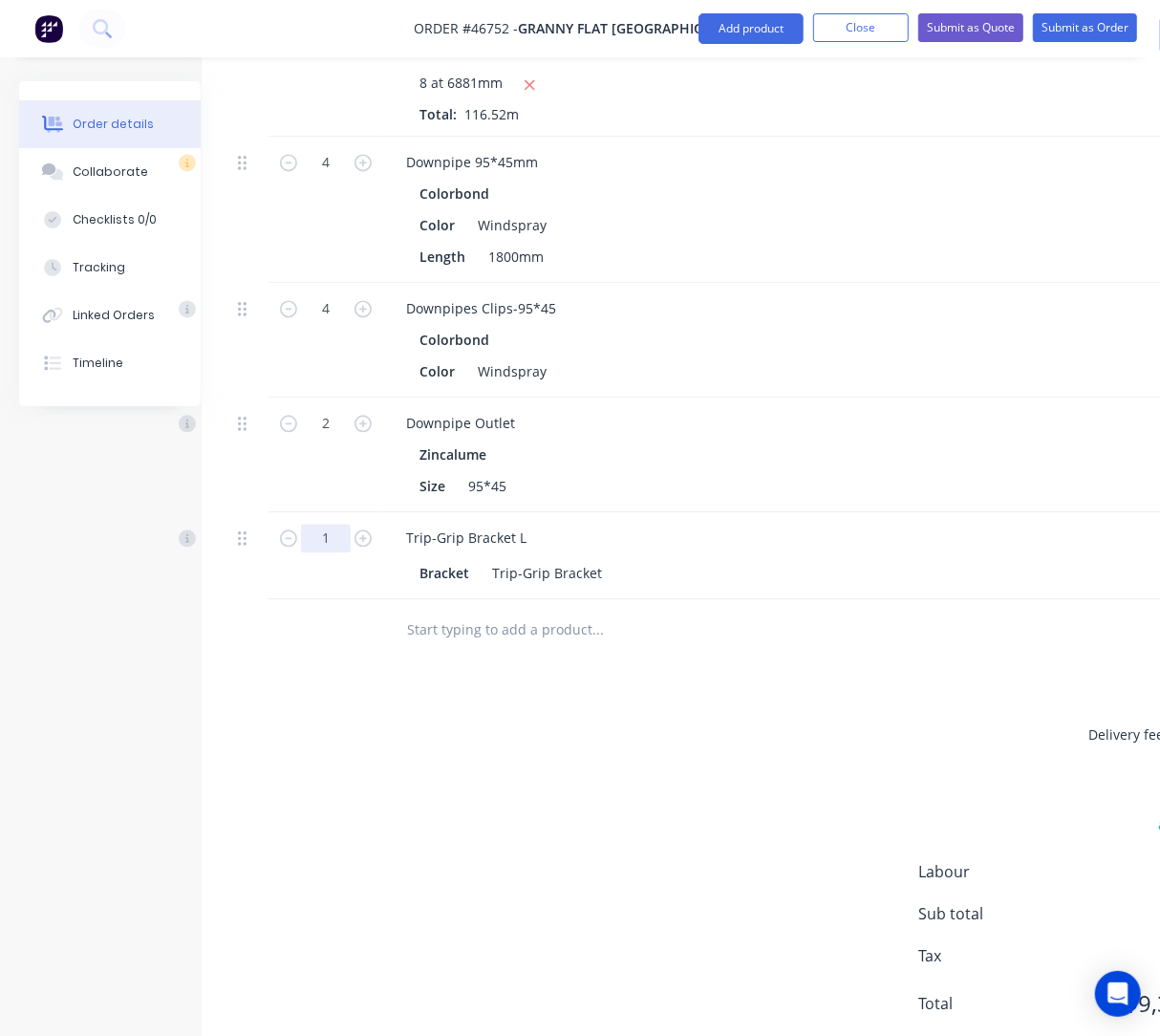 click on "1" at bounding box center [326, -1339] 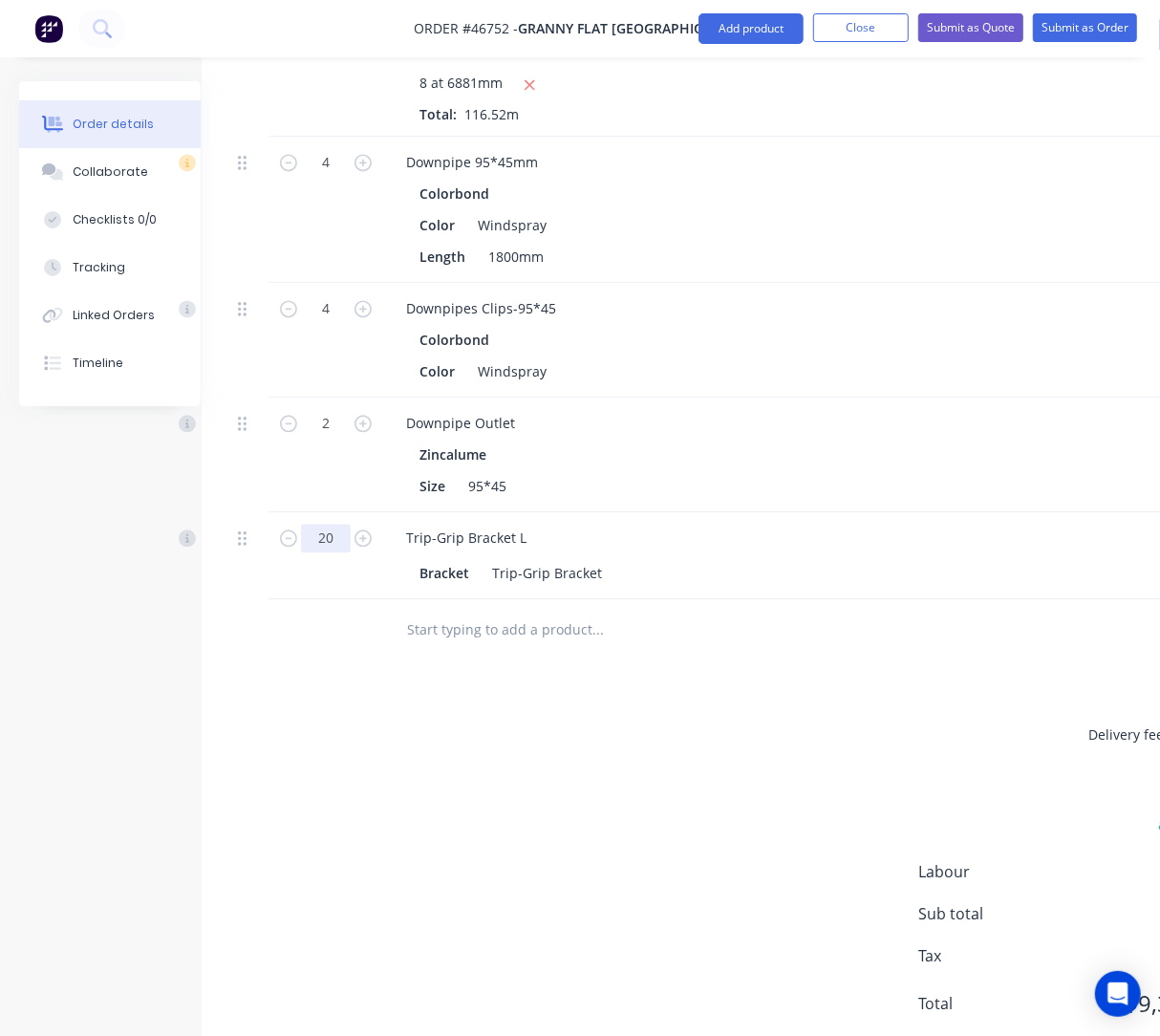 type on "20" 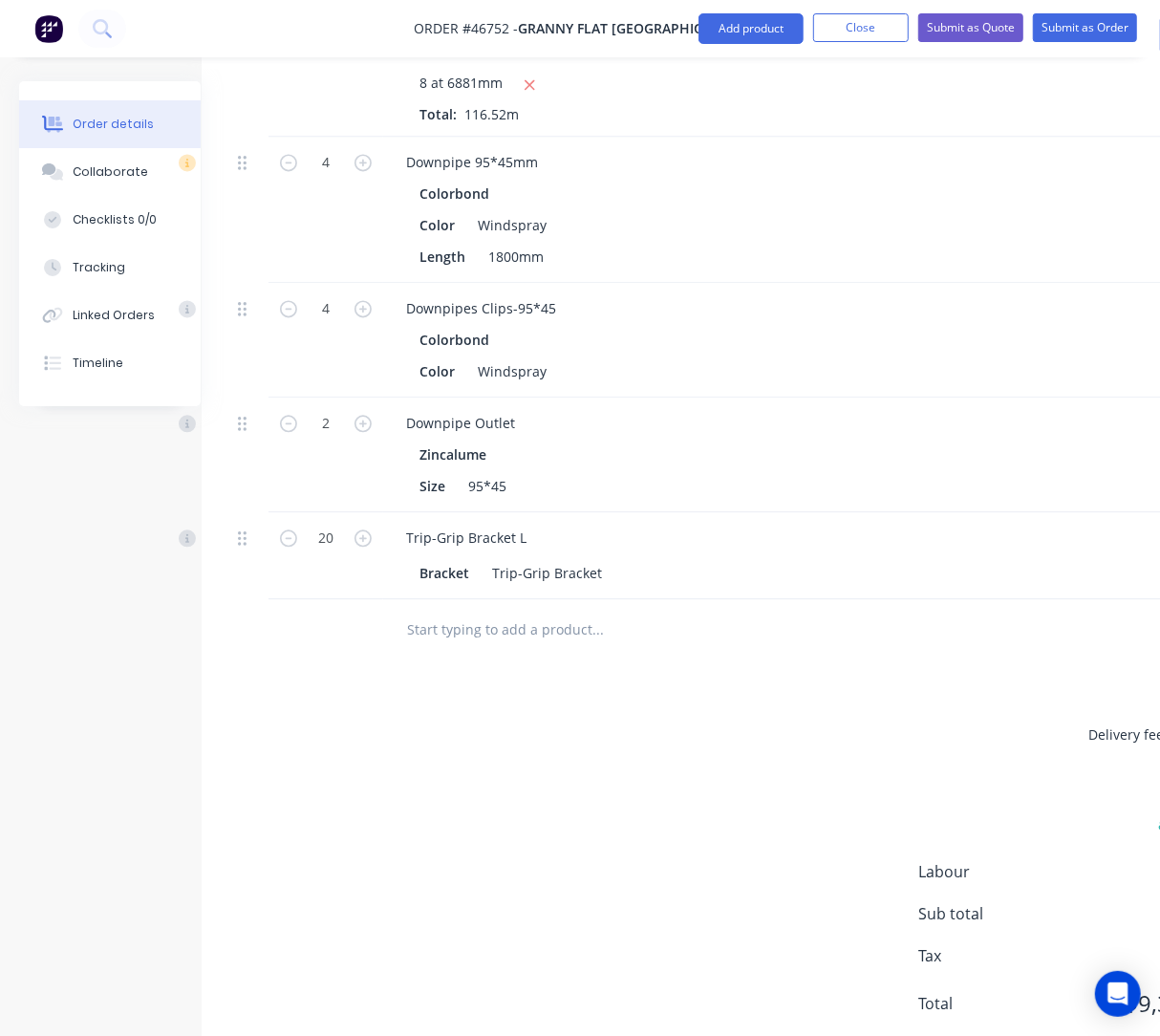 type on "$16.00" 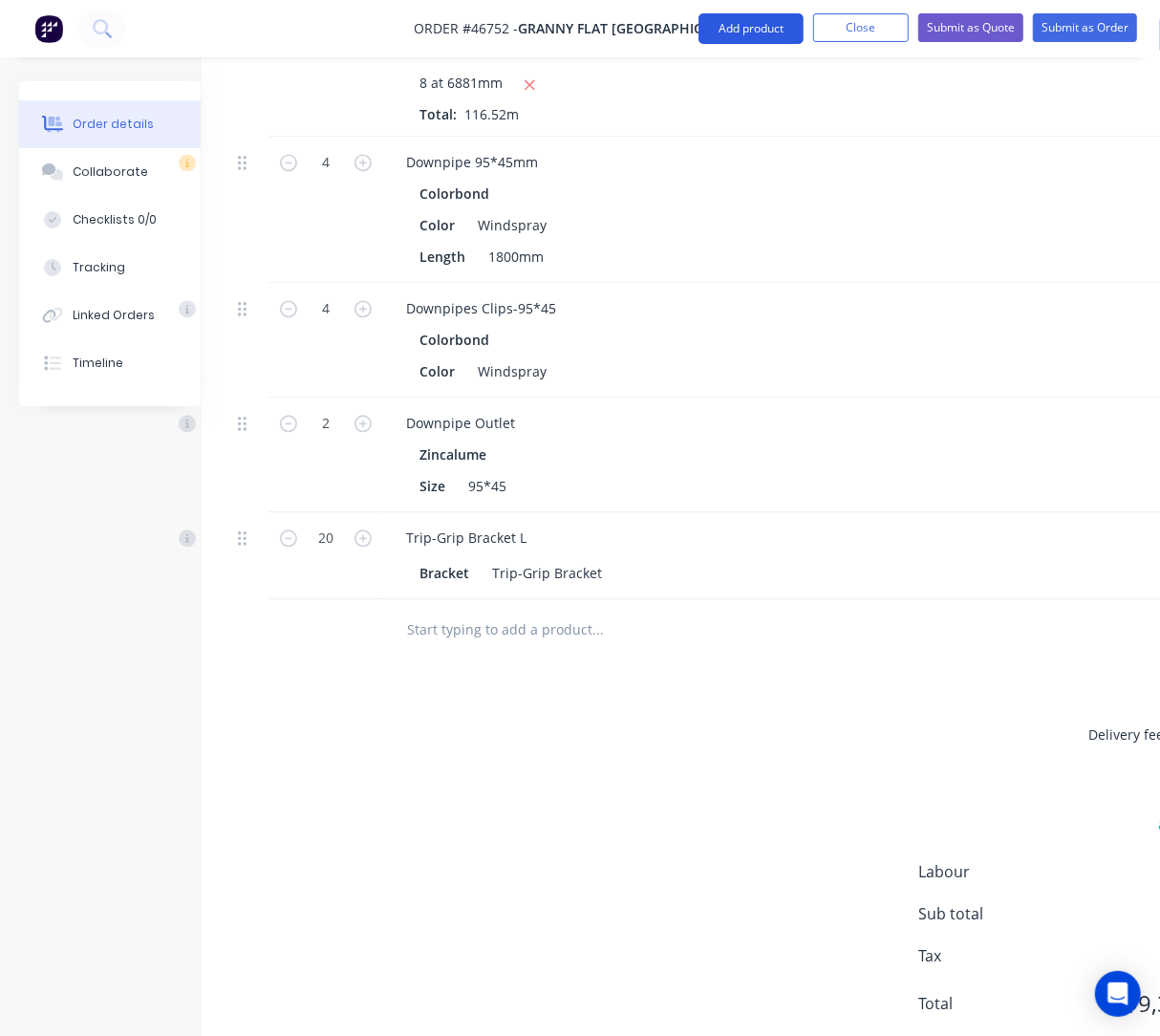 click on "Add product" at bounding box center (751, 29) 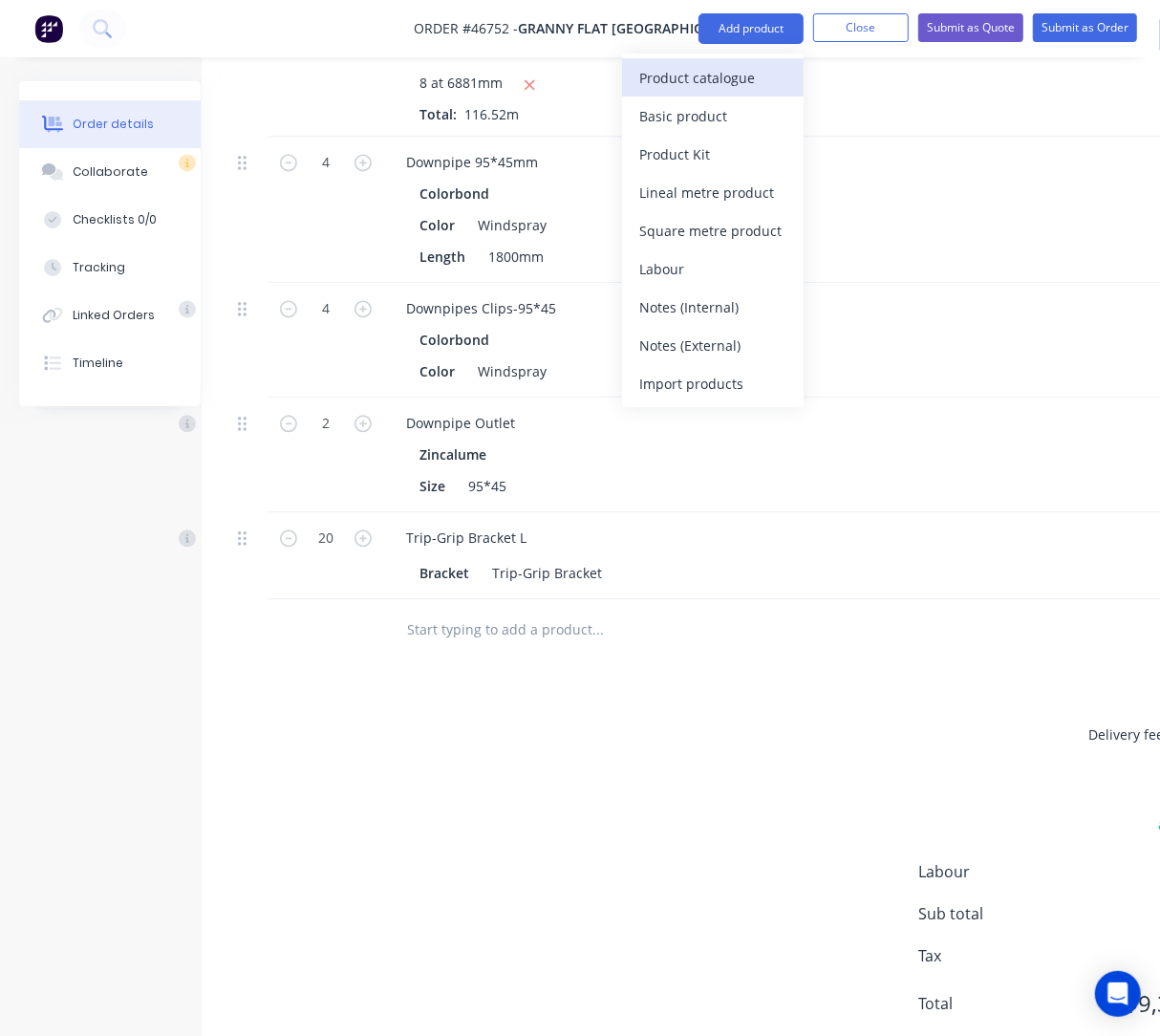 click on "Product catalogue" at bounding box center (713, 77) 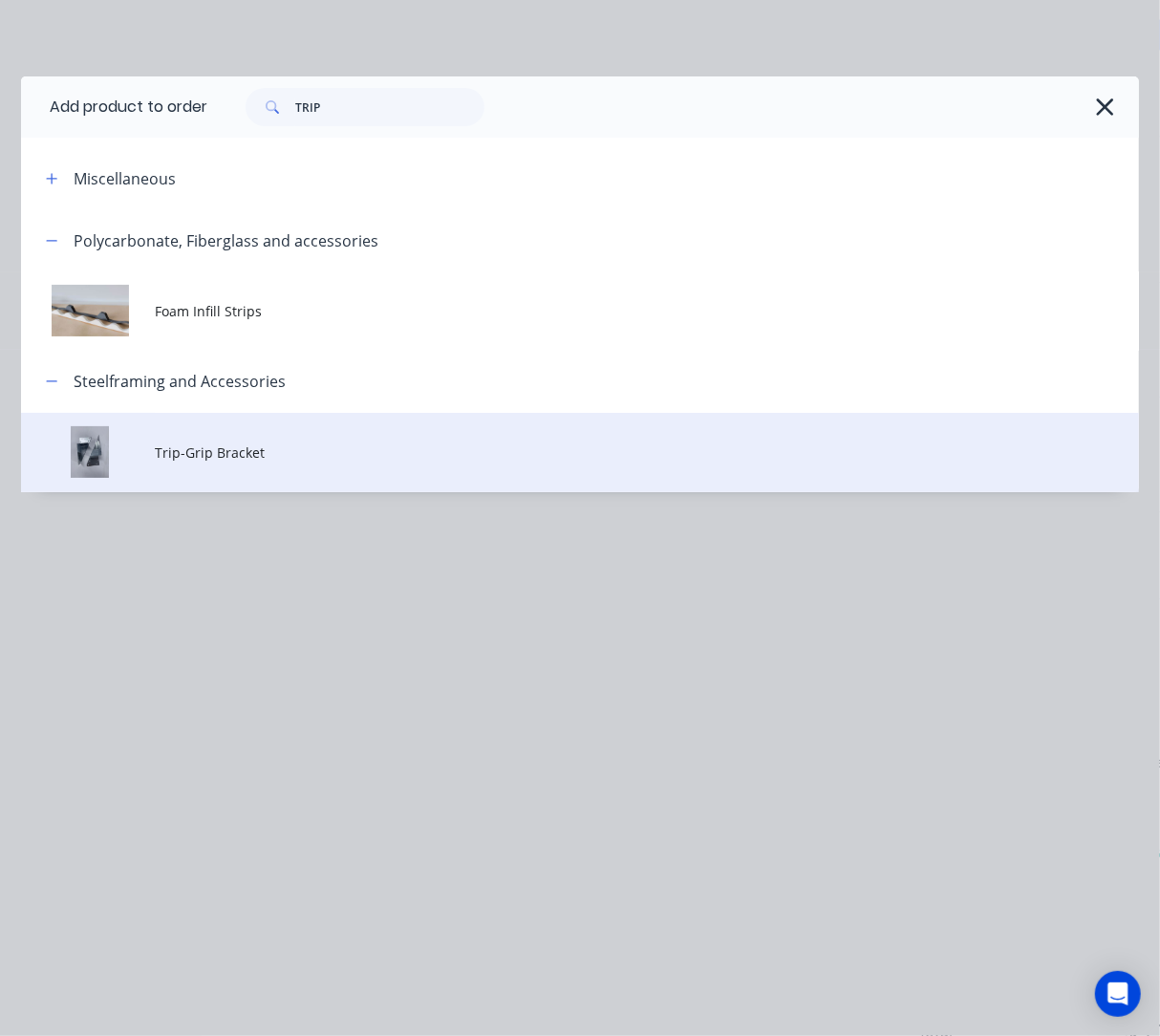 click on "Trip-Grip Bracket" at bounding box center (647, 452) 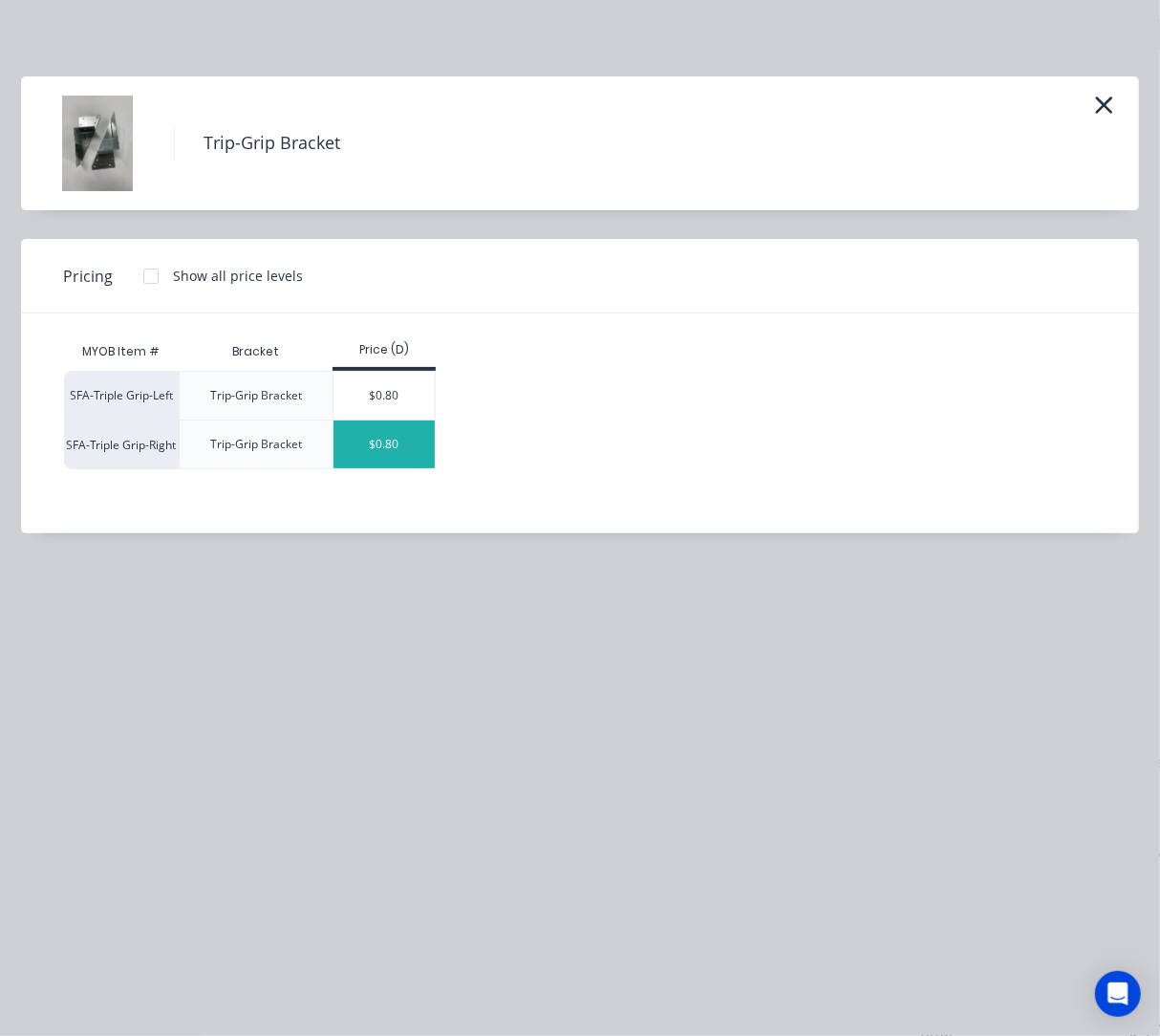 click on "$0.80" at bounding box center [384, 444] 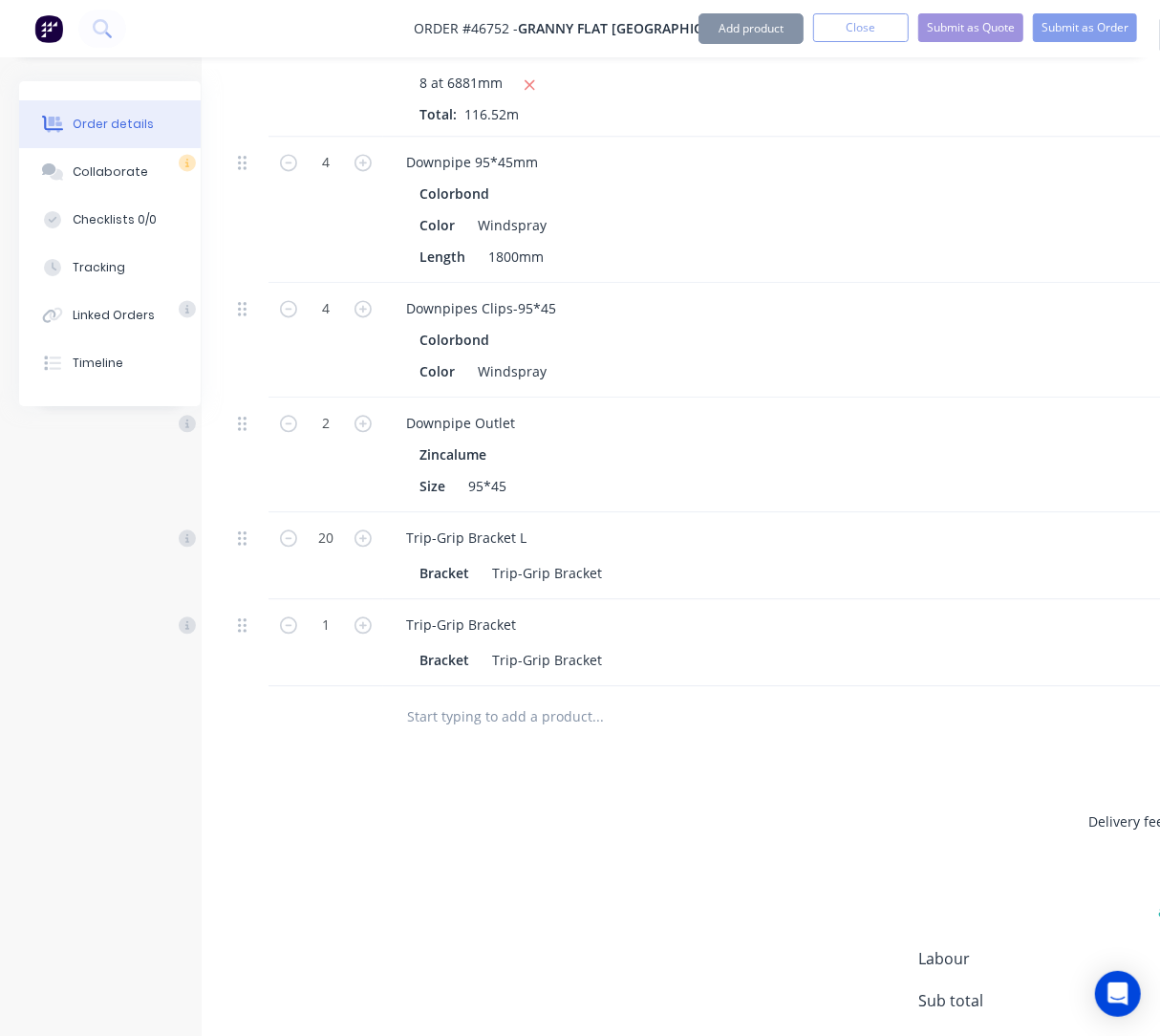 type on "$0.80" 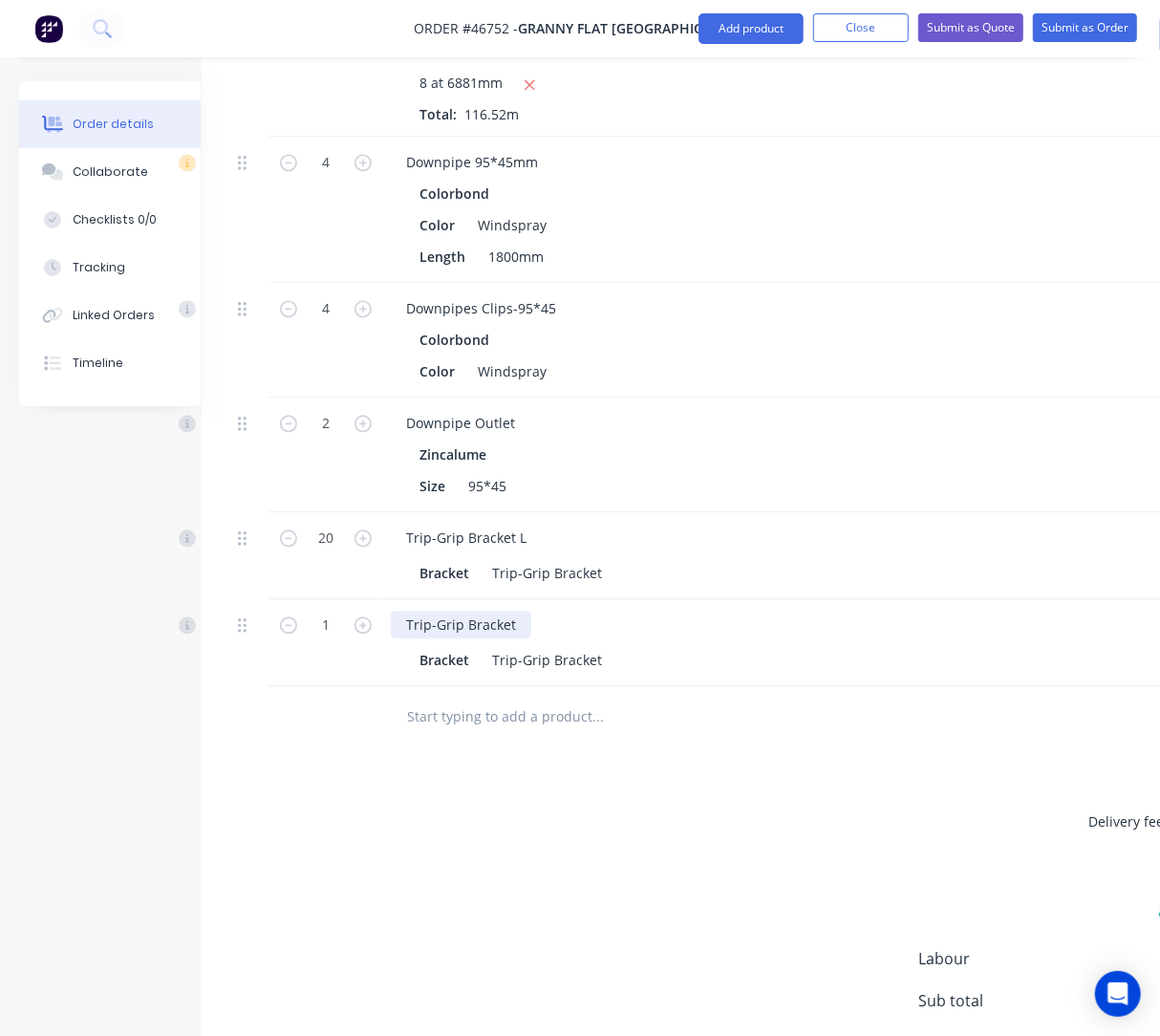 click on "Trip-Grip Bracket" at bounding box center (461, 624) 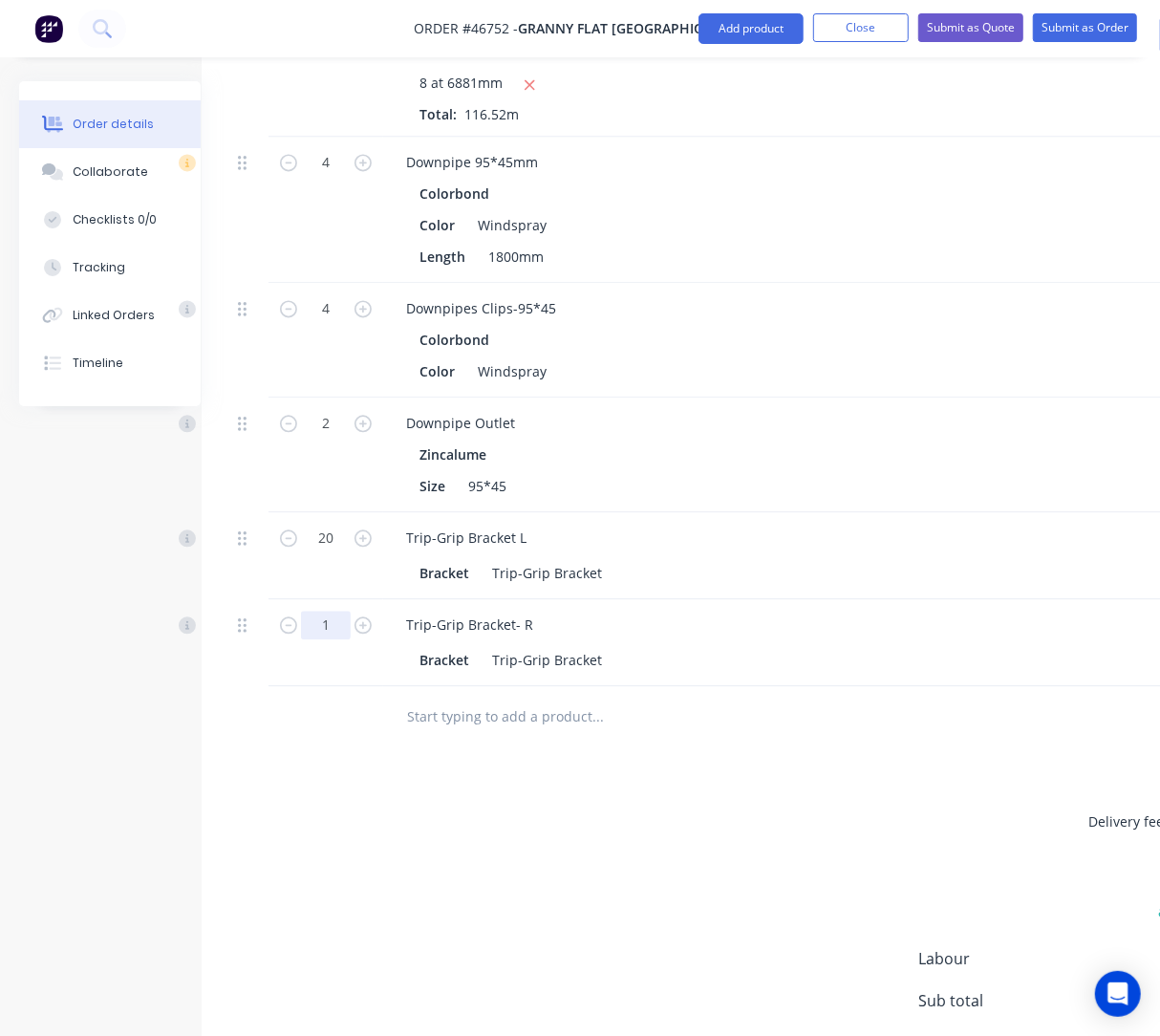 click on "1" at bounding box center (326, -1339) 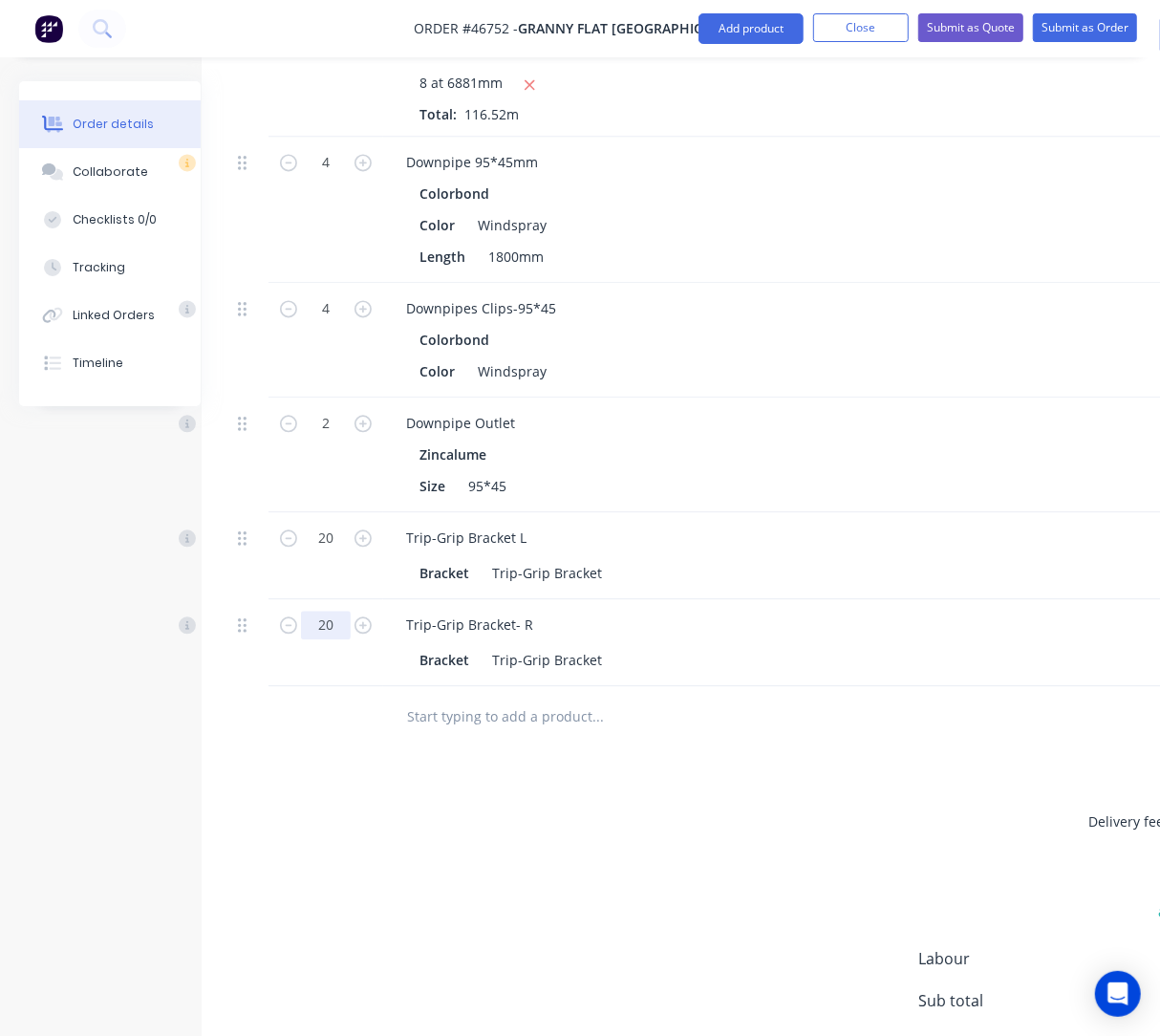 type on "20" 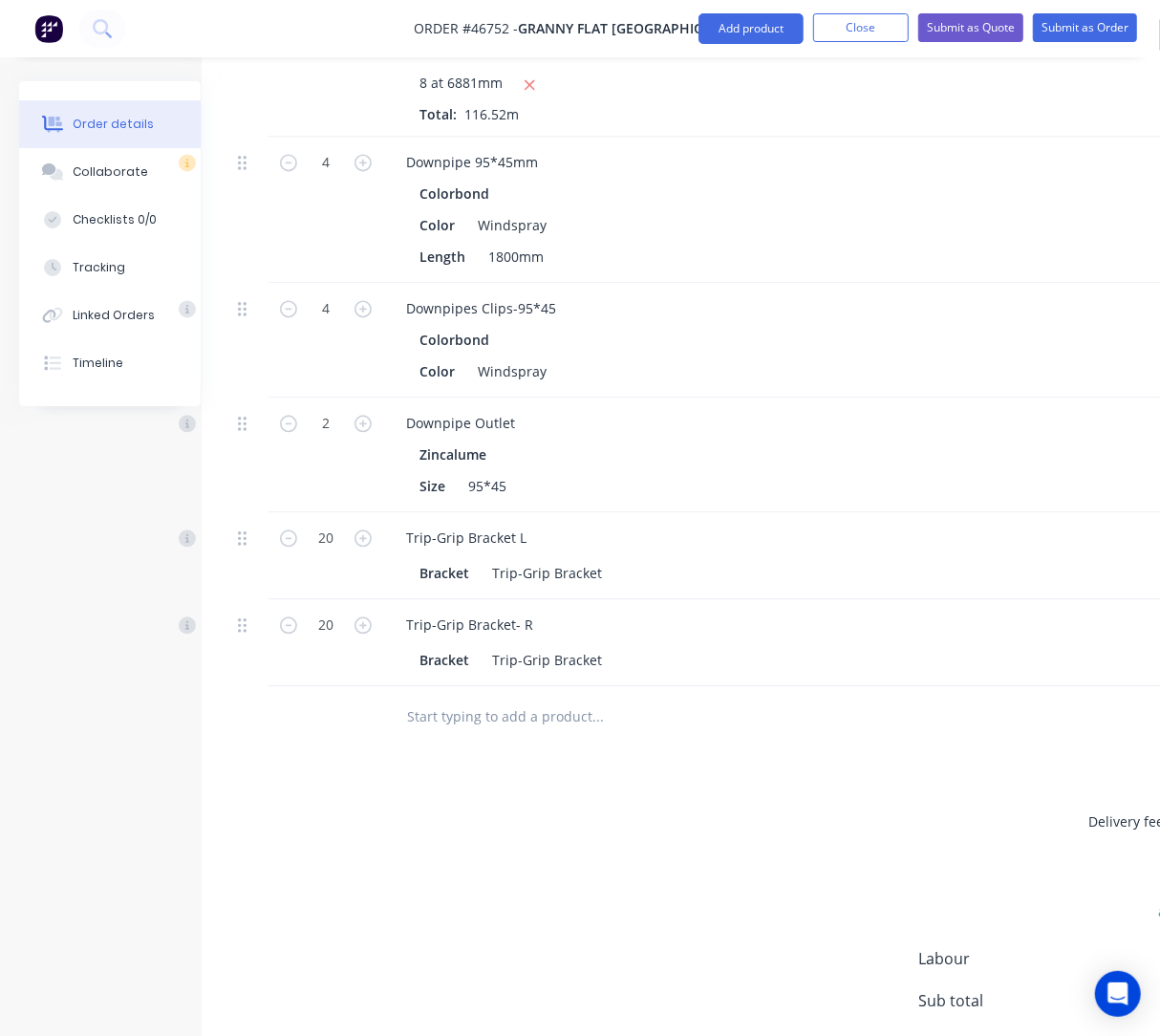 type on "$16.00" 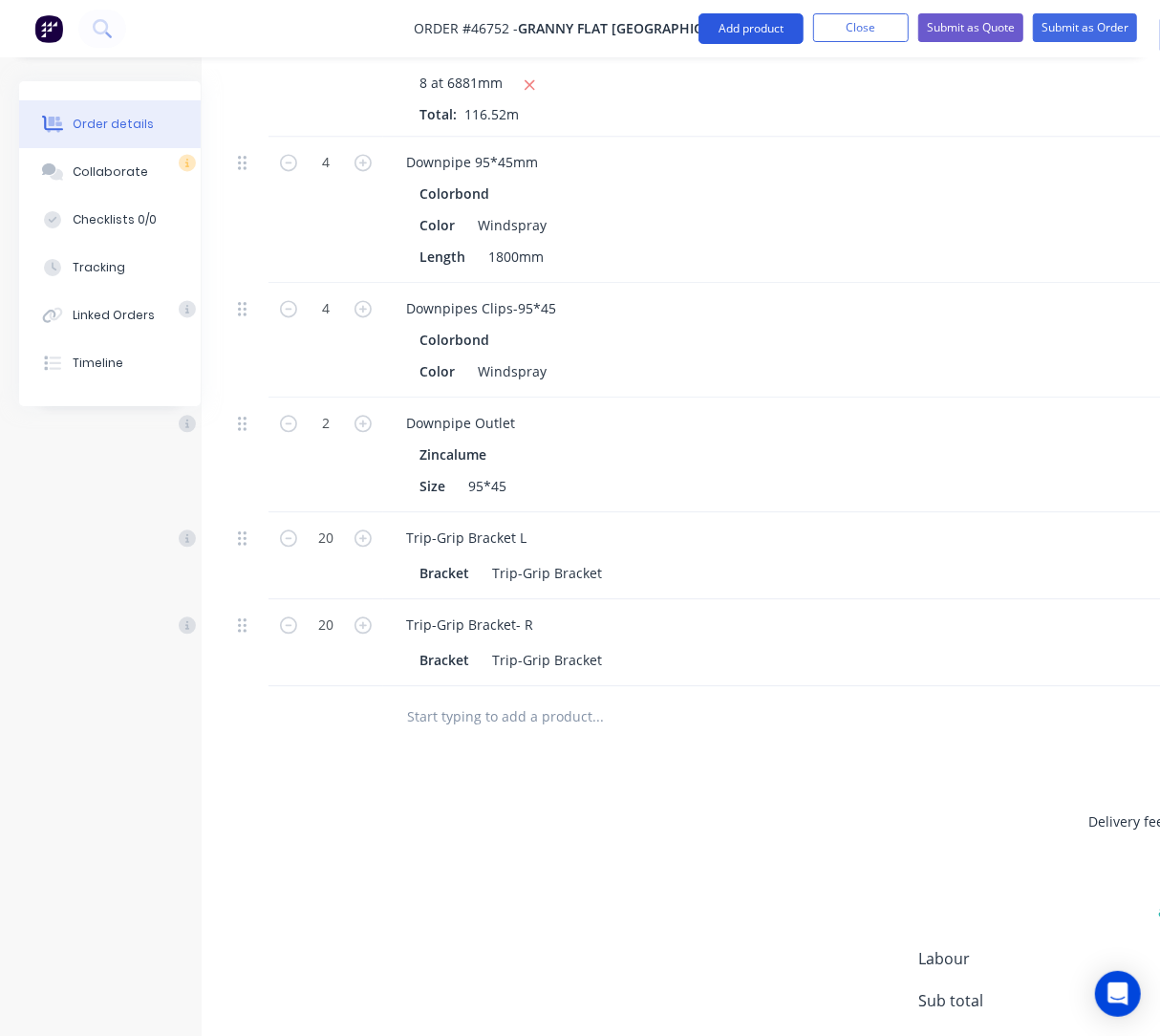 click on "Add product" at bounding box center (751, 29) 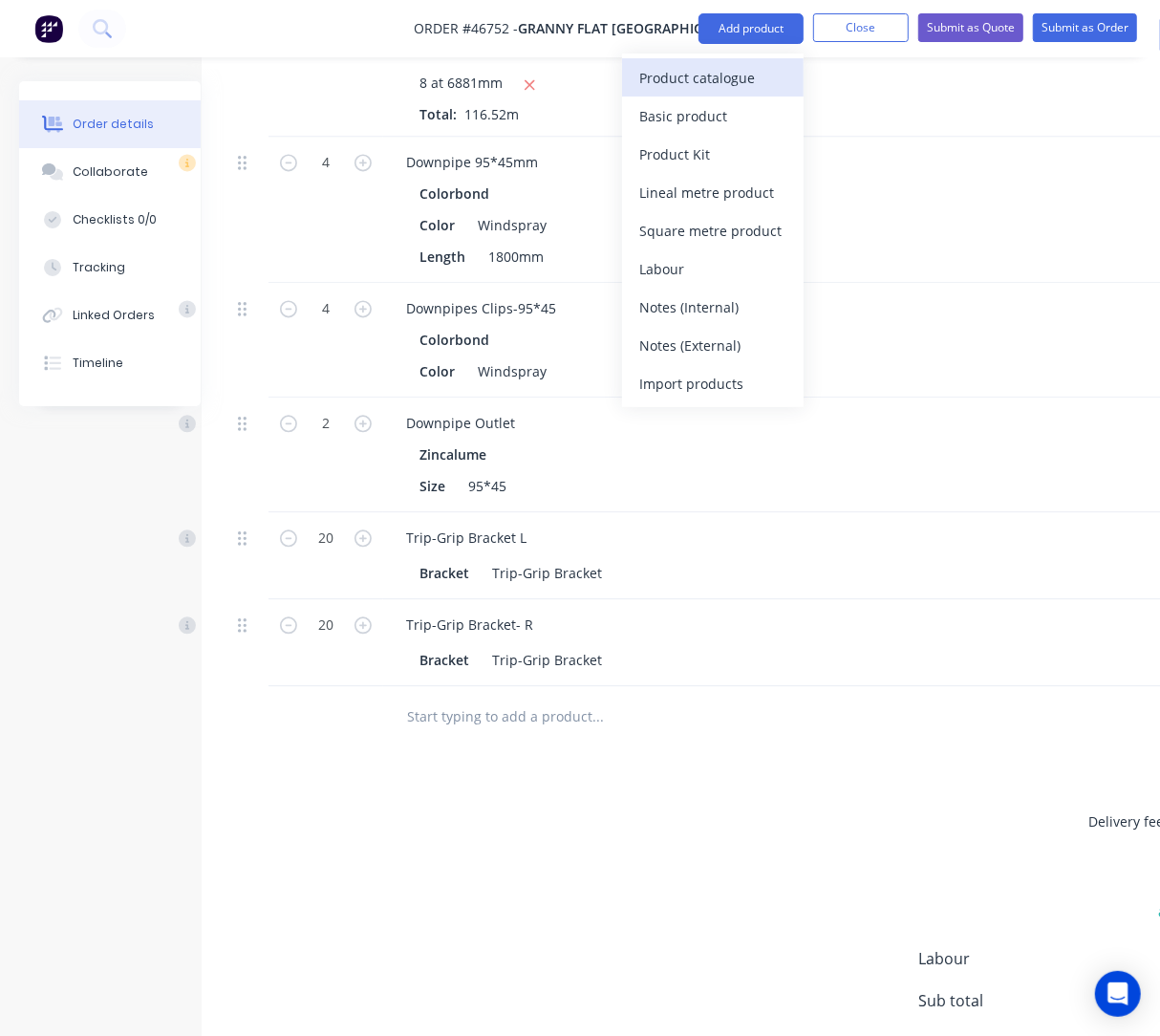 click on "Product catalogue" at bounding box center [713, 77] 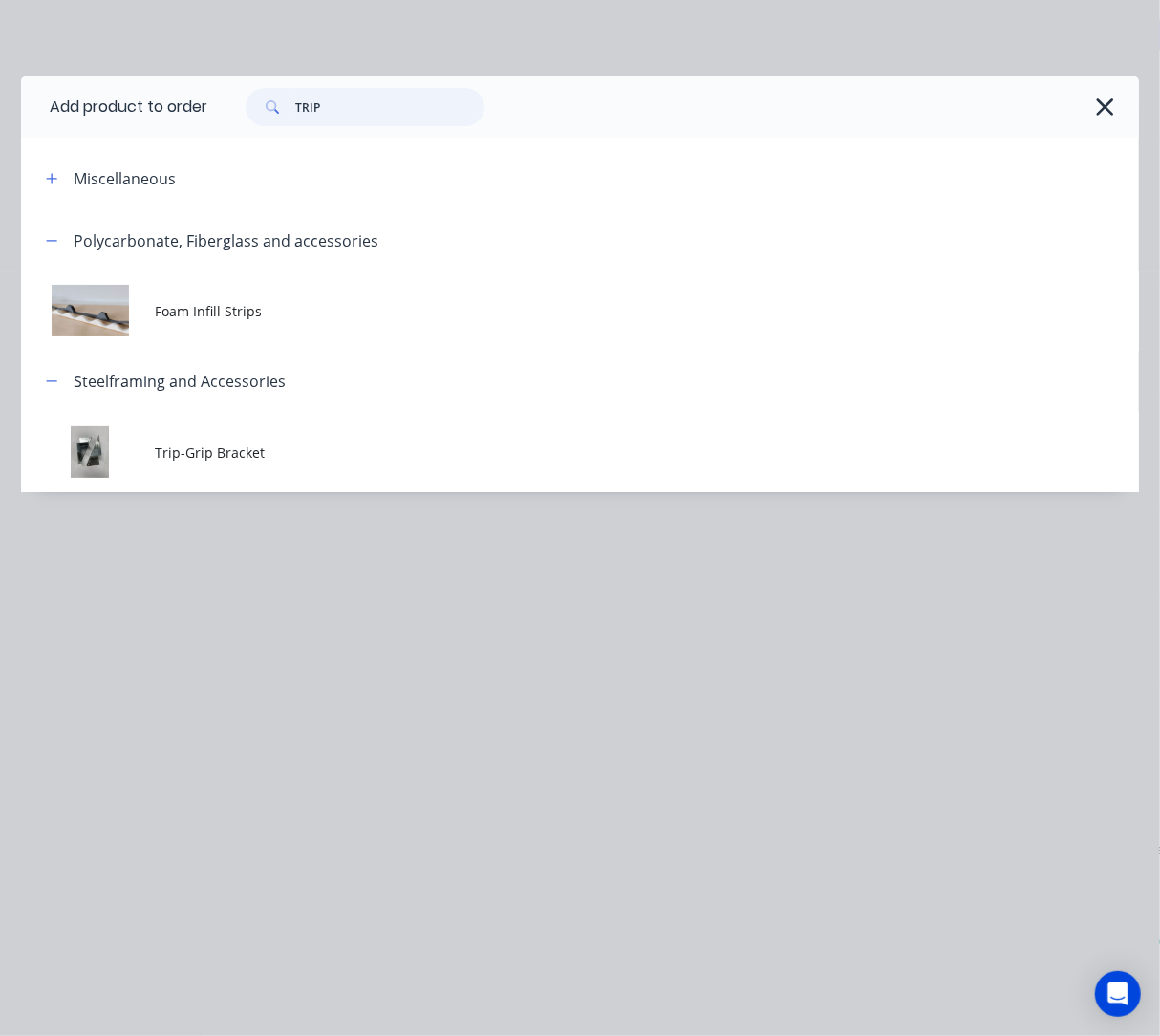 drag, startPoint x: 436, startPoint y: 112, endPoint x: 133, endPoint y: 106, distance: 303.0594 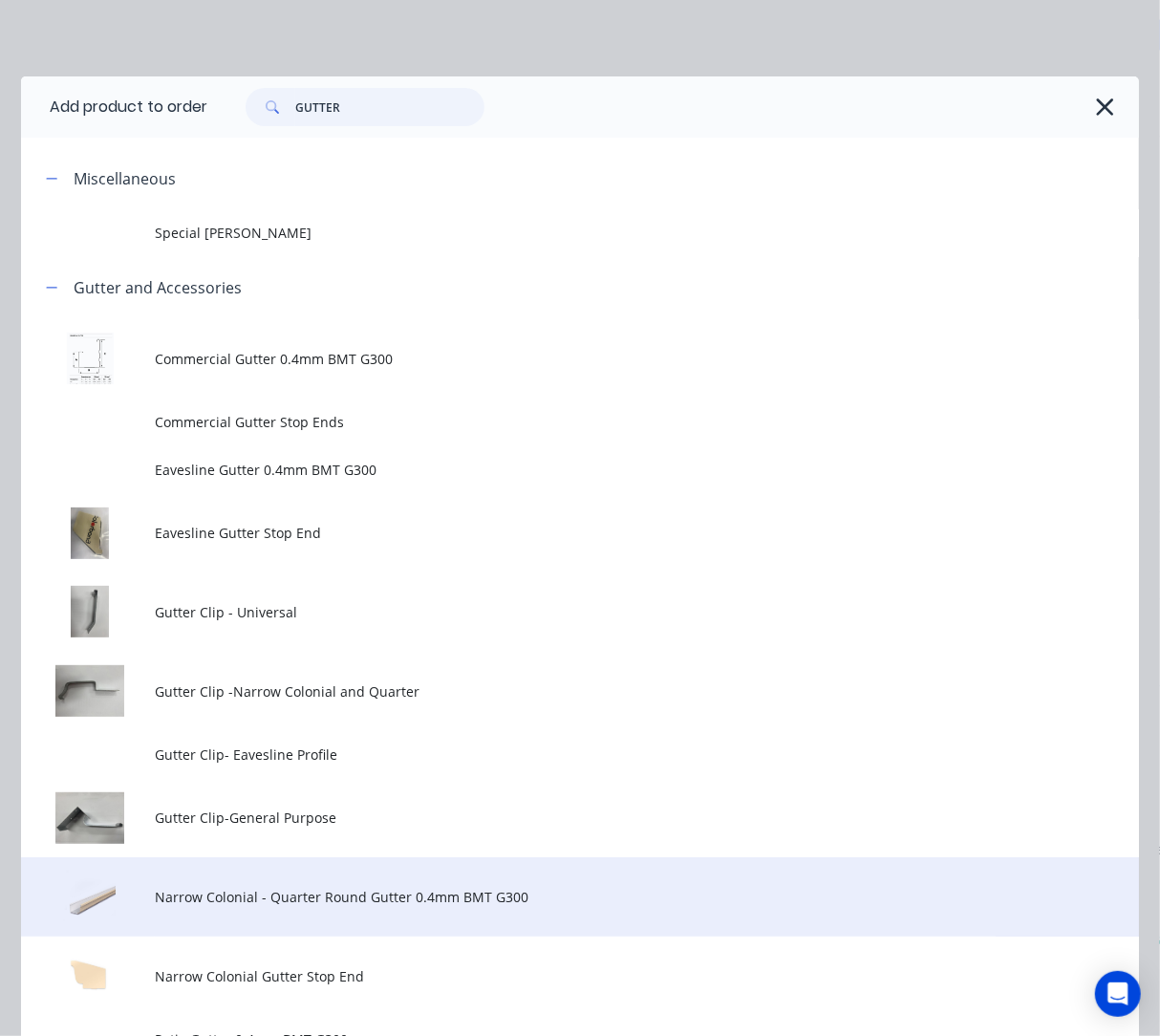type on "GUTTER" 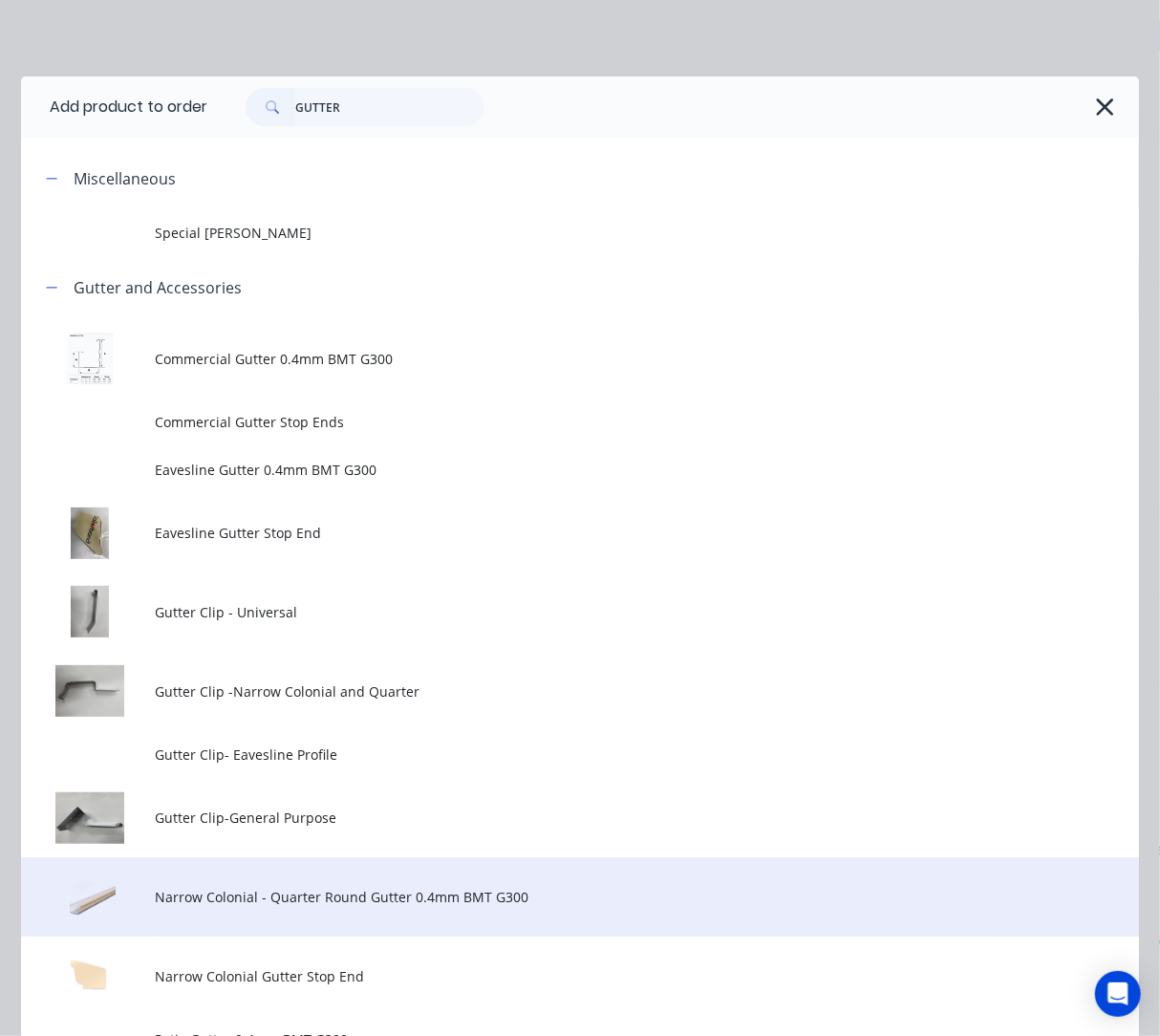 click on "Narrow Colonial - Quarter Round Gutter 0.4mm BMT G300" at bounding box center (647, 896) 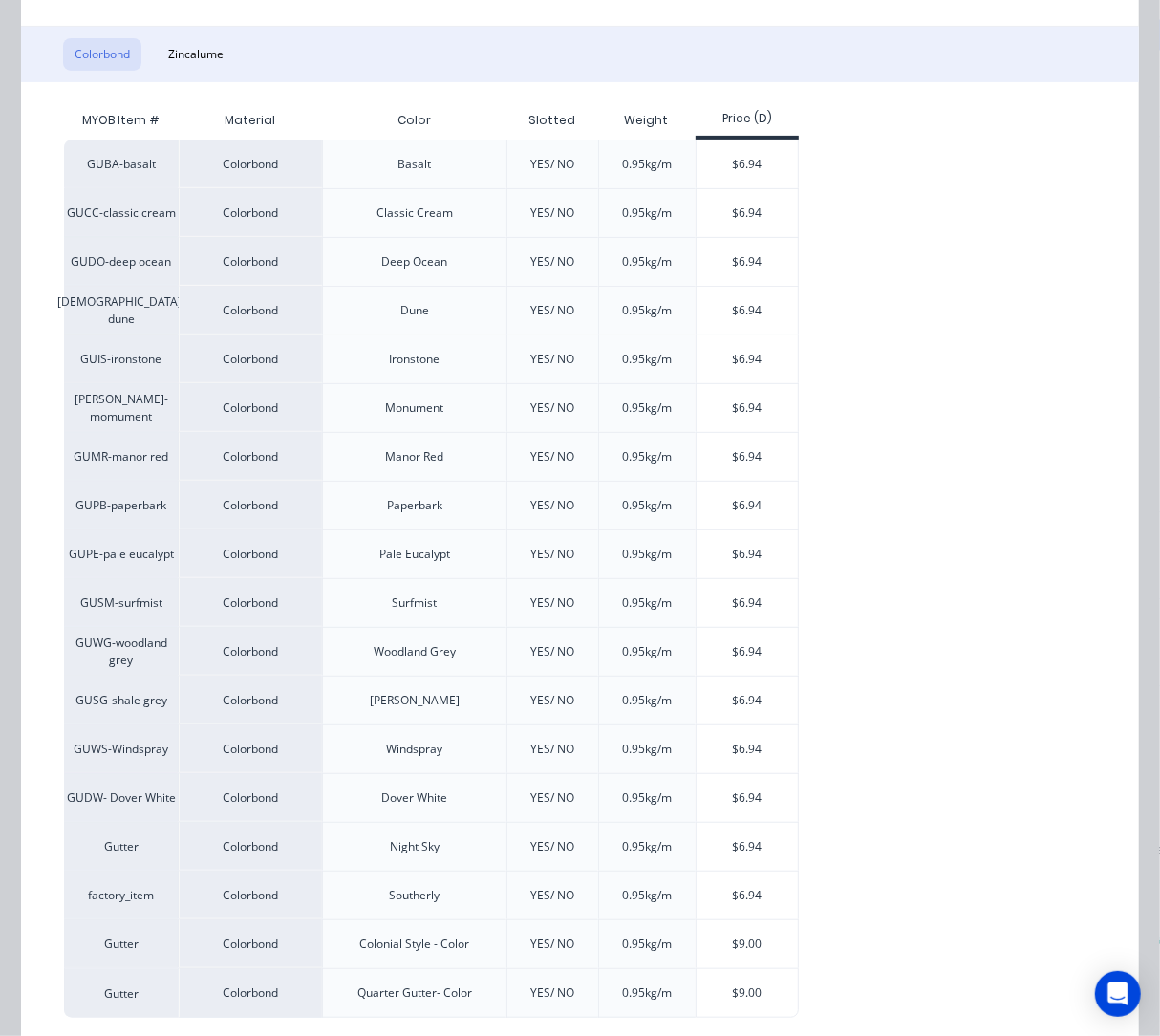 scroll, scrollTop: 314, scrollLeft: 0, axis: vertical 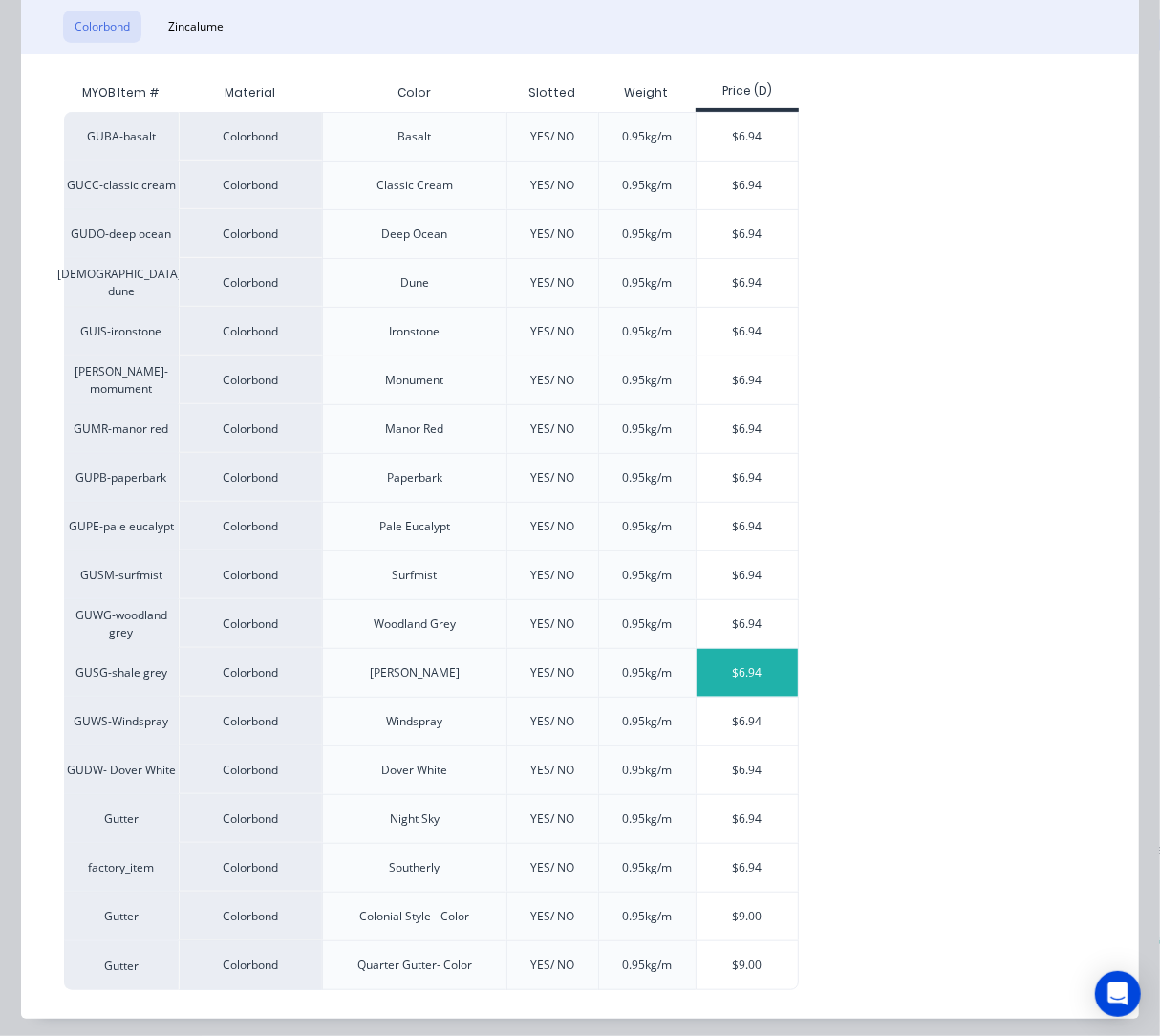 click on "$6.94" at bounding box center (747, 673) 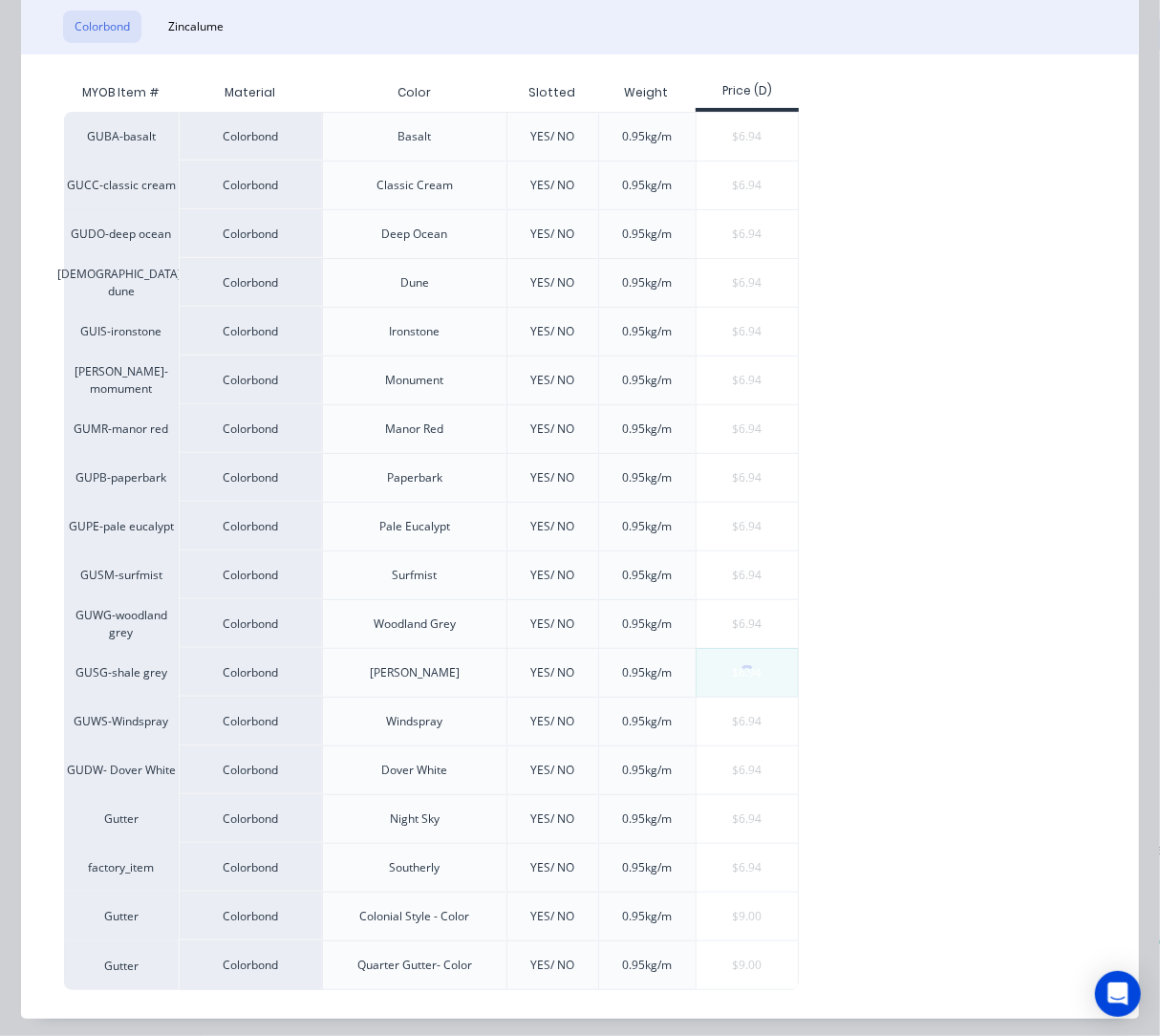 scroll, scrollTop: 0, scrollLeft: 0, axis: both 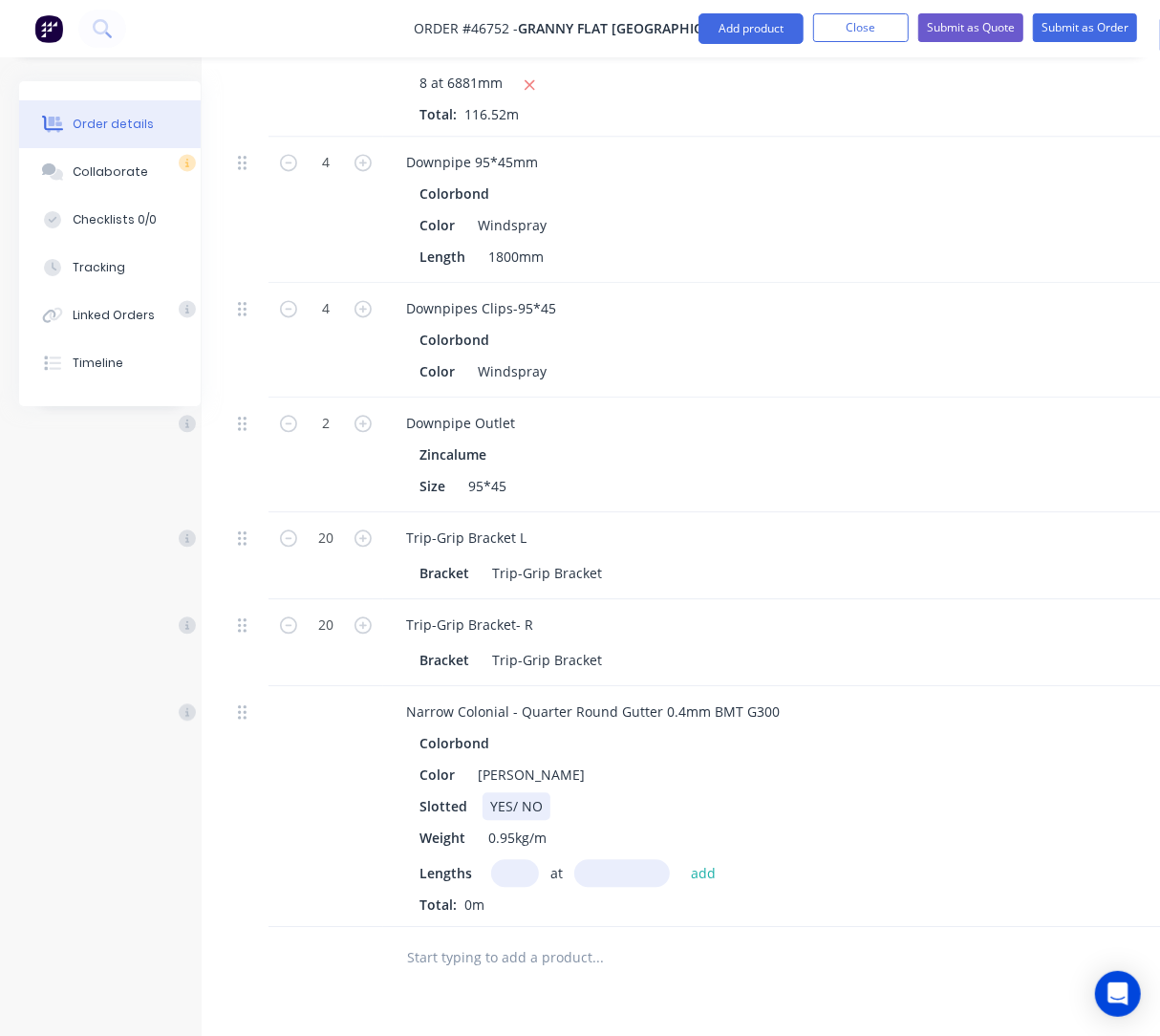 click on "YES/ NO" at bounding box center [516, 806] 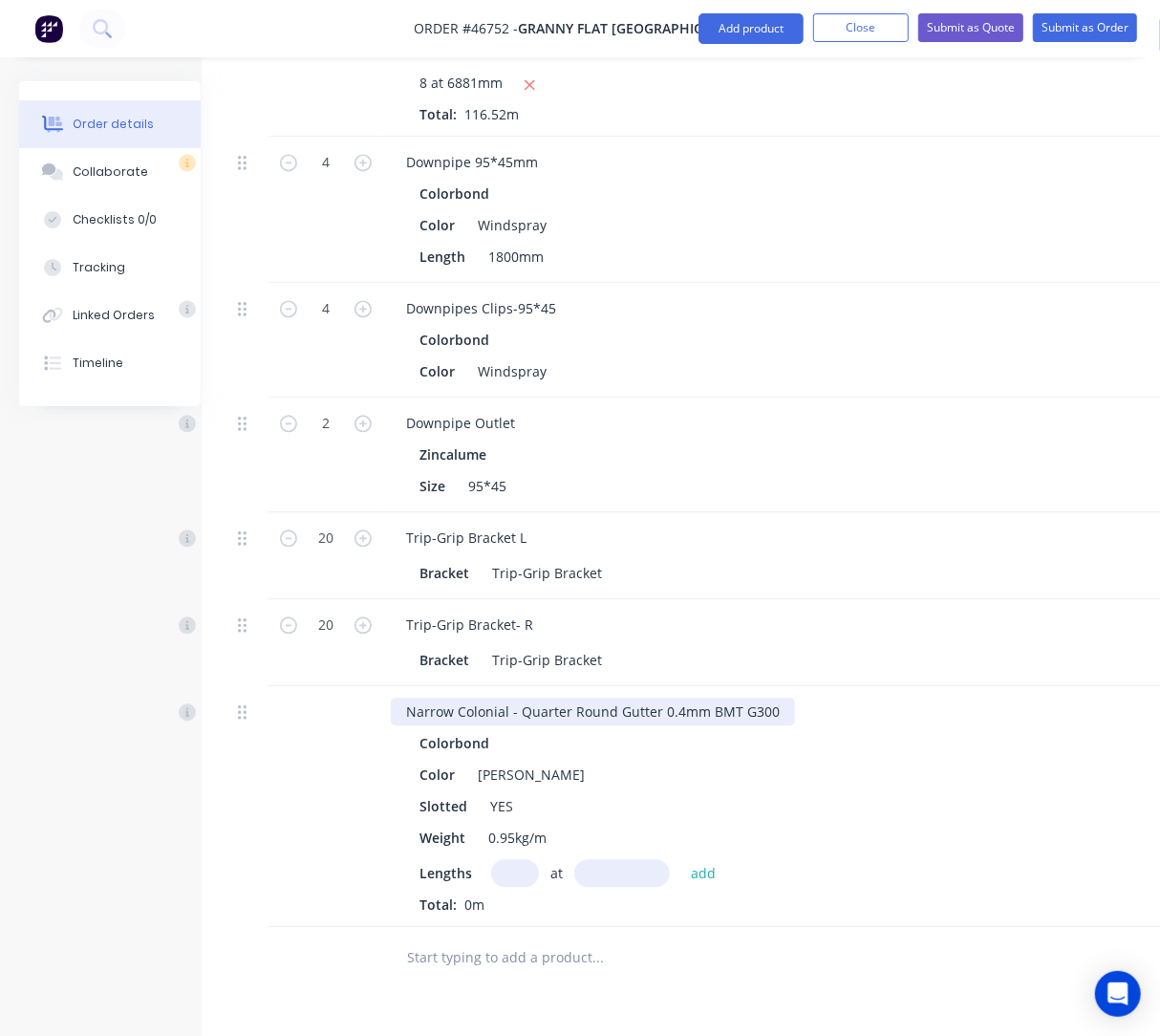 click on "Narrow Colonial - Quarter Round Gutter 0.4mm BMT G300" at bounding box center [592, 711] 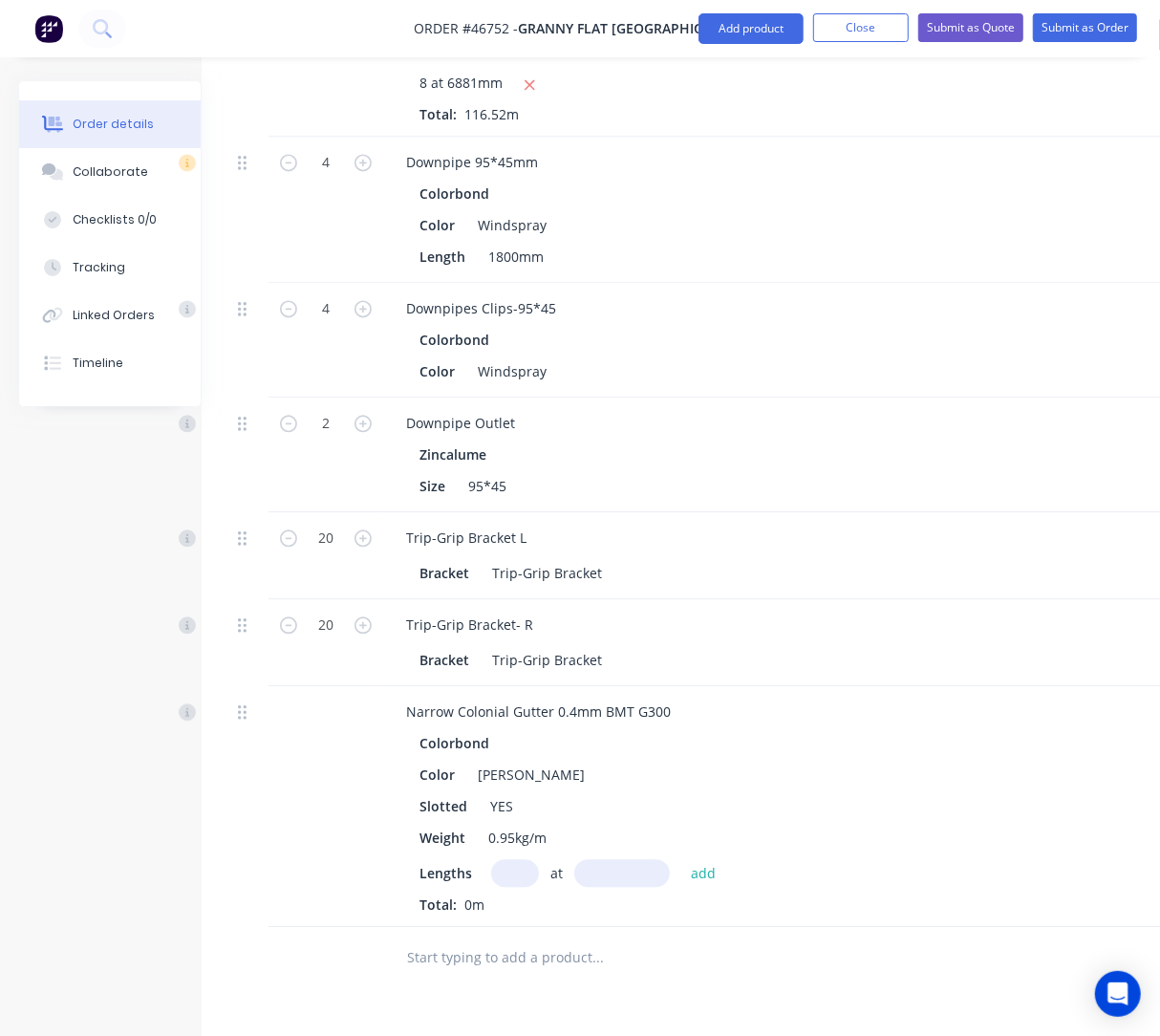 click on "Colorbond" at bounding box center [813, 743] 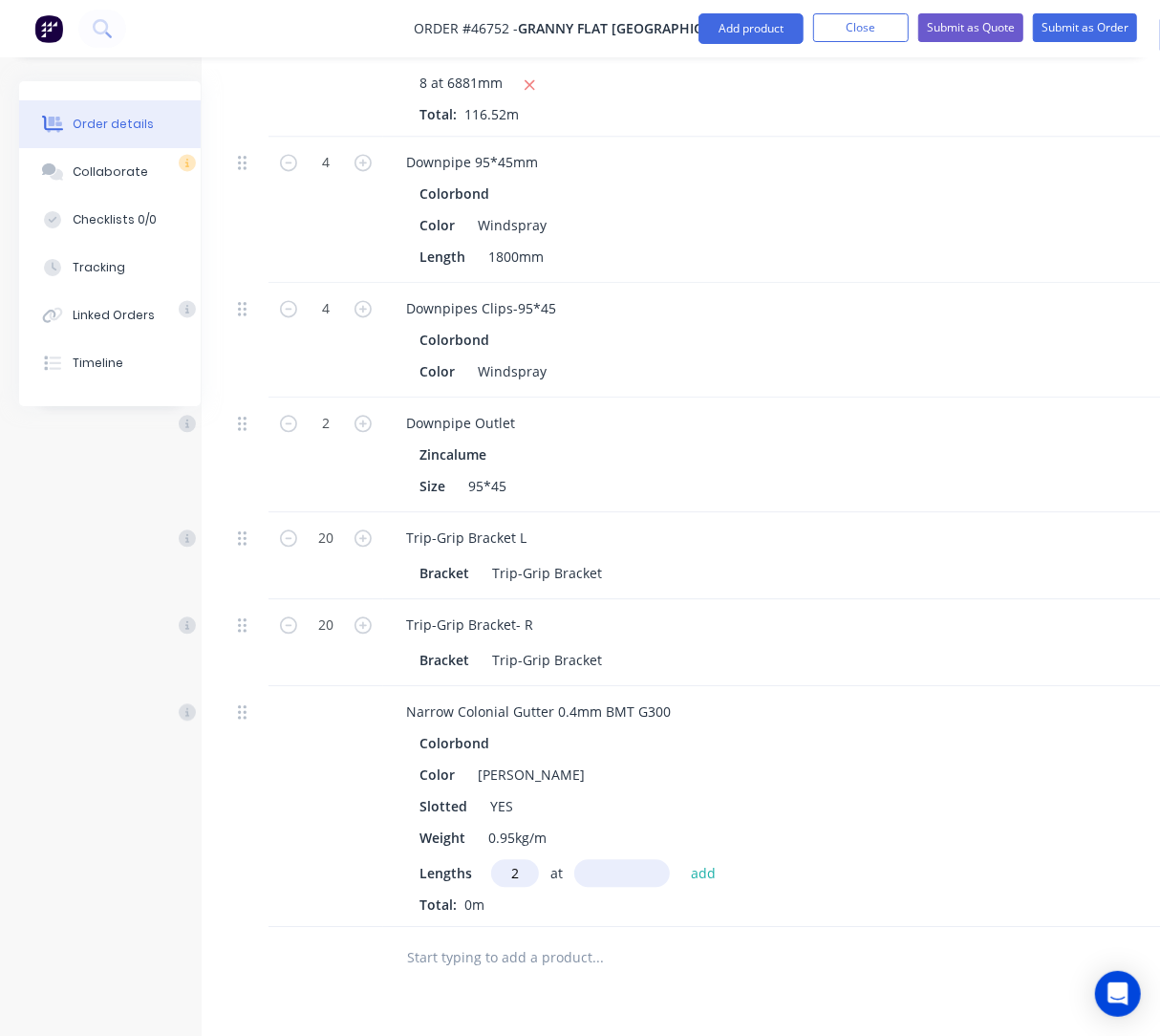 type on "2" 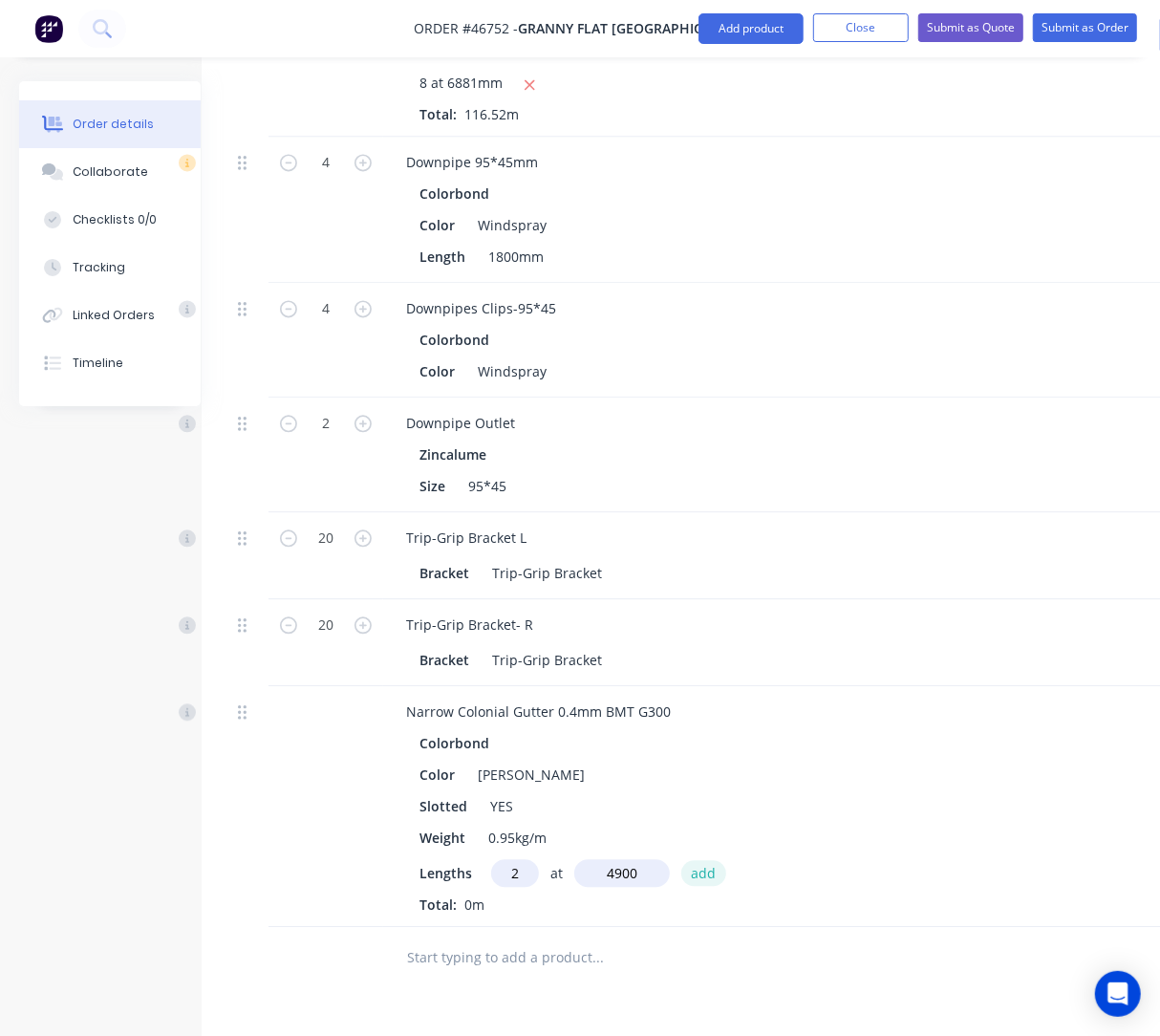 type on "4900mm" 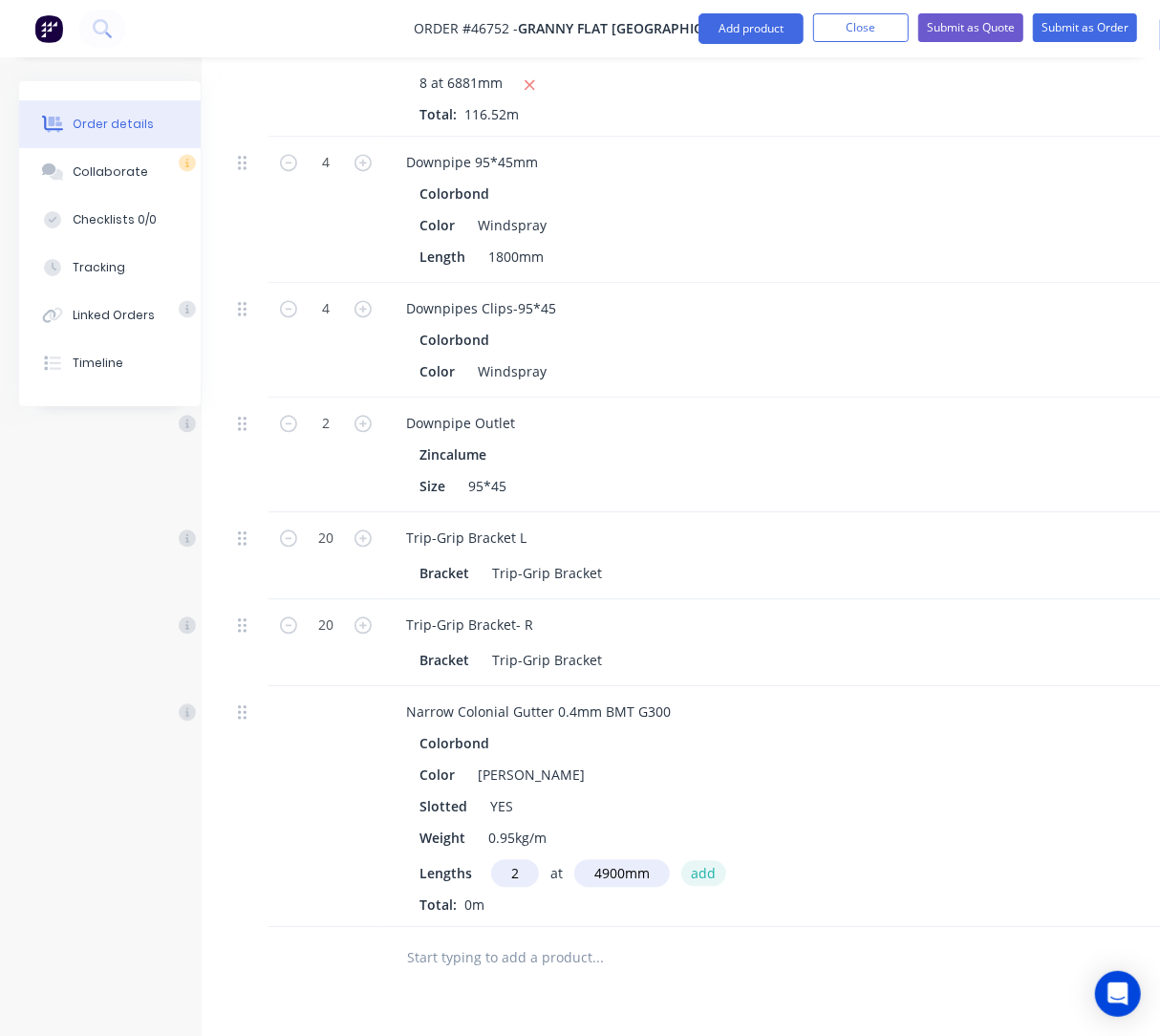 click on "add" at bounding box center (703, 873) 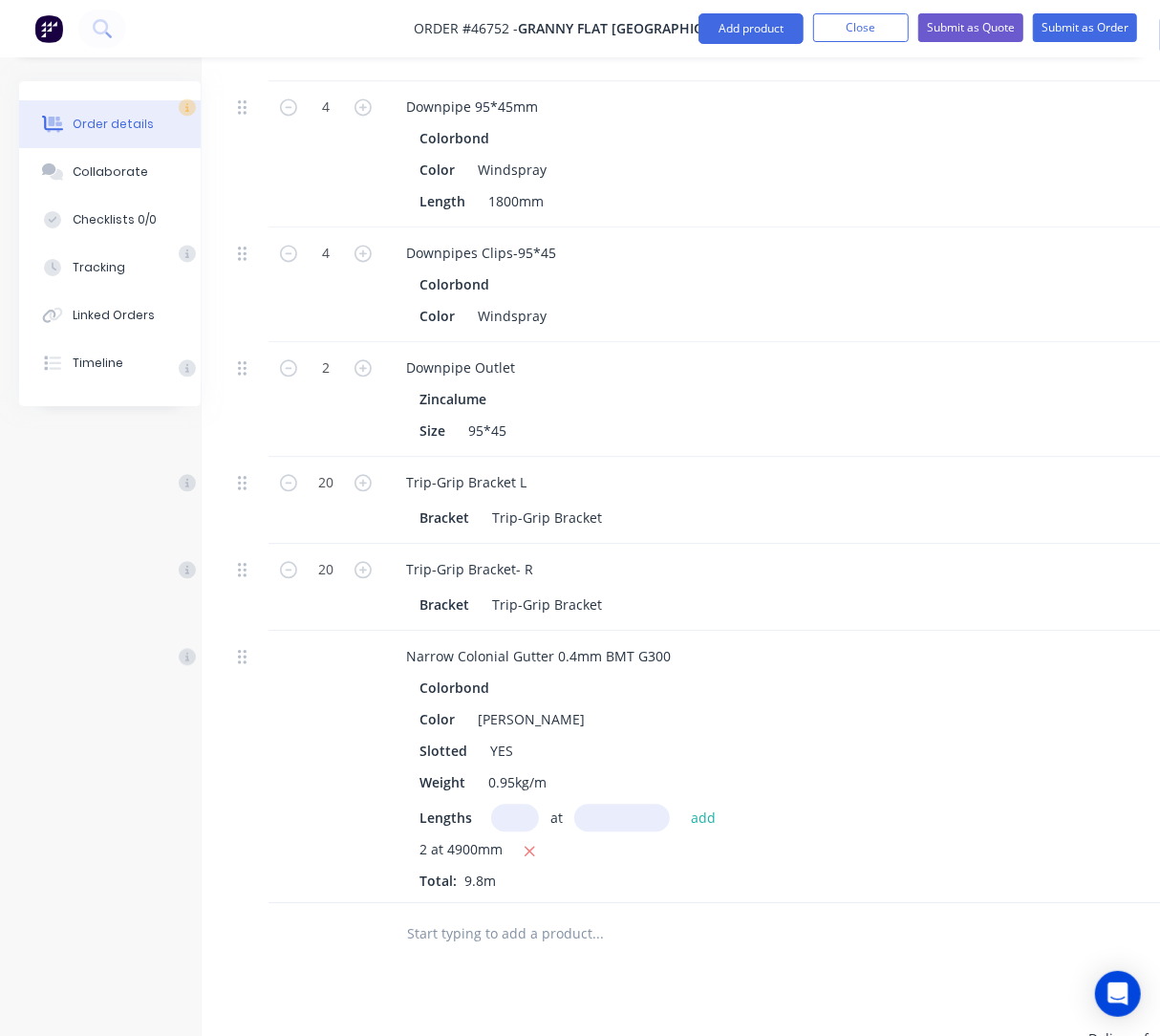 scroll, scrollTop: 2261, scrollLeft: 28, axis: both 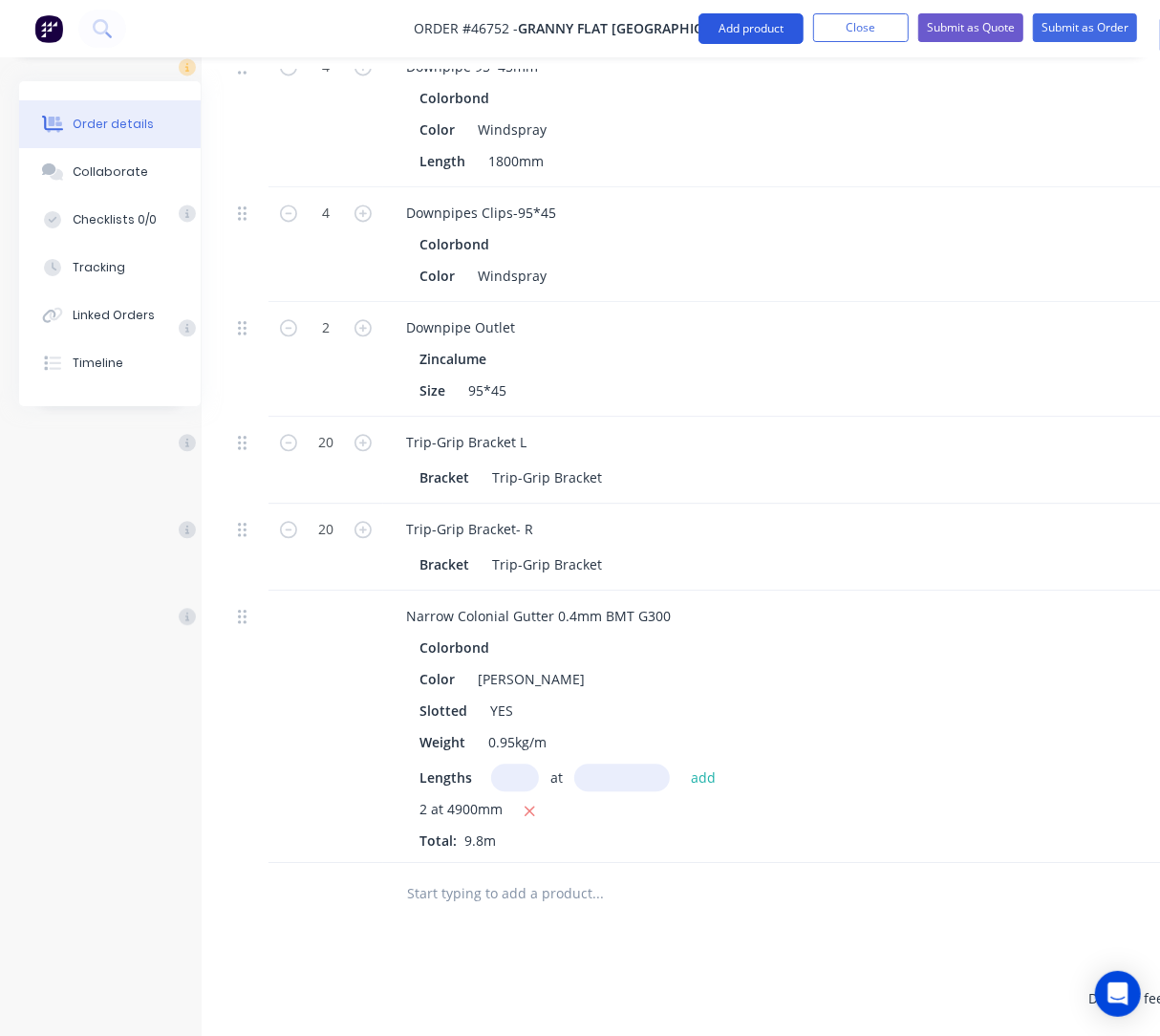 click on "Add product" at bounding box center [751, 29] 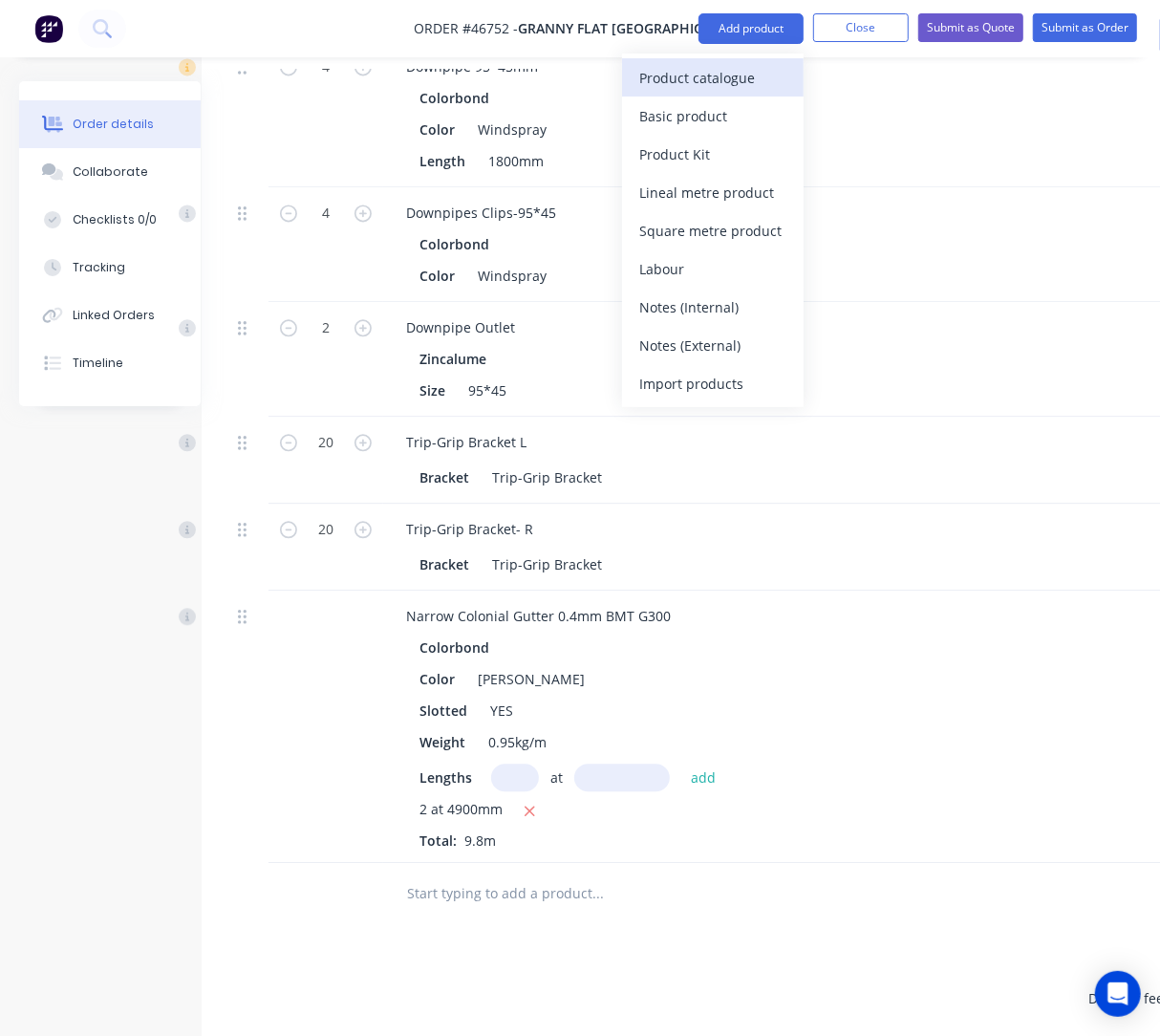 click on "Product catalogue" at bounding box center [713, 77] 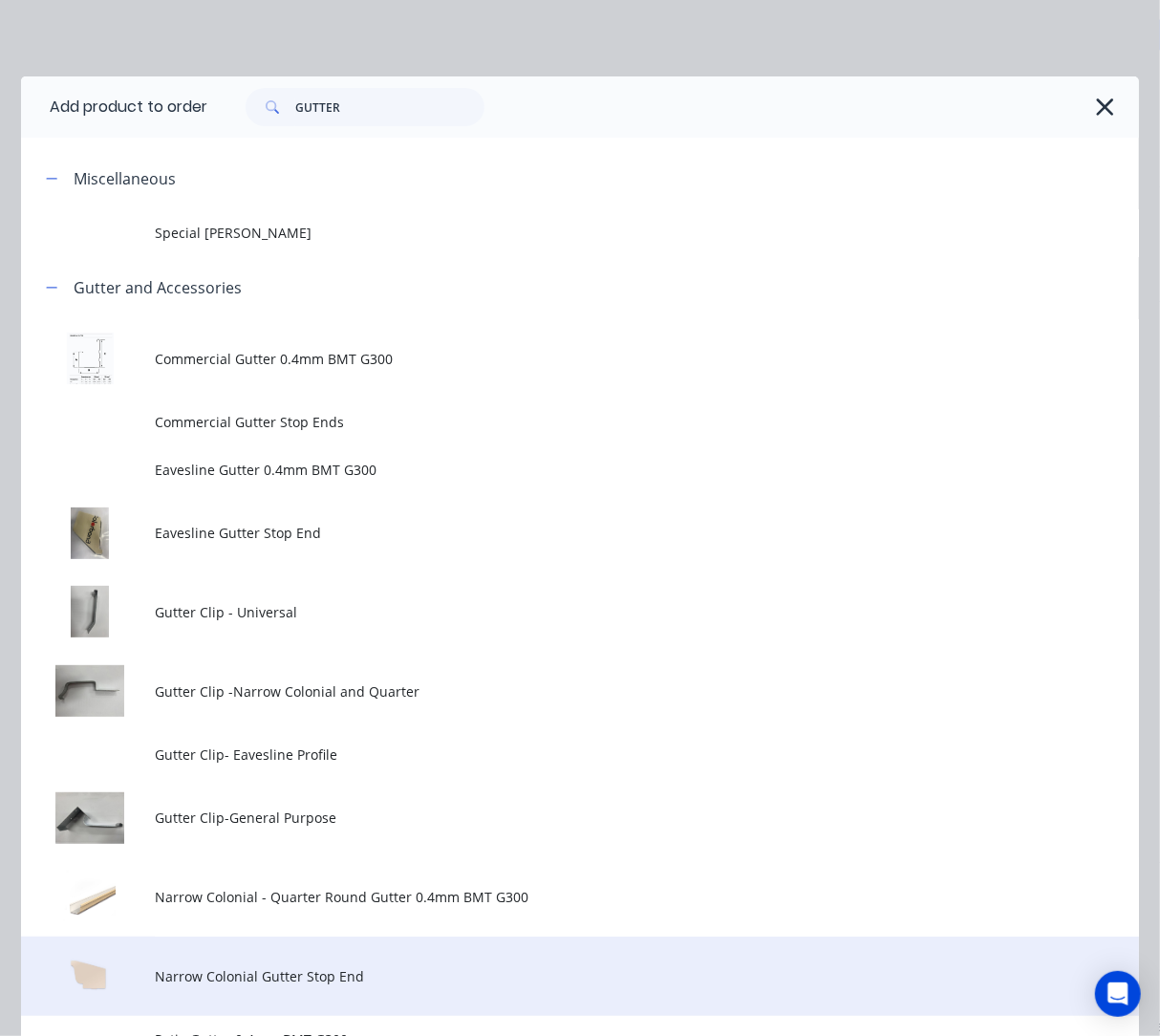 click on "Narrow Colonial Gutter Stop End" at bounding box center [548, 976] 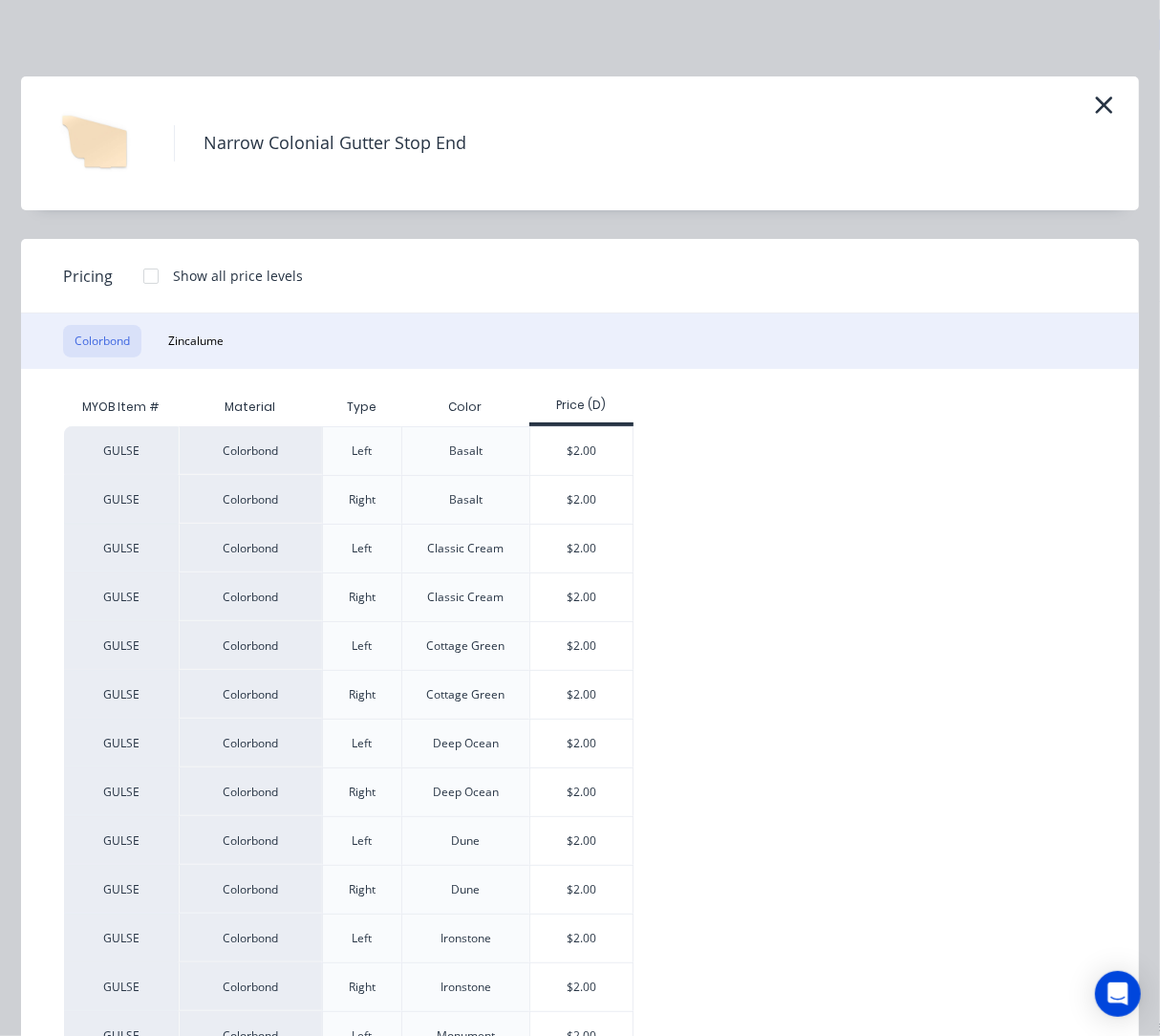 click on "MYOB Item # Material Type Color Price (D) GULSE Colorbond  Left Basalt $2.00 GULSE Colorbond  Right Basalt $2.00 GULSE Colorbond  Left Classic Cream $2.00 GULSE Colorbond  Right Classic Cream $2.00 GULSE Colorbond  Left Cottage Green $2.00 GULSE Colorbond  Right Cottage Green $2.00 GULSE Colorbond  Left Deep Ocean $2.00 GULSE Colorbond  Right Deep Ocean $2.00 GULSE Colorbond  Left Dune $2.00 GULSE Colorbond  Right Dune $2.00 GULSE Colorbond  Left Ironstone $2.00 GULSE Colorbond  Right Ironstone $2.00 GULSE Colorbond  Left Monument $2.00 GULSE Colorbond  Right Monument $2.00 GULSE Colorbond  Left Manor Red $2.00 GULSE Colorbond  Right Manor Red $2.00 GULSE Colorbond  Left Paperbark $2.00 GULSE Colorbond  Right Paperbark $2.00 GULSE Colorbond  Left Pale Eucalypt $2.00 GULSE Colorbond  Right Pale Eucalypt $2.00 GULSE Colorbond  Left Shale Grey $2.00 GULSE Colorbond  Right Shale Grey $2.00 GULSE Colorbond  Left Surfmist $2.00 GULSE Colorbond  Right Surfmist $2.00 GULSE Colorbond  Left Wallaby $2.00 GULSE Right" at bounding box center [566, 1300] 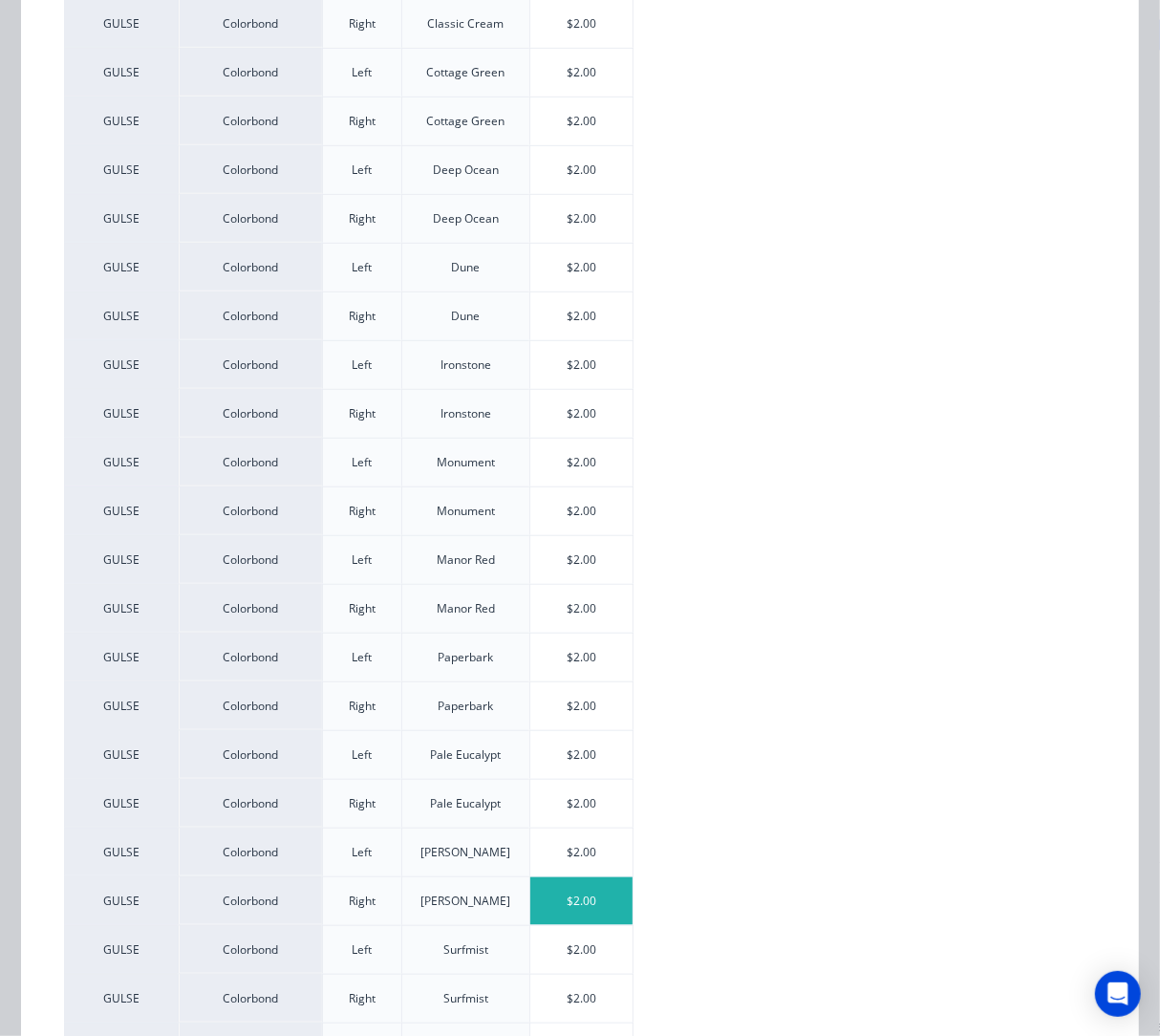 scroll, scrollTop: 669, scrollLeft: 0, axis: vertical 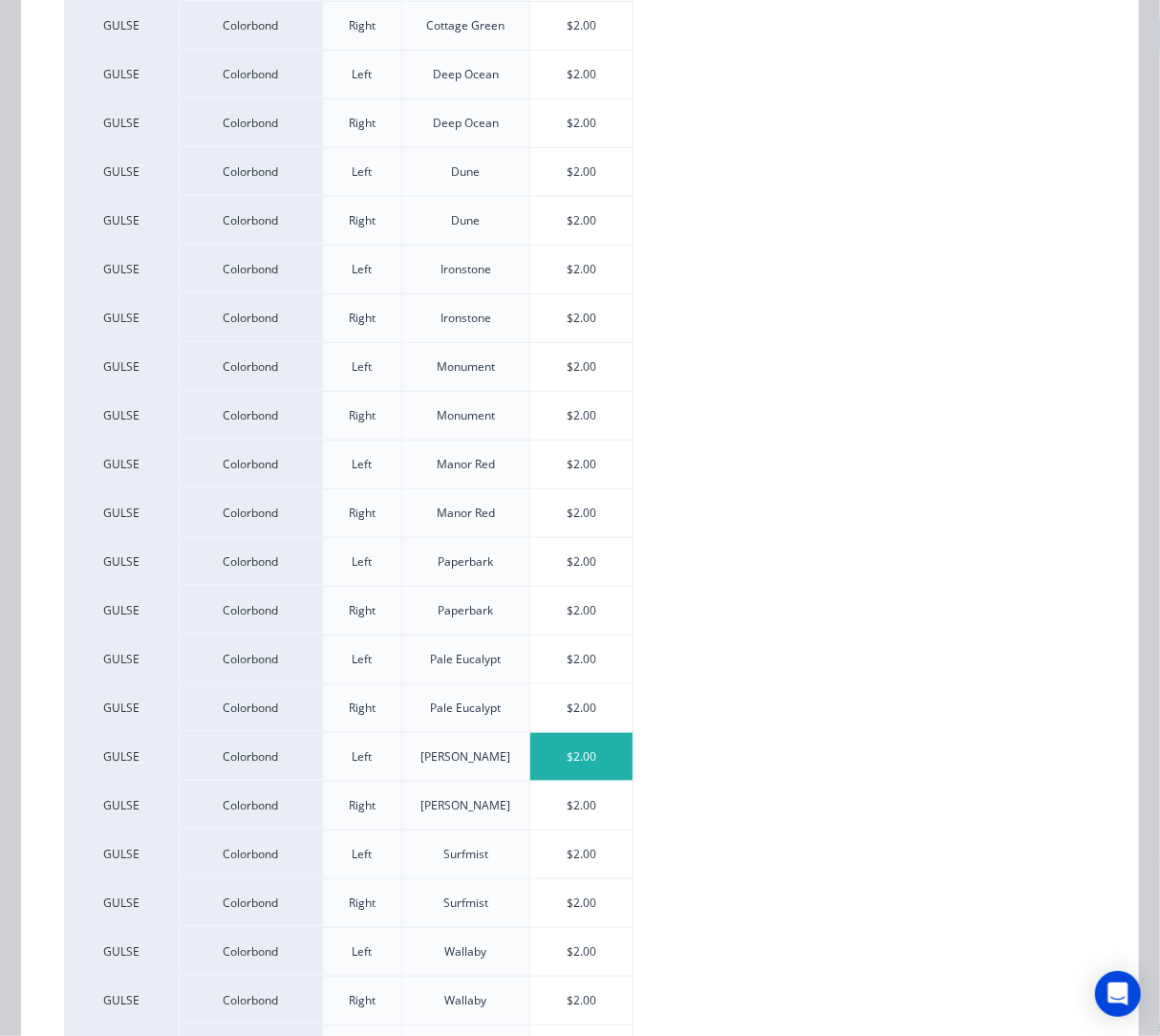 click on "$2.00" at bounding box center (581, 757) 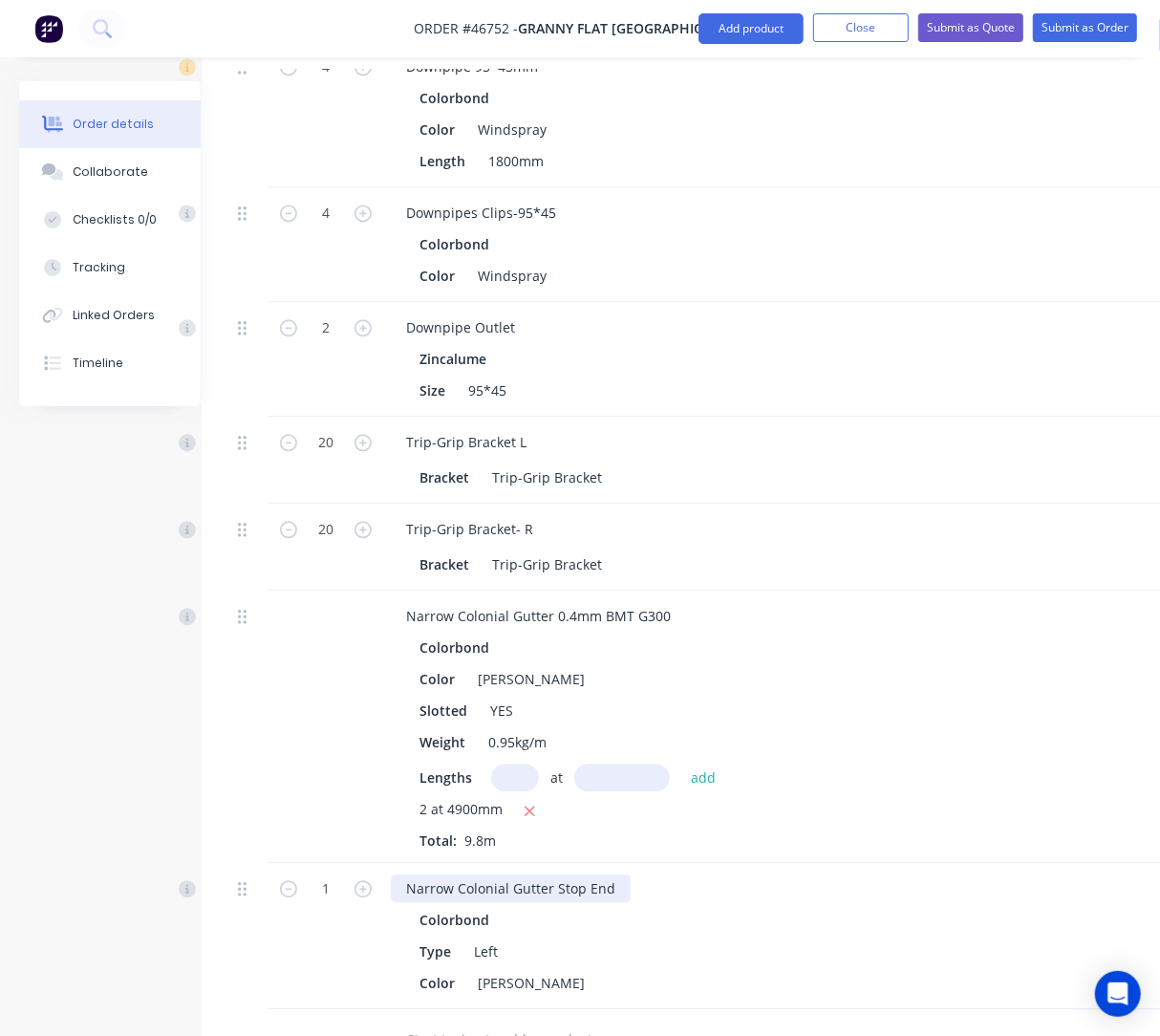 click on "Narrow Colonial Gutter Stop End" at bounding box center (510, 888) 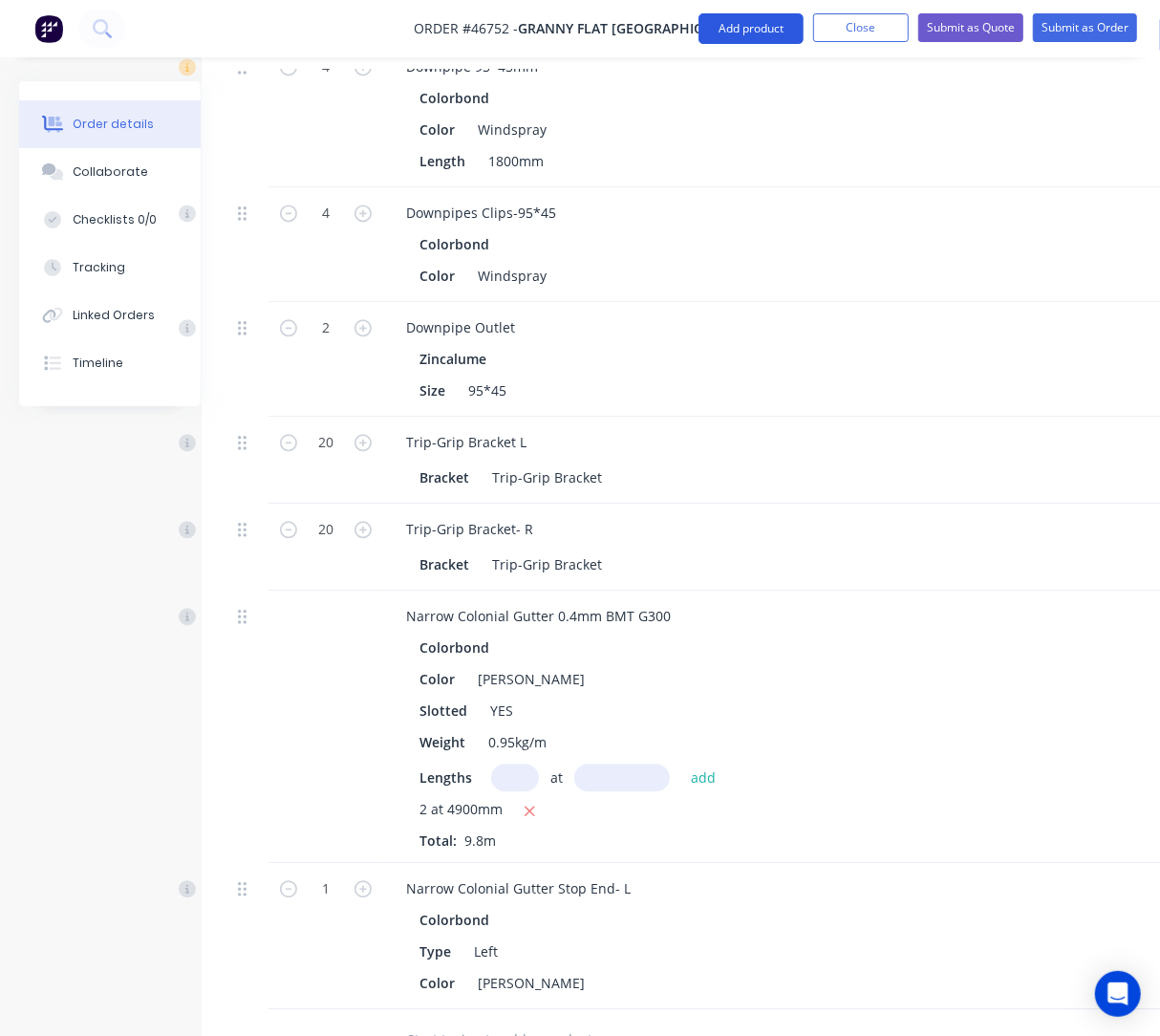 click on "Add product" at bounding box center [751, 29] 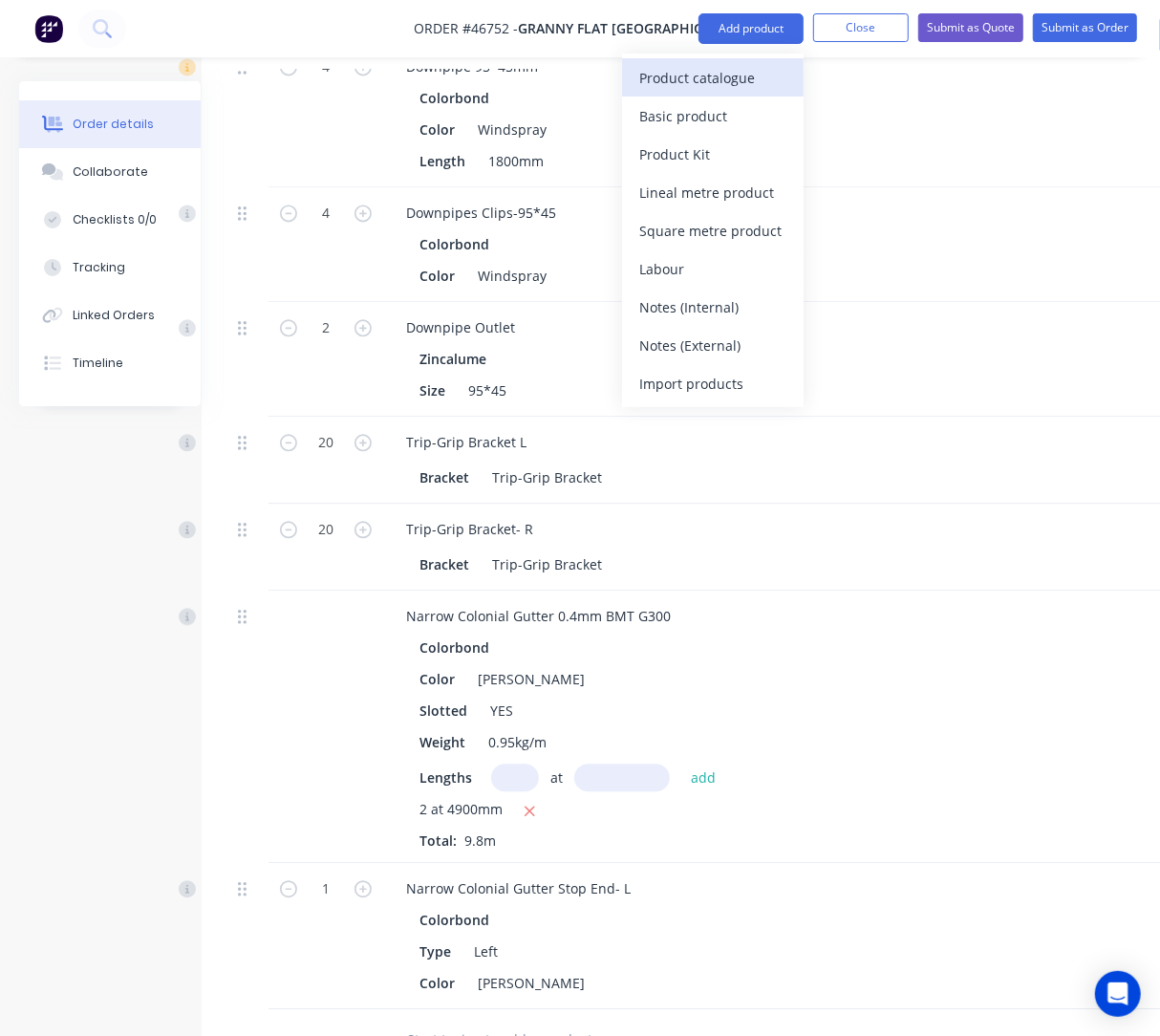 click on "Product catalogue" at bounding box center (713, 77) 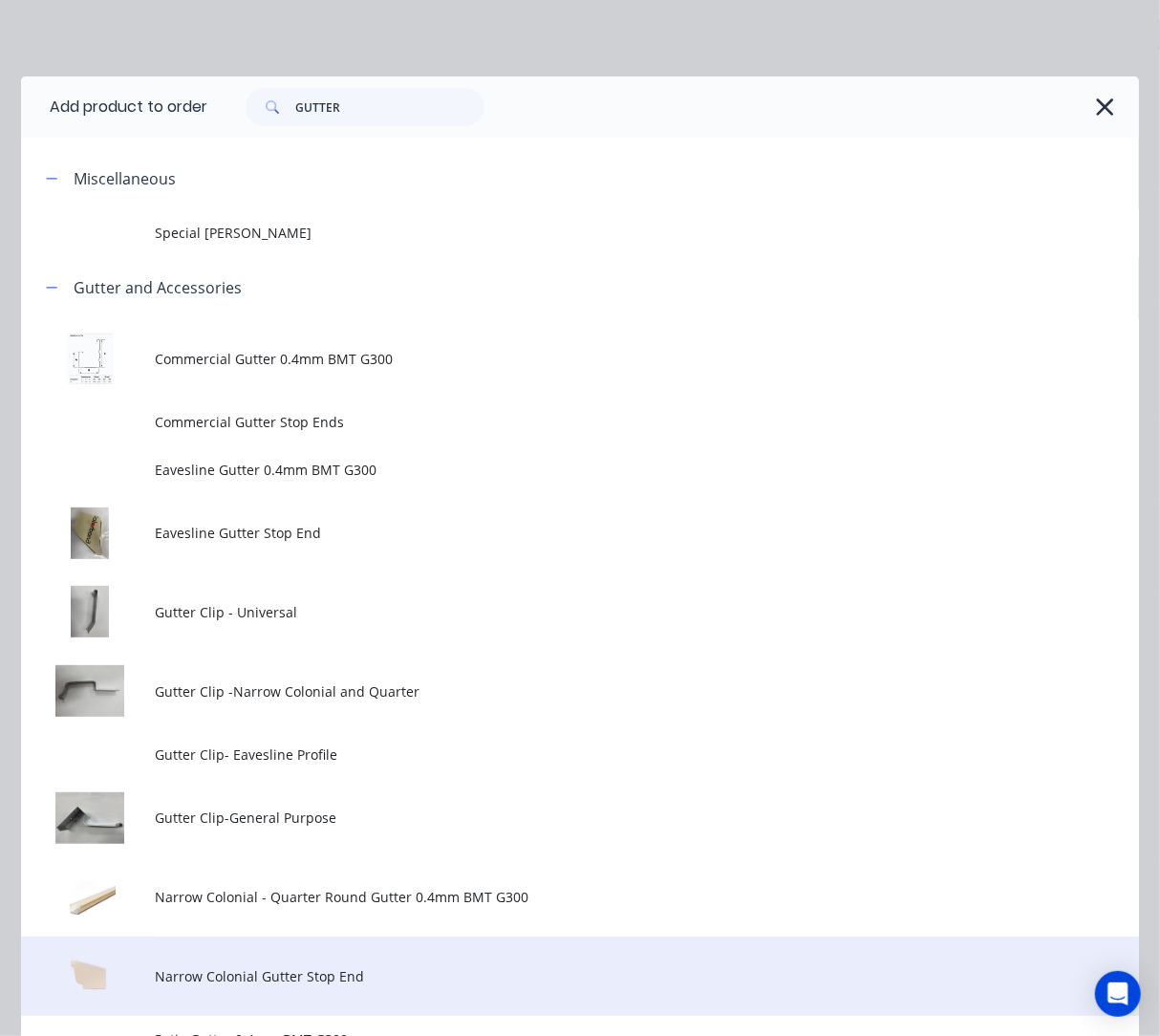 click on "Narrow Colonial Gutter Stop End" at bounding box center [647, 976] 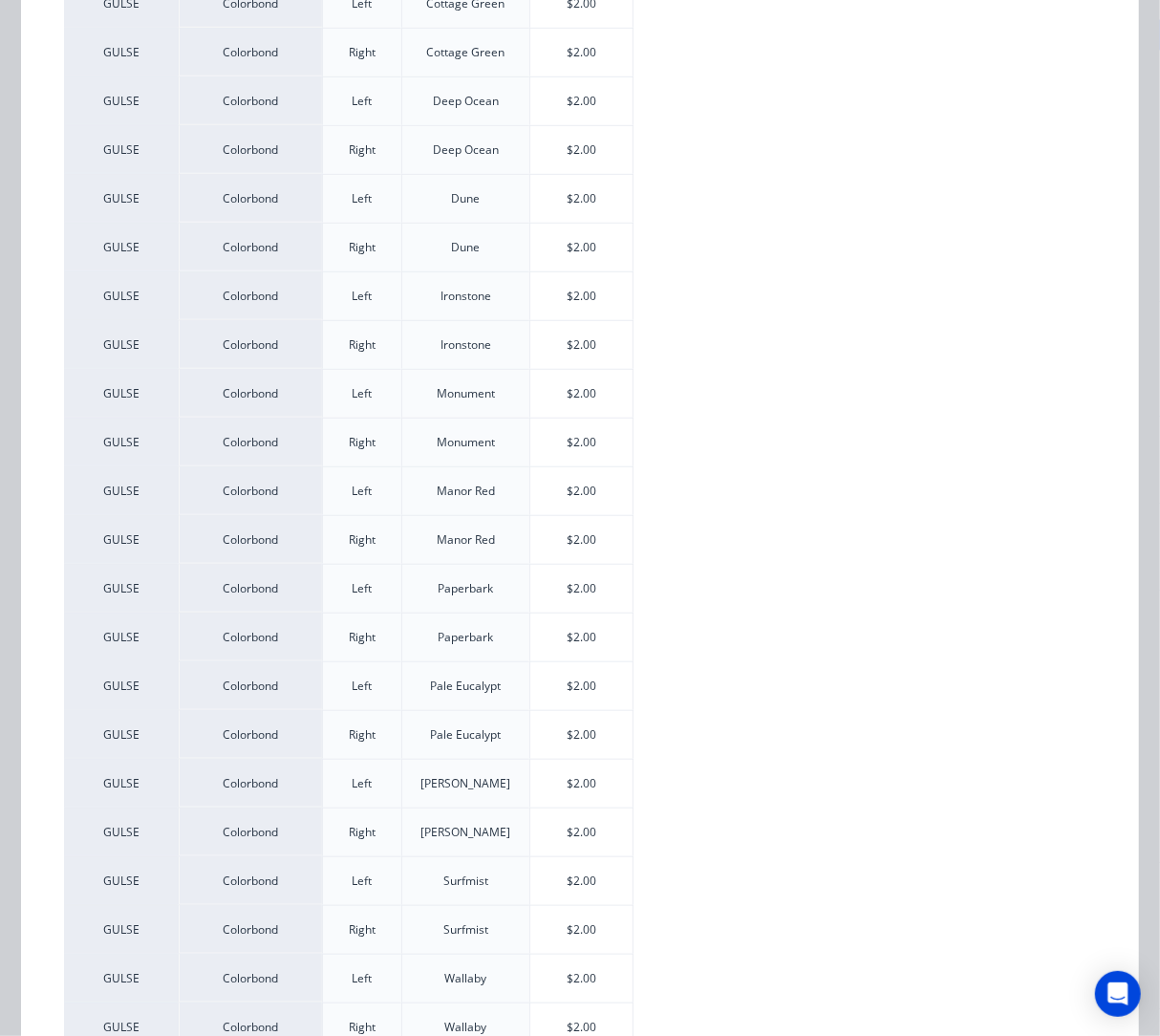 scroll, scrollTop: 669, scrollLeft: 0, axis: vertical 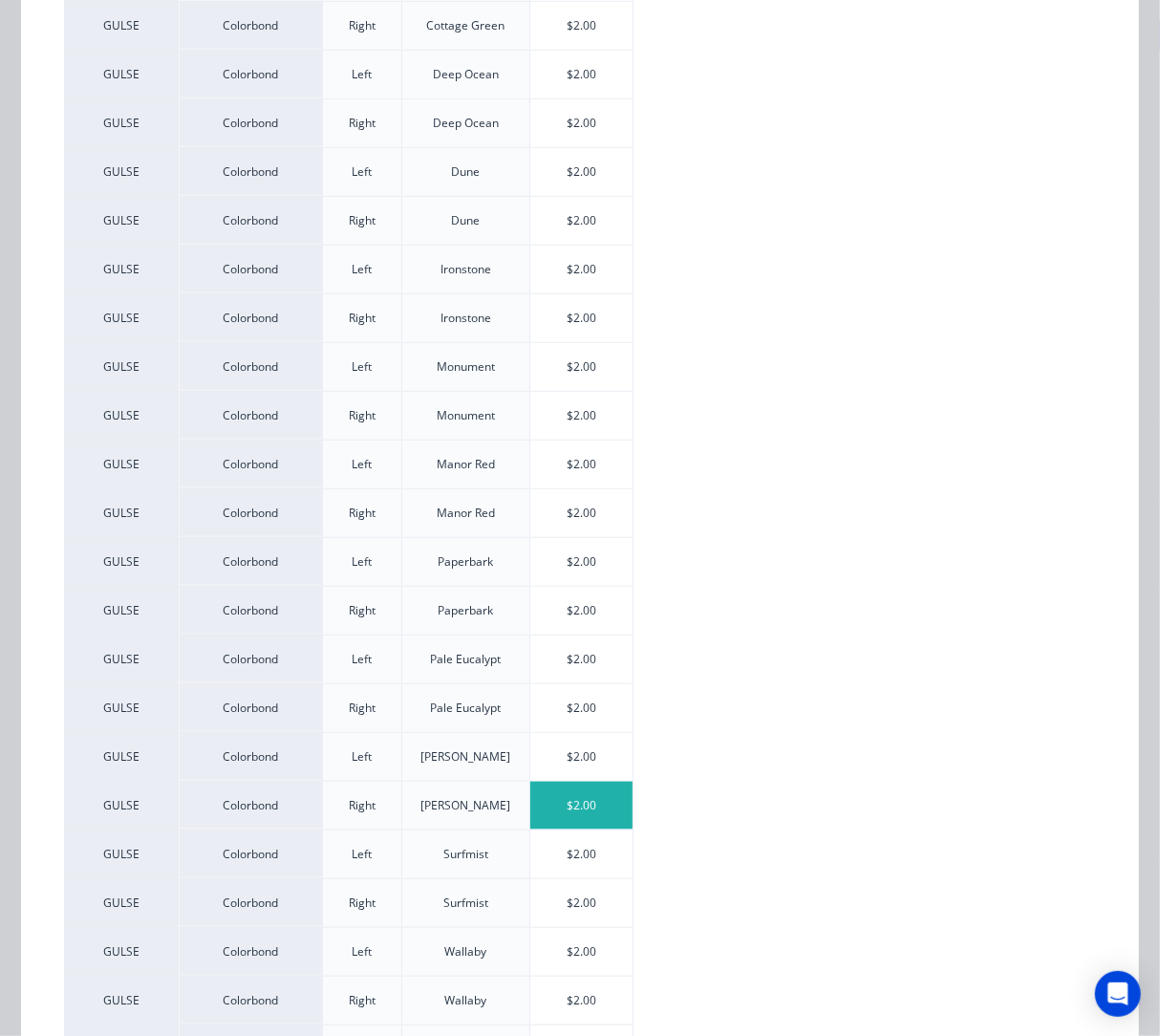 click on "$2.00" at bounding box center [581, 806] 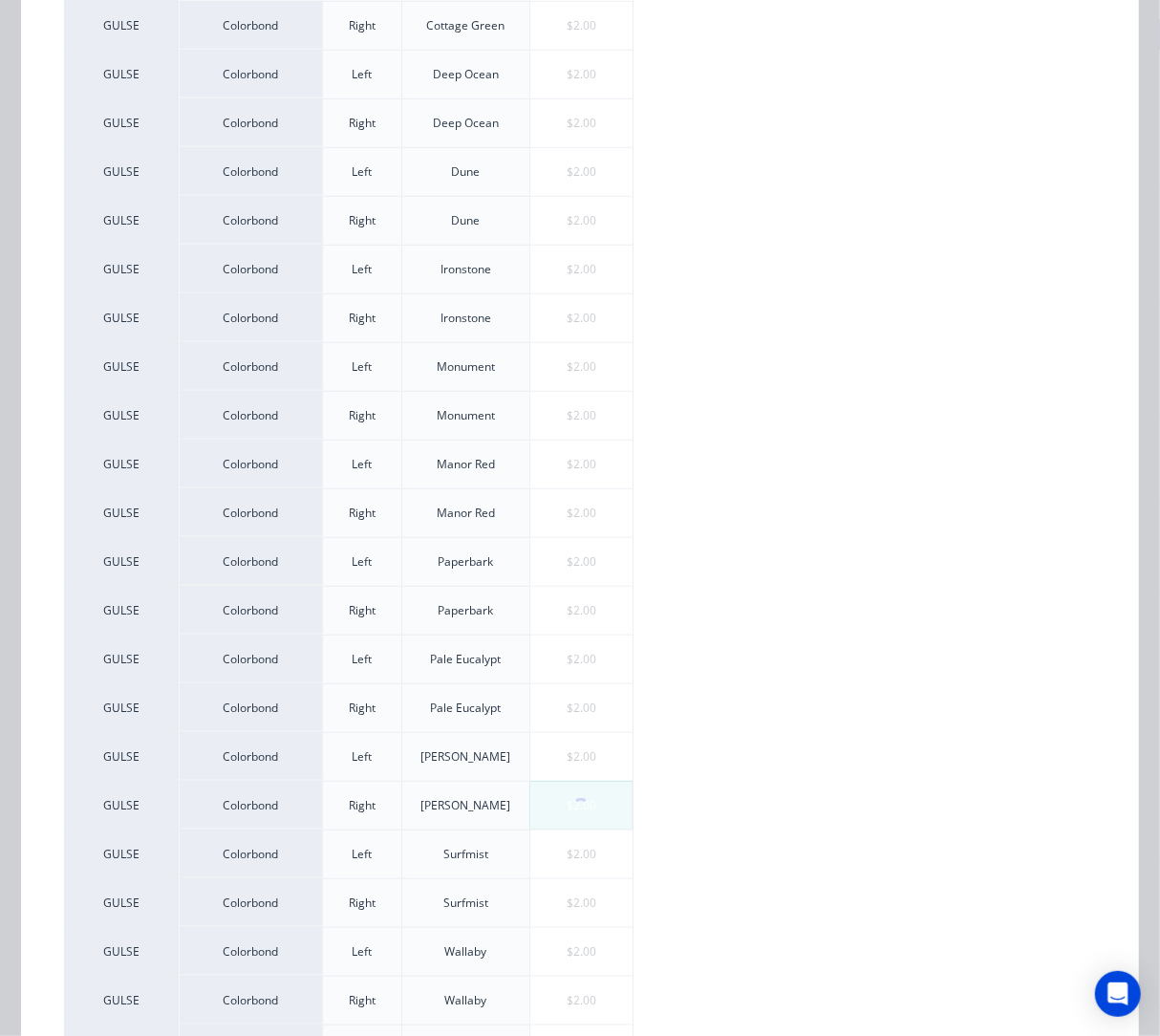 scroll, scrollTop: 0, scrollLeft: 0, axis: both 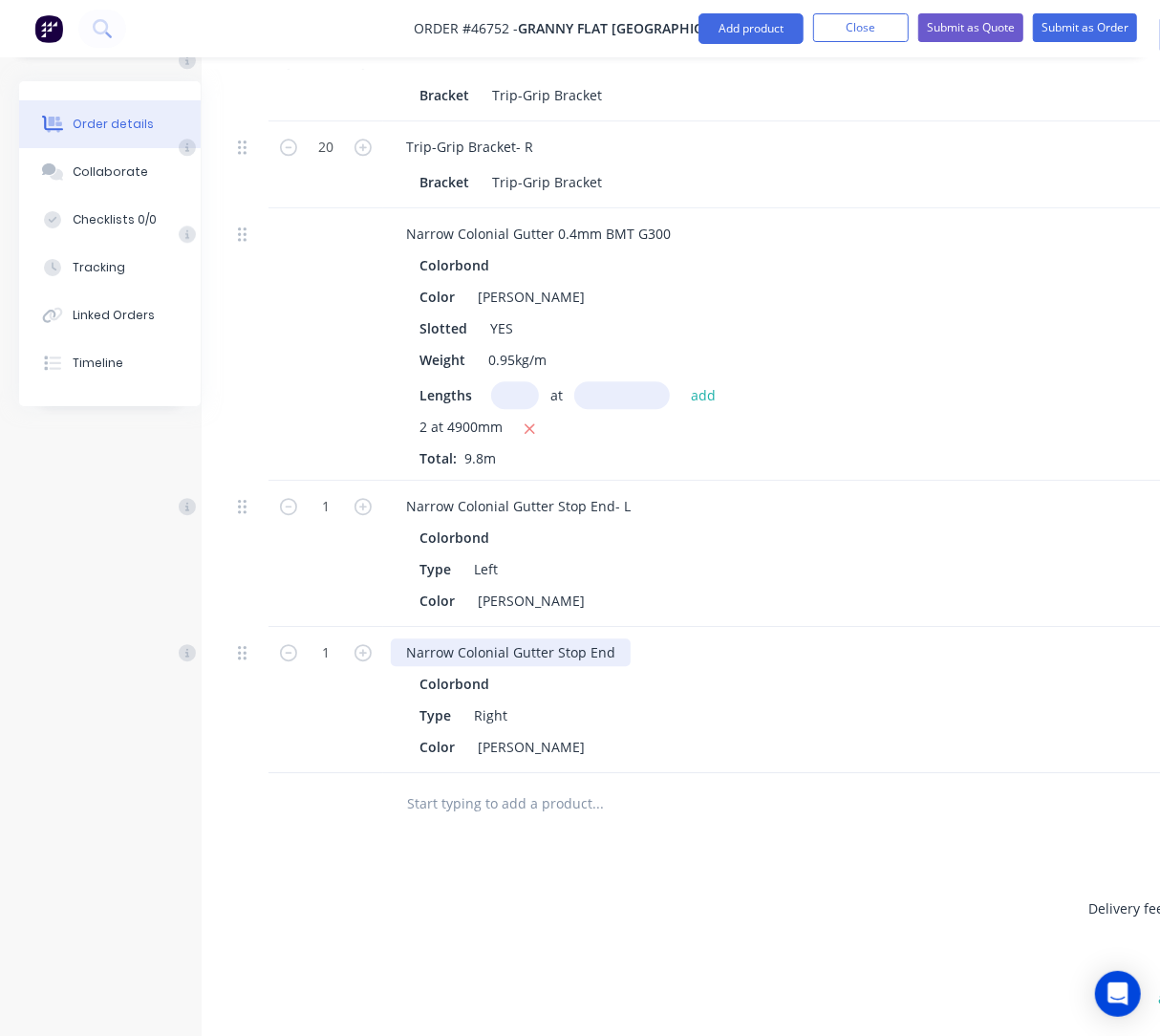 click on "Narrow Colonial Gutter Stop End" at bounding box center (510, 652) 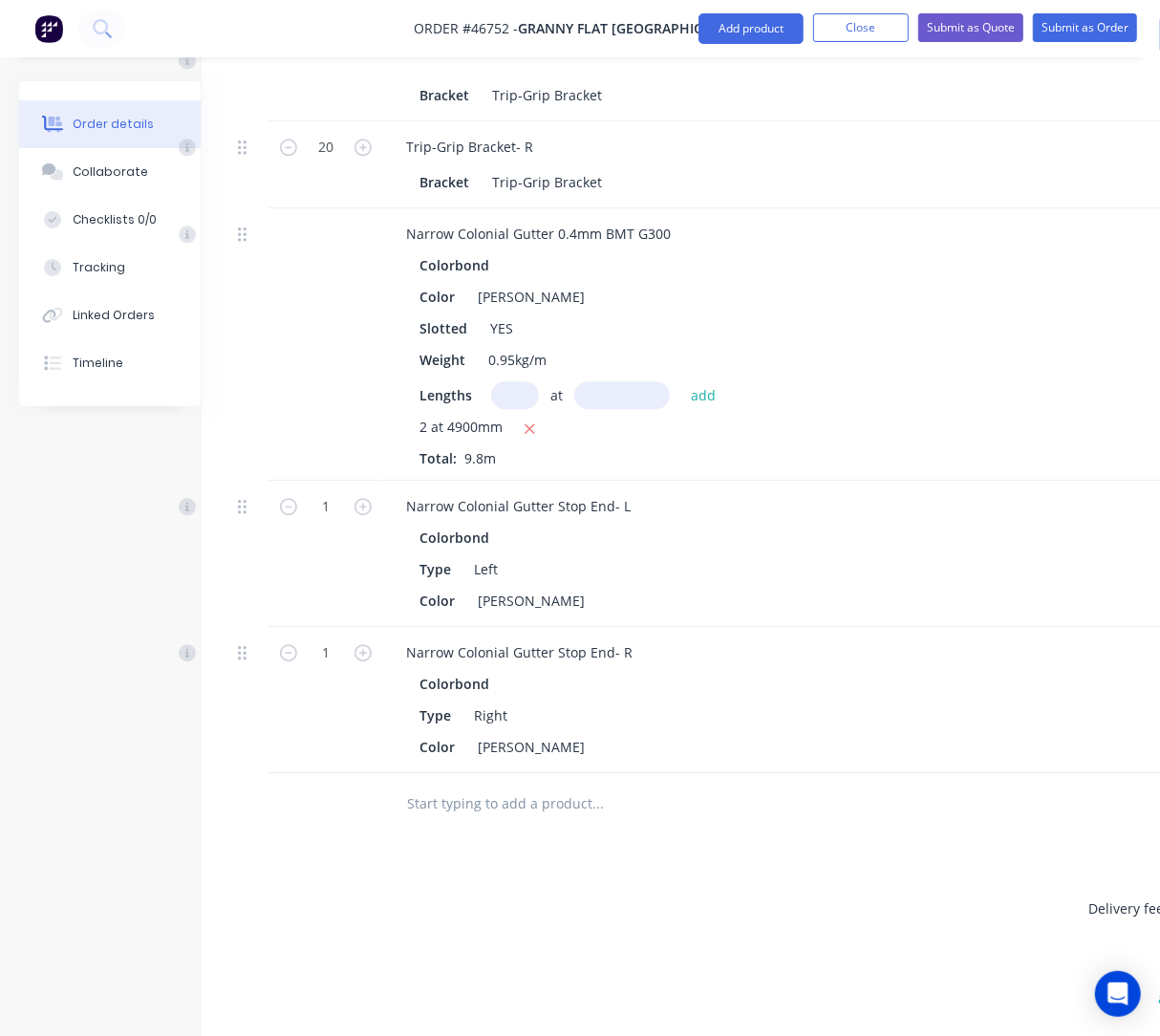 click at bounding box center [727, 804] 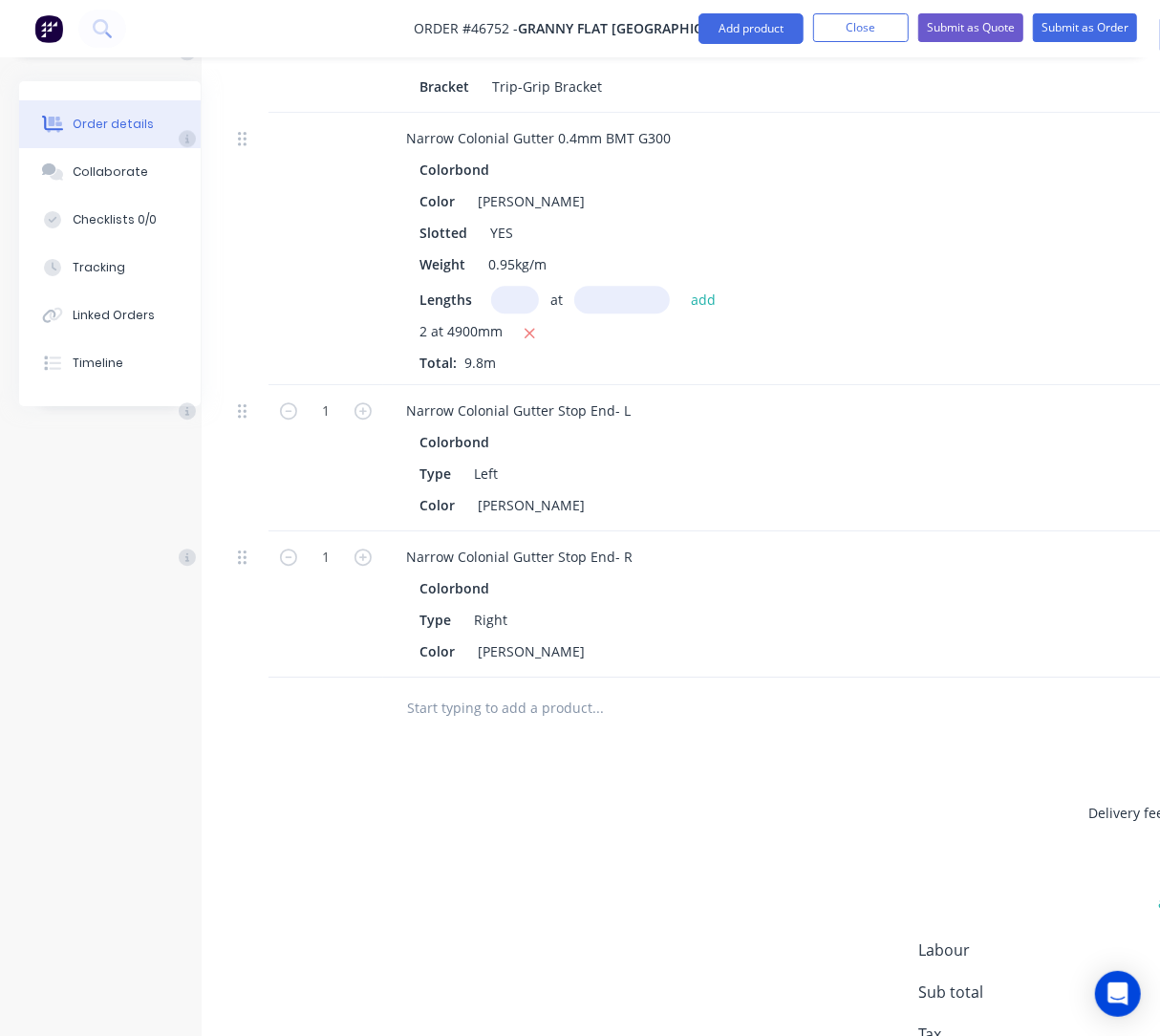 scroll, scrollTop: 2644, scrollLeft: 28, axis: both 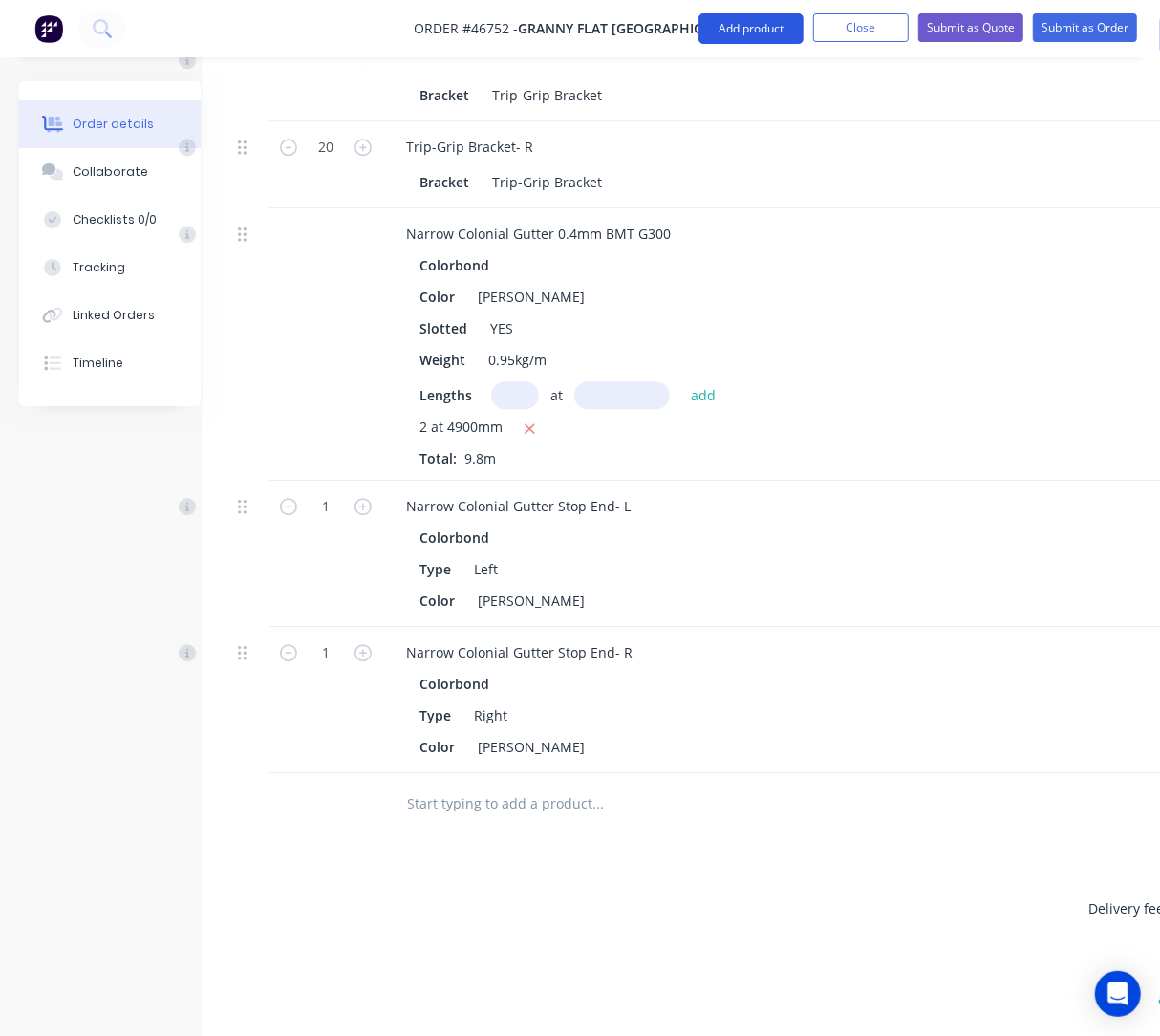 click on "Add product" at bounding box center (751, 29) 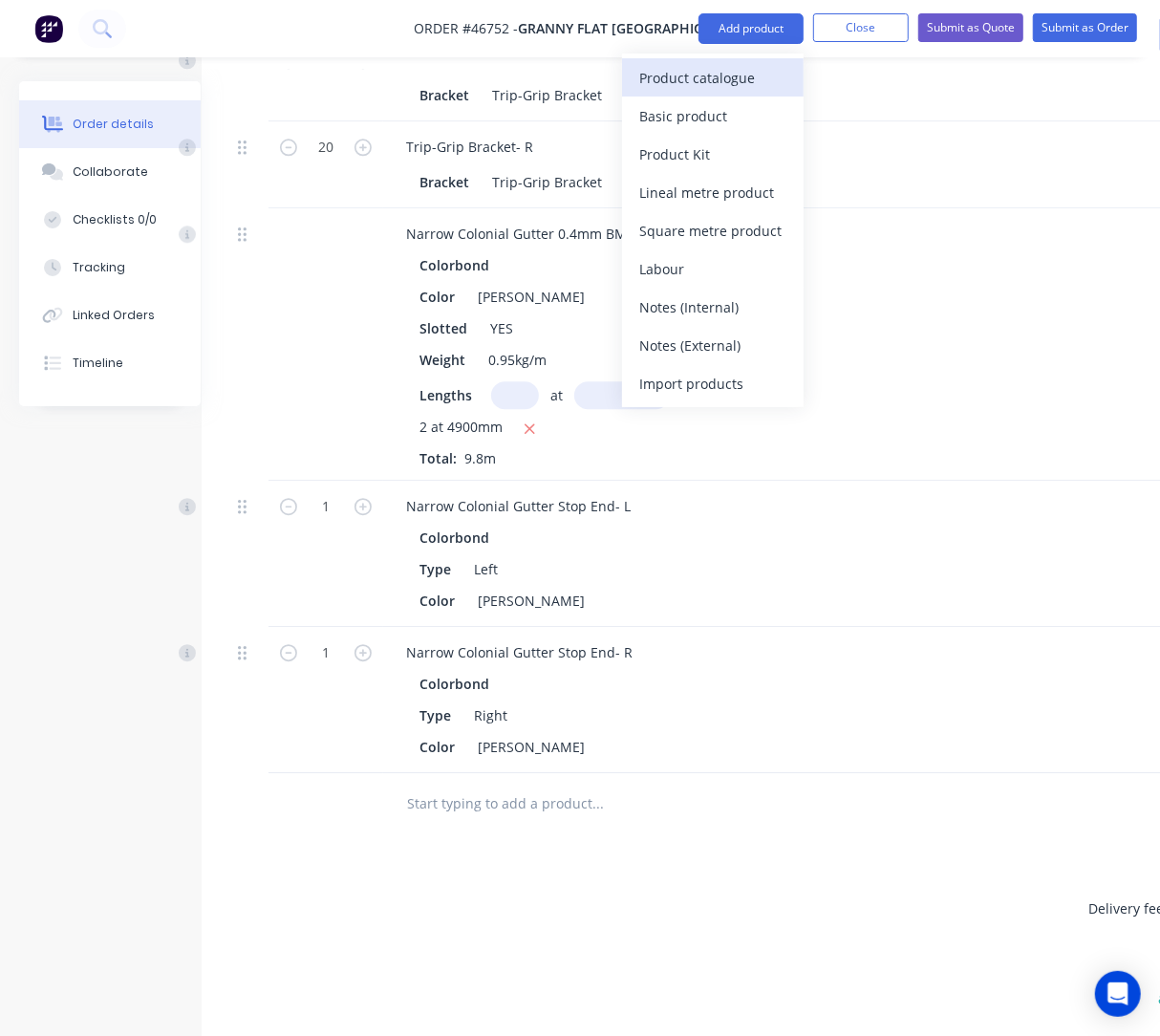 click on "Product catalogue" at bounding box center [713, 77] 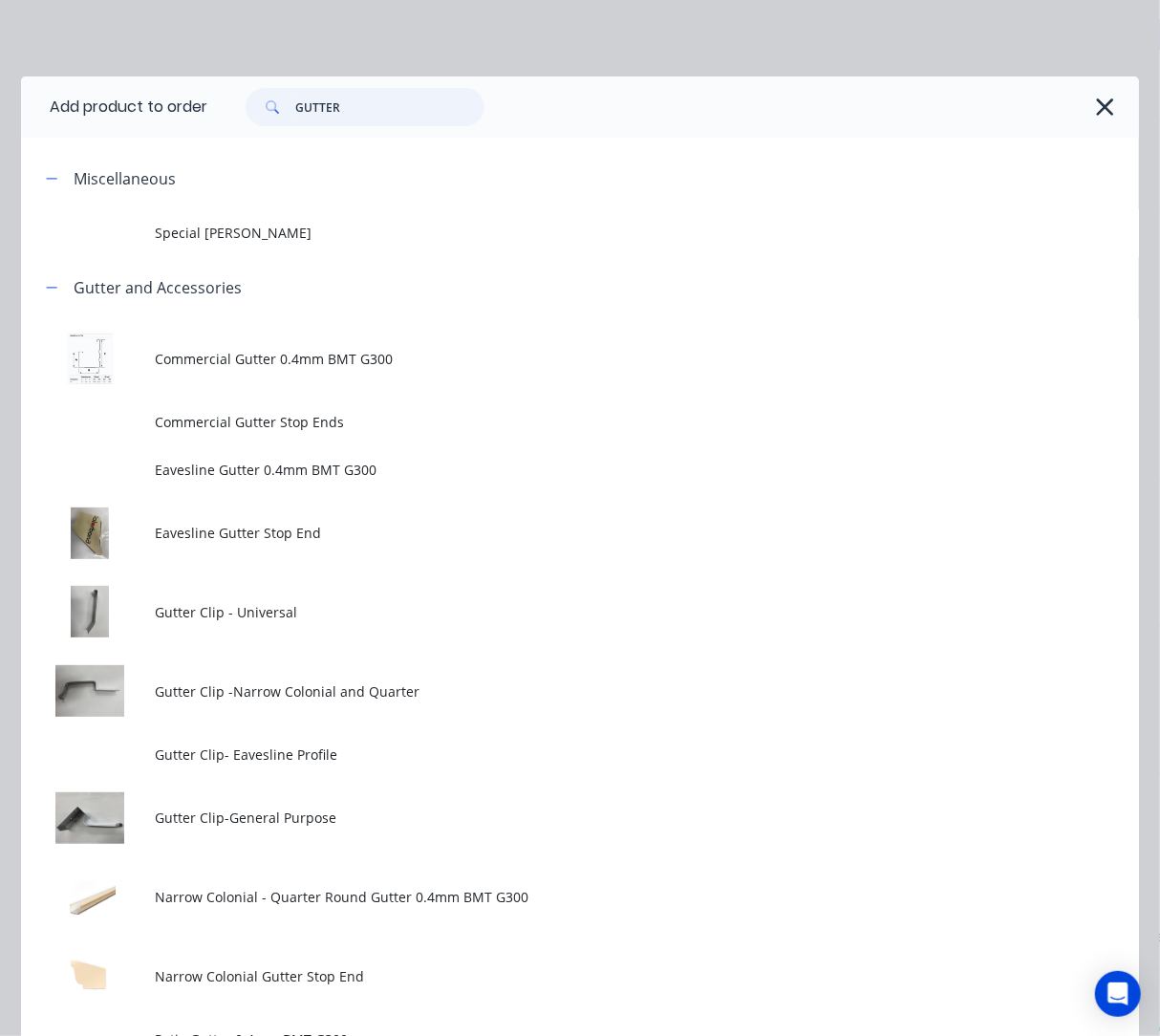 drag, startPoint x: 454, startPoint y: 91, endPoint x: -32, endPoint y: 94, distance: 486.00926 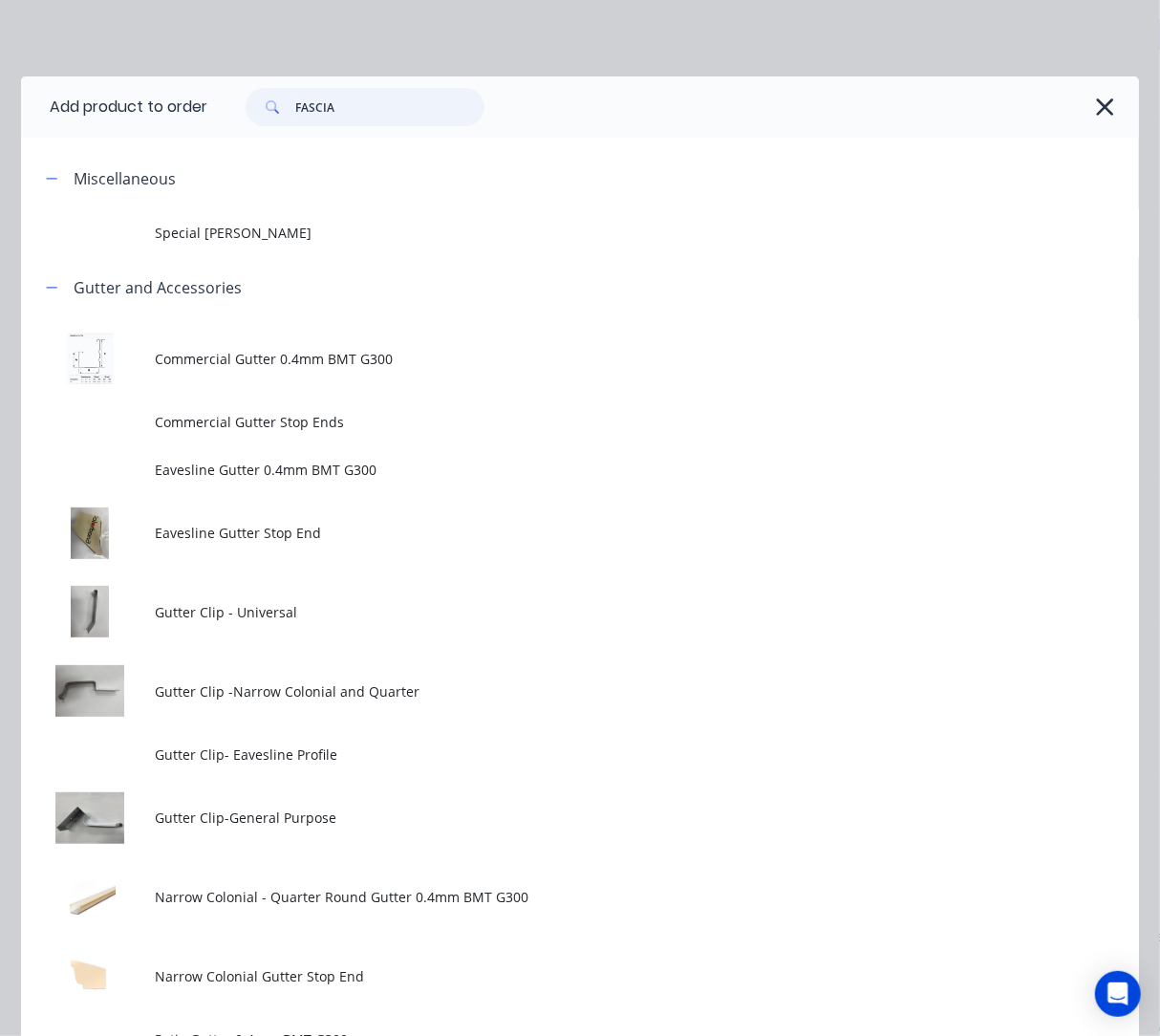 type on "FASCIA" 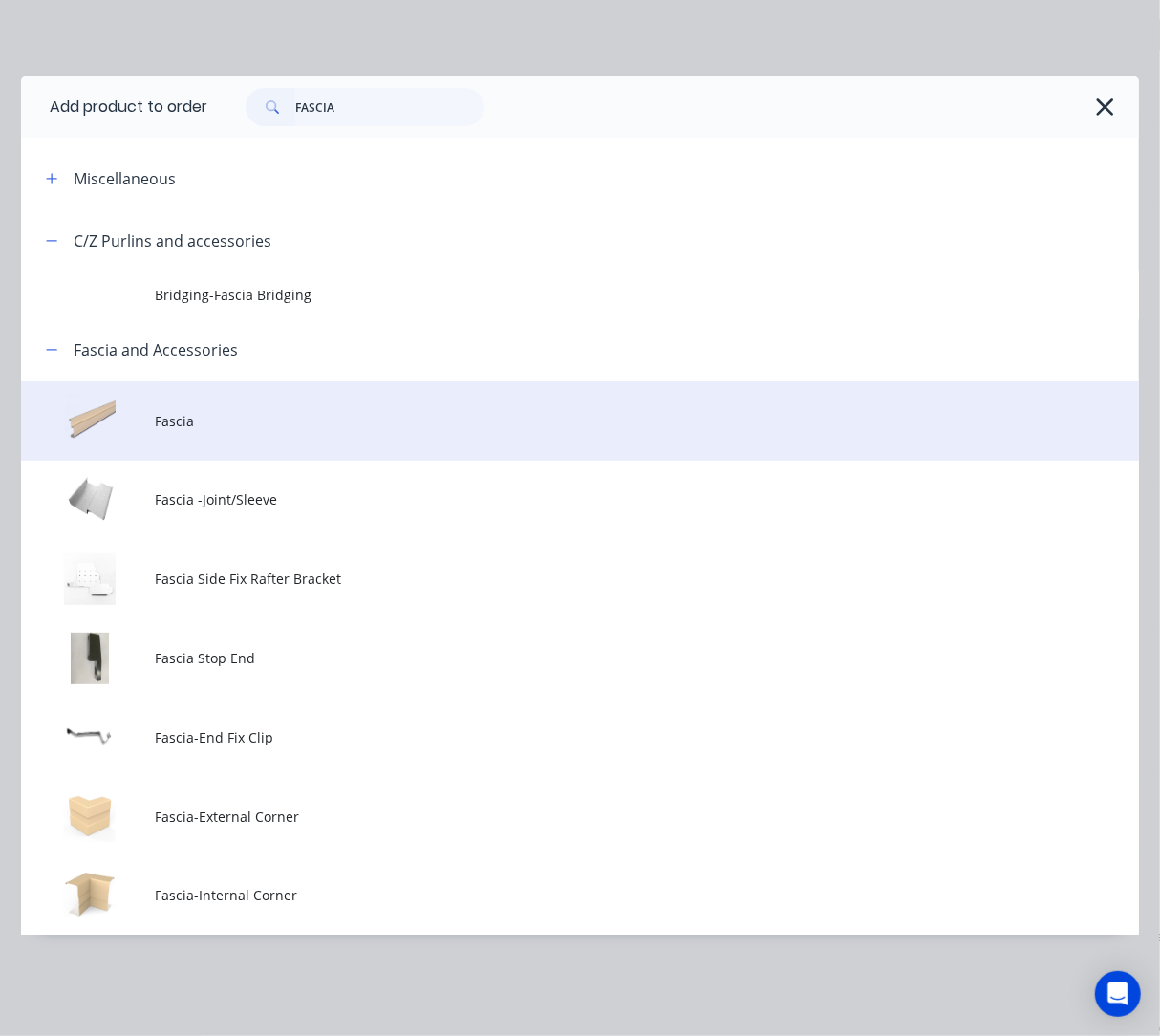 click on "Fascia" at bounding box center [647, 421] 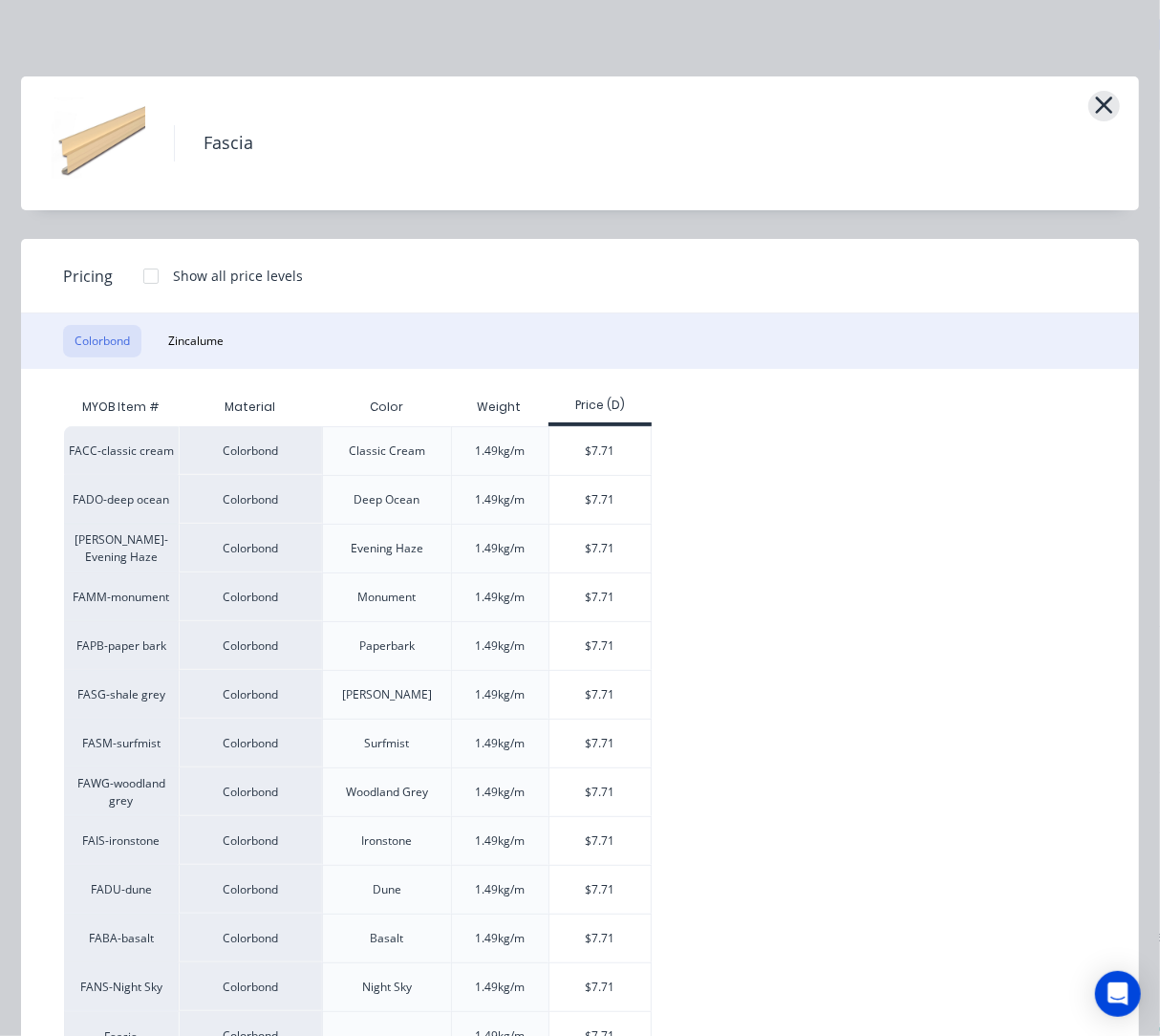 click 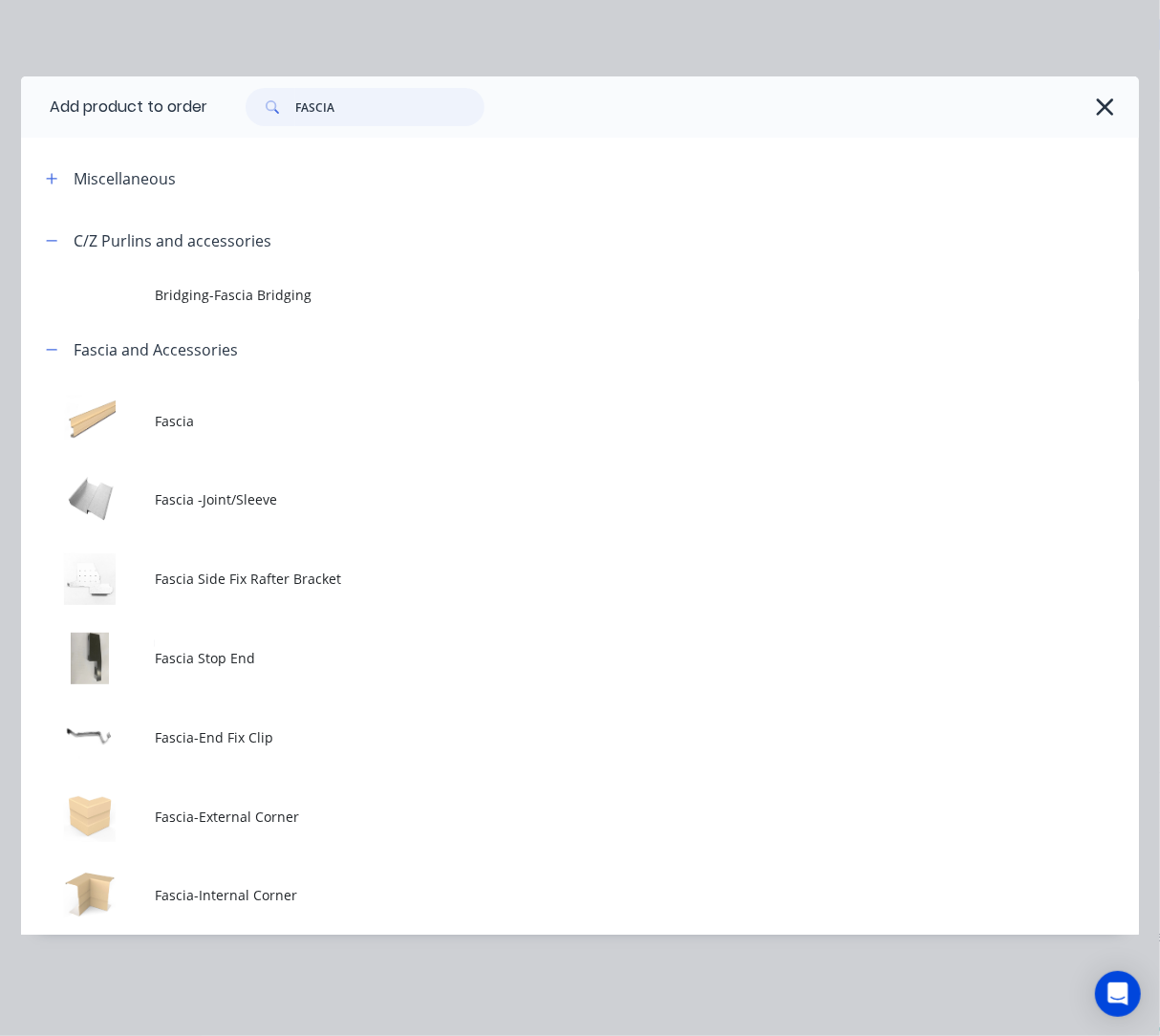 drag, startPoint x: 451, startPoint y: 112, endPoint x: 97, endPoint y: 94, distance: 354.4573 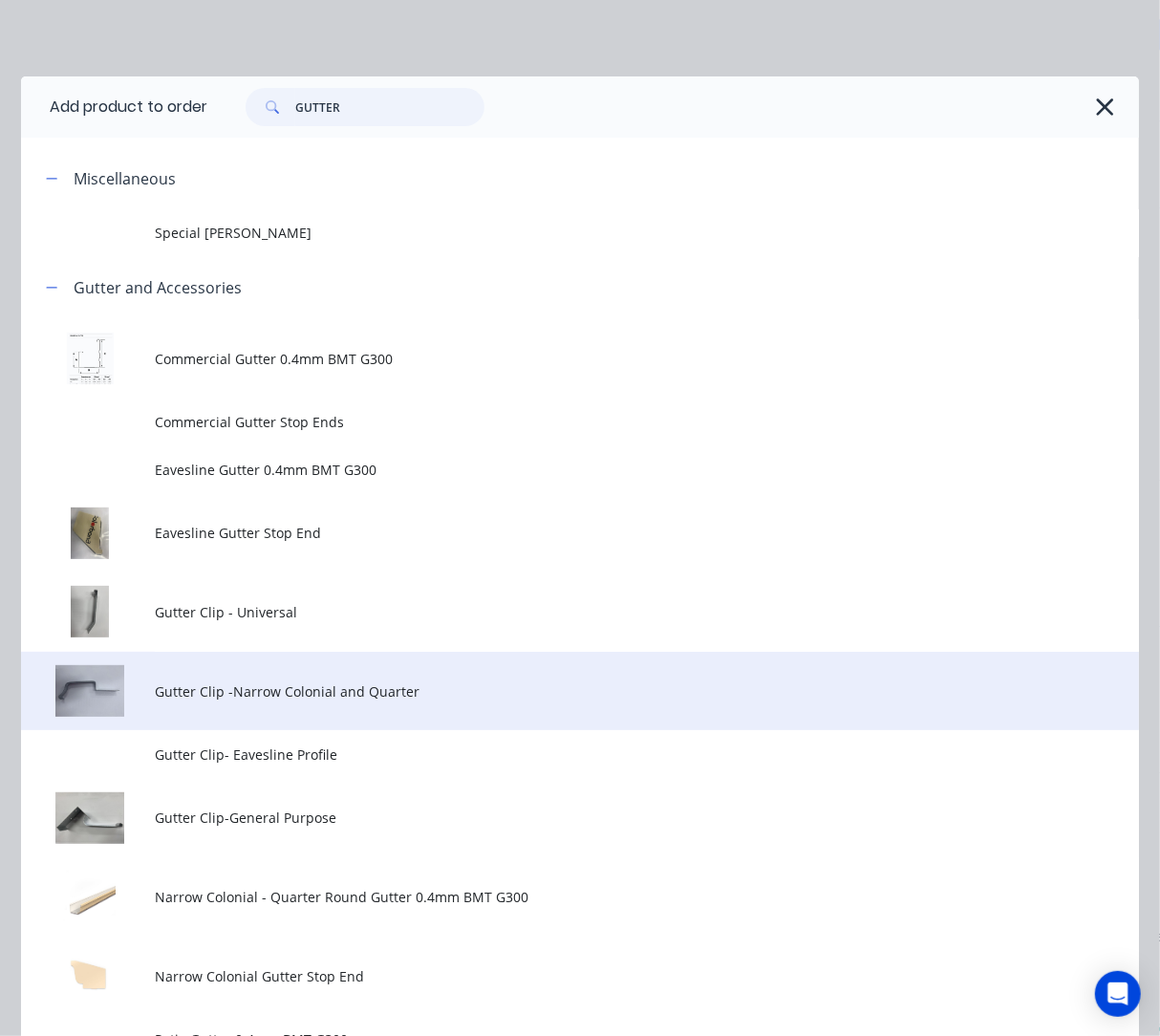 type on "GUTTER" 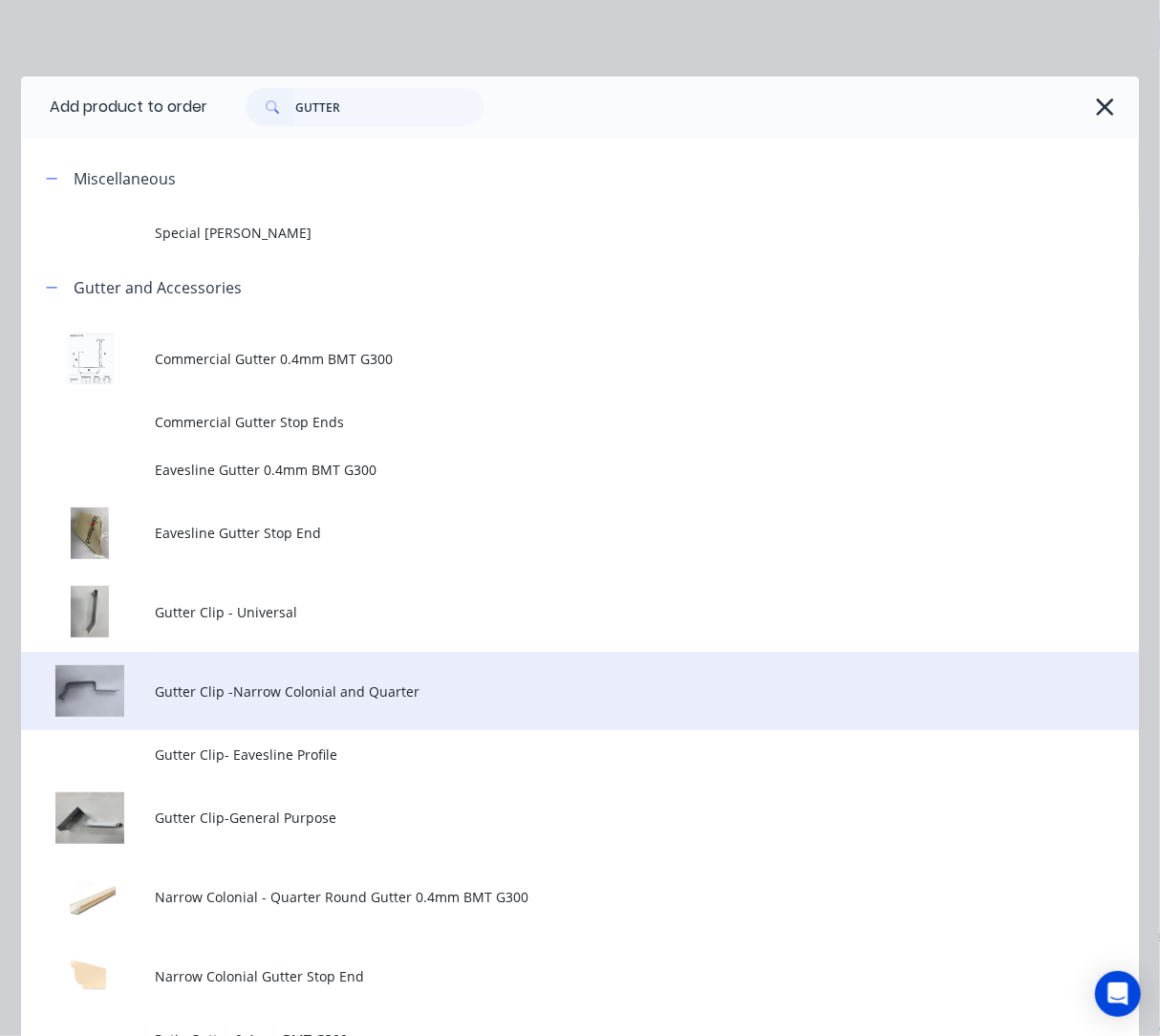 click on "Gutter Clip -Narrow Colonial and Quarter" at bounding box center (647, 691) 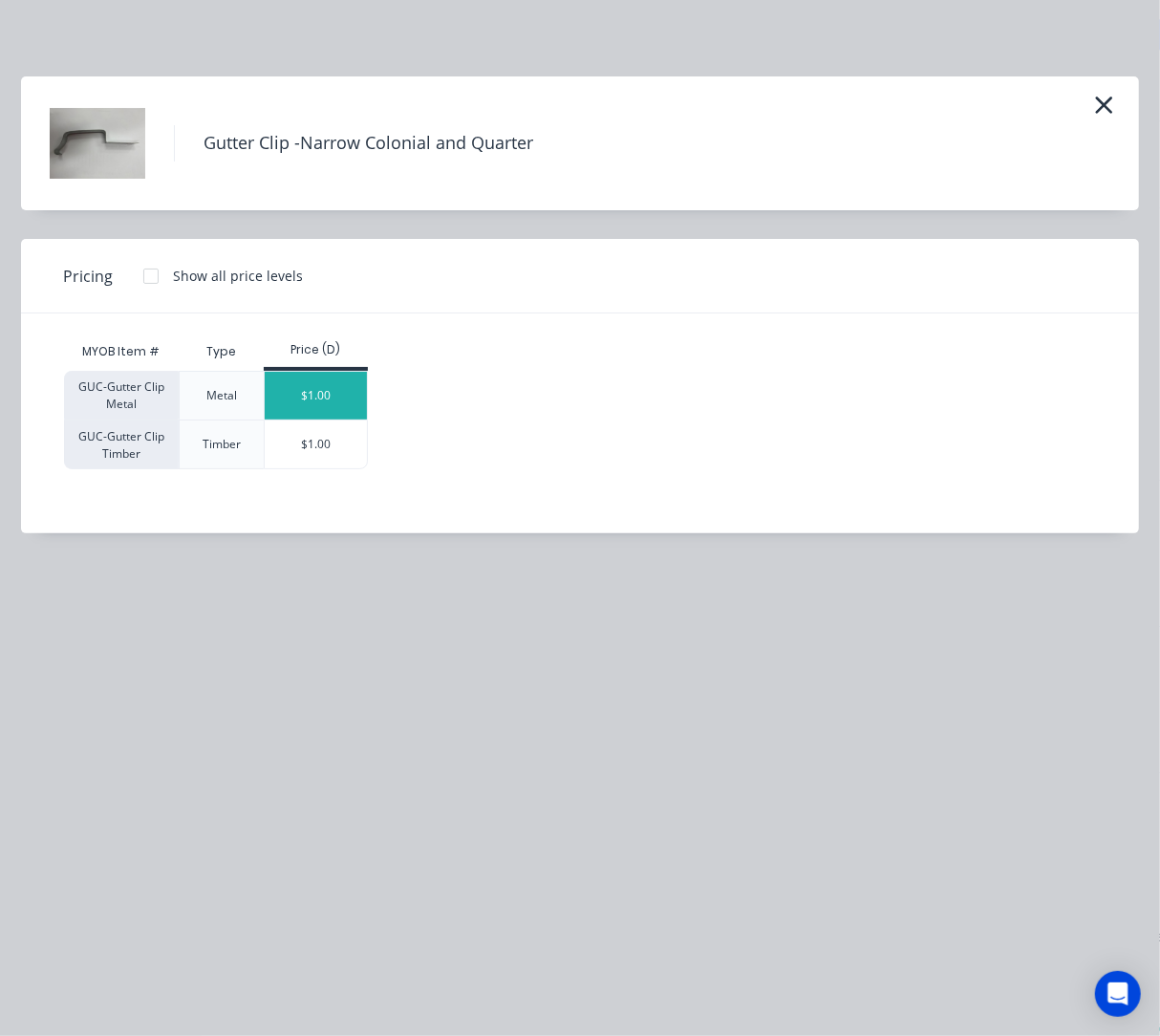 click on "$1.00" at bounding box center [315, 396] 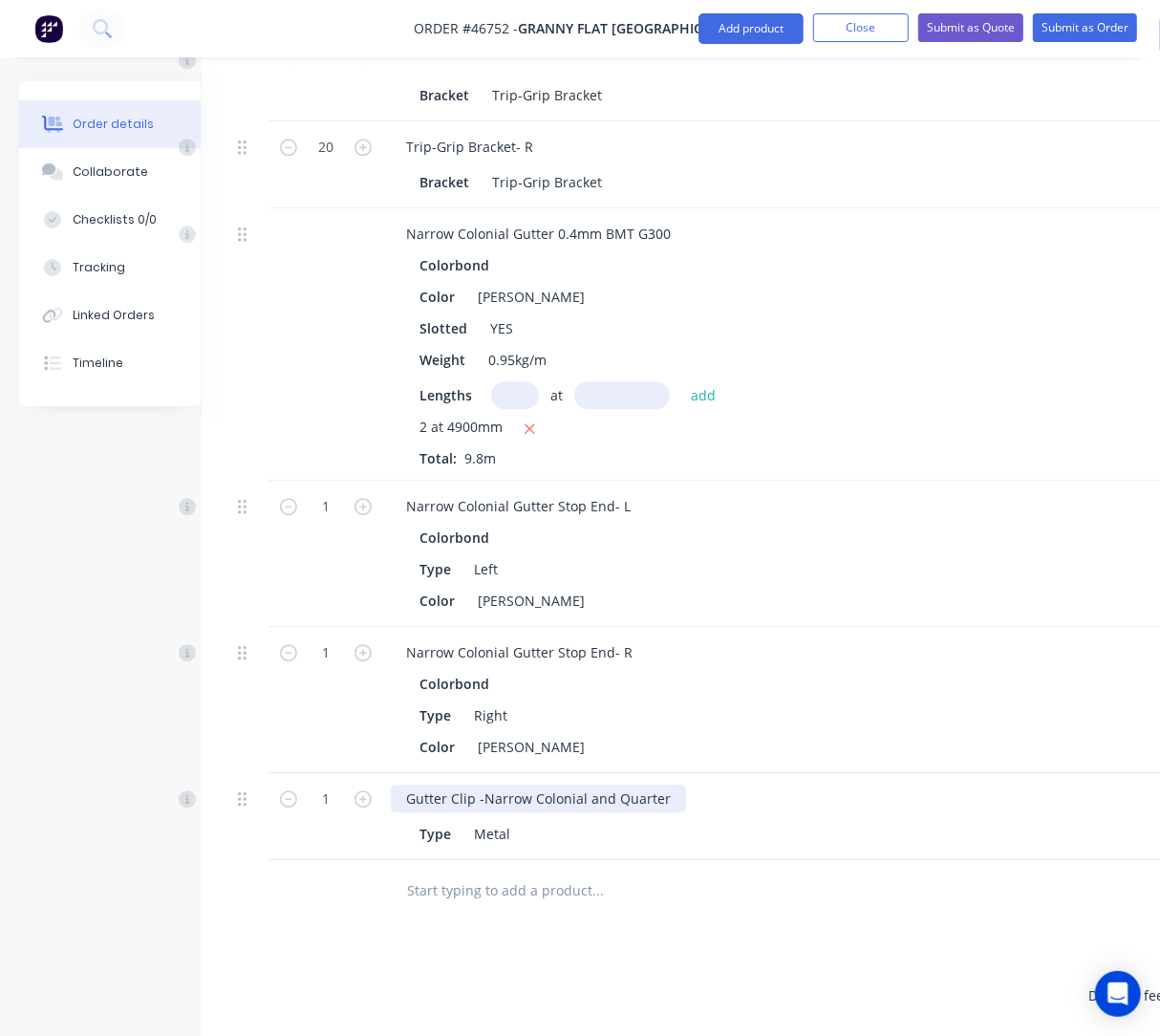 click on "Gutter Clip -Narrow Colonial and Quarter" at bounding box center [538, 798] 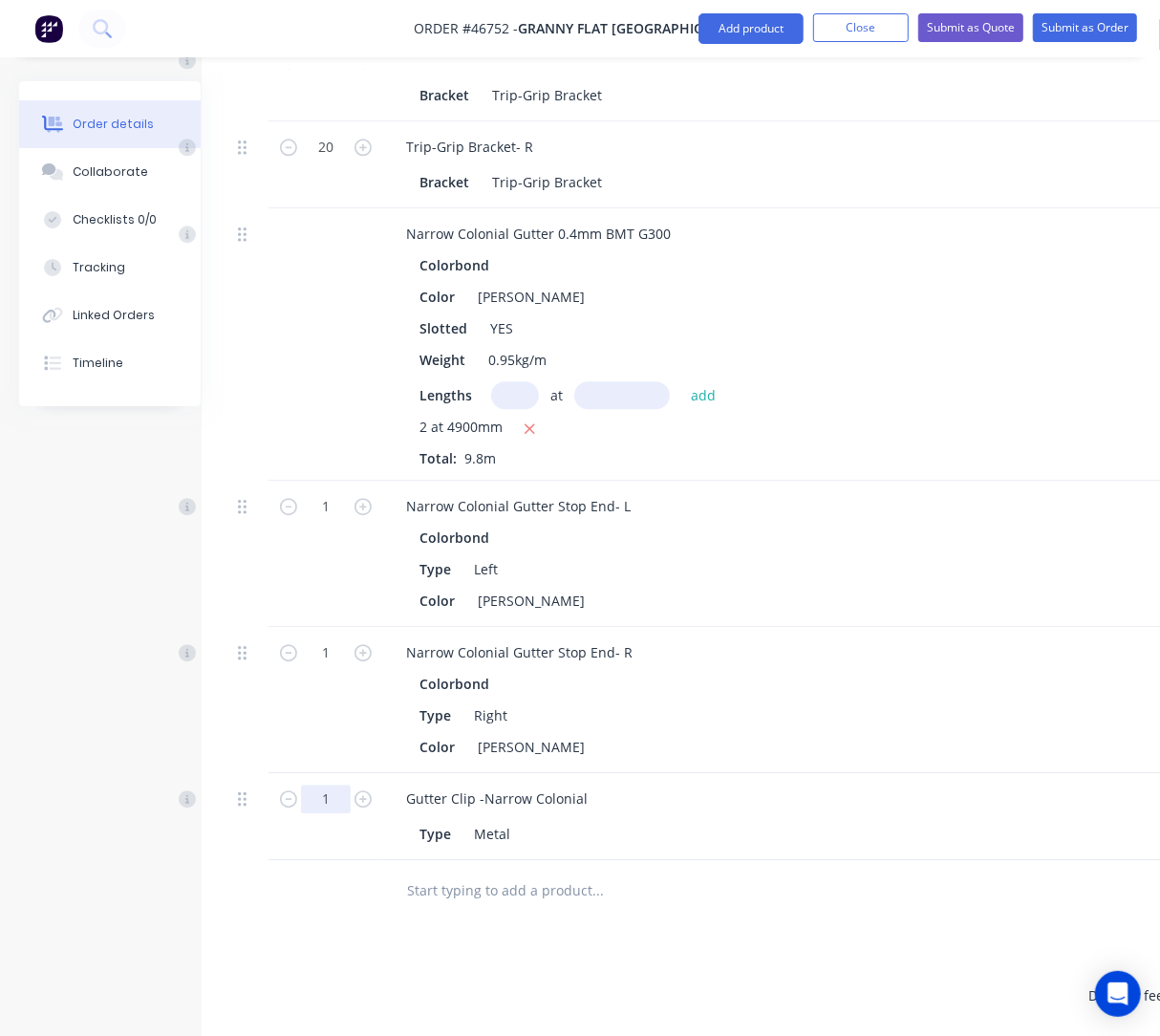 click on "1" at bounding box center [326, -1817] 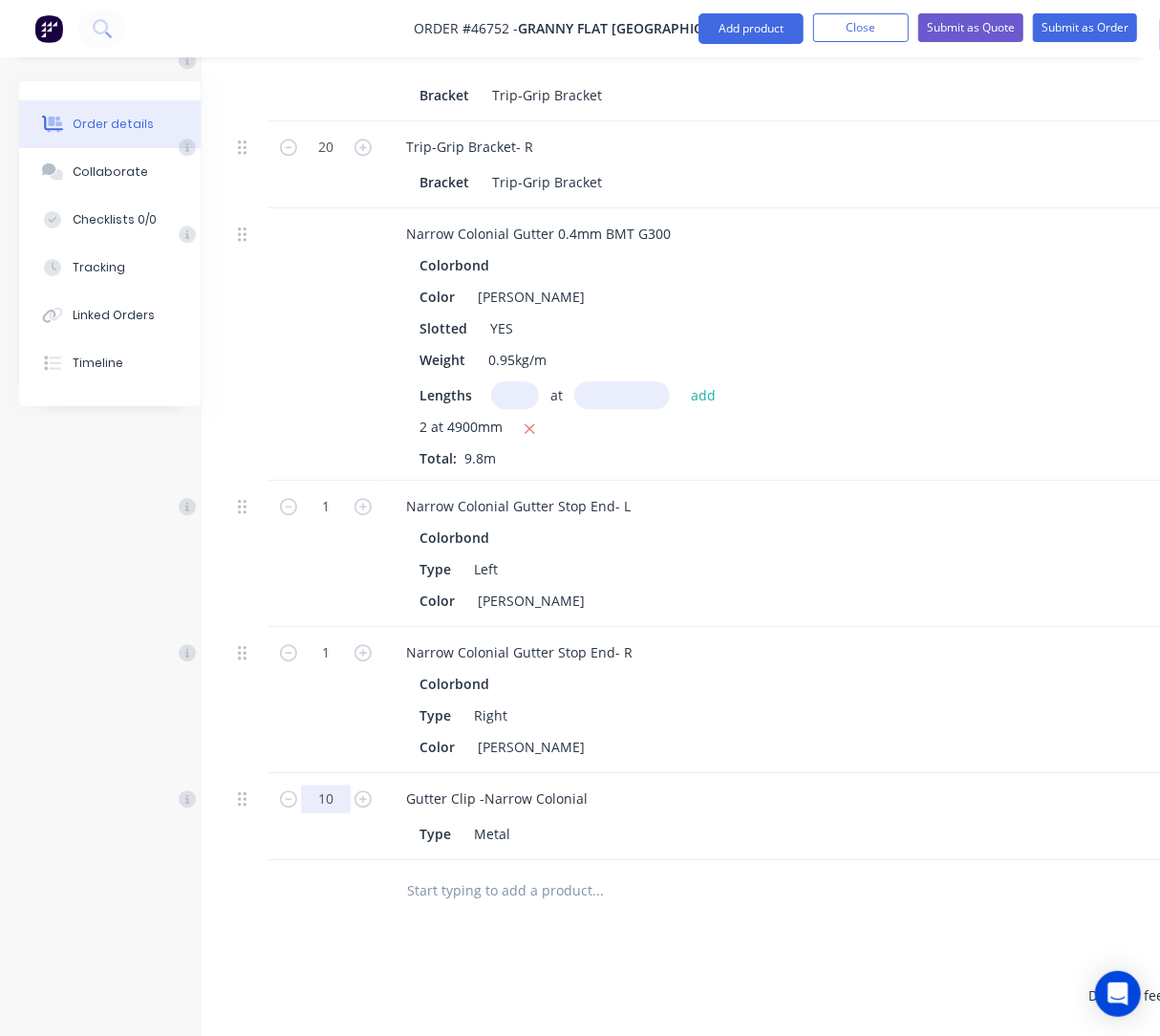 type on "10" 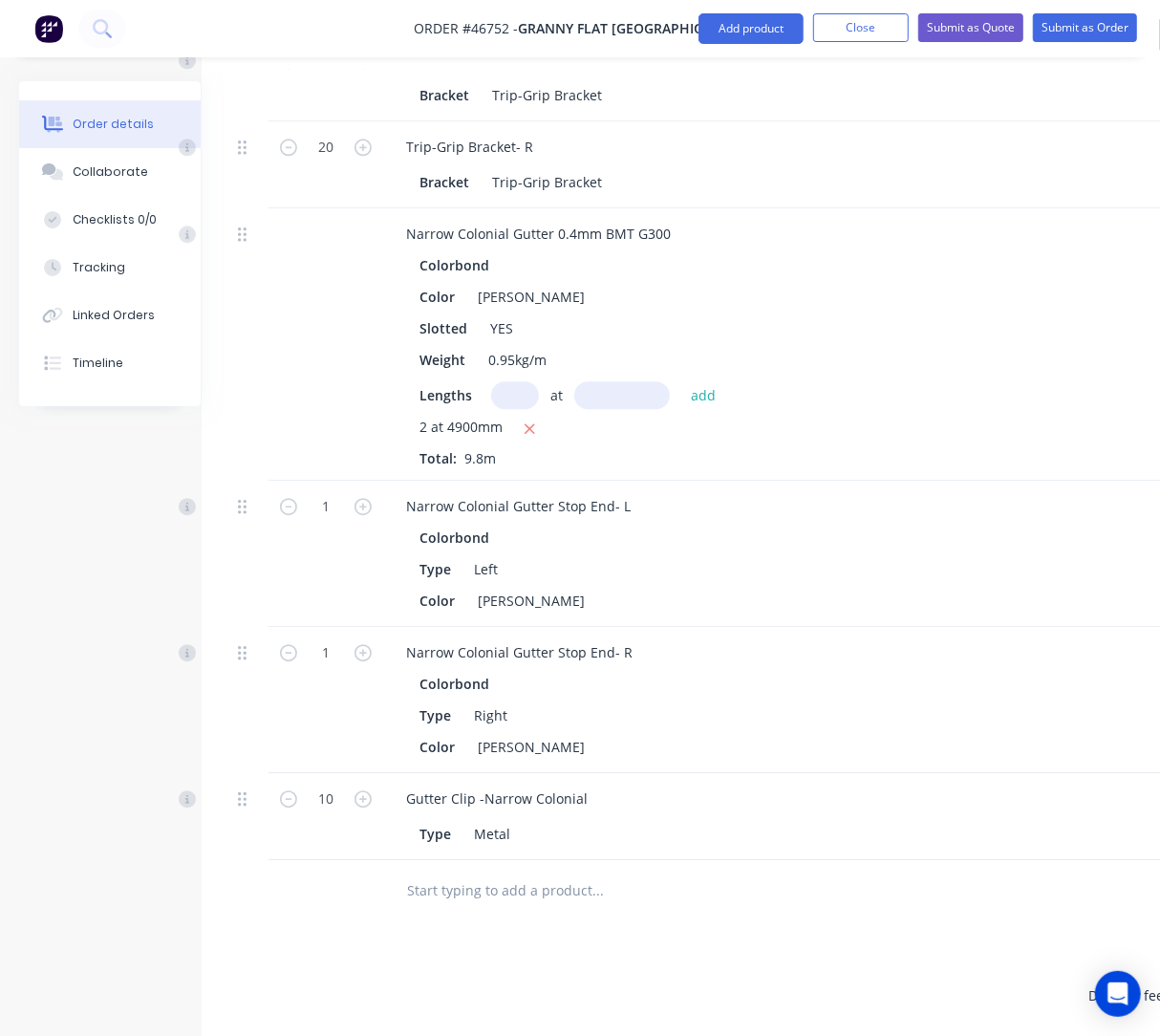 type on "$10.00" 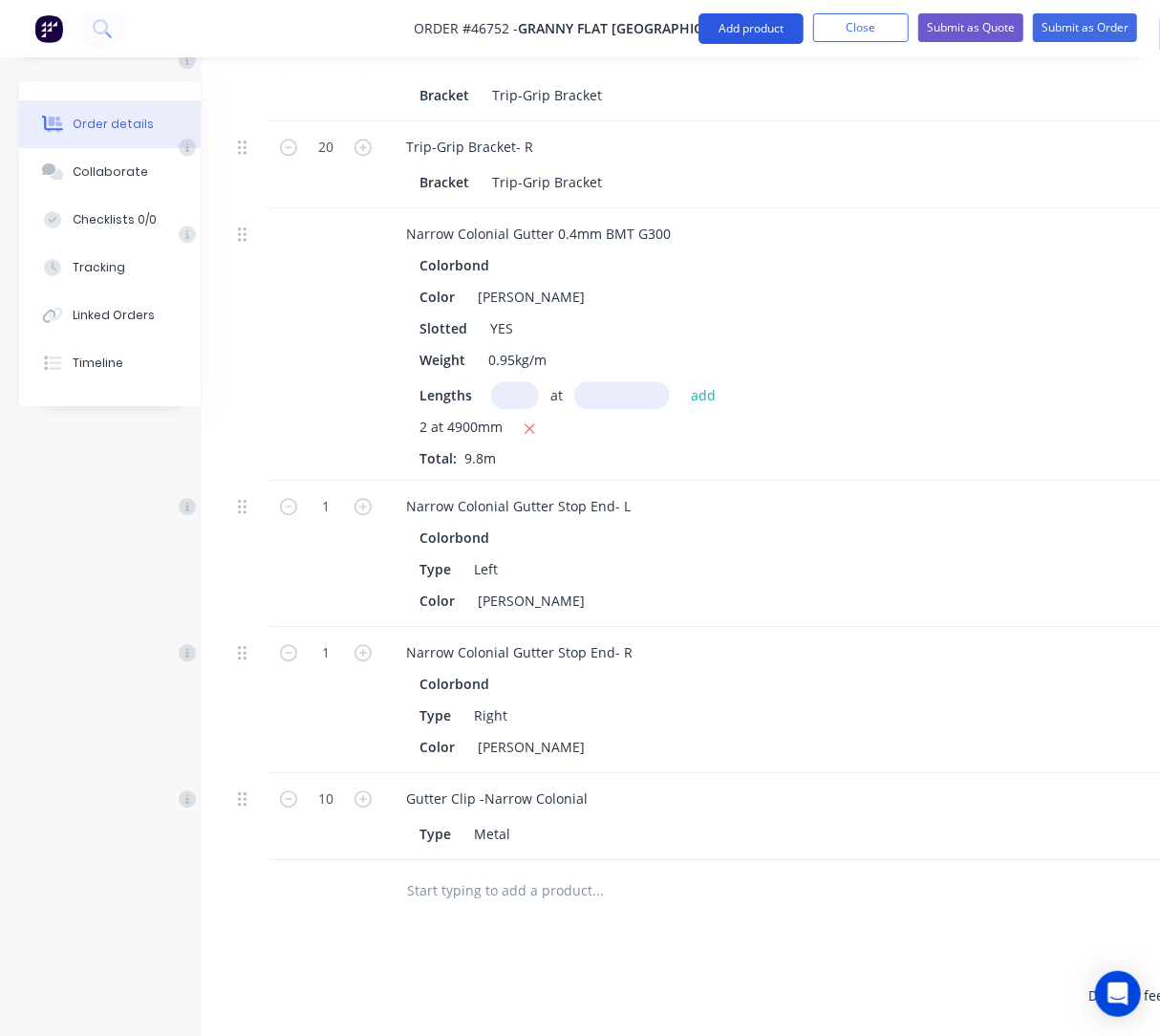 click on "Add product" at bounding box center (751, 29) 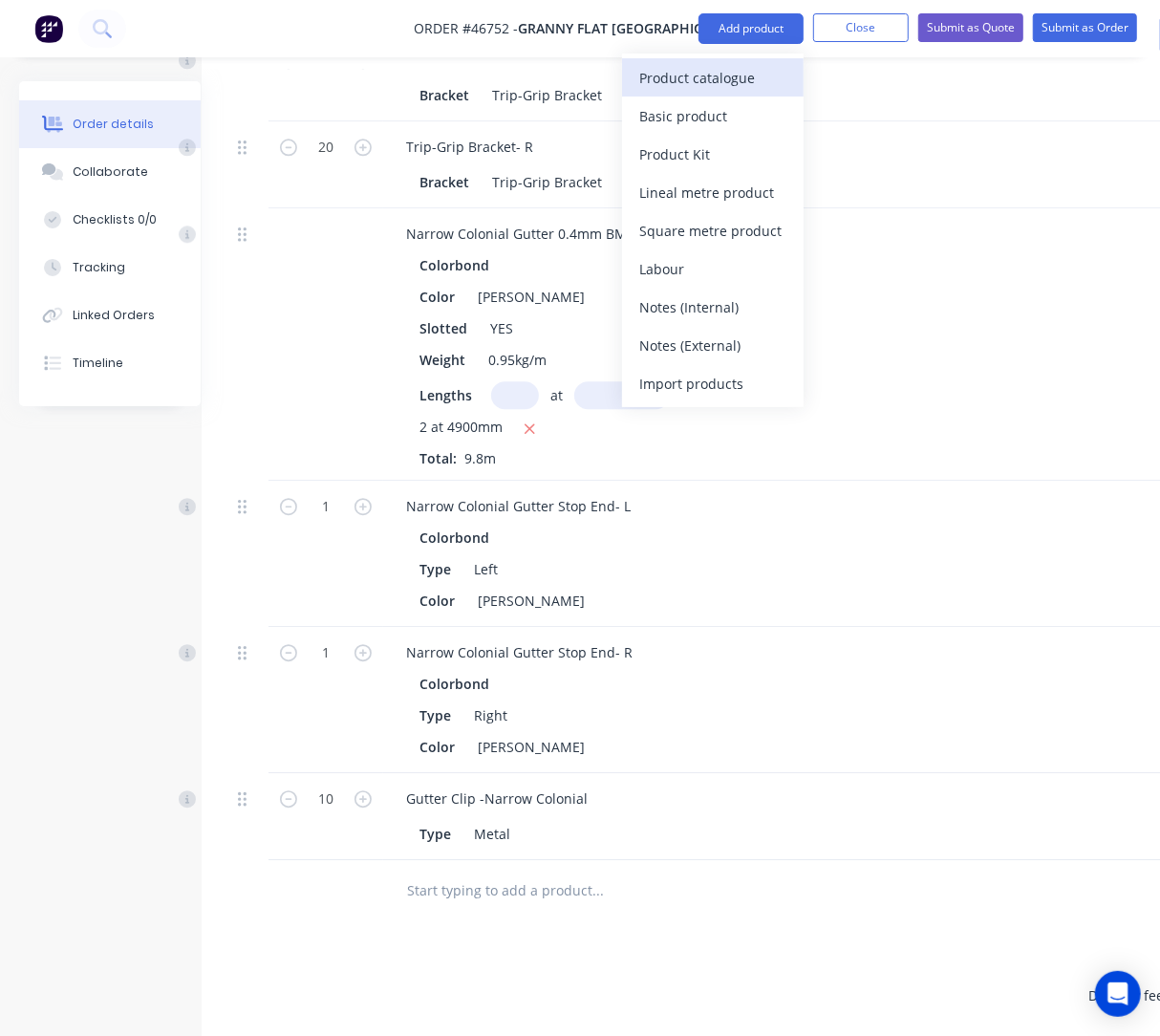 click on "Product catalogue" at bounding box center (713, 77) 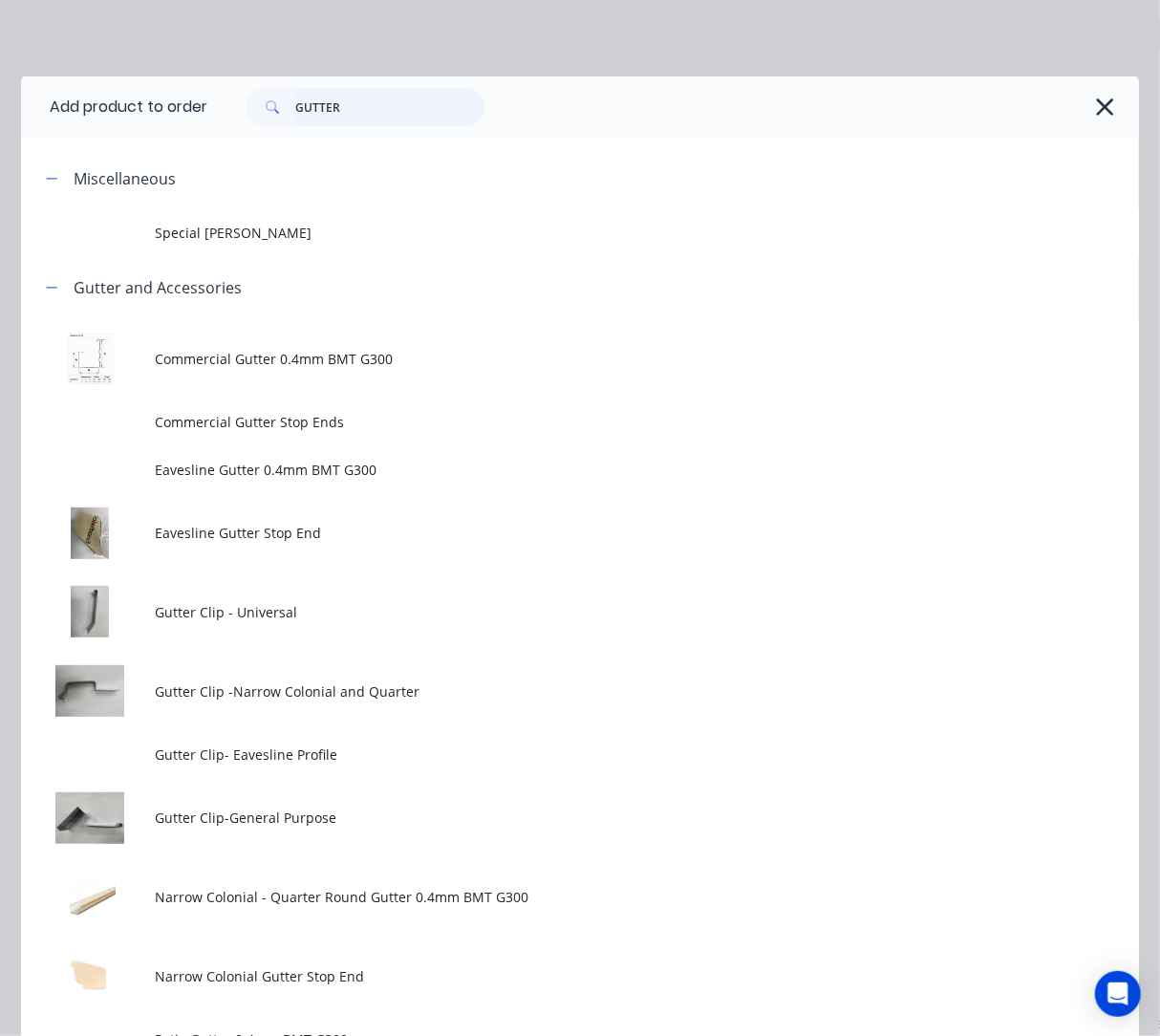drag, startPoint x: 405, startPoint y: 106, endPoint x: 28, endPoint y: 66, distance: 379.11608 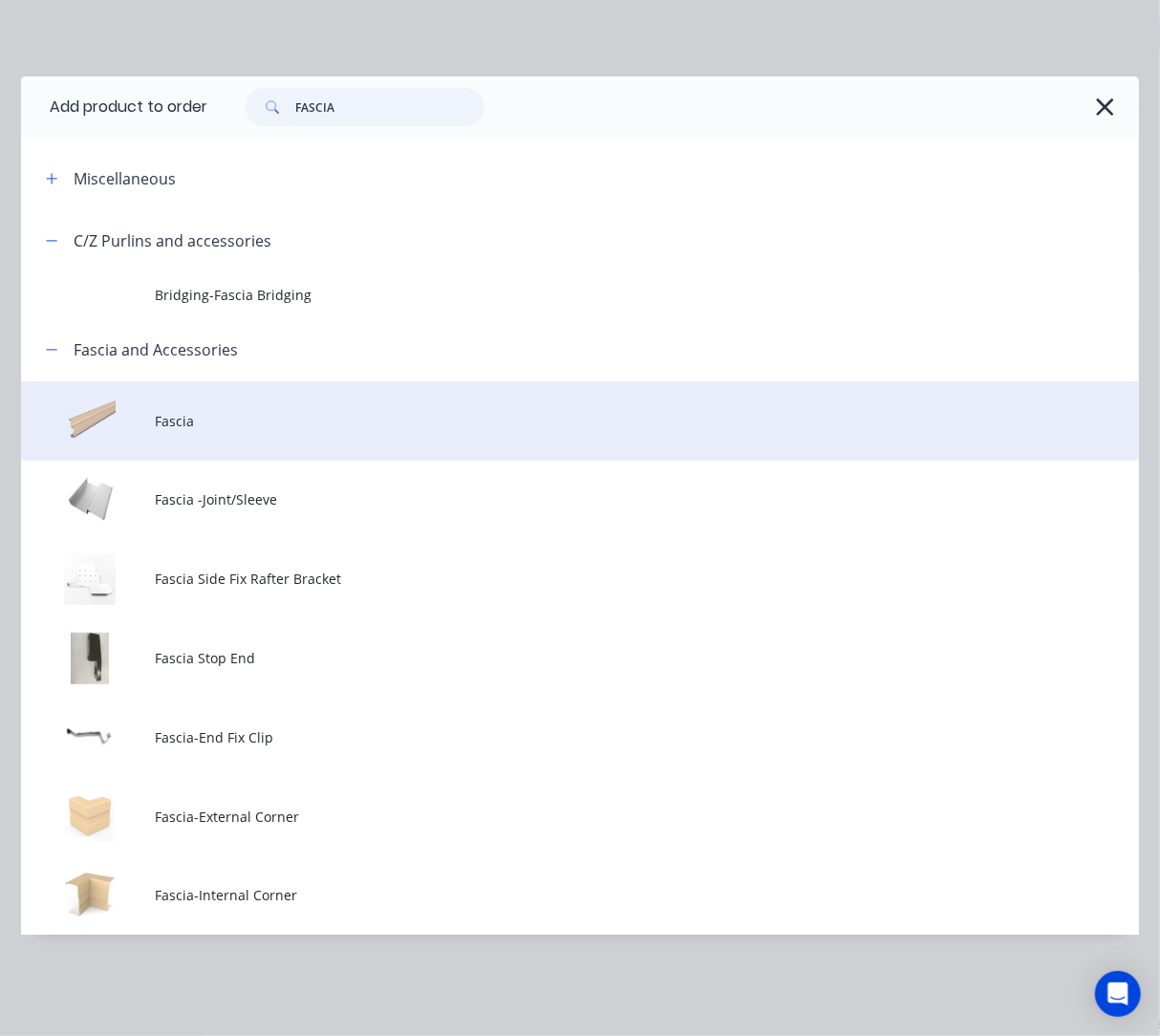 type on "FASCIA" 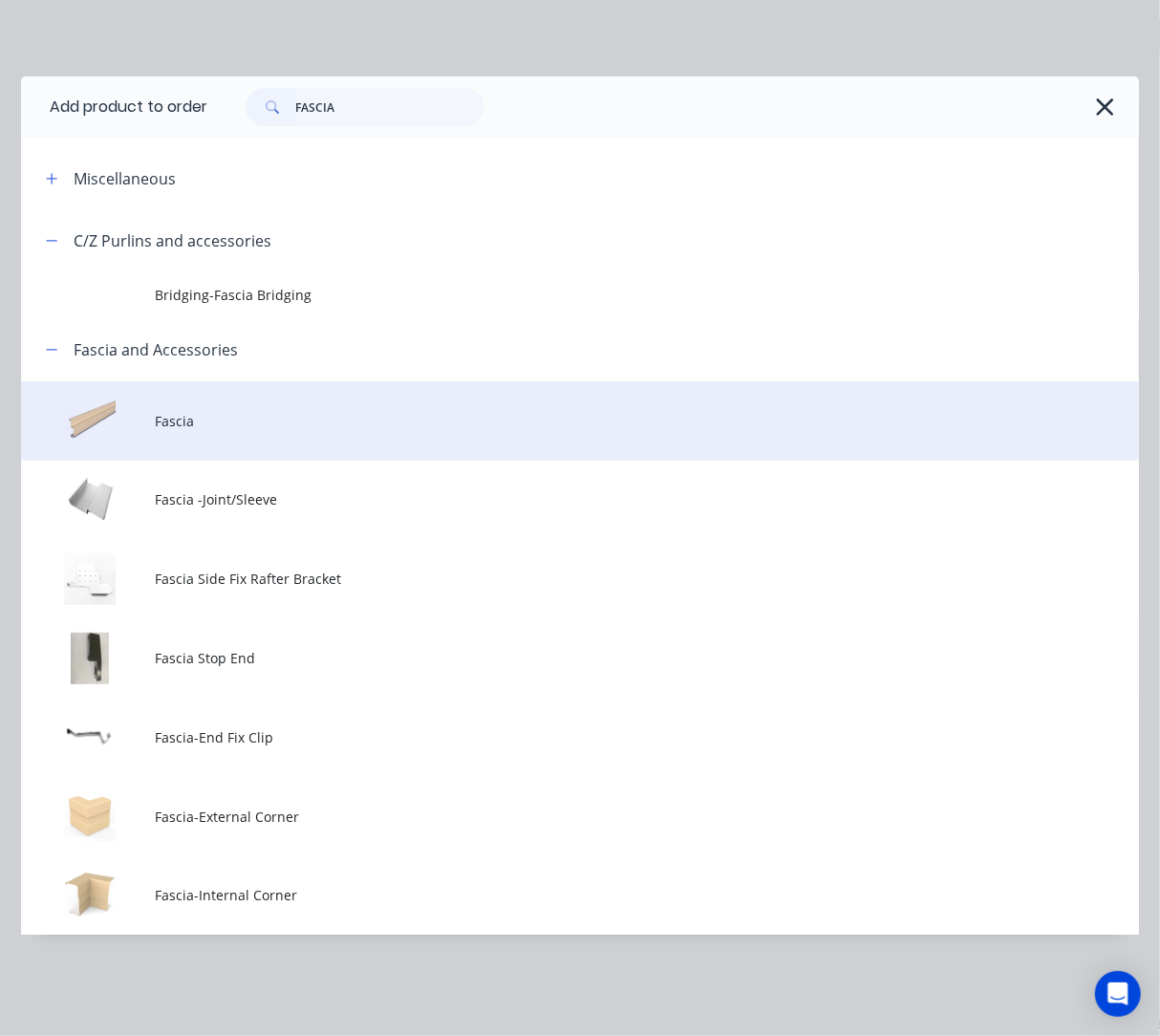 click on "Fascia" at bounding box center [647, 421] 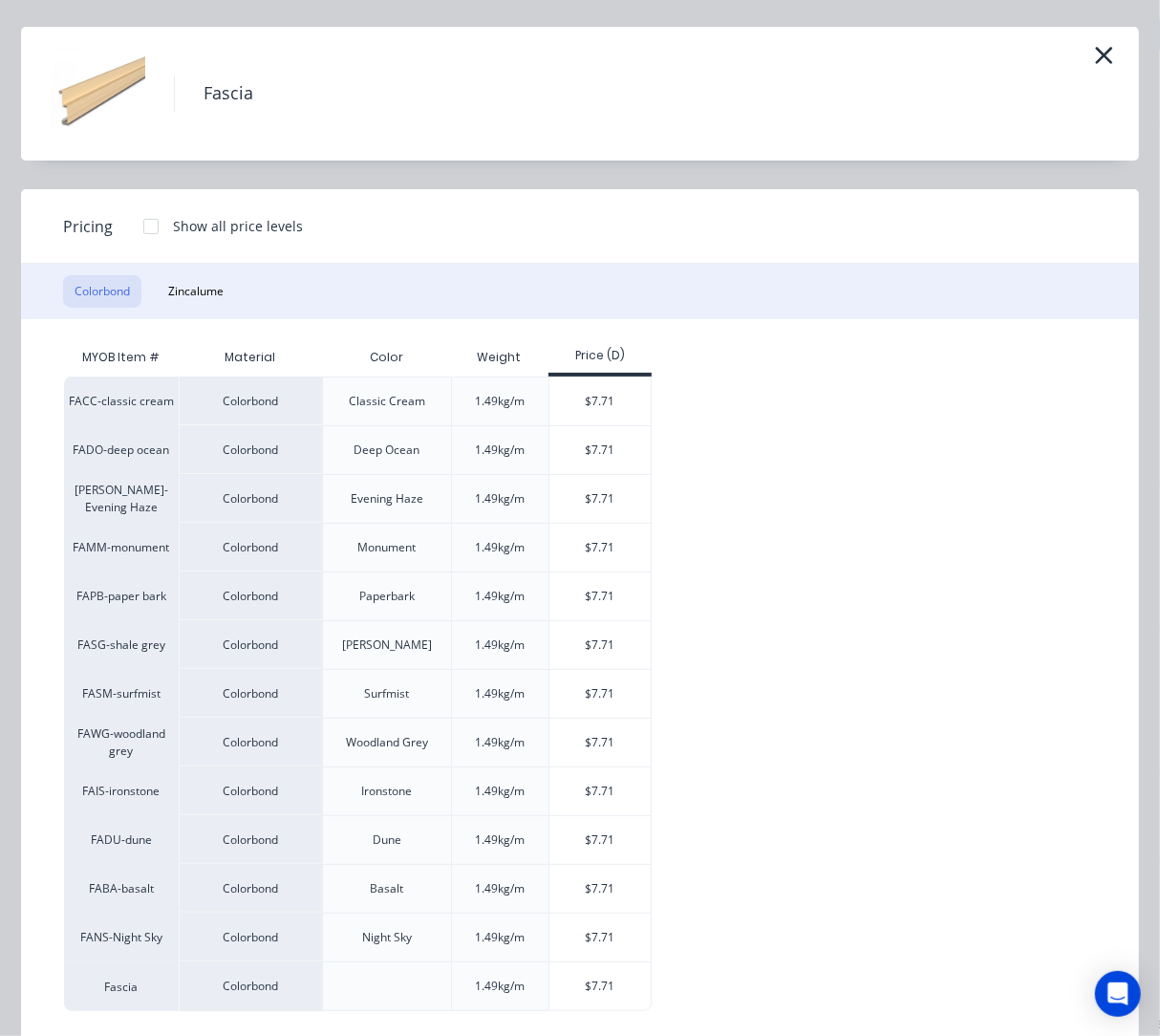 scroll, scrollTop: 73, scrollLeft: 0, axis: vertical 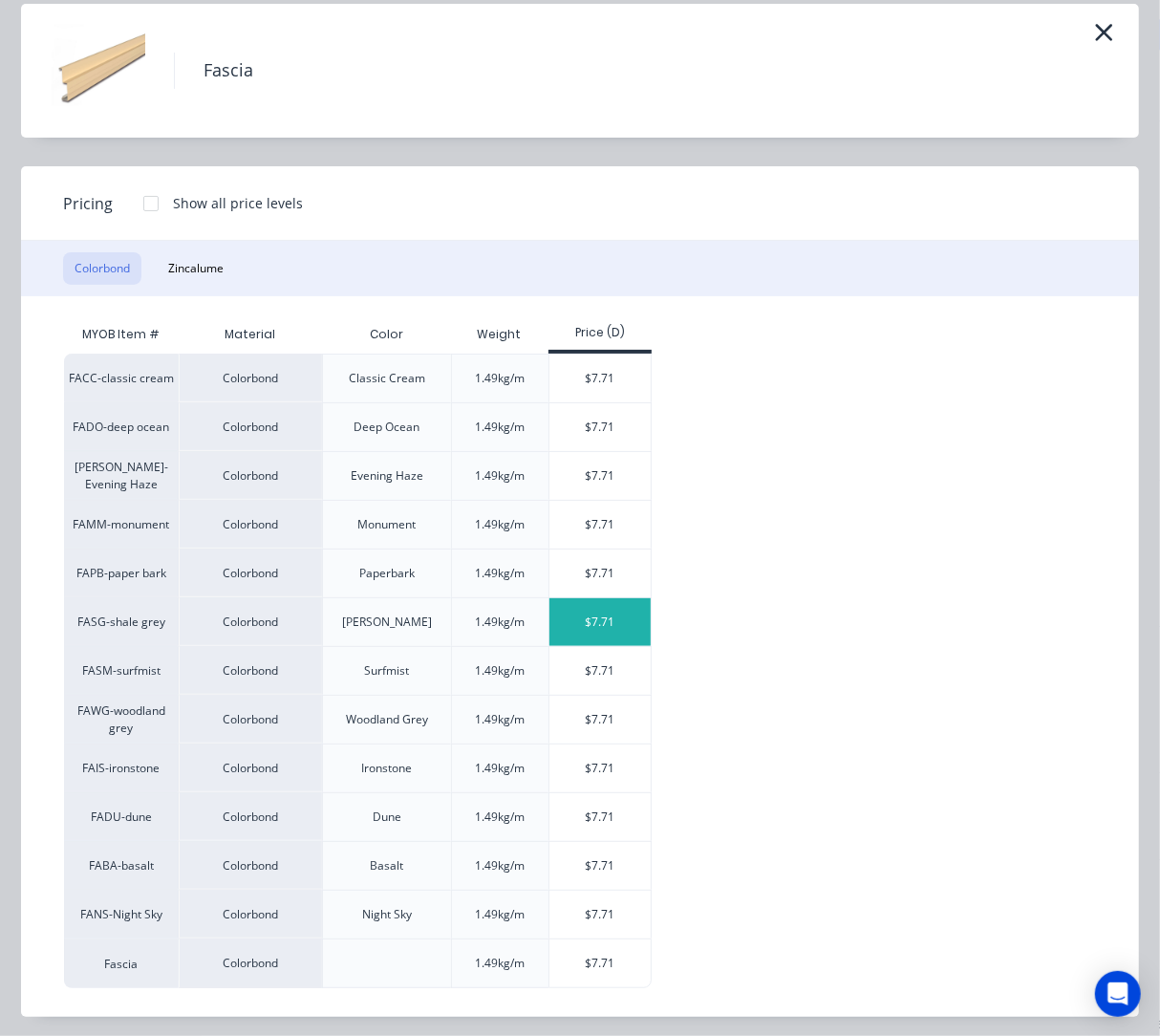 click on "$7.71" at bounding box center [600, 622] 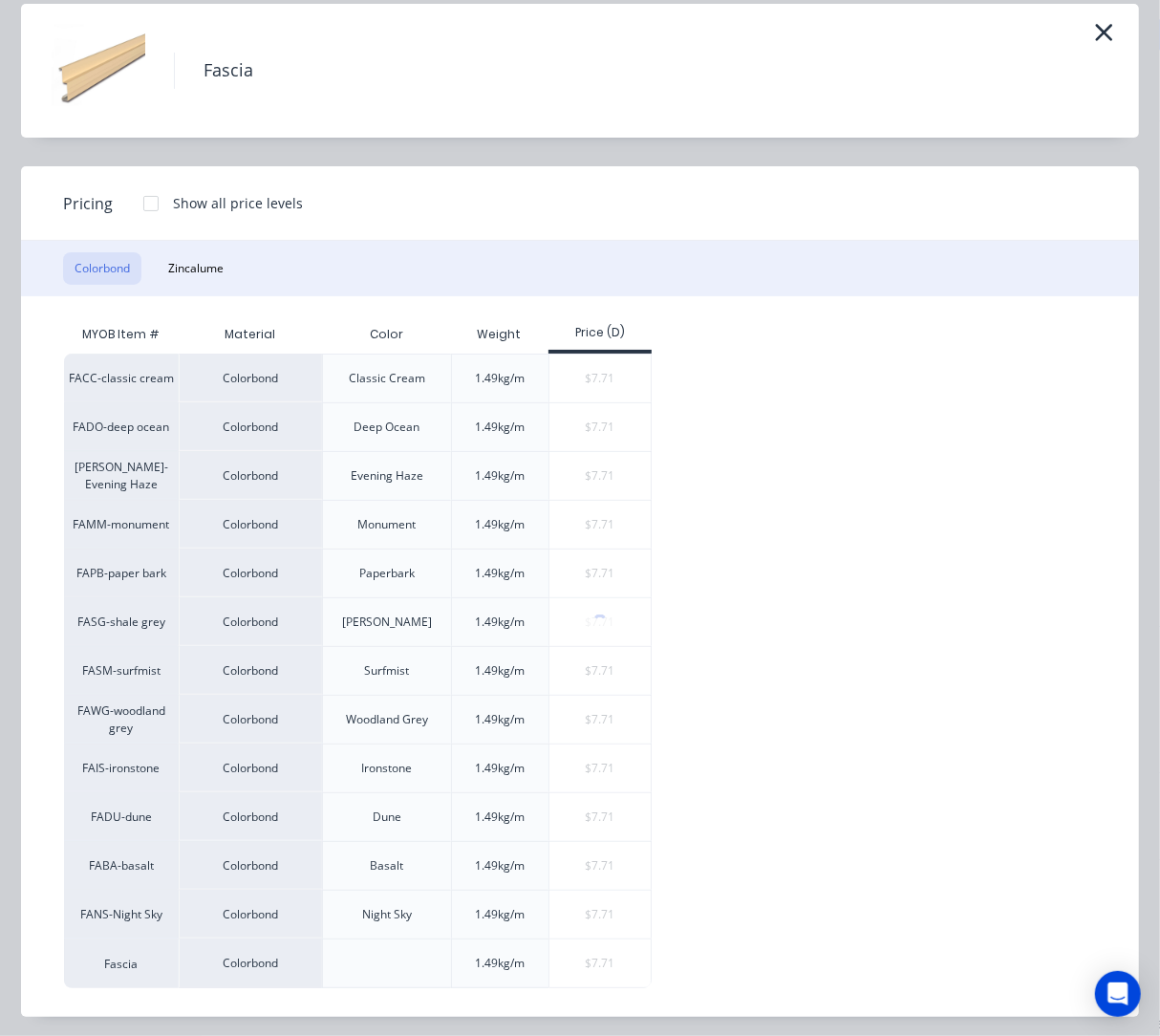 scroll, scrollTop: 0, scrollLeft: 0, axis: both 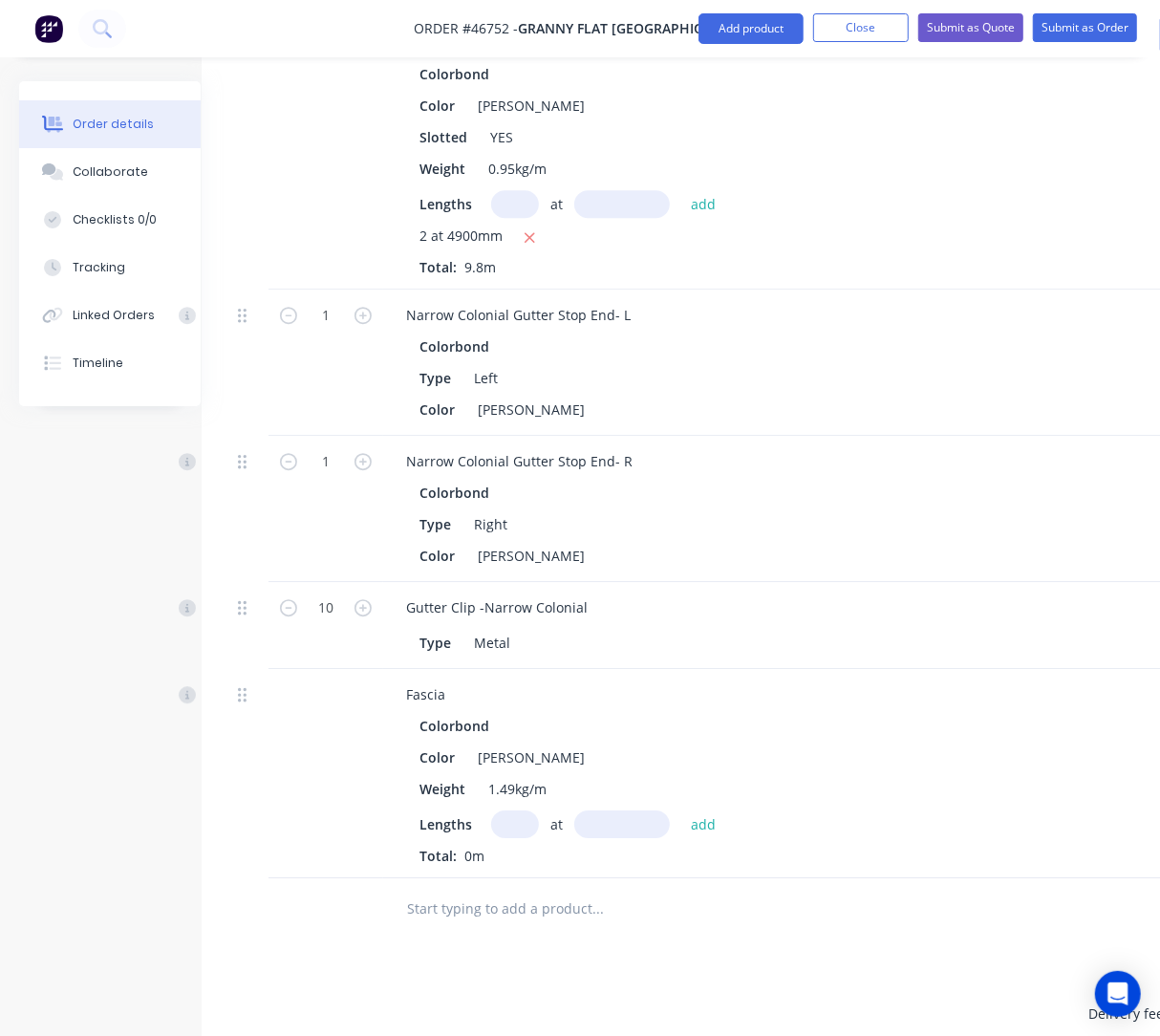 click at bounding box center [515, 824] 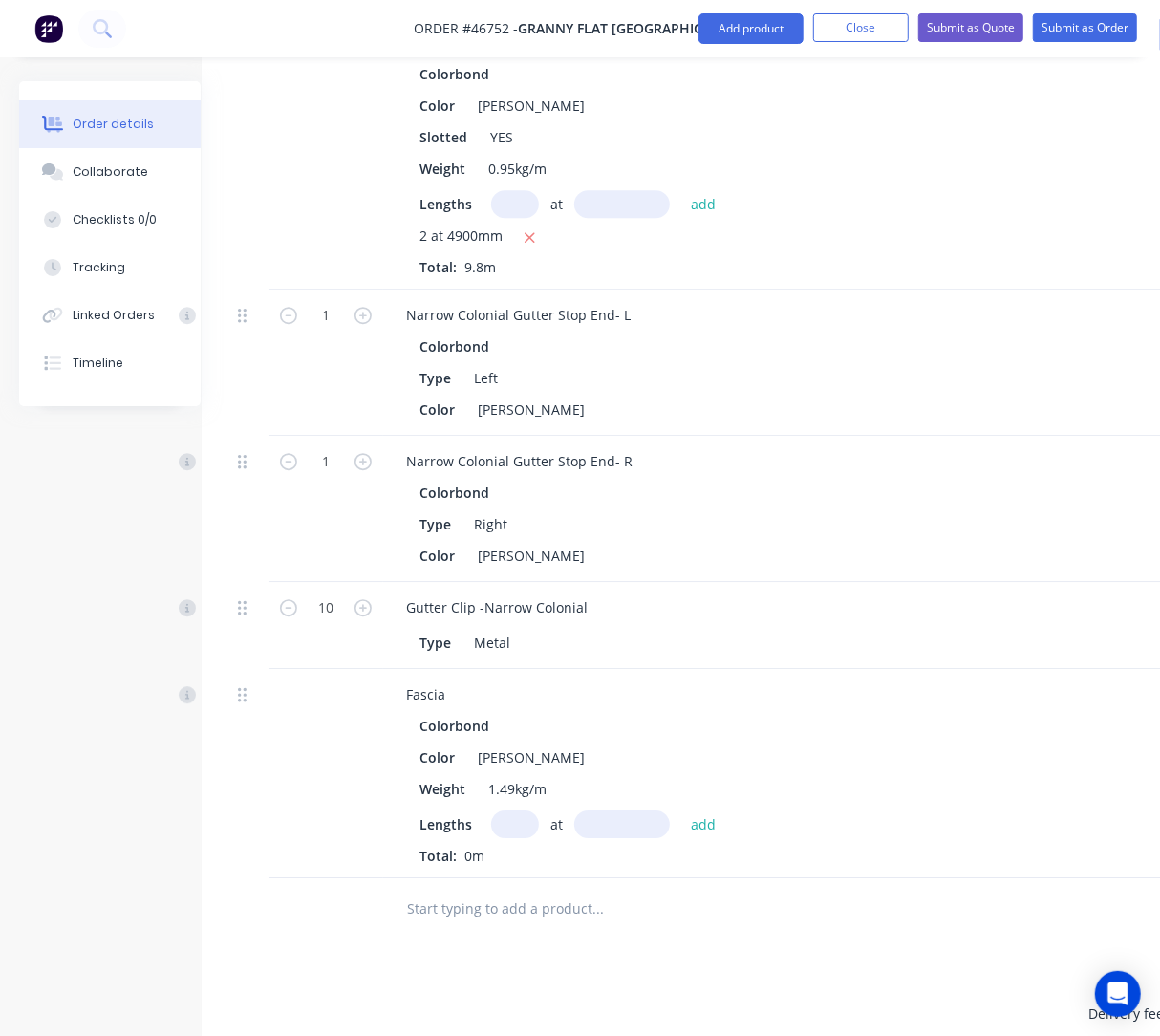 click at bounding box center [515, 824] 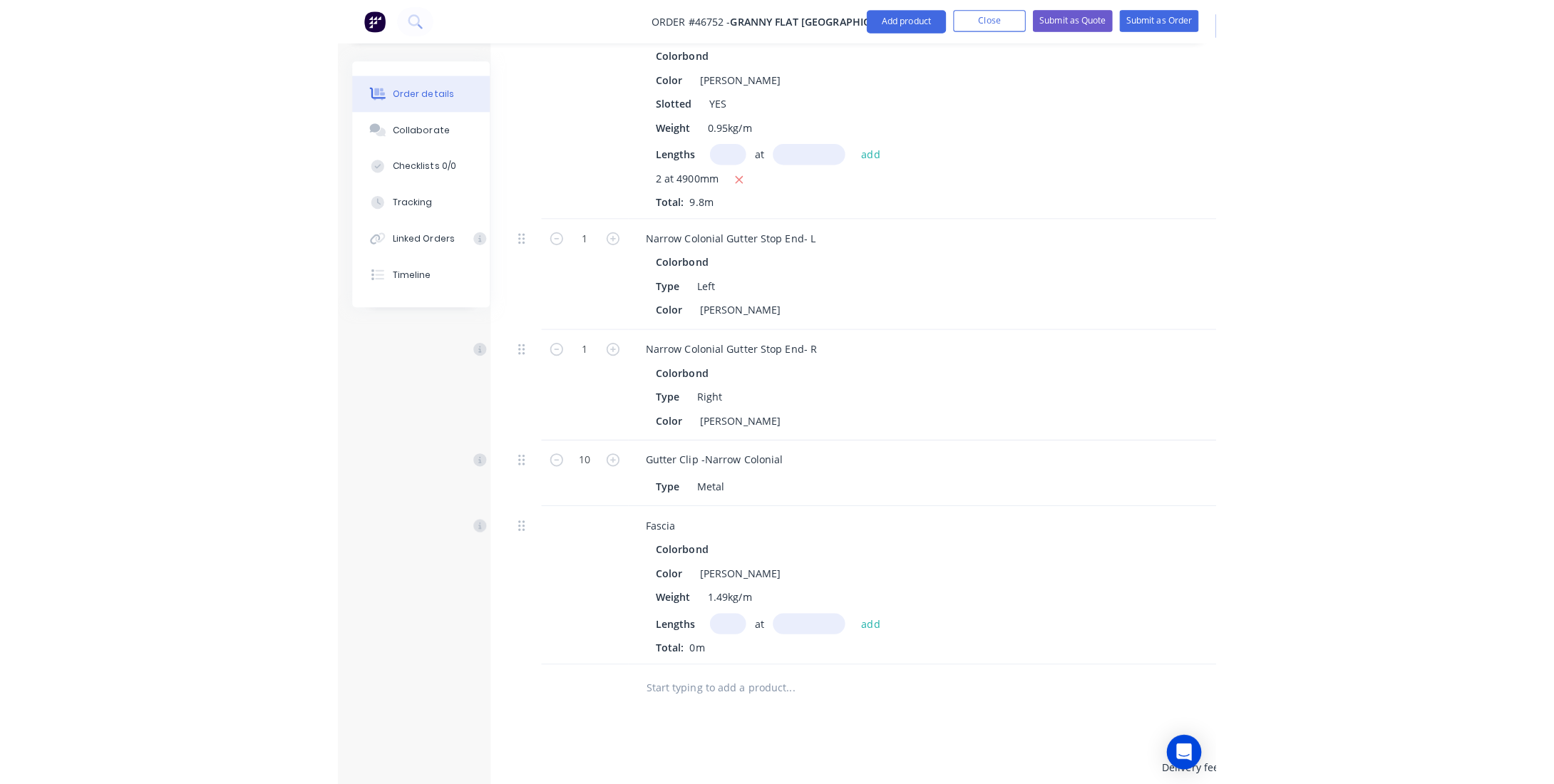 scroll, scrollTop: 2114, scrollLeft: 0, axis: vertical 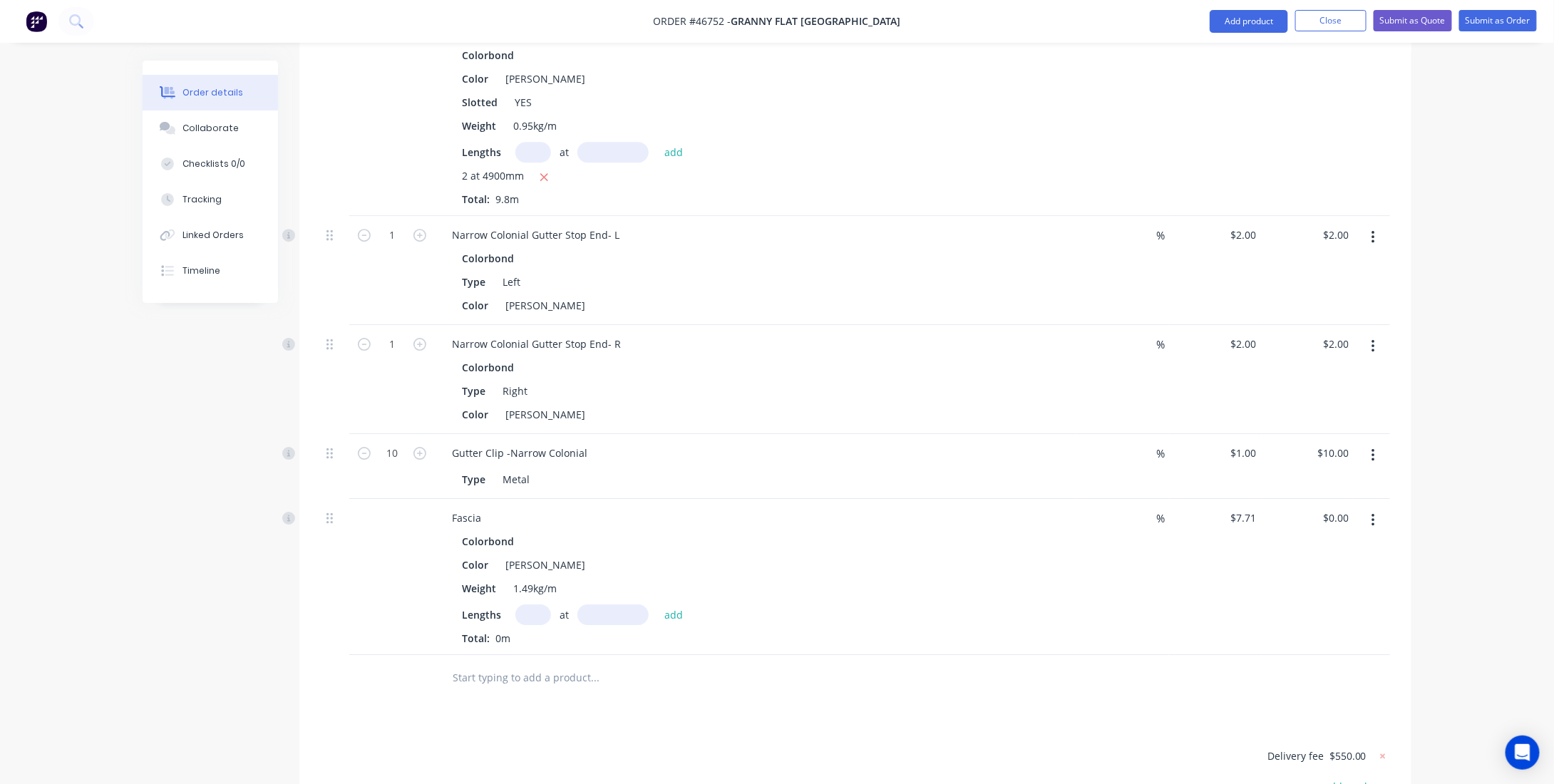 click at bounding box center [533, 614] 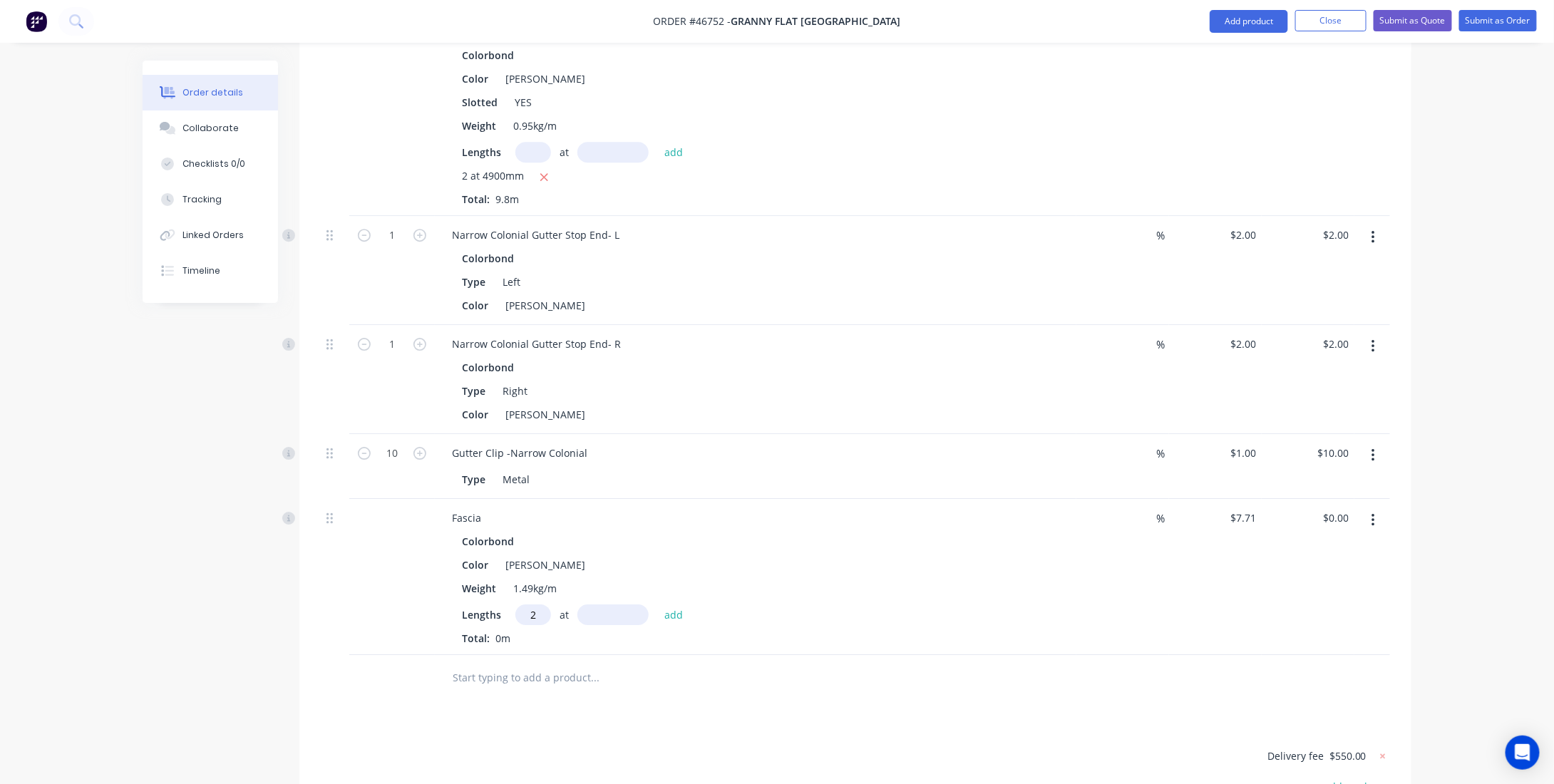 type on "2" 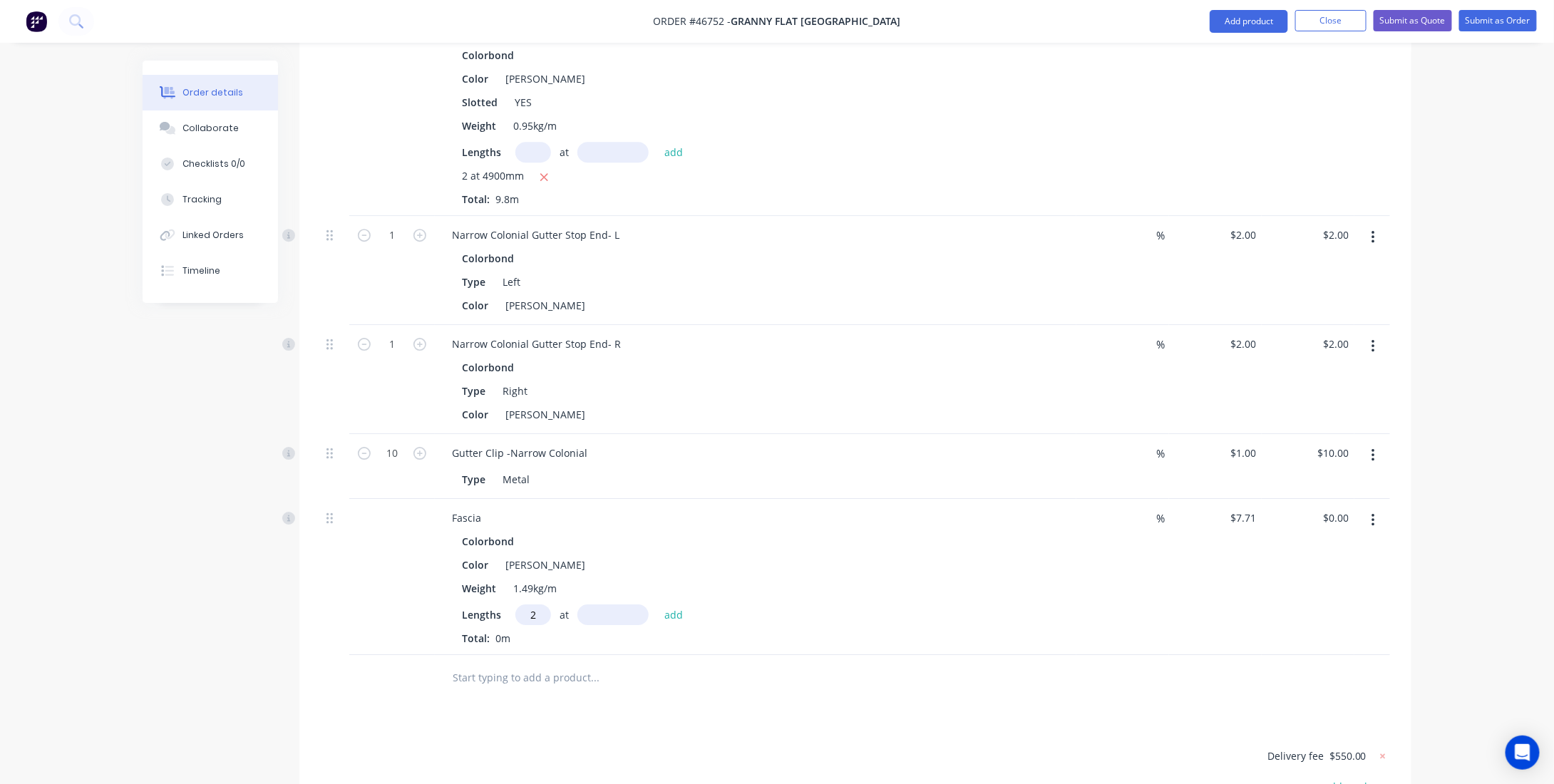 click at bounding box center (613, 614) 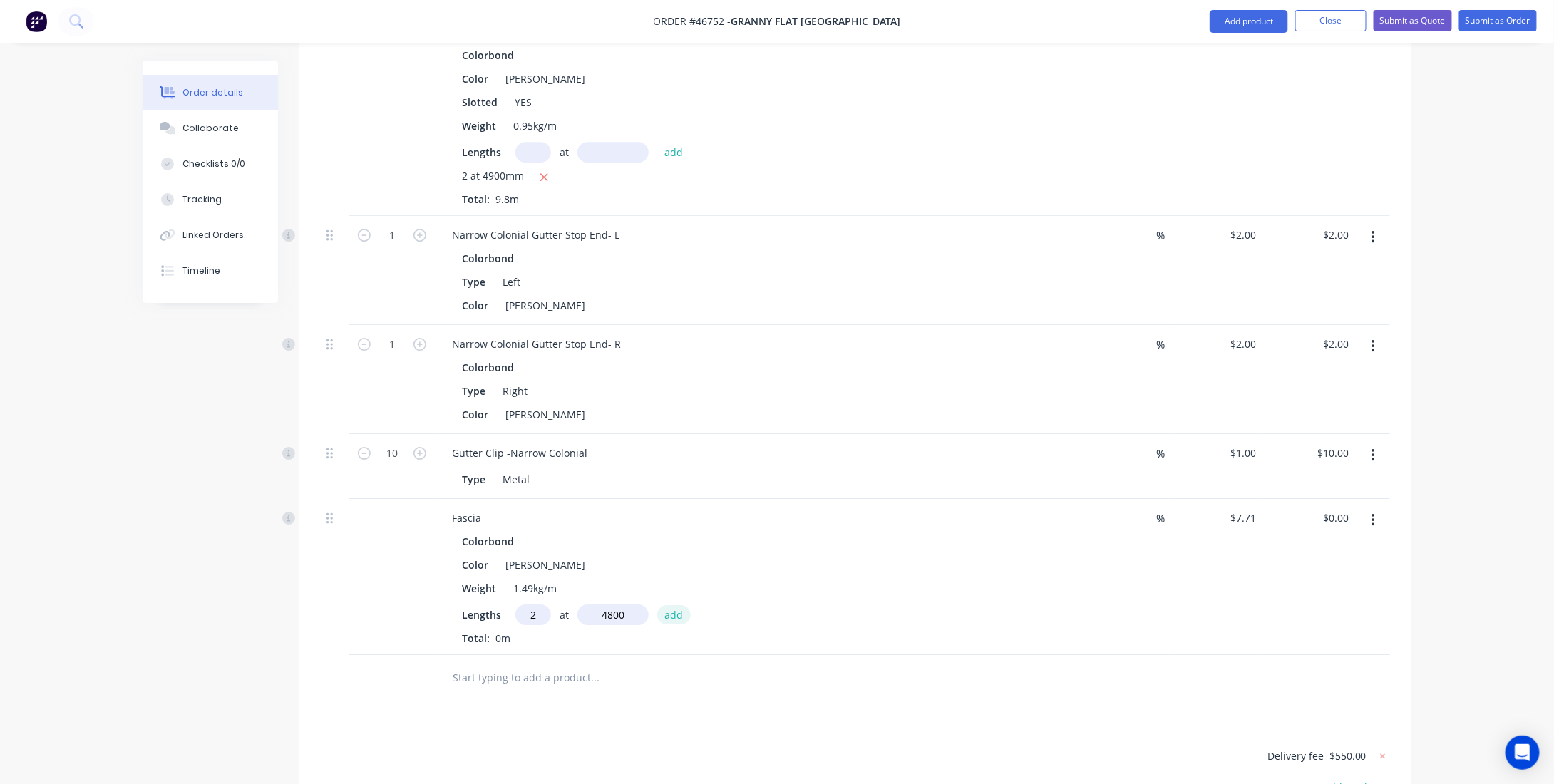 type on "4800mm" 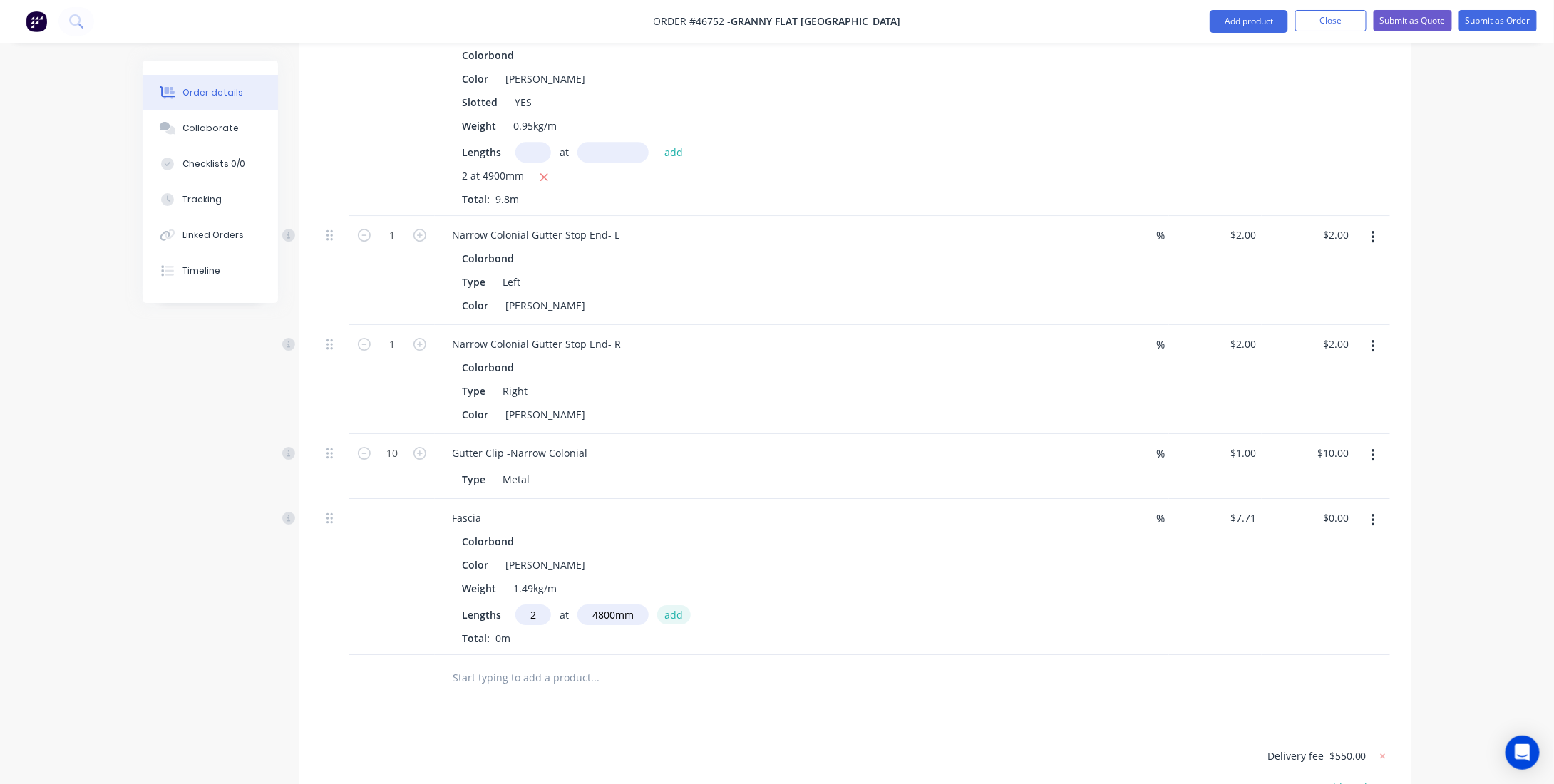click on "add" at bounding box center (674, 614) 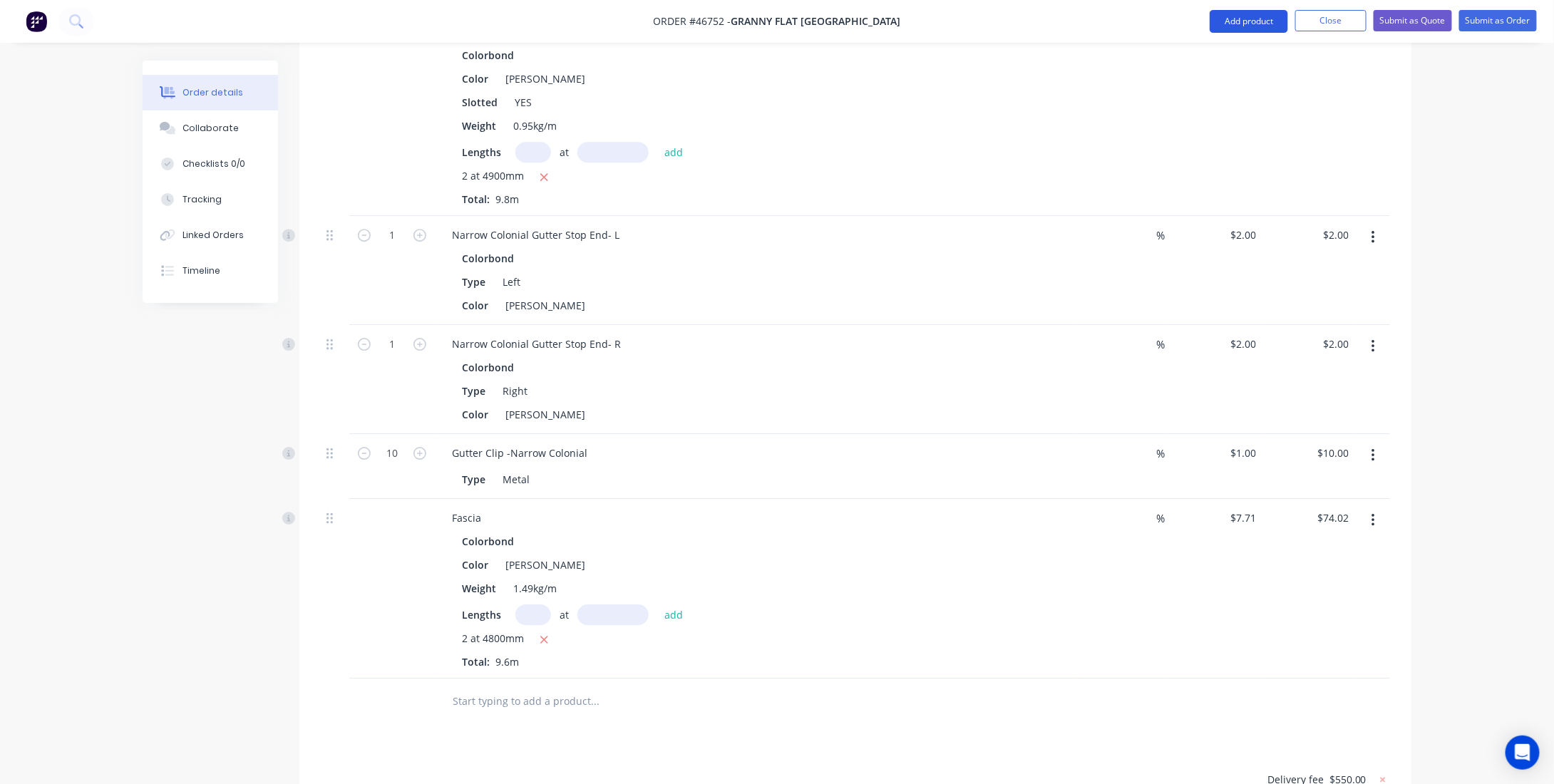 click on "Add product" at bounding box center (1249, 21) 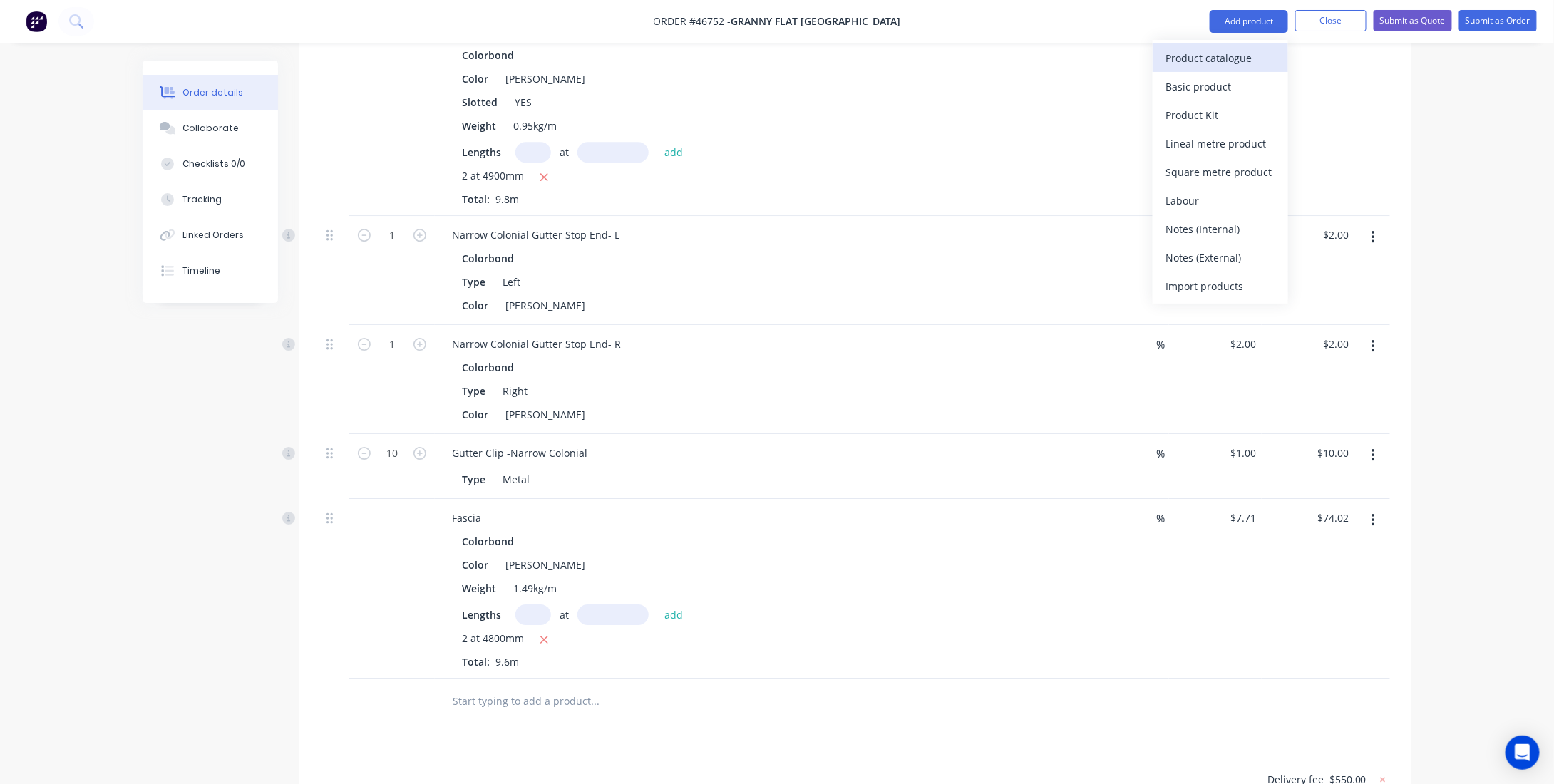 click on "Product catalogue" at bounding box center [1220, 58] 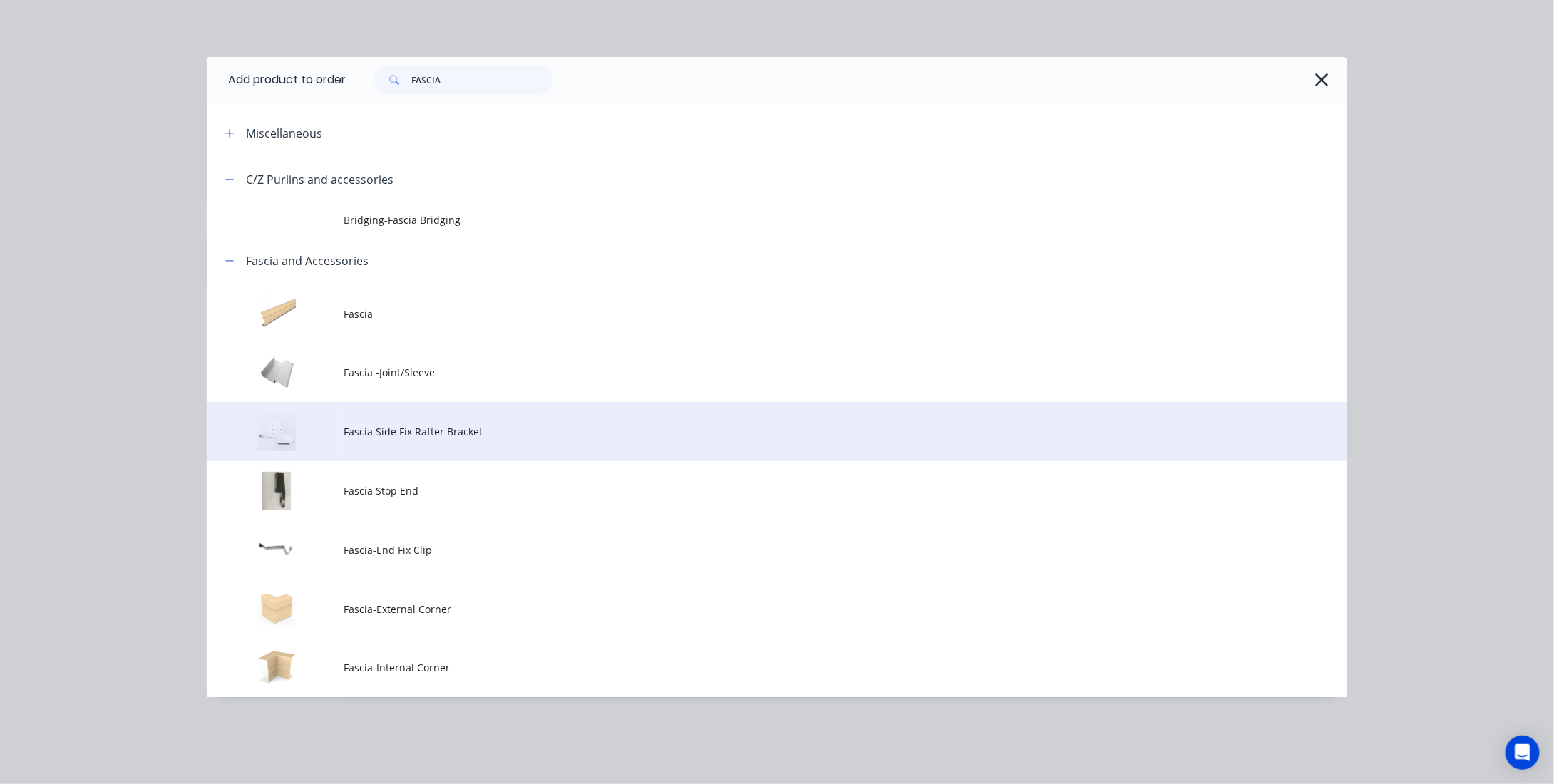 click on "Fascia Side Fix Rafter Bracket" at bounding box center (745, 431) 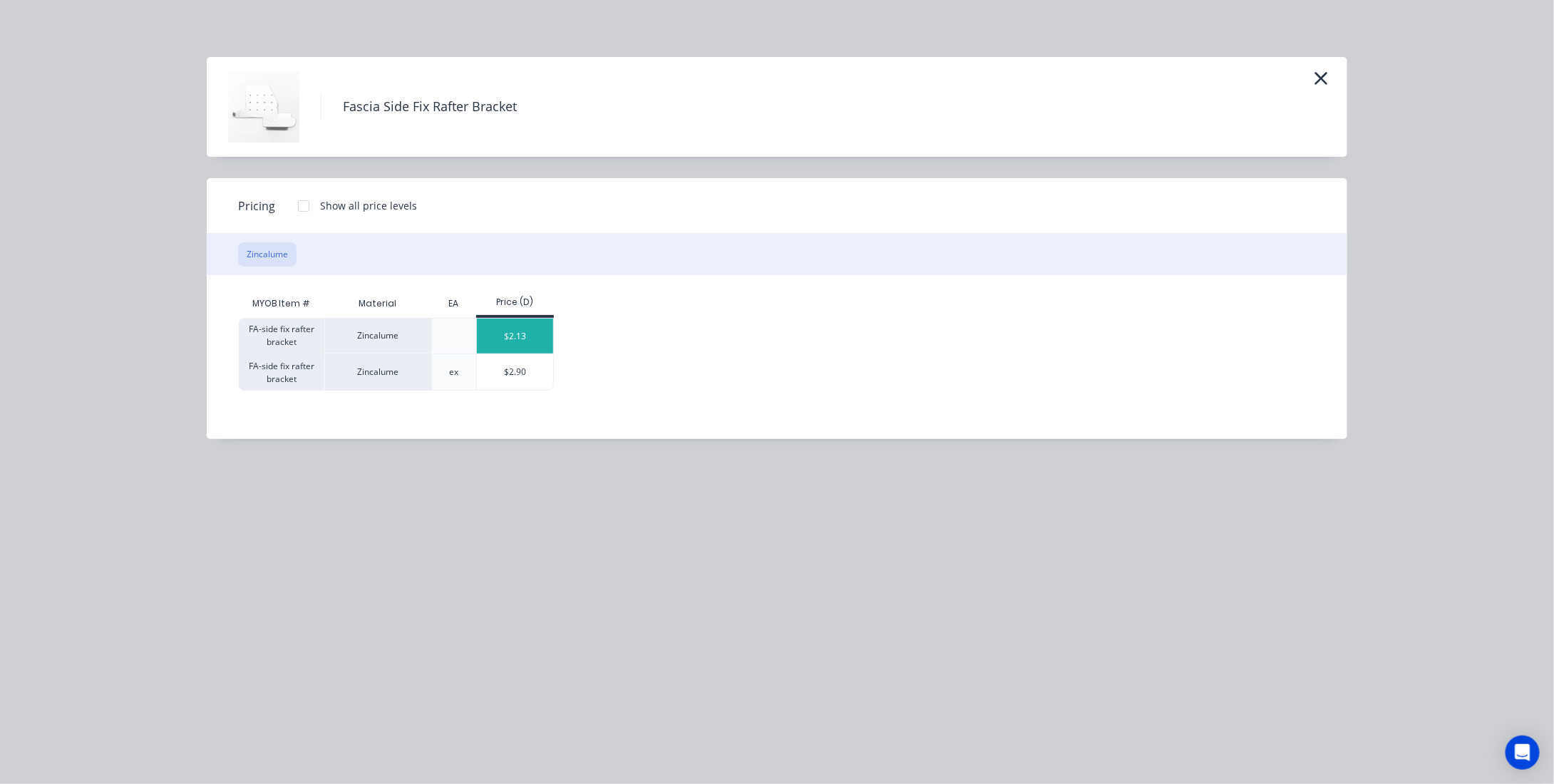 click on "$2.13" at bounding box center [515, 336] 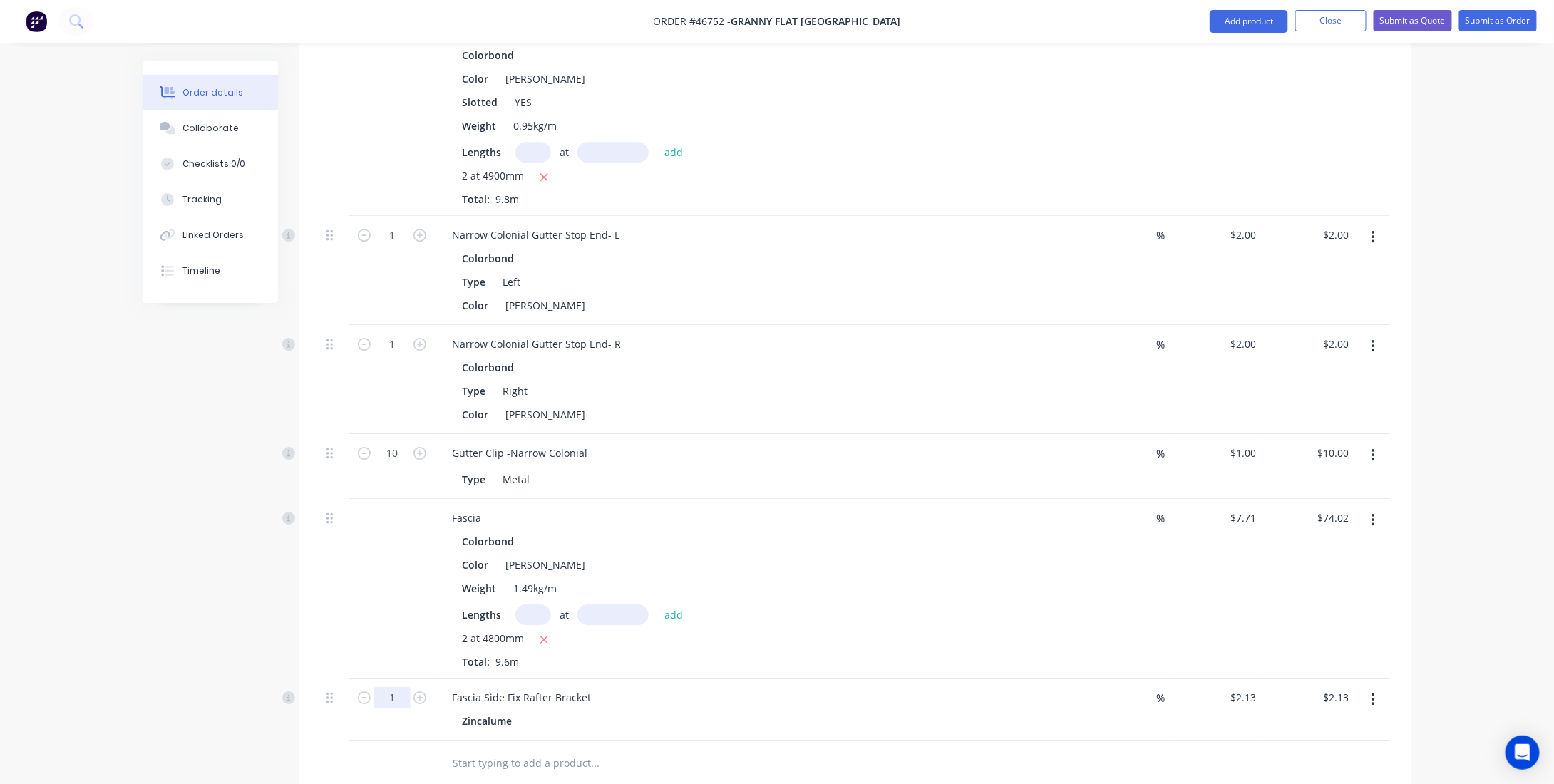 click on "1" at bounding box center (392, -1497) 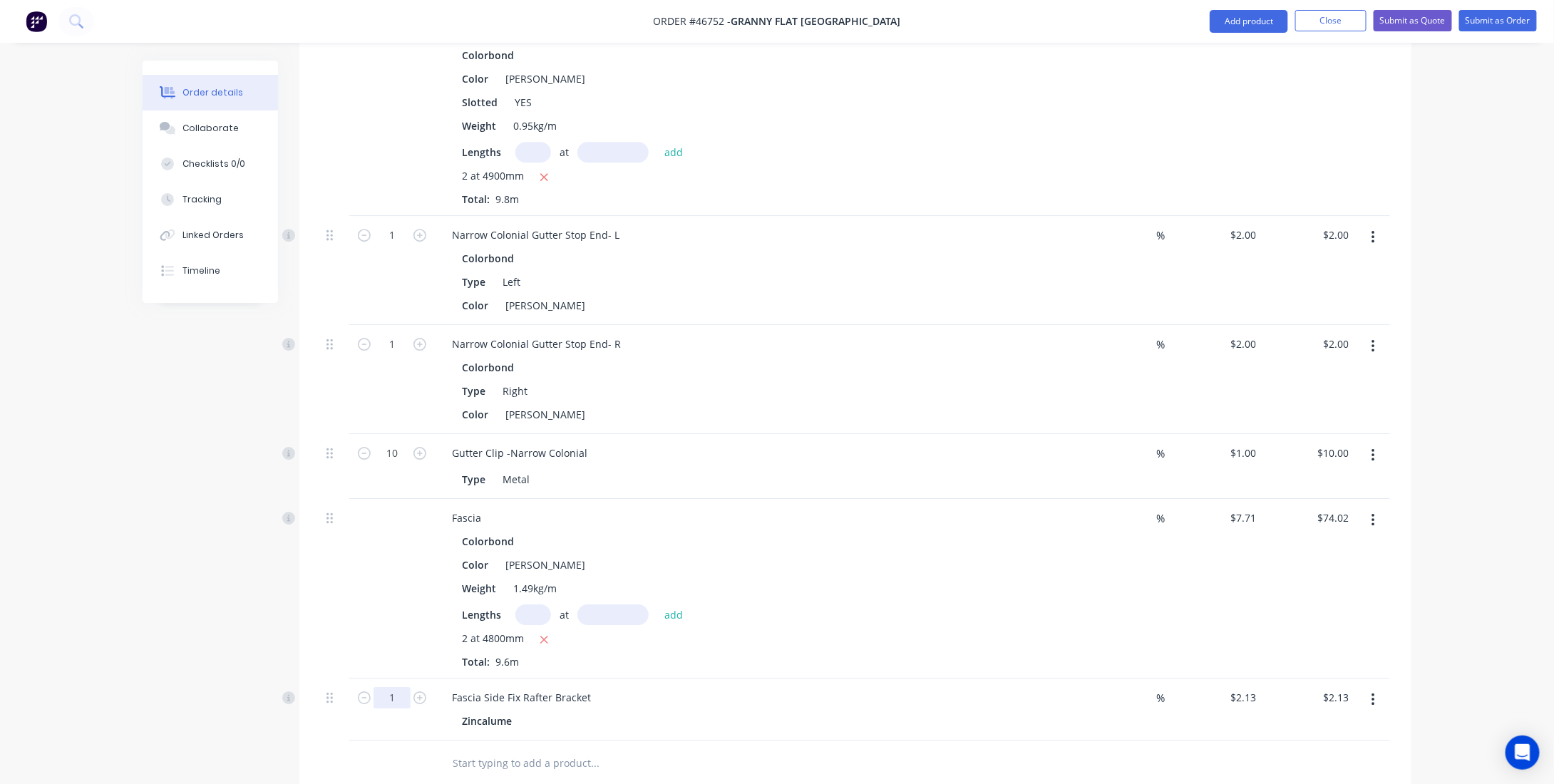 type on "10" 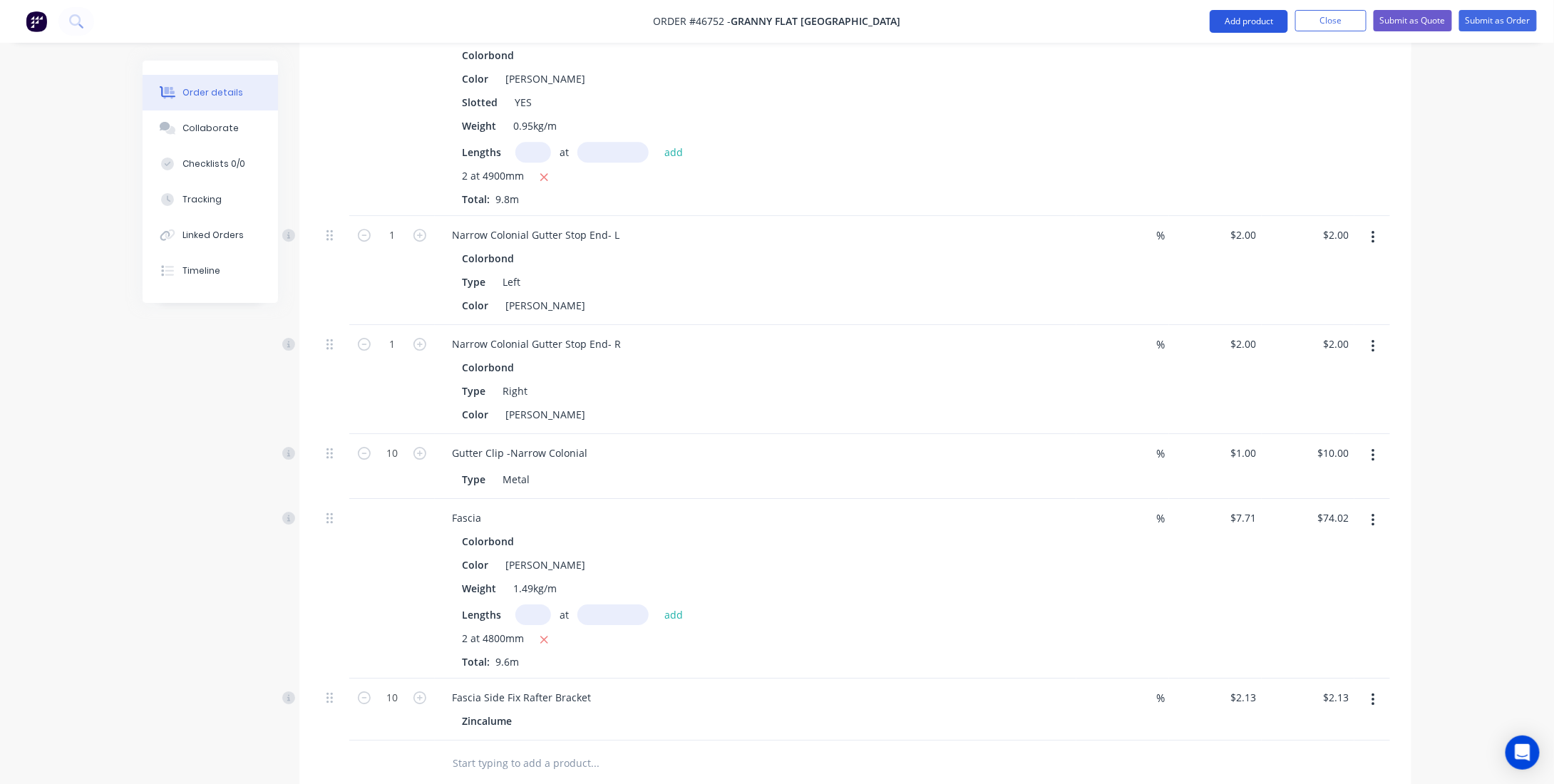 type on "$21.30" 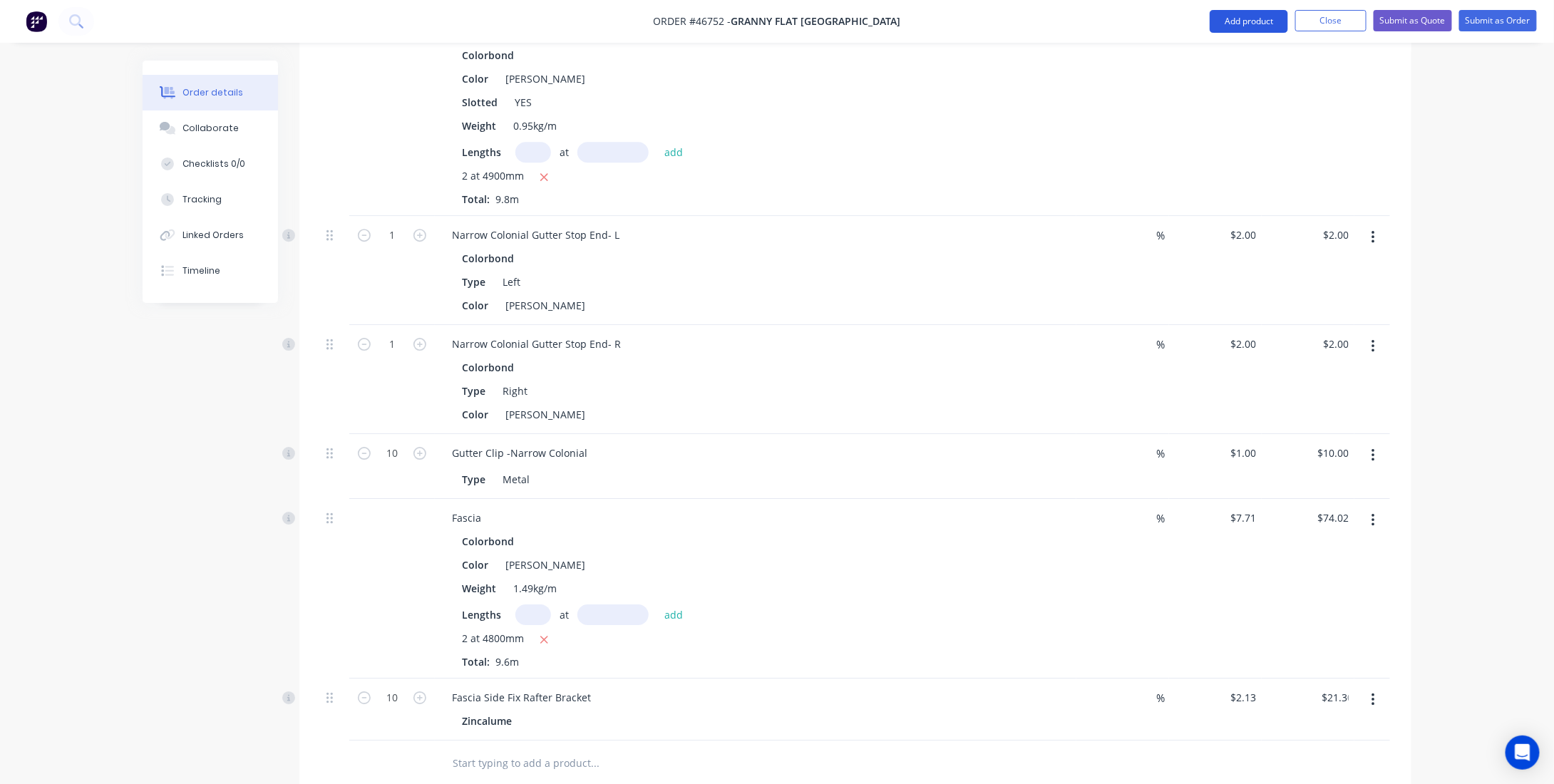 click on "Add product" at bounding box center [1249, 21] 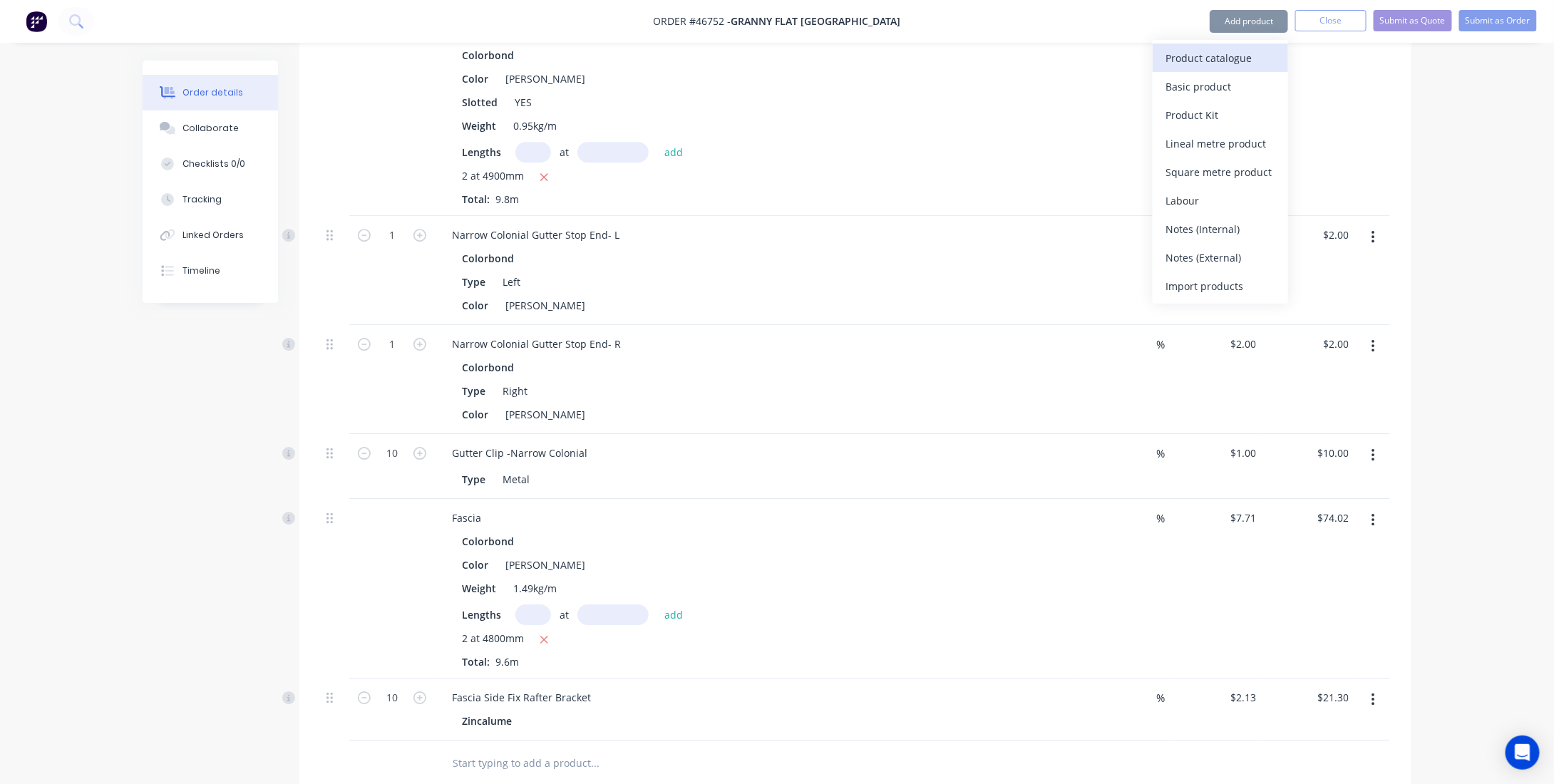 click on "Product catalogue" at bounding box center (1220, 58) 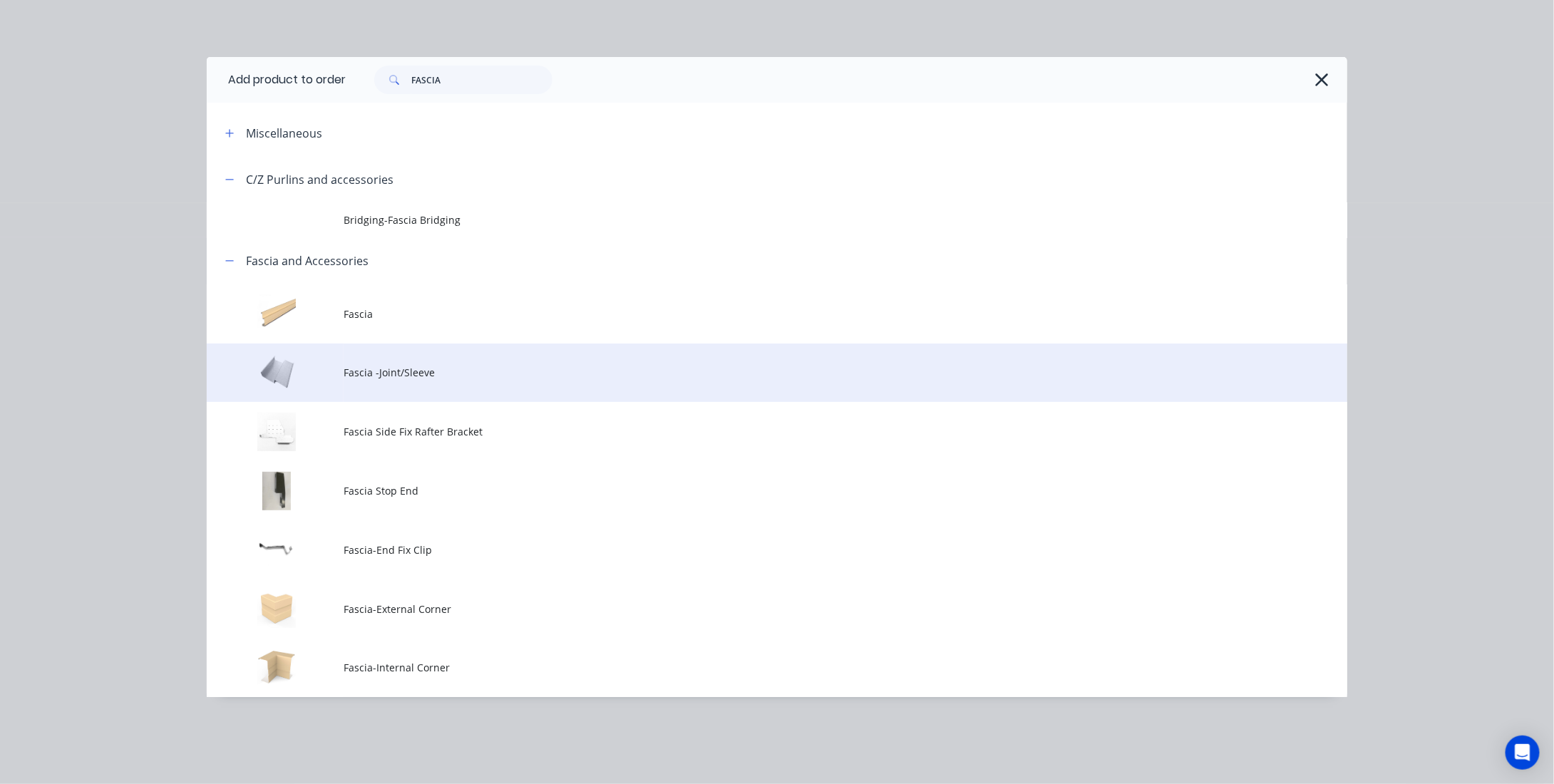 click on "Fascia -Joint/Sleeve" at bounding box center (745, 372) 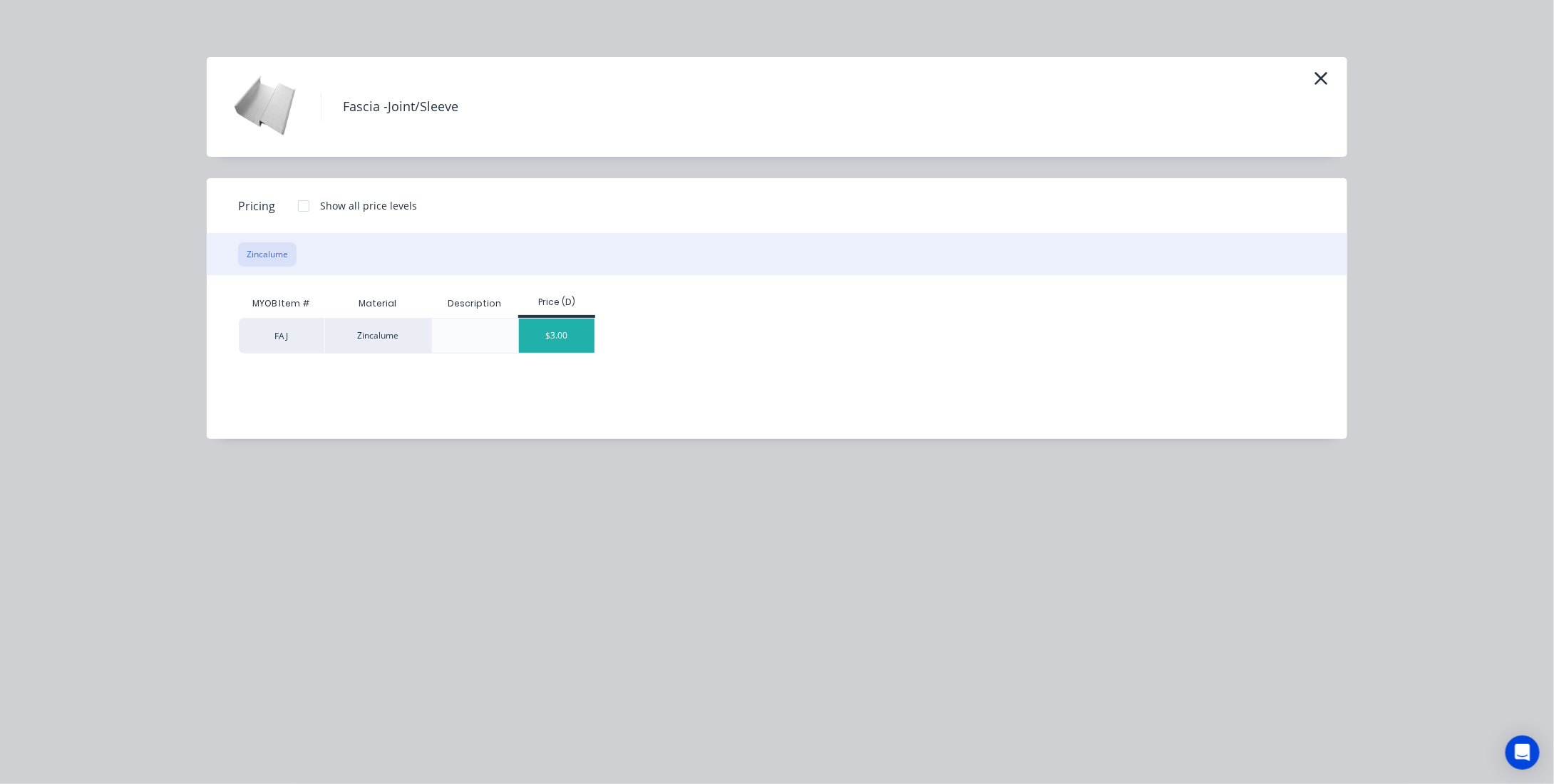 click on "$3.00" at bounding box center (557, 336) 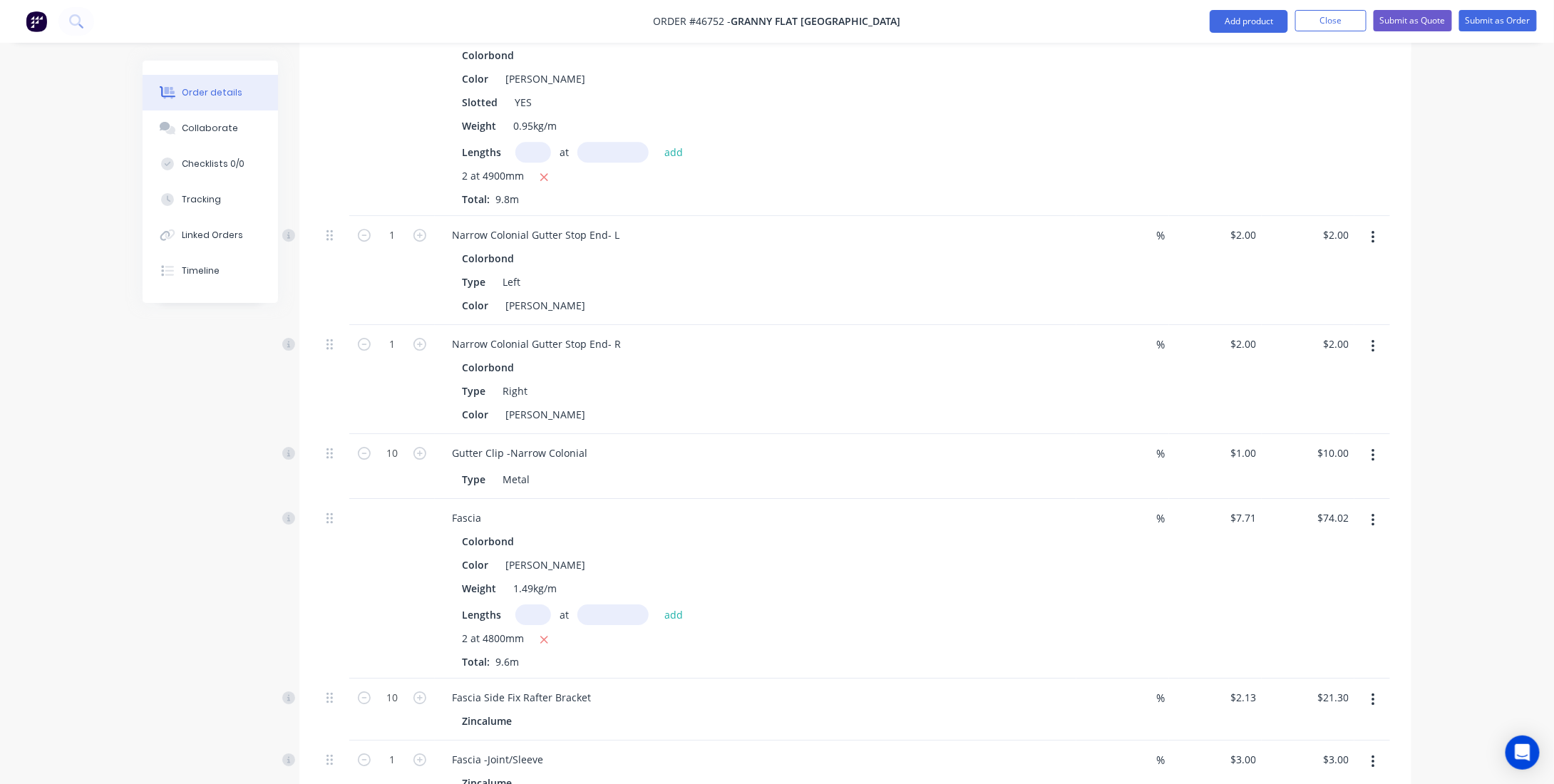 scroll, scrollTop: 2328, scrollLeft: 0, axis: vertical 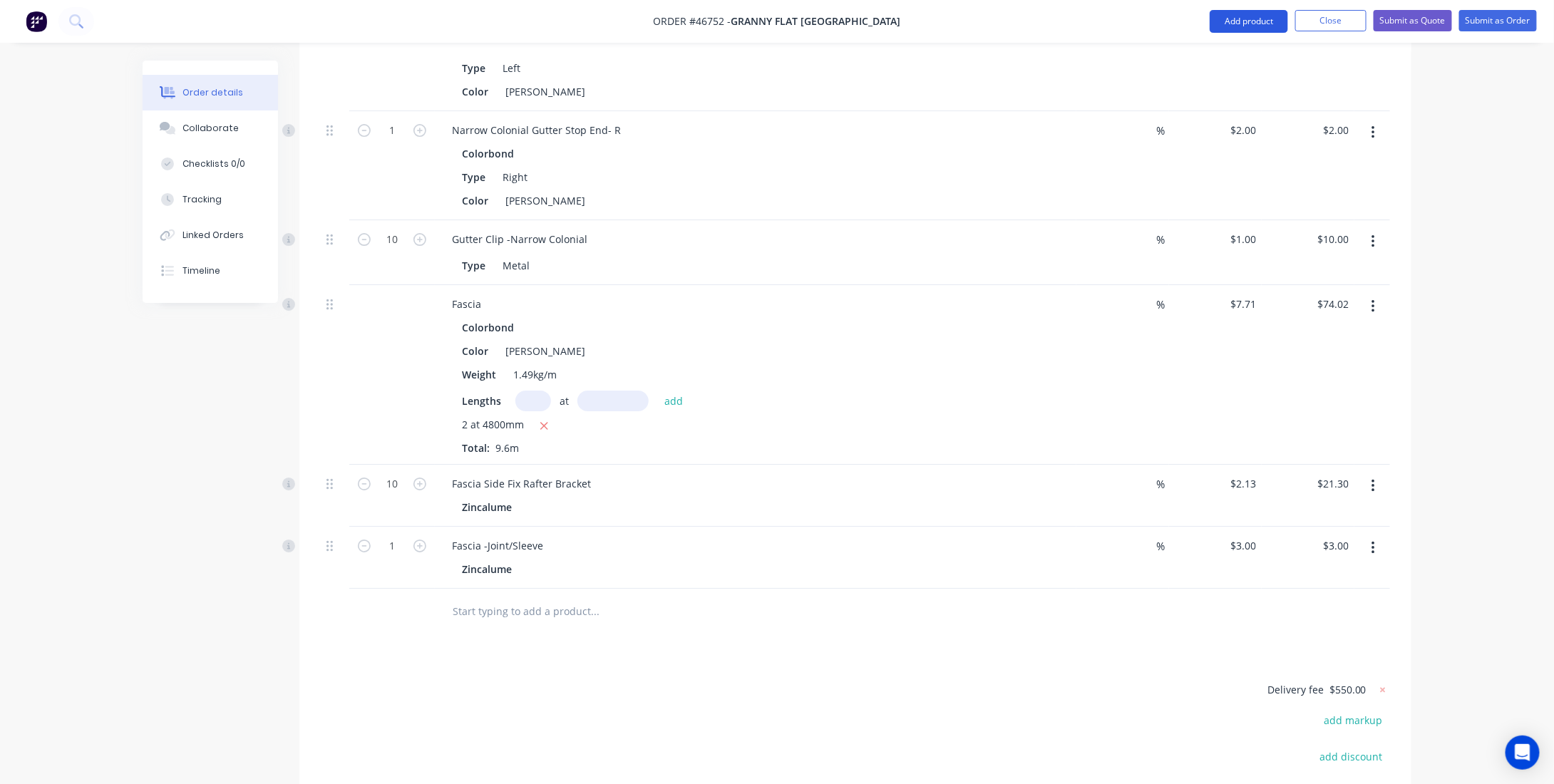 click on "Add product" at bounding box center [1249, 21] 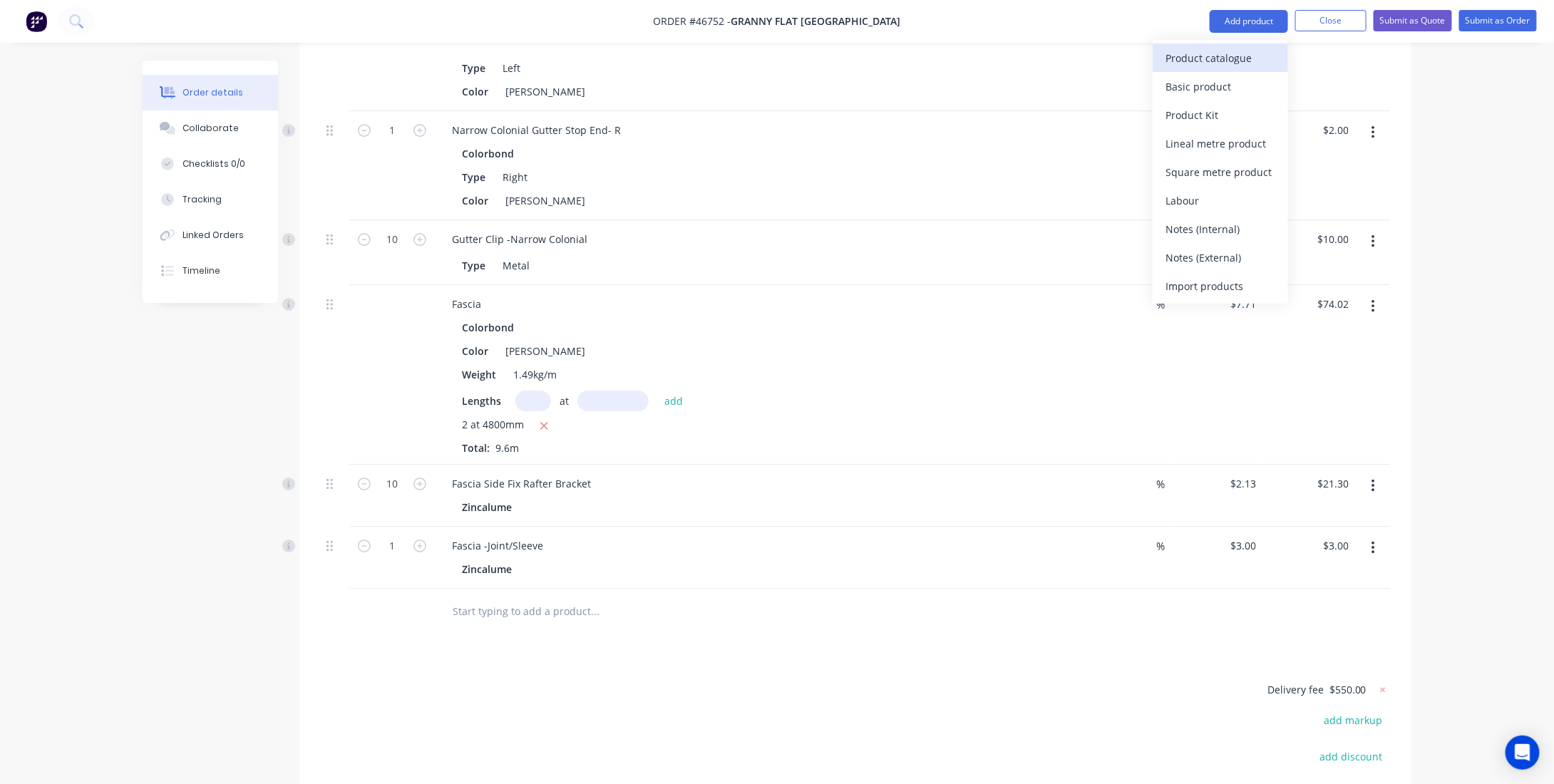 click on "Product catalogue" at bounding box center (1220, 58) 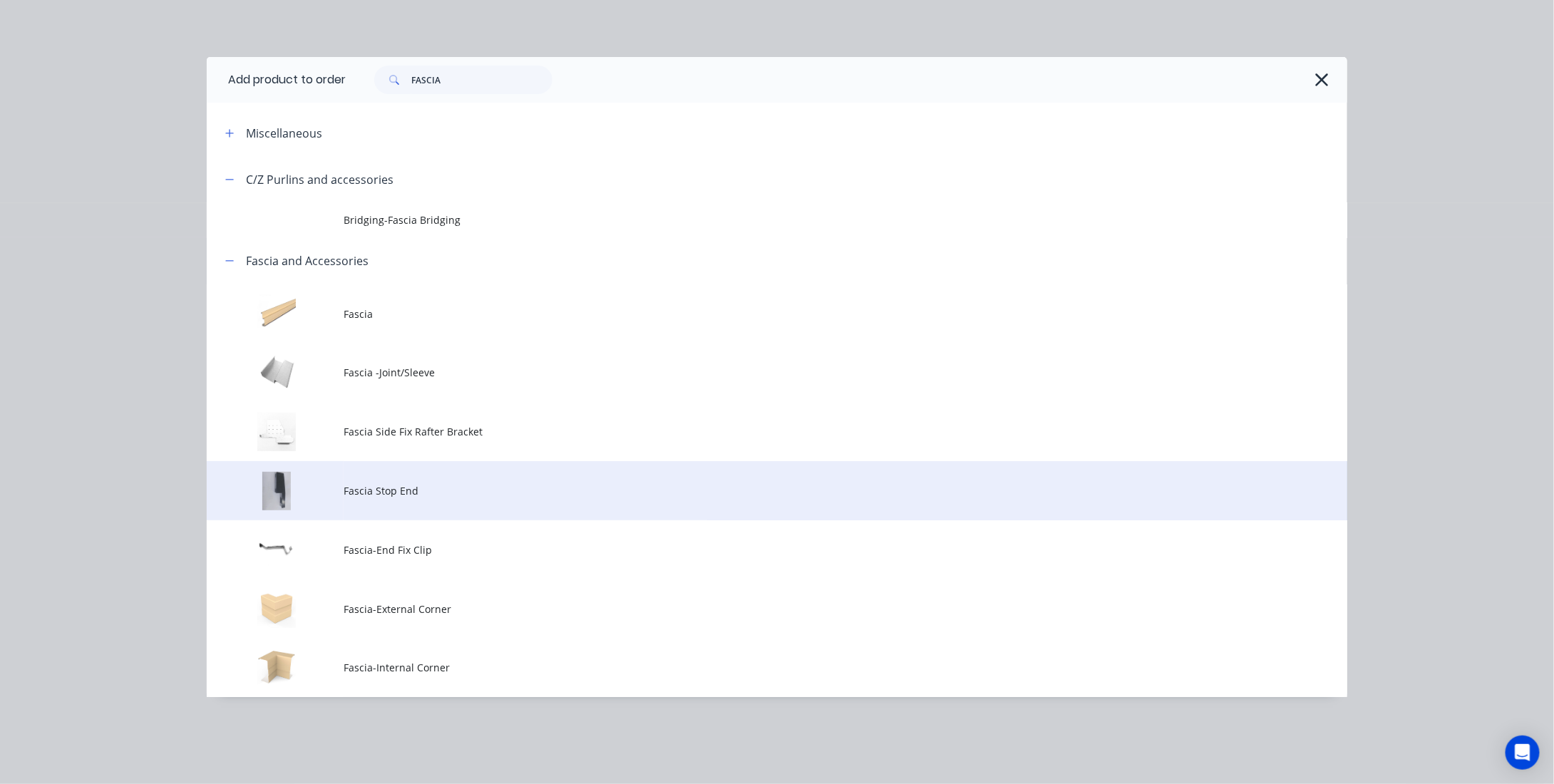 click on "Fascia Stop End" at bounding box center [745, 490] 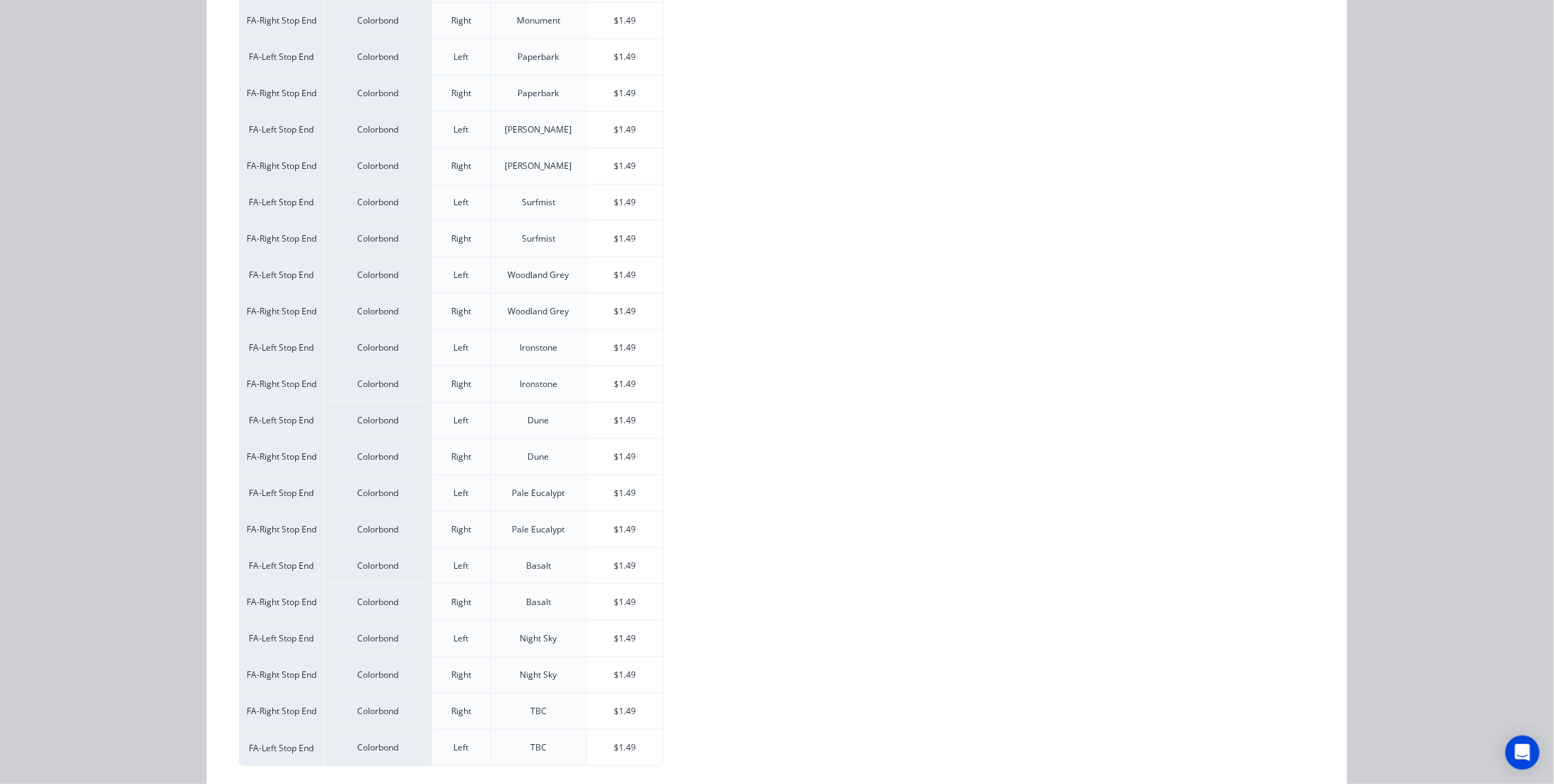 scroll, scrollTop: 584, scrollLeft: 0, axis: vertical 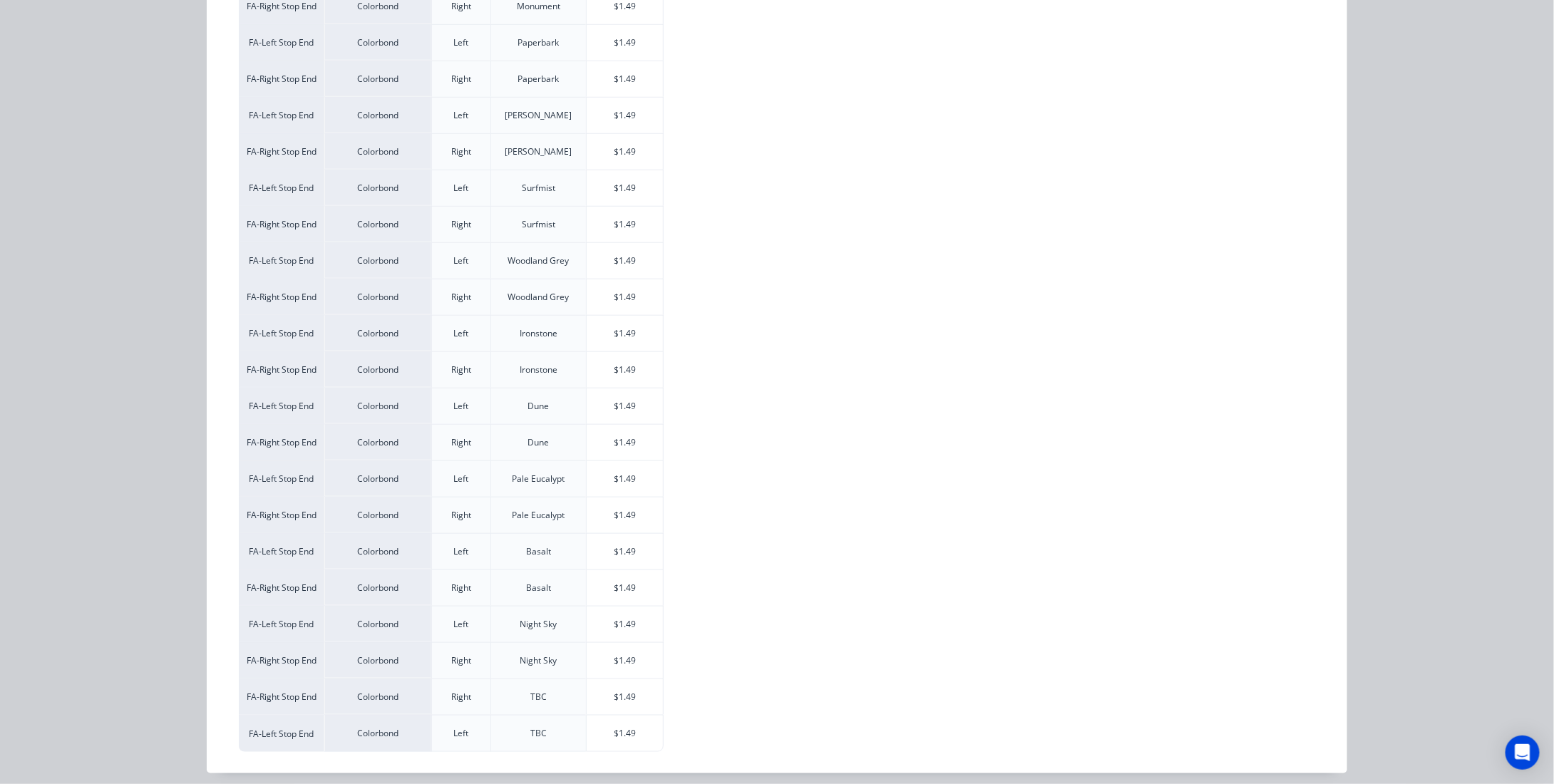 click on "Fascia Stop End Pricing Show all price levels Colorbond  Zincalume MYOB Item # Material Type Color Price (D) FA-Left Stop End Colorbond  Left Classic Cream $1.49 FA-Right Stop End Colorbond  Right Classic Cream $1.49 FA-Left Stop End Colorbond  Left Deep Ocean $1.49 FA-Right Stop End Colorbond  Right Deep Ocean $1.49 FA-Left Stop End Colorbond  Left Evening Haze $1.49 FA-Right Stop End Colorbond  Right Evening Haze $1.49 FA-Left Stop End Colorbond  Left Monument $1.49 FA-Right Stop End Colorbond  Right Monument $1.49 FA-Left Stop End Colorbond  Left Paperbark $1.49 FA-Right Stop End Colorbond  Right Paperbark $1.49 FA-Left Stop End Colorbond  Left Shale Grey $1.49 FA-Right Stop End Colorbond  Right Shale Grey $1.49 FA-Left Stop End Colorbond  Left Surfmist $1.49 FA-Right Stop End Colorbond  Right Surfmist $1.49 FA-Left Stop End Colorbond  Left Woodland Grey $1.49 FA-Right Stop End Colorbond  Right Woodland Grey $1.49 FA-Left Stop End Colorbond  Left Ironstone $1.49 FA-Right Stop End Colorbond  Right Ironstone" at bounding box center (777, 392) 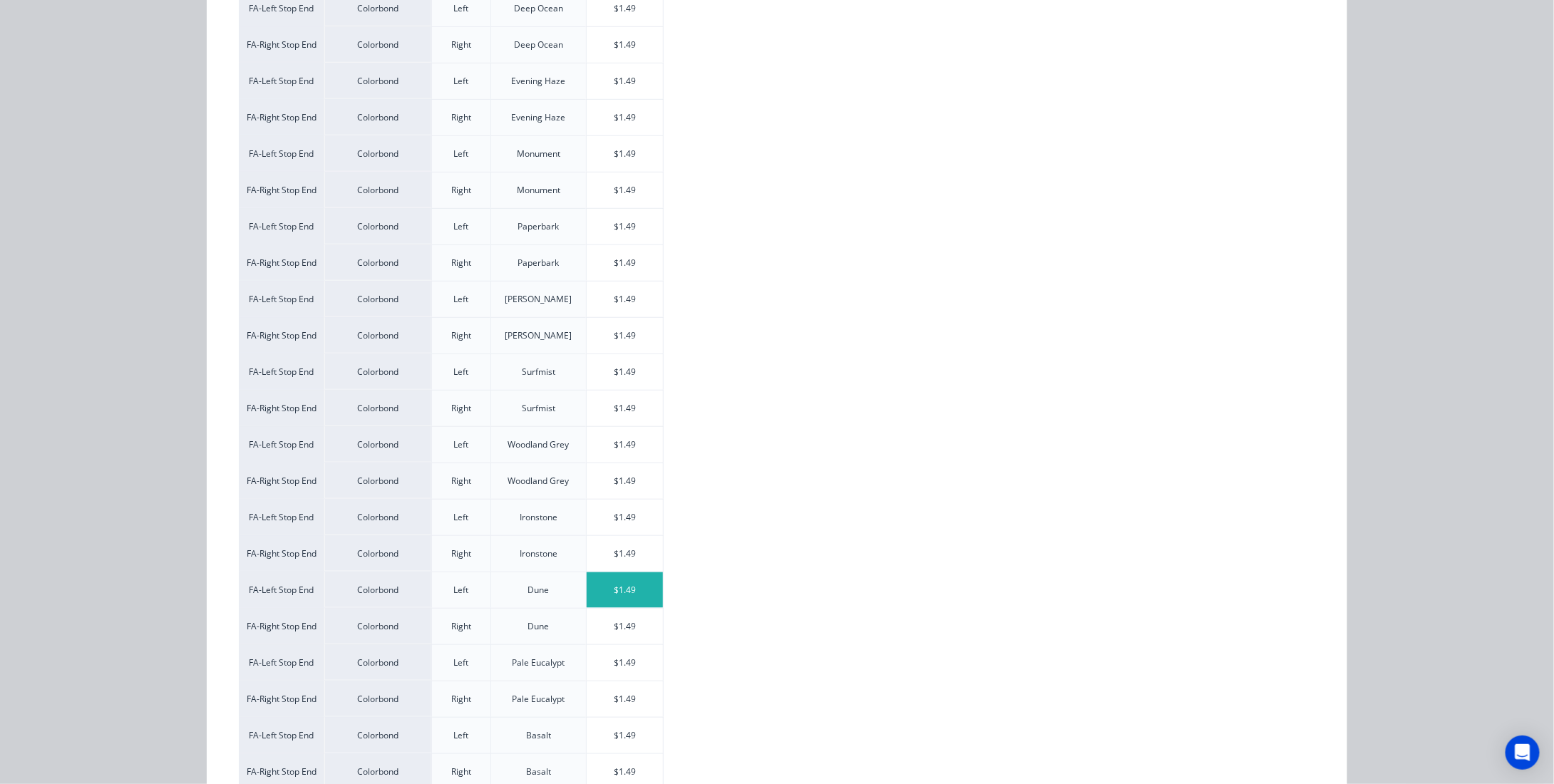 scroll, scrollTop: 371, scrollLeft: 0, axis: vertical 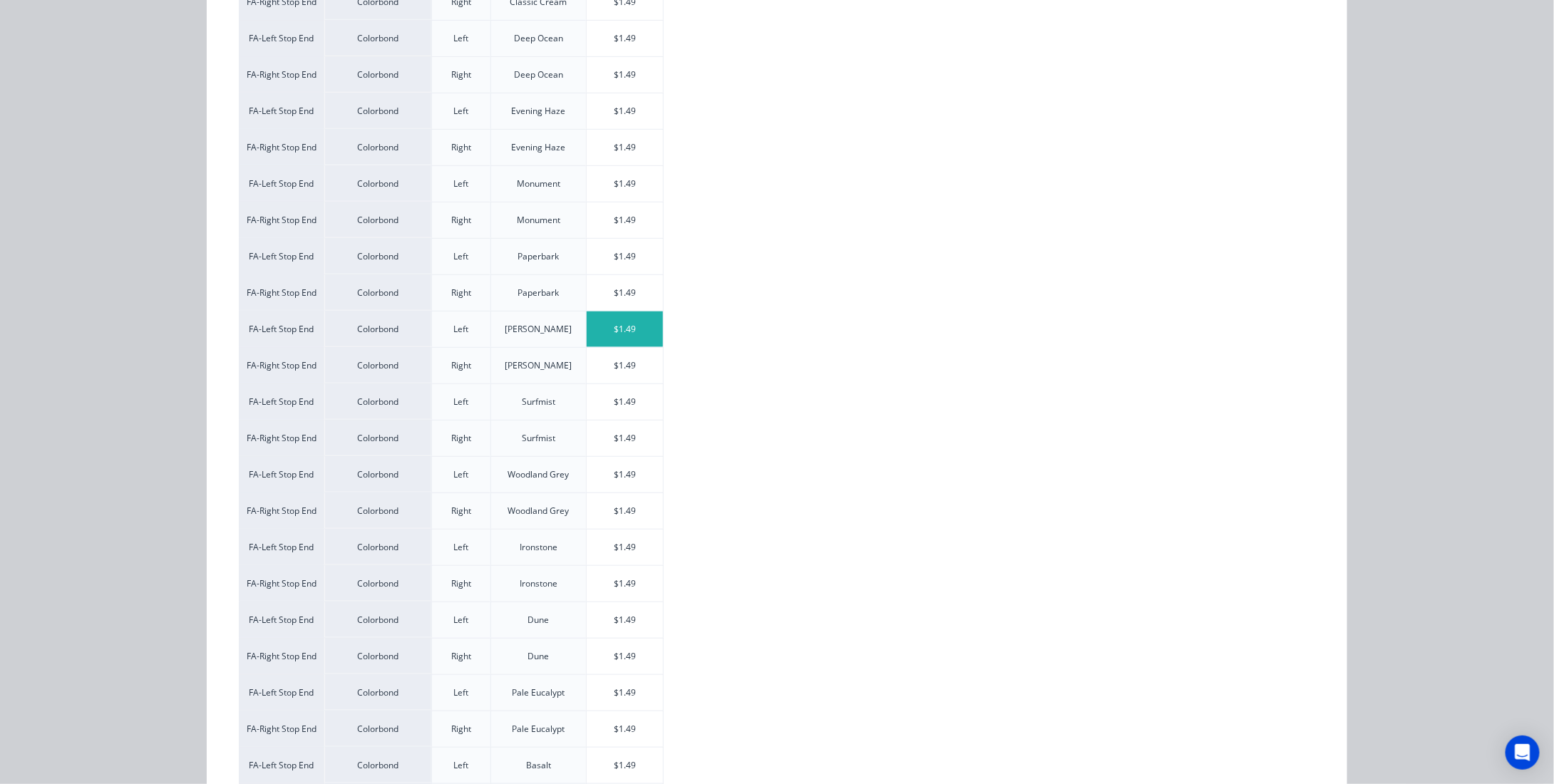 click on "$1.49" at bounding box center (624, 329) 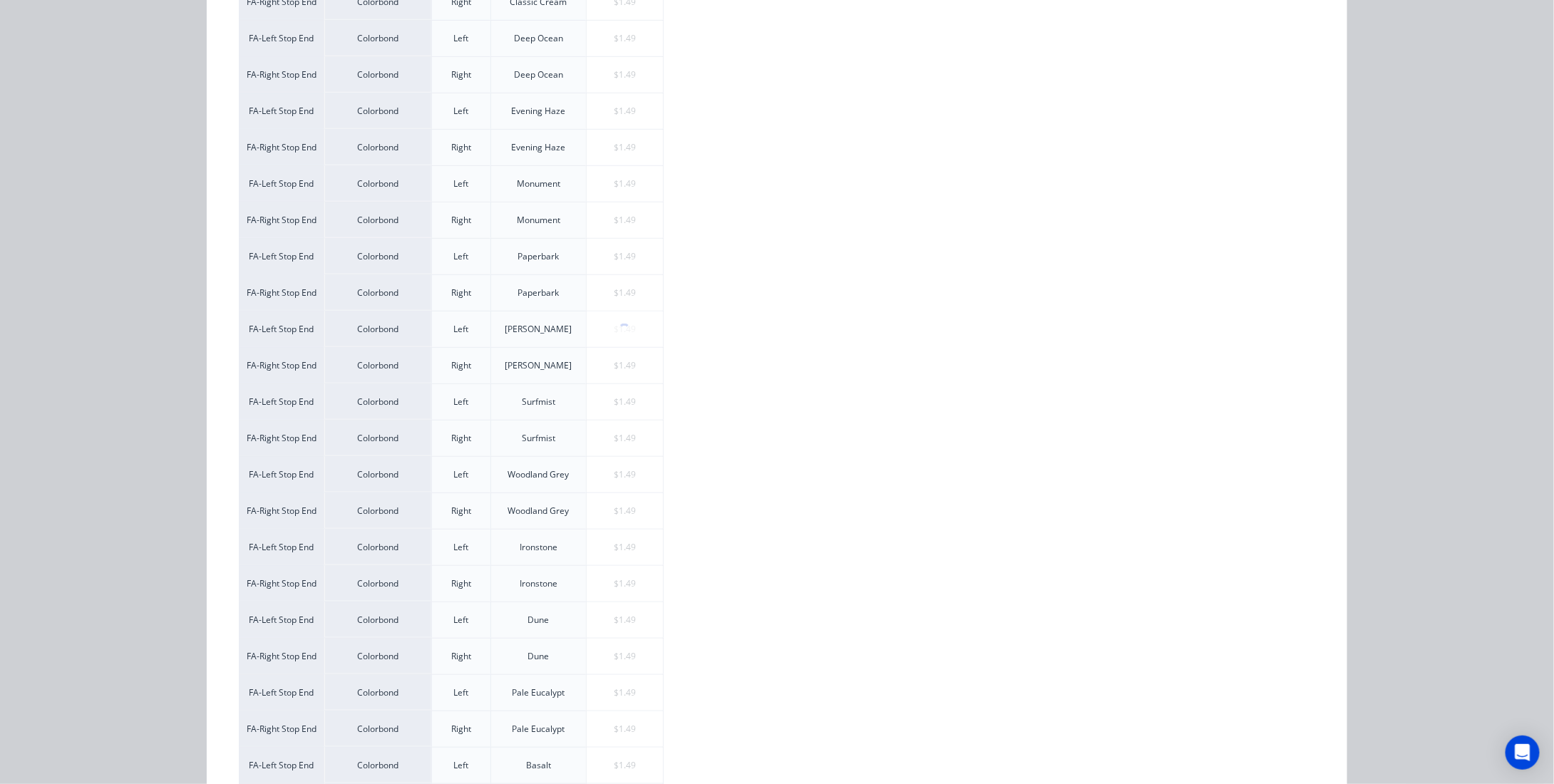 scroll, scrollTop: 0, scrollLeft: 0, axis: both 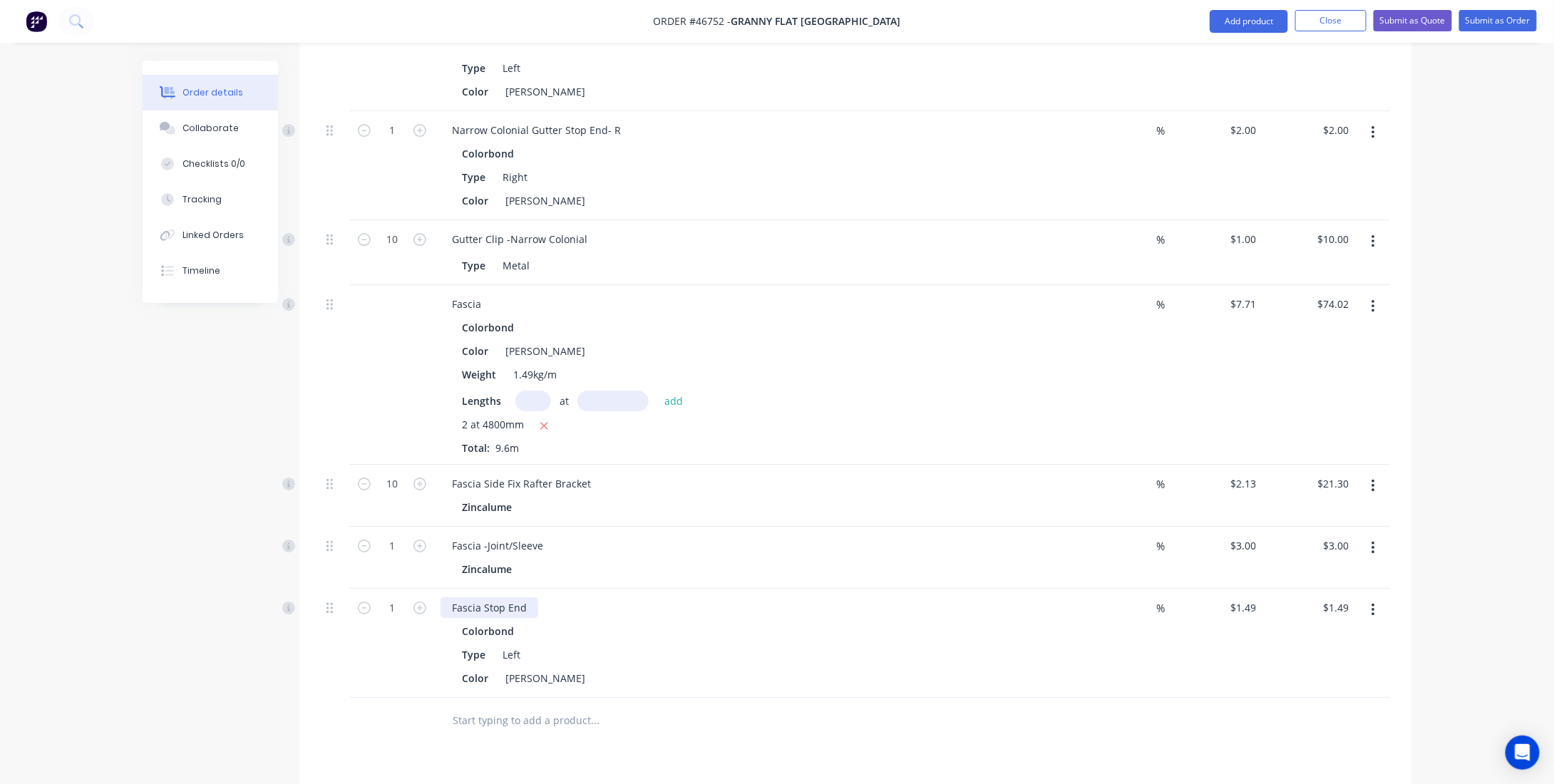 click on "Fascia Stop End" at bounding box center [489, 607] 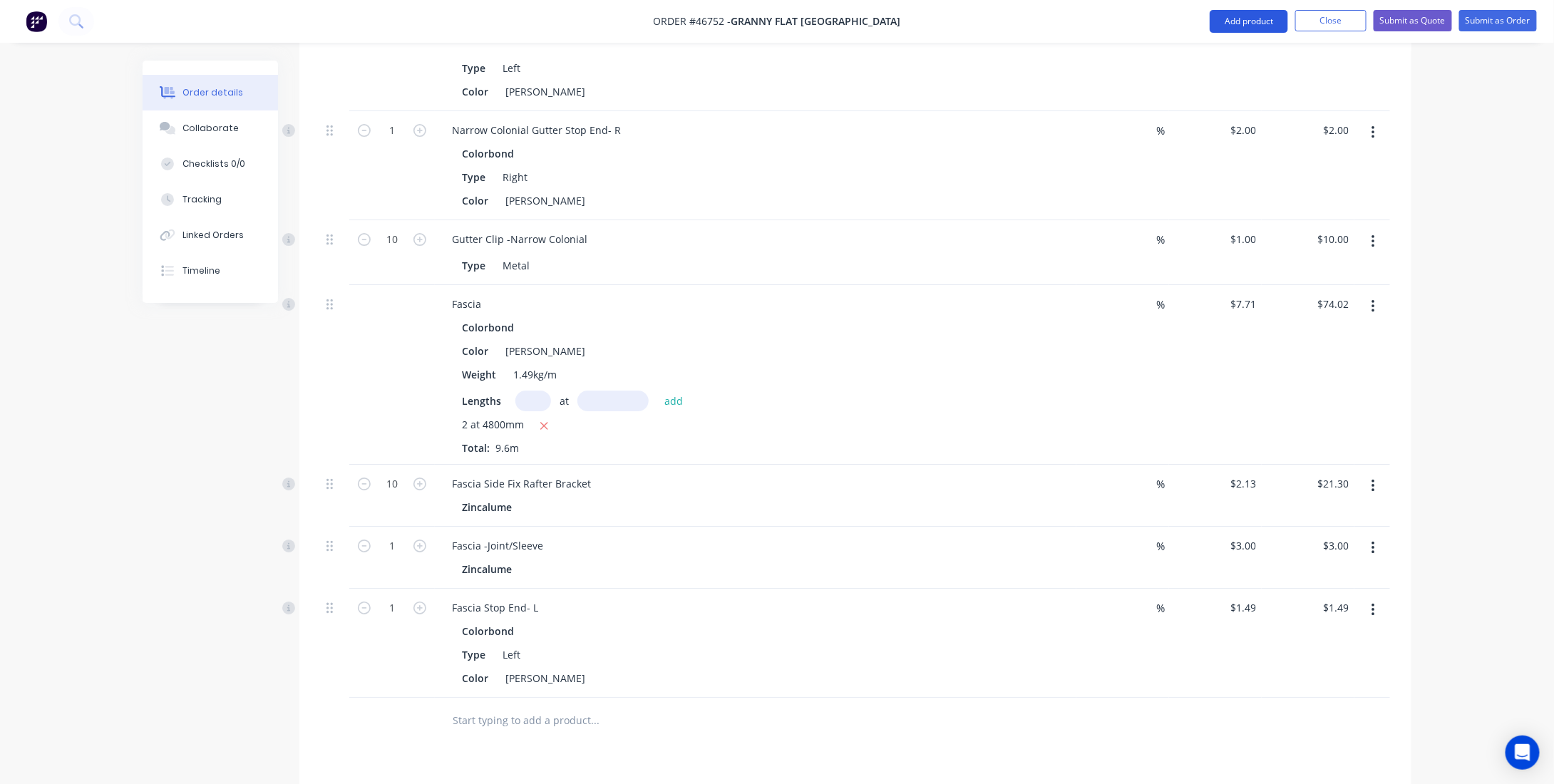 click on "Add product" at bounding box center [1249, 21] 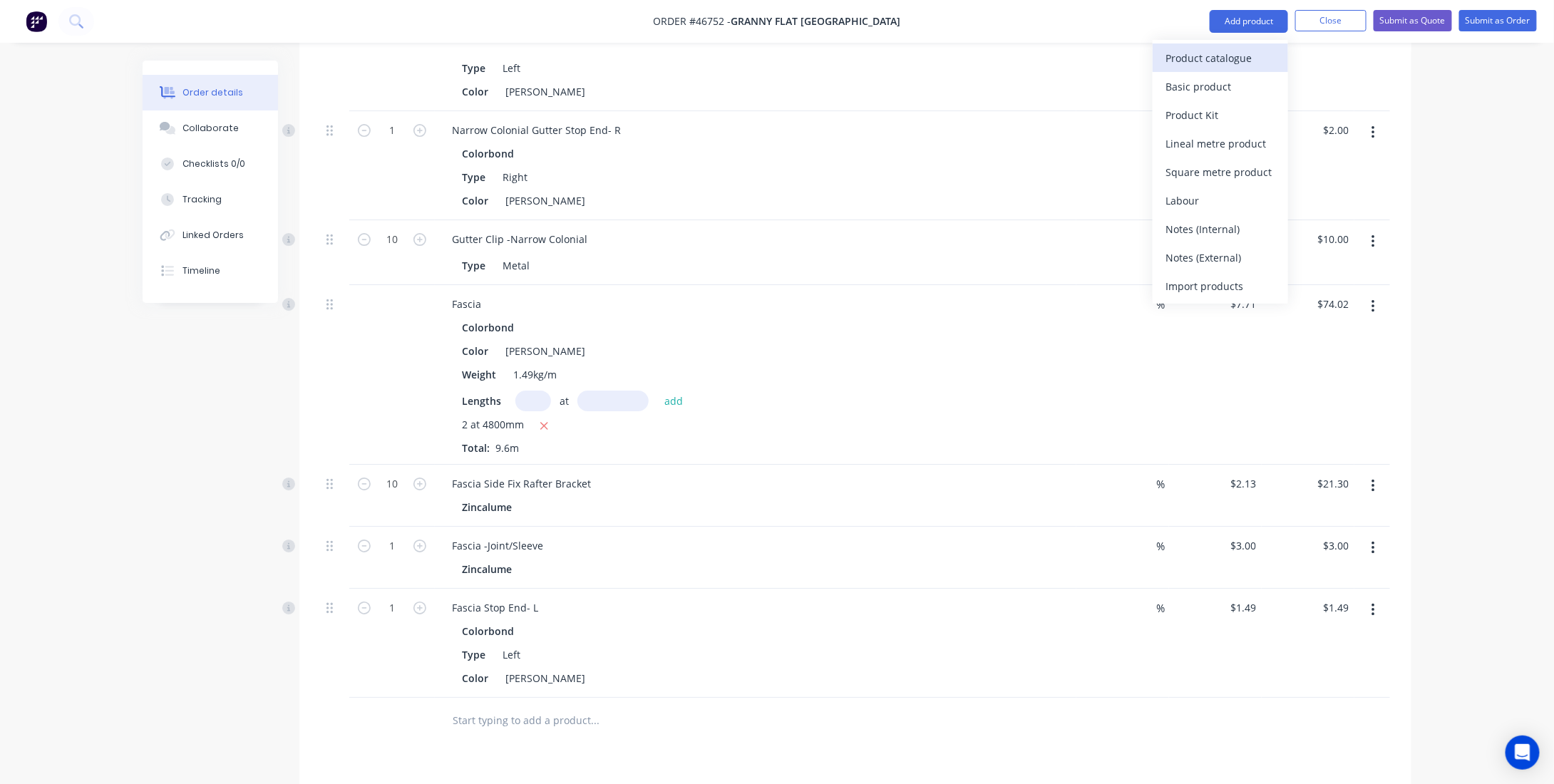 click on "Product catalogue" at bounding box center [1220, 58] 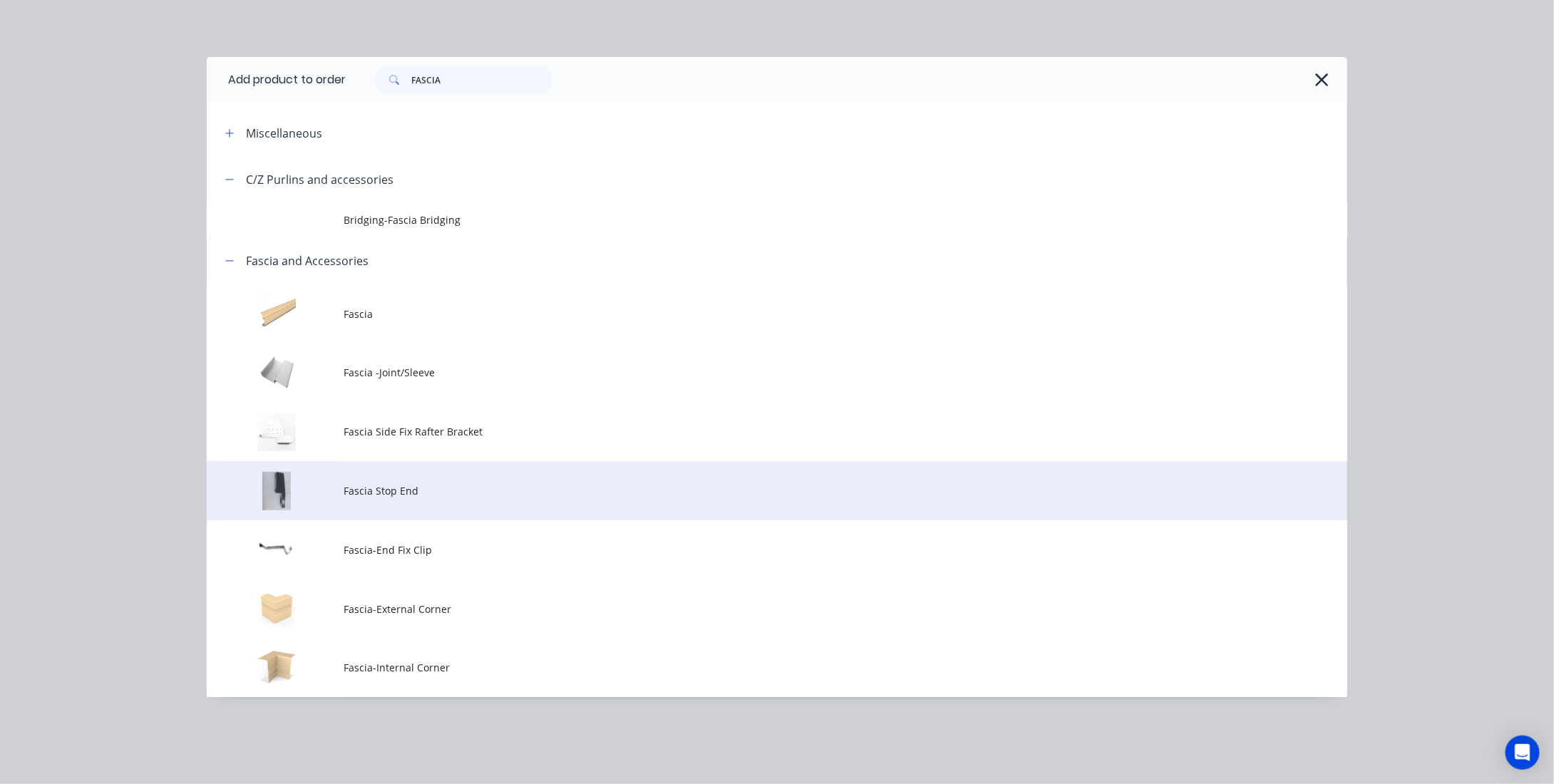 click on "Fascia Stop End" at bounding box center [745, 490] 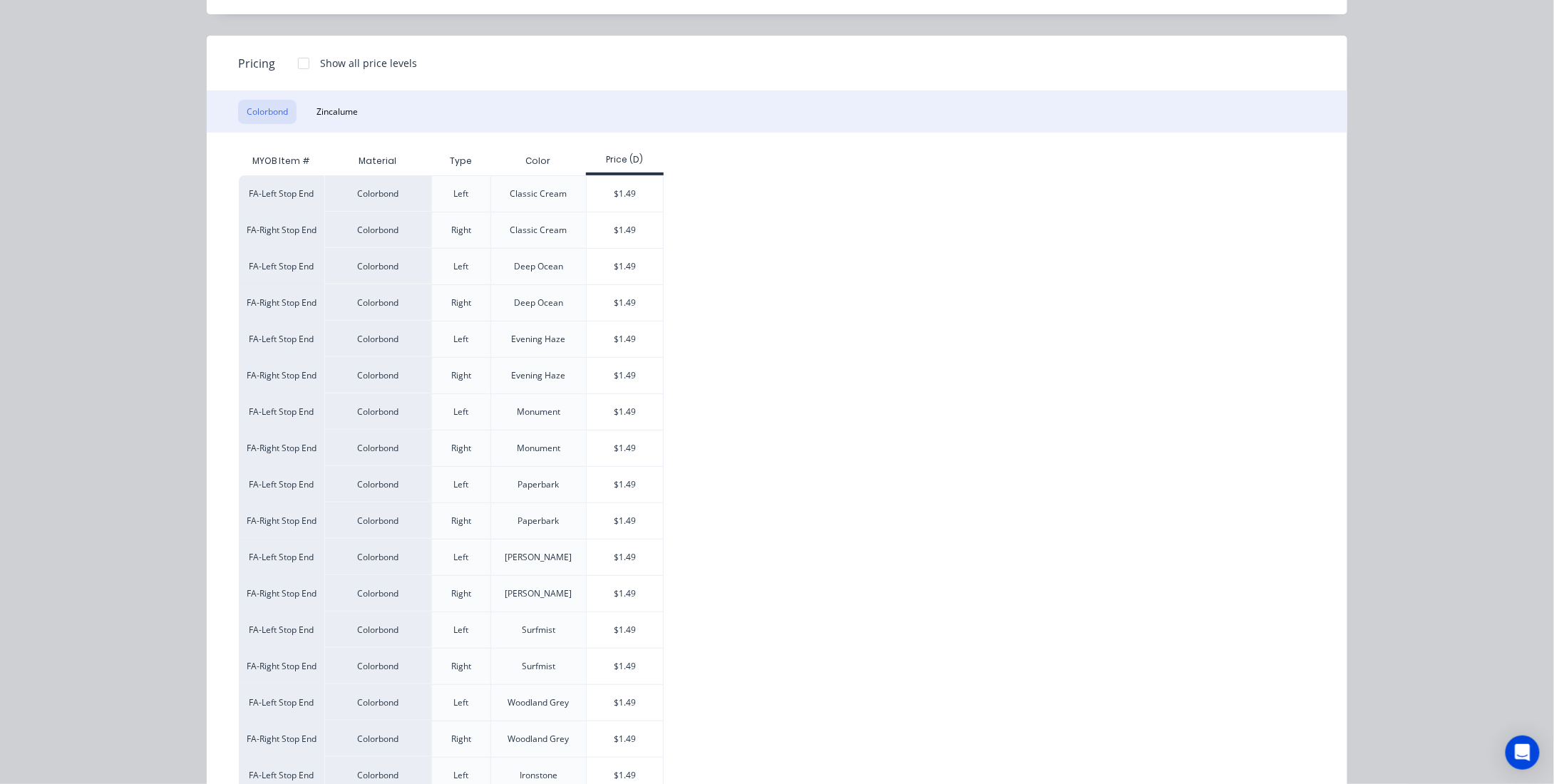 scroll, scrollTop: 285, scrollLeft: 0, axis: vertical 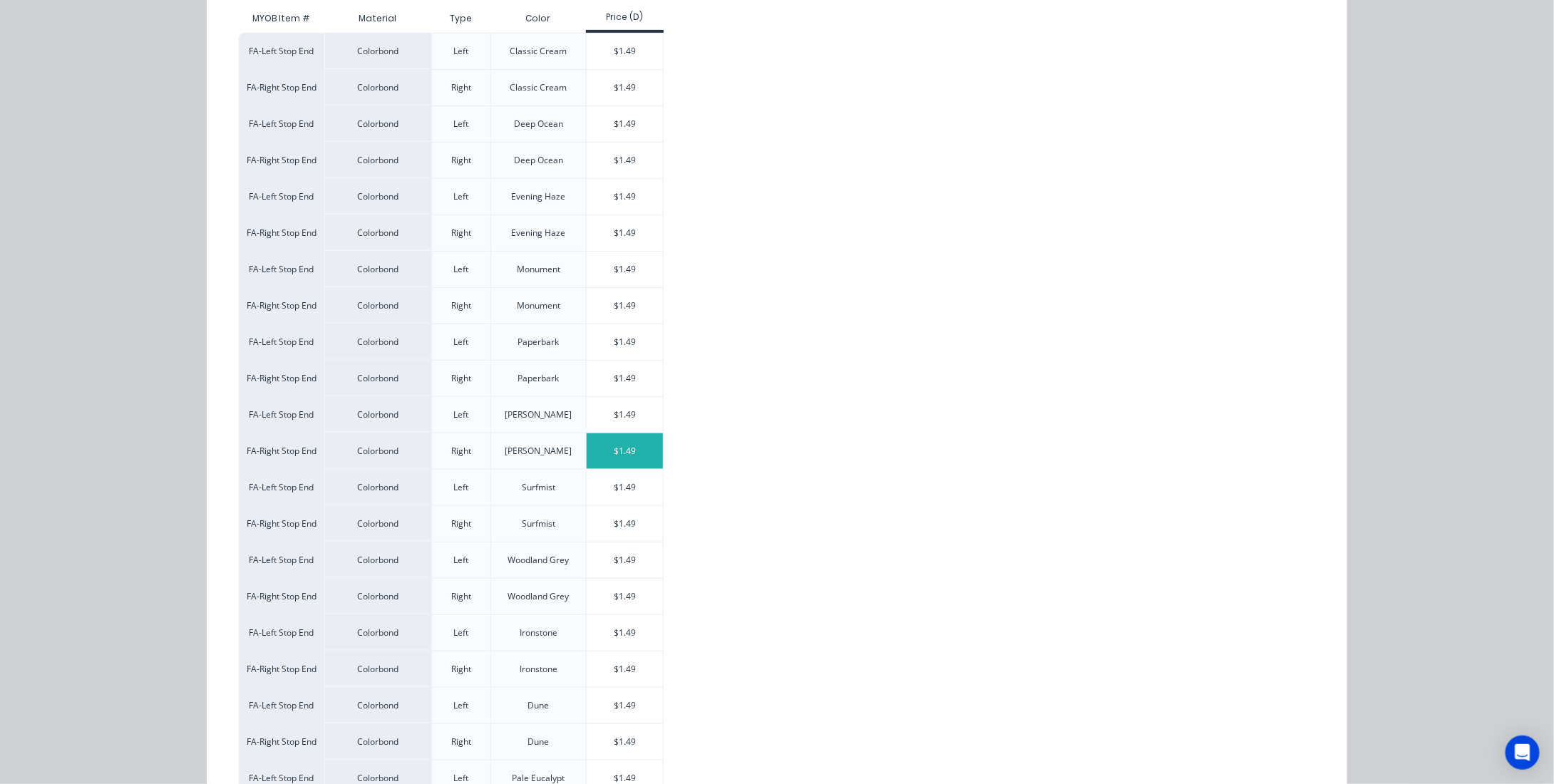 click on "$1.49" at bounding box center (624, 451) 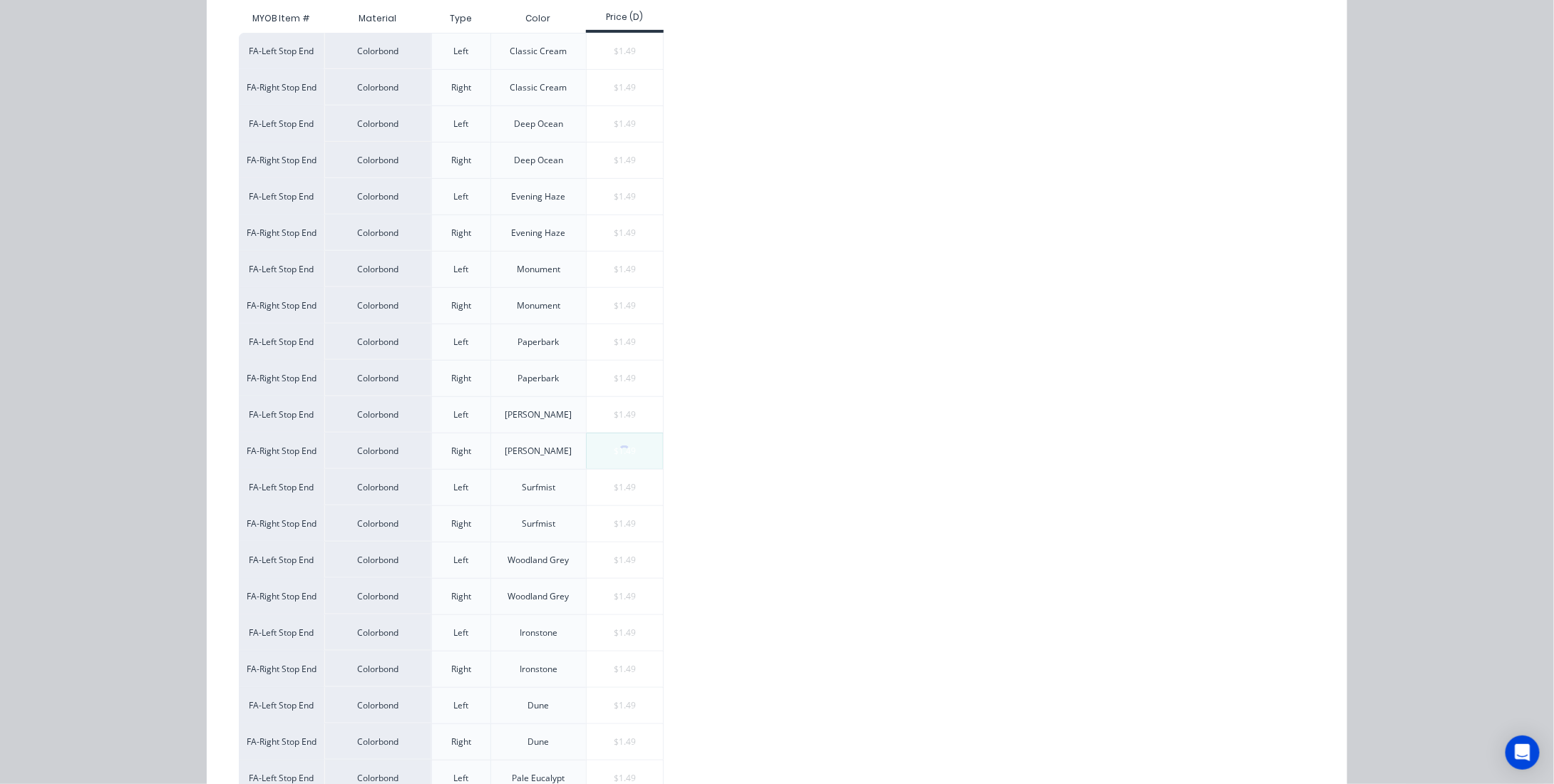 scroll, scrollTop: 0, scrollLeft: 0, axis: both 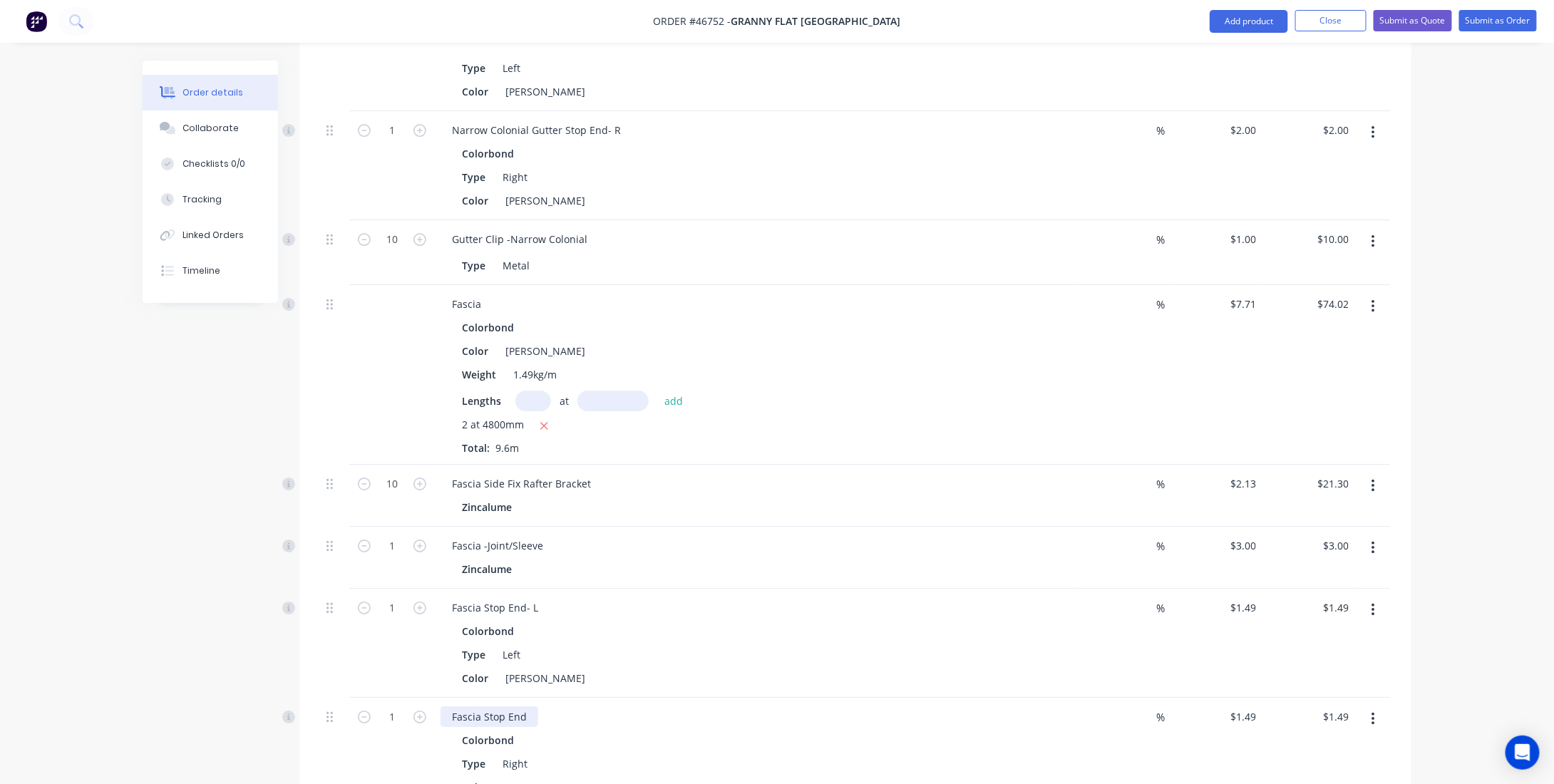 click on "Fascia Stop End" at bounding box center [489, 716] 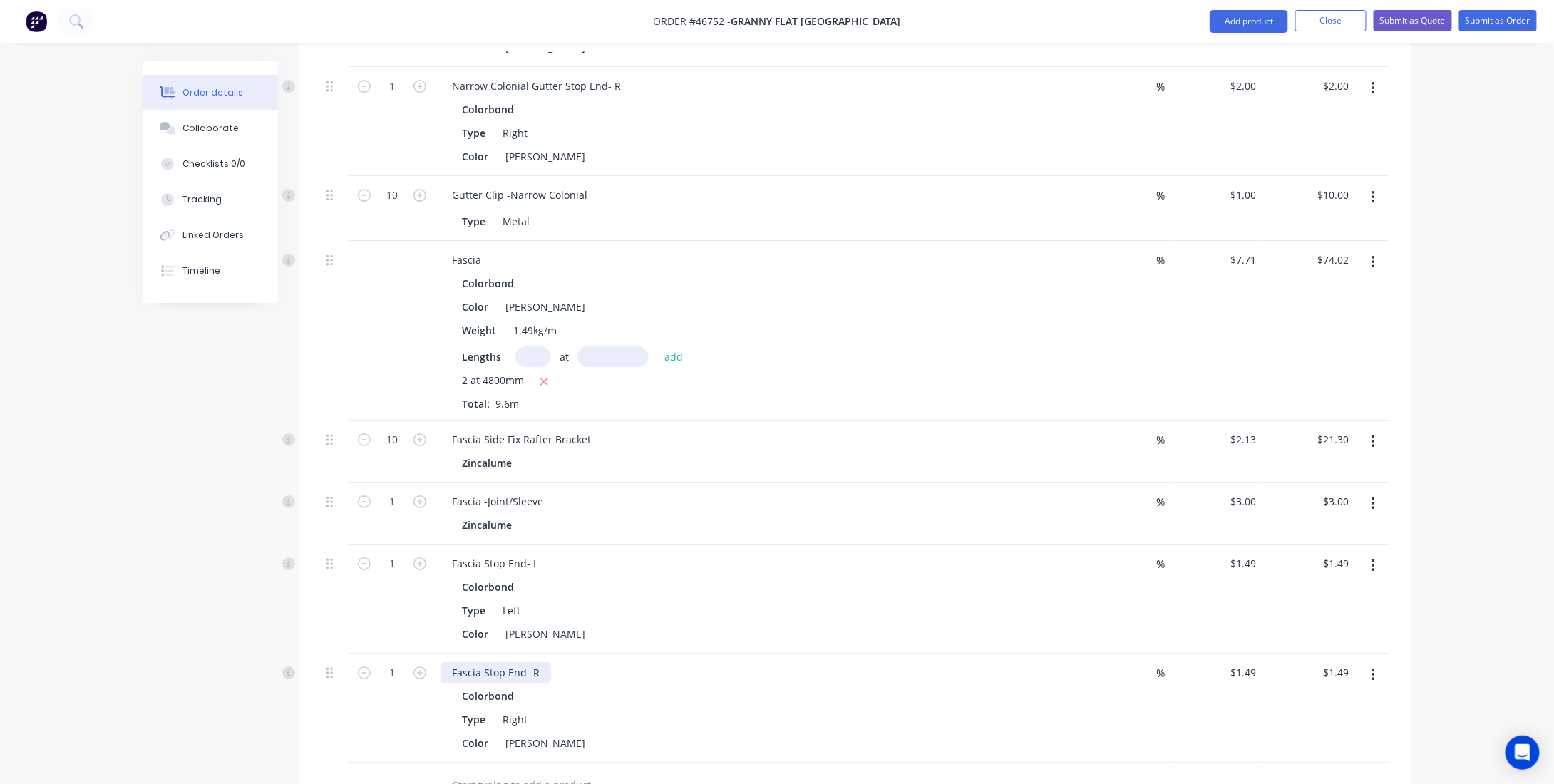 scroll, scrollTop: 2399, scrollLeft: 0, axis: vertical 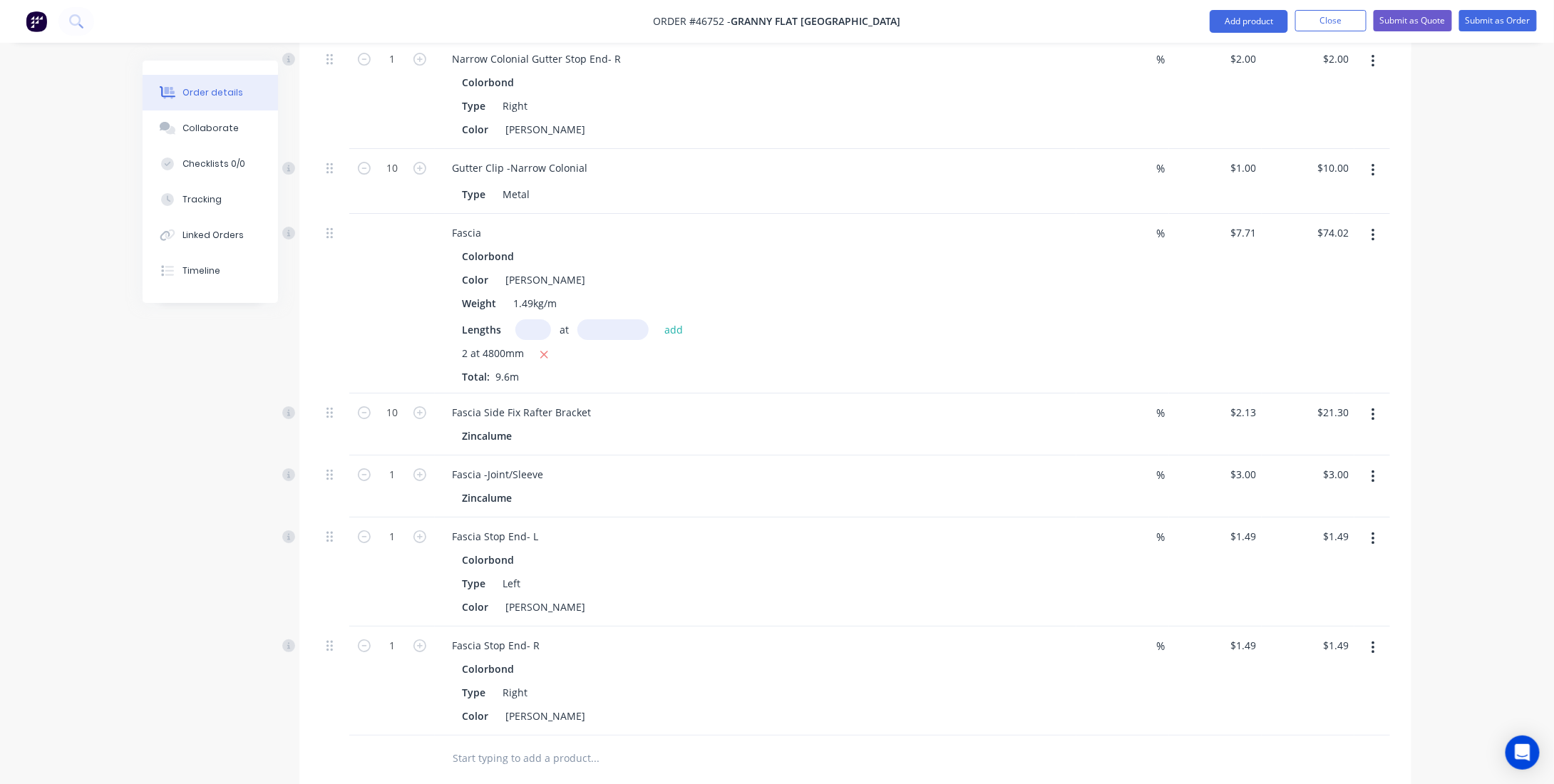 click at bounding box center (595, 758) 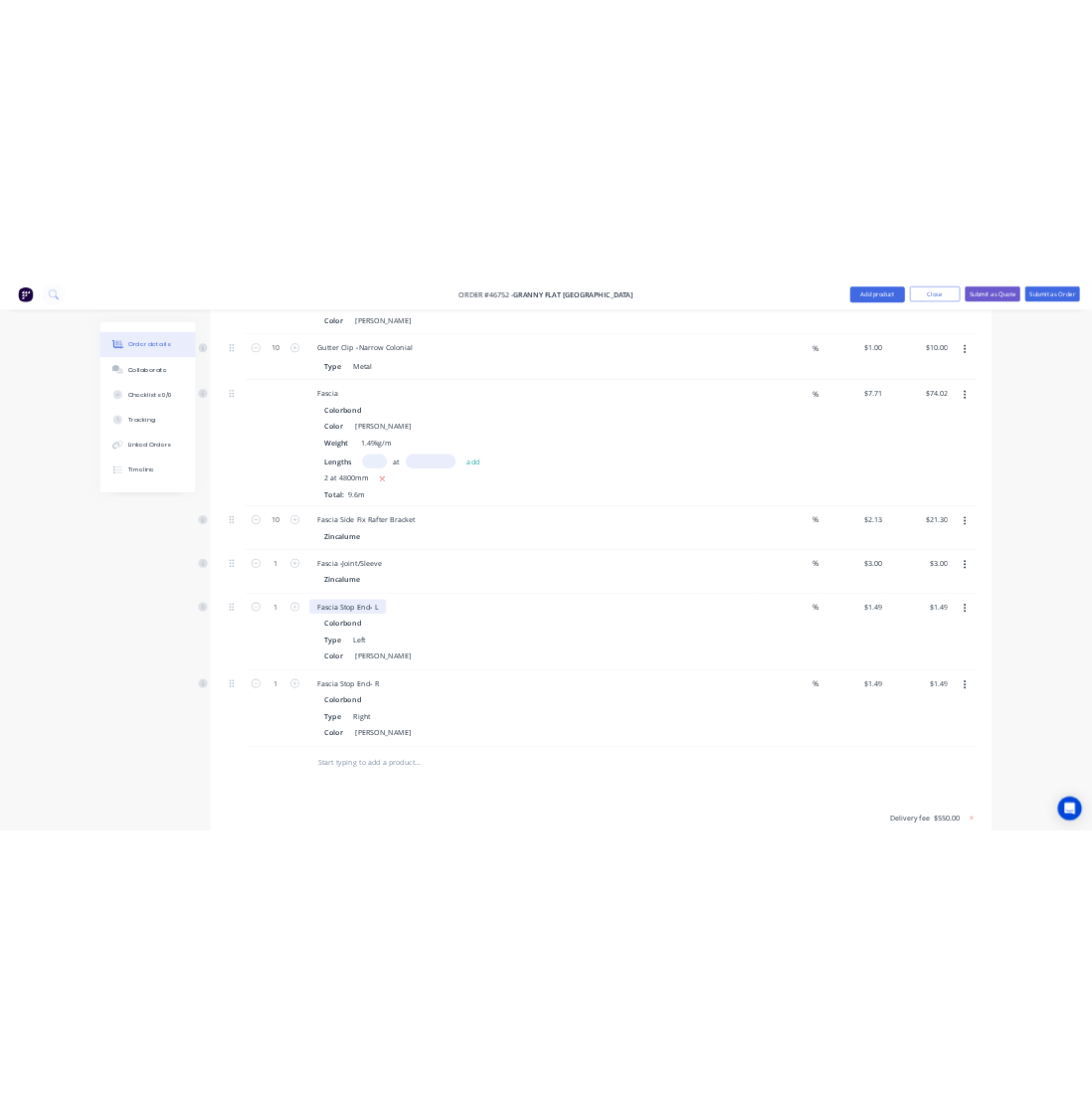 scroll, scrollTop: 3348, scrollLeft: 0, axis: vertical 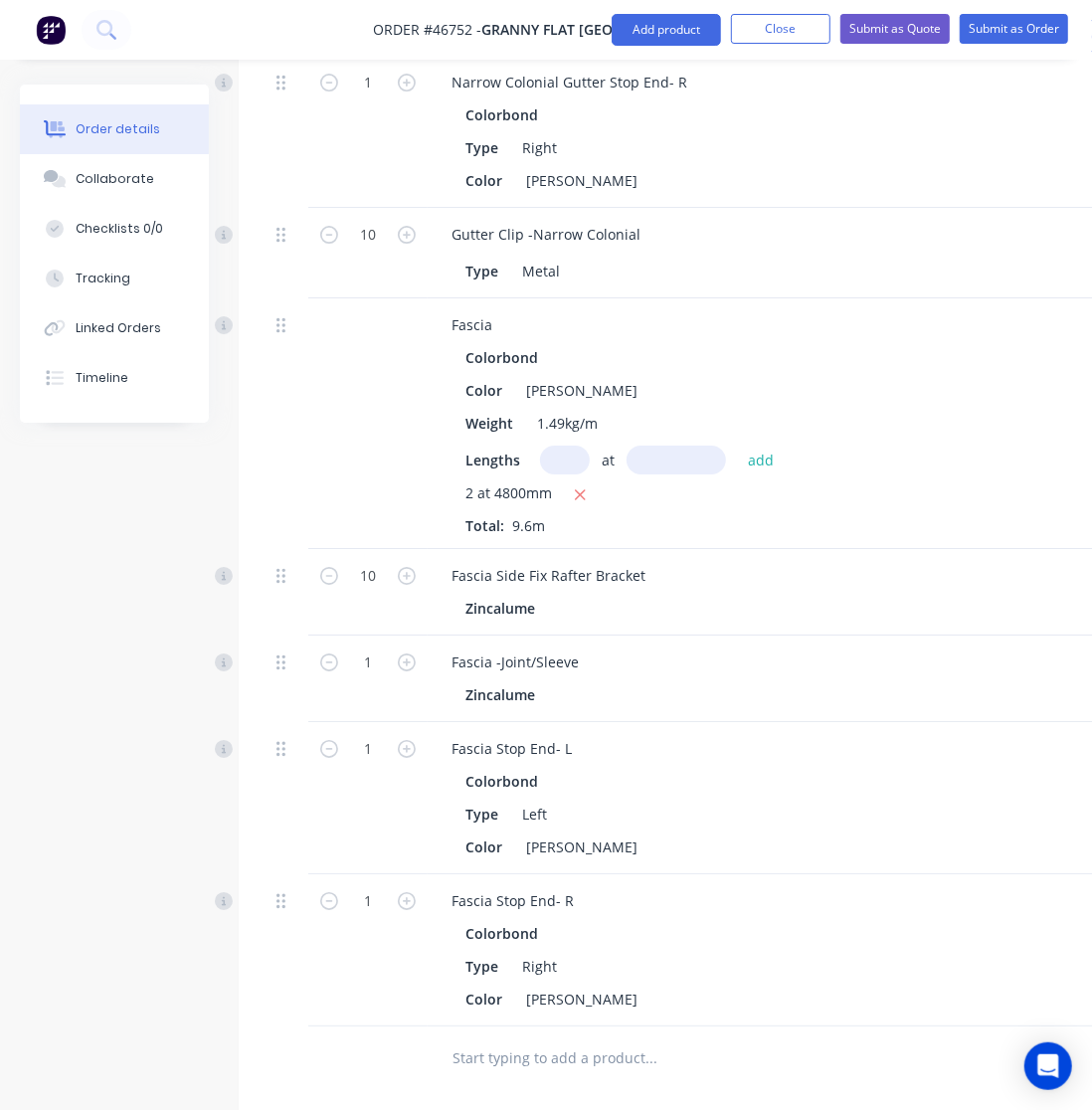 click on "2 at 4800mm Total: 9.6m" at bounding box center [875, 509] 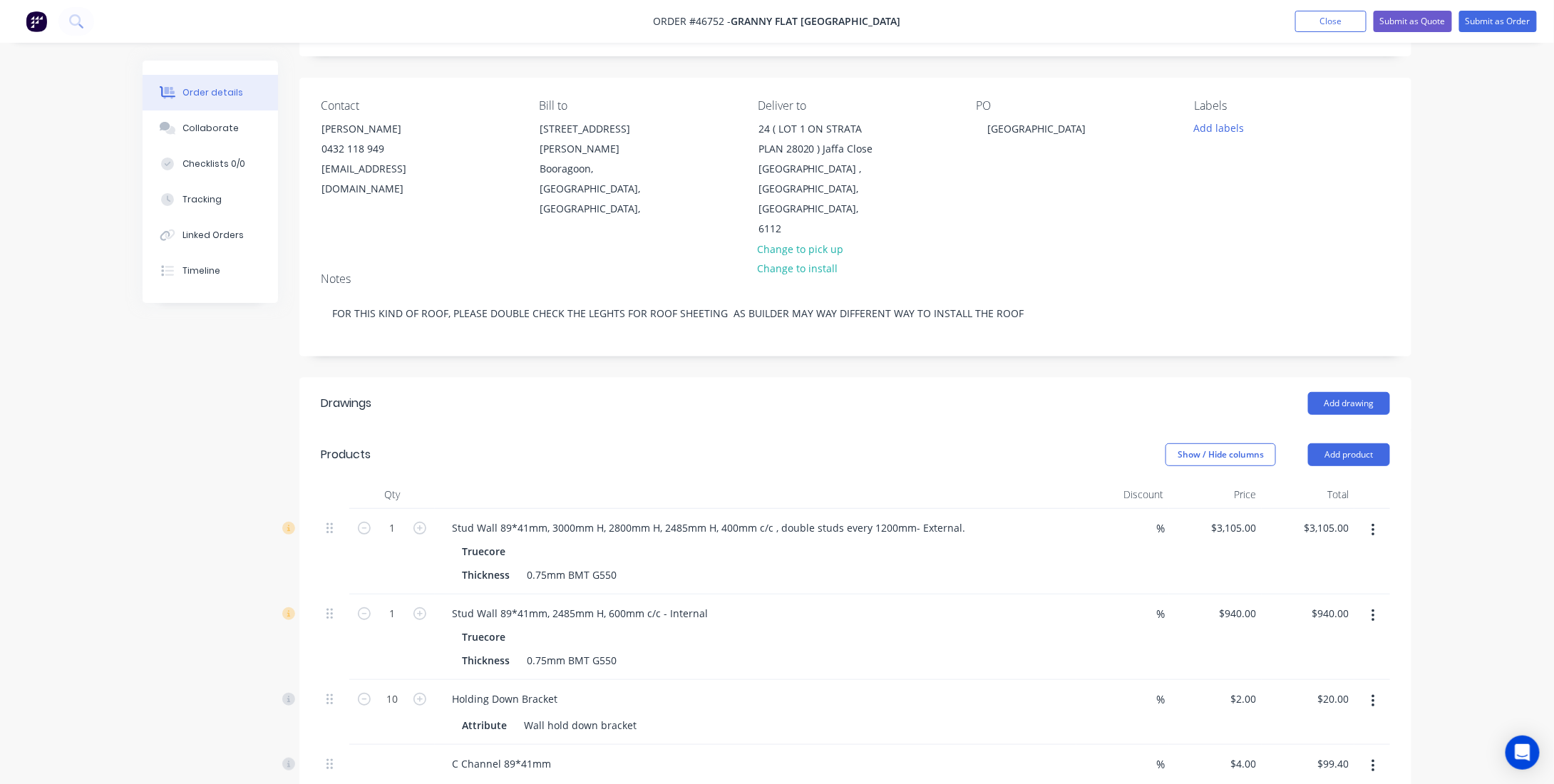 scroll, scrollTop: 108, scrollLeft: 0, axis: vertical 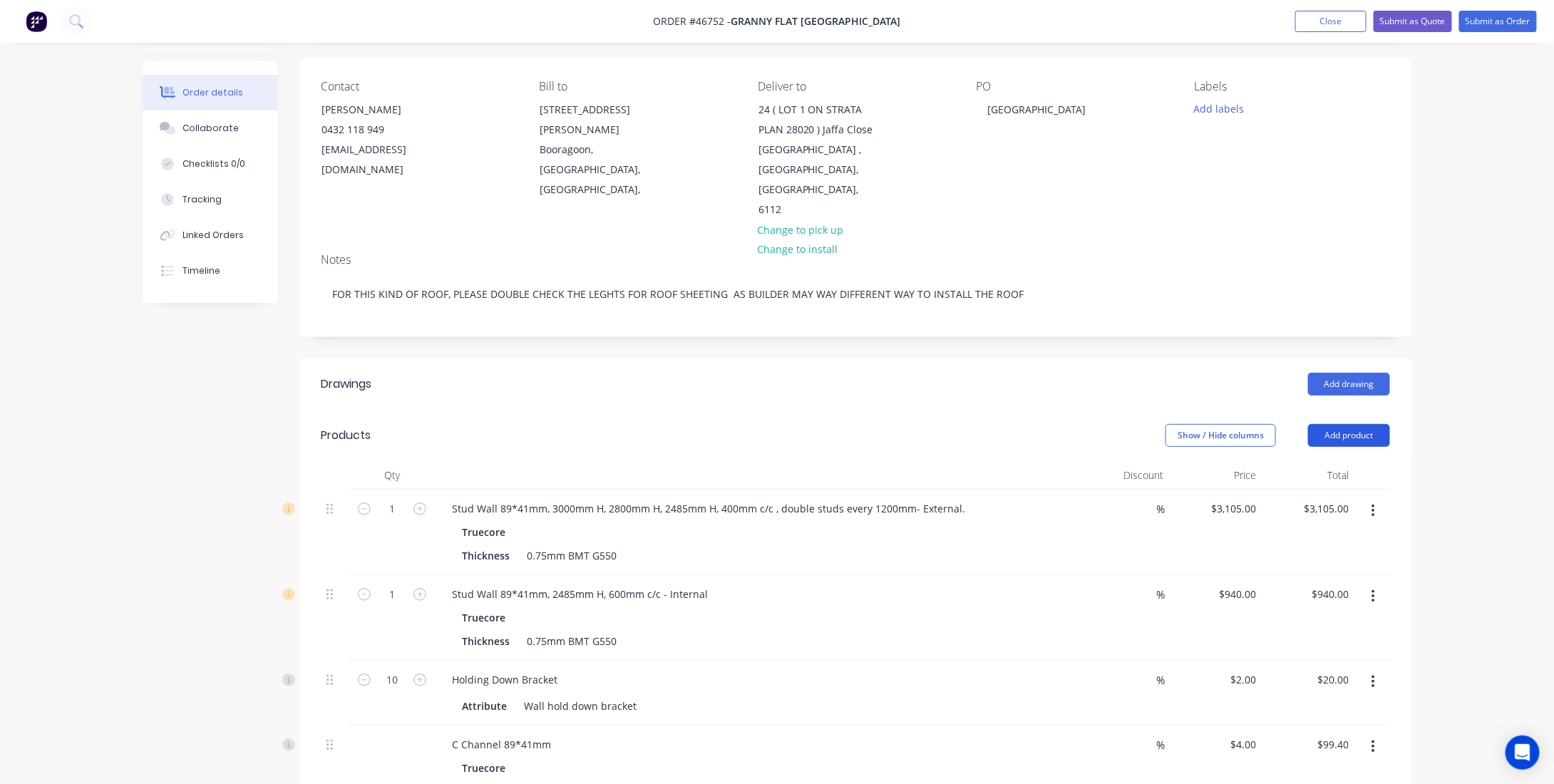 click on "Add product" at bounding box center (1349, 435) 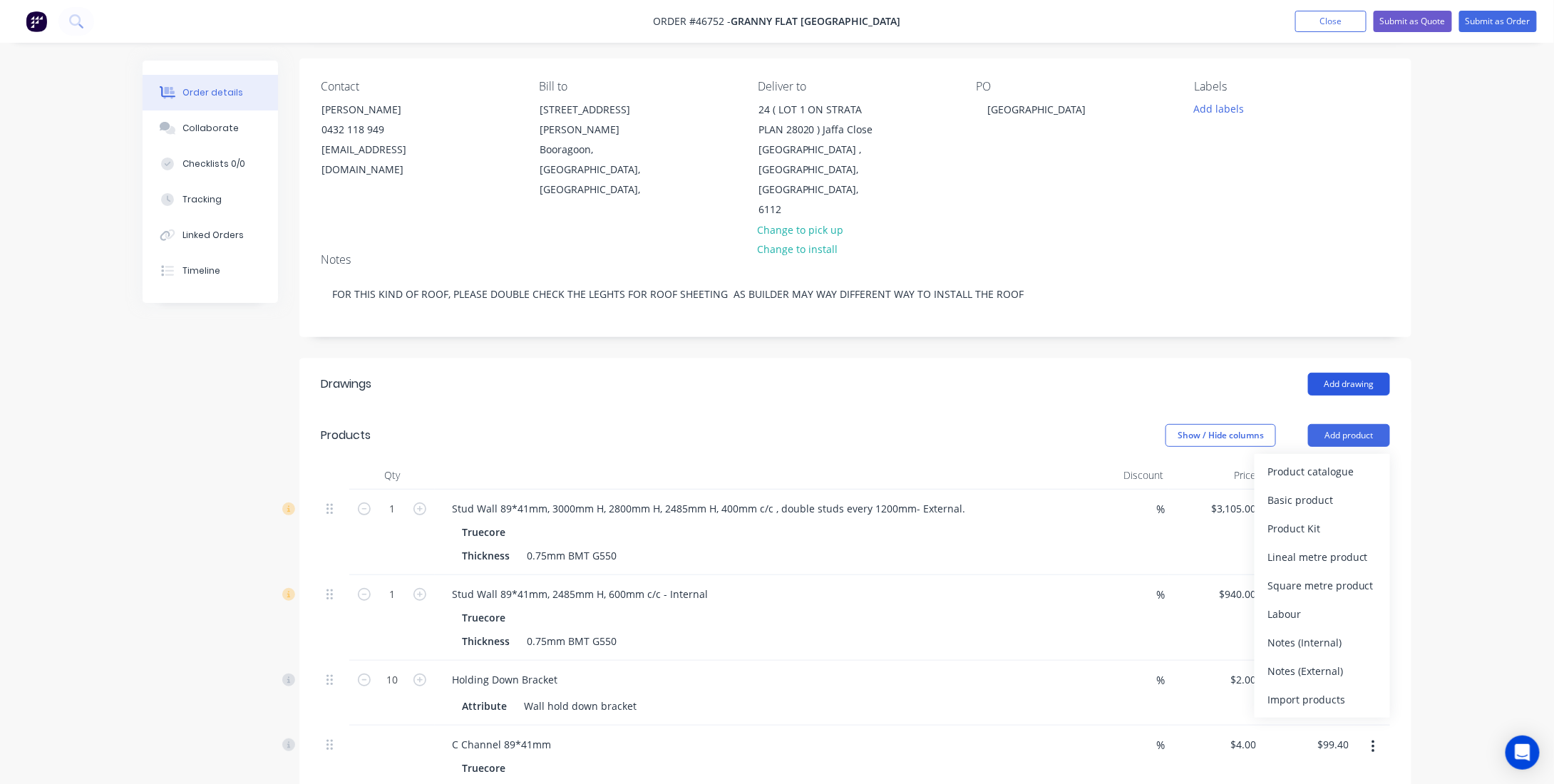 click on "Add drawing" at bounding box center [1349, 384] 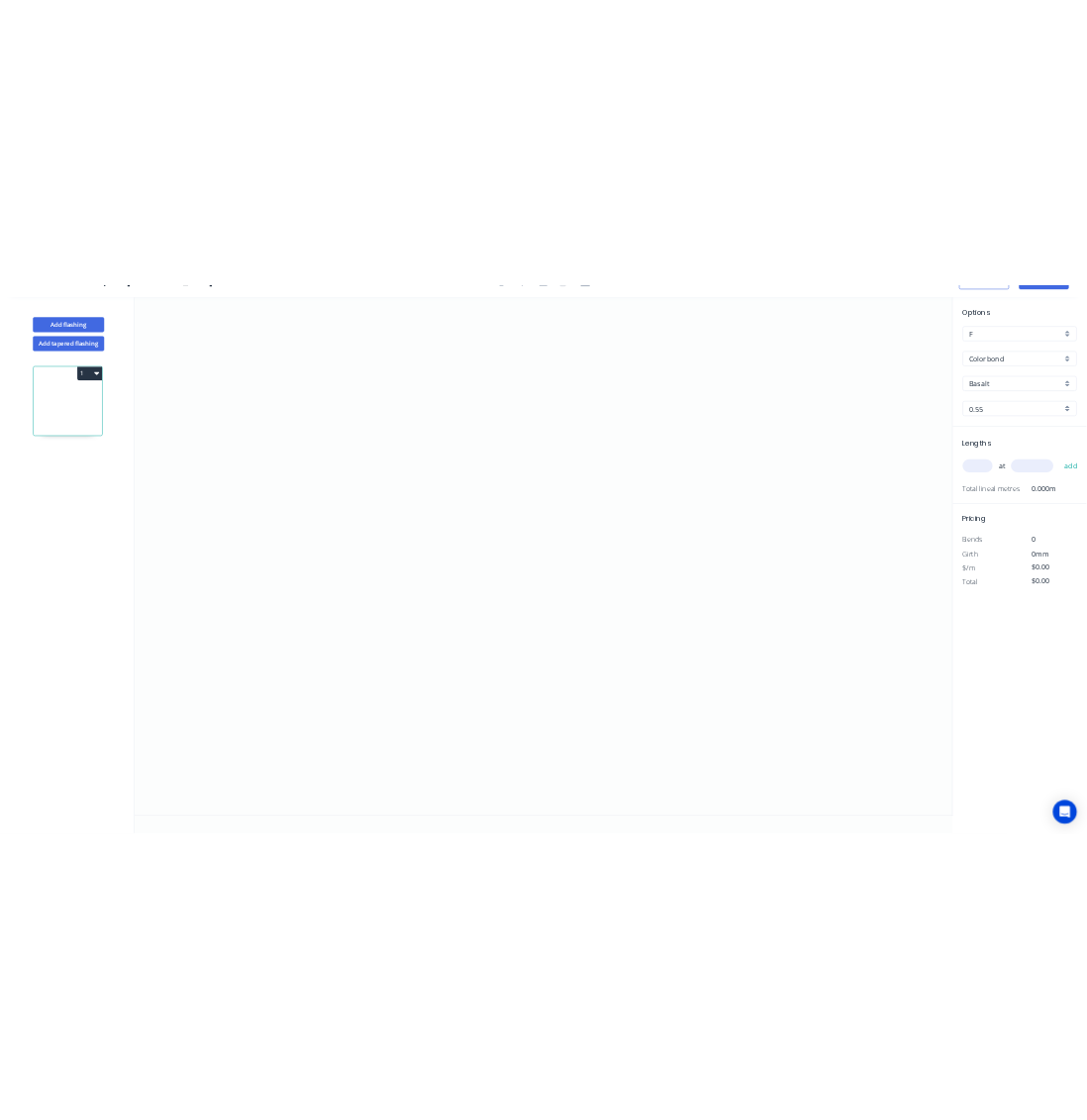 scroll, scrollTop: 0, scrollLeft: 0, axis: both 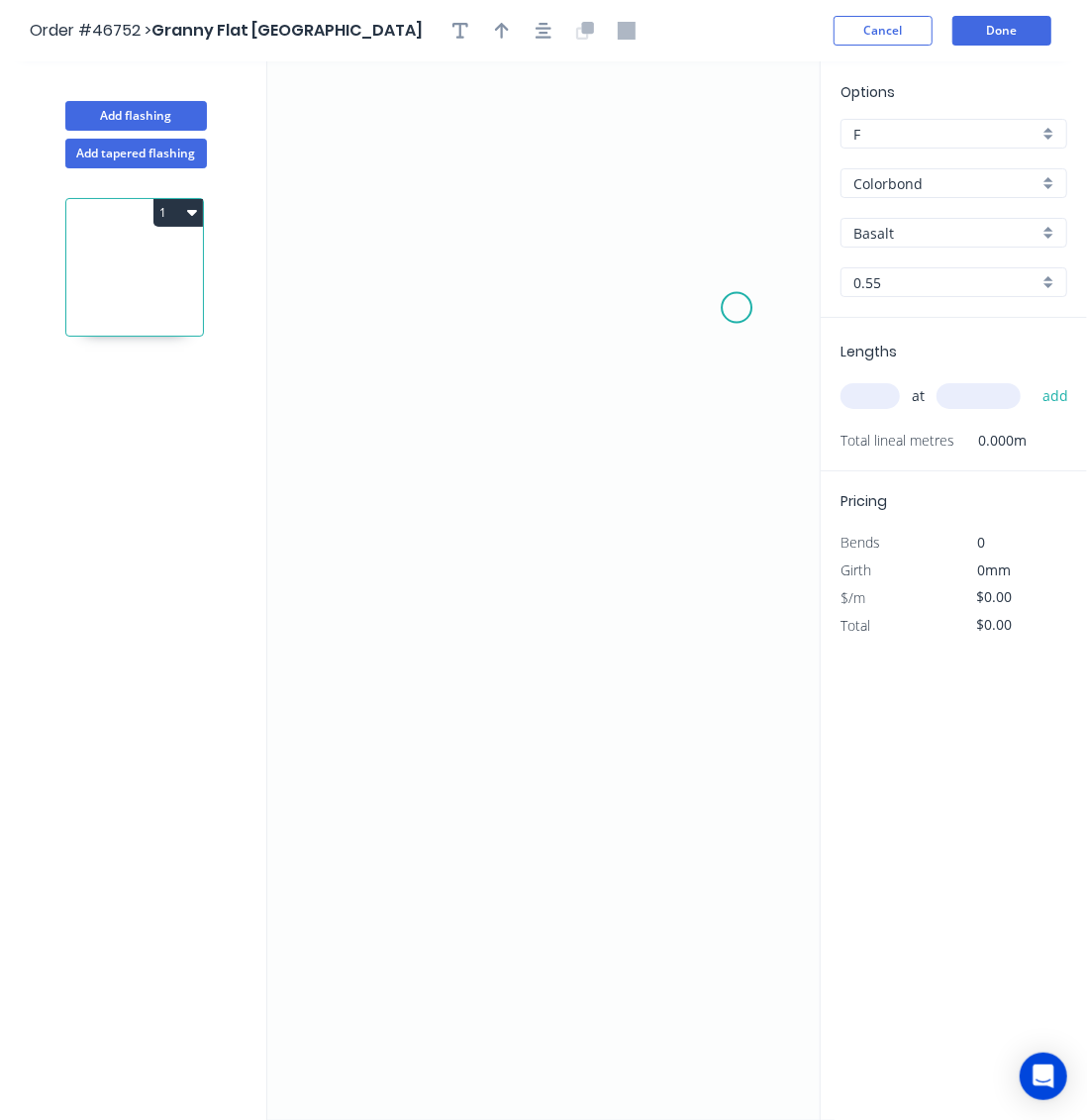click on "0" 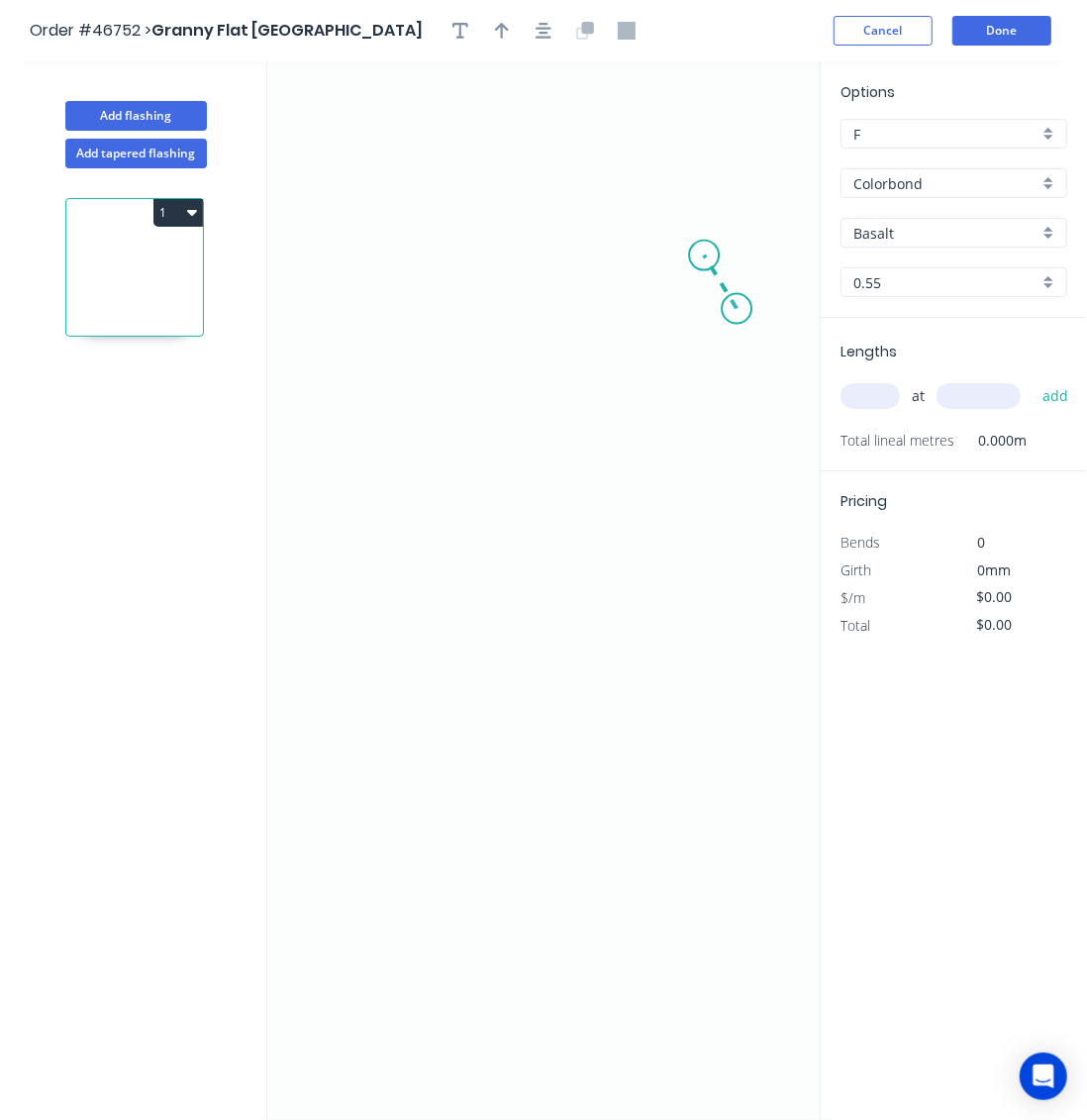 click 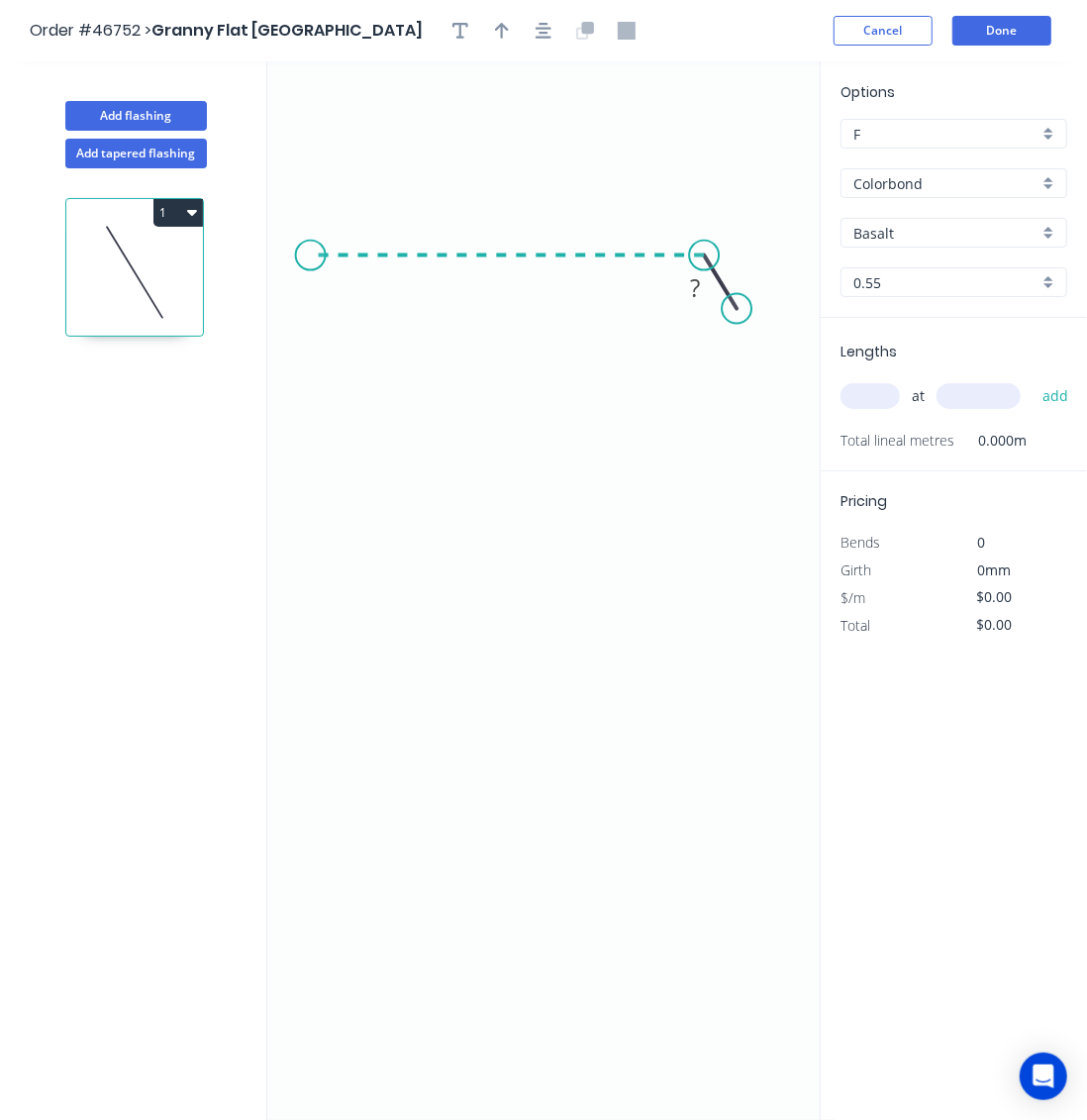 click on "0 ?" 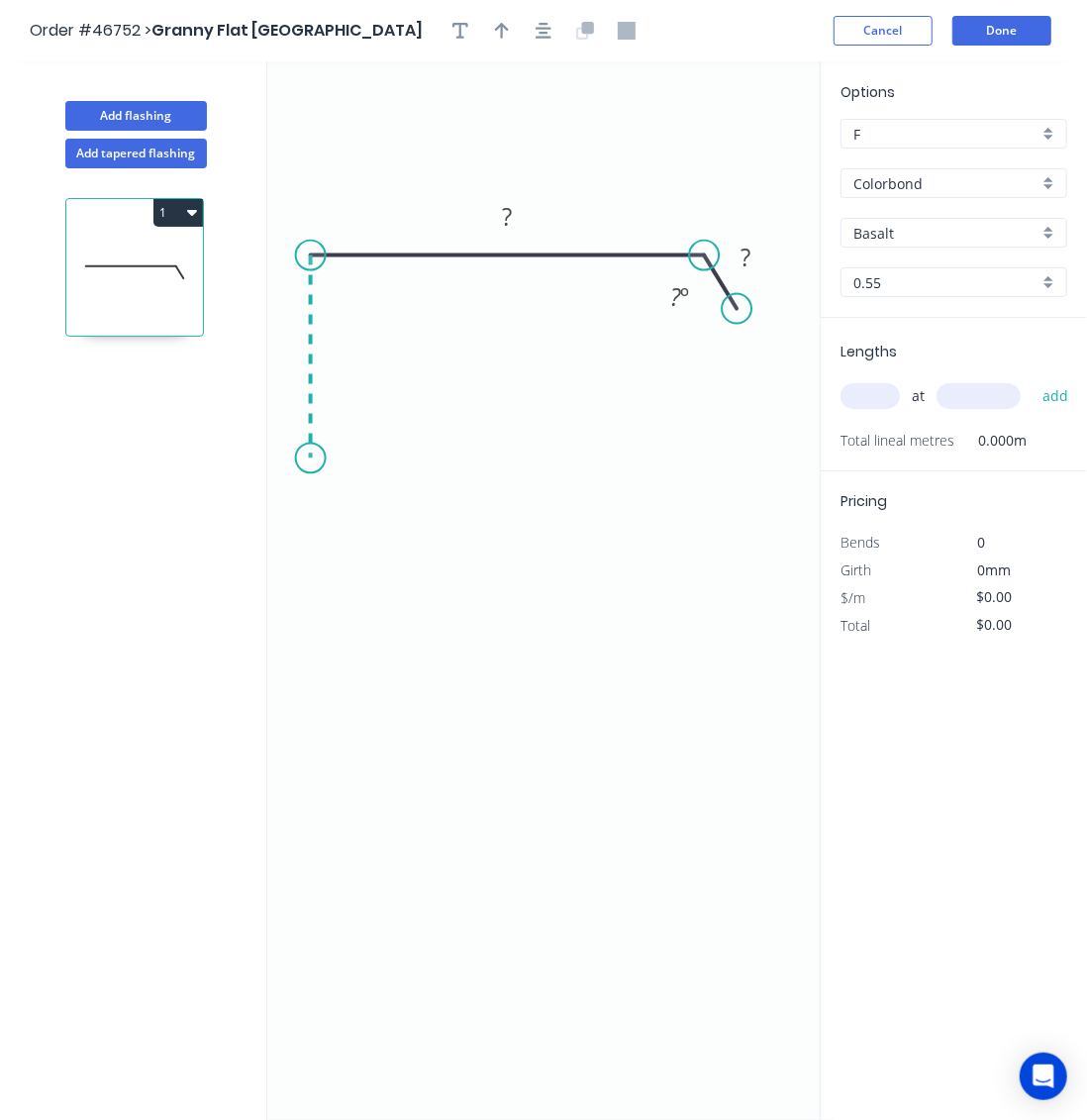 click on "0 ? ? ? º" 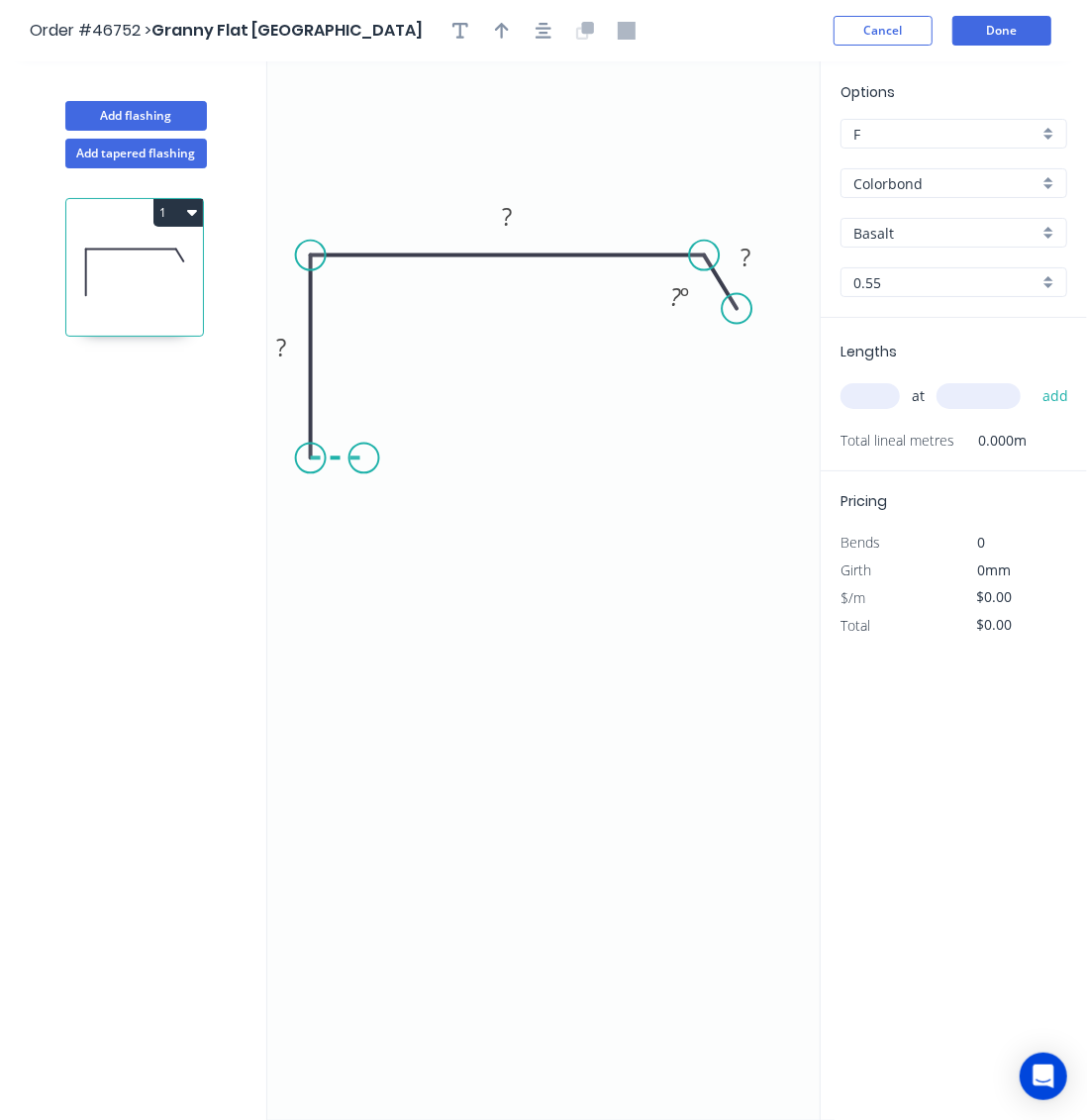 click on "0 ? ? ? ? º" 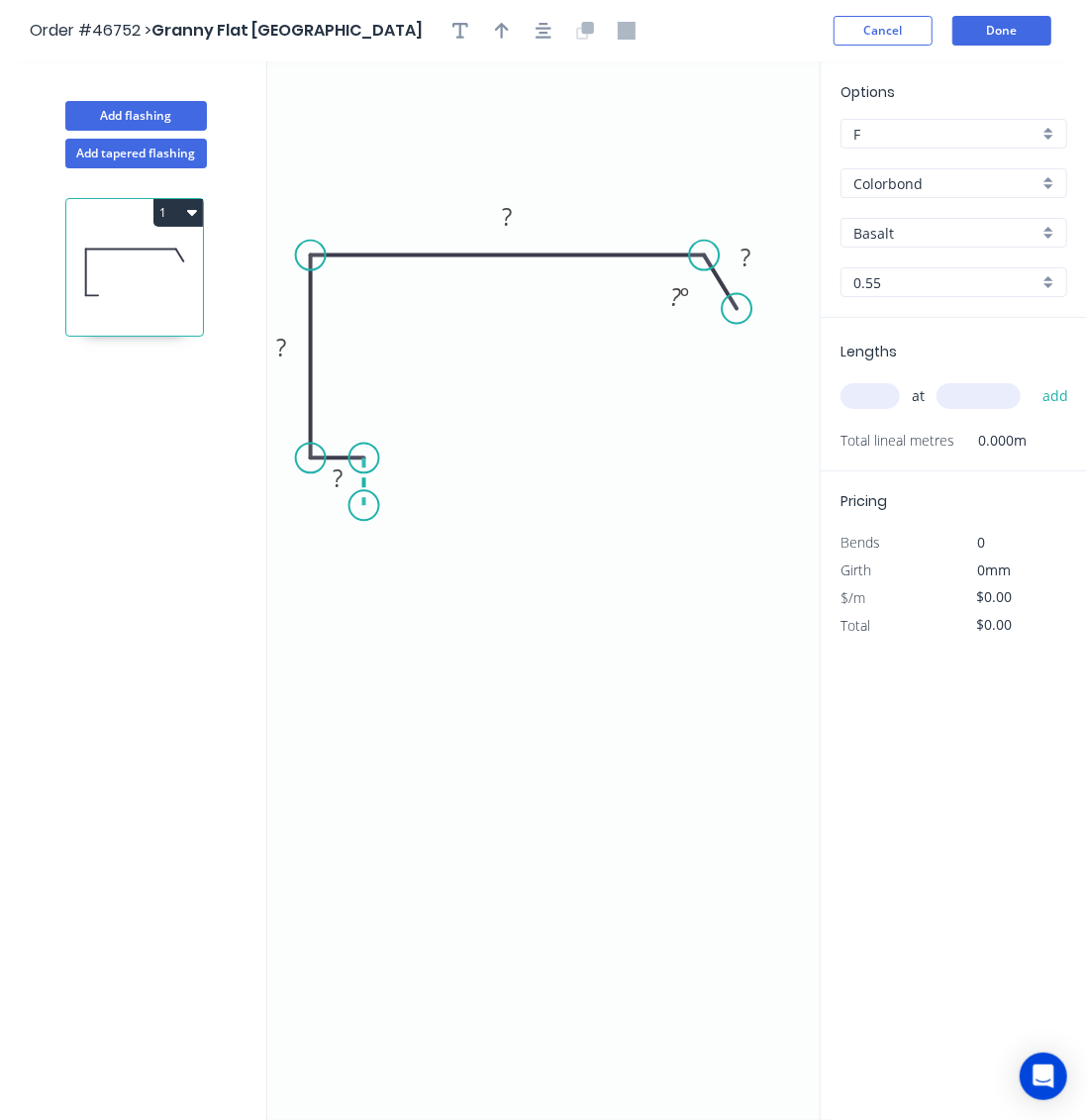 click on "0 ? ? ? ? ? º" 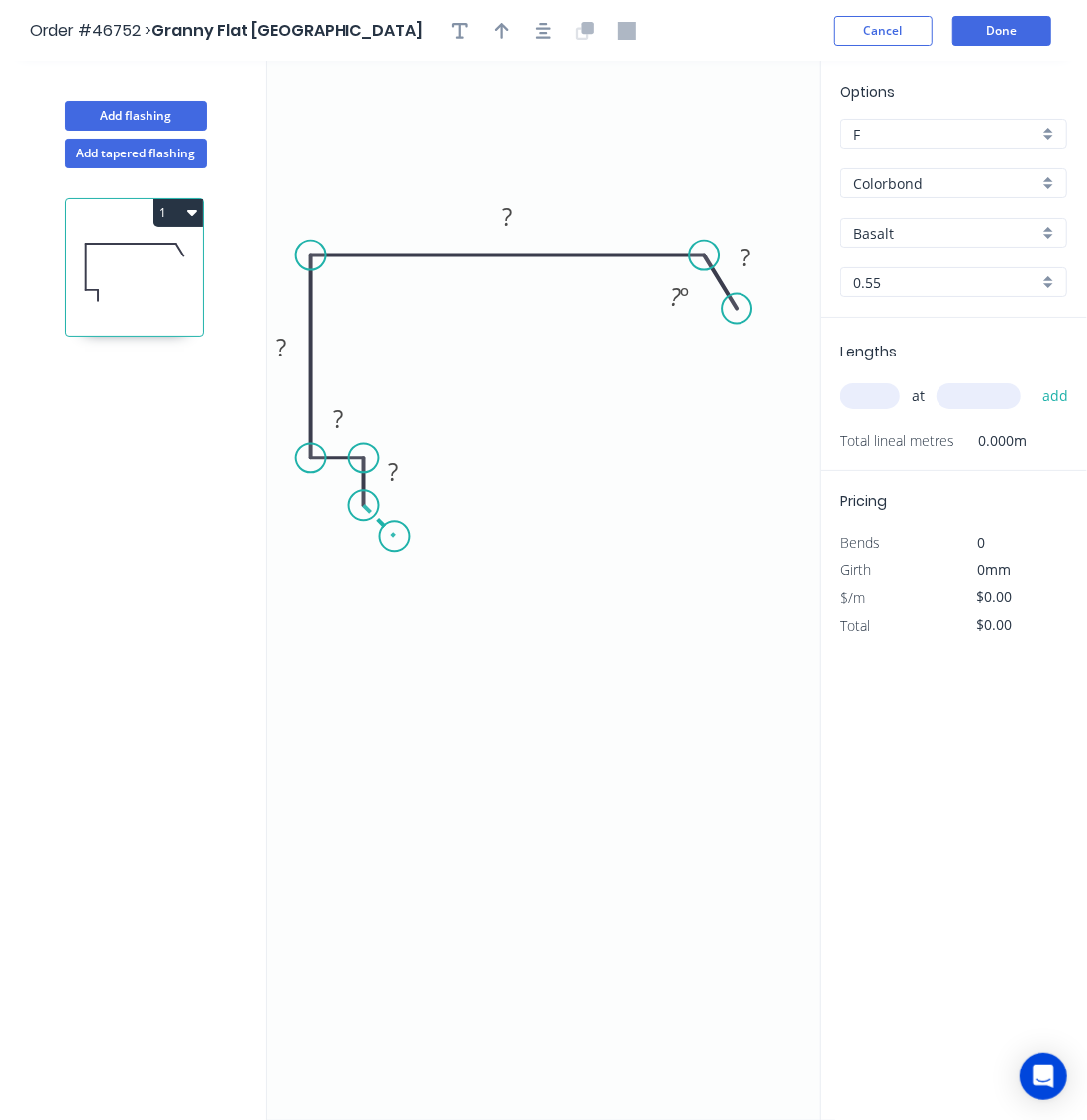 click on "0 ? ? ? ? ? ? º" 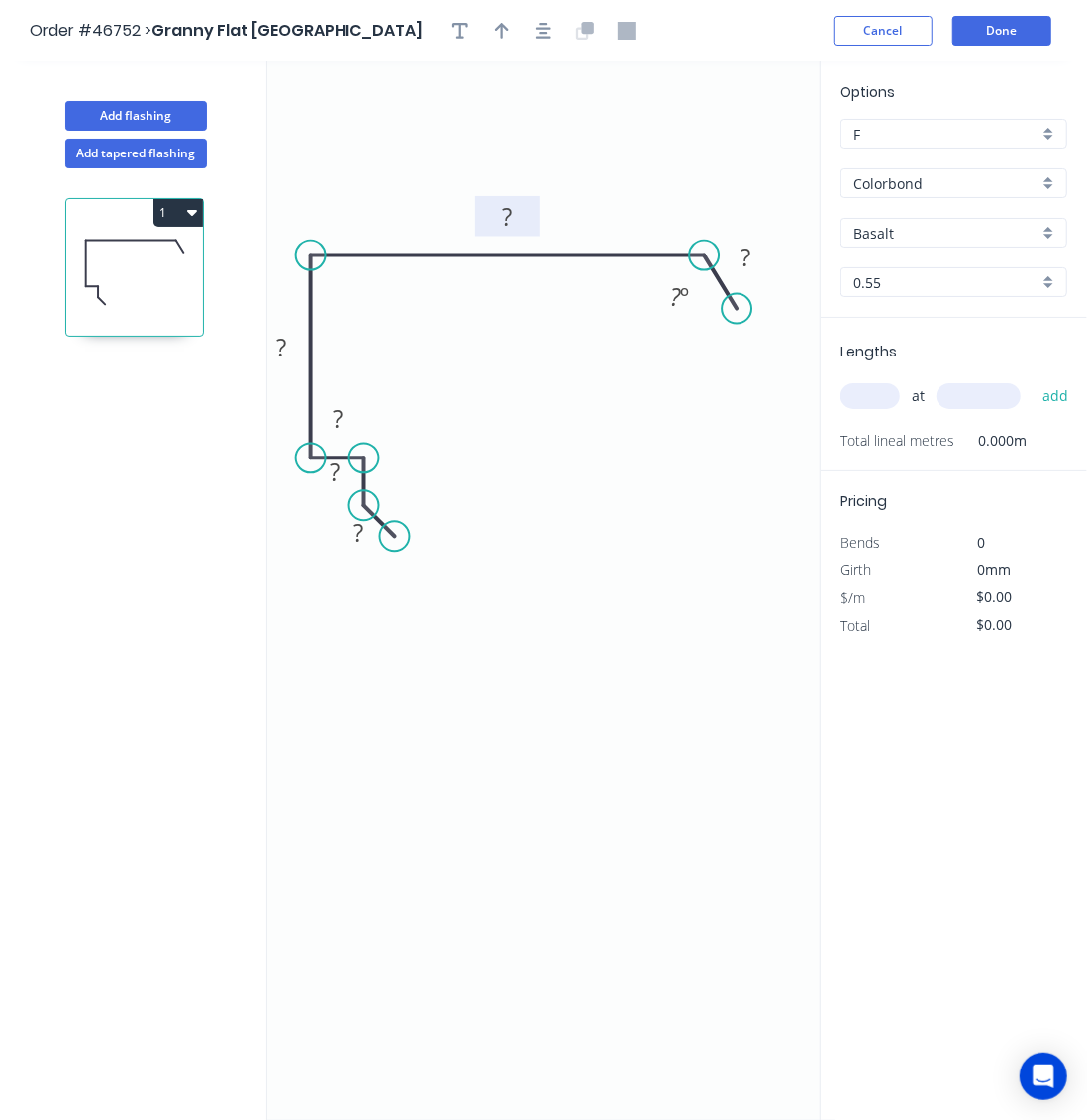 click 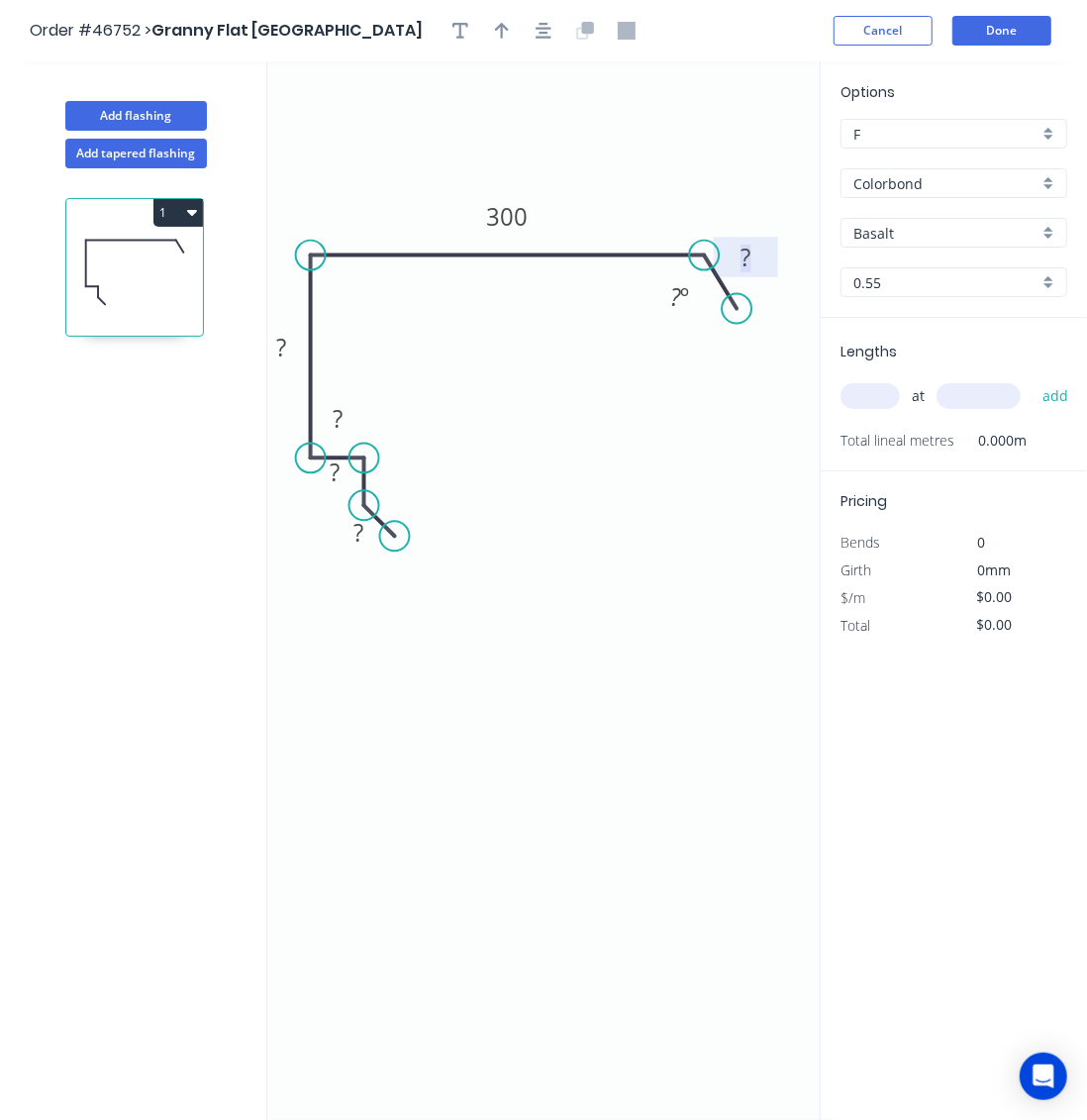 click on "?" 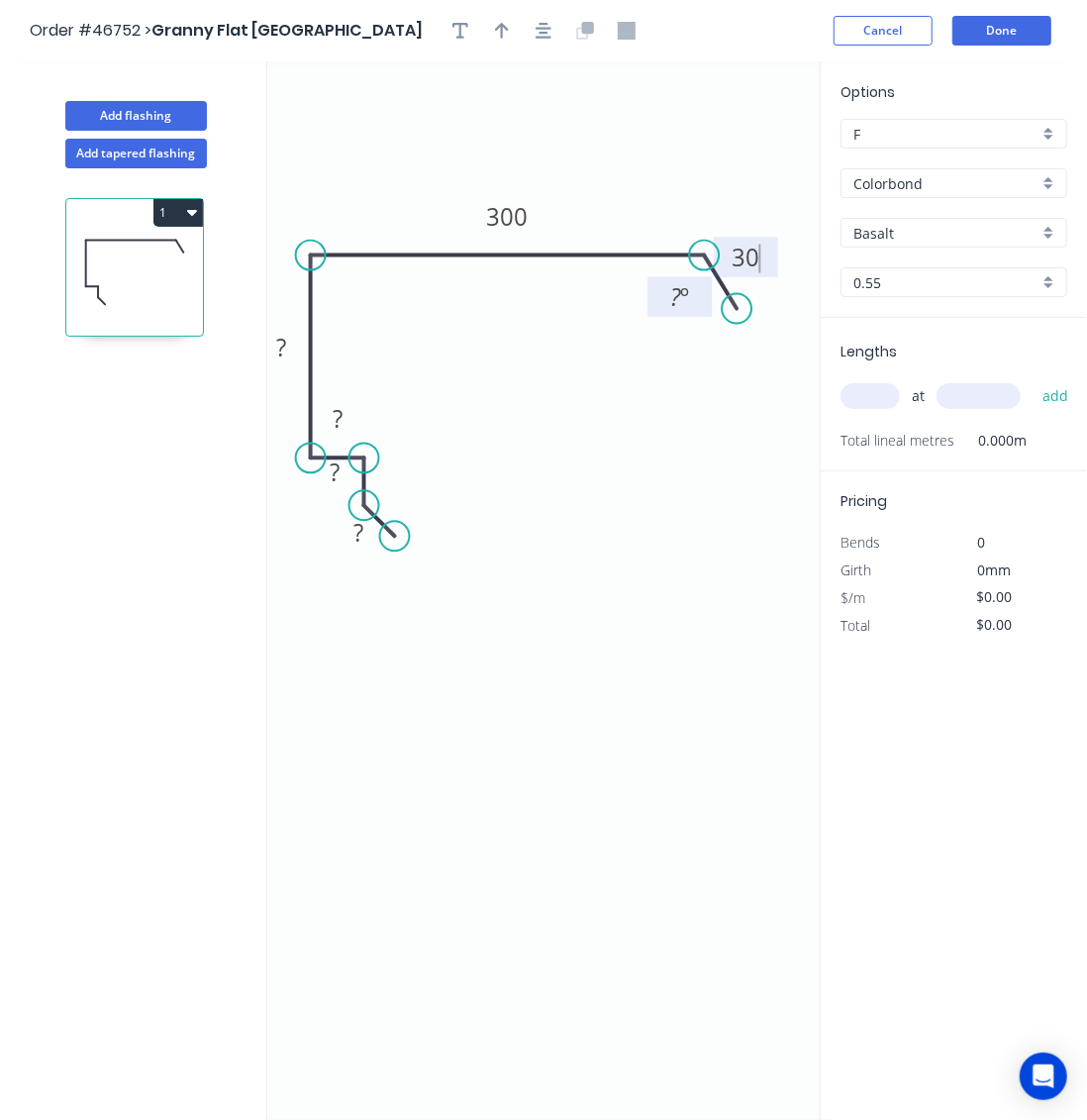 click on "?" 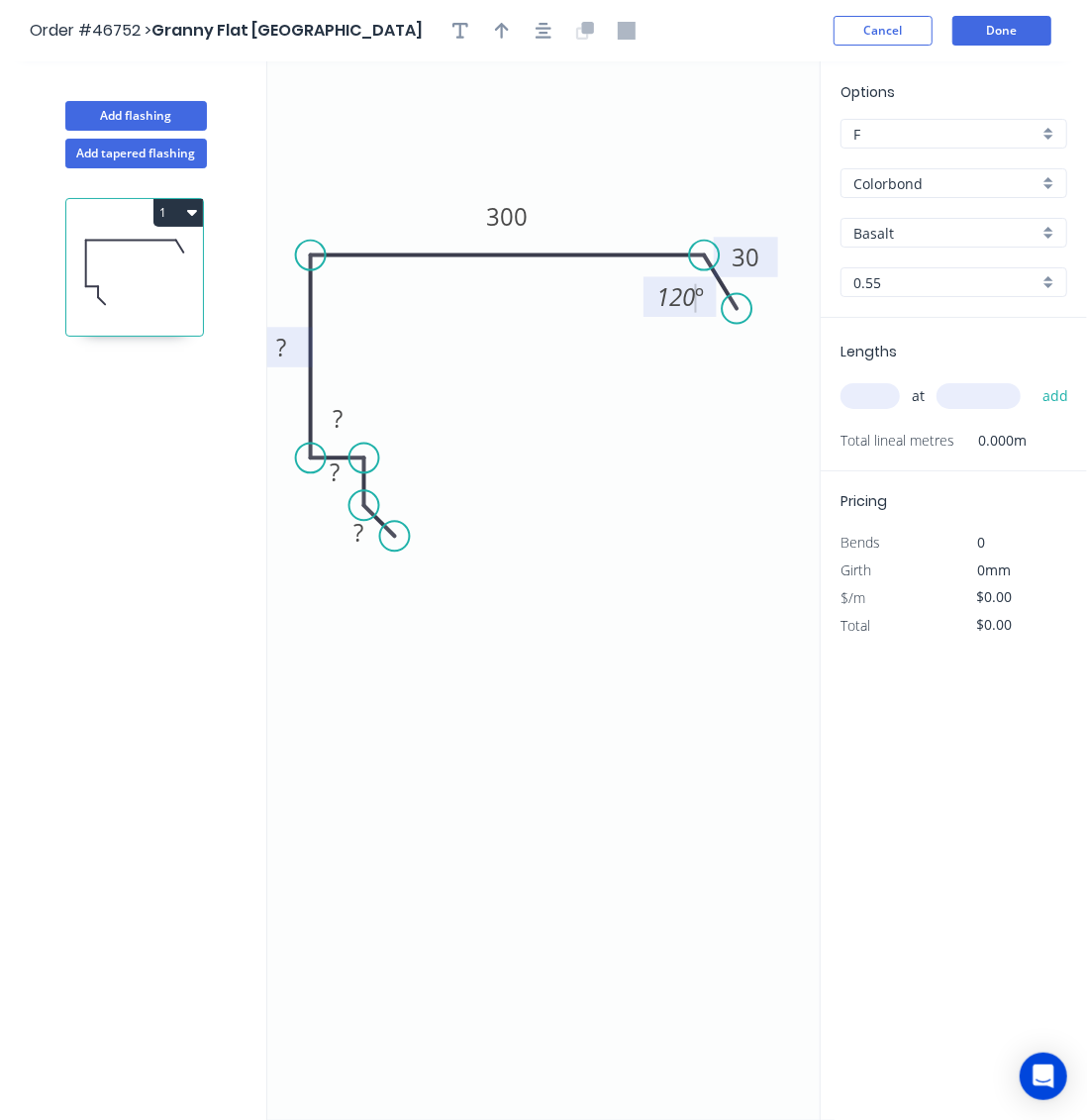 click 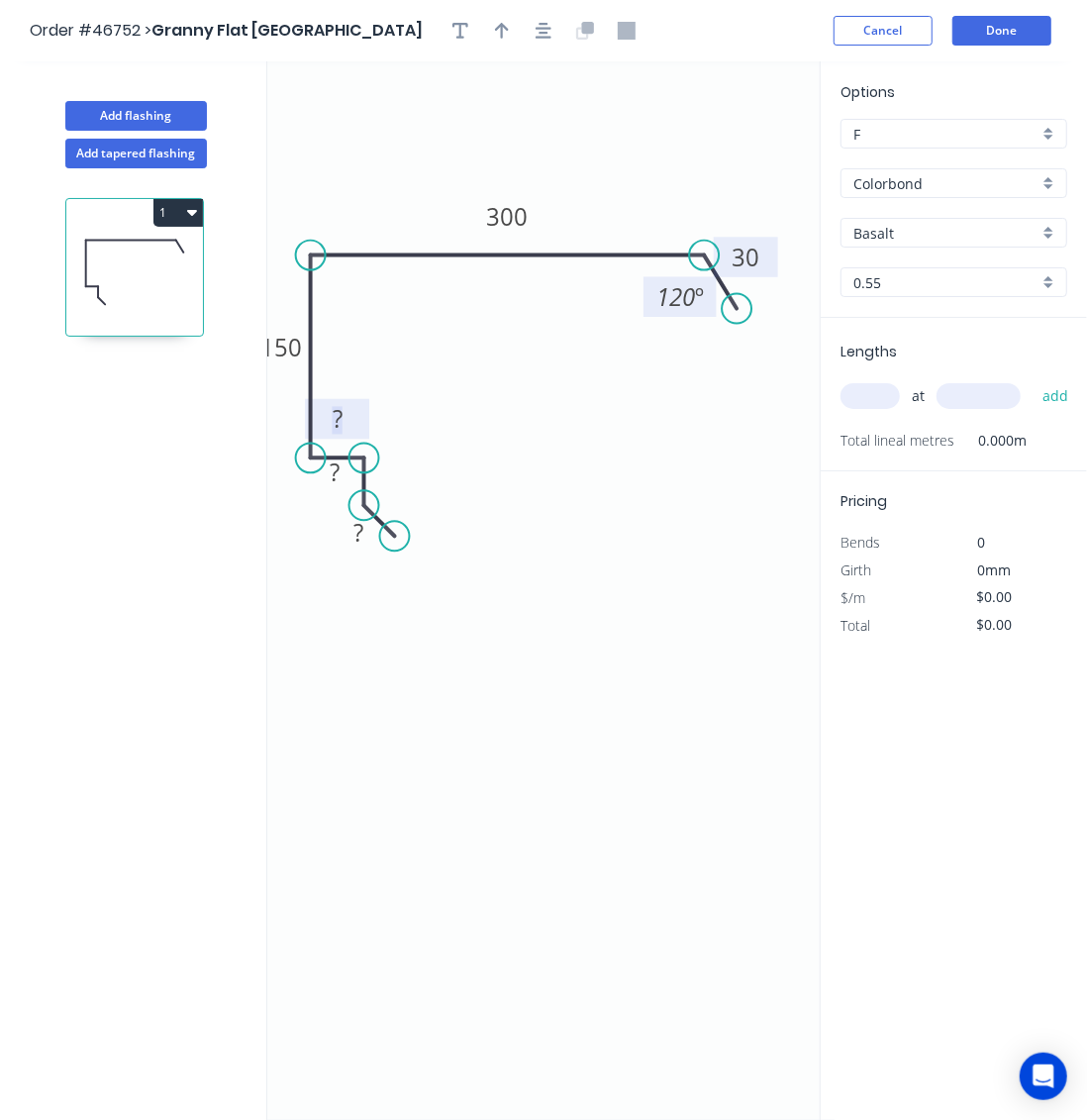 click on "?" 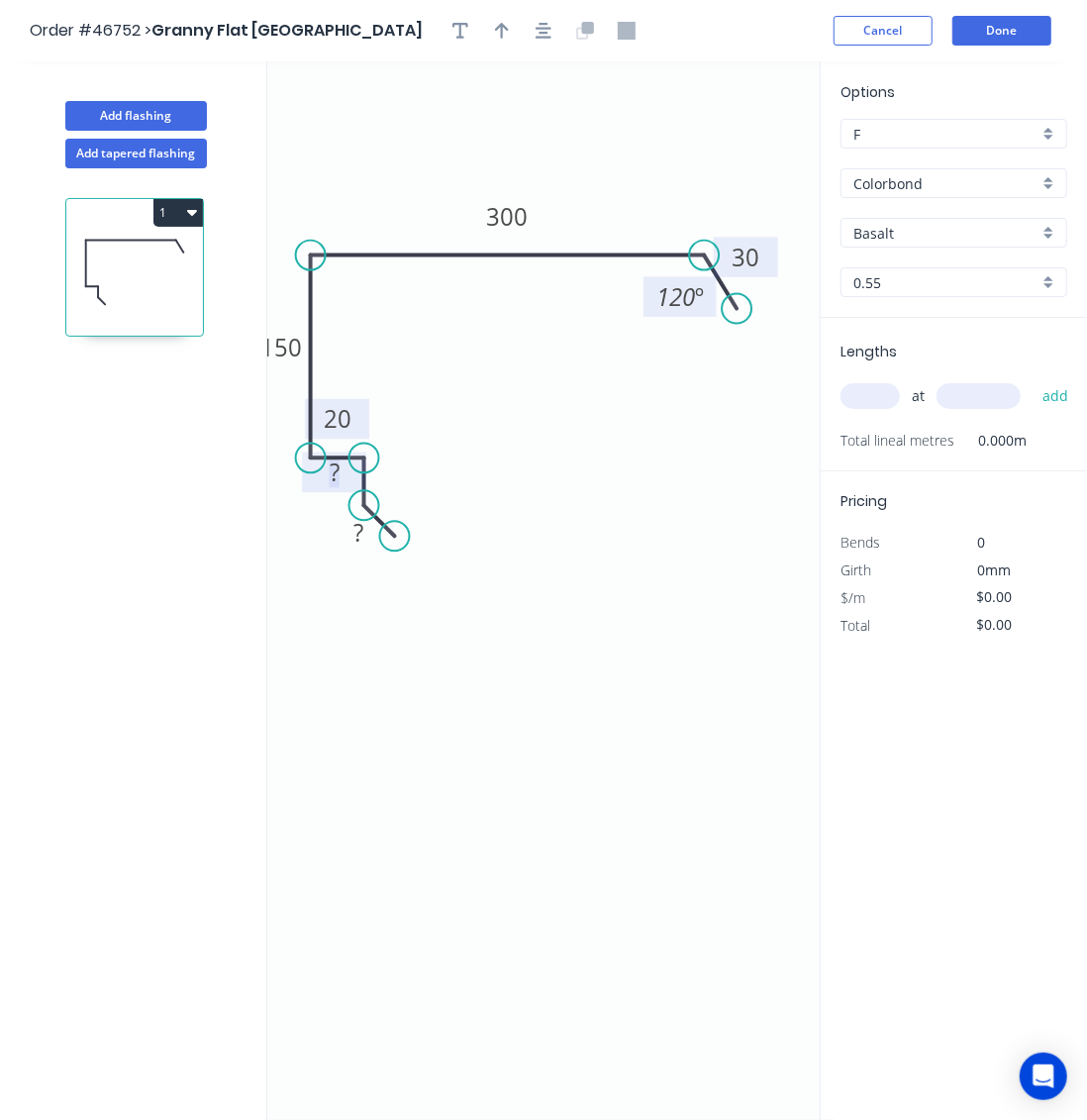 click on "?" 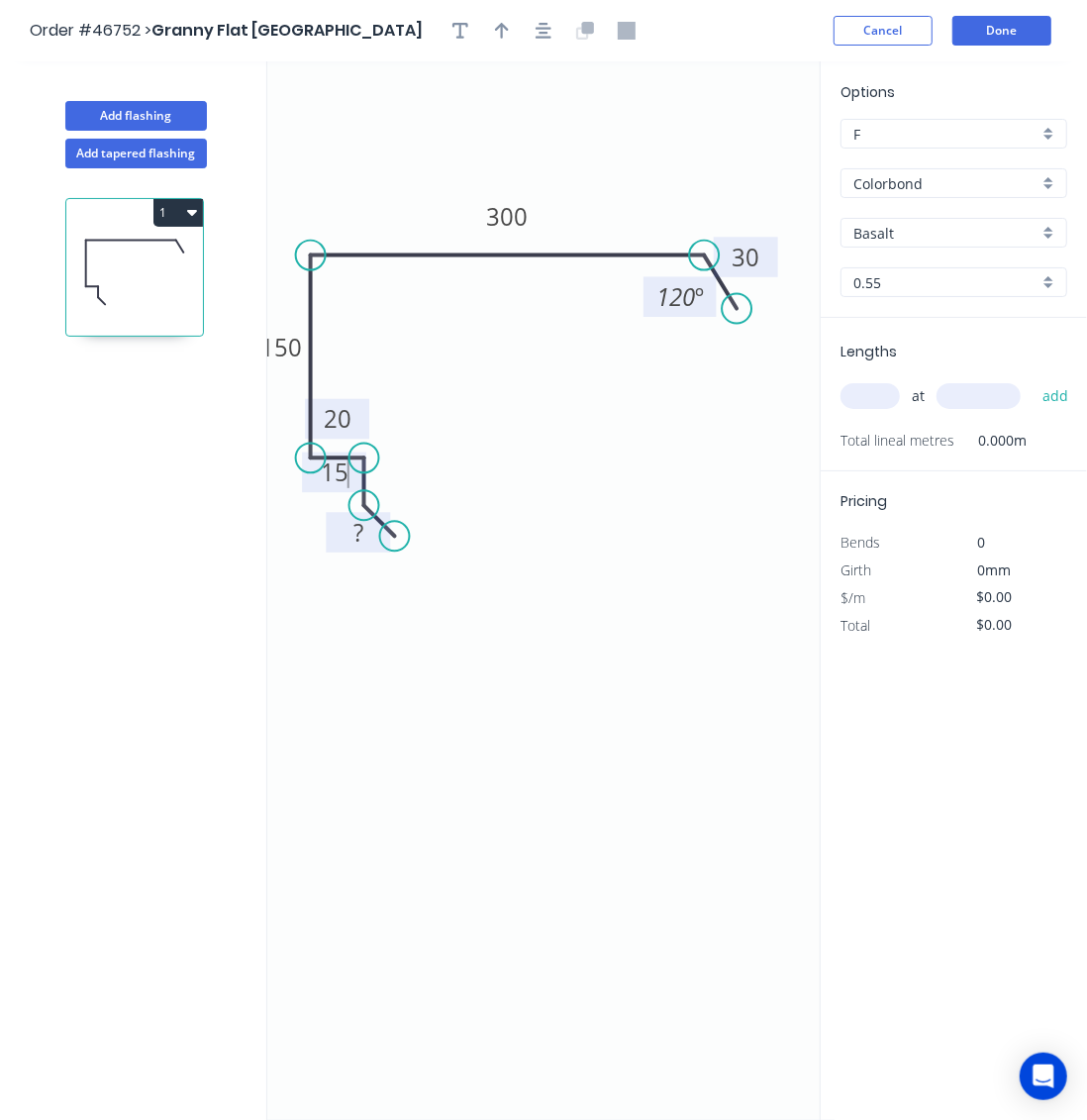 click on "?" 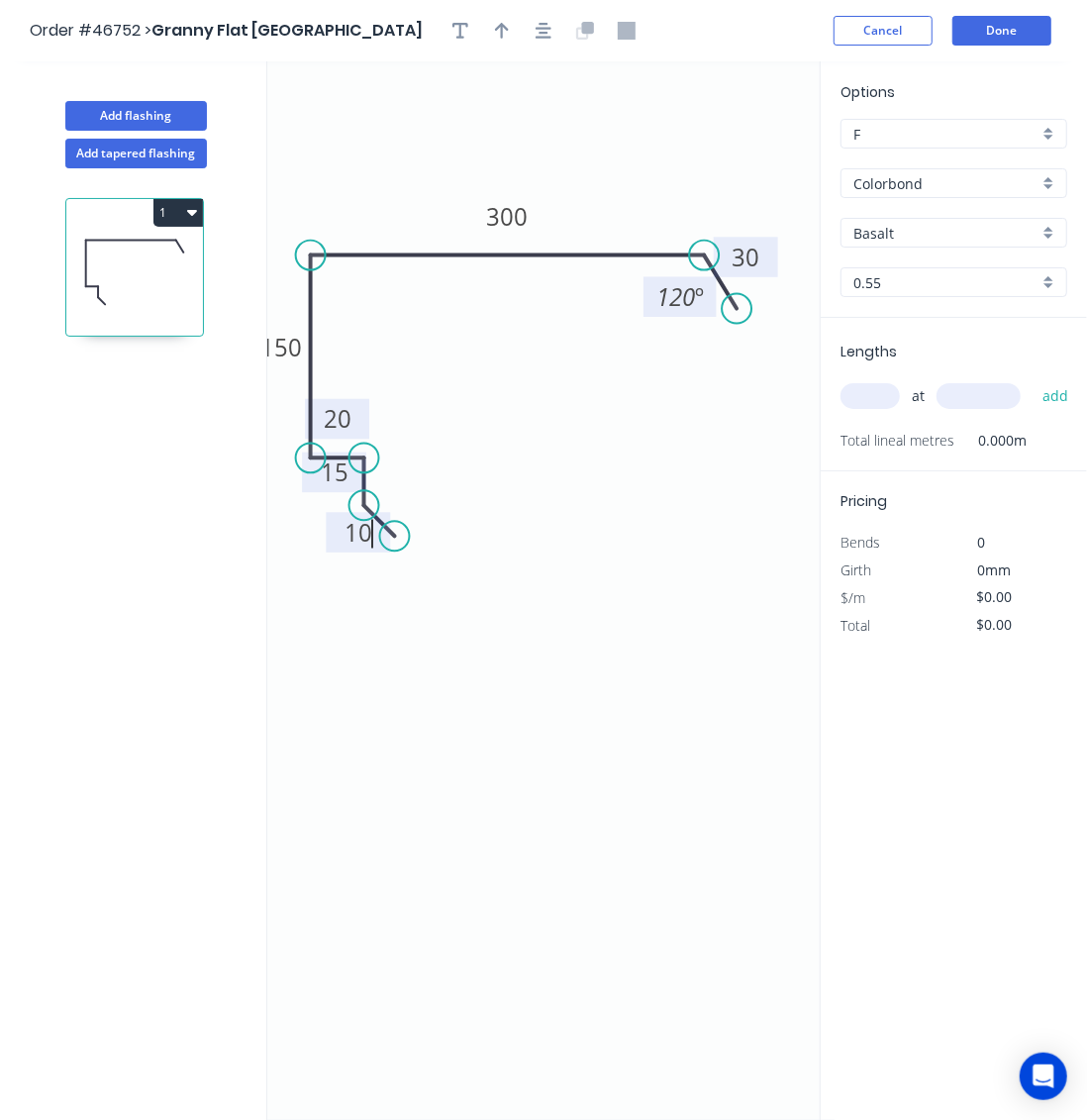 click on "0 10 15 20 150 300 30 120 º" 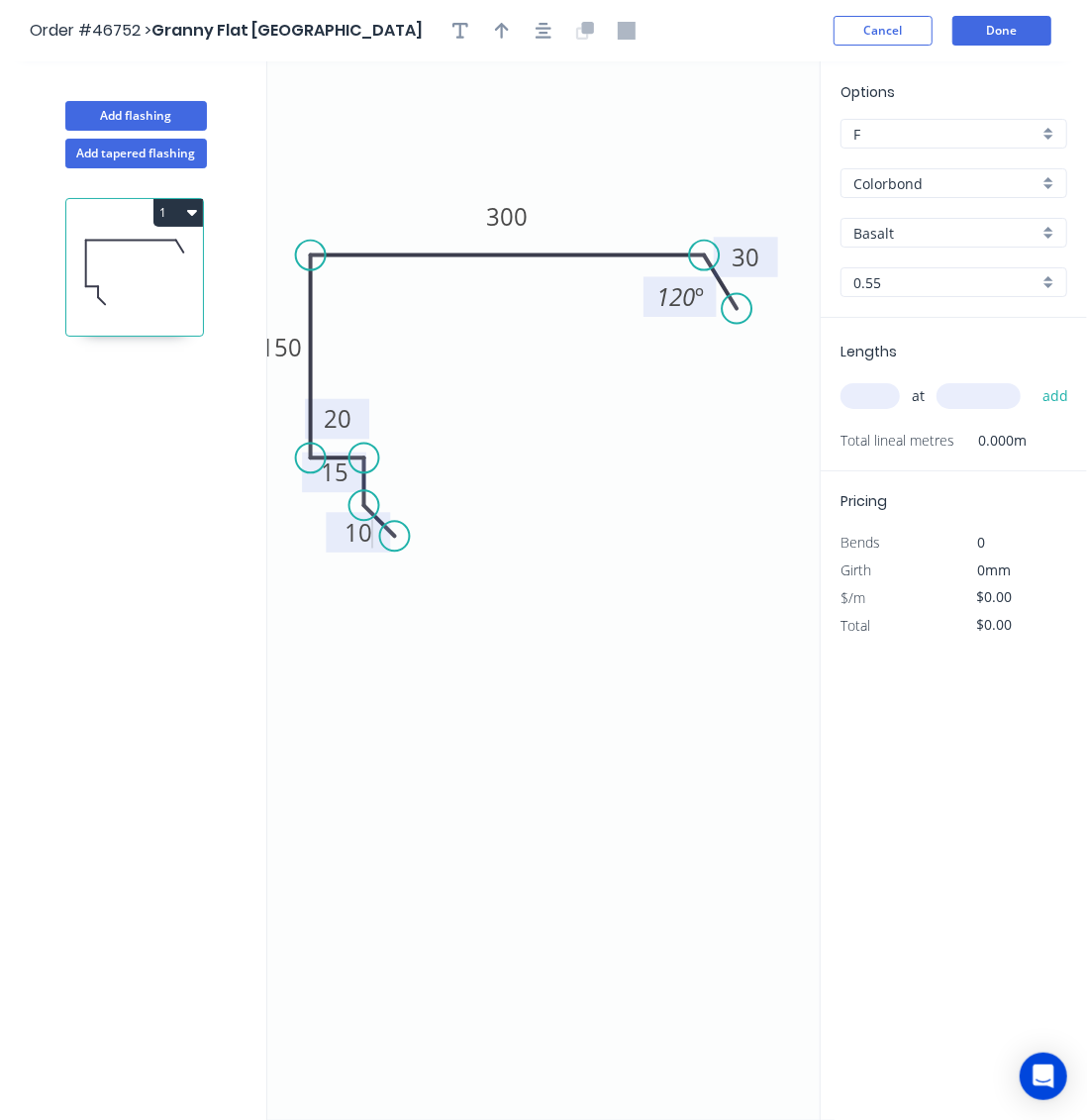 type on "$19.41" 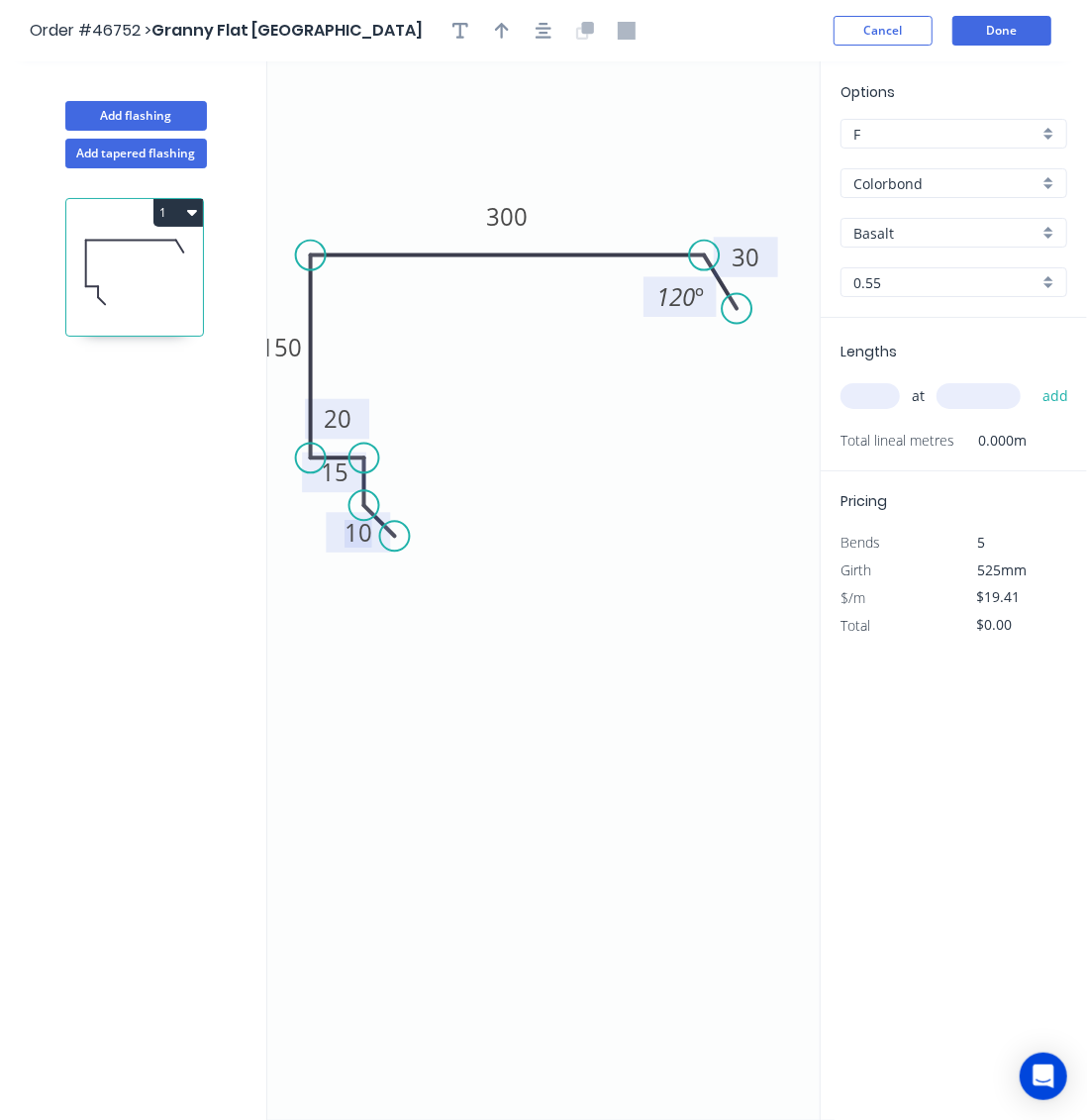 click on "10" 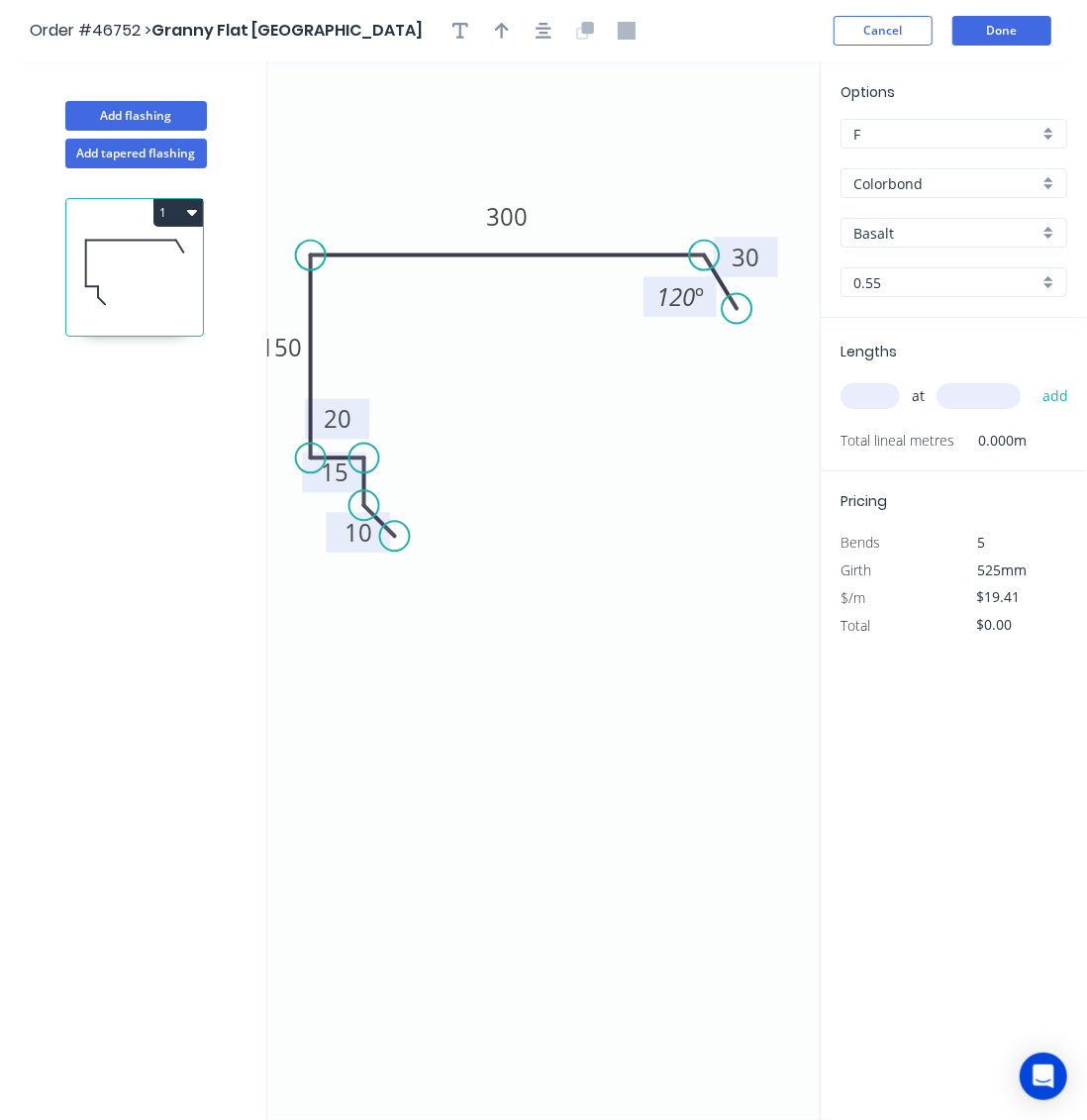 click on "10" 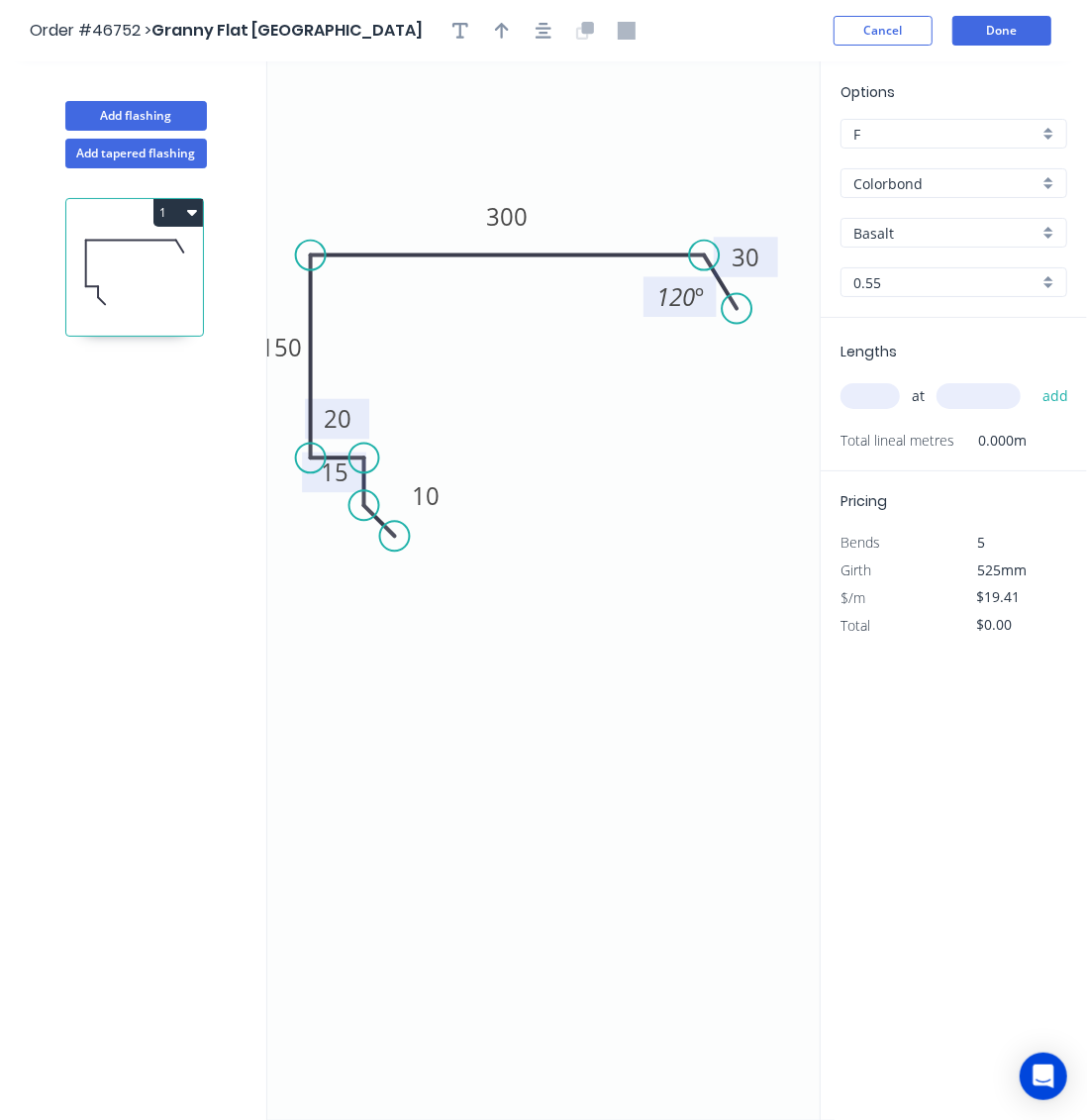drag, startPoint x: 366, startPoint y: 552, endPoint x: 434, endPoint y: 515, distance: 77.41447 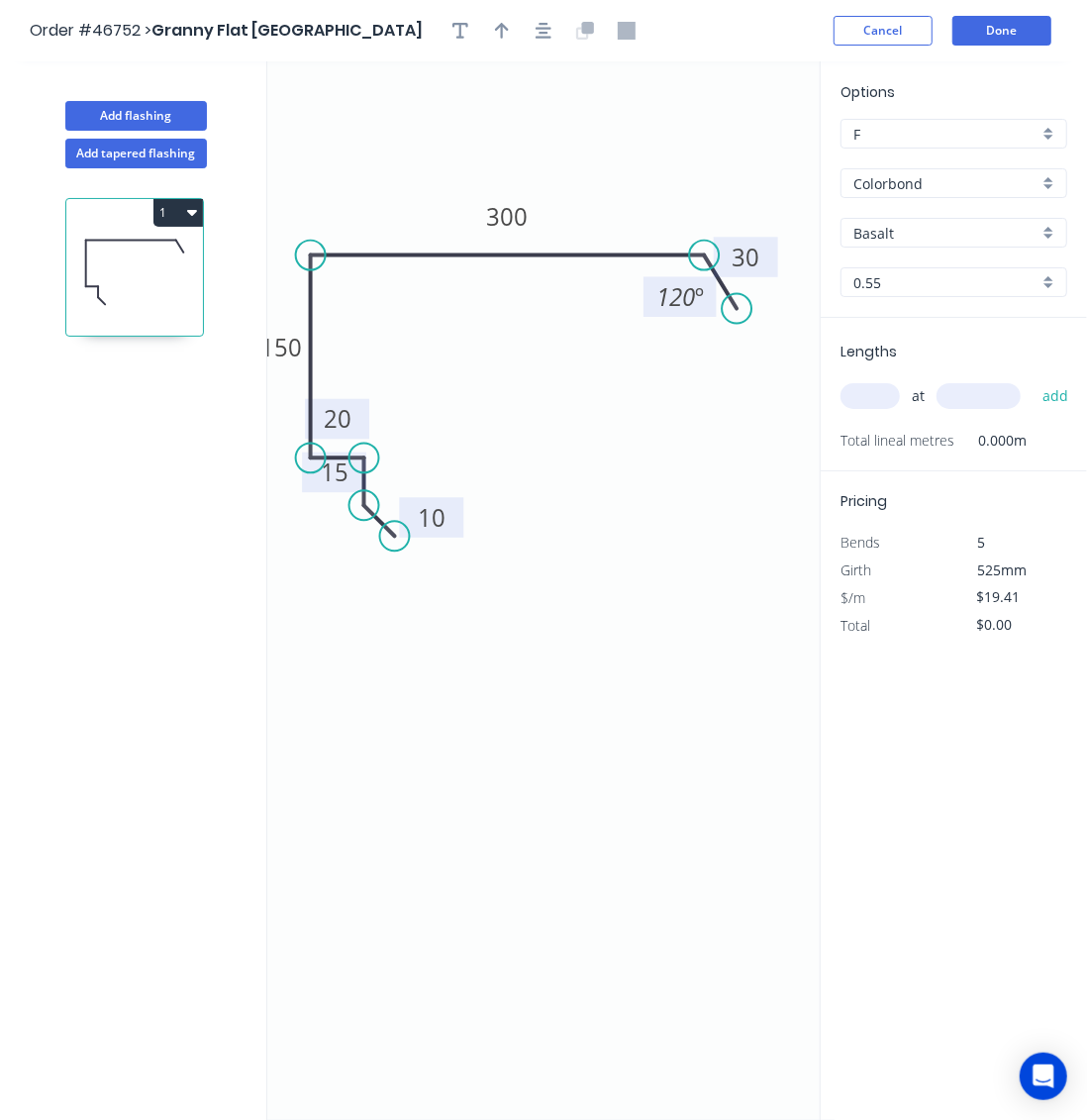 drag, startPoint x: 430, startPoint y: 514, endPoint x: 436, endPoint y: 536, distance: 22.803509 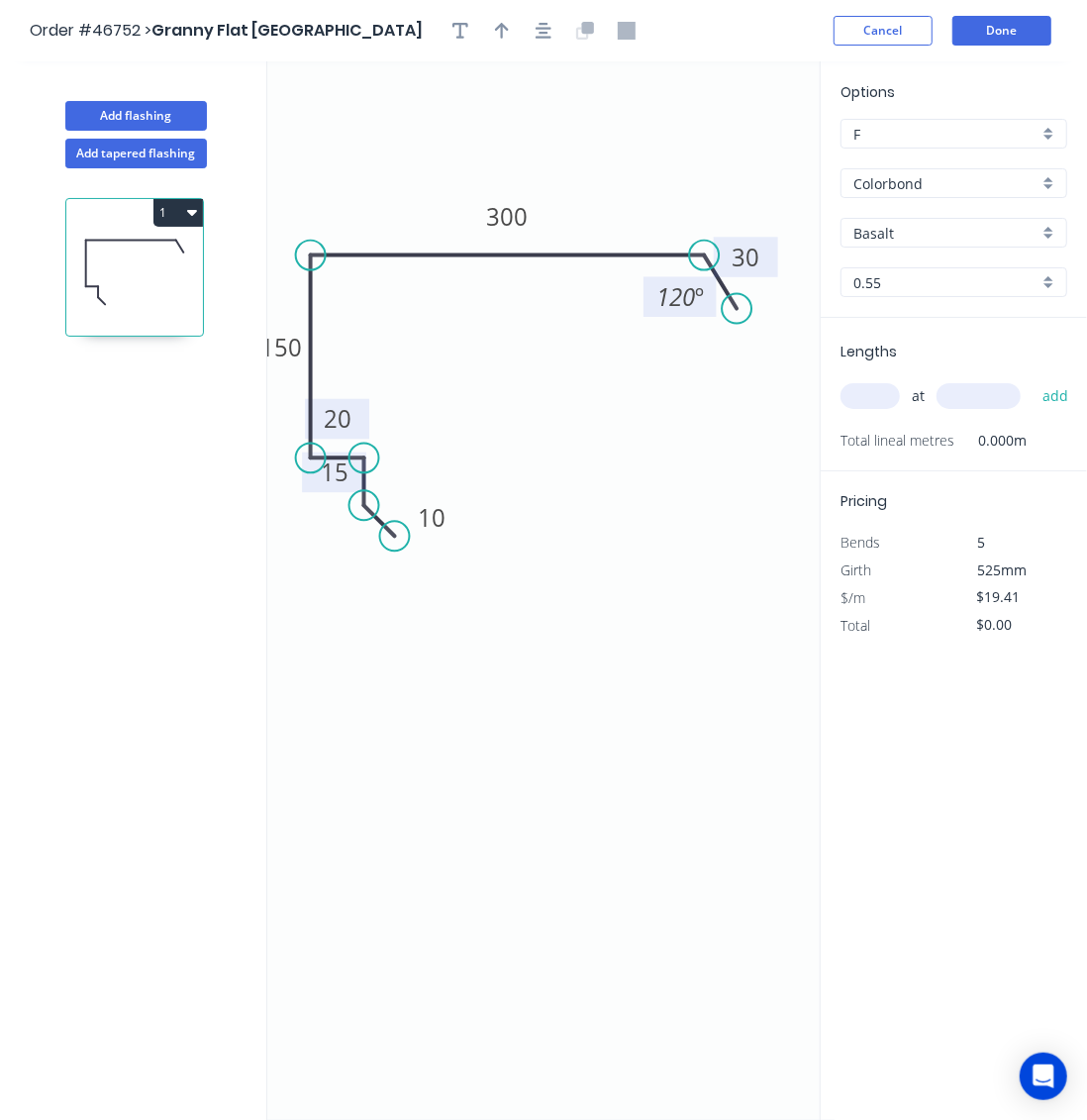 click 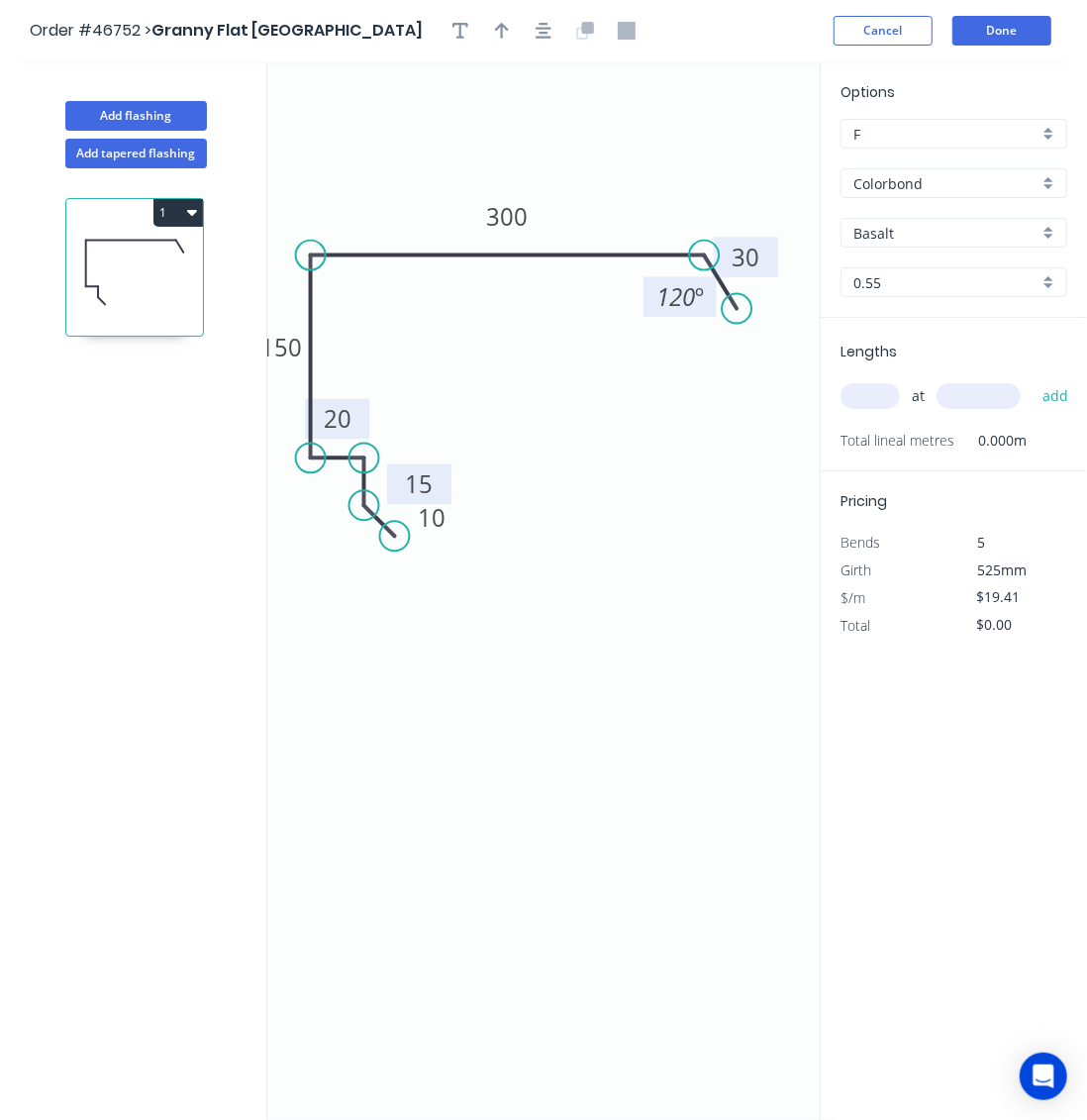 drag, startPoint x: 343, startPoint y: 490, endPoint x: 425, endPoint y: 500, distance: 82.60751 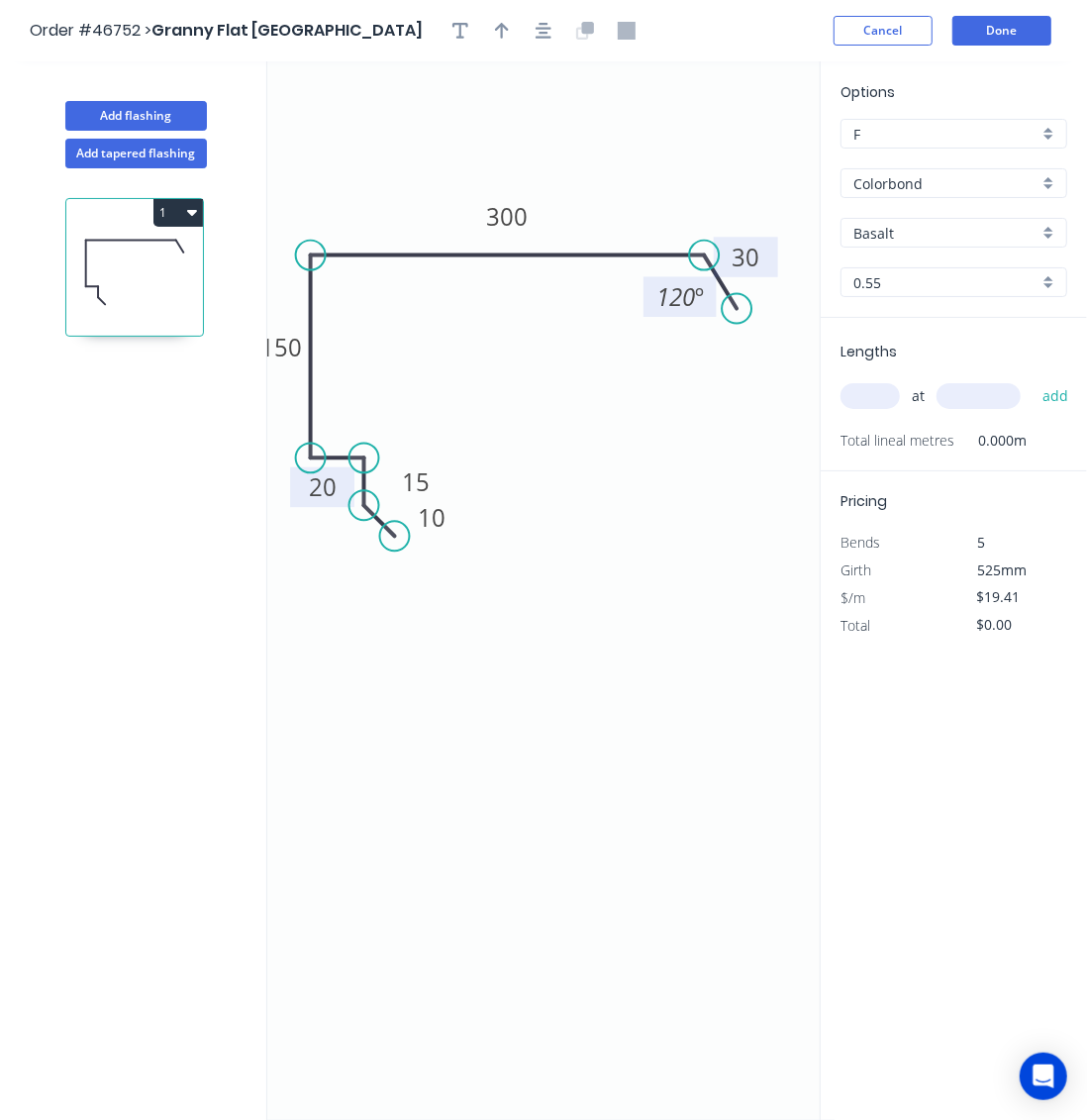 drag, startPoint x: 349, startPoint y: 438, endPoint x: 335, endPoint y: 506, distance: 69.42622 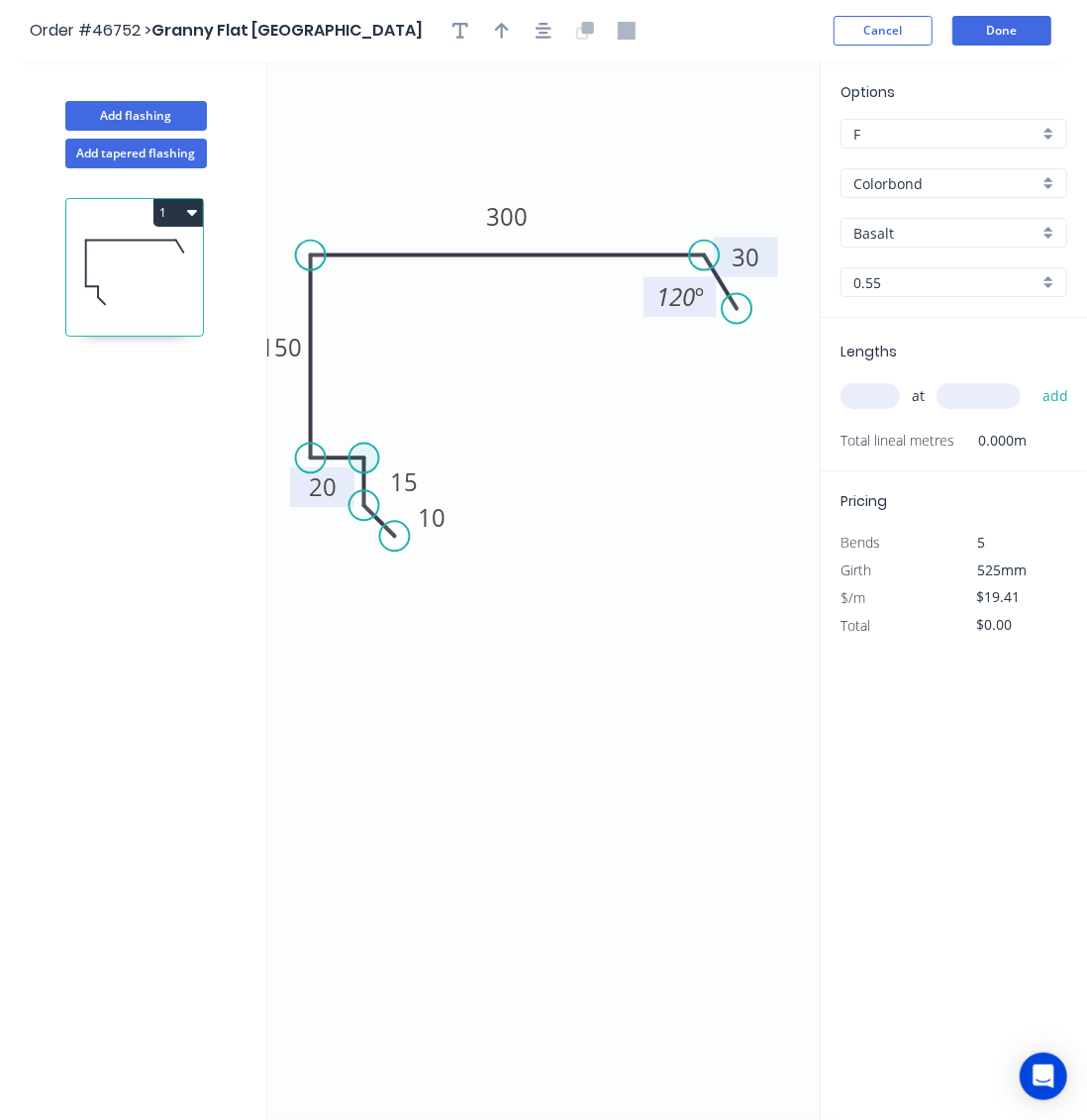 drag, startPoint x: 381, startPoint y: 468, endPoint x: 369, endPoint y: 468, distance: 12 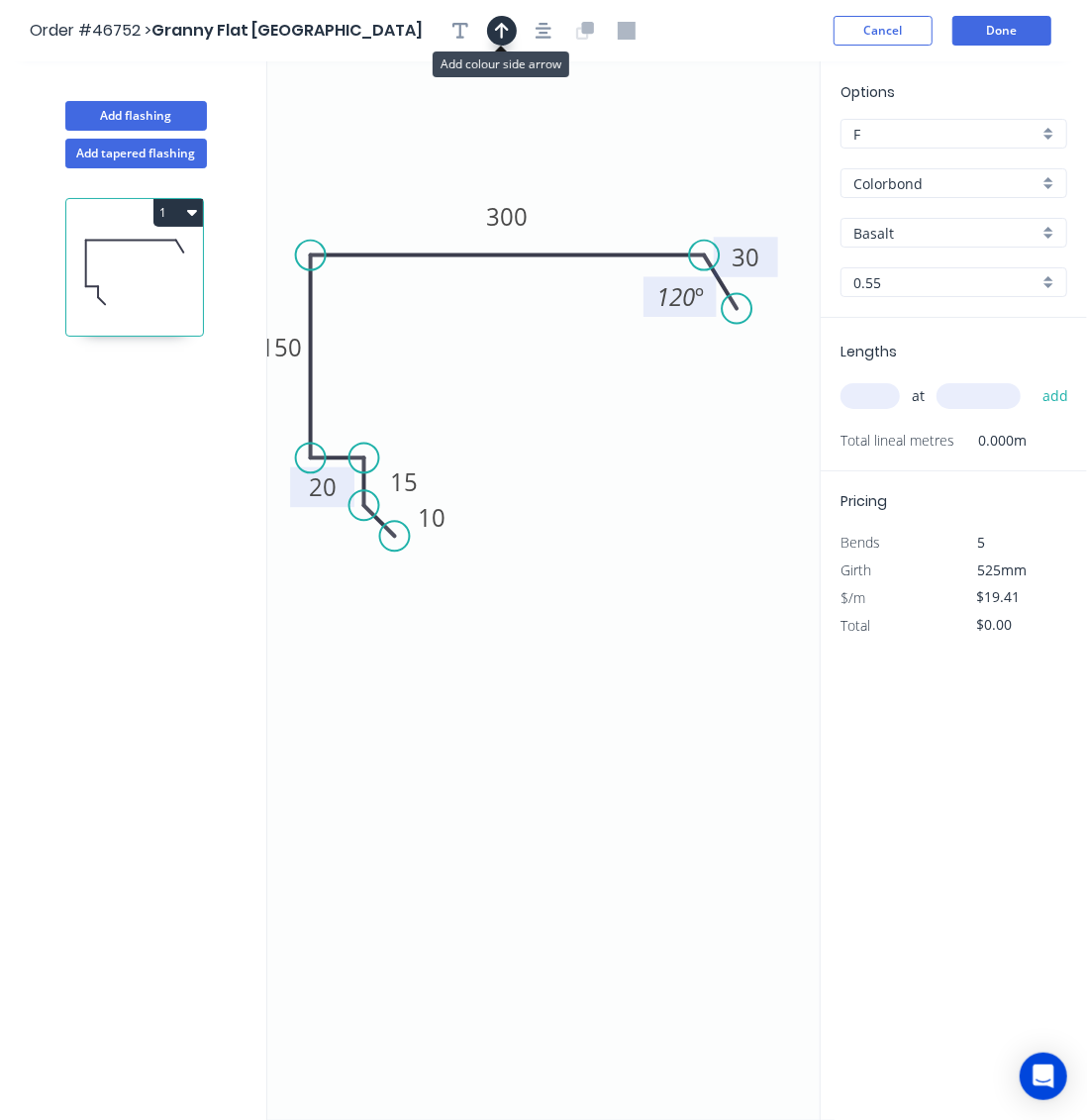 click 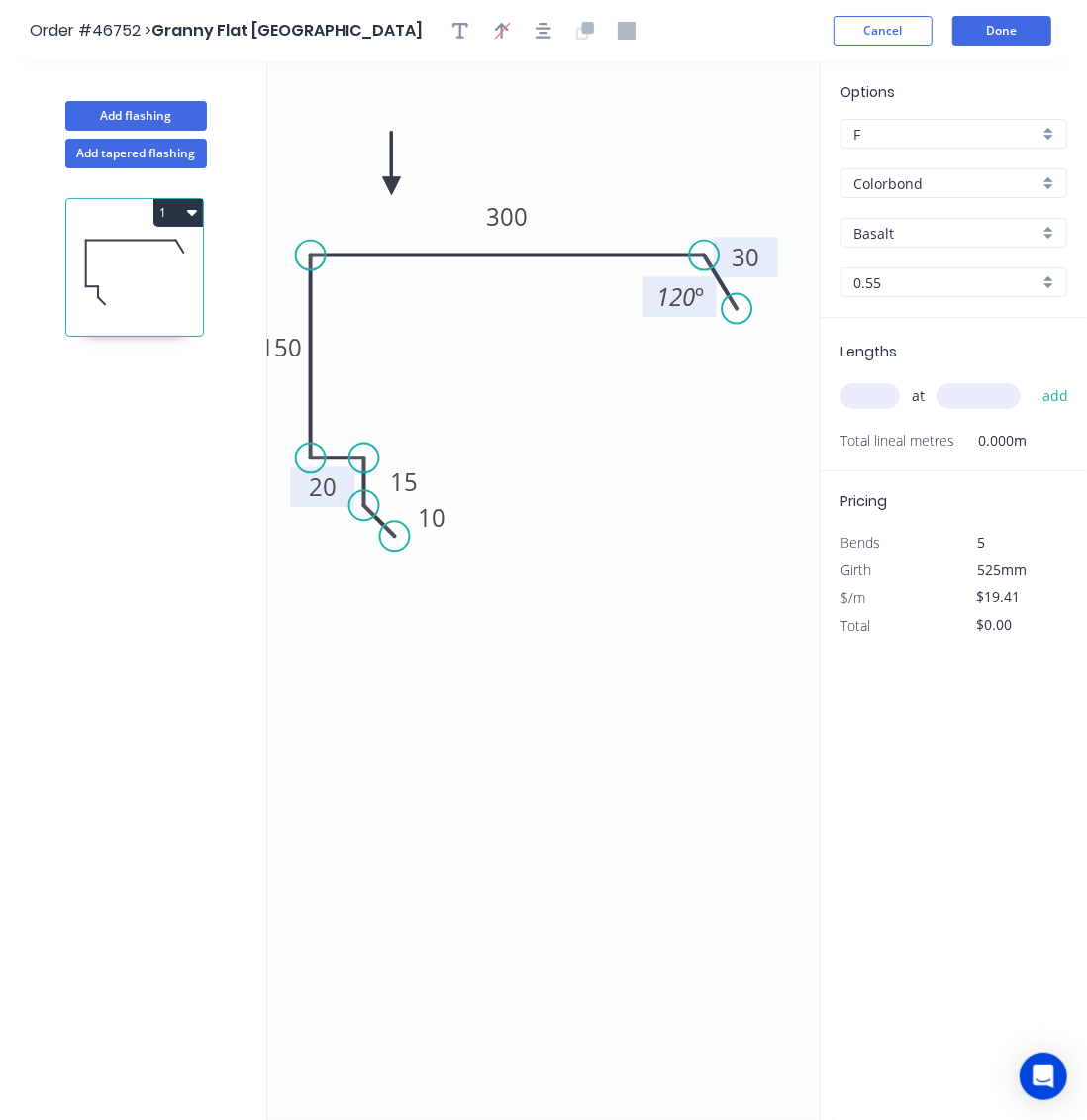 drag, startPoint x: 732, startPoint y: 155, endPoint x: 388, endPoint y: 185, distance: 345.3057 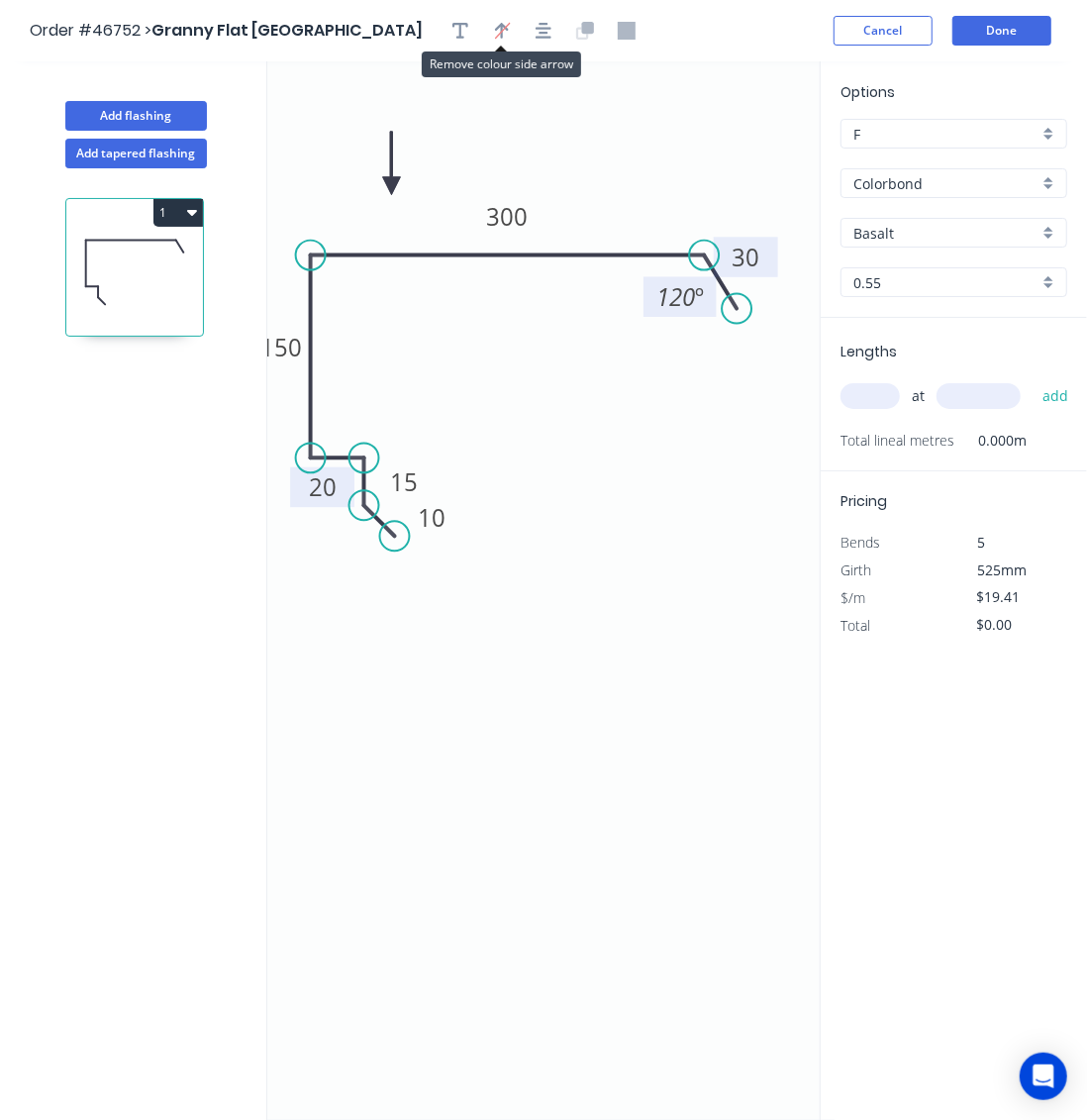 click on "Basalt" at bounding box center (945, 233) 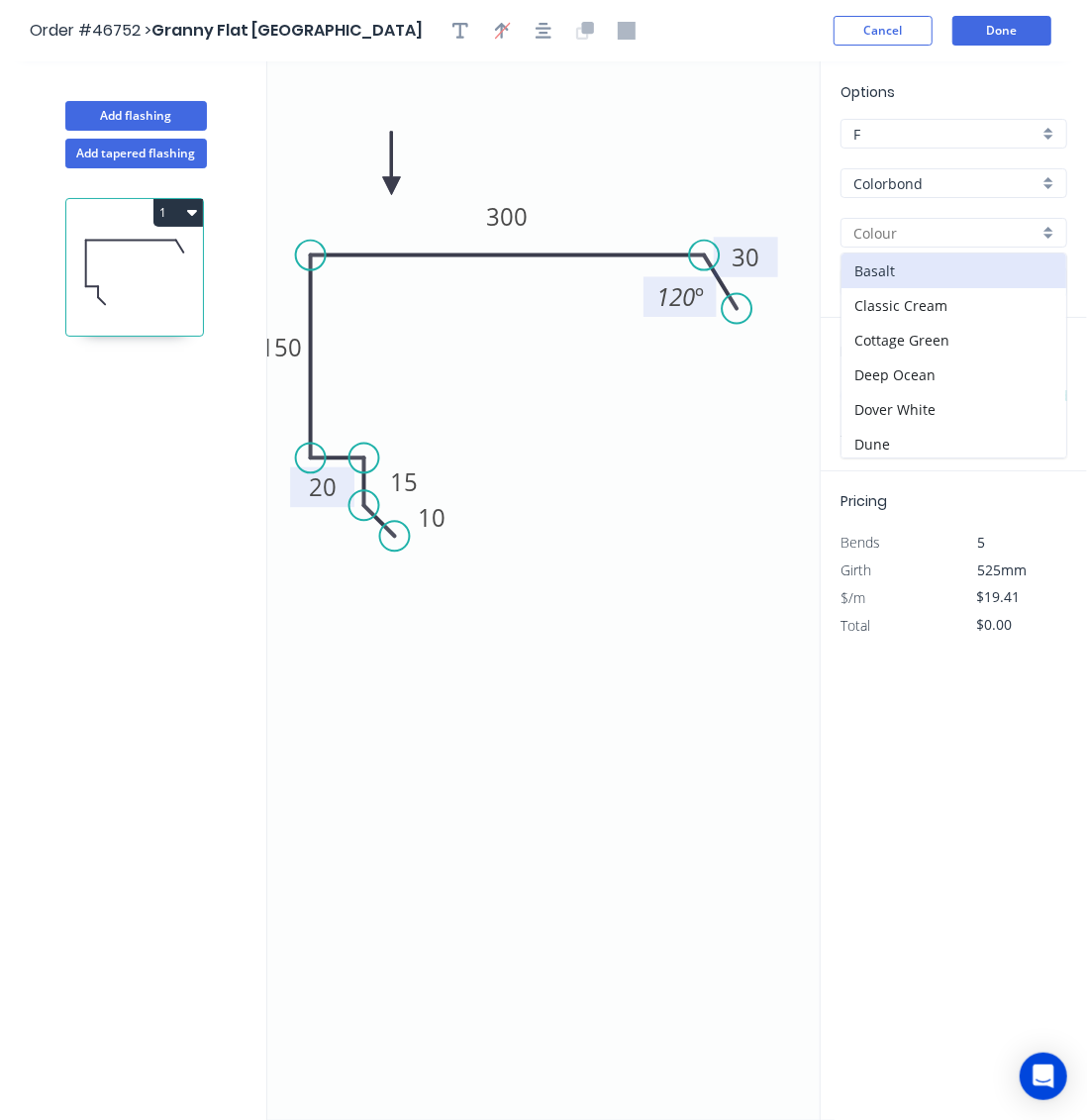 click on "0 10 15 20 150 300 30 120 º" 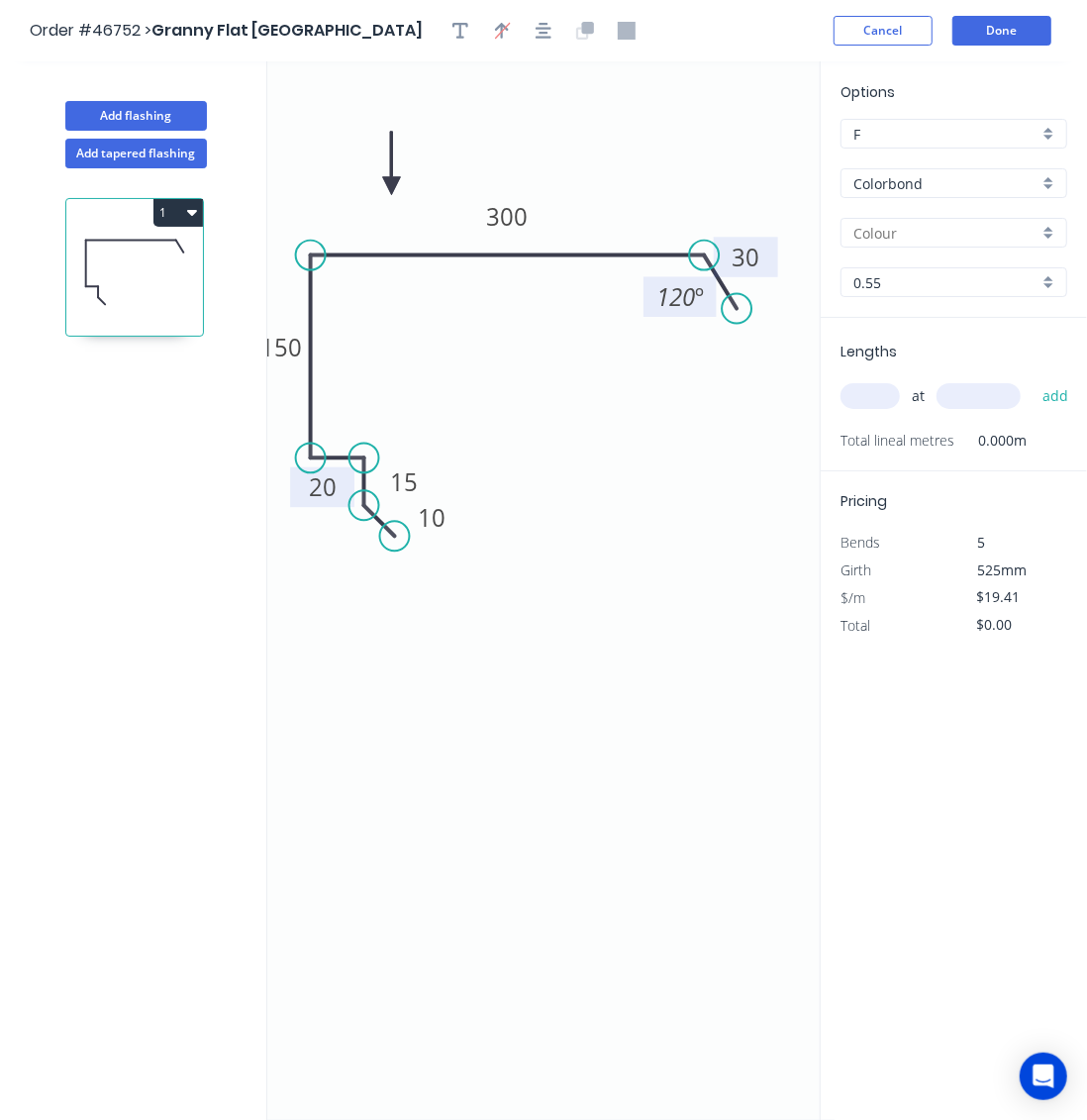 click at bounding box center (953, 233) 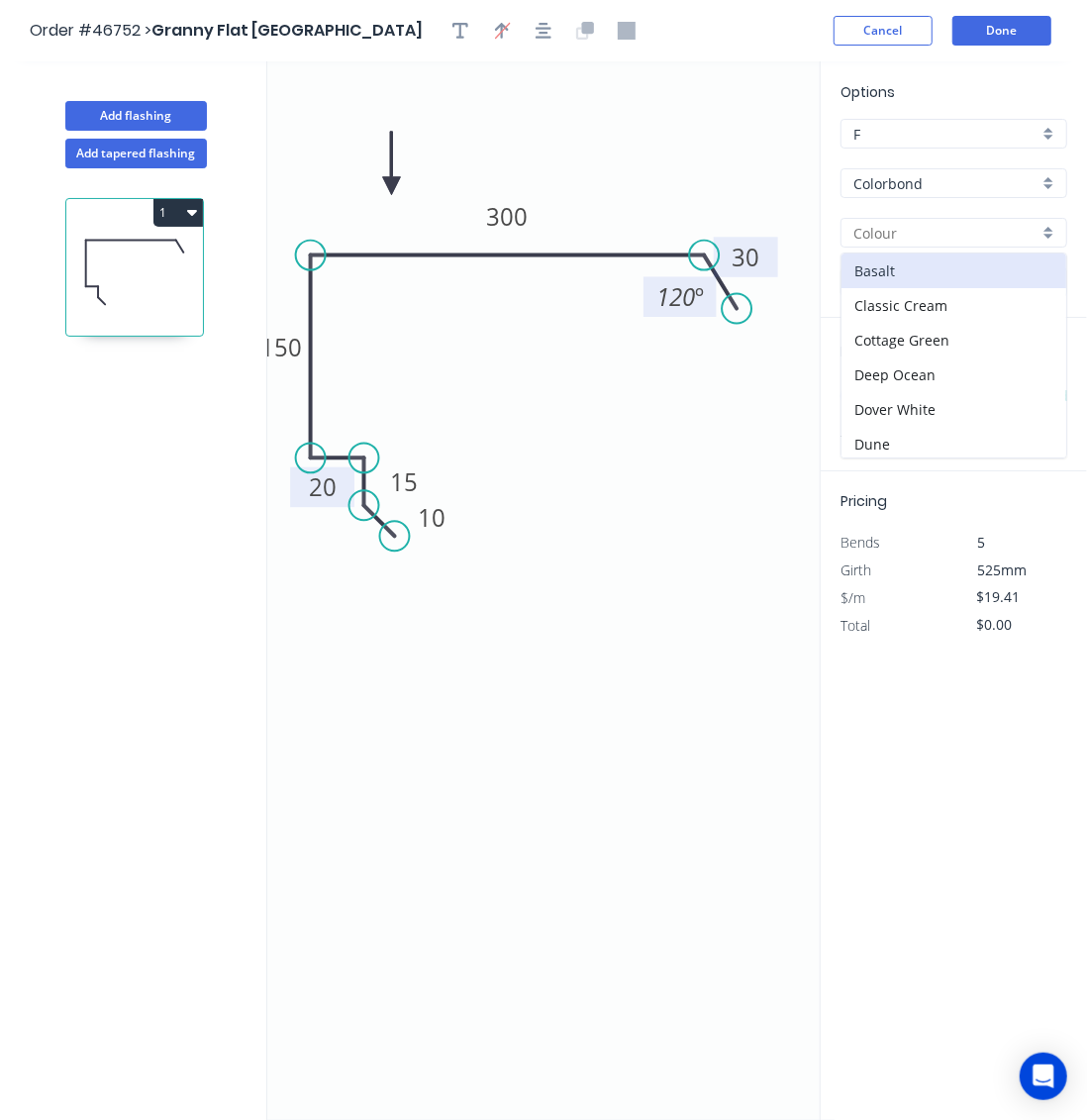 click on "0 10 15 20 150 300 30 120 º" 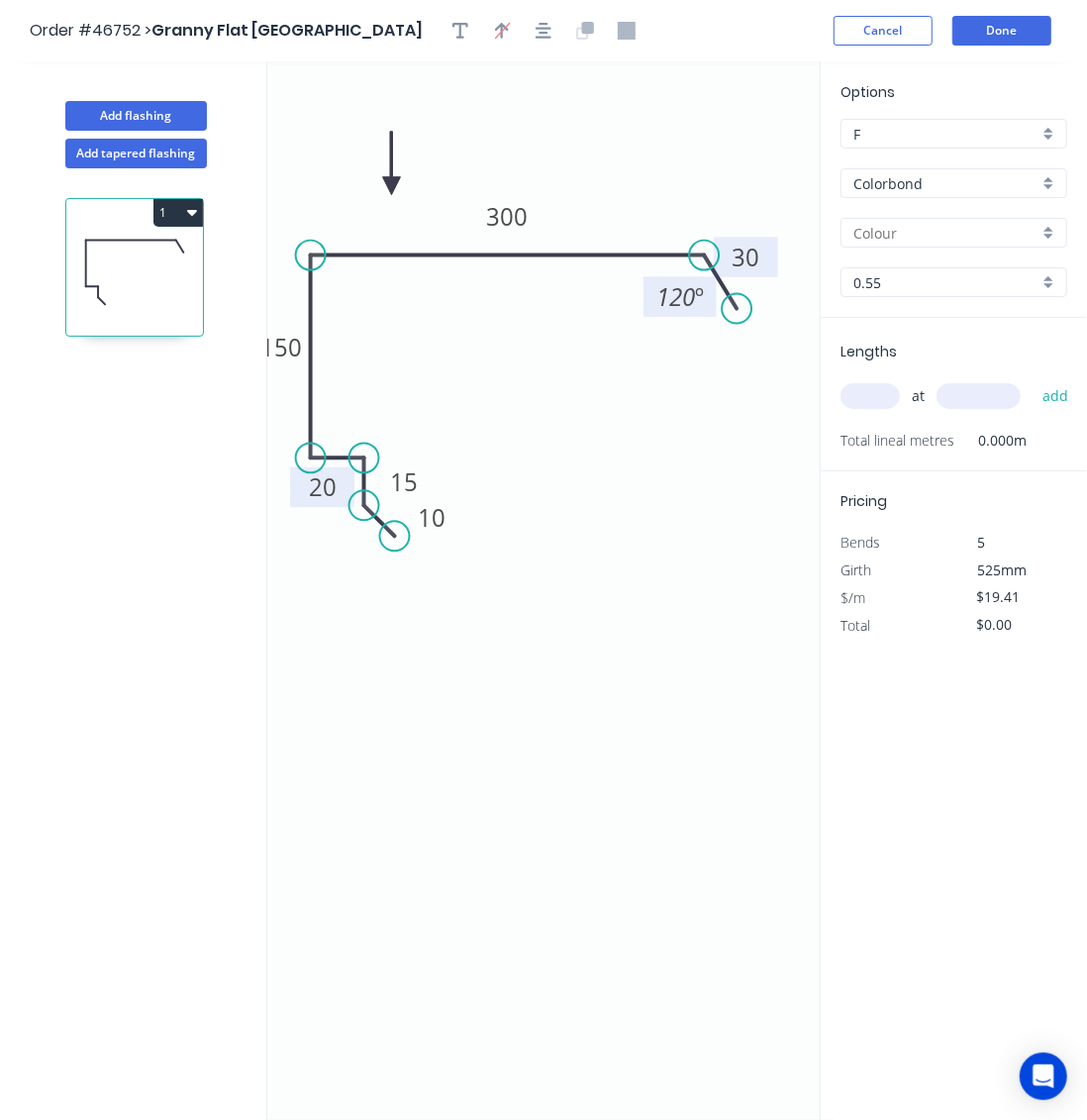 click at bounding box center [945, 233] 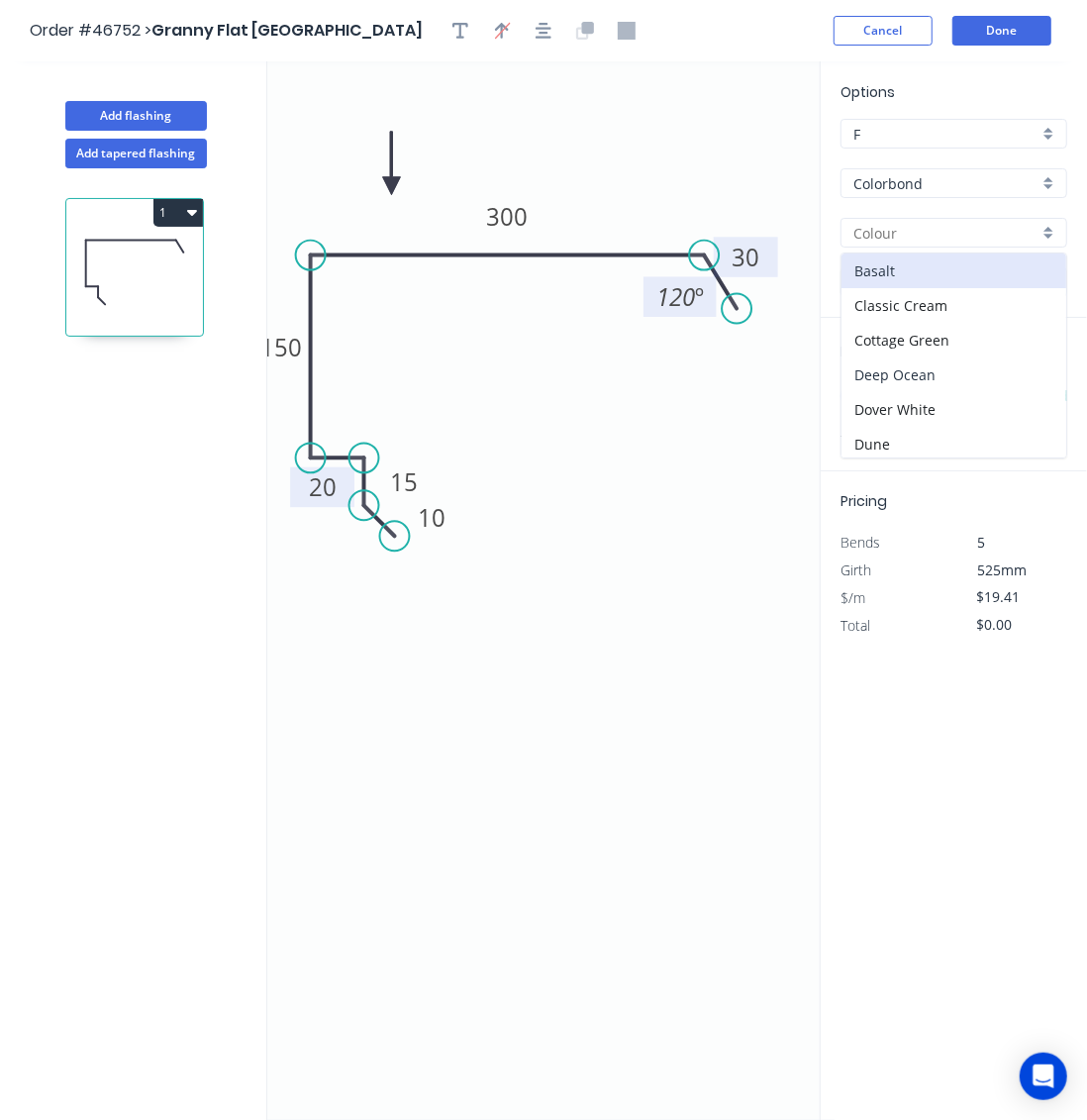 click on "Deep Ocean" at bounding box center (953, 374) 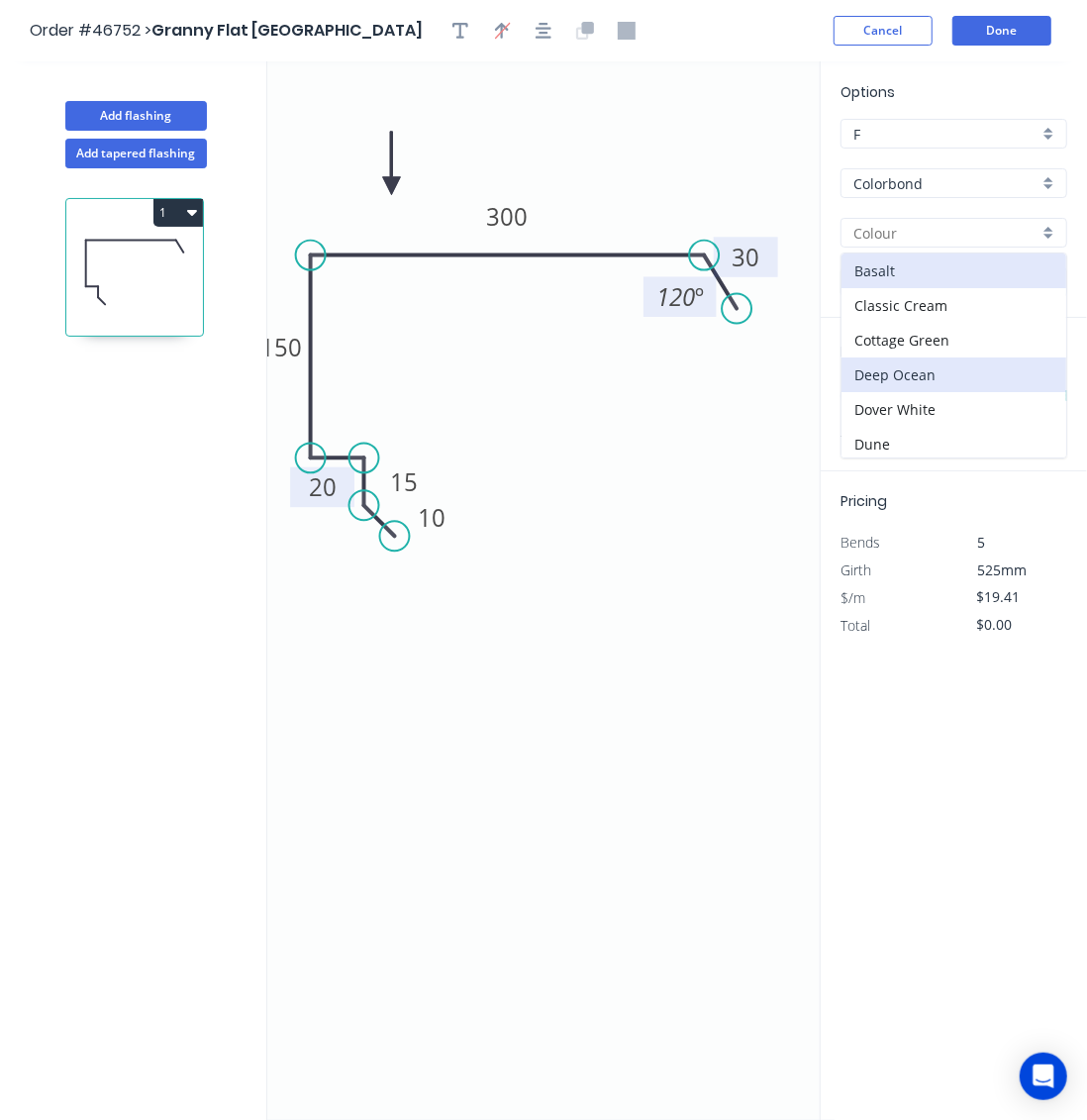 type on "Deep Ocean" 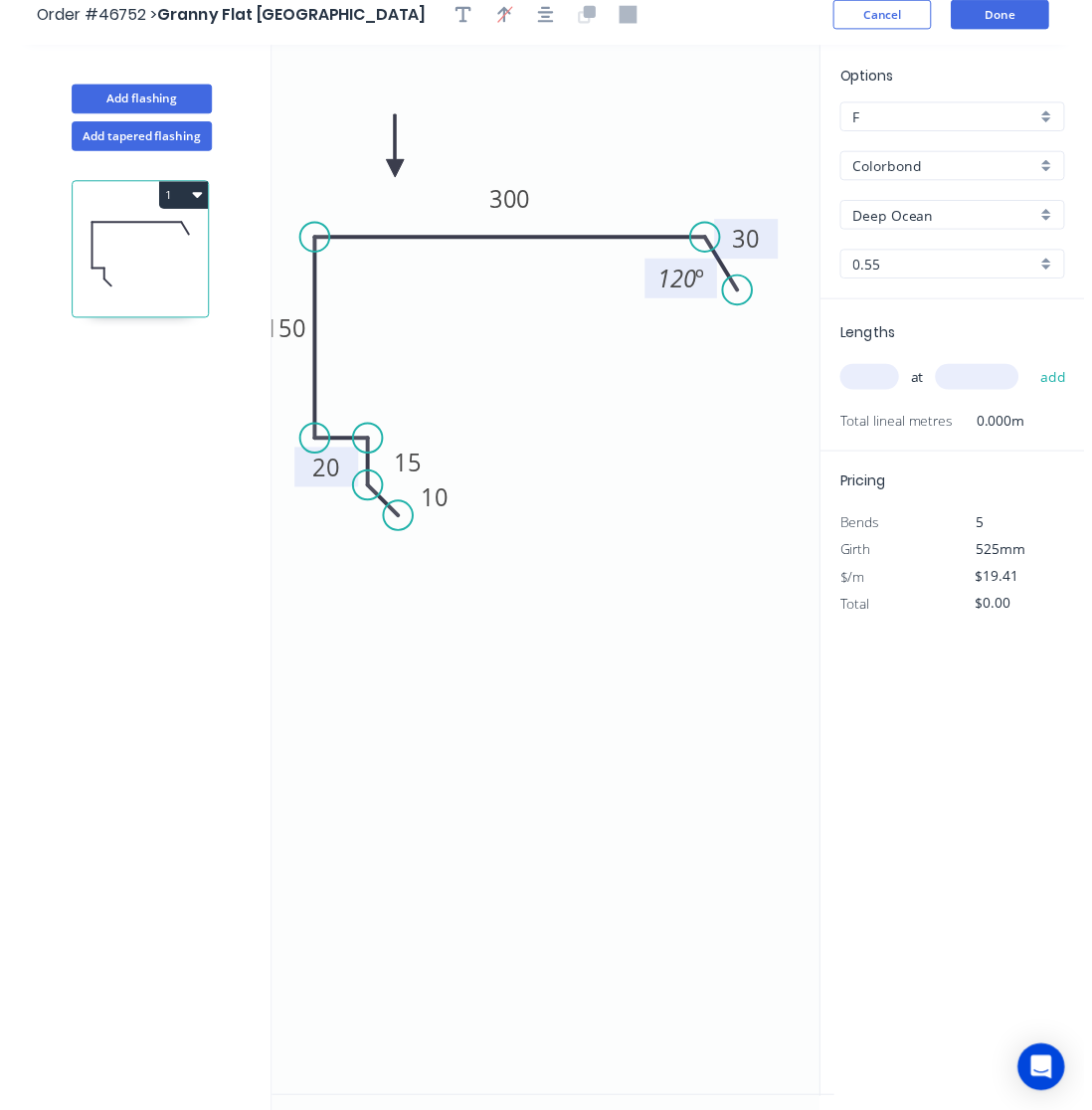 scroll, scrollTop: 0, scrollLeft: 0, axis: both 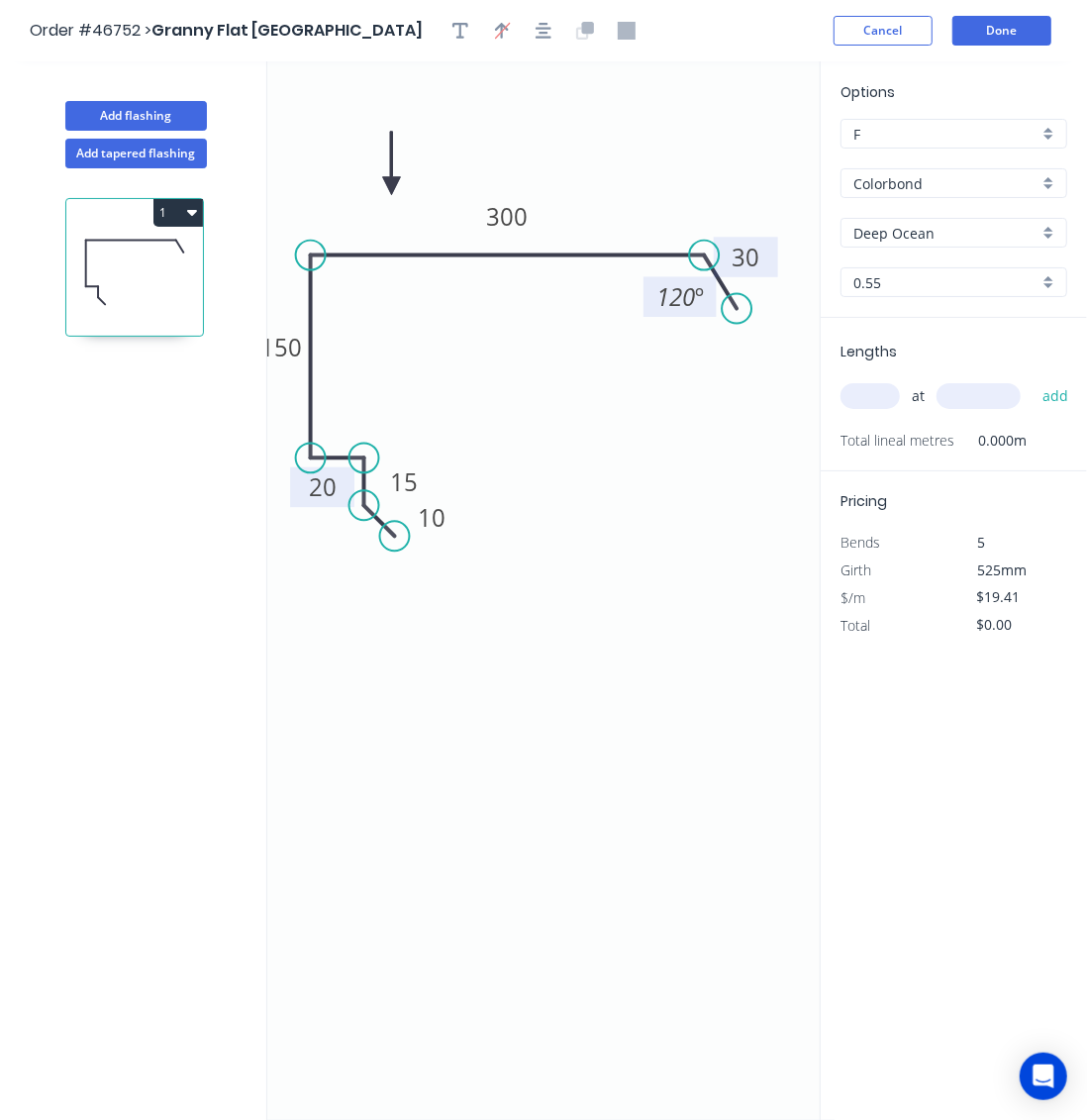 click at bounding box center (870, 396) 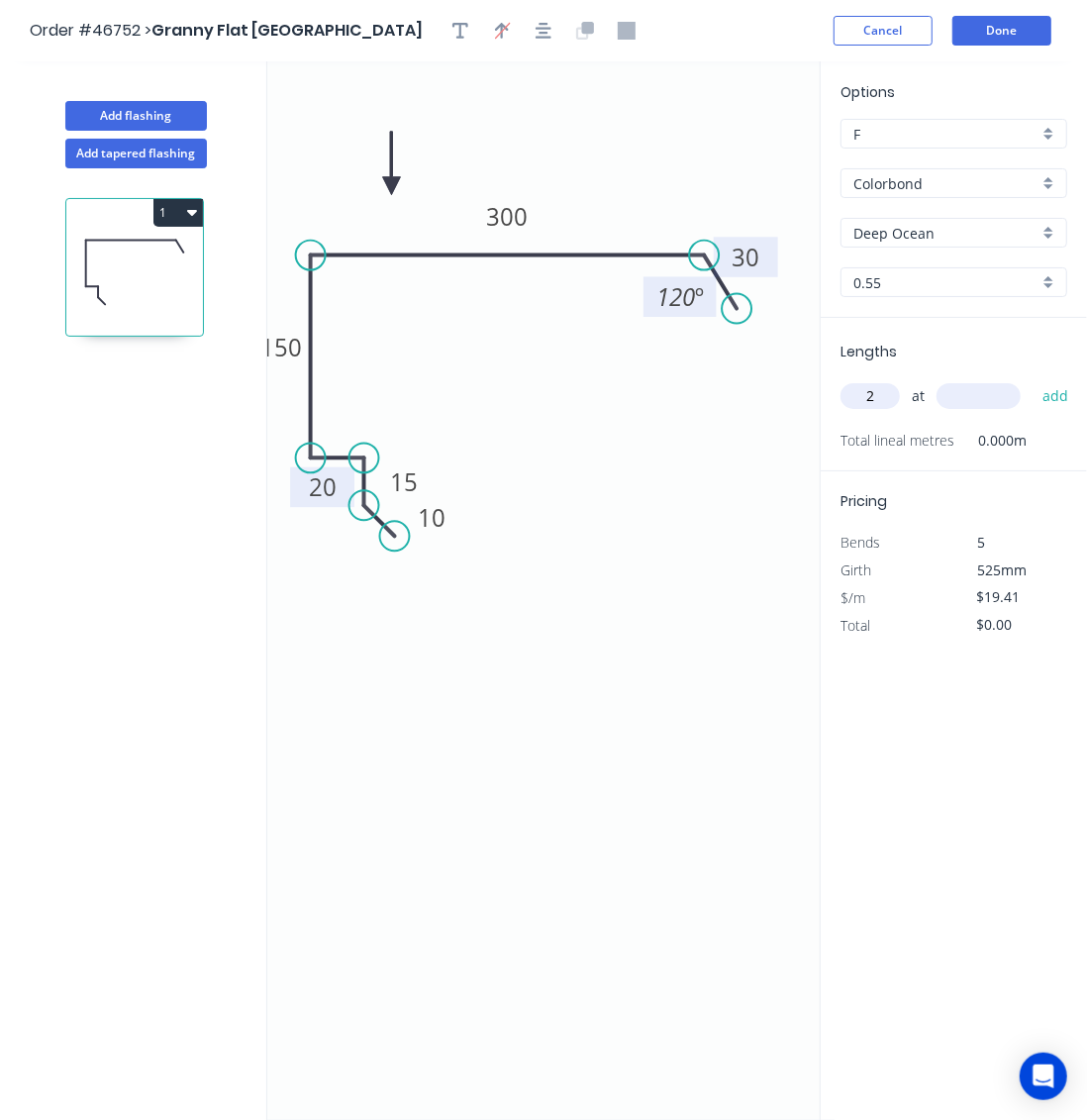 type on "2" 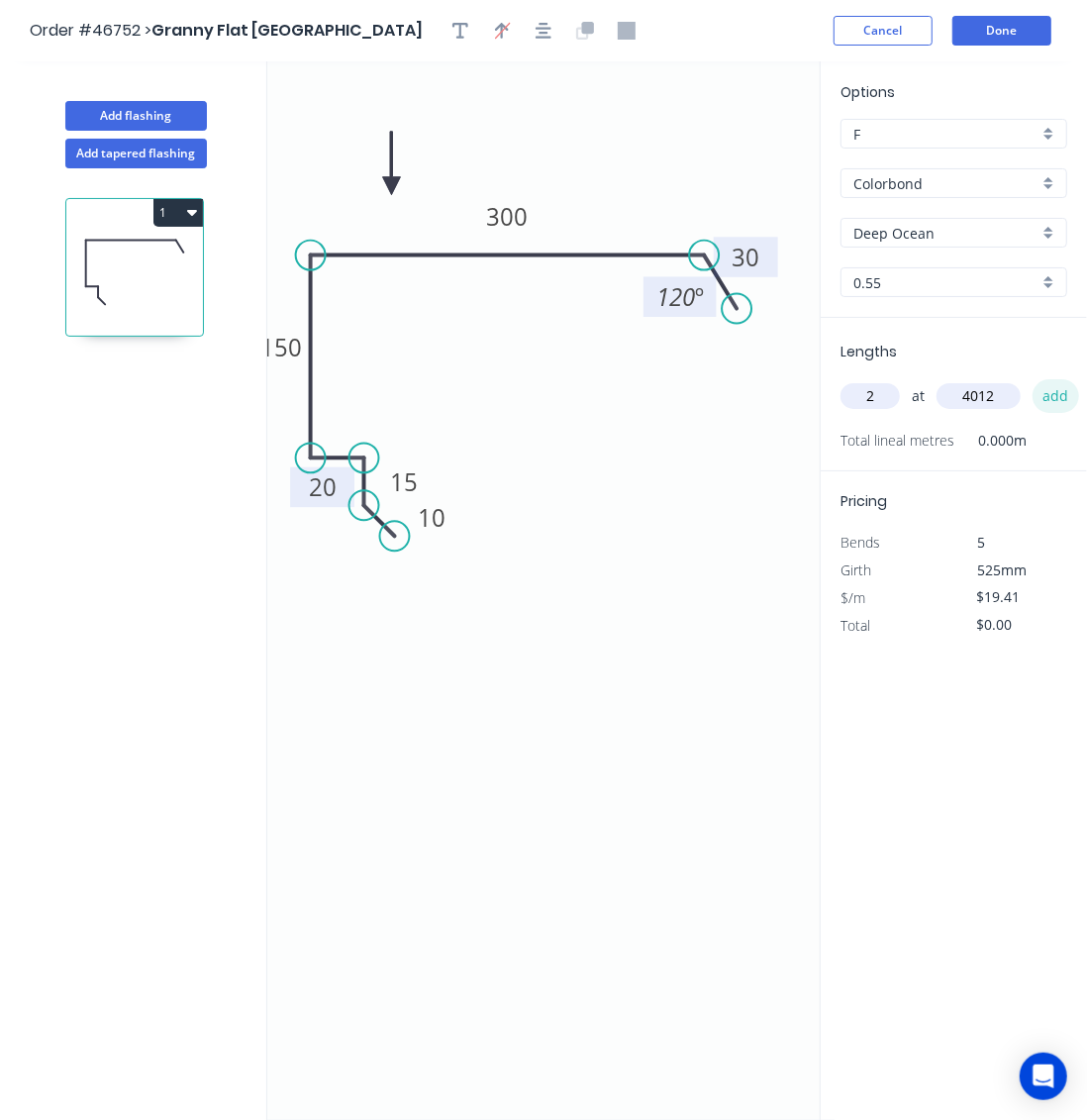 type on "4012" 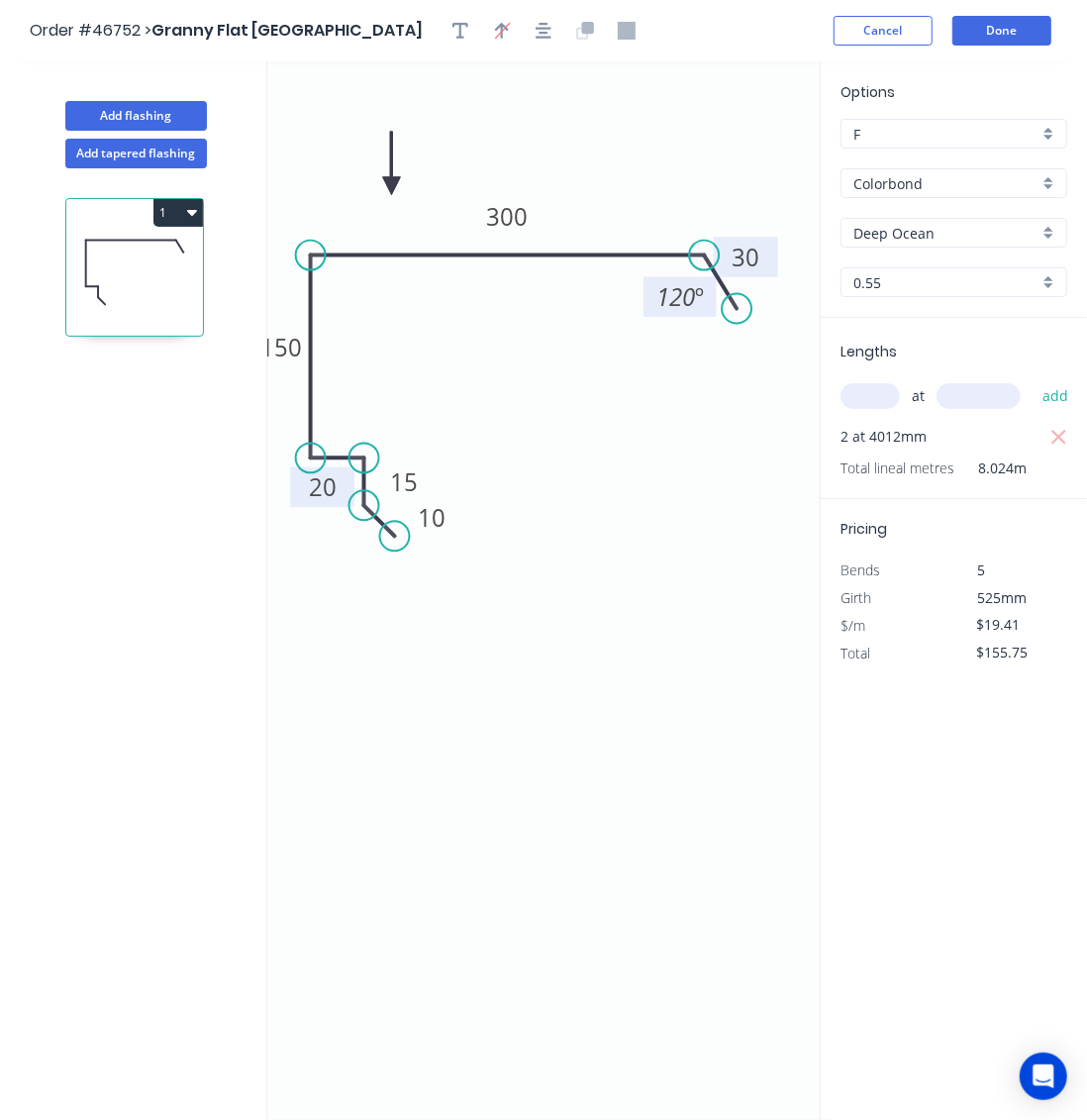 type on "2" 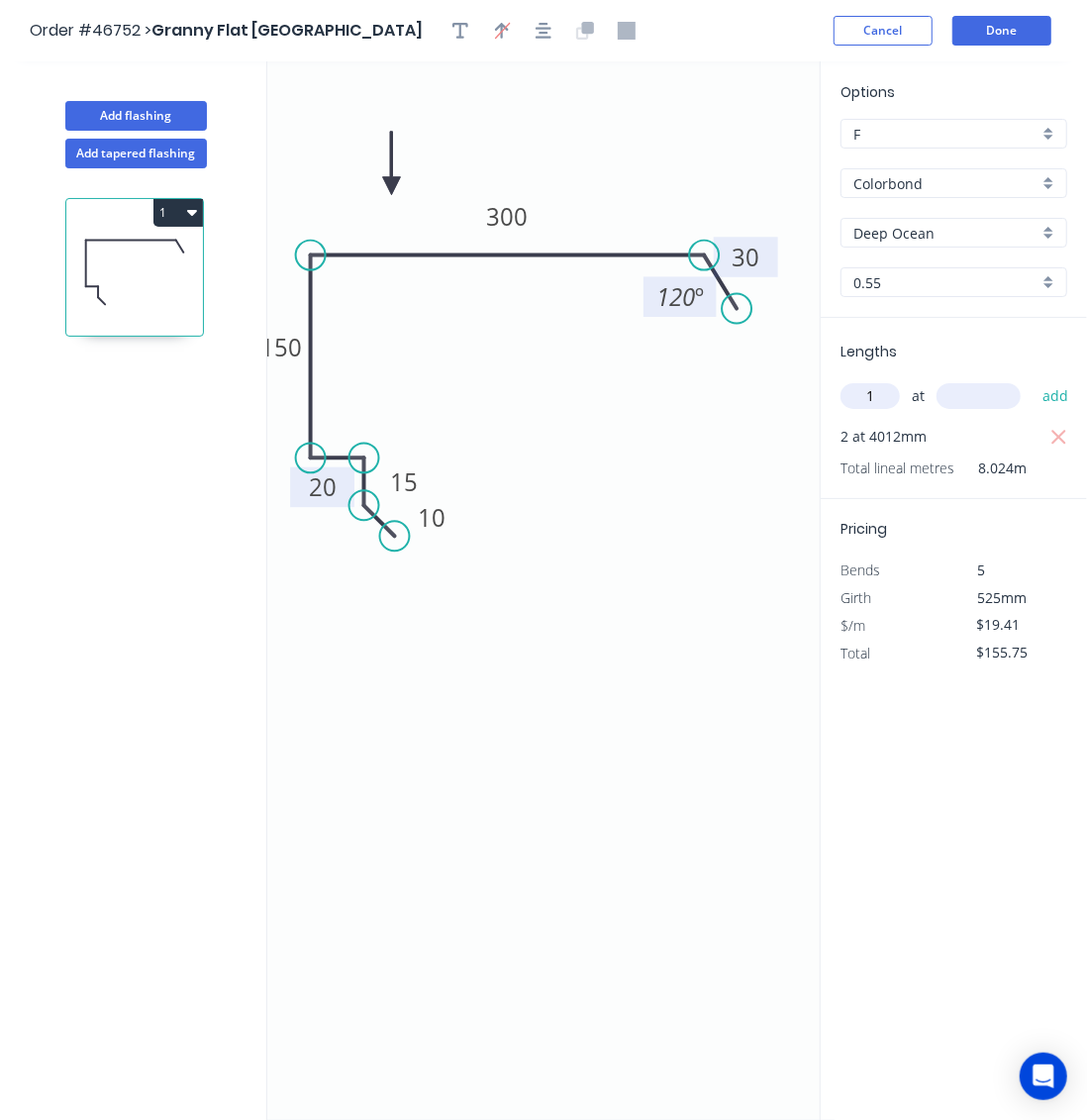 type on "1" 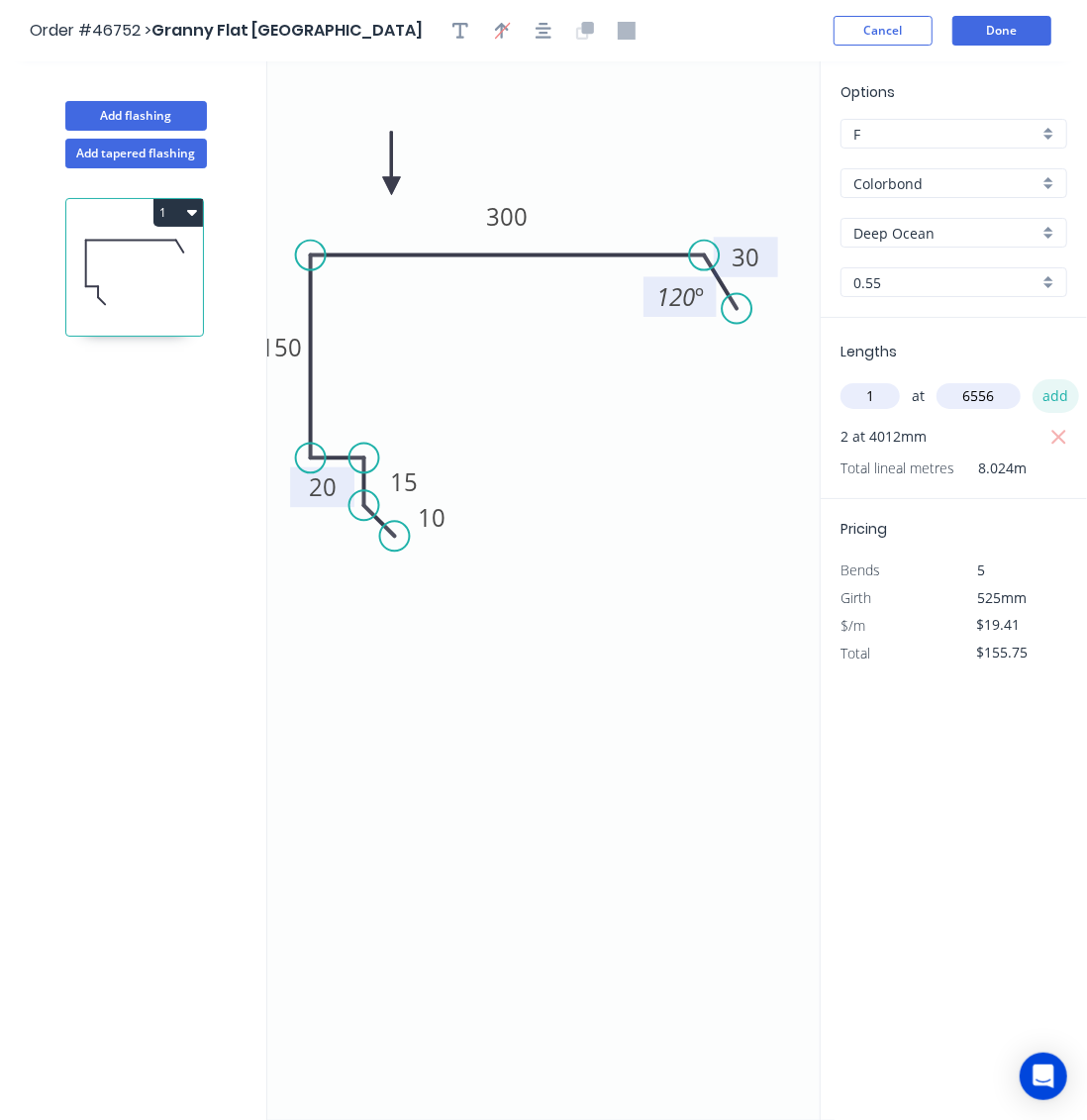 type on "6556" 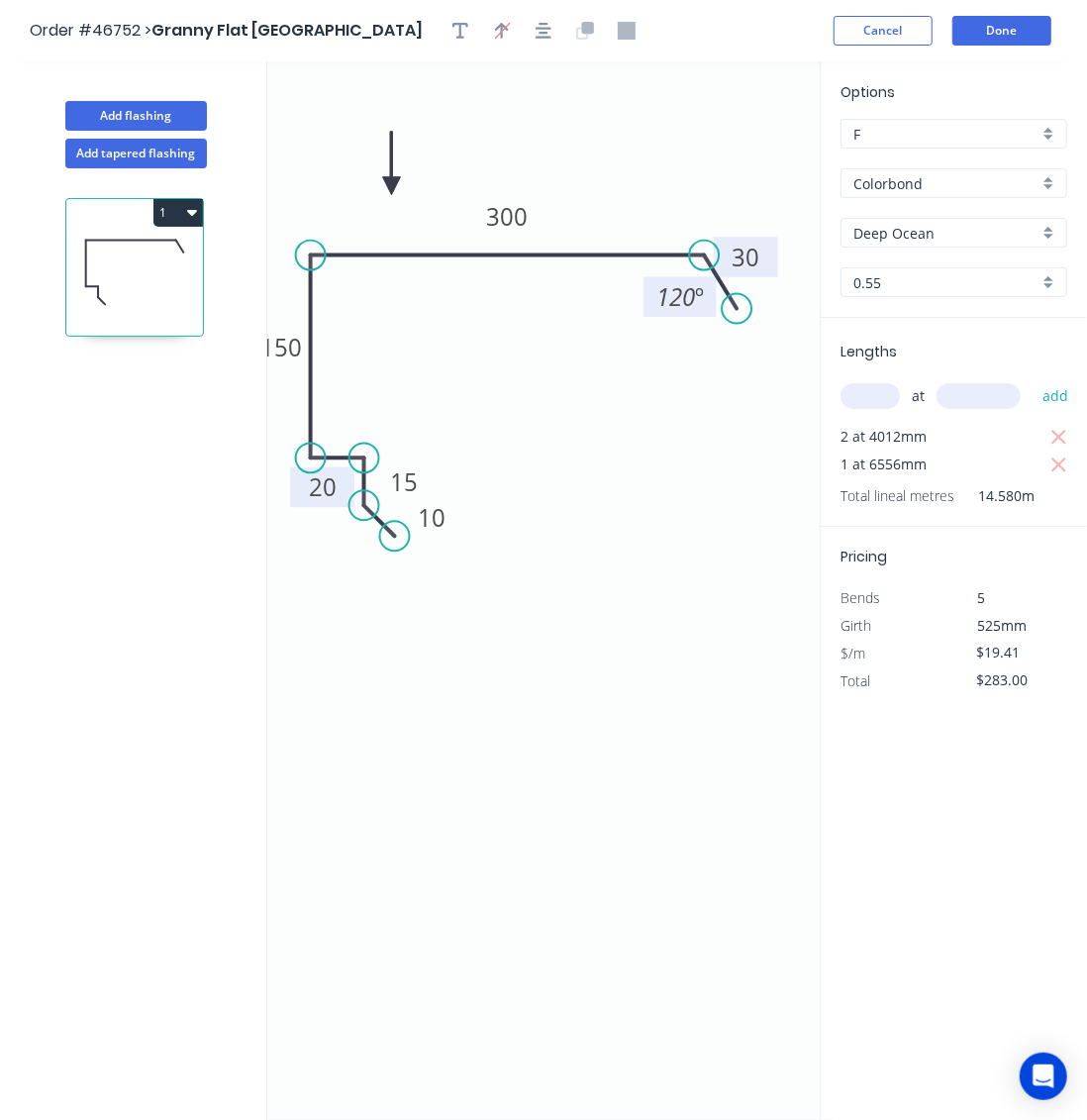 click on "0 10 15 20 150 300 30 120 º" 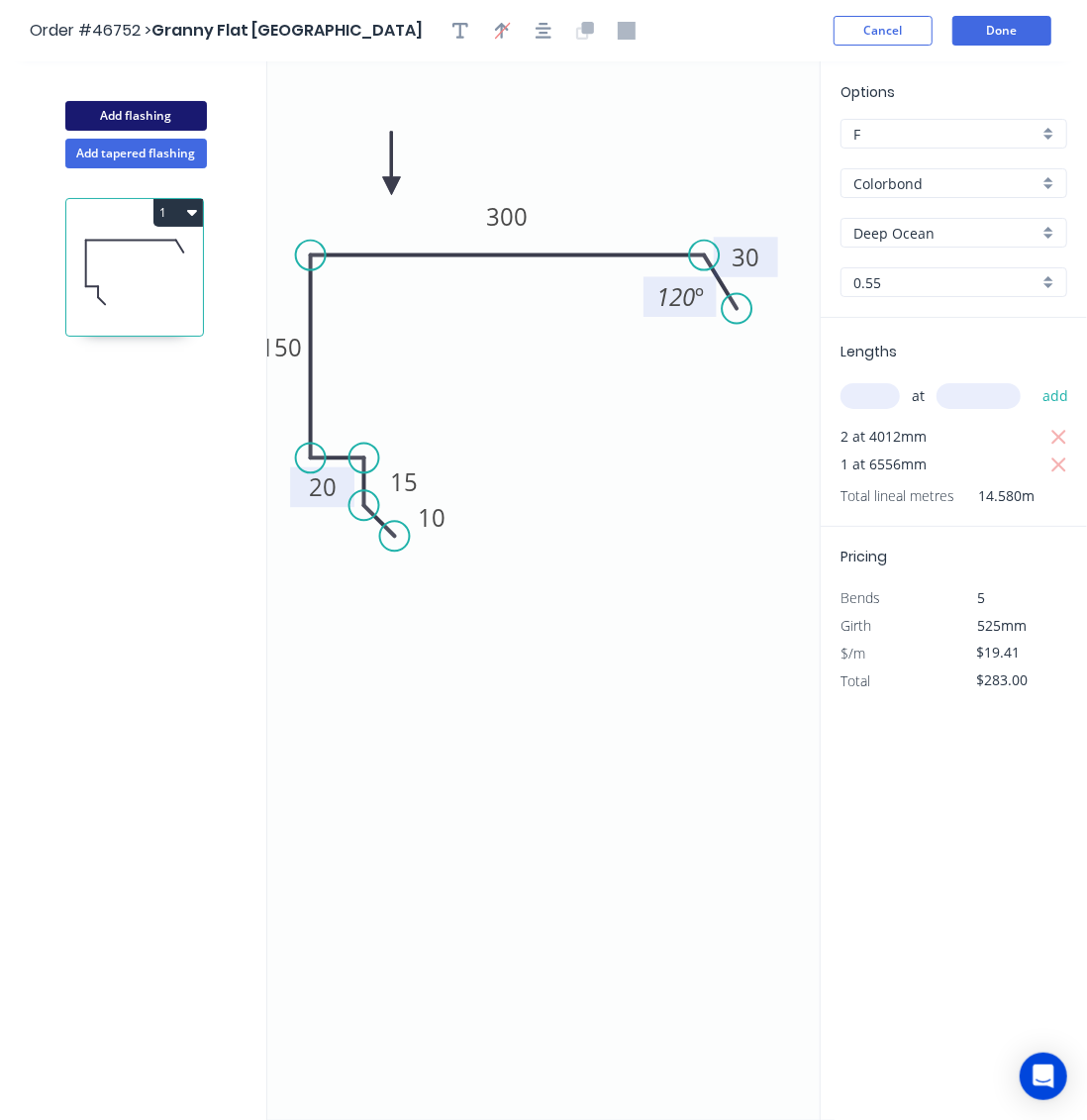 click on "Add flashing" at bounding box center [136, 116] 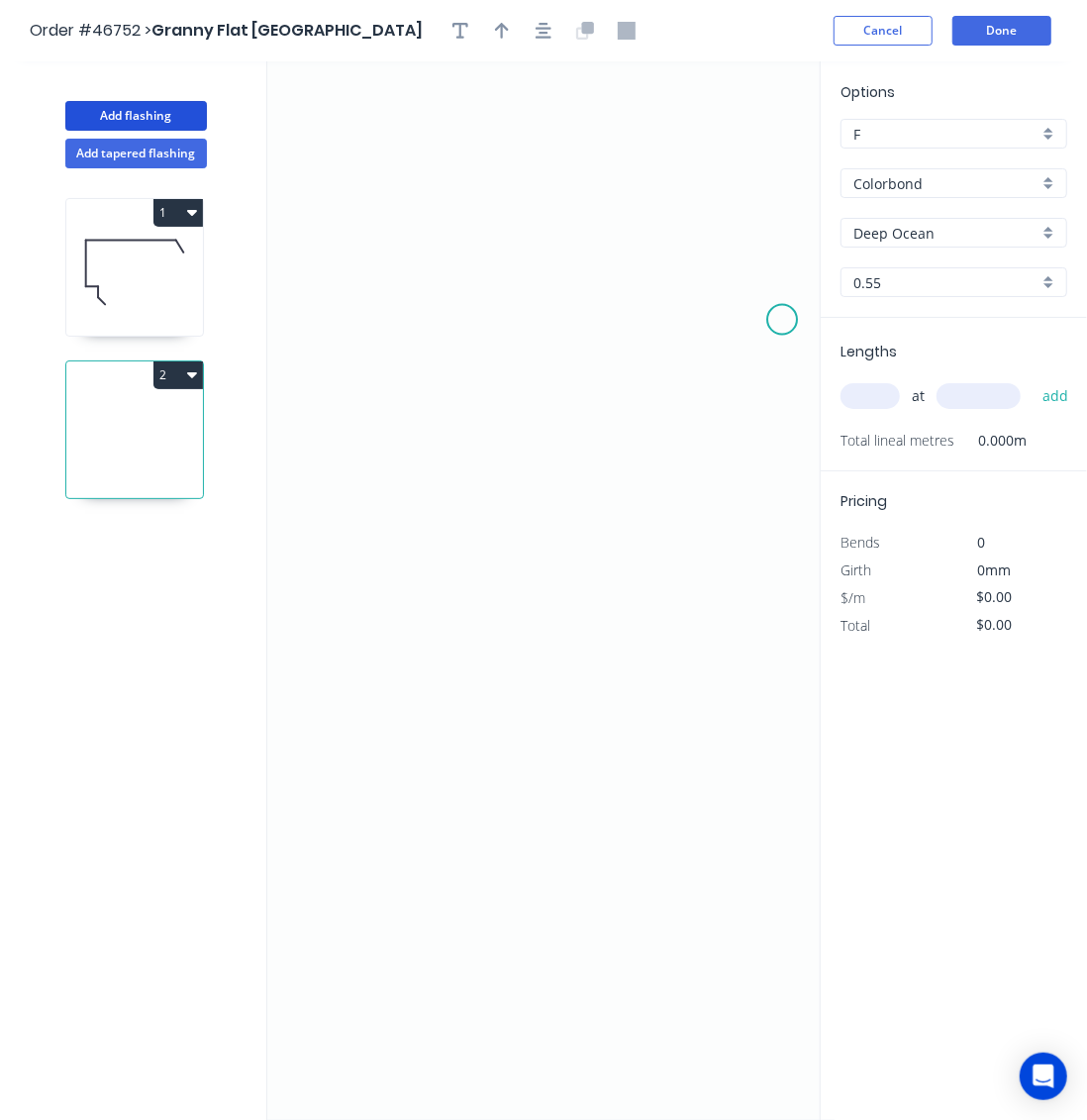 click on "0" 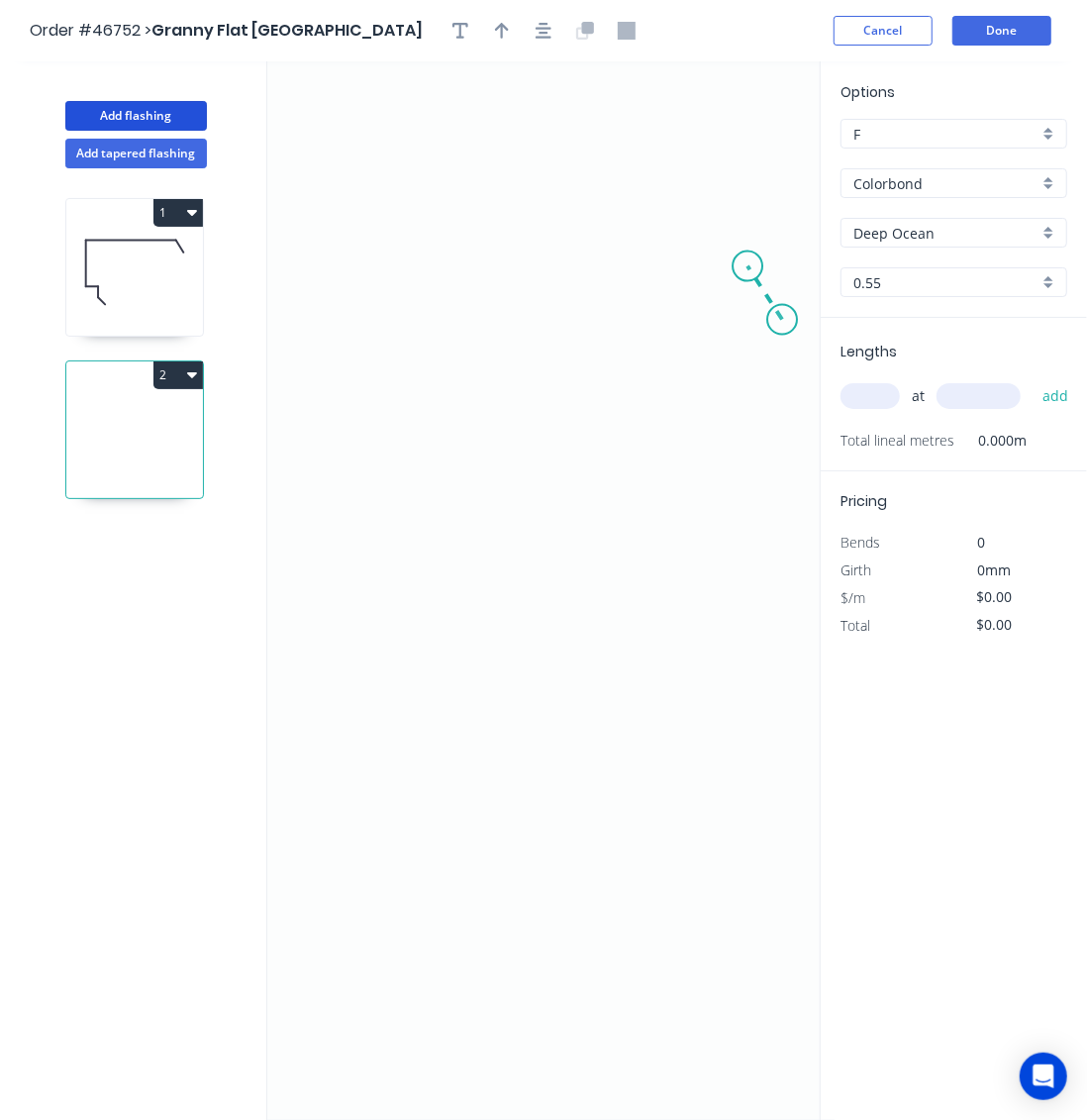 click 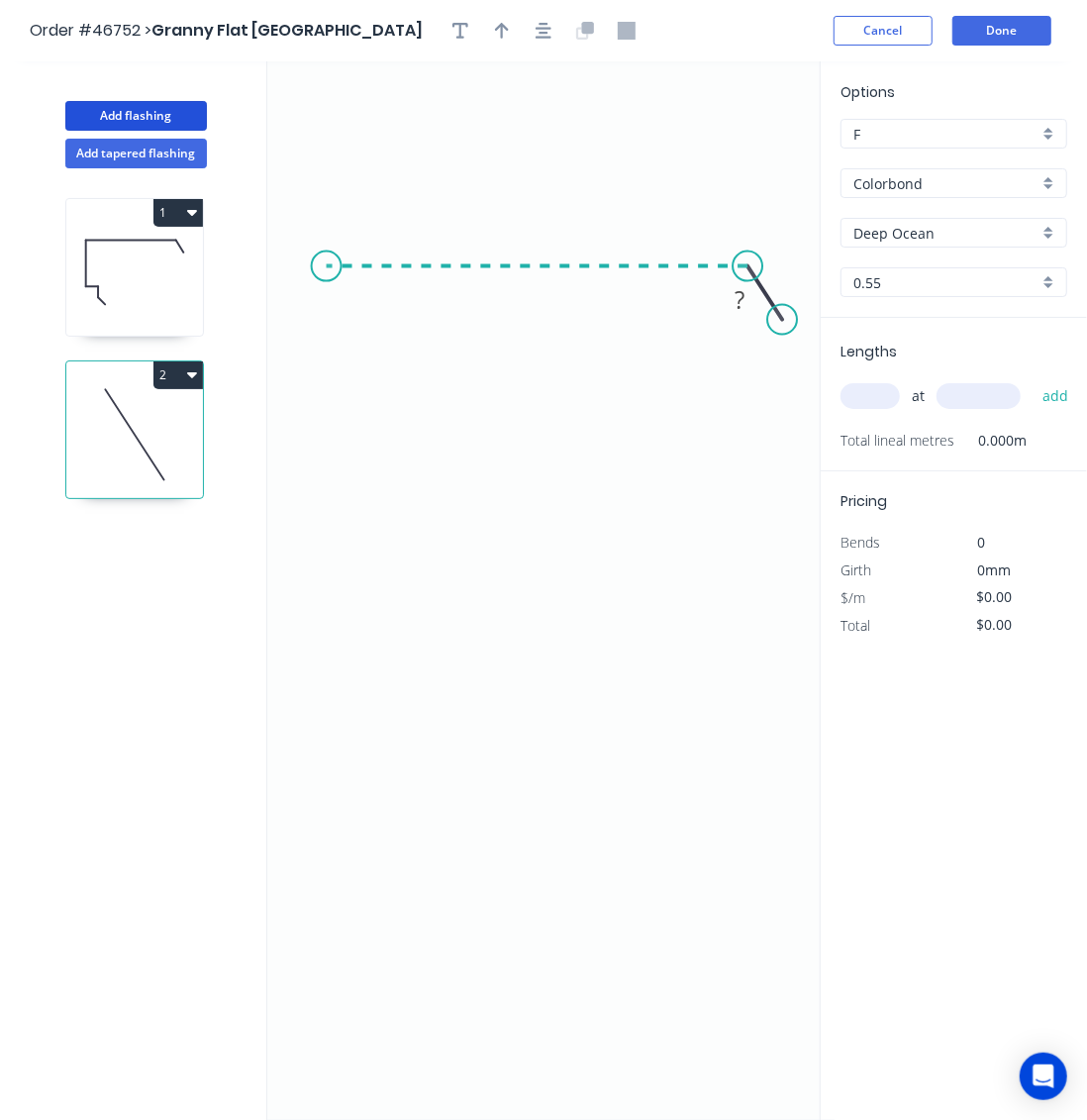 click on "0 ?" 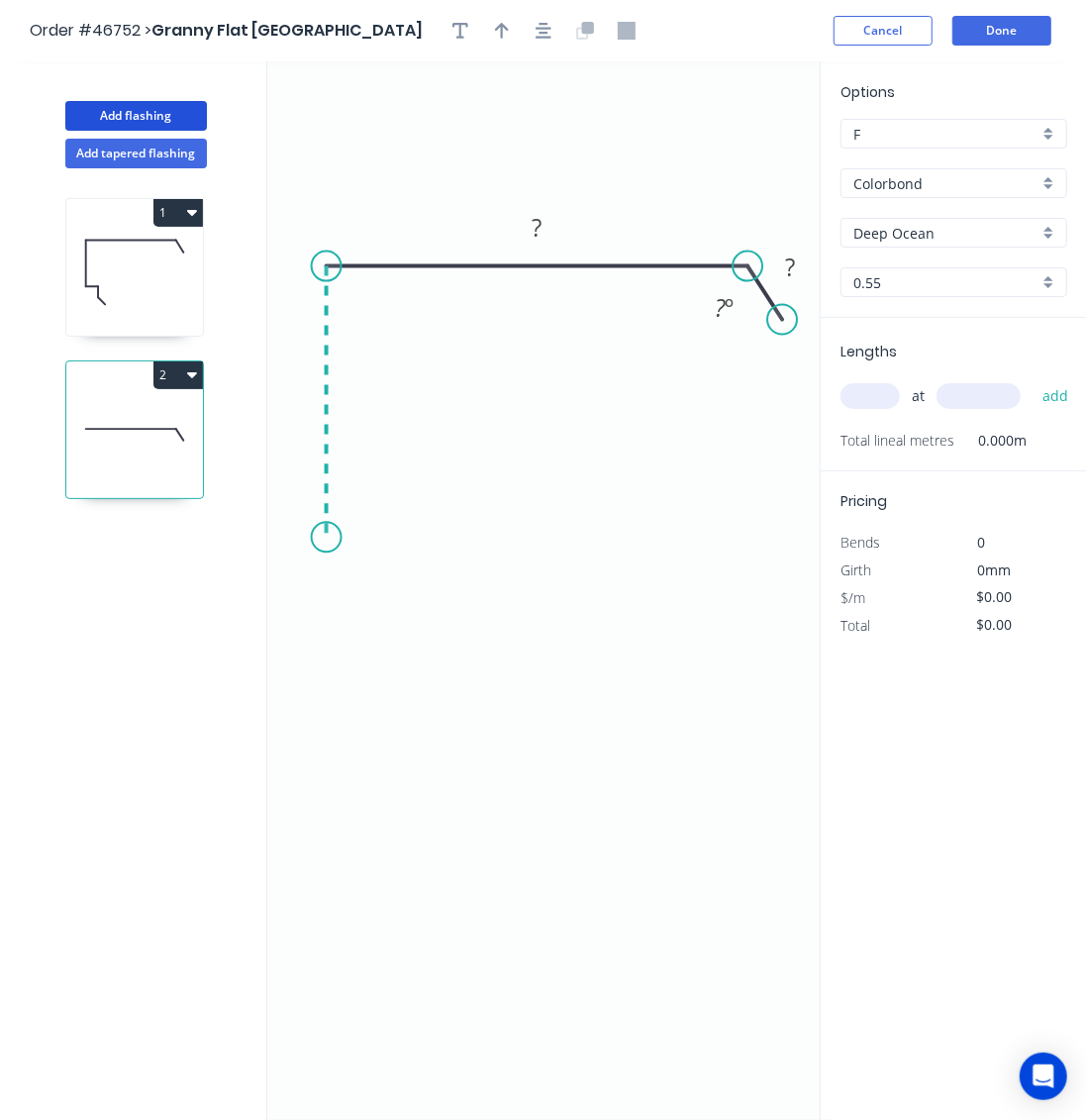 click on "0 ? ? ? º" 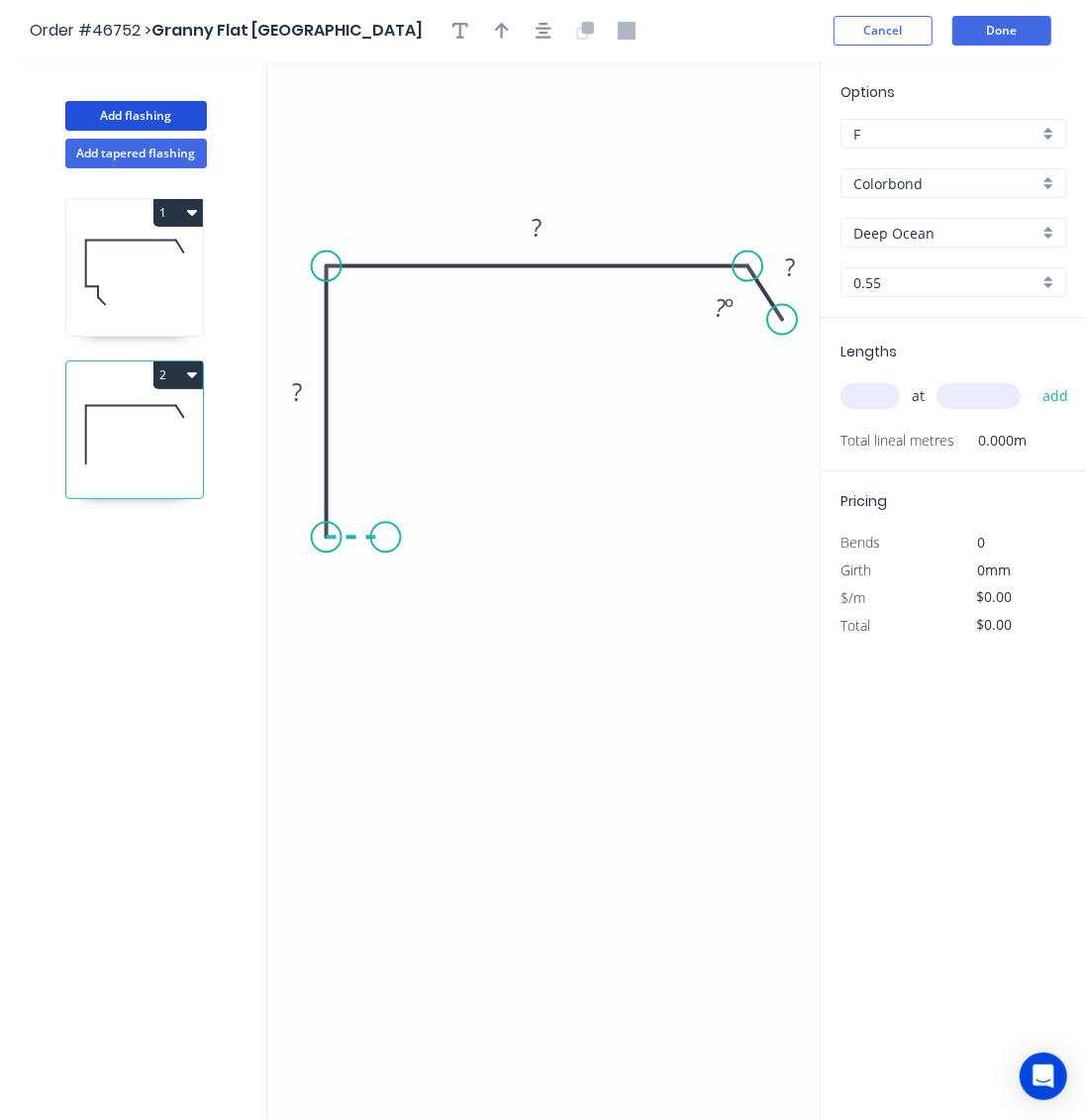 click on "0 ? ? ? ? º" 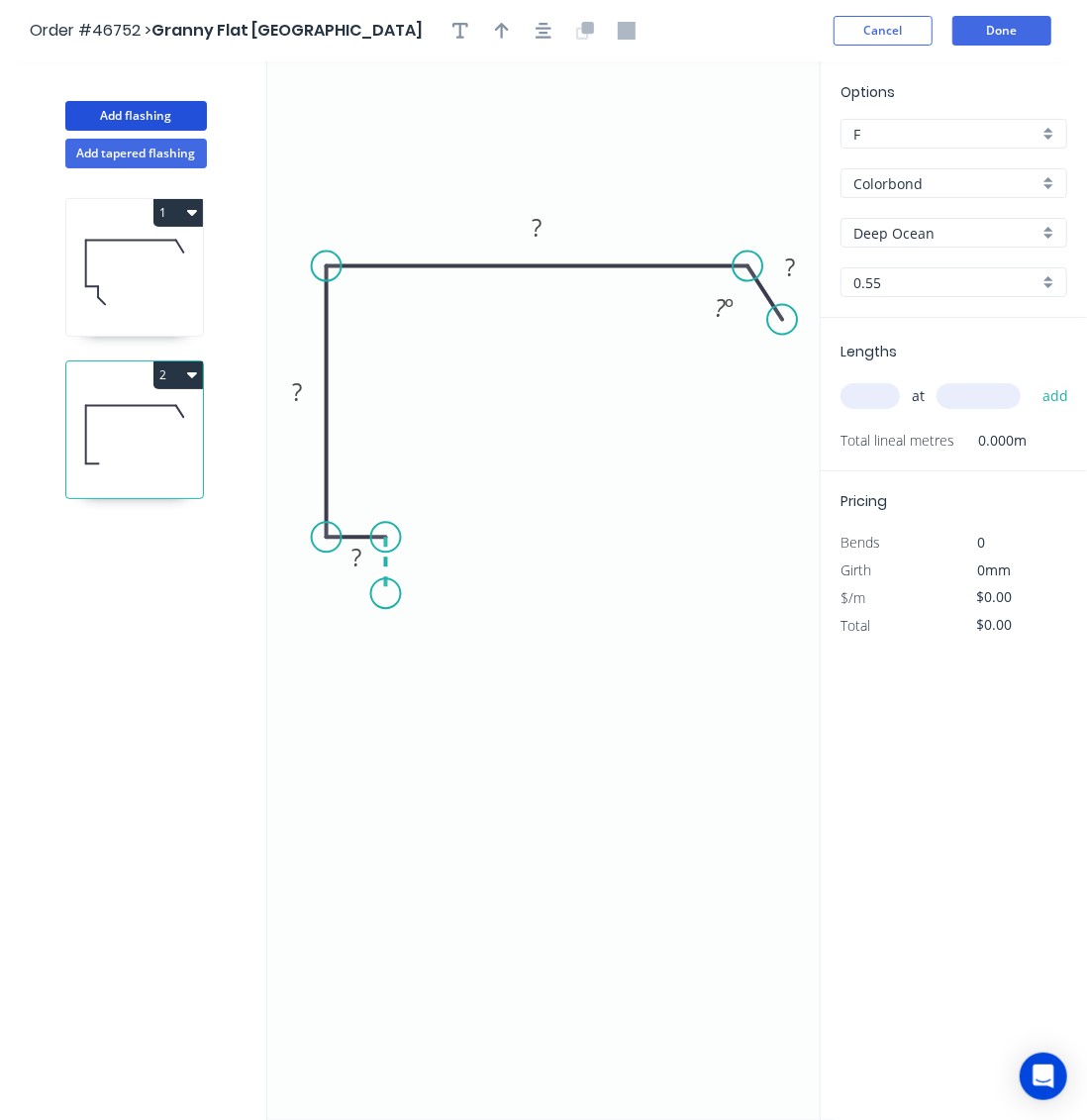 click on "0 ? ? ? ? ? º" 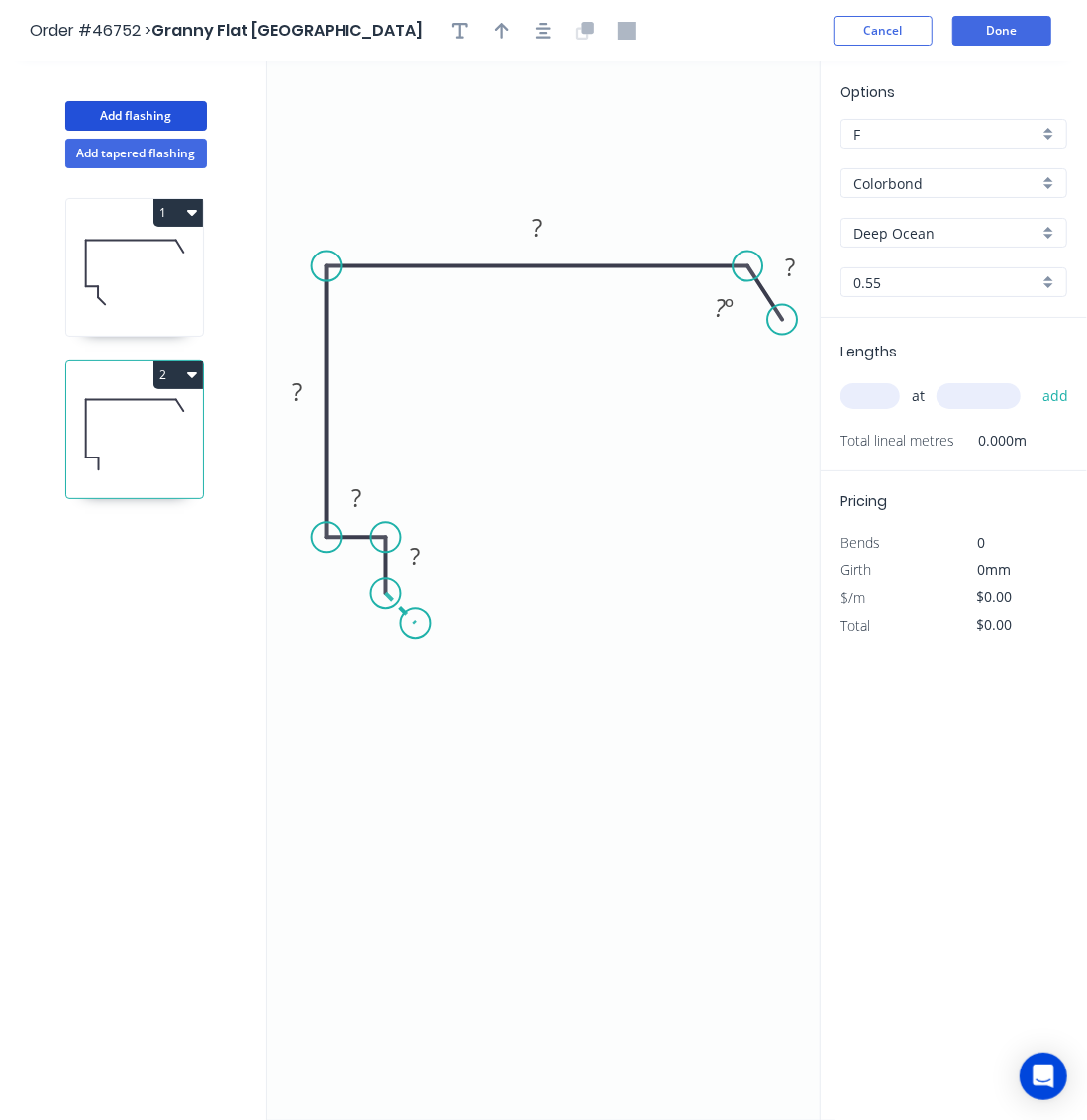 click on "0 ? ? ? ? ? ? º" 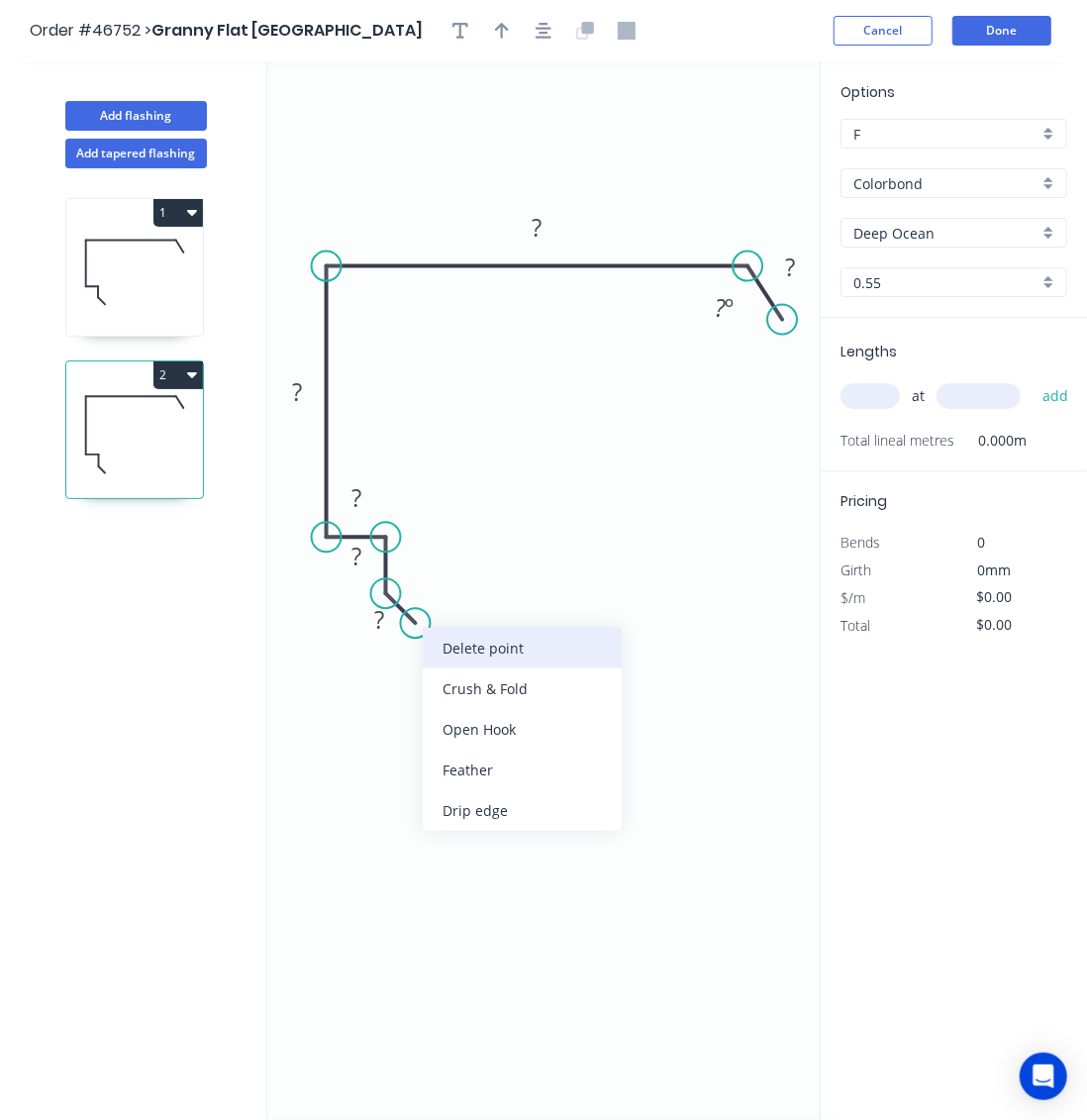 click on "Delete point" at bounding box center [522, 648] 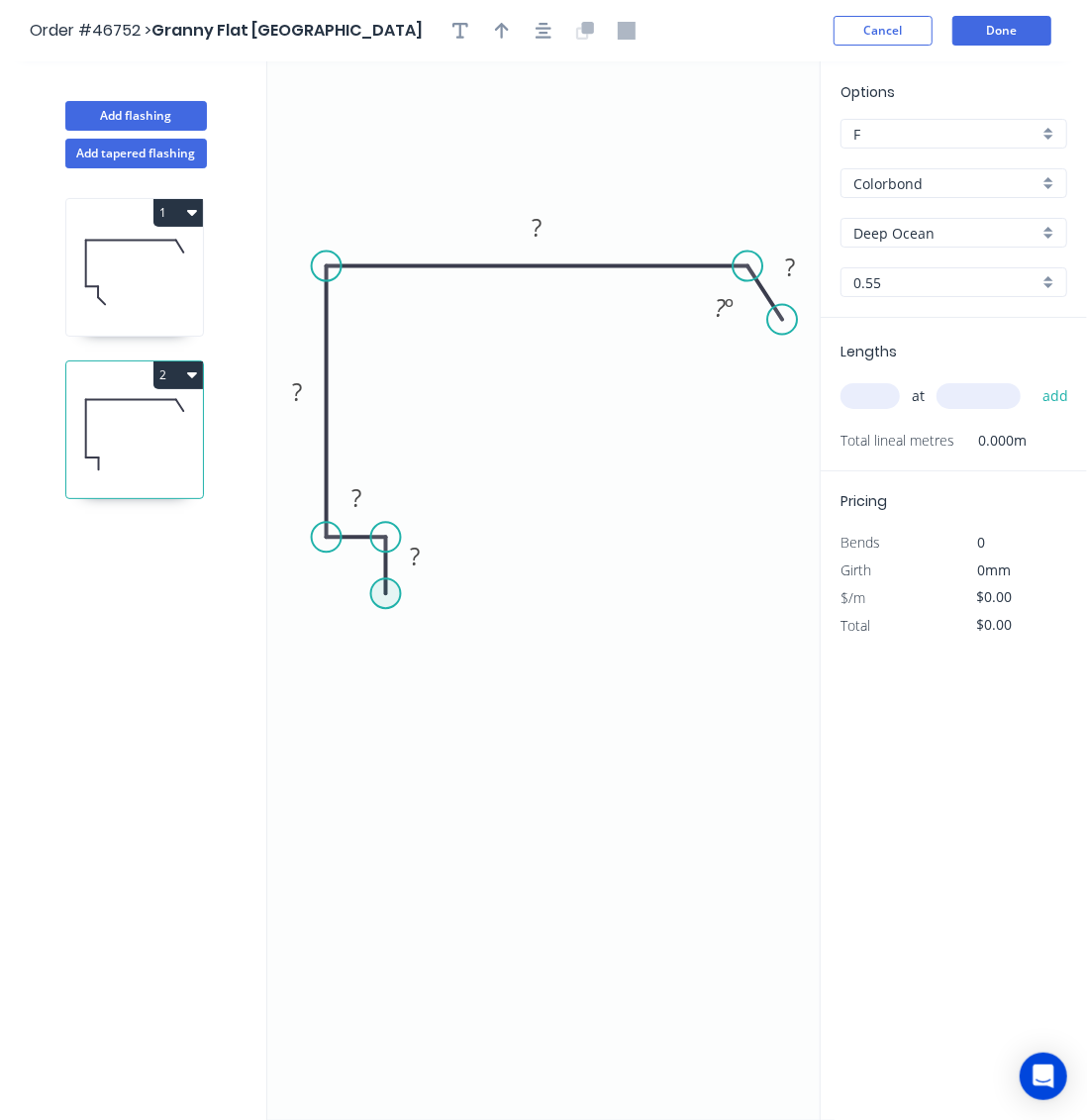 click 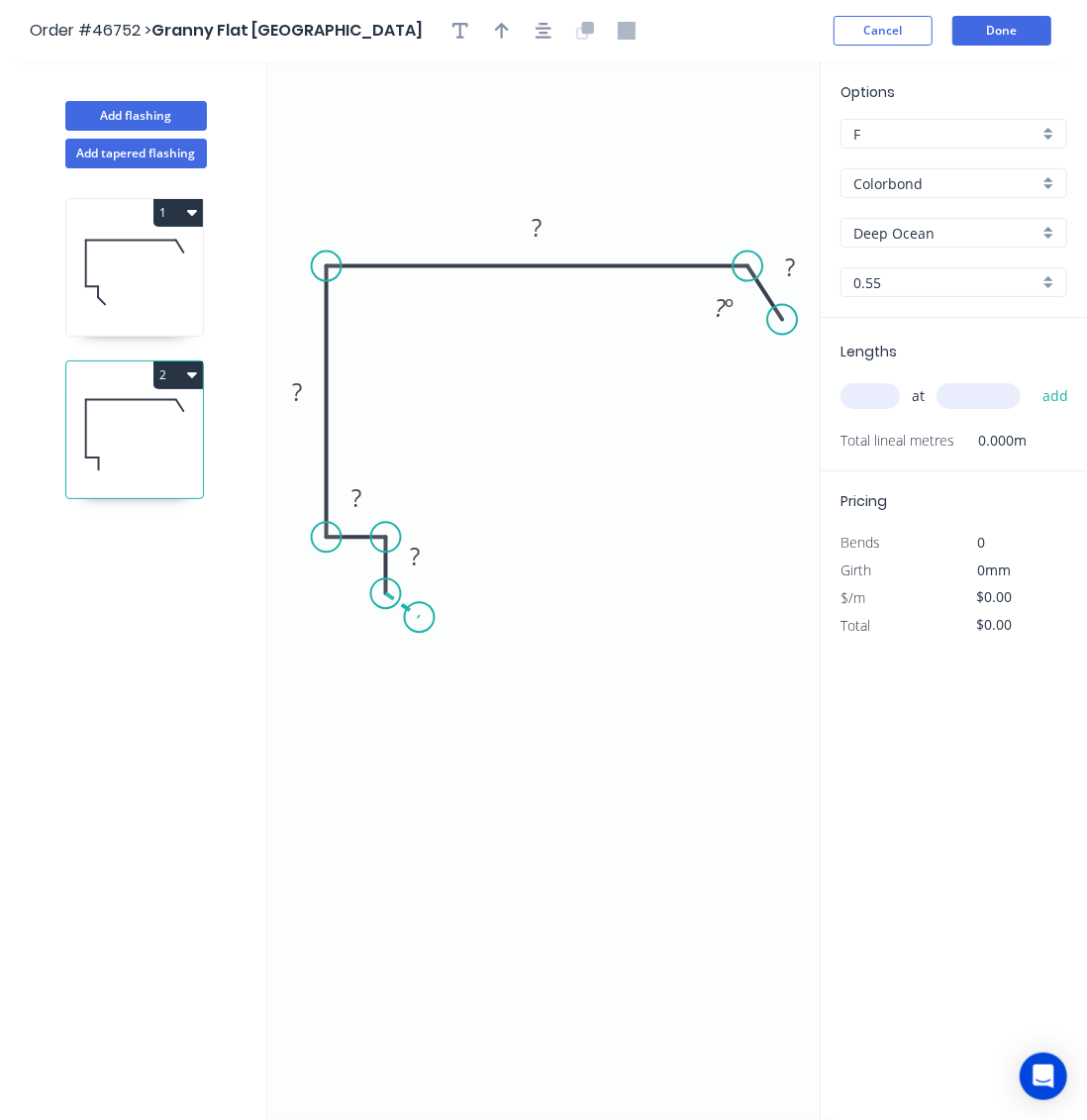 click on "0 ? ? ? ? ? ? º" 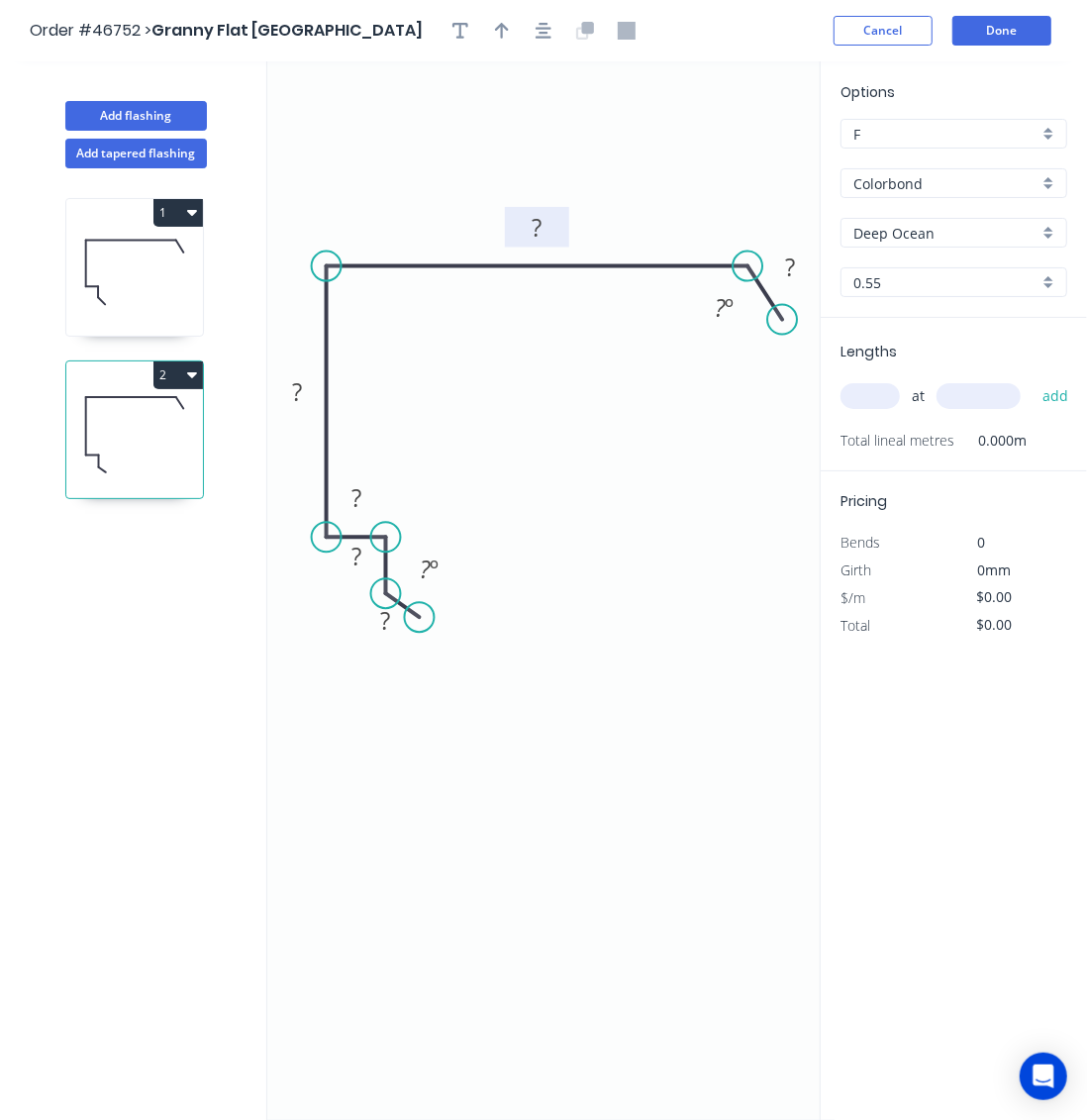 click on "?" 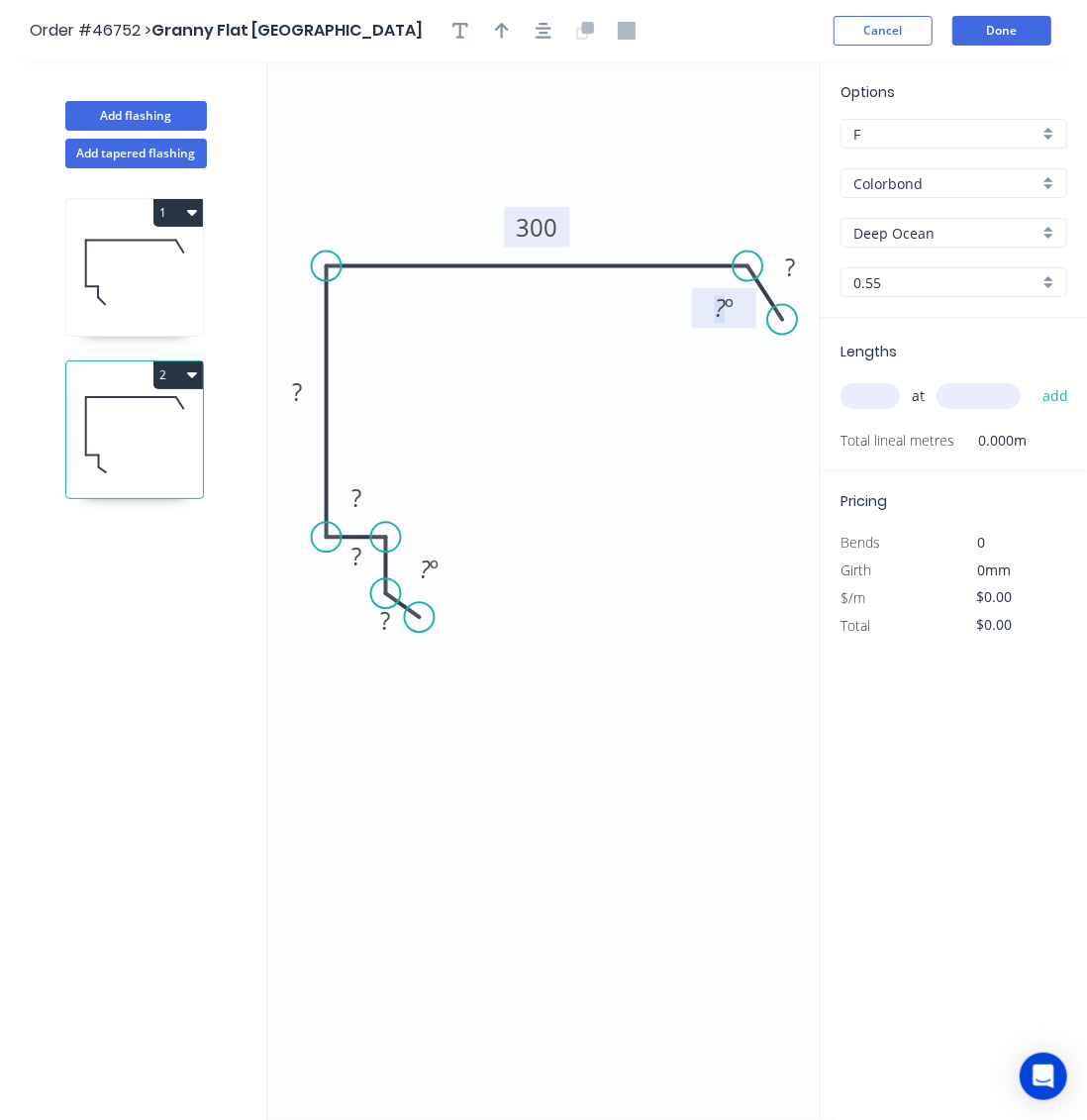 click on "?" 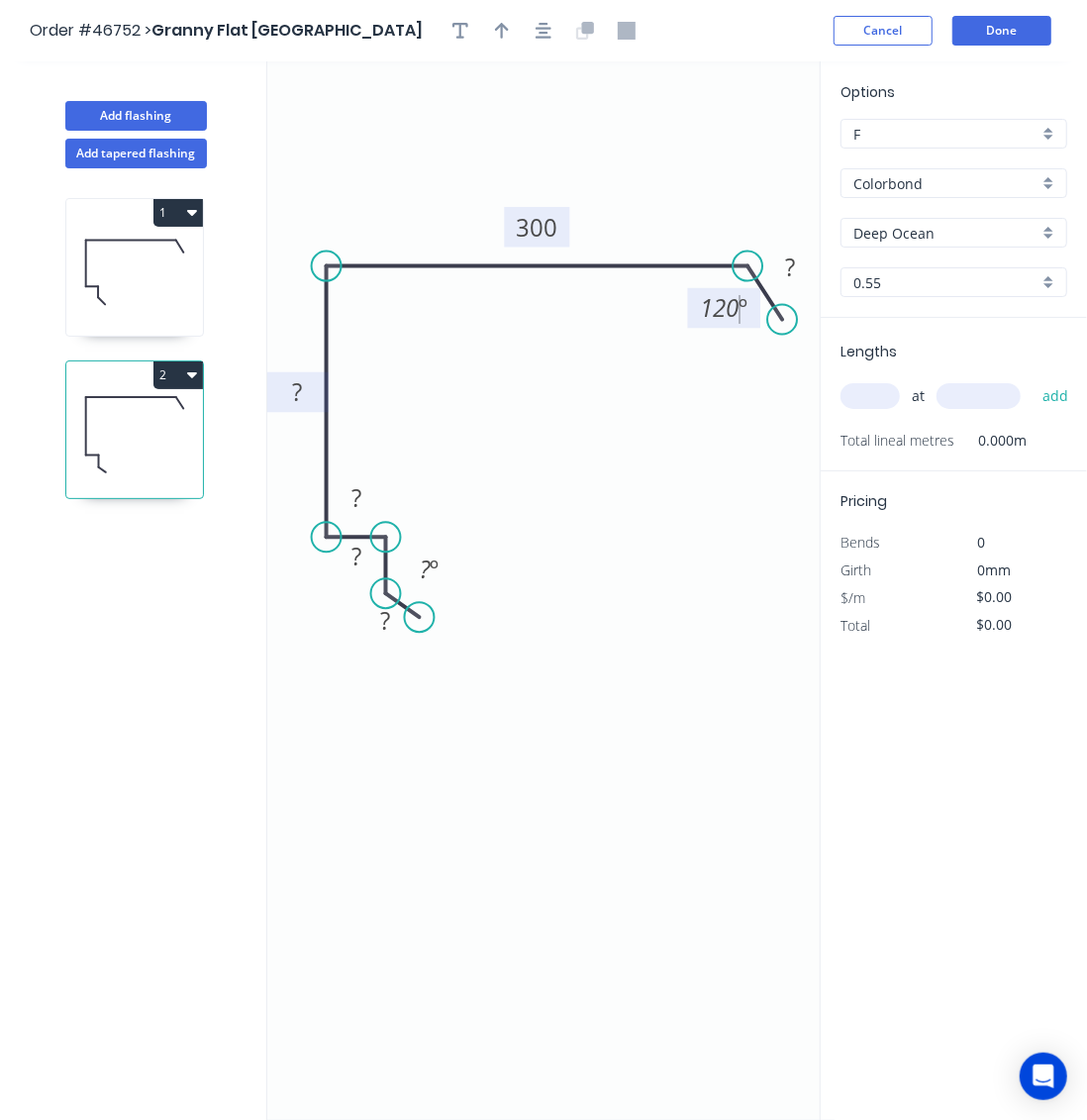 click 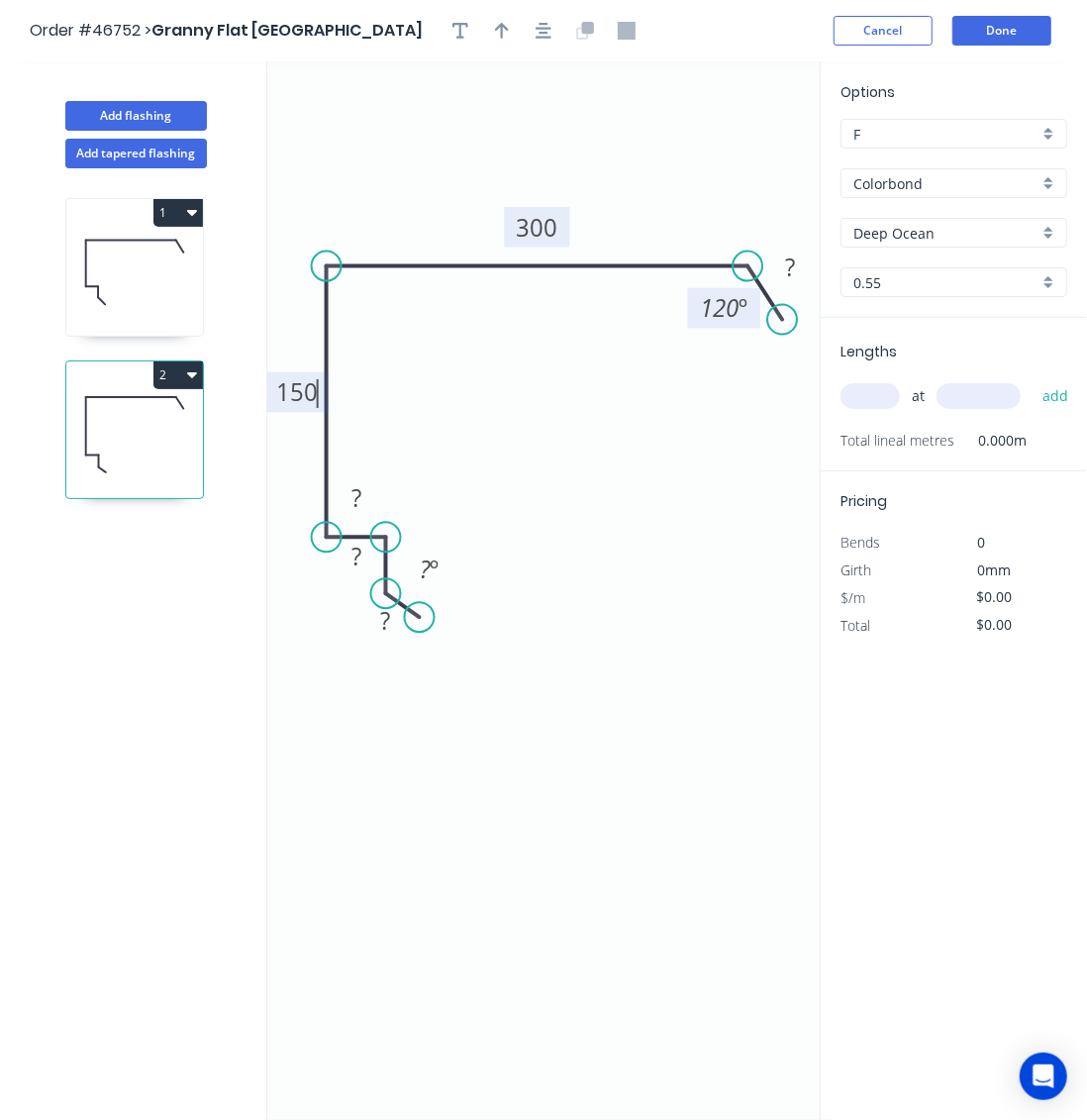 click on "0 ? ? ? 150 300 ? 120 º ? º" 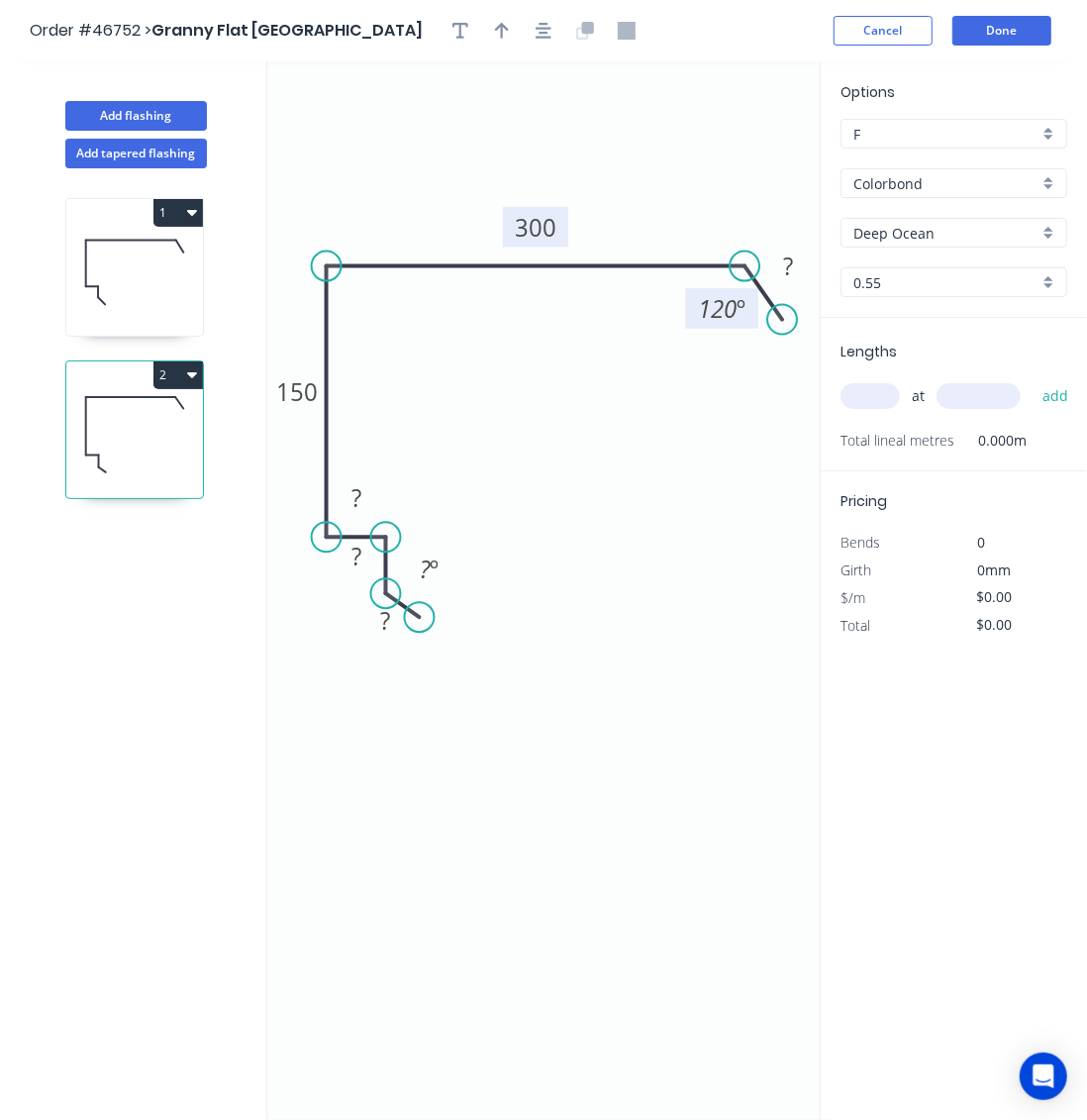 drag, startPoint x: 741, startPoint y: 267, endPoint x: 741, endPoint y: 291, distance: 24 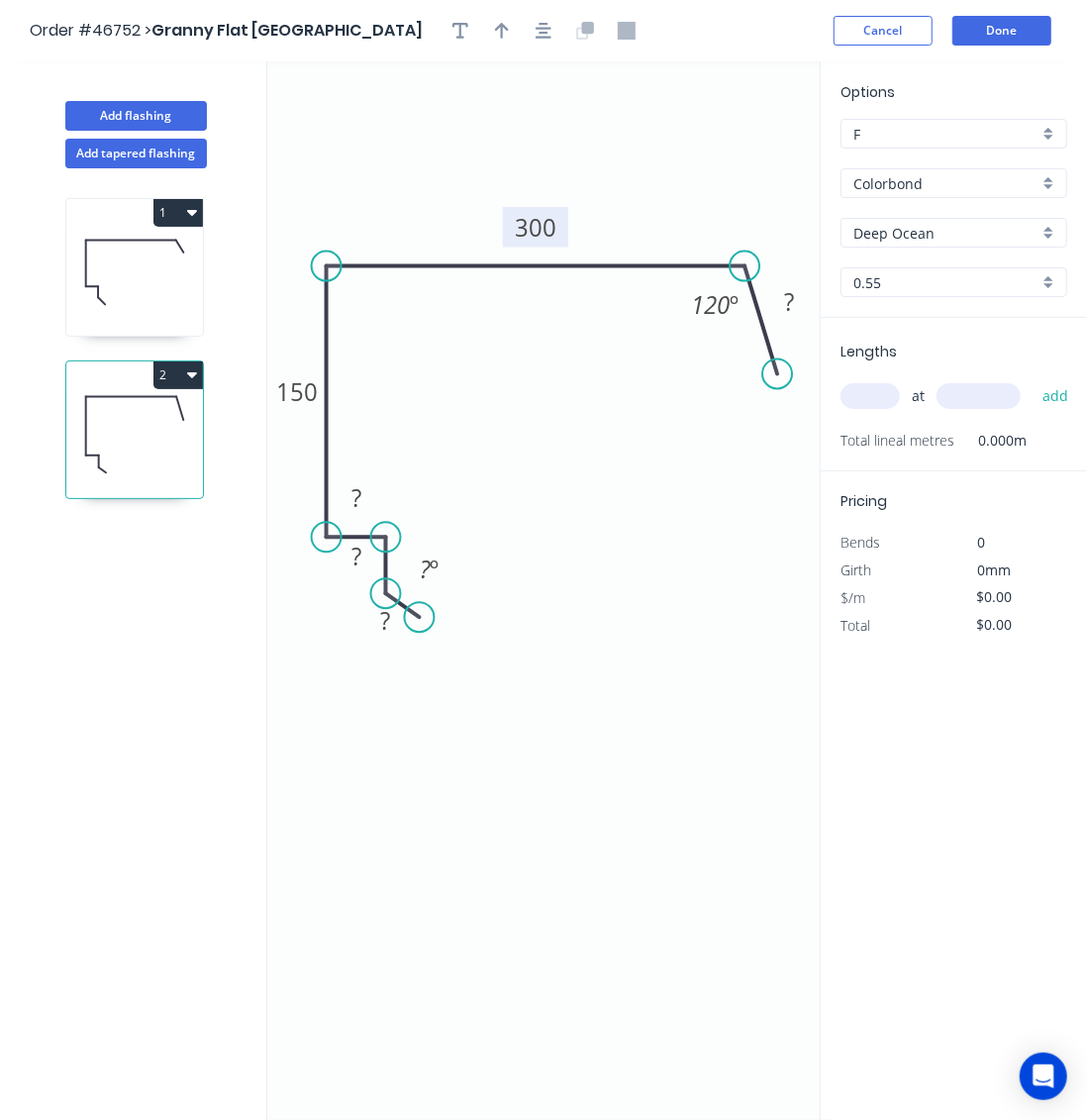 drag, startPoint x: 779, startPoint y: 317, endPoint x: 774, endPoint y: 373, distance: 56.22277 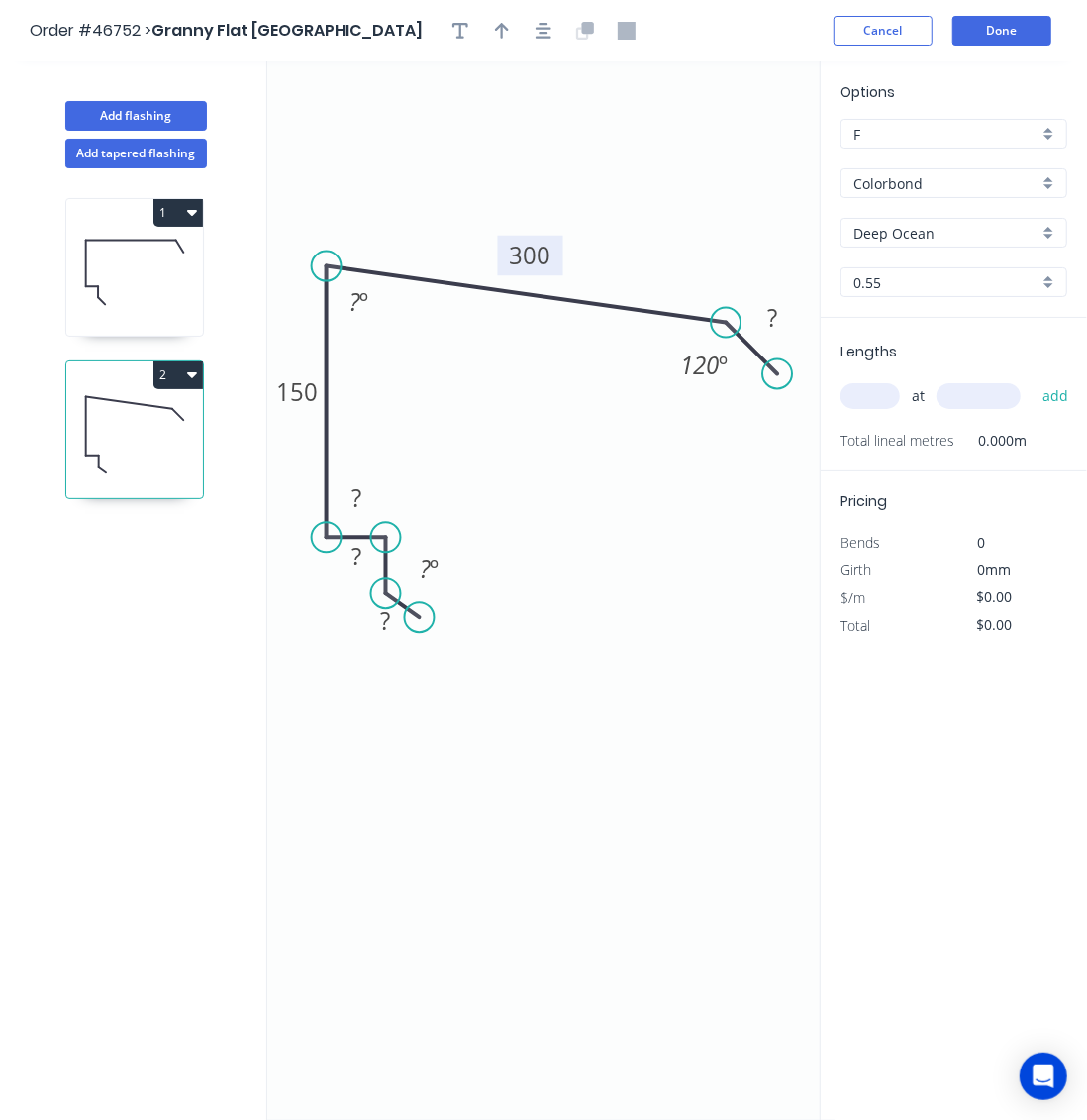 drag, startPoint x: 742, startPoint y: 268, endPoint x: 723, endPoint y: 318, distance: 53.488316 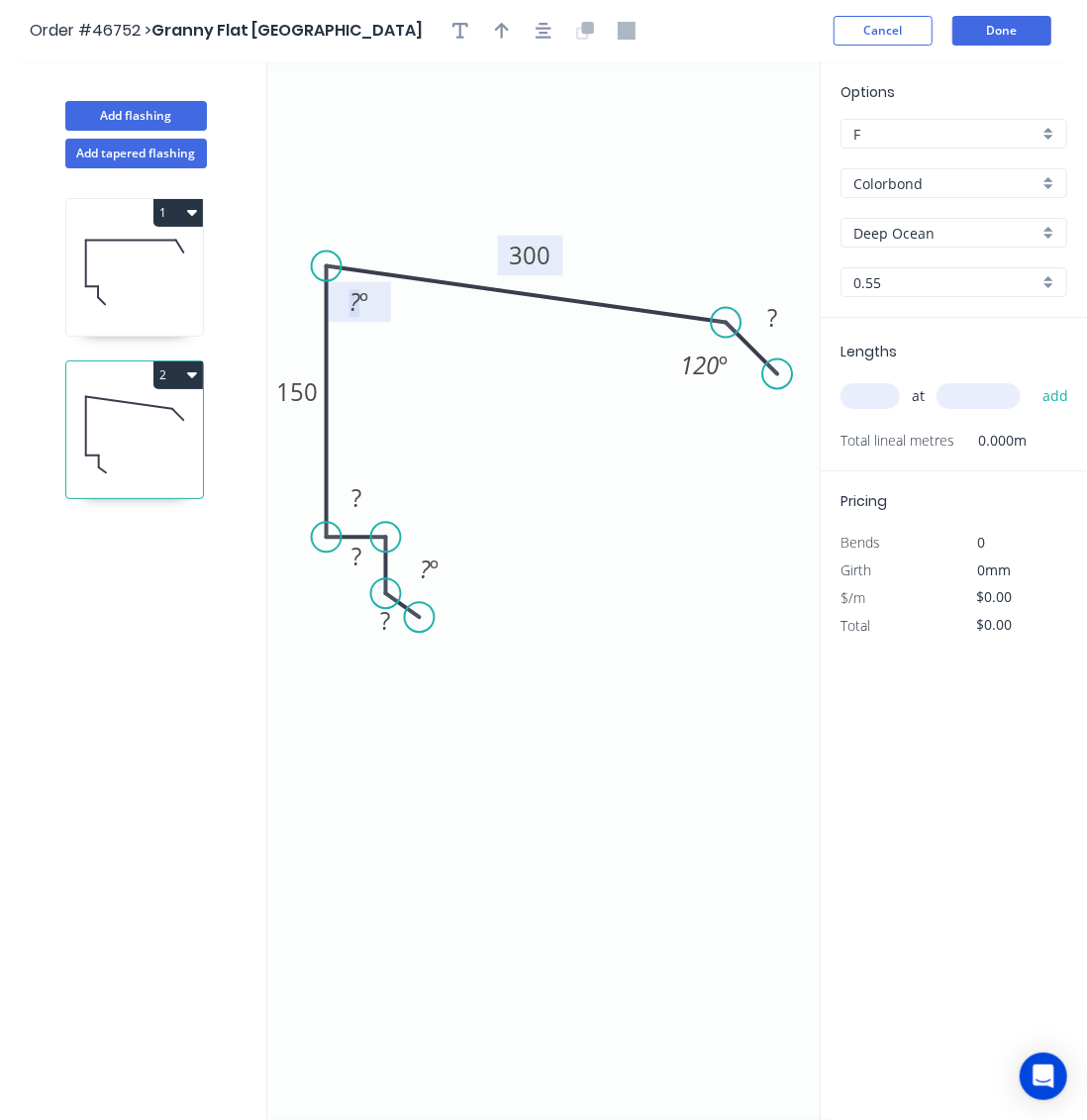 click on "º" 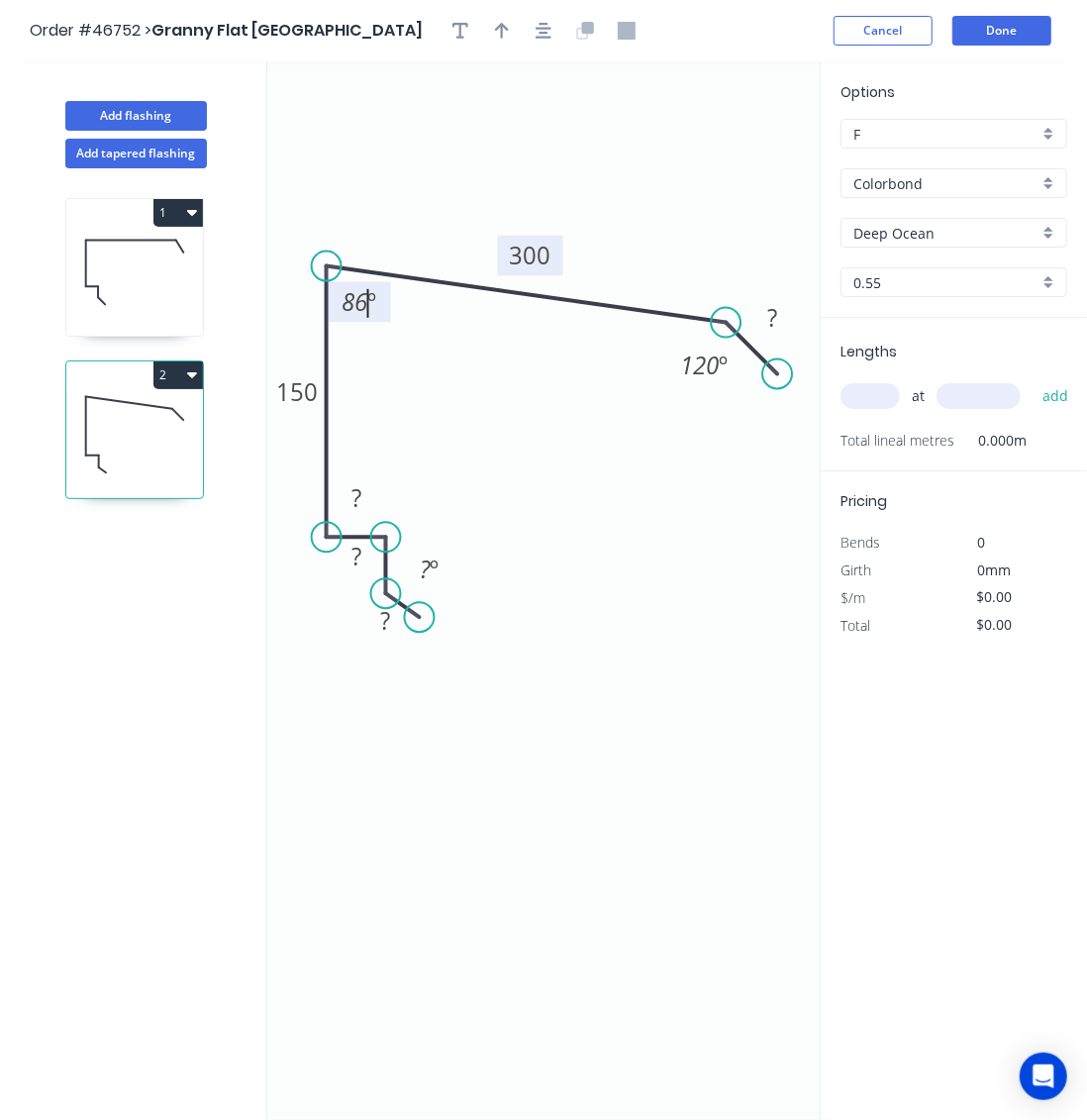 click on "0 ? ? ? 150 300 ? 120 º 86 º ? º" 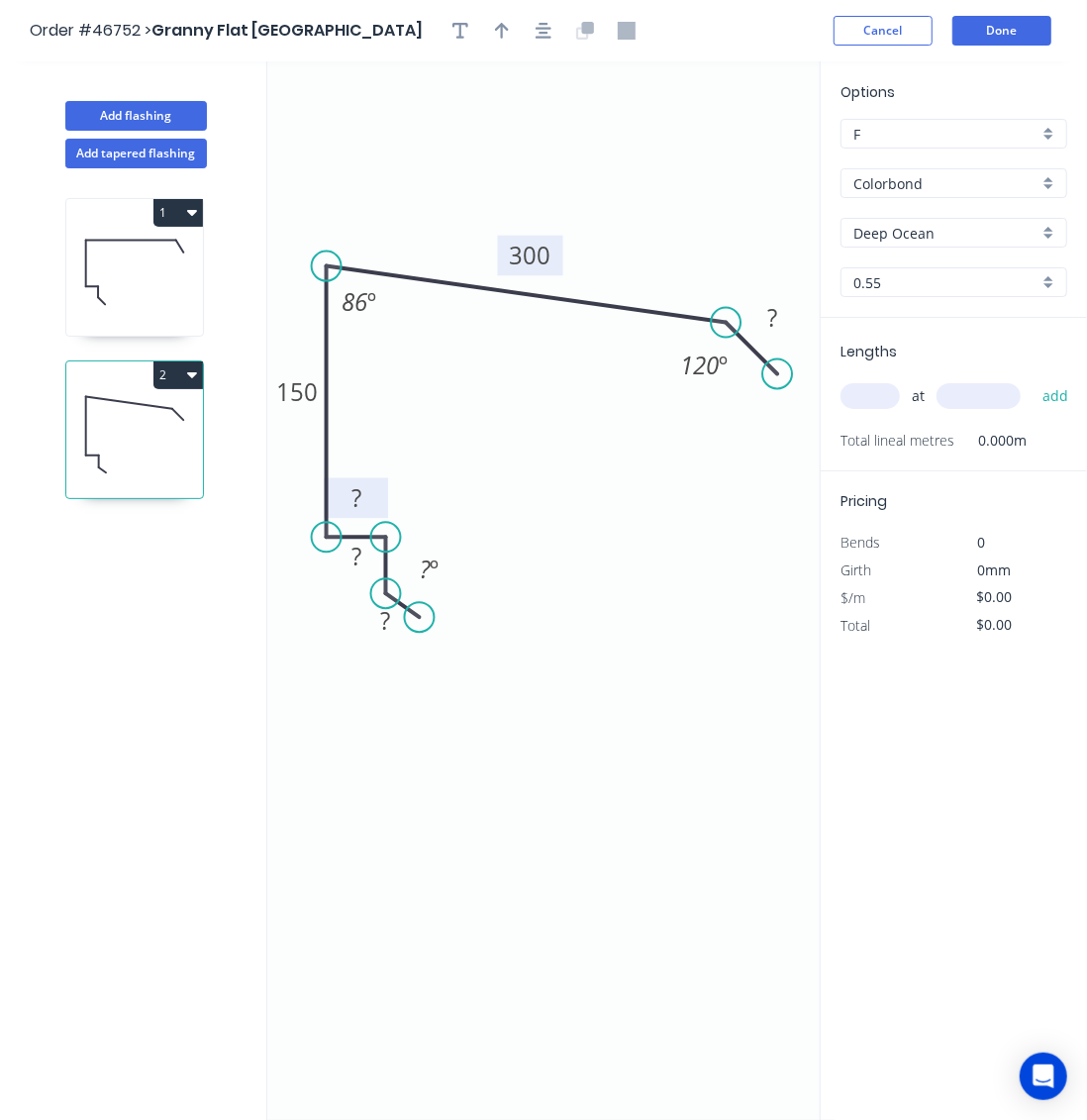 click 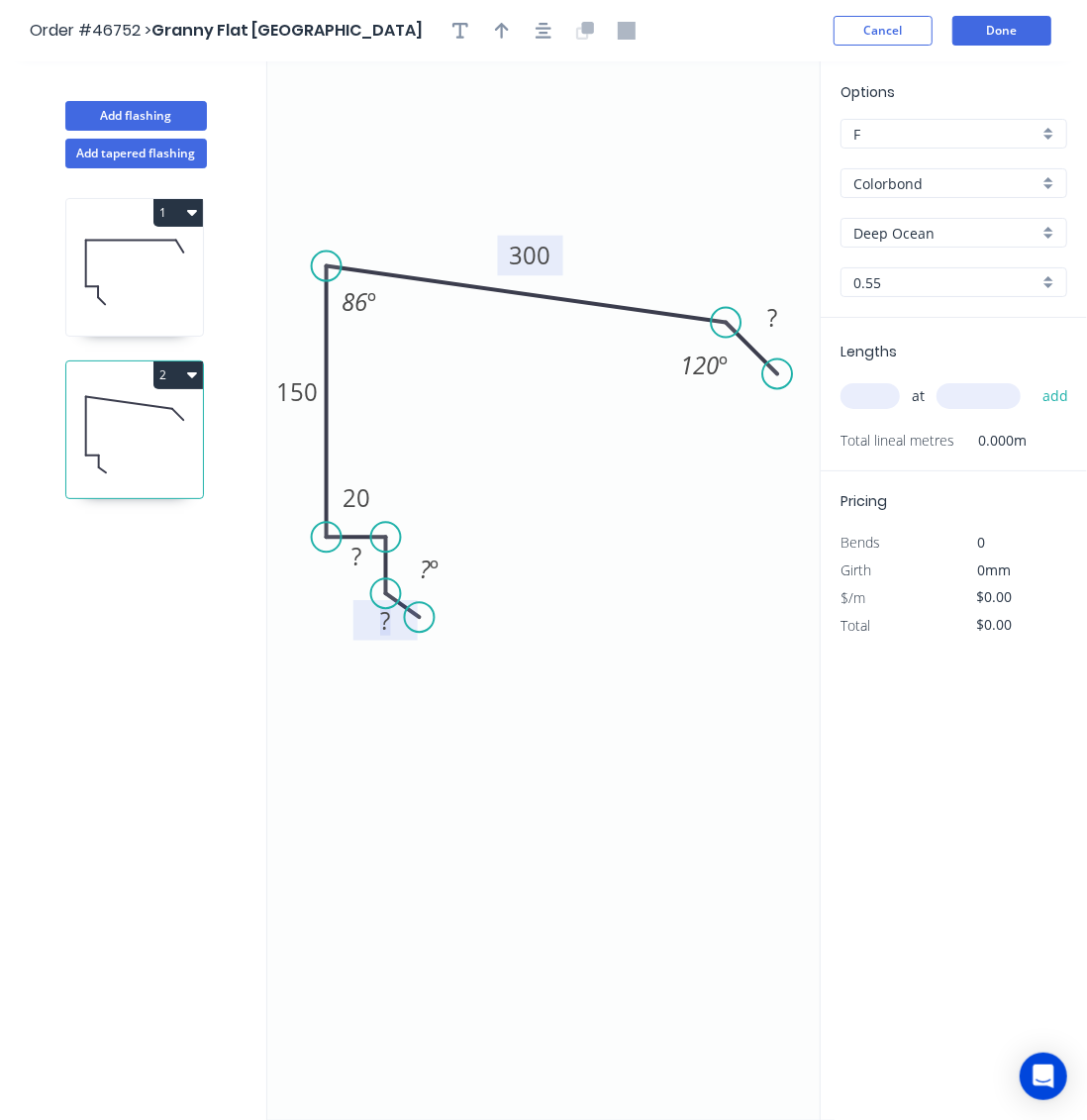 click on "?" 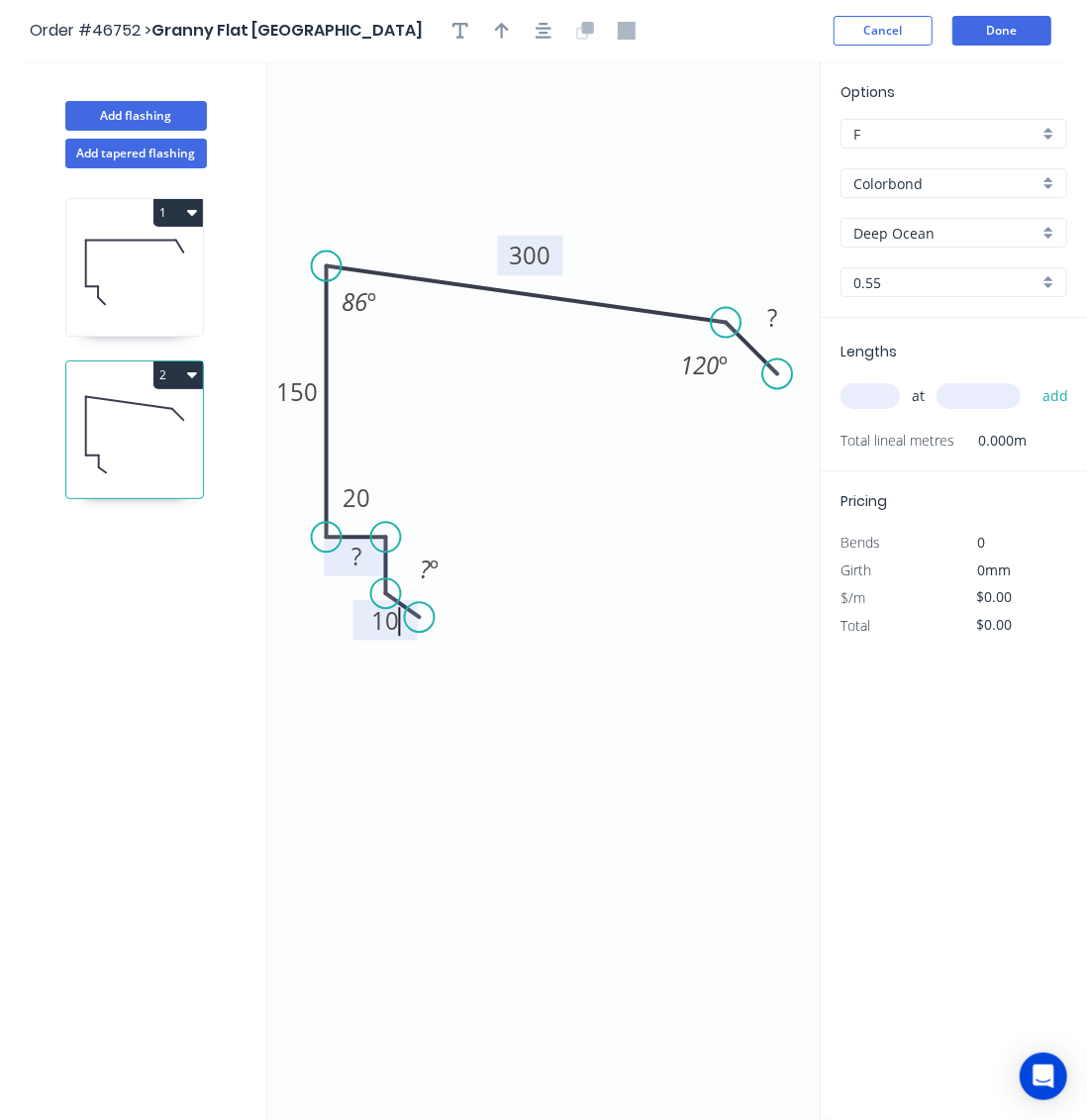 click 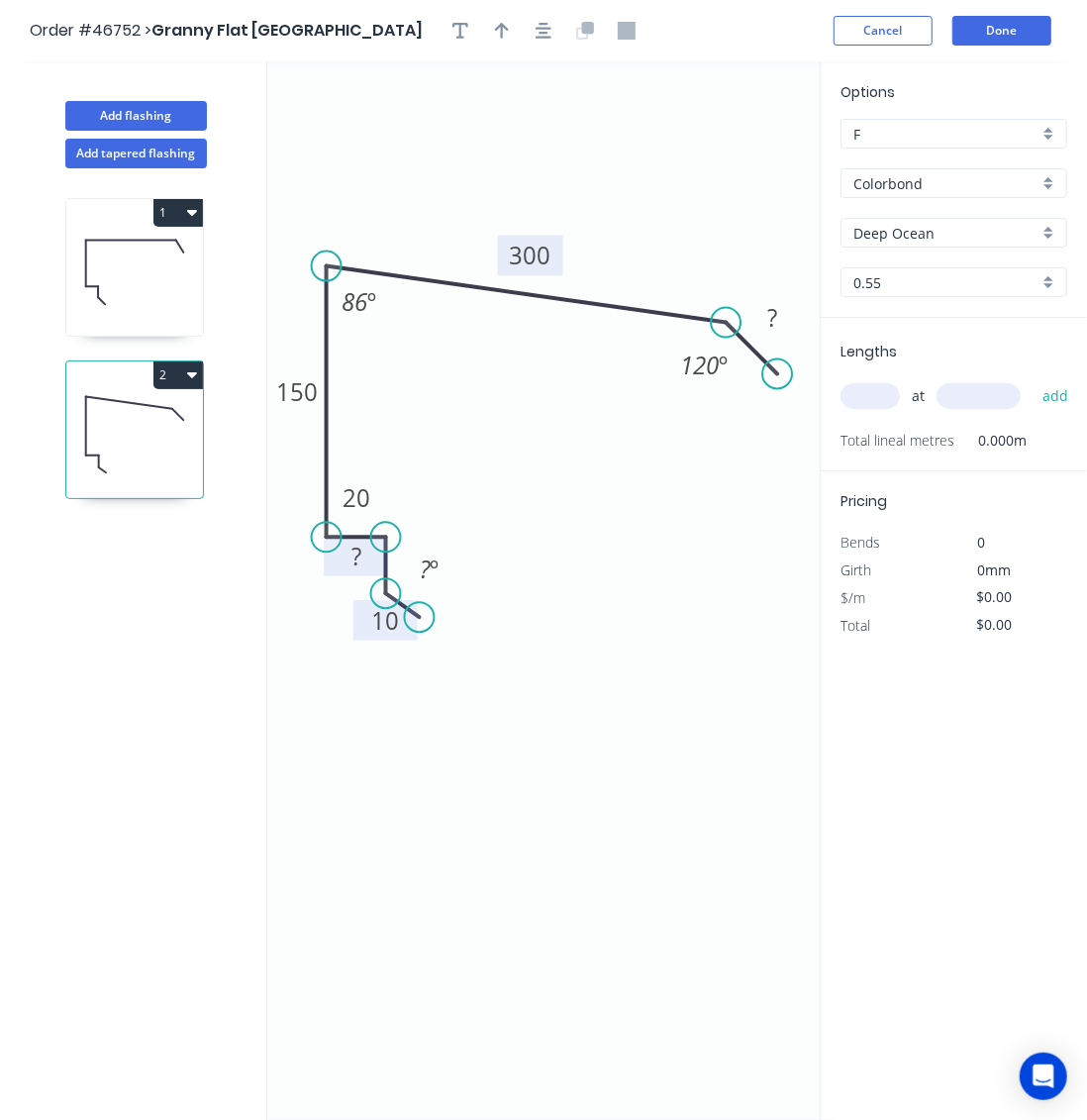 click on "?" 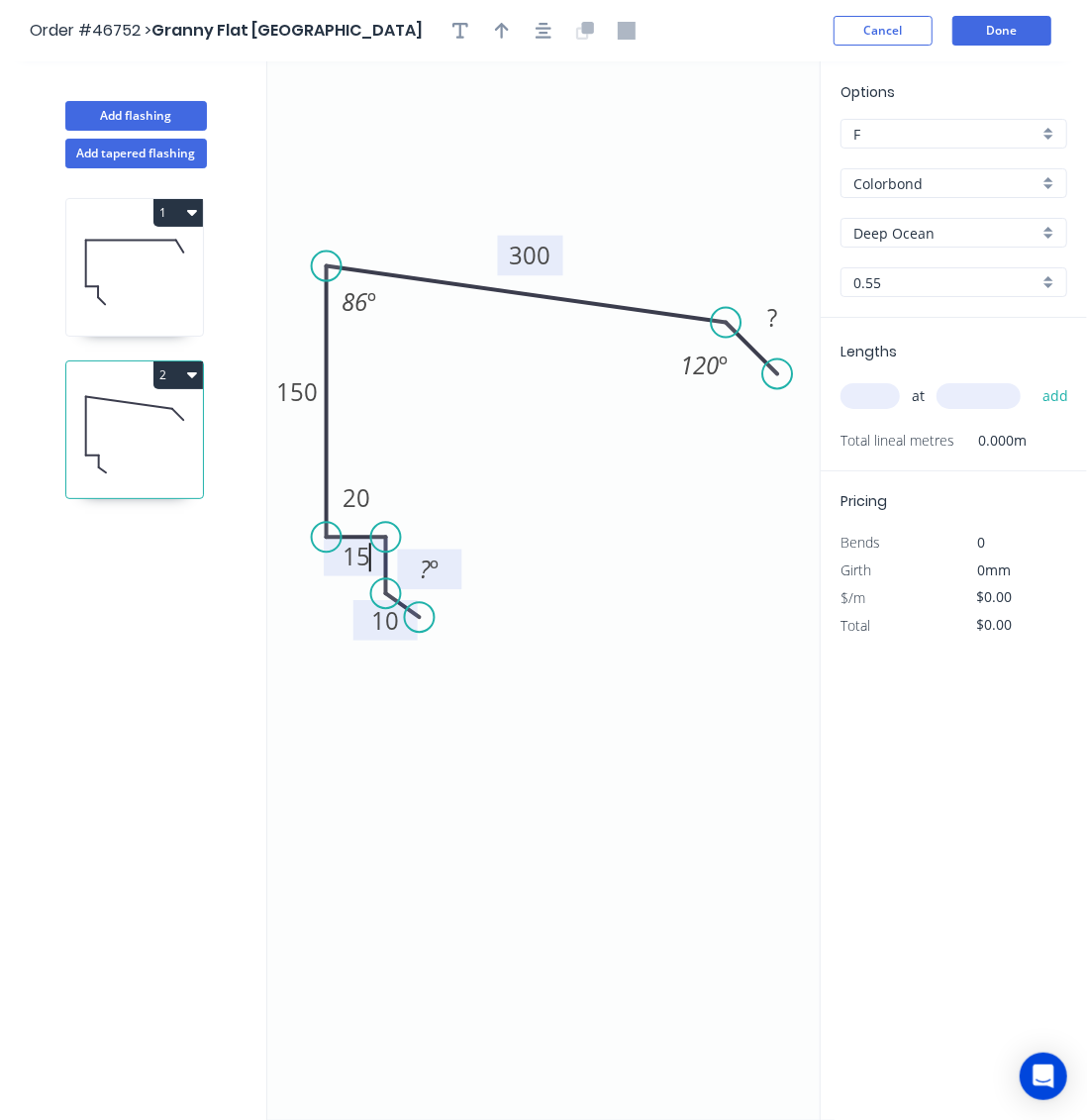click on "?" 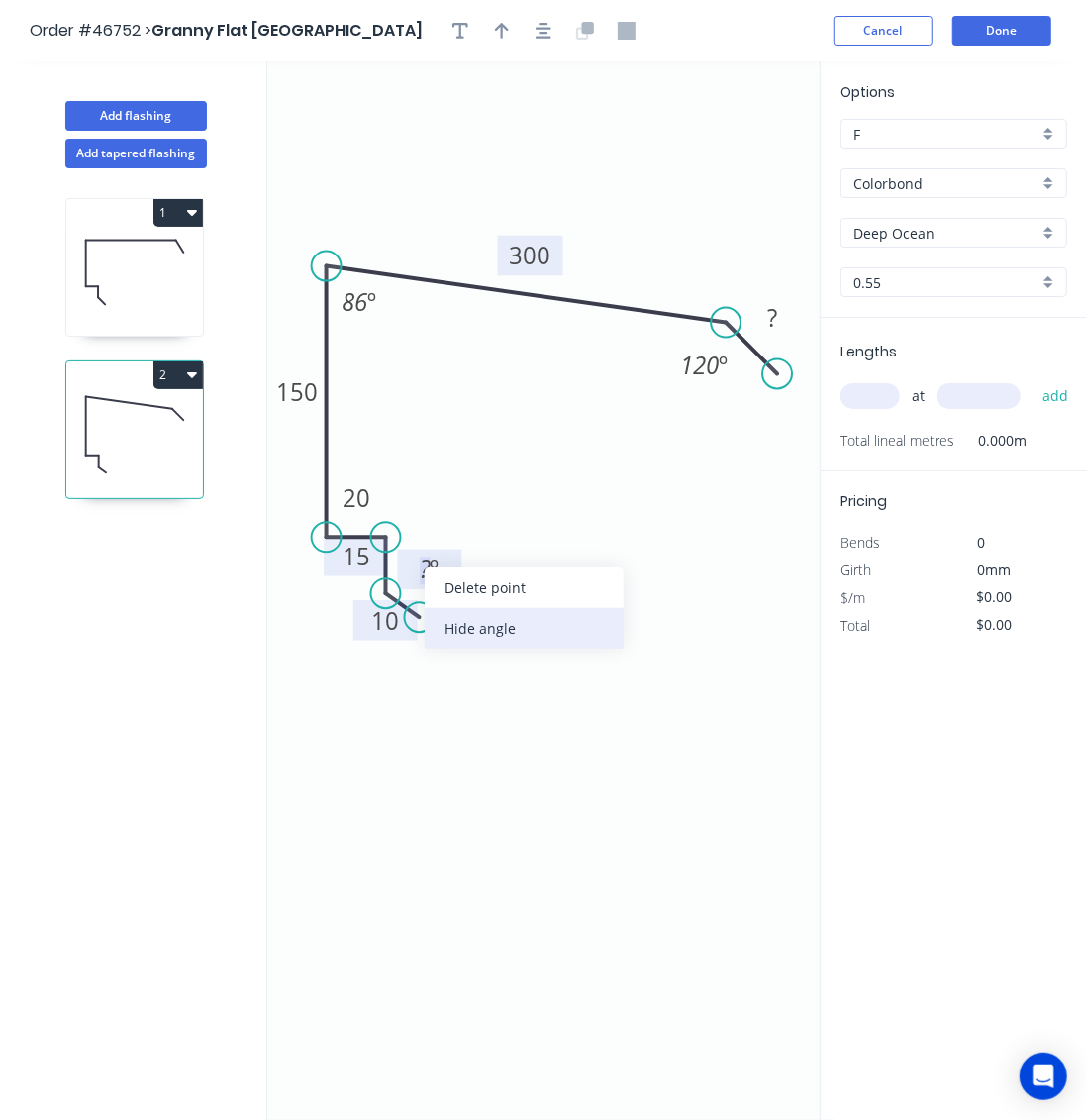 click on "Hide angle" at bounding box center [524, 628] 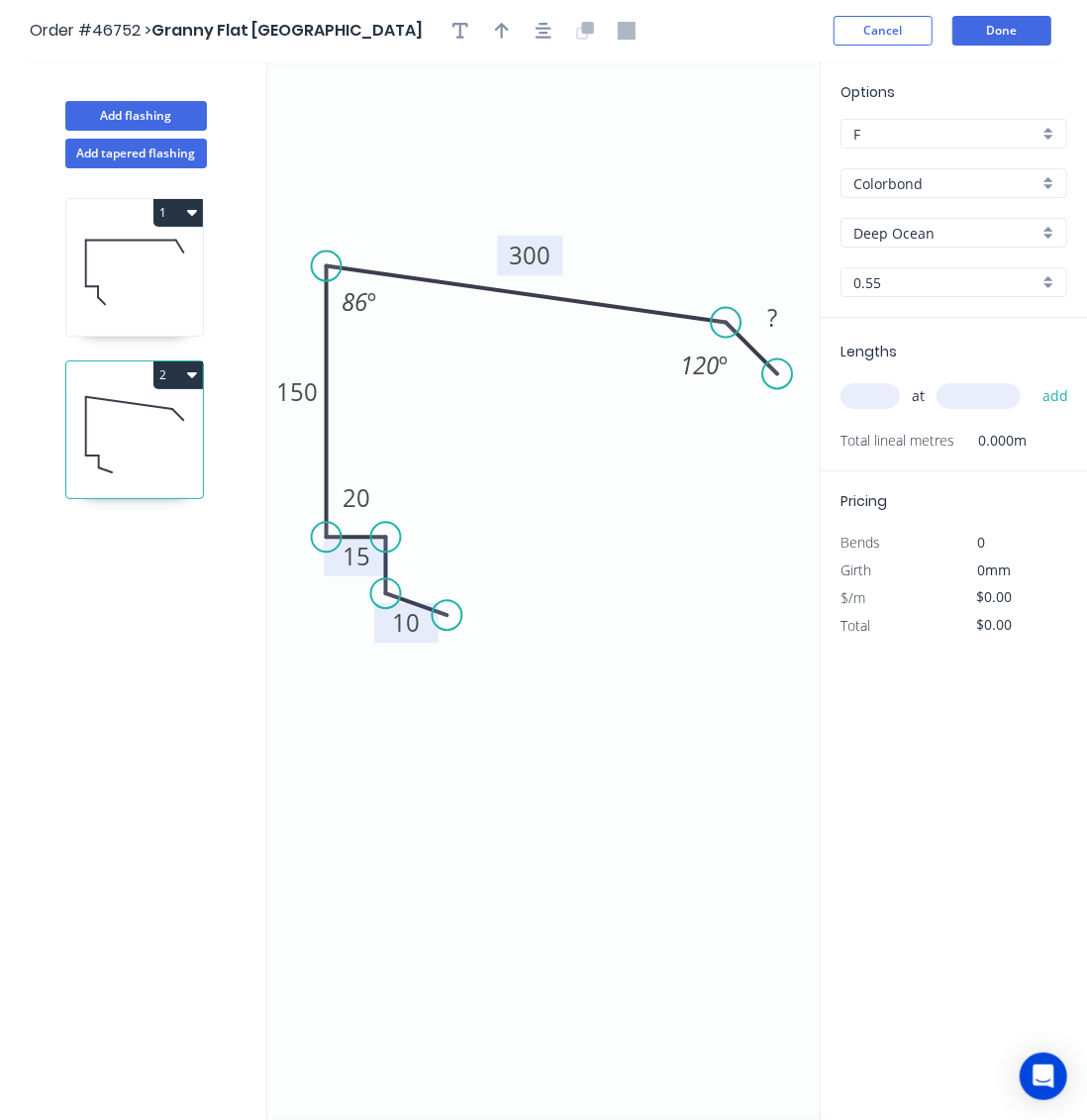 drag, startPoint x: 420, startPoint y: 616, endPoint x: 444, endPoint y: 615, distance: 24.020824 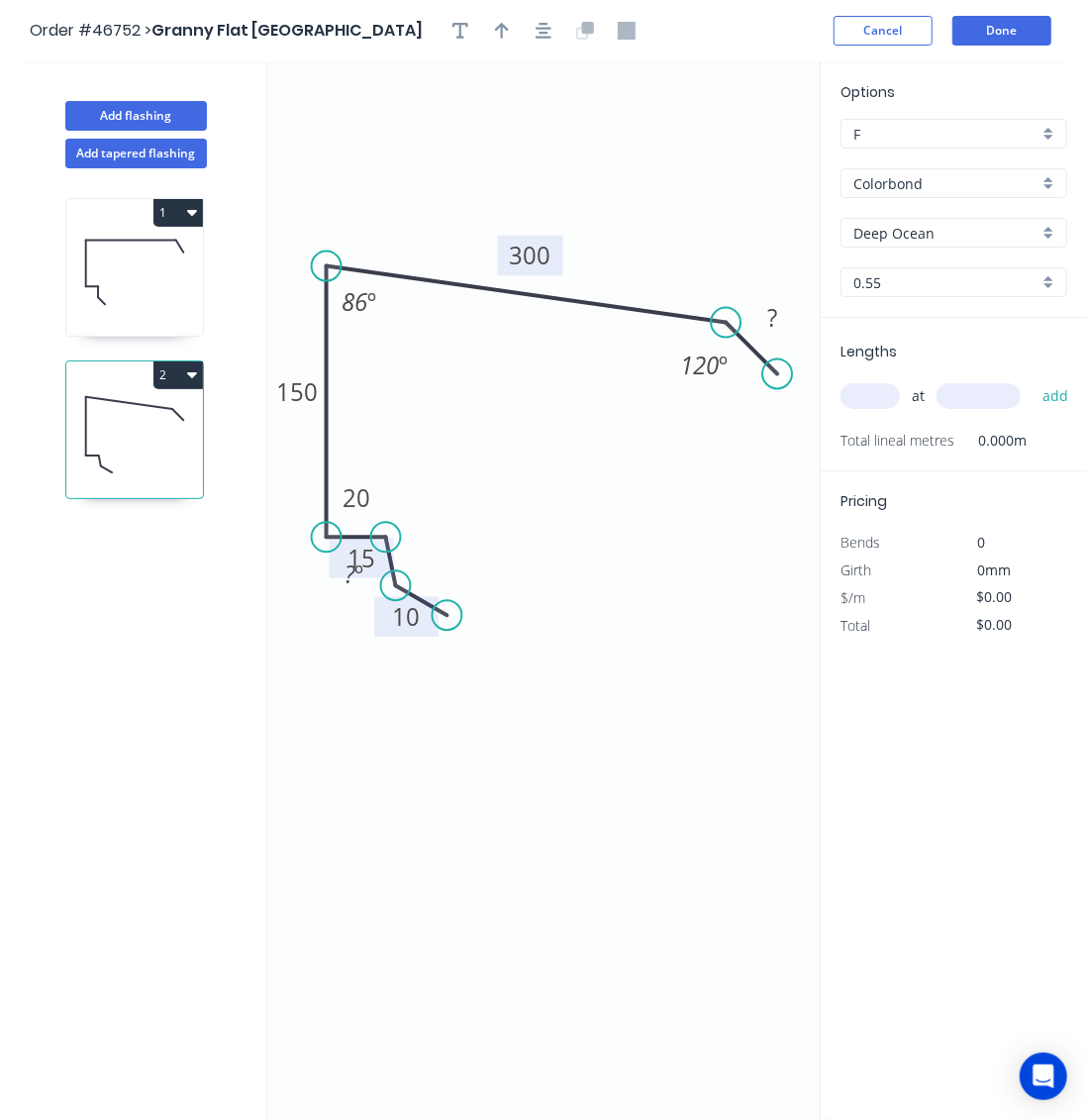 drag, startPoint x: 384, startPoint y: 585, endPoint x: 397, endPoint y: 585, distance: 13 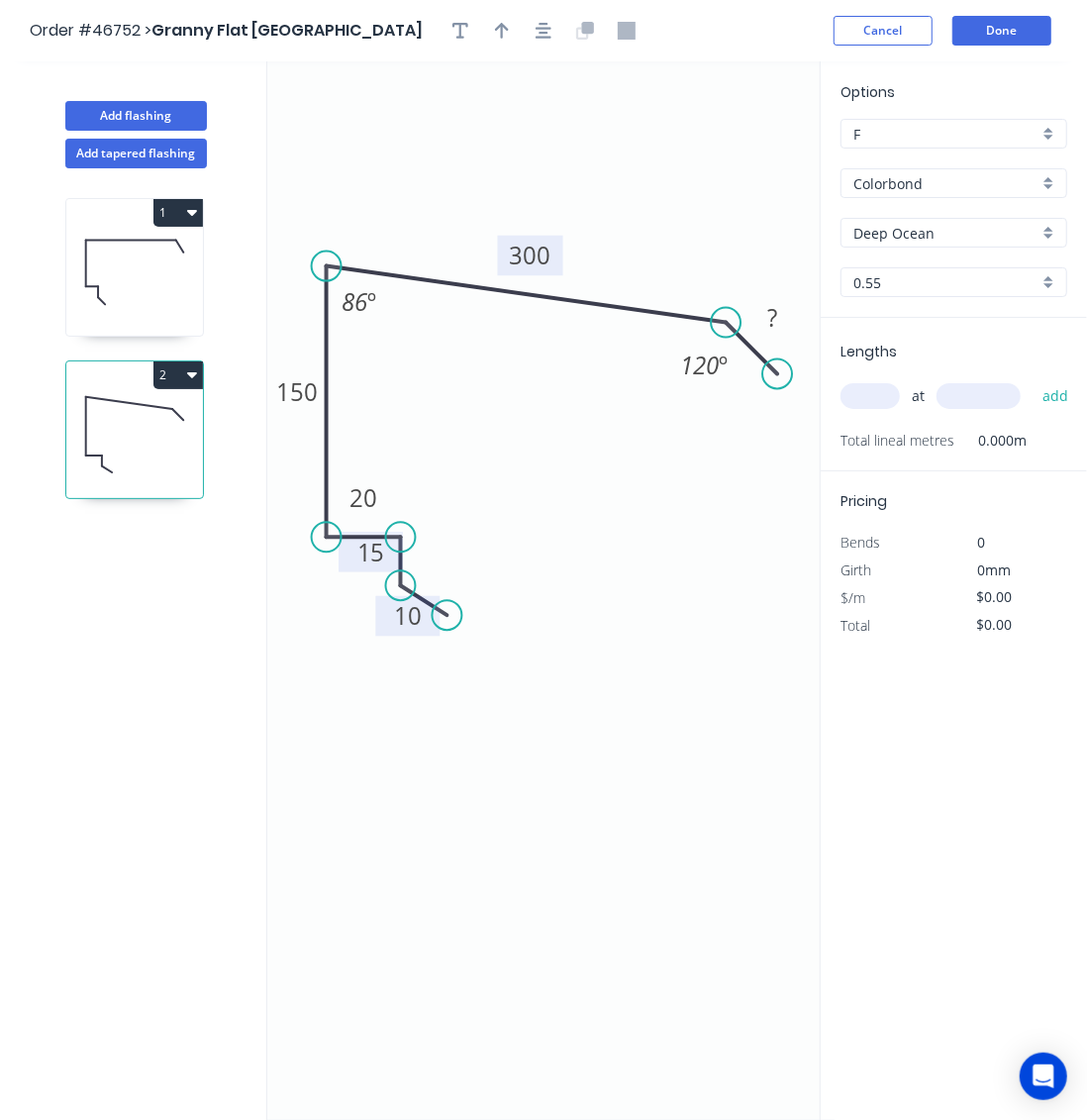 drag, startPoint x: 381, startPoint y: 537, endPoint x: 396, endPoint y: 537, distance: 15 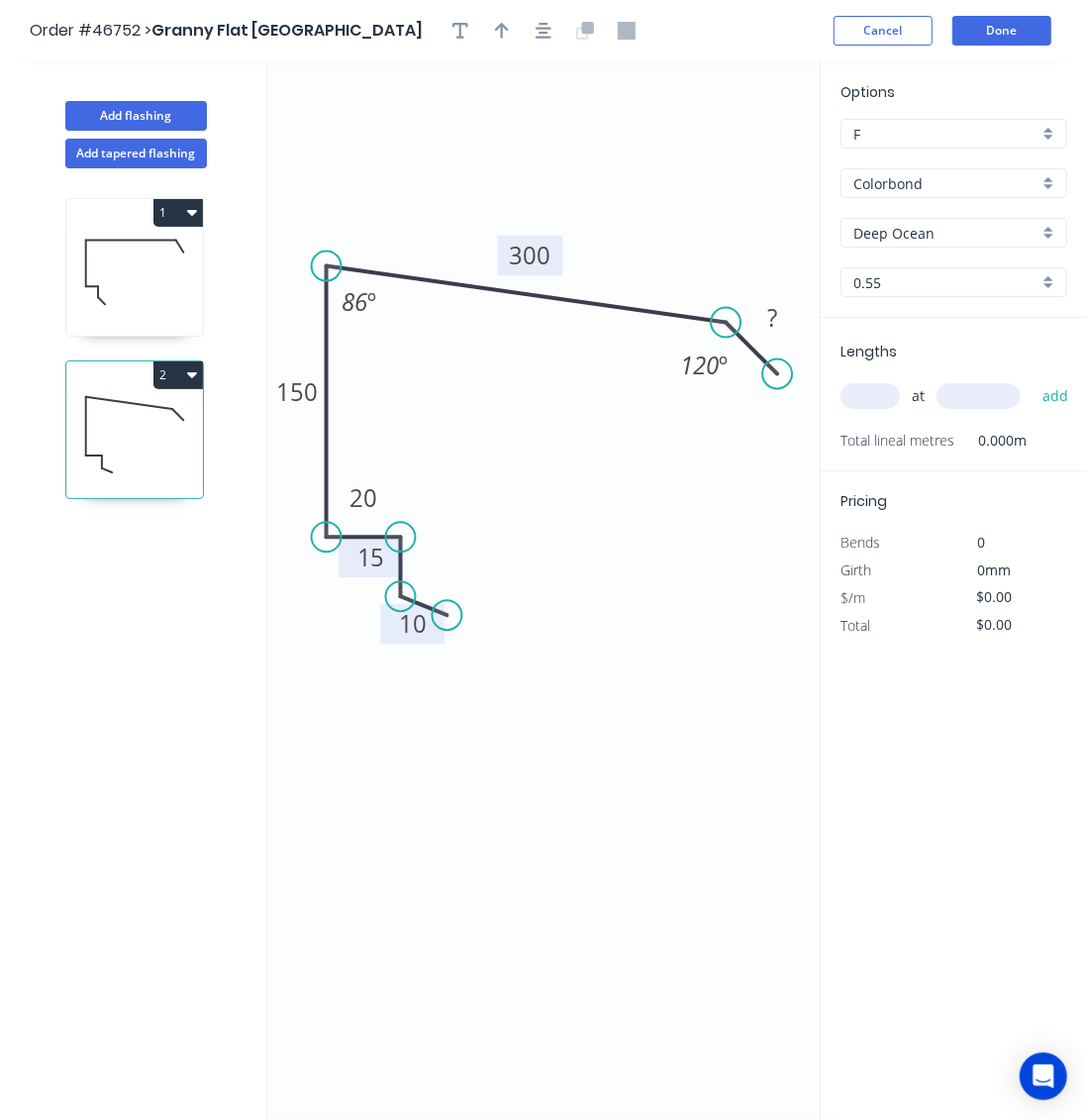 drag, startPoint x: 400, startPoint y: 581, endPoint x: 398, endPoint y: 596, distance: 15.132746 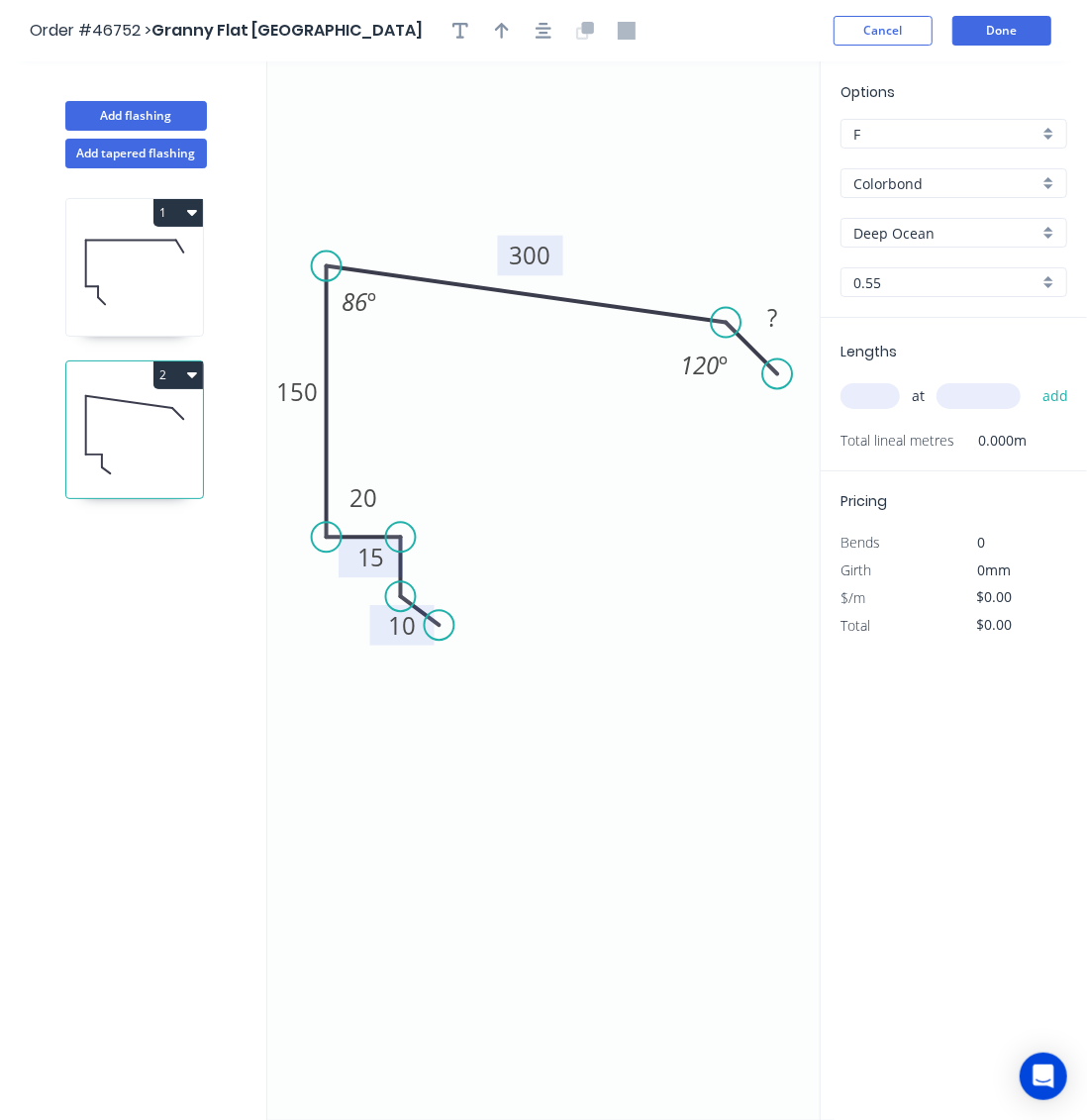 drag, startPoint x: 446, startPoint y: 617, endPoint x: 436, endPoint y: 625, distance: 12.806248 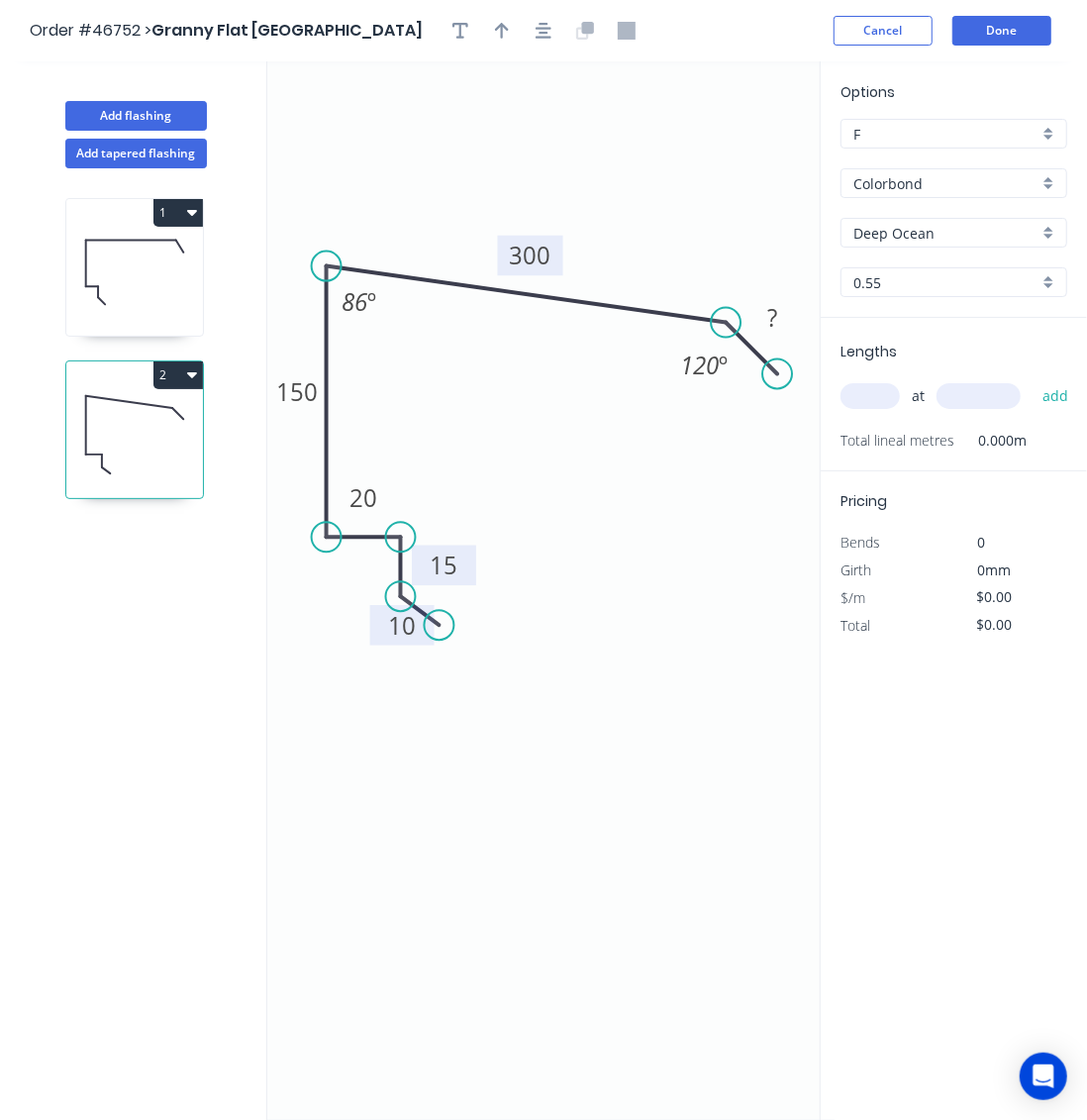 drag, startPoint x: 388, startPoint y: 575, endPoint x: 461, endPoint y: 583, distance: 73.437048 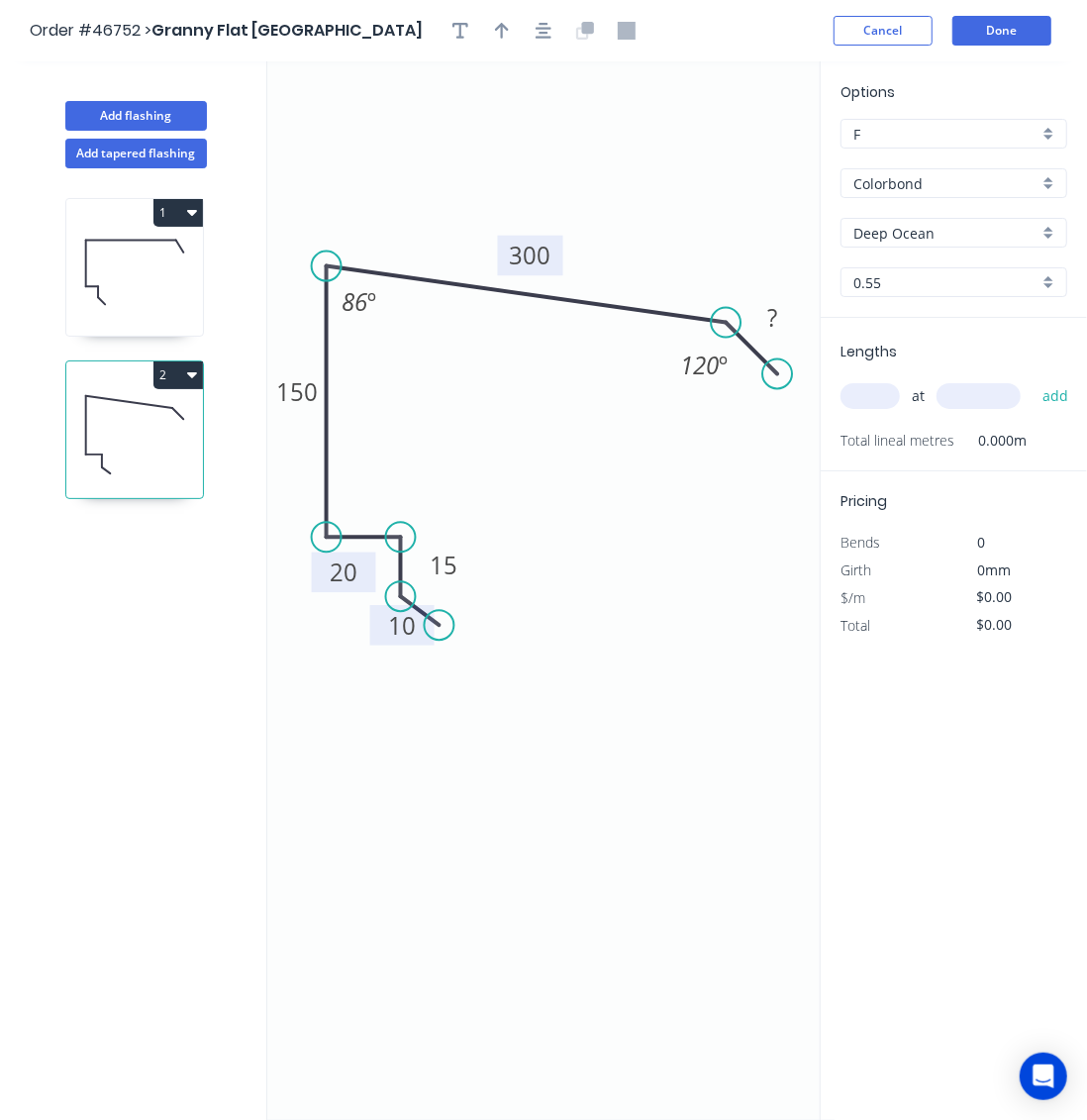 drag, startPoint x: 363, startPoint y: 515, endPoint x: 344, endPoint y: 589, distance: 76.40026 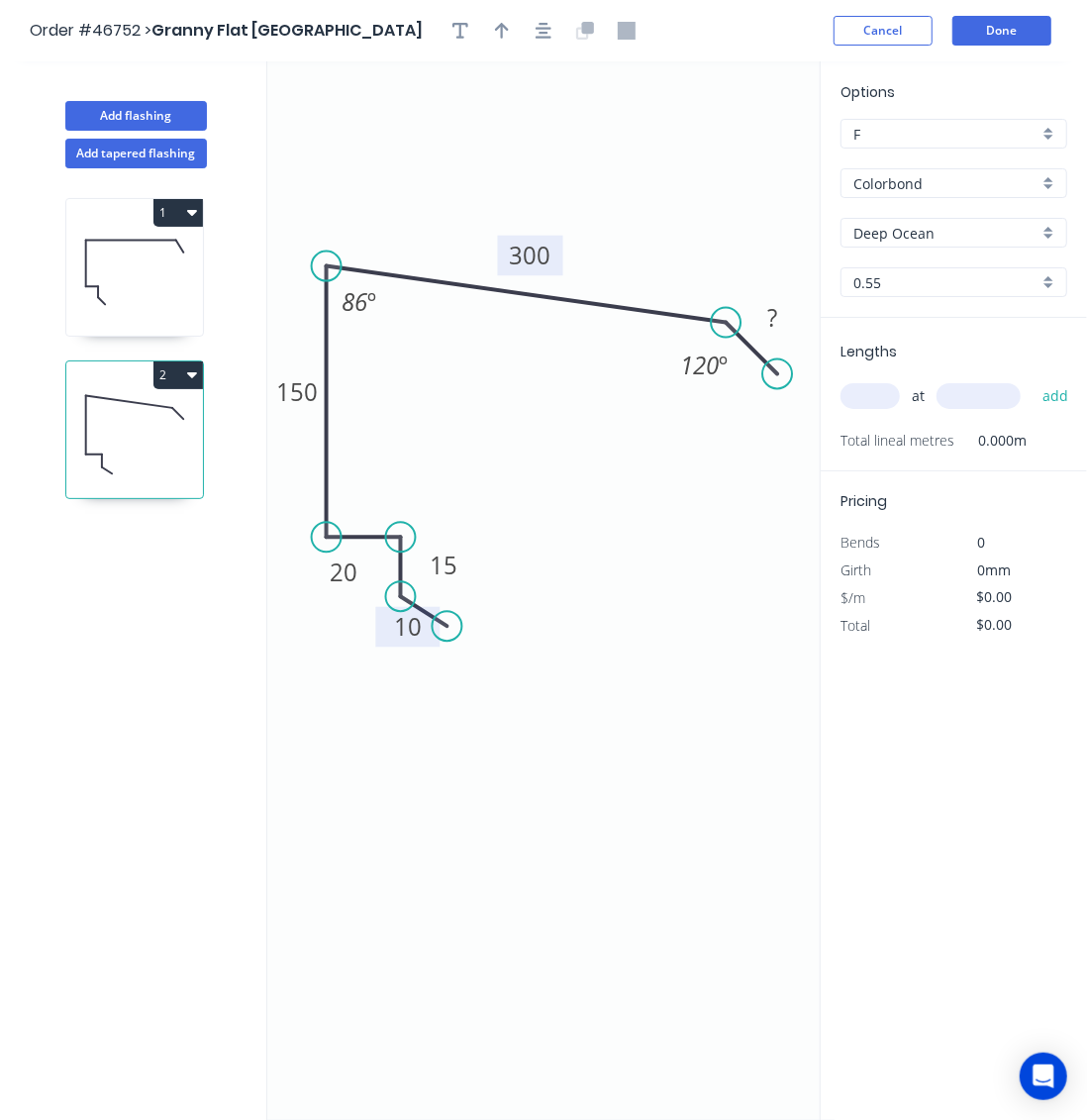 click 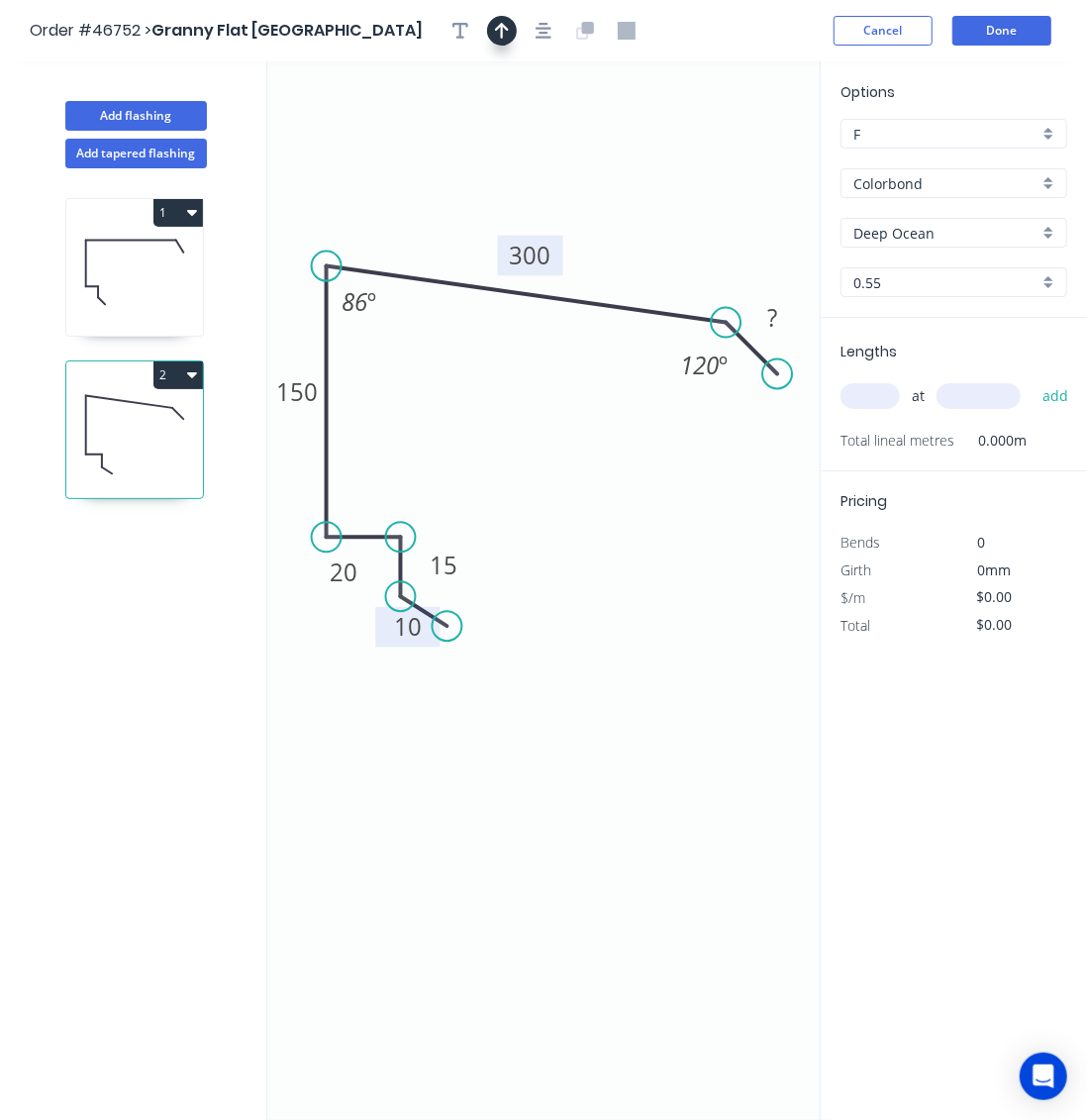 click at bounding box center (502, 31) 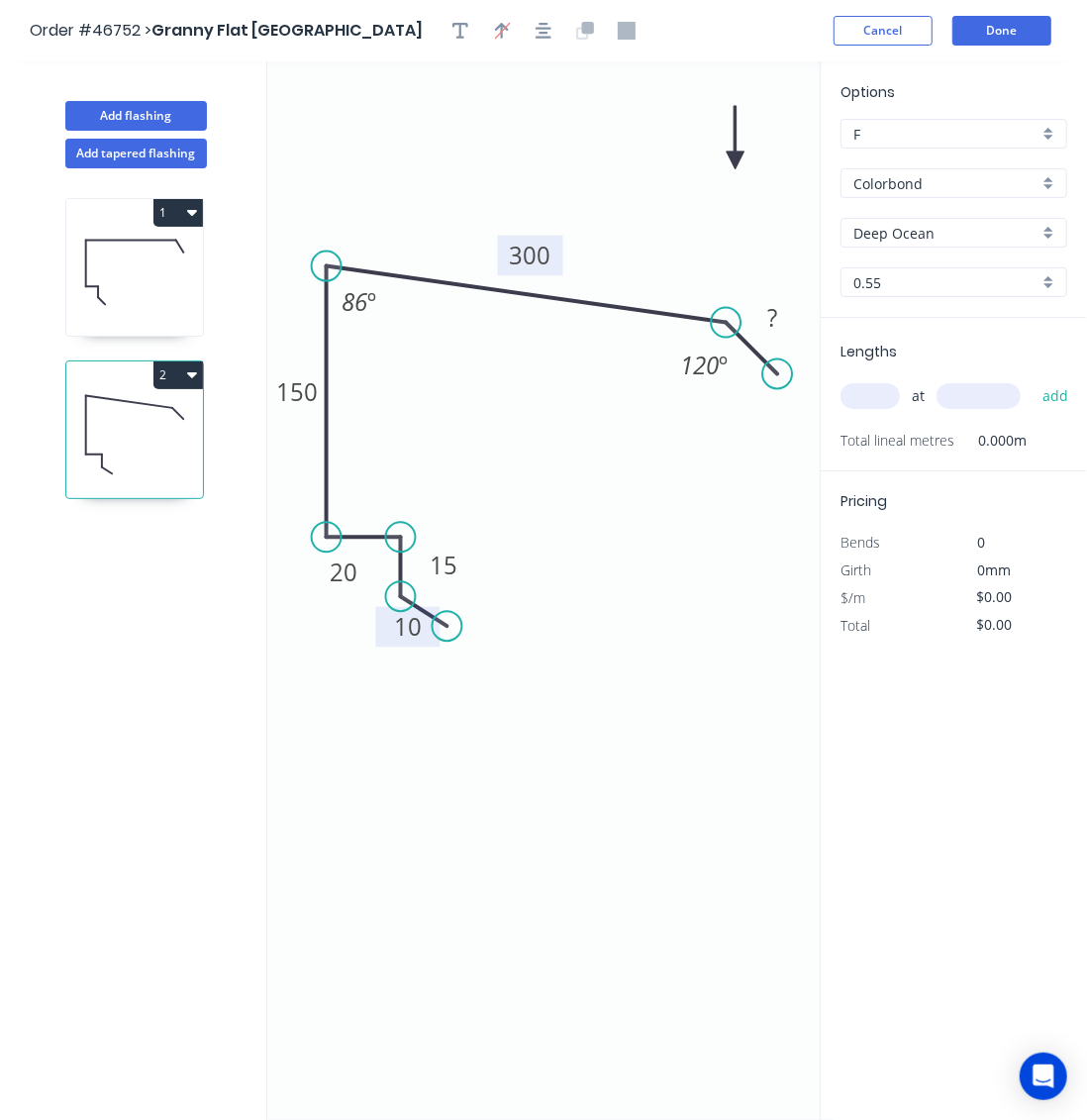 drag, startPoint x: 723, startPoint y: 161, endPoint x: 647, endPoint y: 224, distance: 98.71677 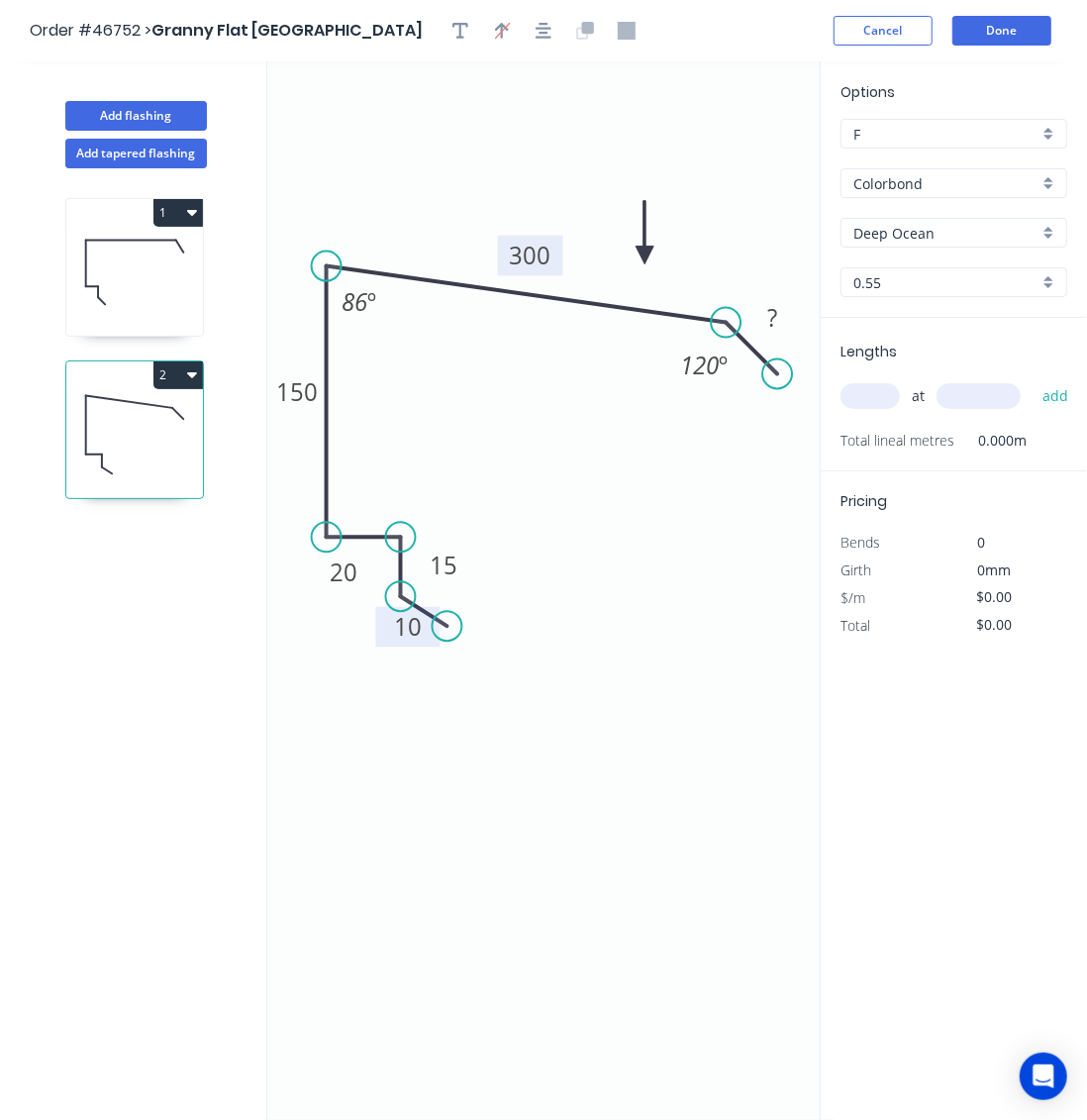 drag, startPoint x: 731, startPoint y: 157, endPoint x: 642, endPoint y: 255, distance: 132.38202 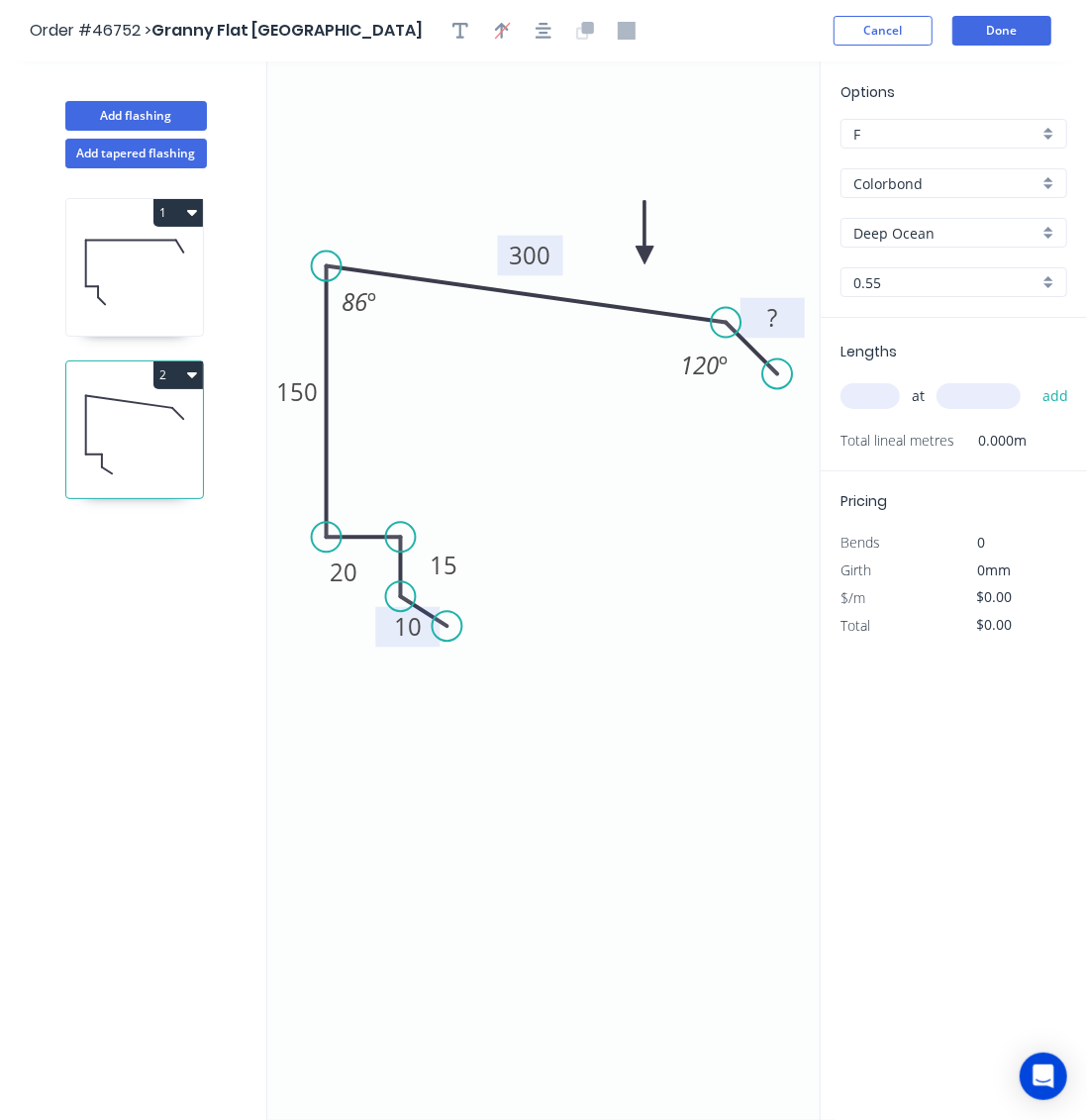 click on "?" 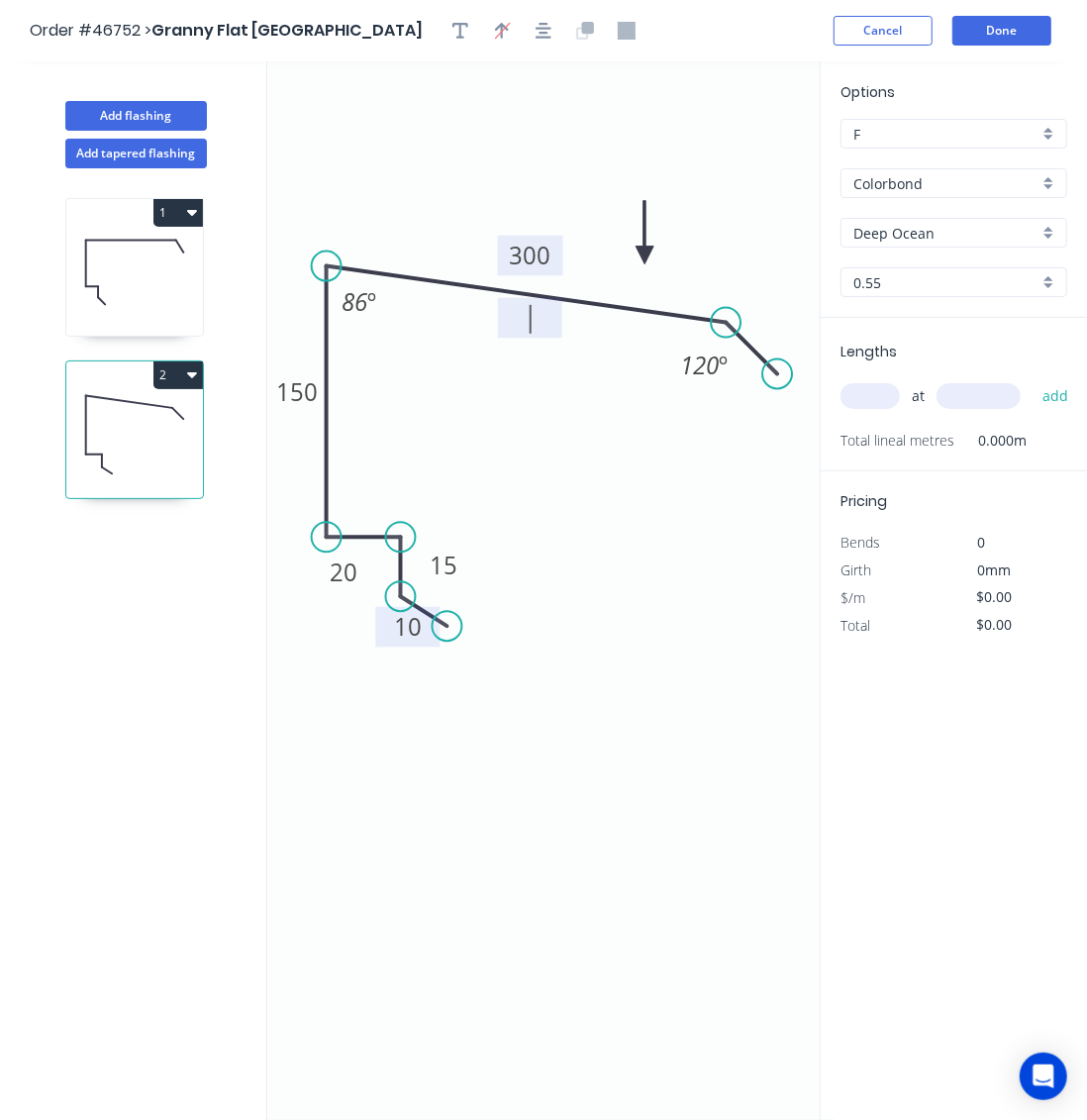 click 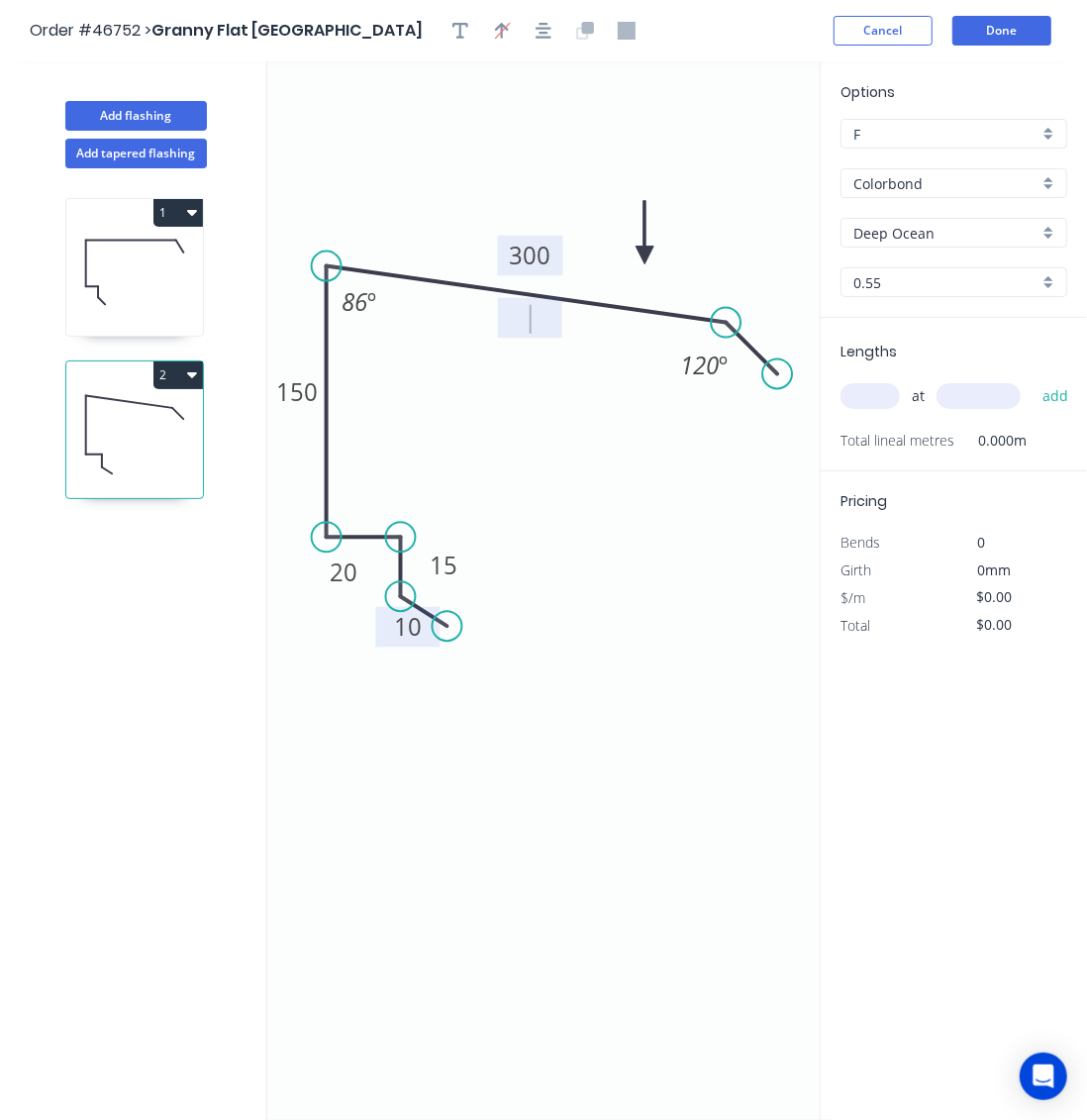 click on "0 10 15 20 150 300 120 º 86 º" 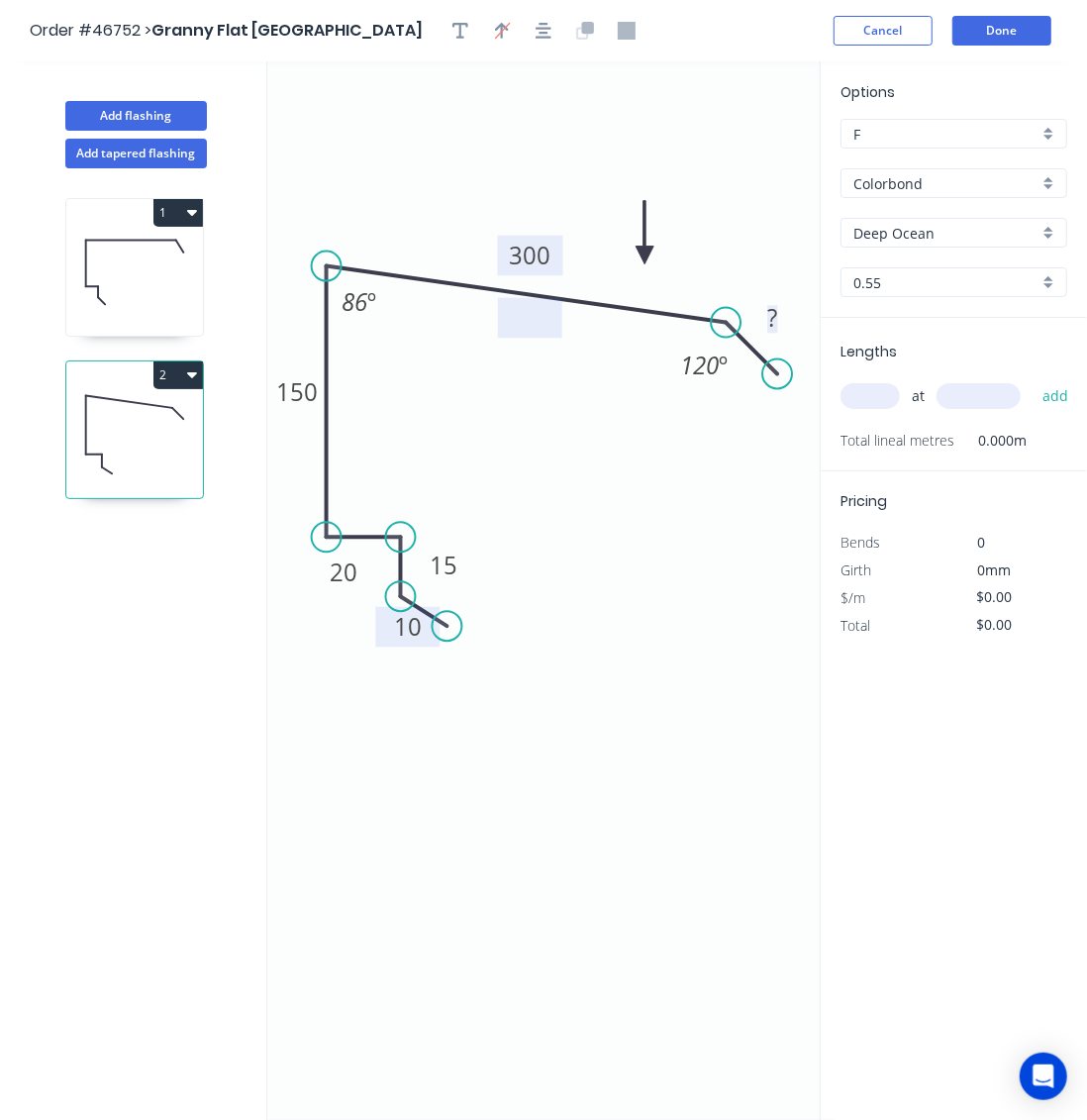 click 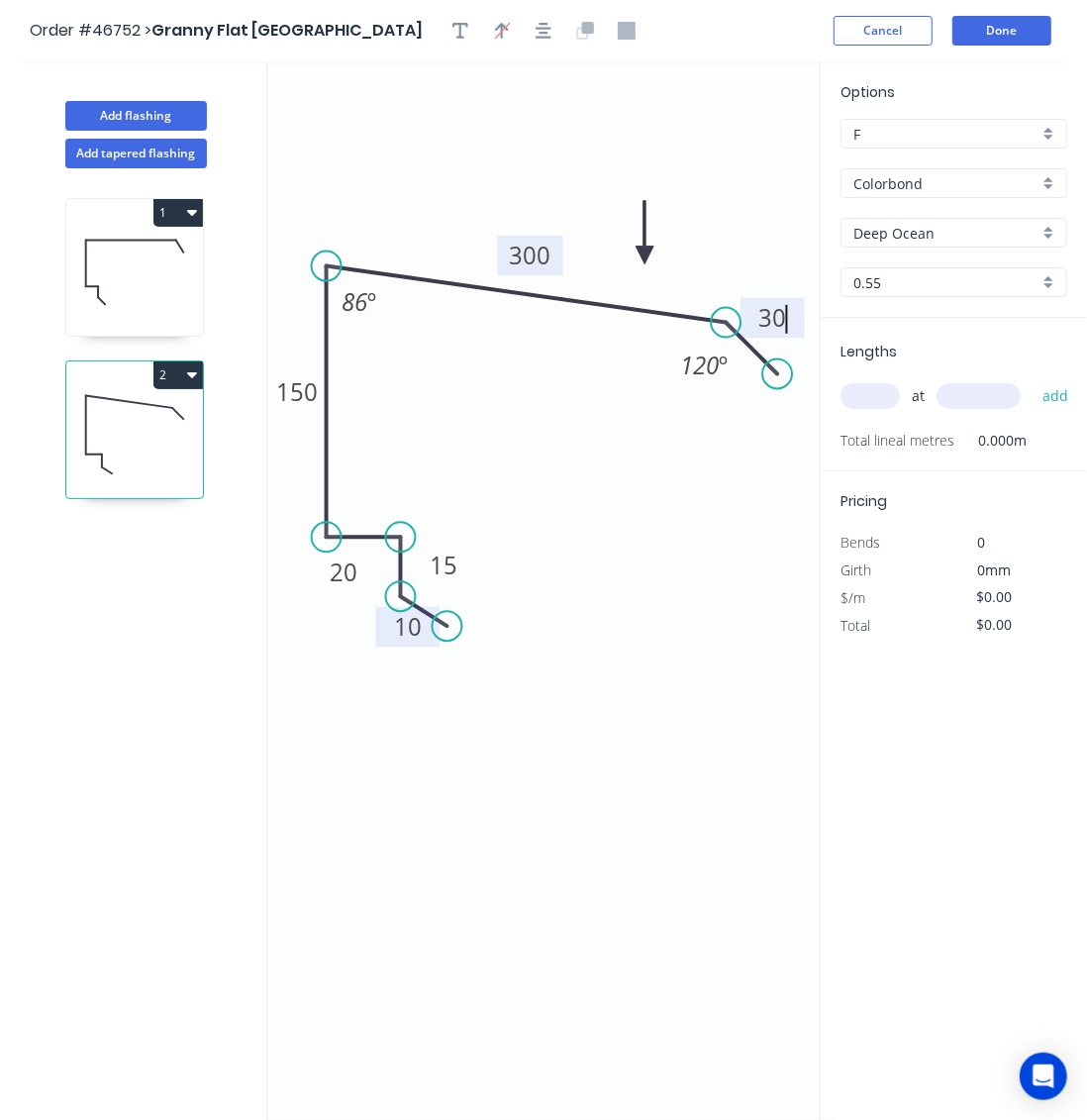click on "0 10 15 20 150 300 30 120 º 86 º" 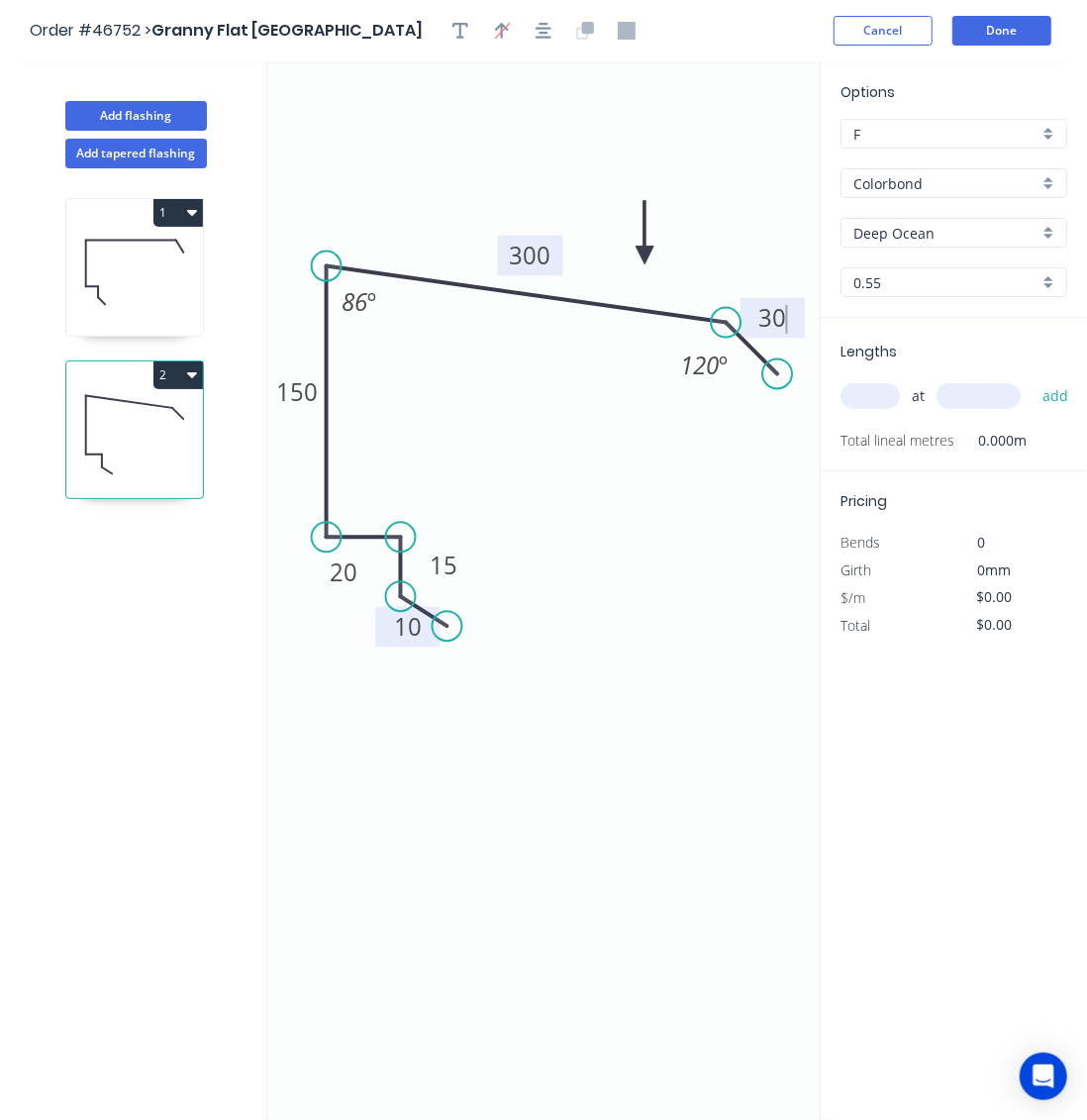 type on "$19.41" 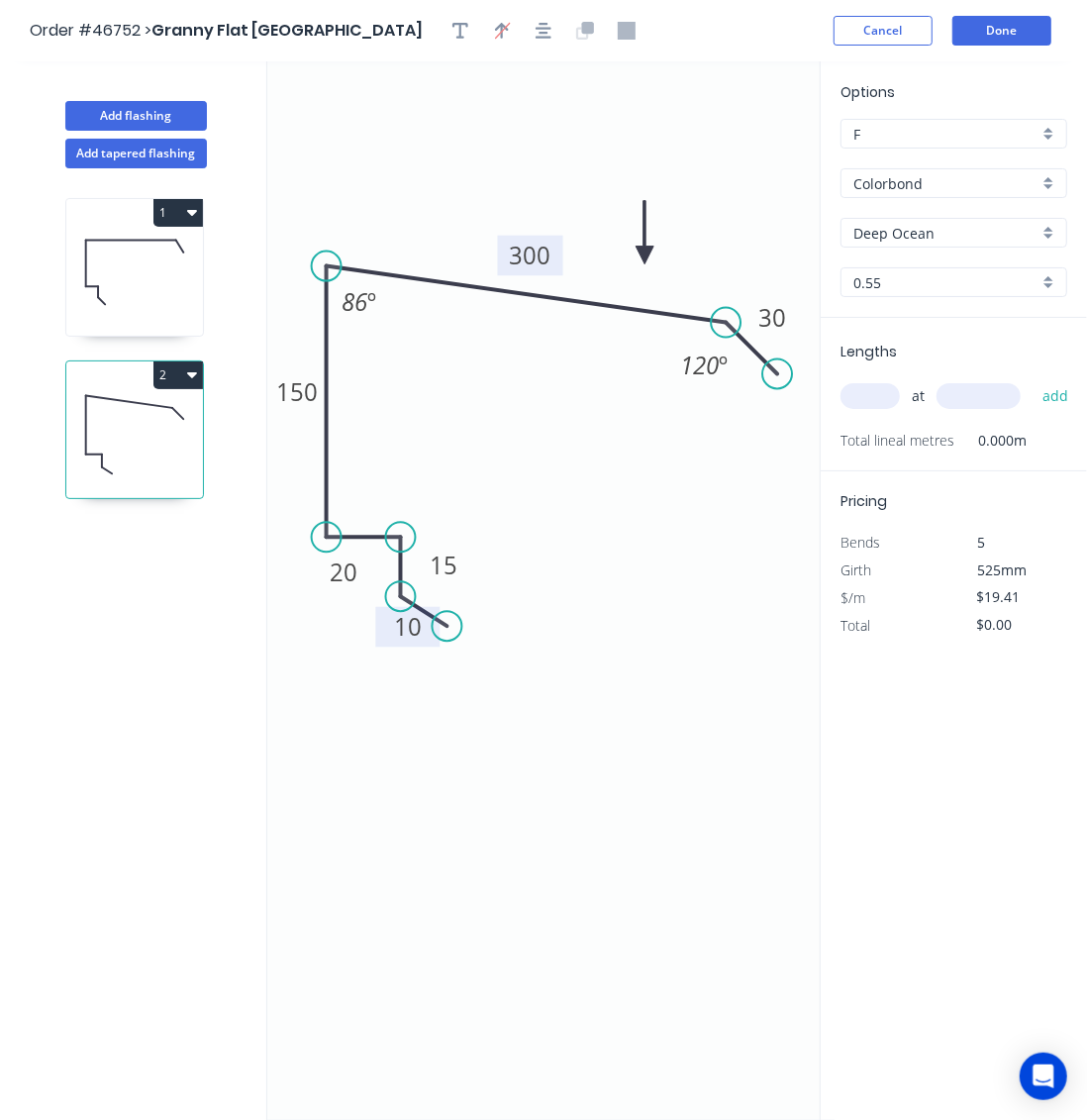 click on "0 10 15 20 150 300 30 120 º 86 º" 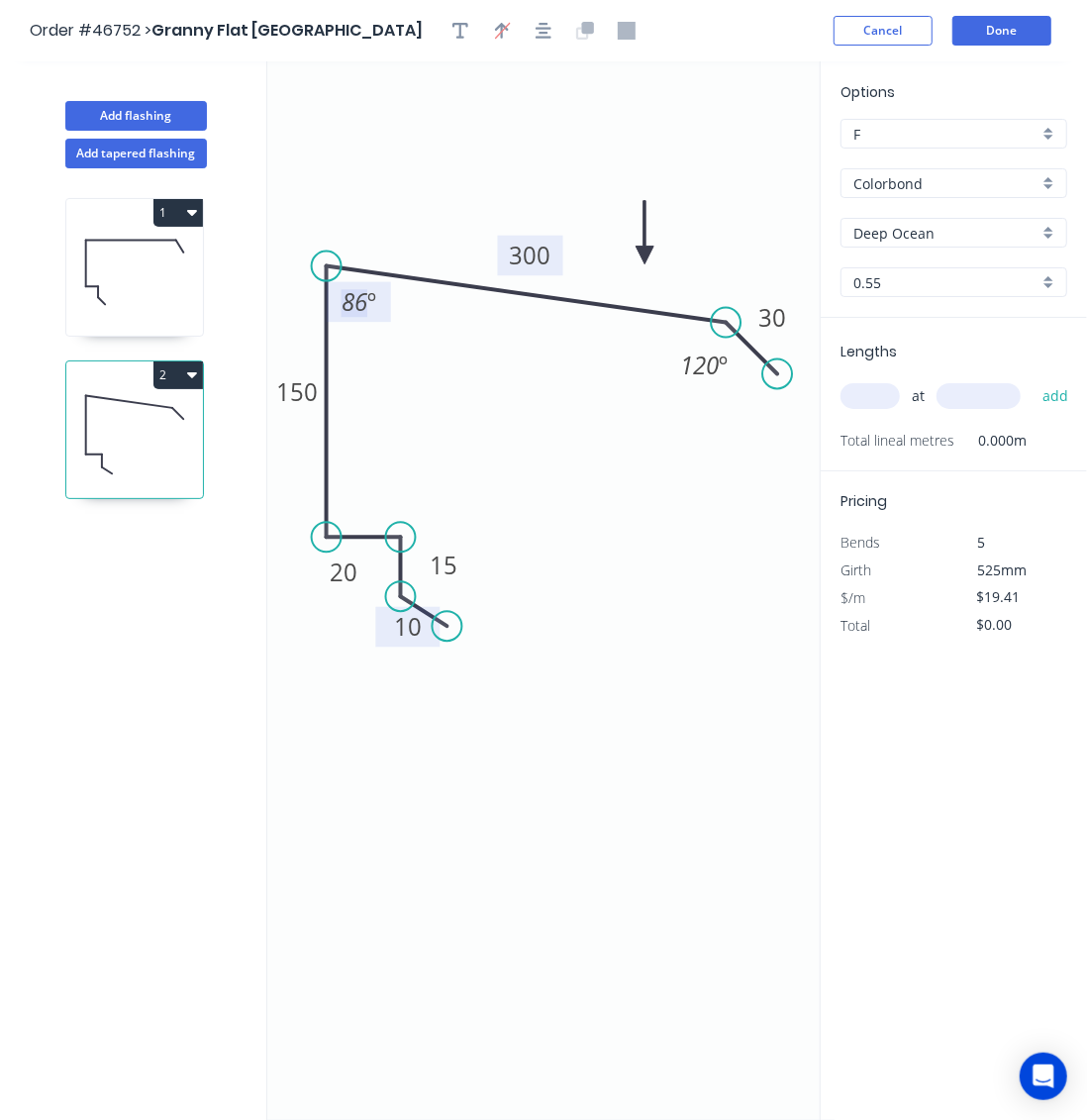 click on "86" 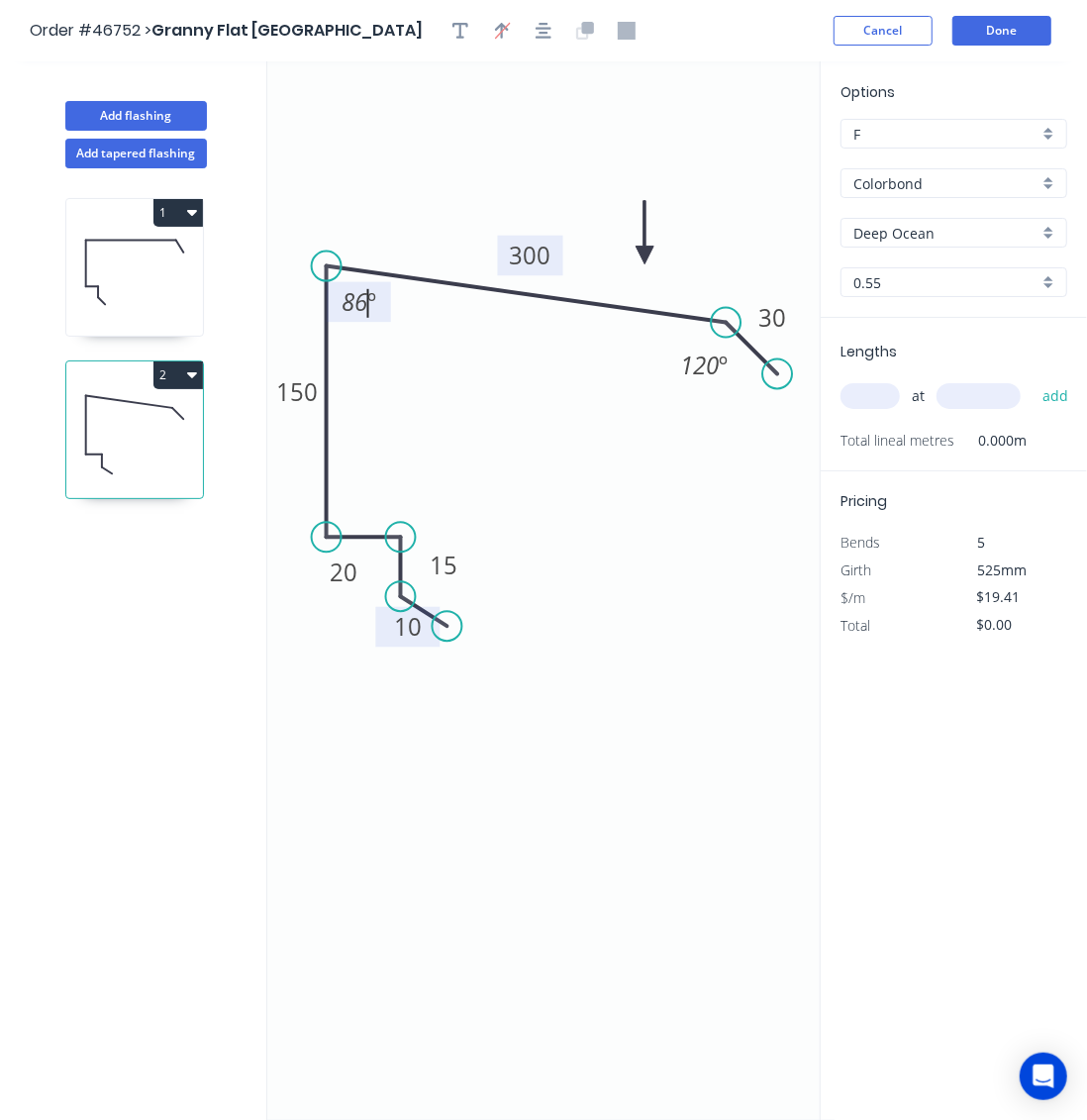 click on "86" 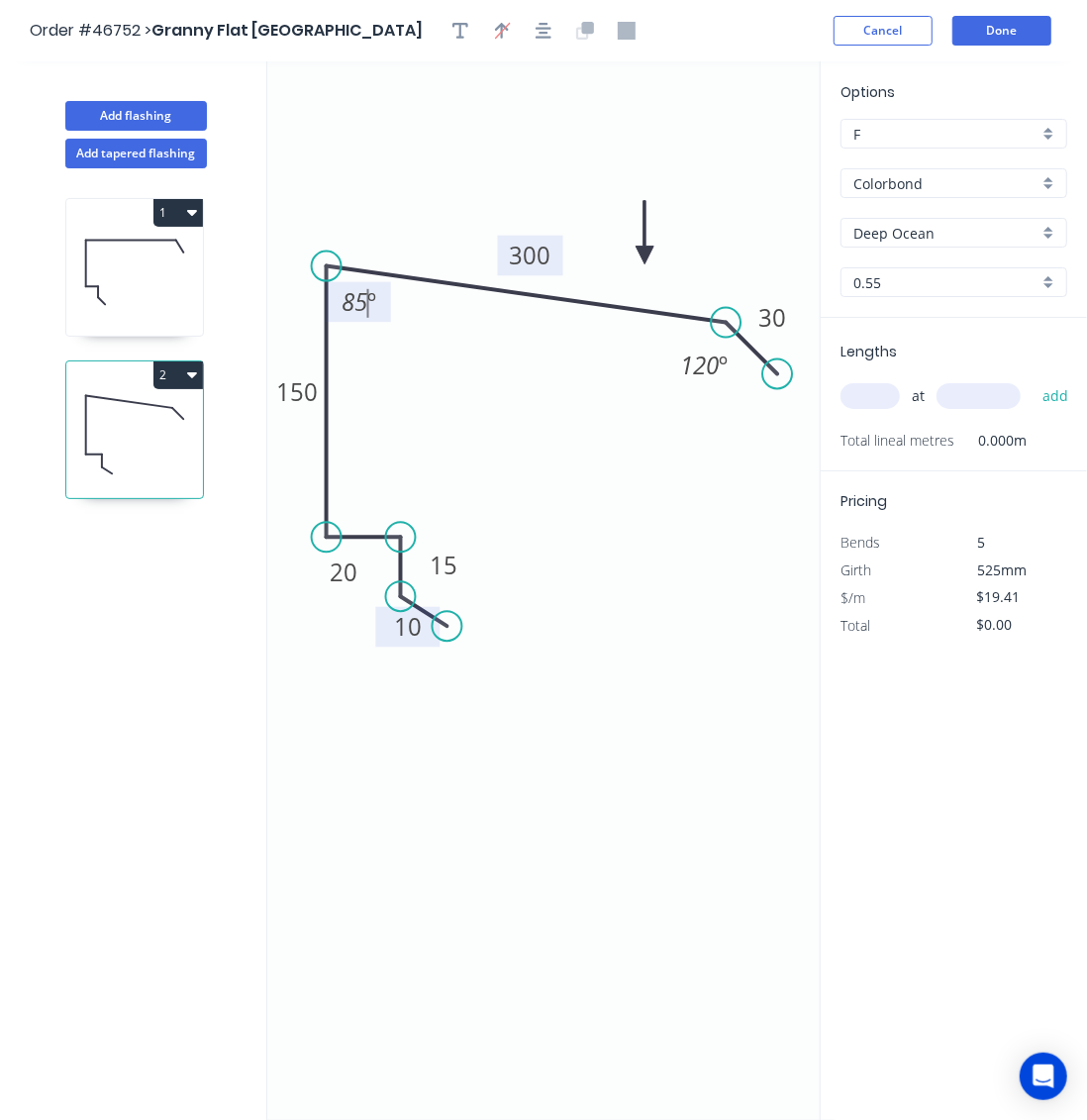click on "0 10 15 20 150 300 30 120 º 85 º" 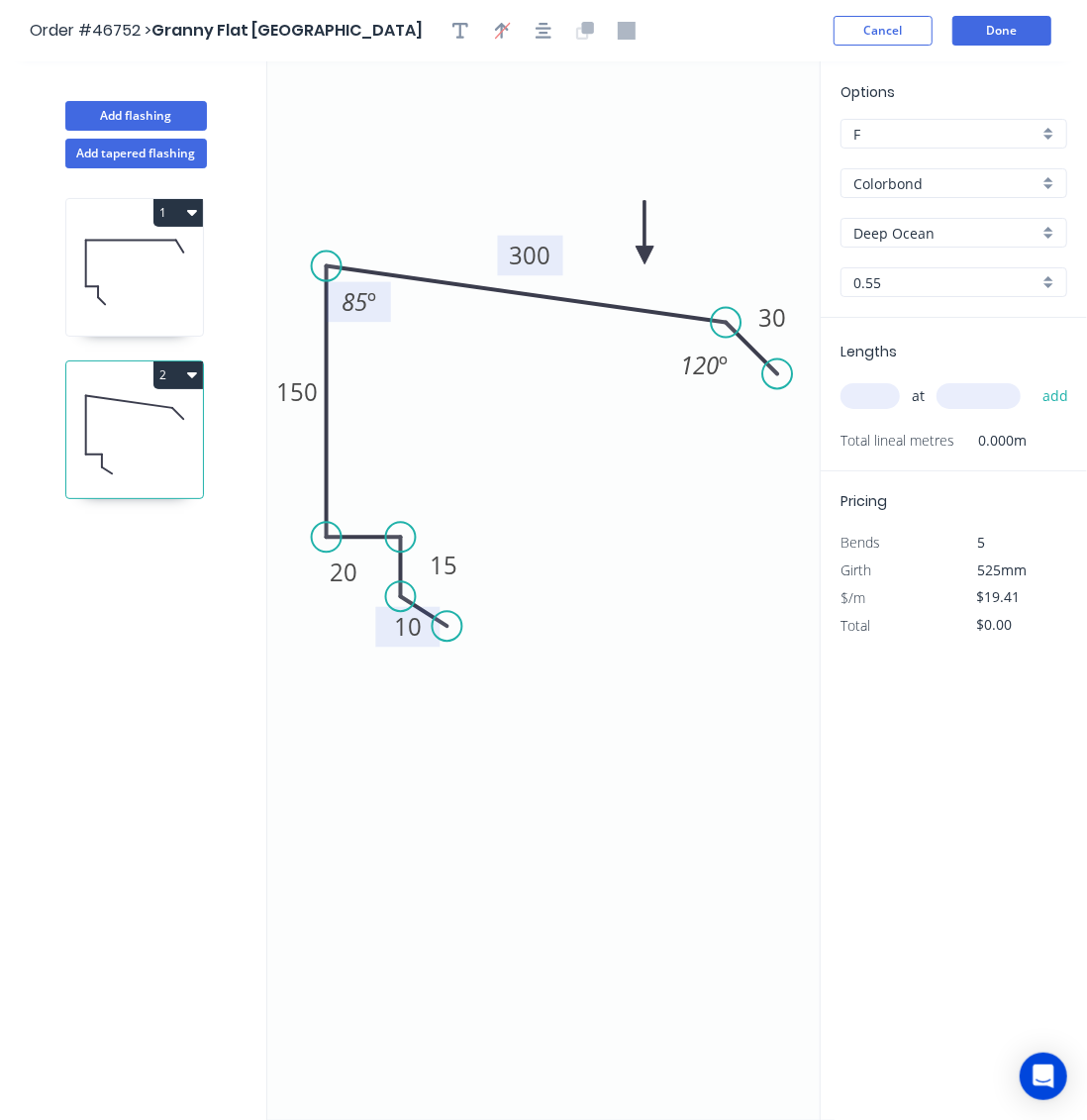 click at bounding box center [870, 396] 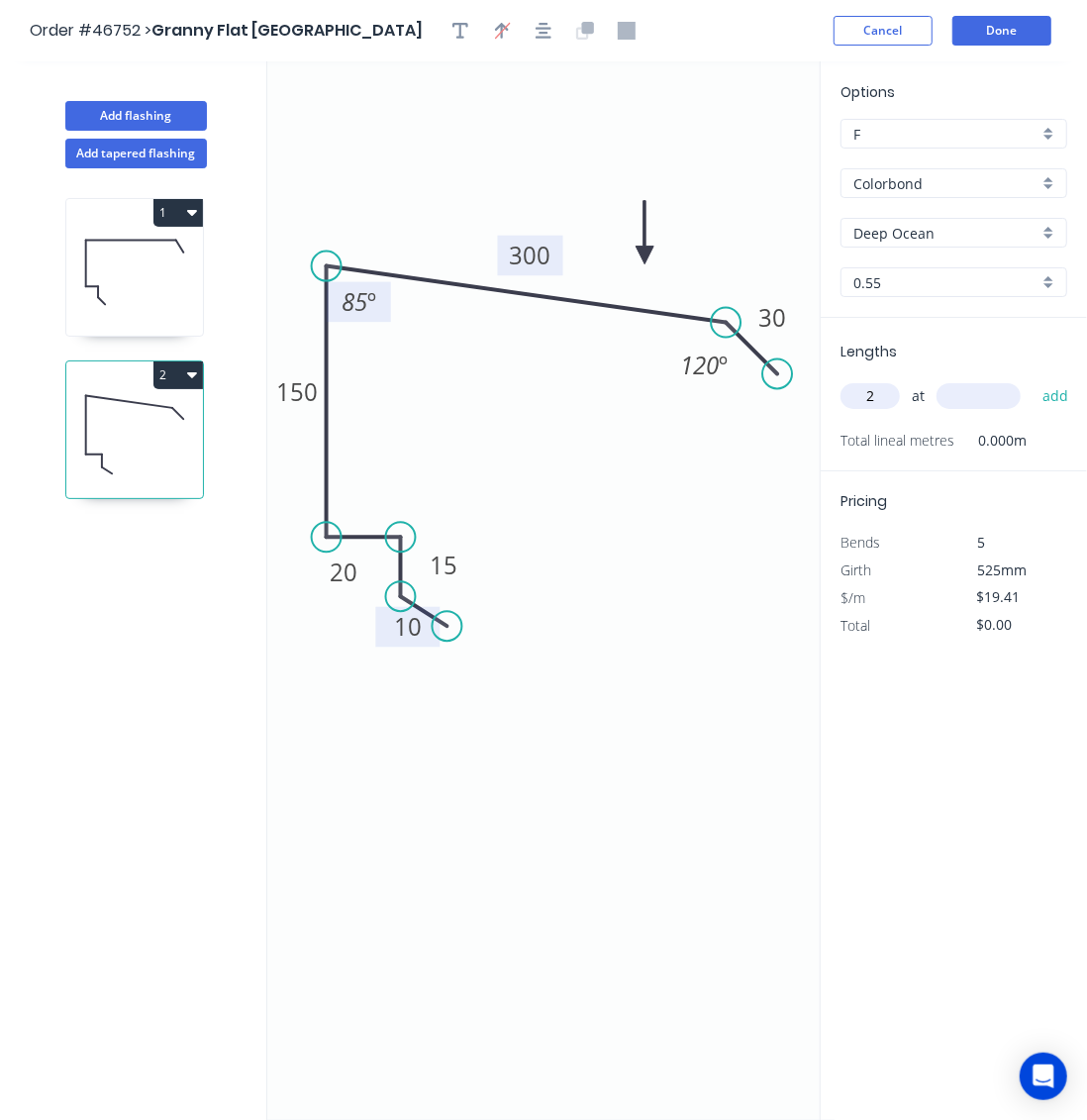 type on "2" 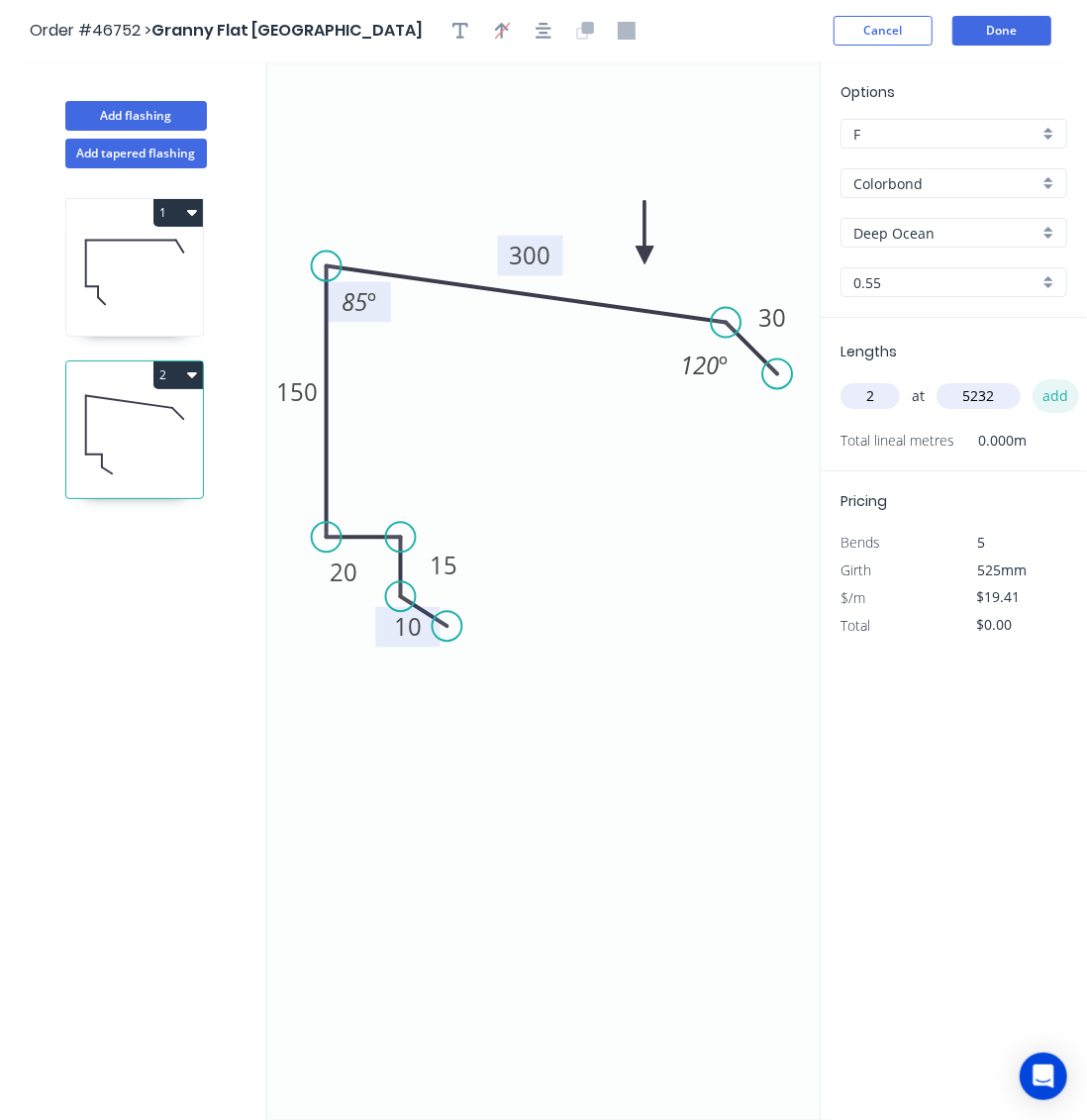 type on "5232" 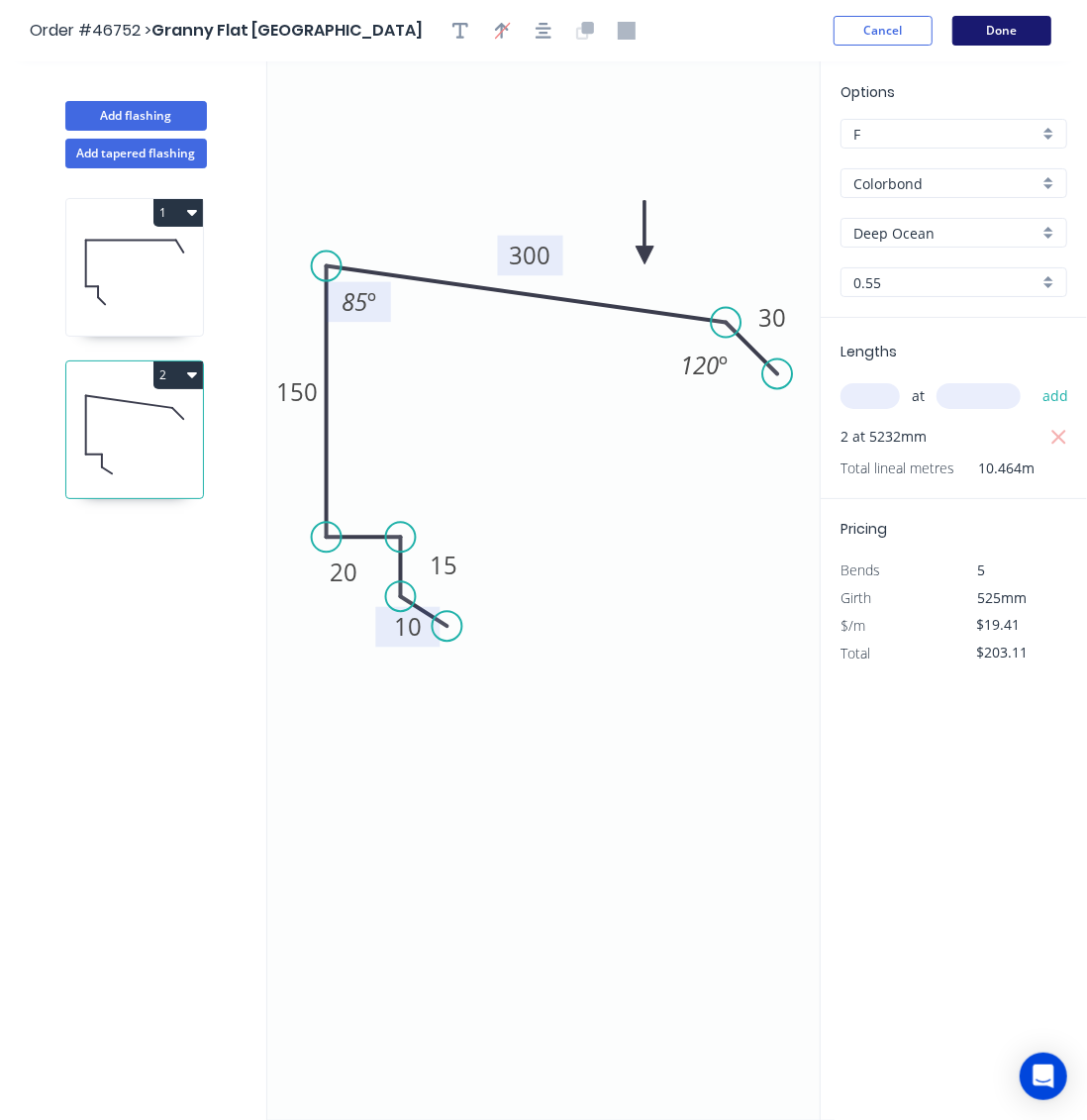 click on "Done" at bounding box center [1002, 31] 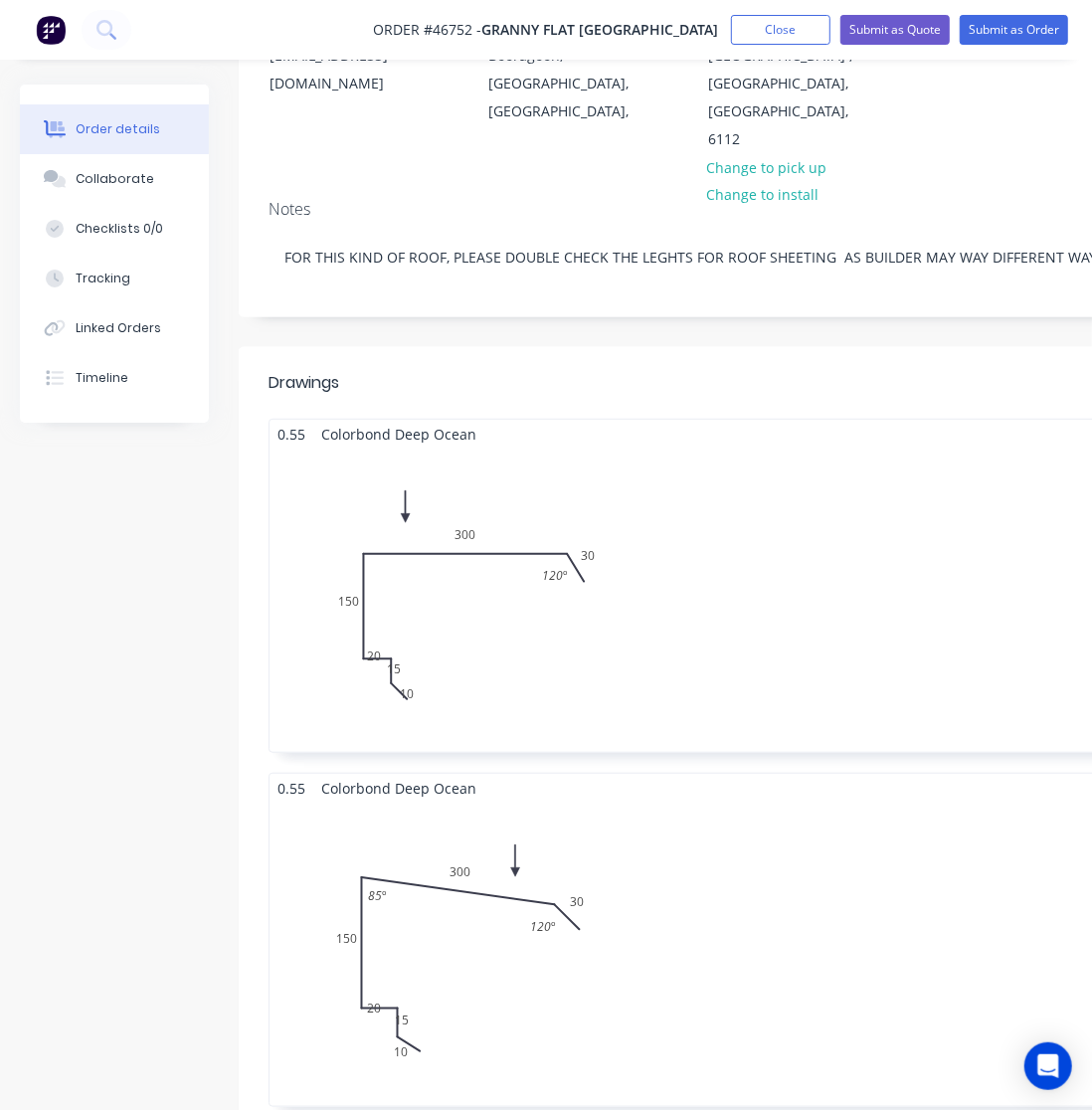scroll, scrollTop: 497, scrollLeft: 0, axis: vertical 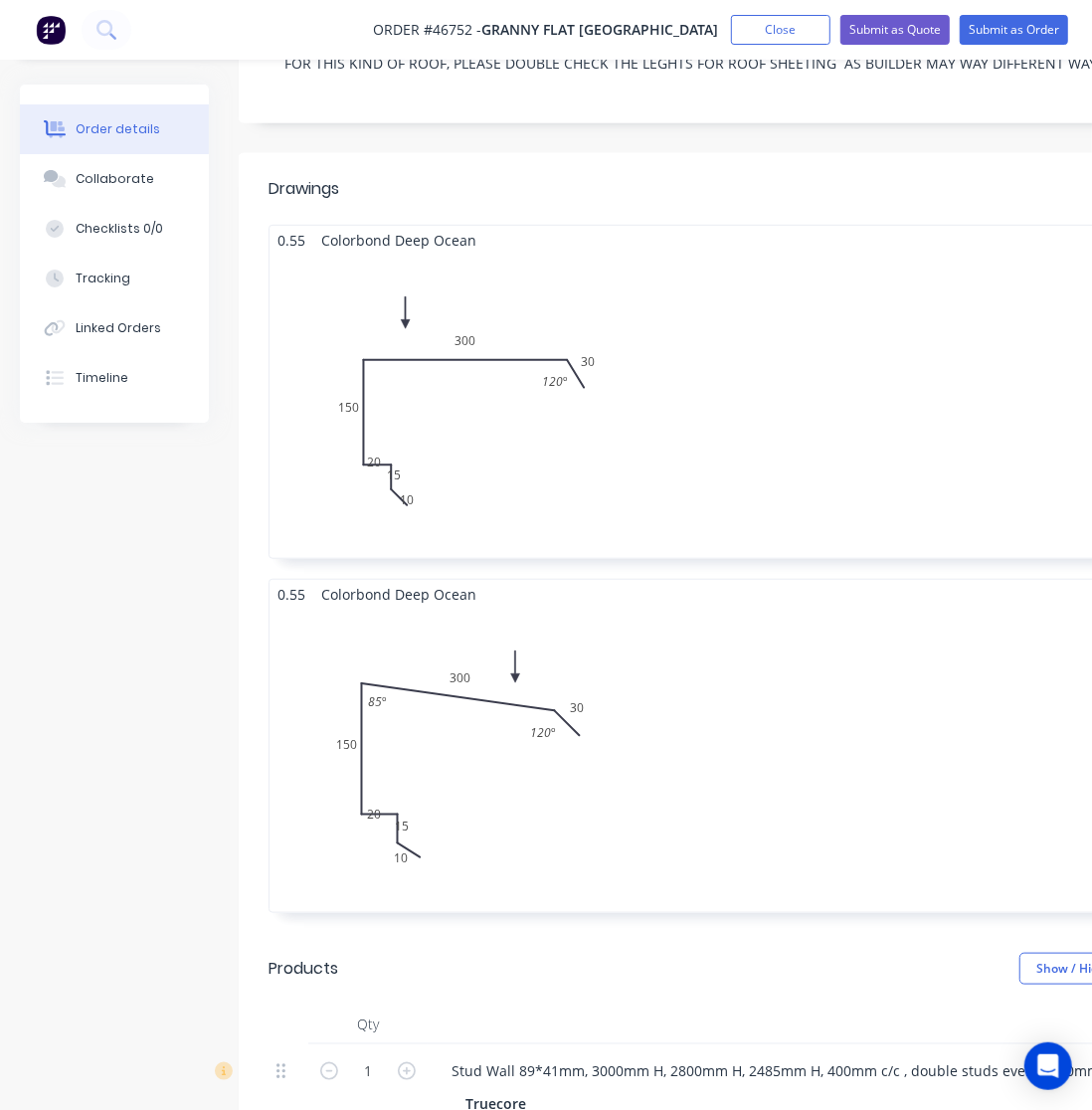 click on "2 at 4012mm 1 at 6556mm Total lm $/M Total 14.58m $19.41 $283.00" at bounding box center [801, 406] 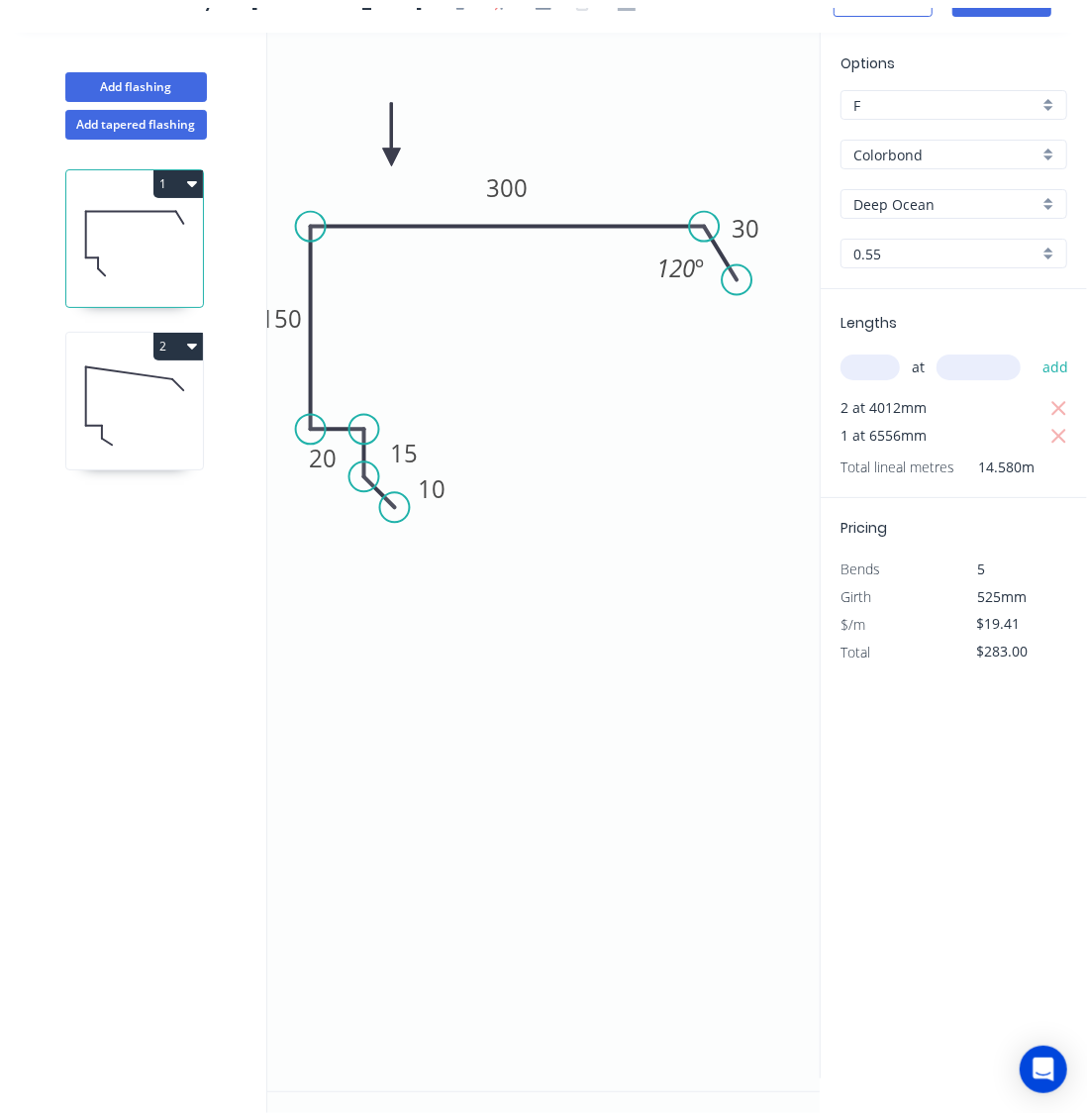 scroll, scrollTop: 34, scrollLeft: 0, axis: vertical 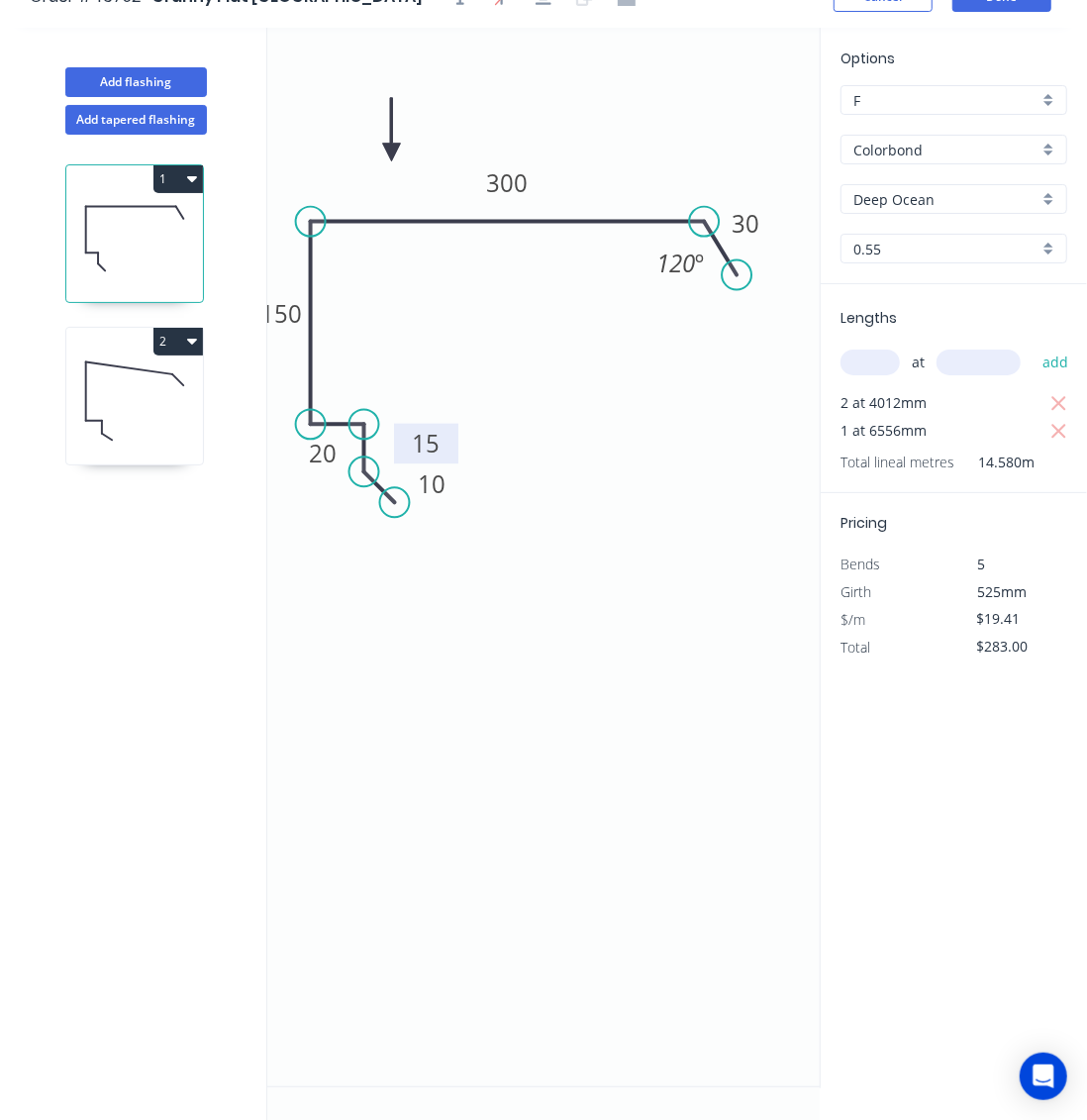 drag, startPoint x: 432, startPoint y: 459, endPoint x: 448, endPoint y: 457, distance: 16.124515 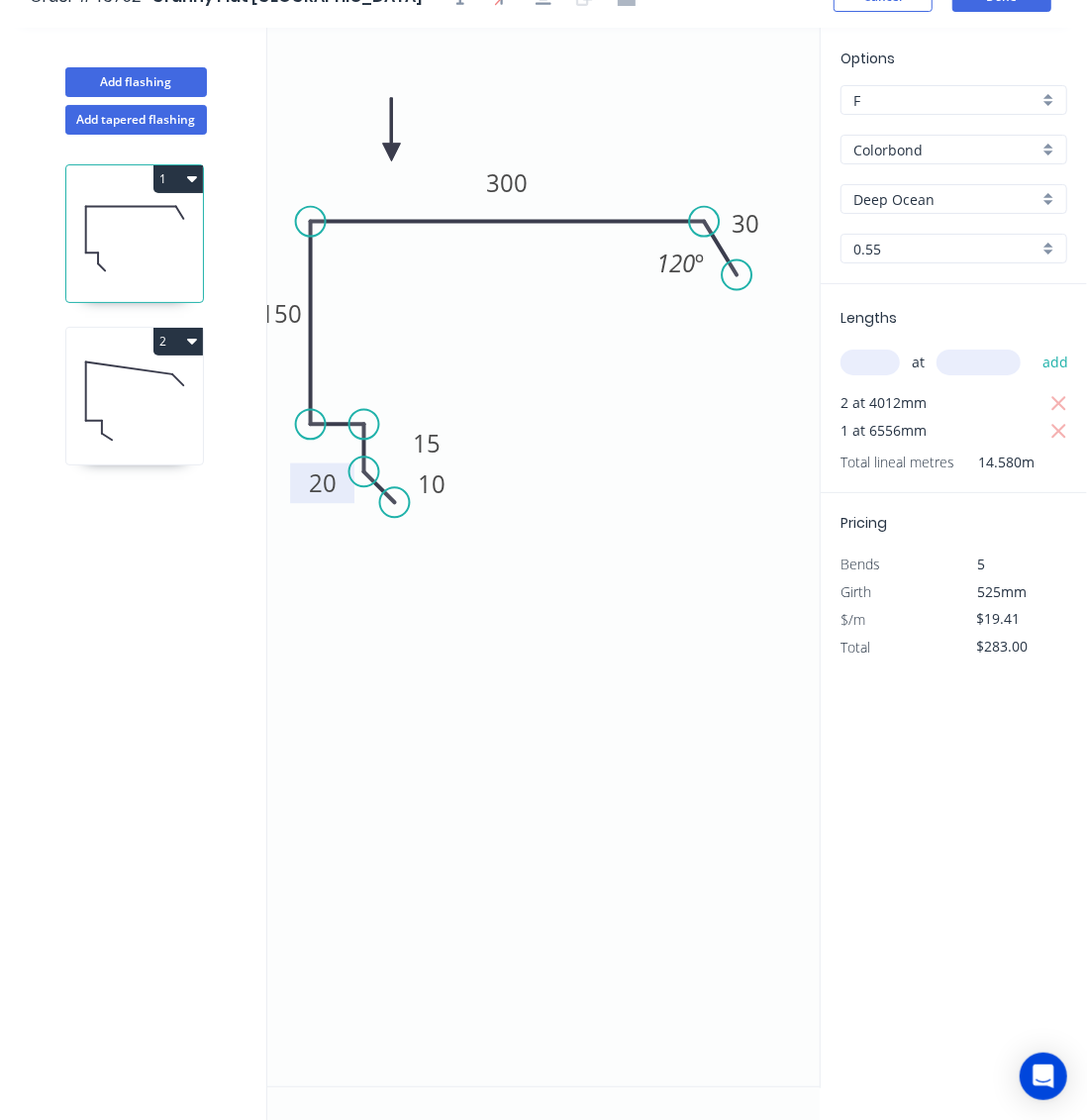 drag, startPoint x: 316, startPoint y: 469, endPoint x: 316, endPoint y: 500, distance: 31 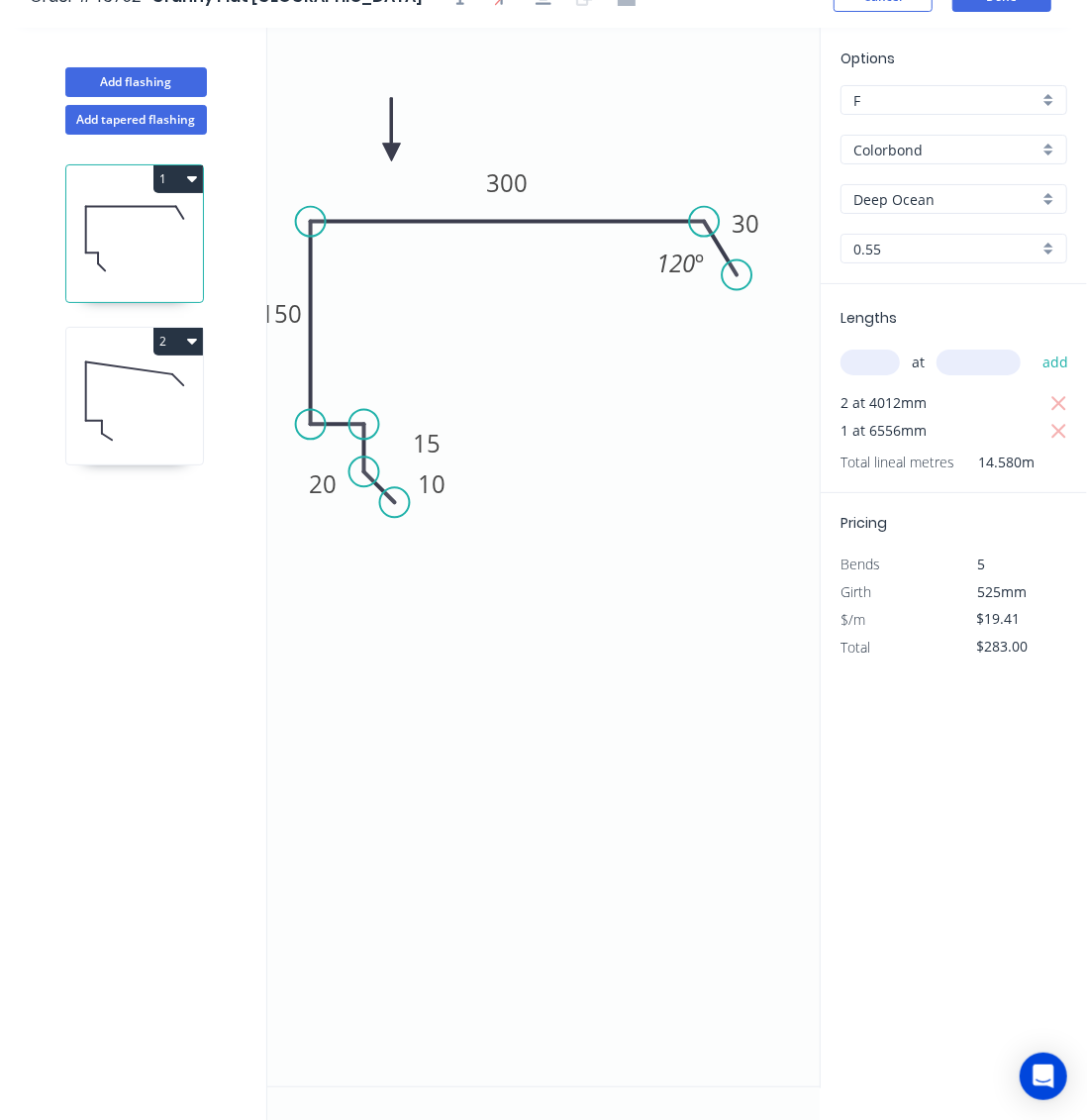 click on "0 10 15 20 150 300 30 120 º" 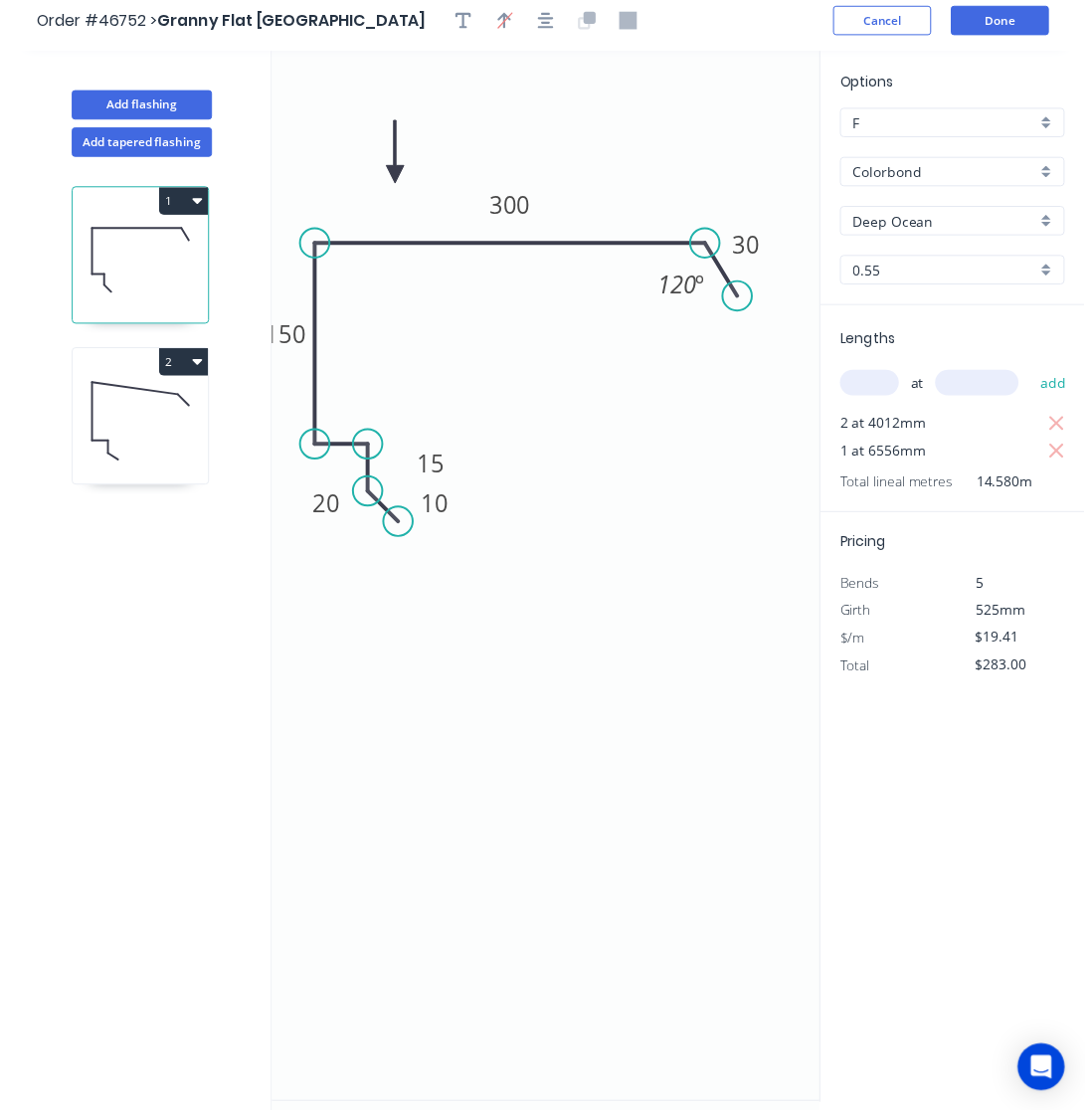 scroll, scrollTop: 0, scrollLeft: 0, axis: both 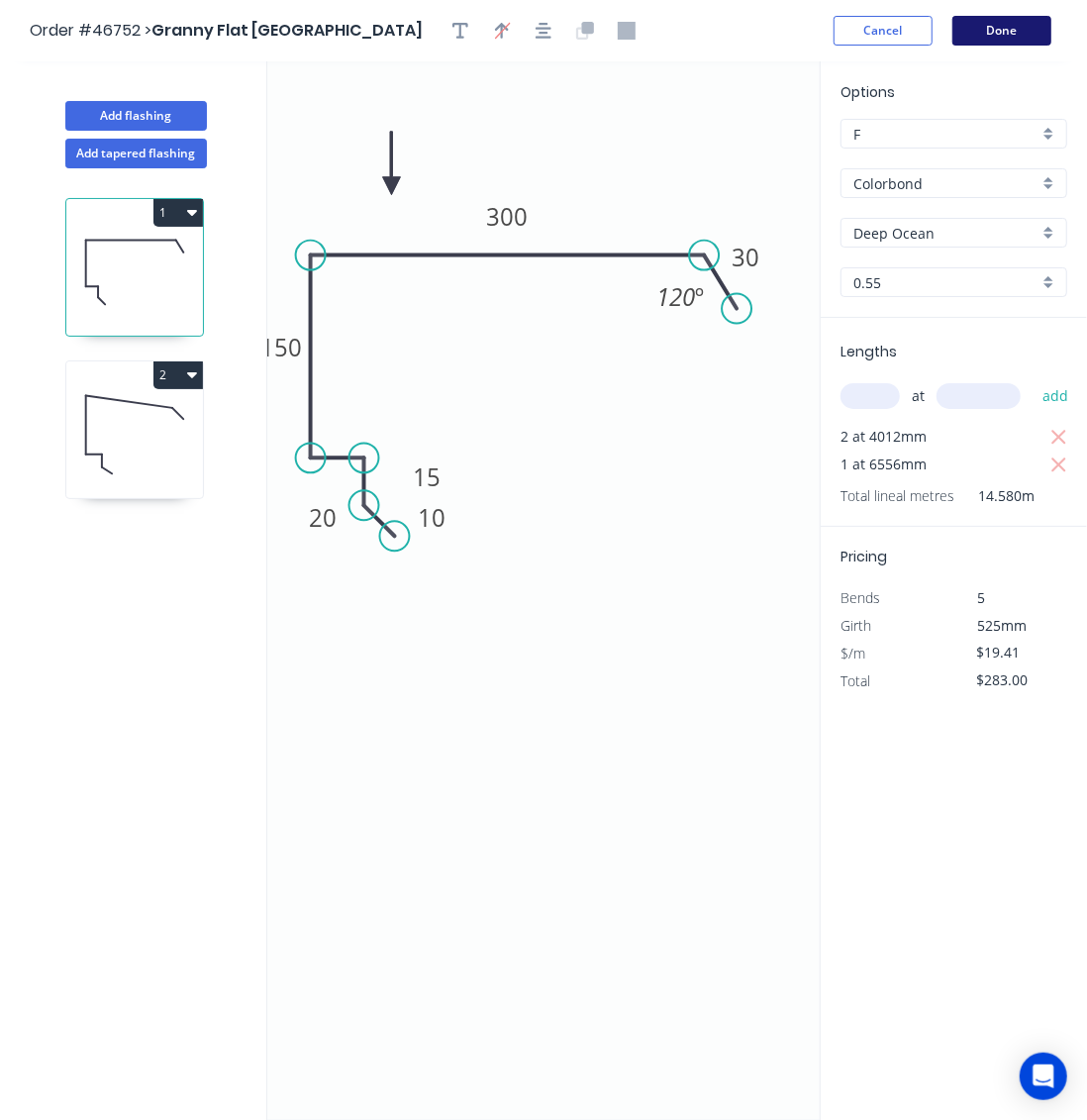 click on "Done" at bounding box center [1002, 31] 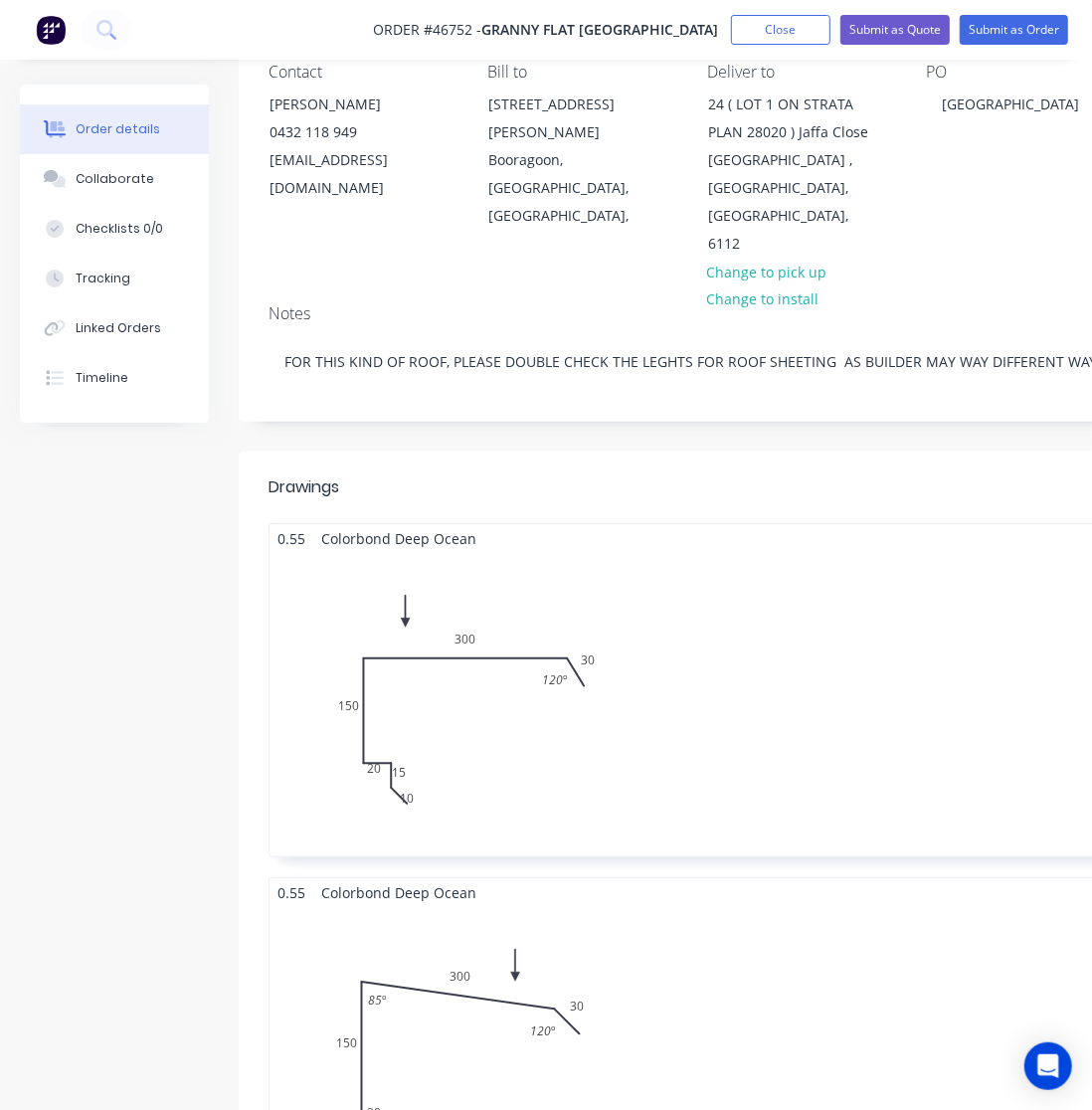 click on "2 at 4012mm 1 at 6556mm Total lm $/M Total 14.58m $19.41 $283.00" at bounding box center (801, 704) 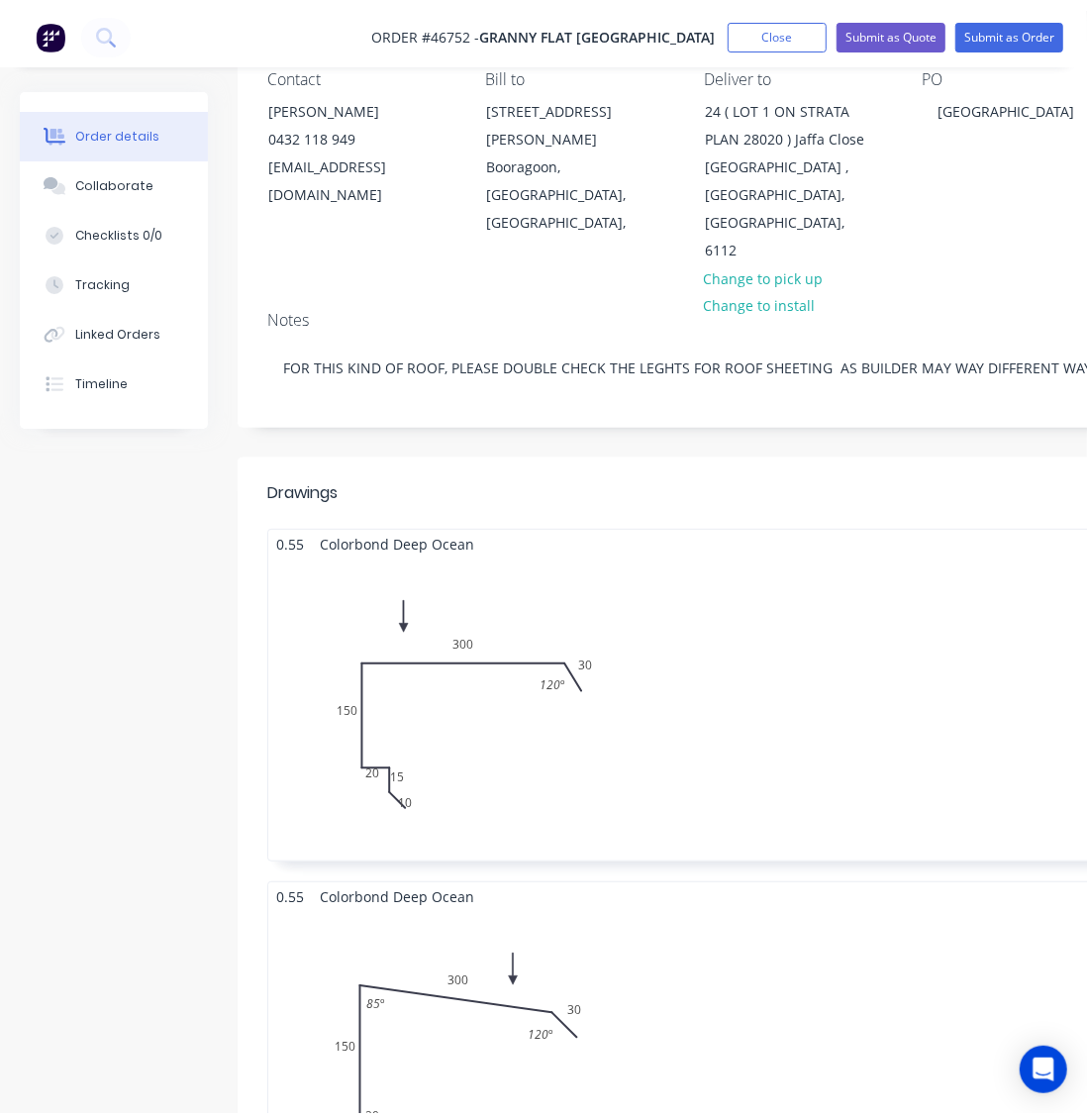 scroll, scrollTop: 34, scrollLeft: 0, axis: vertical 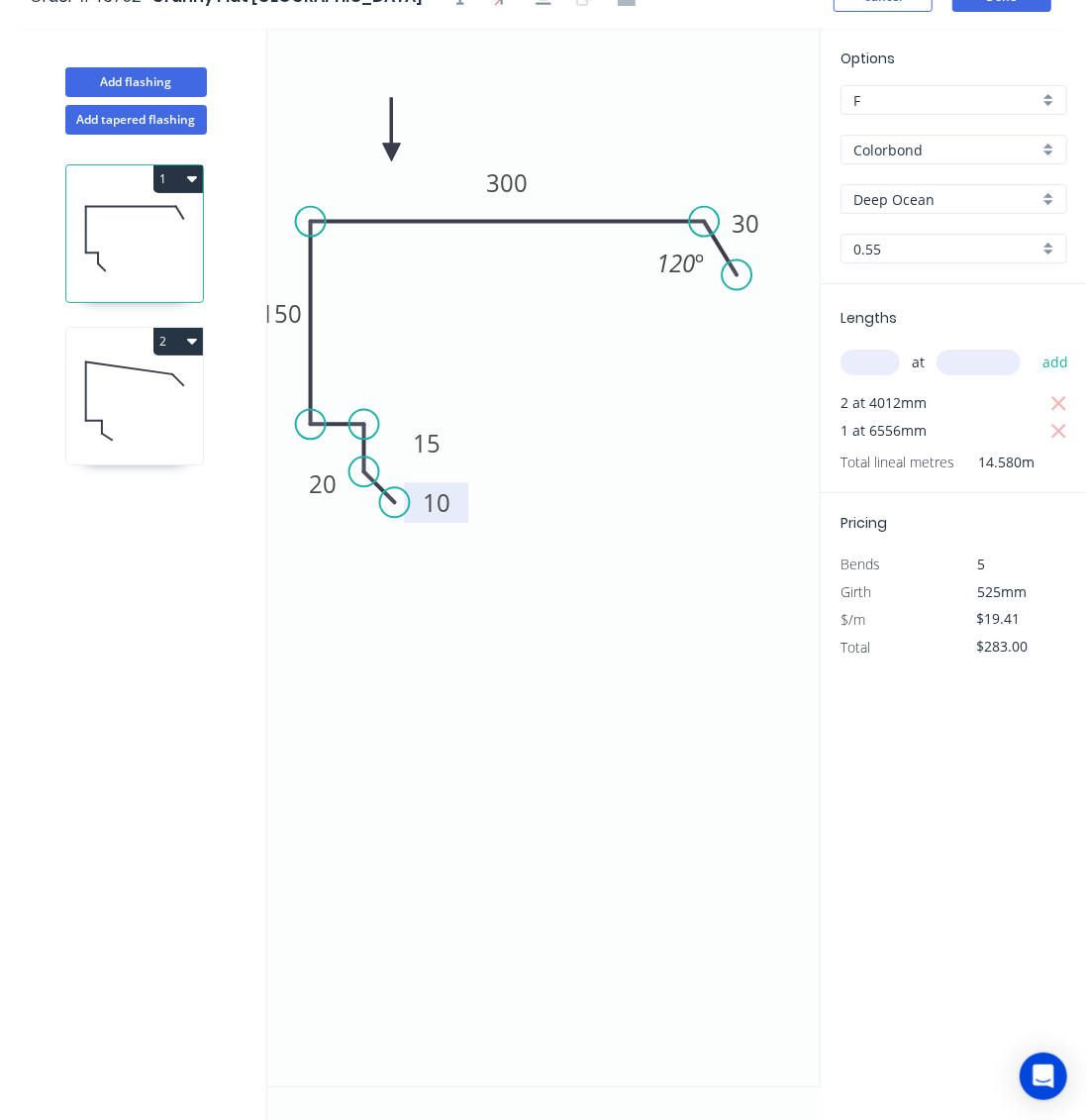 drag, startPoint x: 452, startPoint y: 497, endPoint x: 458, endPoint y: 516, distance: 19.924859 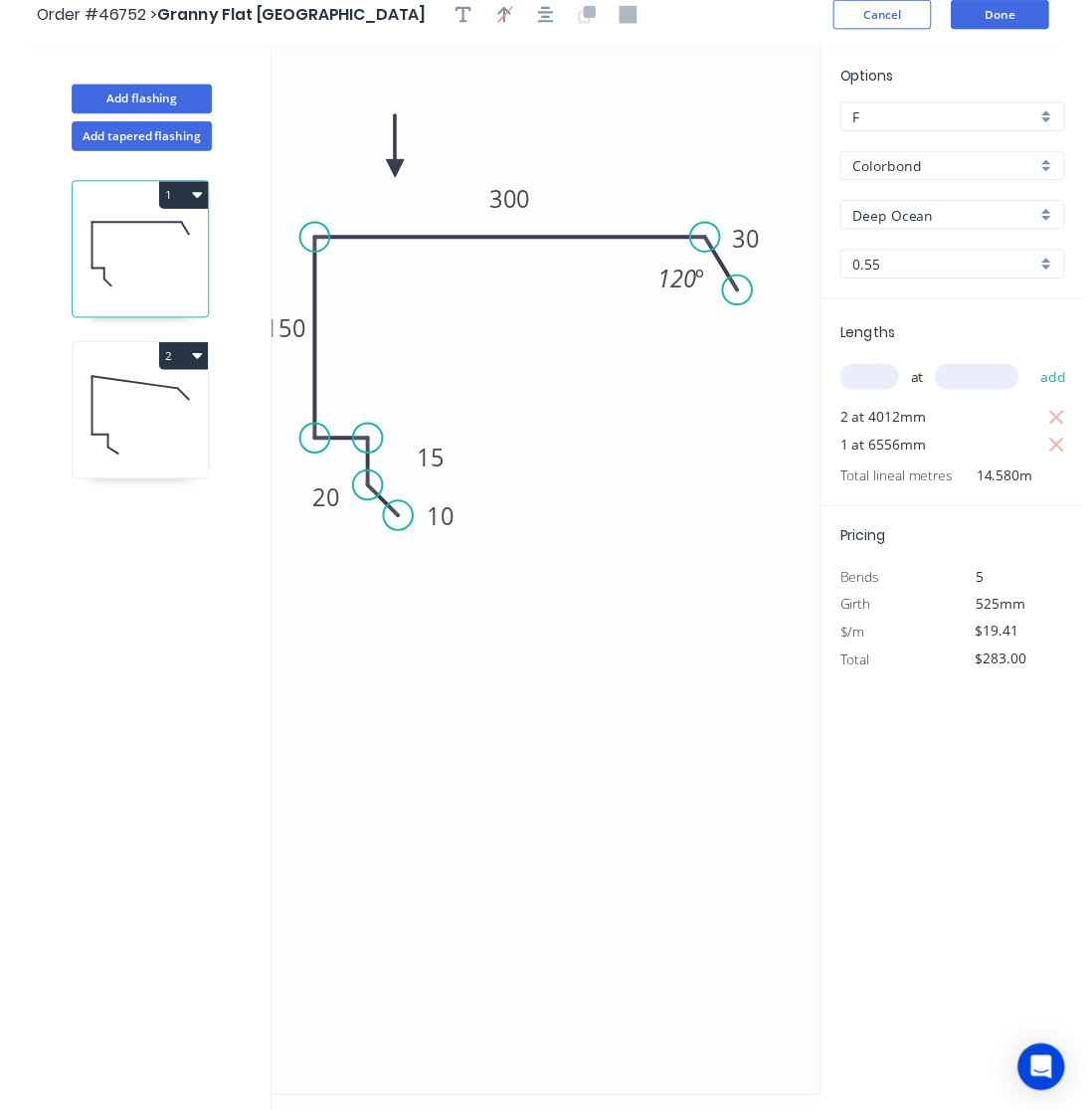 scroll, scrollTop: 0, scrollLeft: 0, axis: both 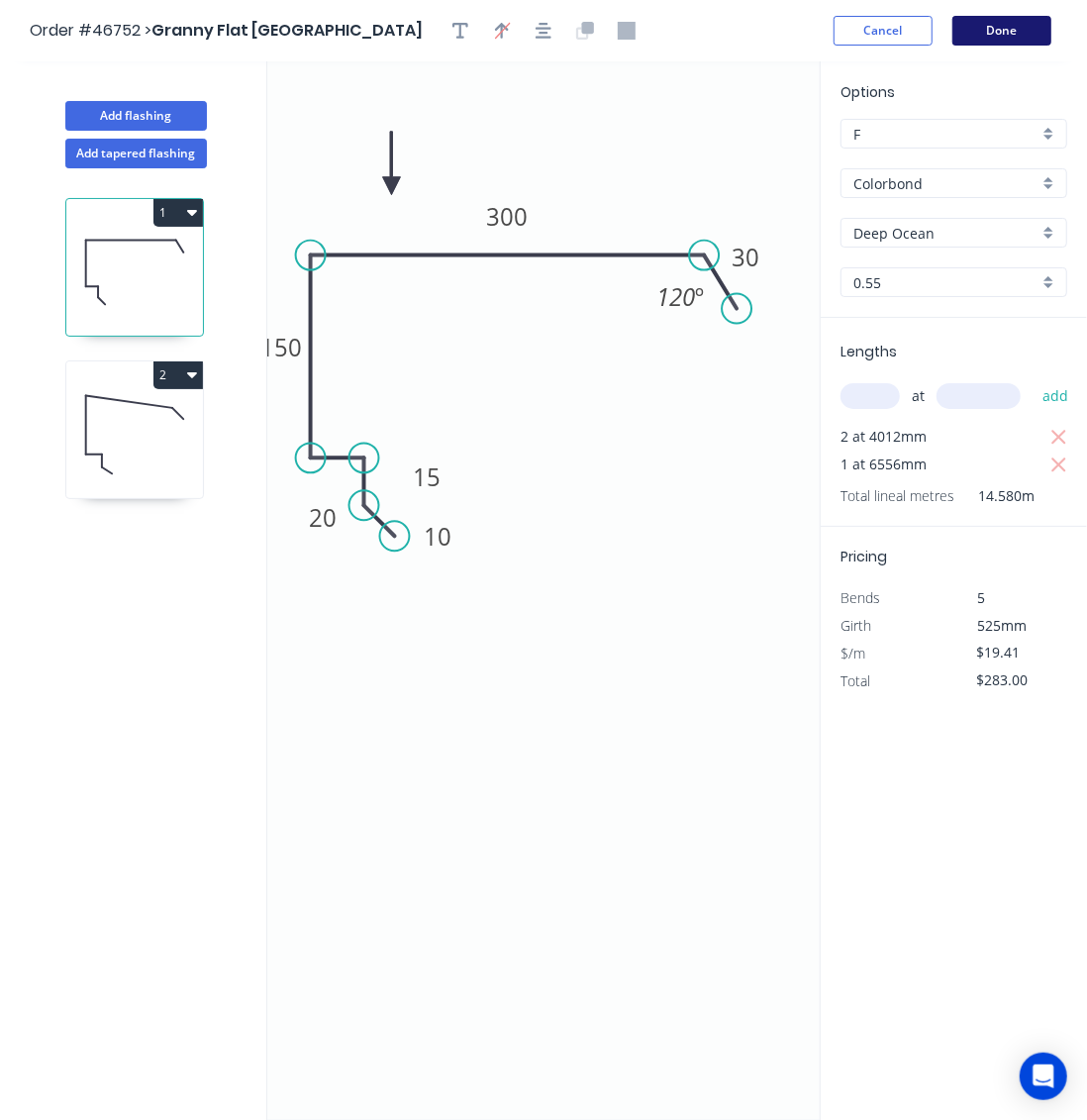 click on "Done" at bounding box center [1002, 31] 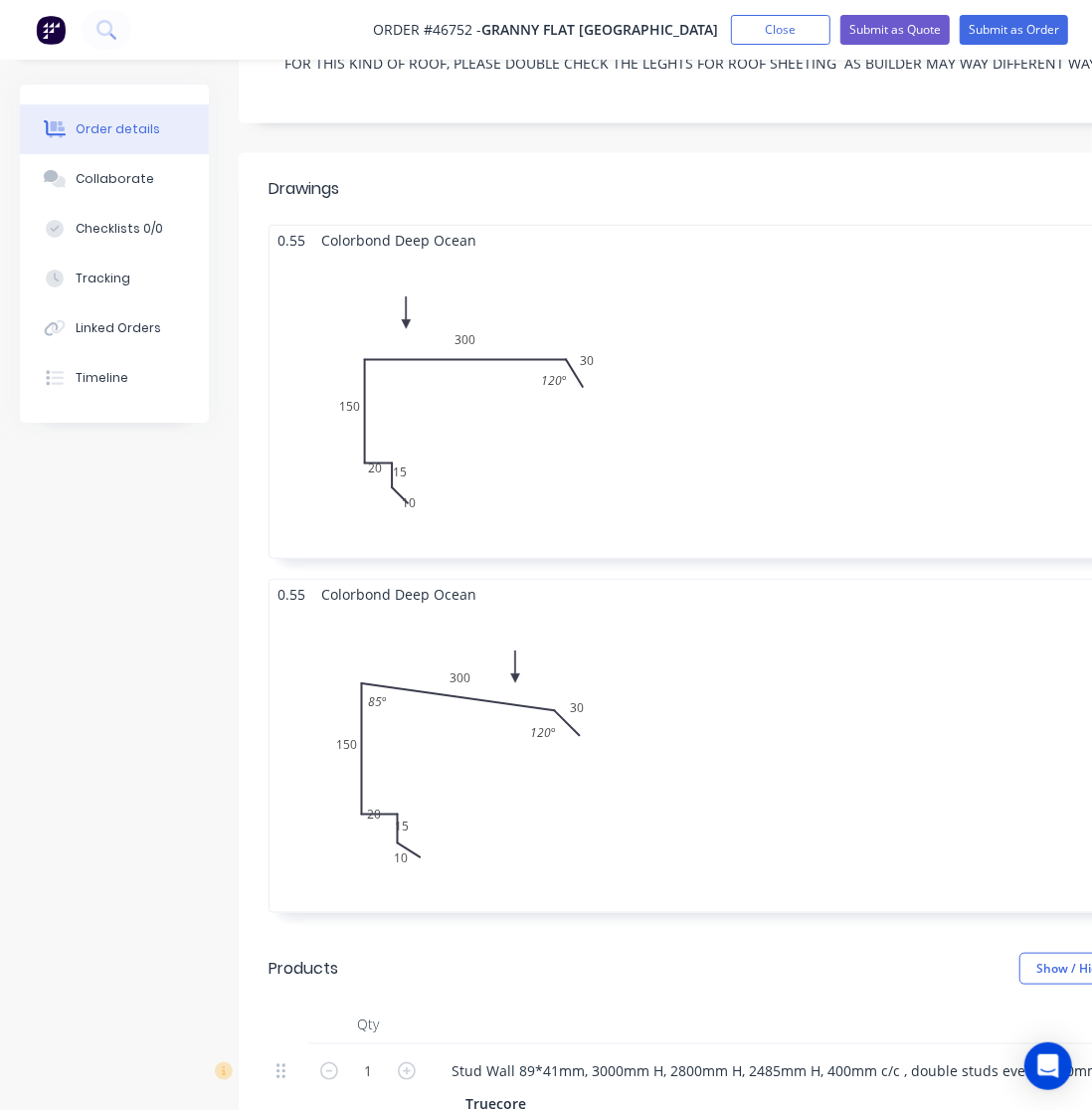 click on "2 at 5232mm Total lm $/M Total 10.464m $19.41 $203.11" at bounding box center (801, 760) 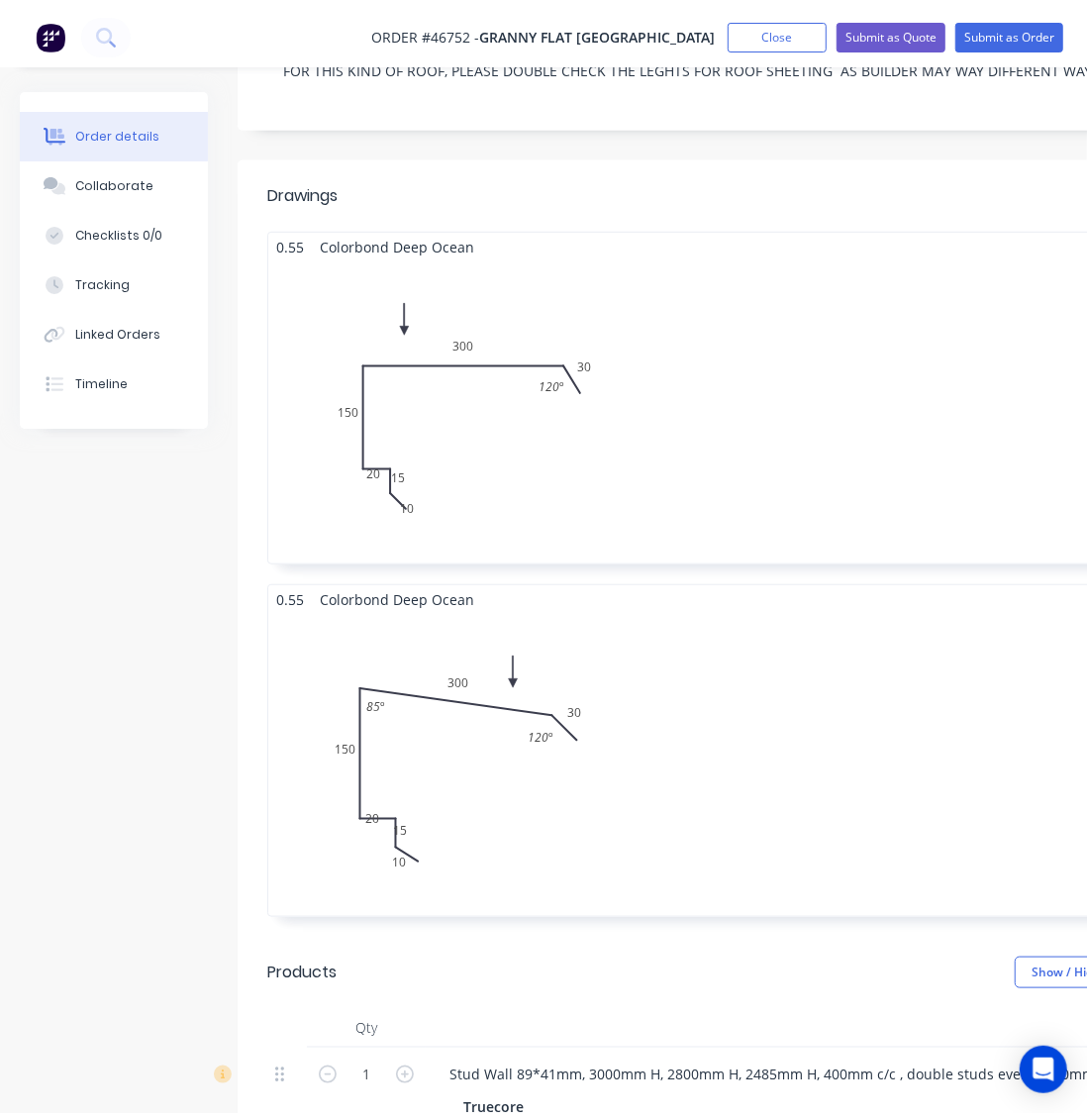 scroll, scrollTop: 34, scrollLeft: 0, axis: vertical 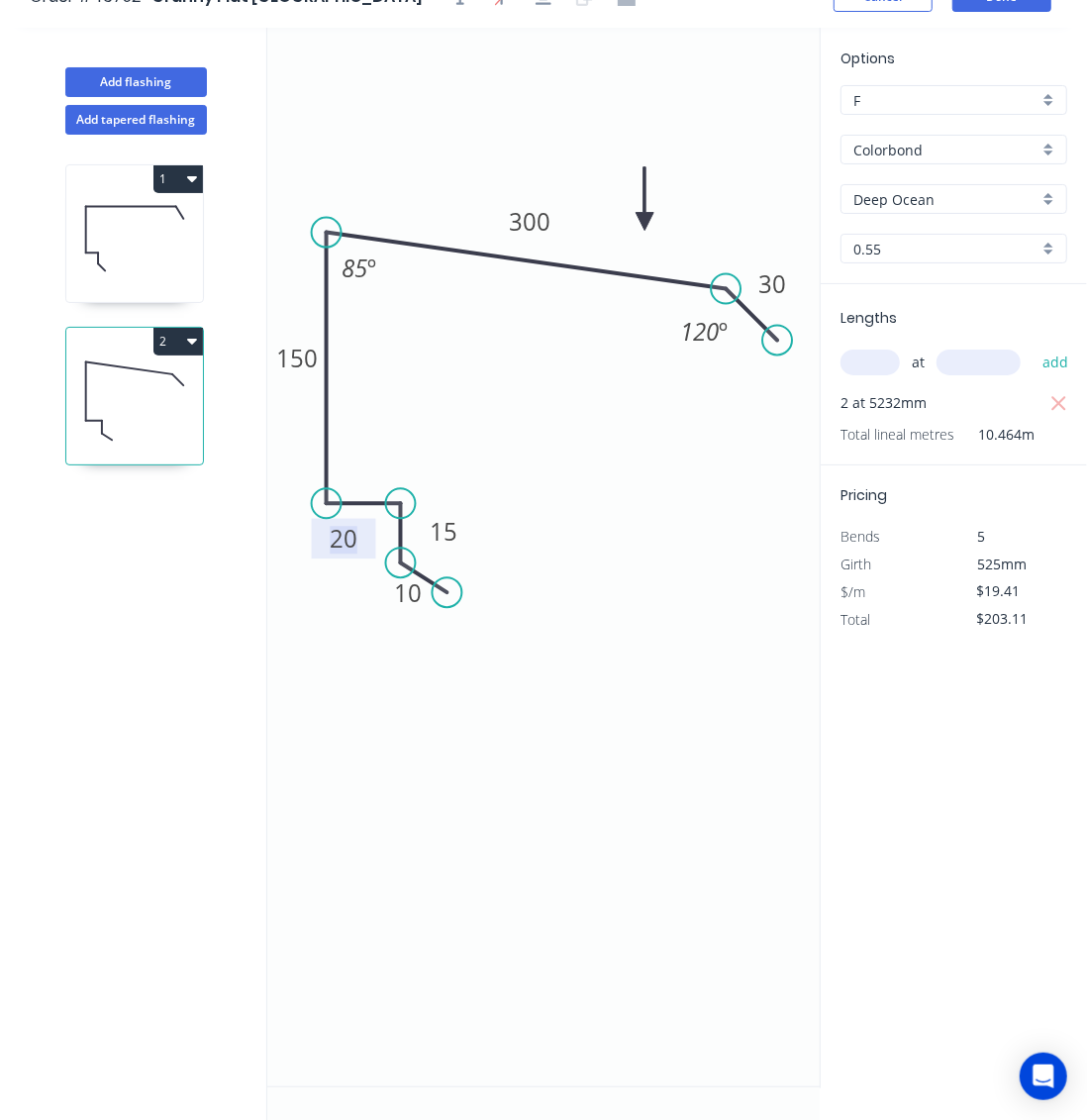 drag, startPoint x: 340, startPoint y: 554, endPoint x: 327, endPoint y: 573, distance: 23.021729 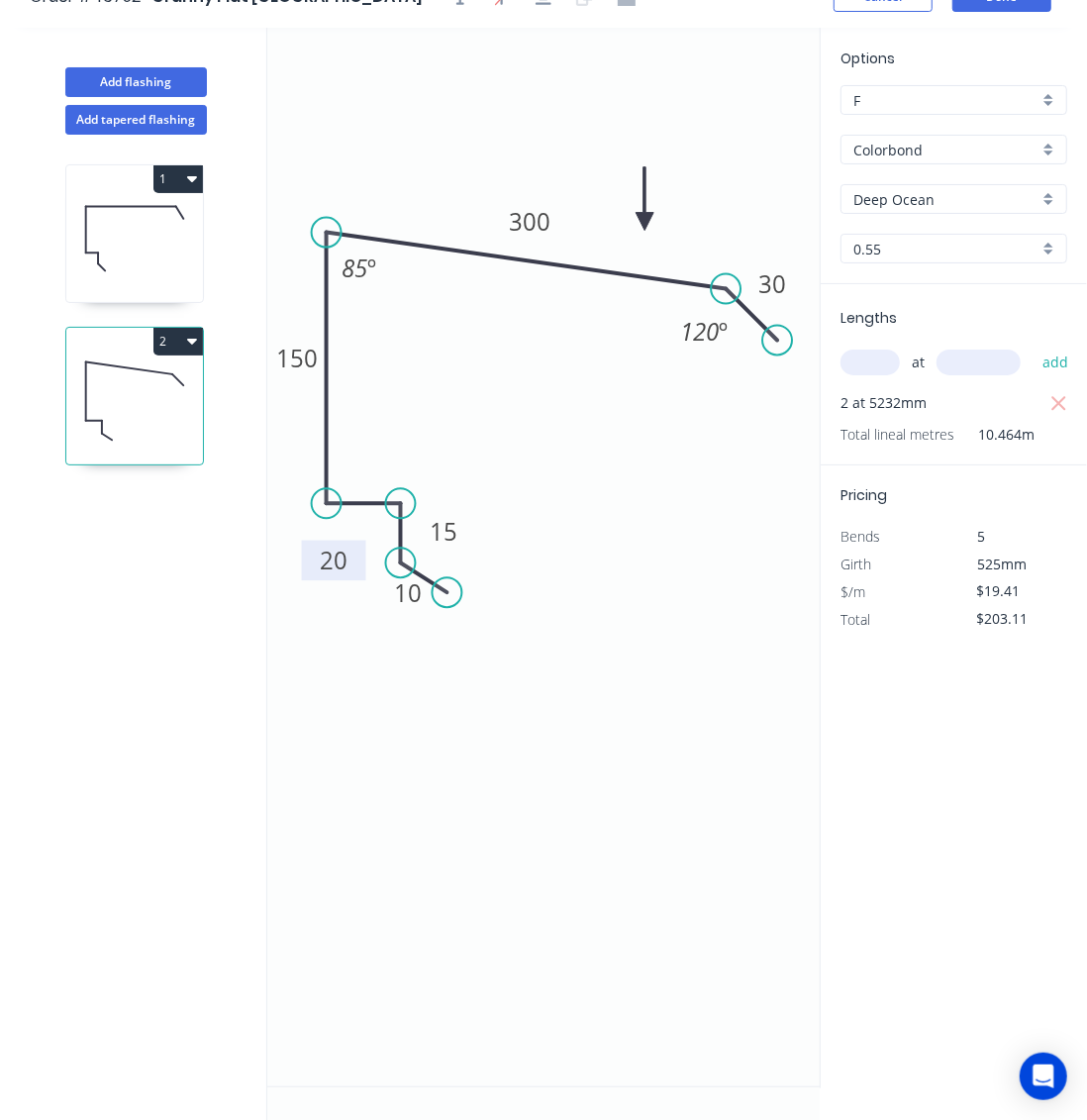 drag, startPoint x: 335, startPoint y: 555, endPoint x: 323, endPoint y: 580, distance: 27.730849 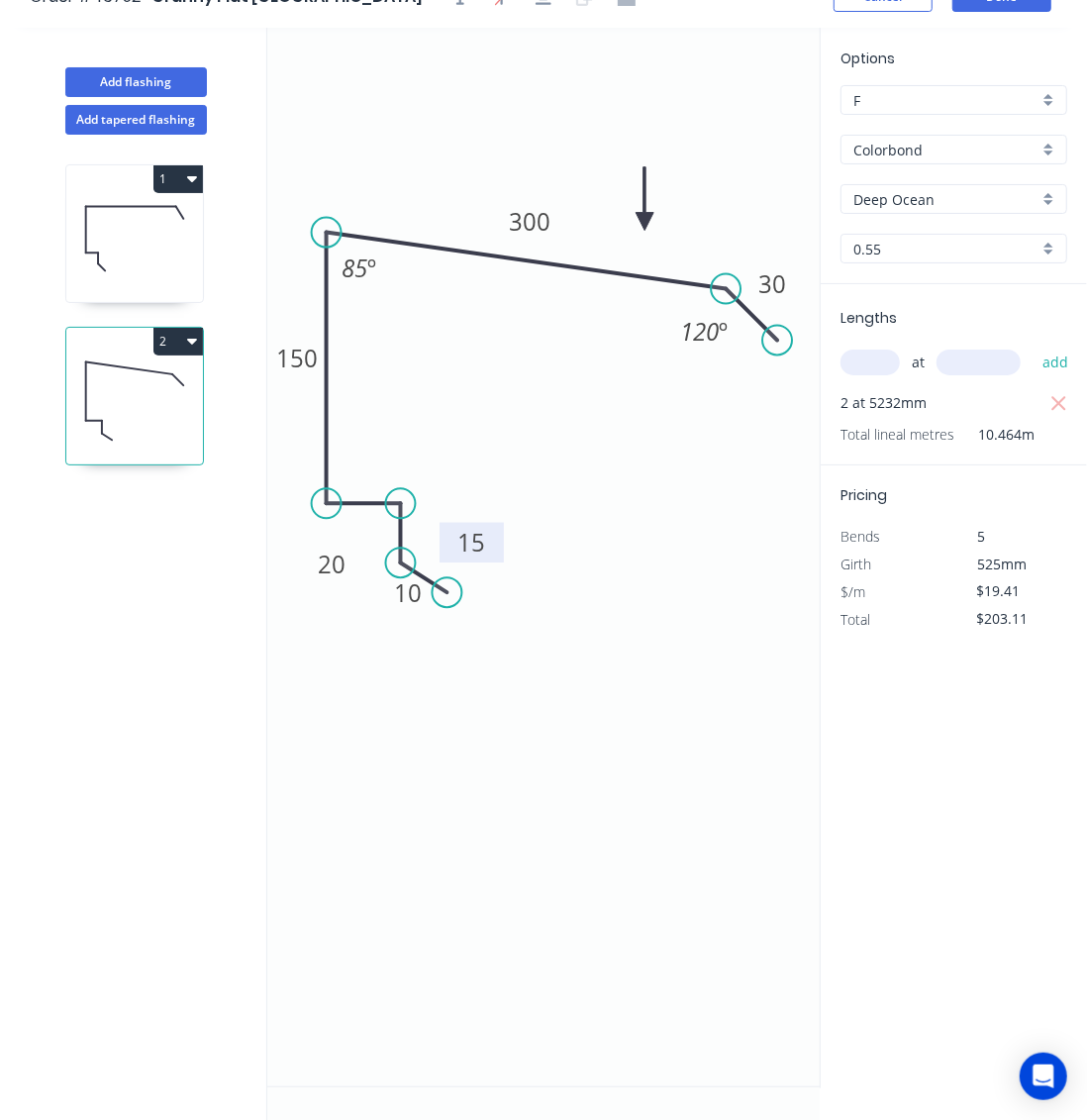 drag, startPoint x: 464, startPoint y: 548, endPoint x: 492, endPoint y: 559, distance: 30.083218 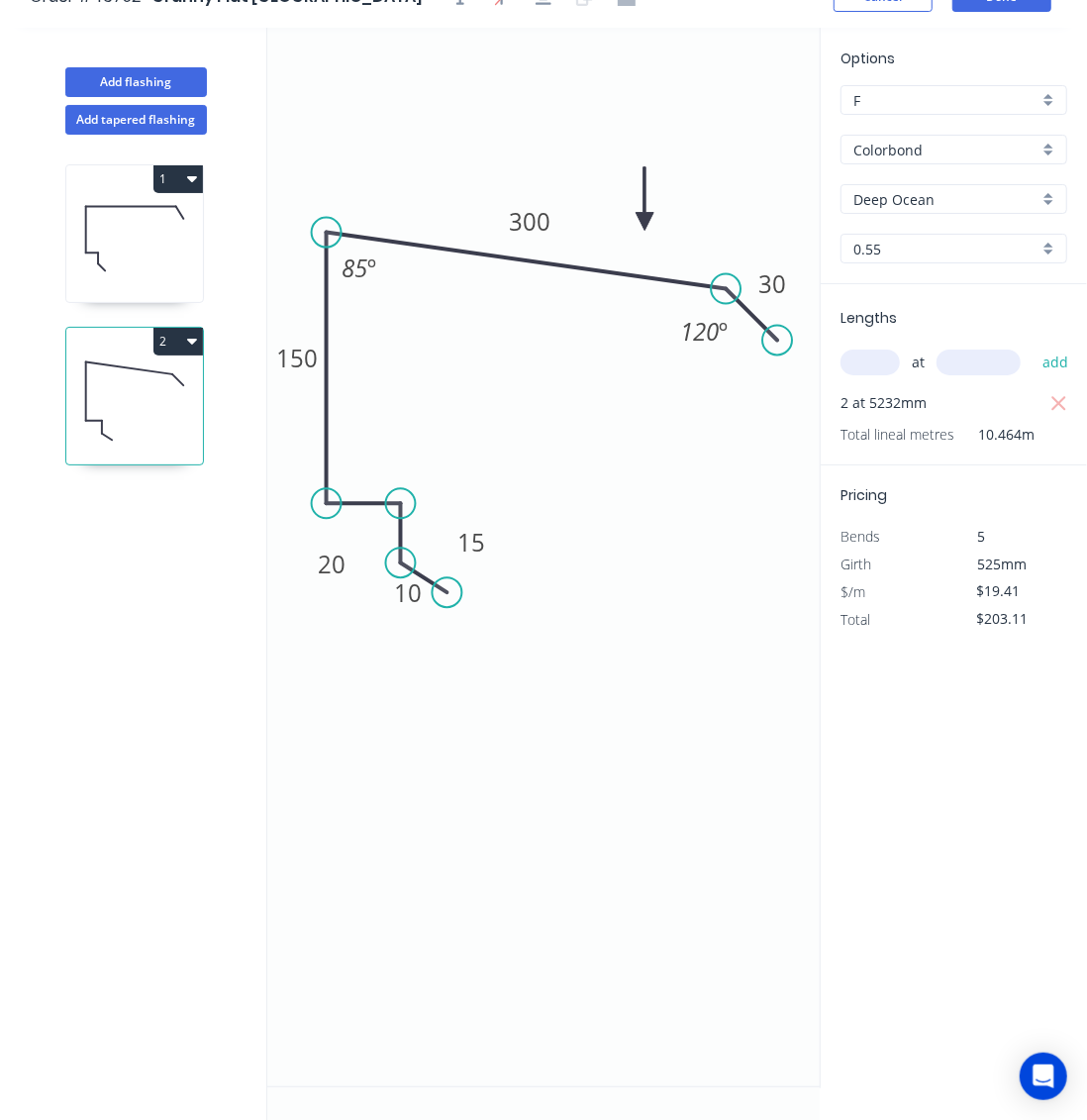 click on "0 10 15 20 150 300 30 120 º 85 º" 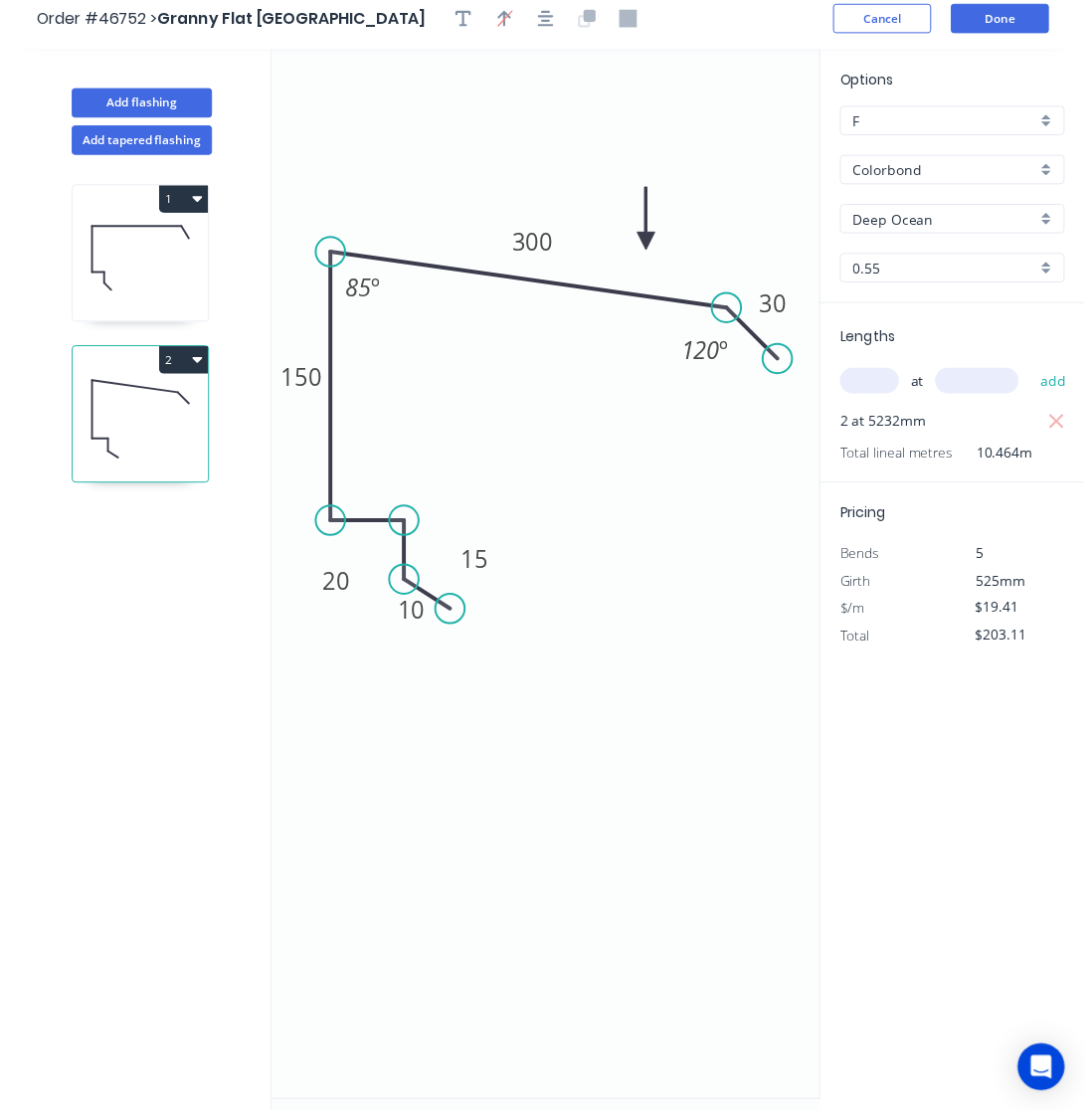 scroll, scrollTop: 0, scrollLeft: 0, axis: both 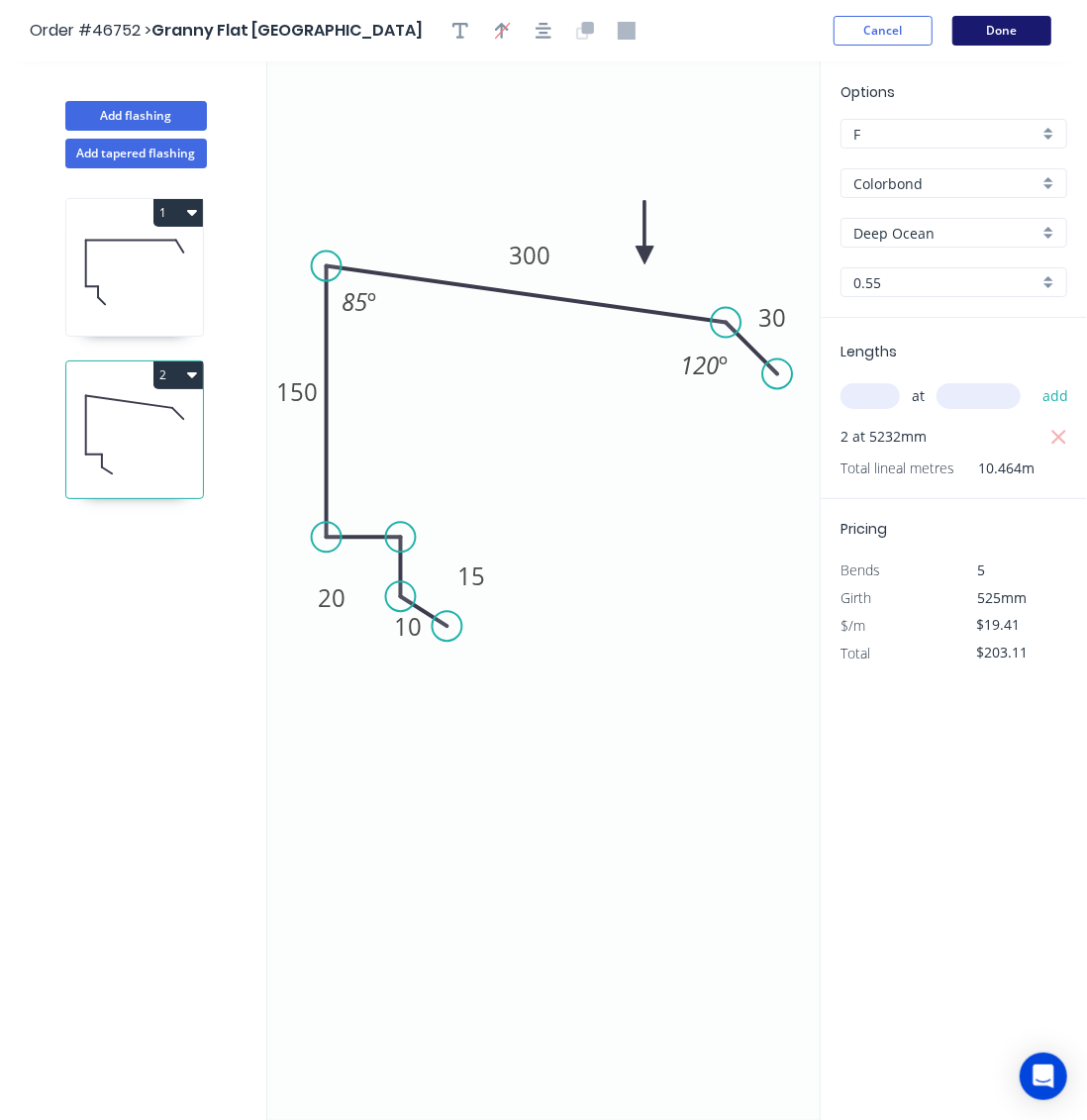 click on "Done" at bounding box center (1002, 31) 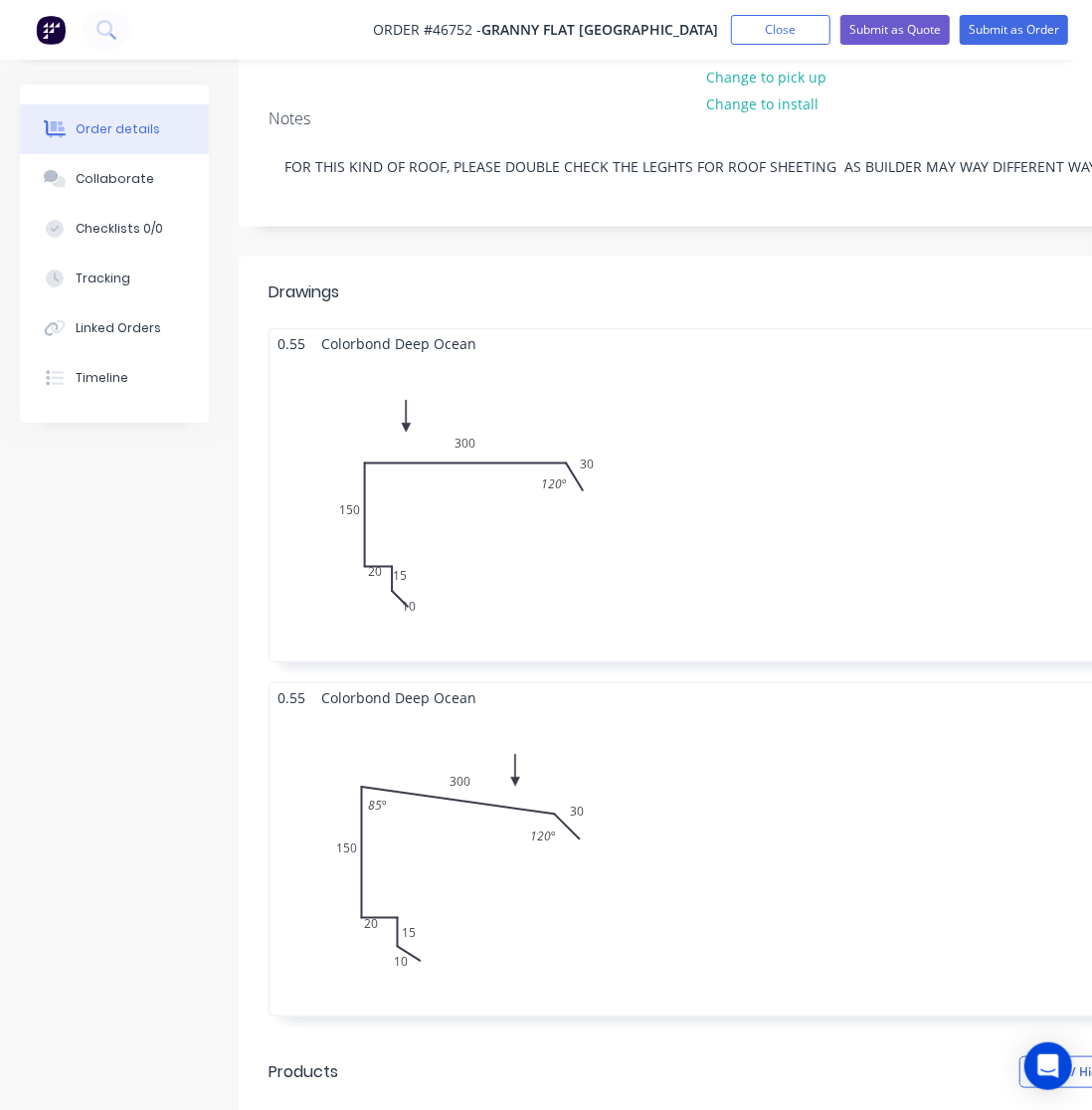 scroll, scrollTop: 398, scrollLeft: 0, axis: vertical 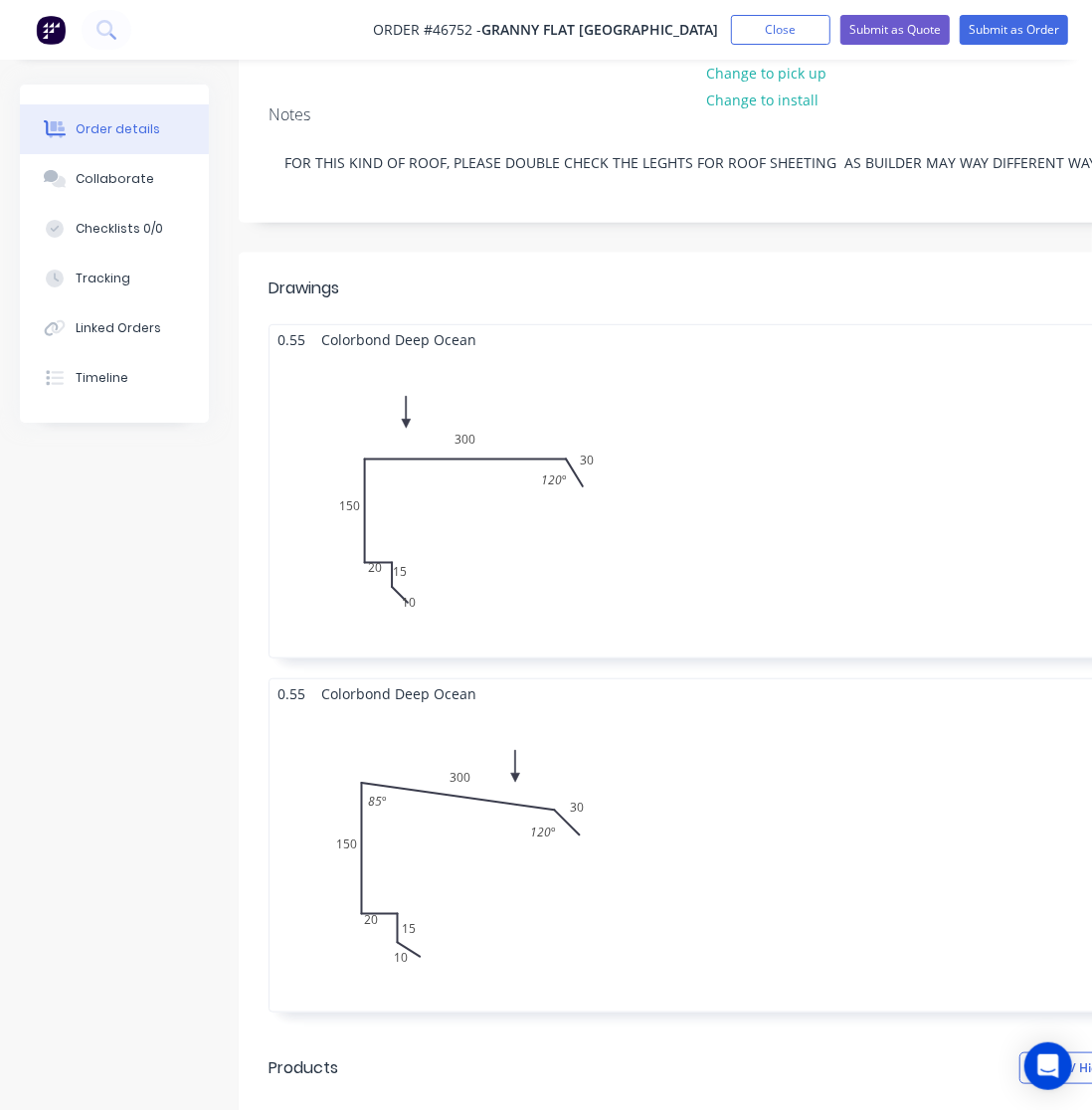 click on "2 at 4012mm 1 at 6556mm Total lm $/M Total 14.58m $19.41 $283.00" at bounding box center (801, 505) 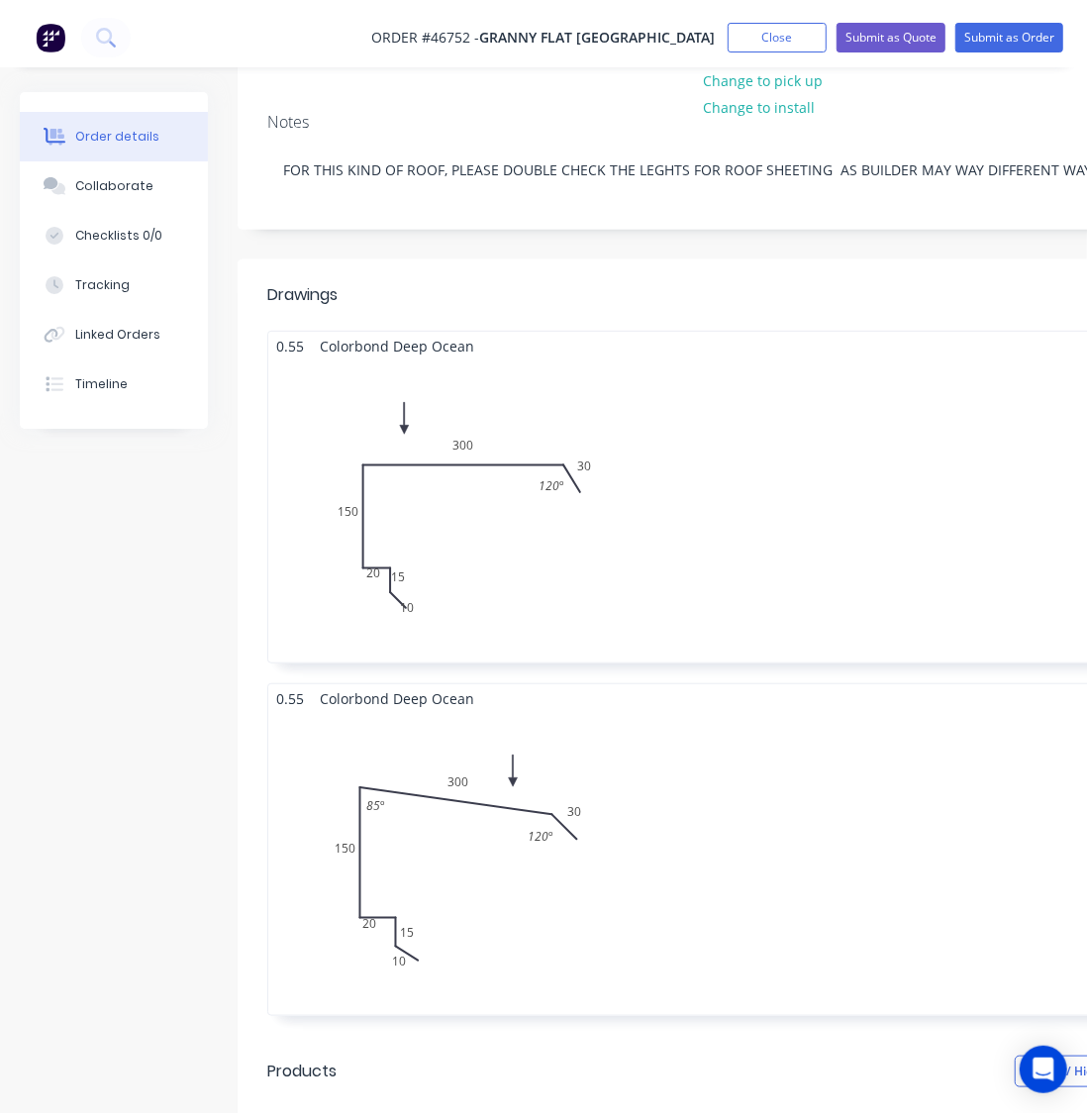 scroll, scrollTop: 34, scrollLeft: 0, axis: vertical 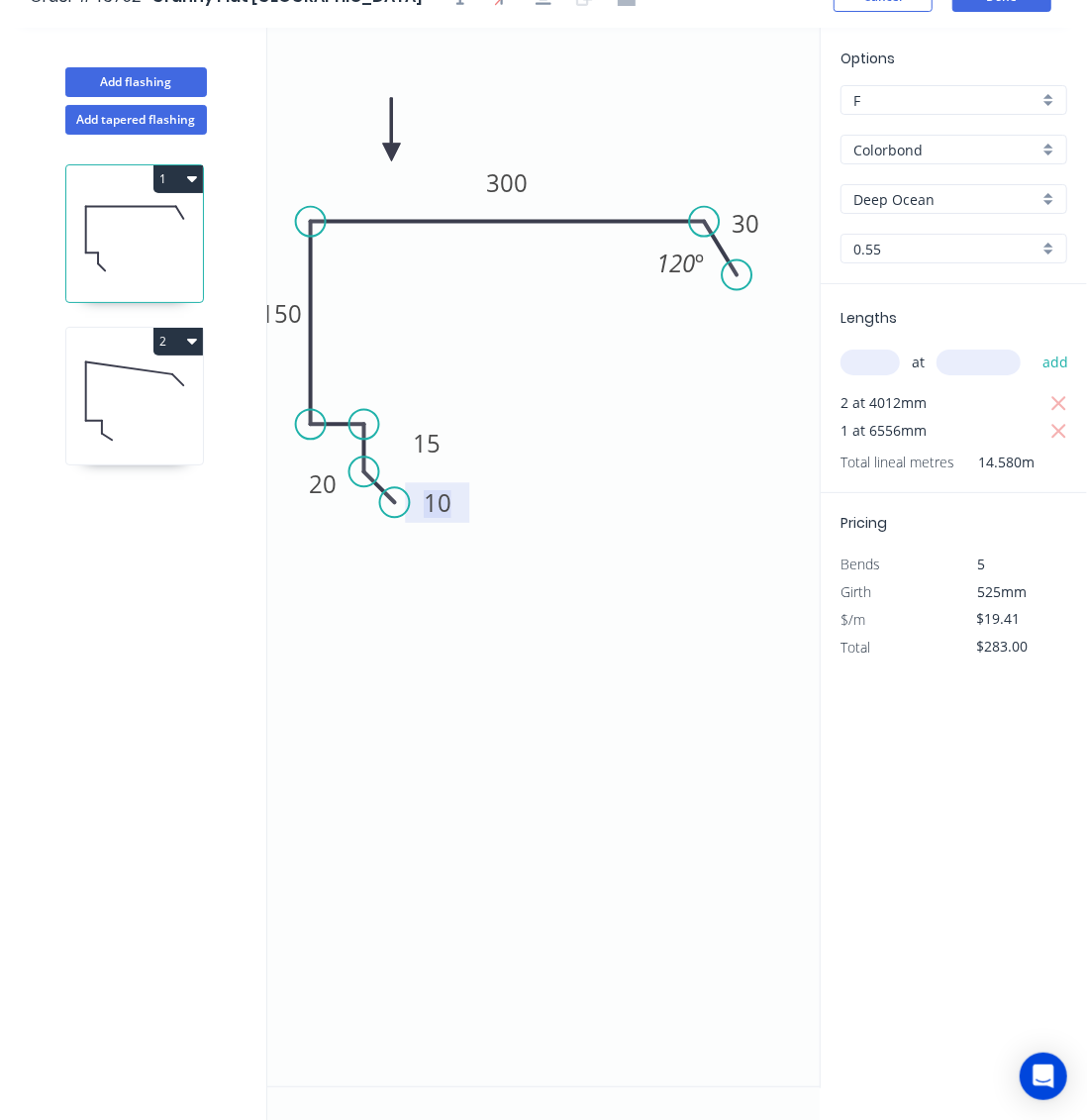 click on "10" 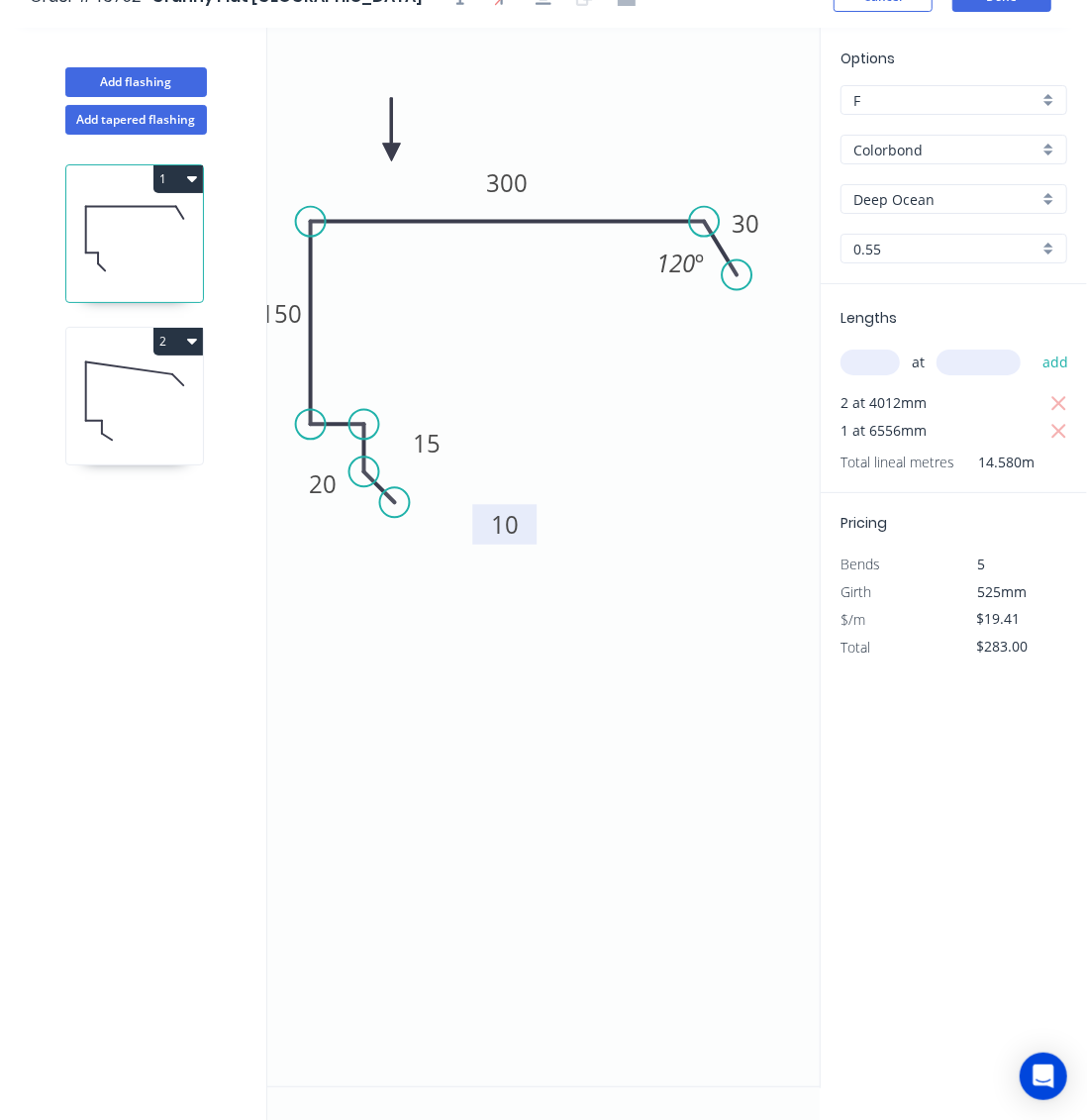 drag, startPoint x: 445, startPoint y: 521, endPoint x: 513, endPoint y: 543, distance: 71.470274 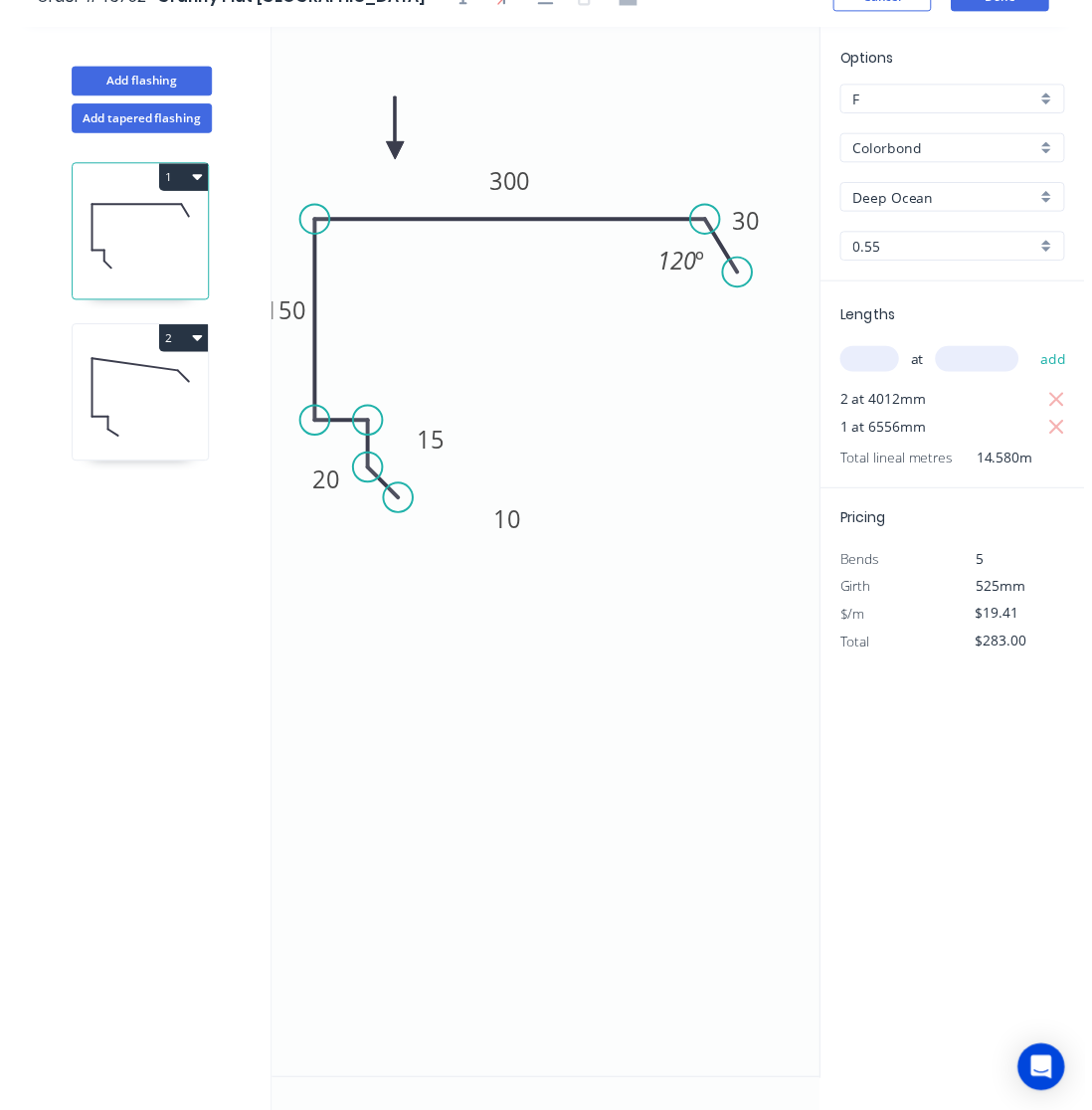 scroll, scrollTop: 0, scrollLeft: 0, axis: both 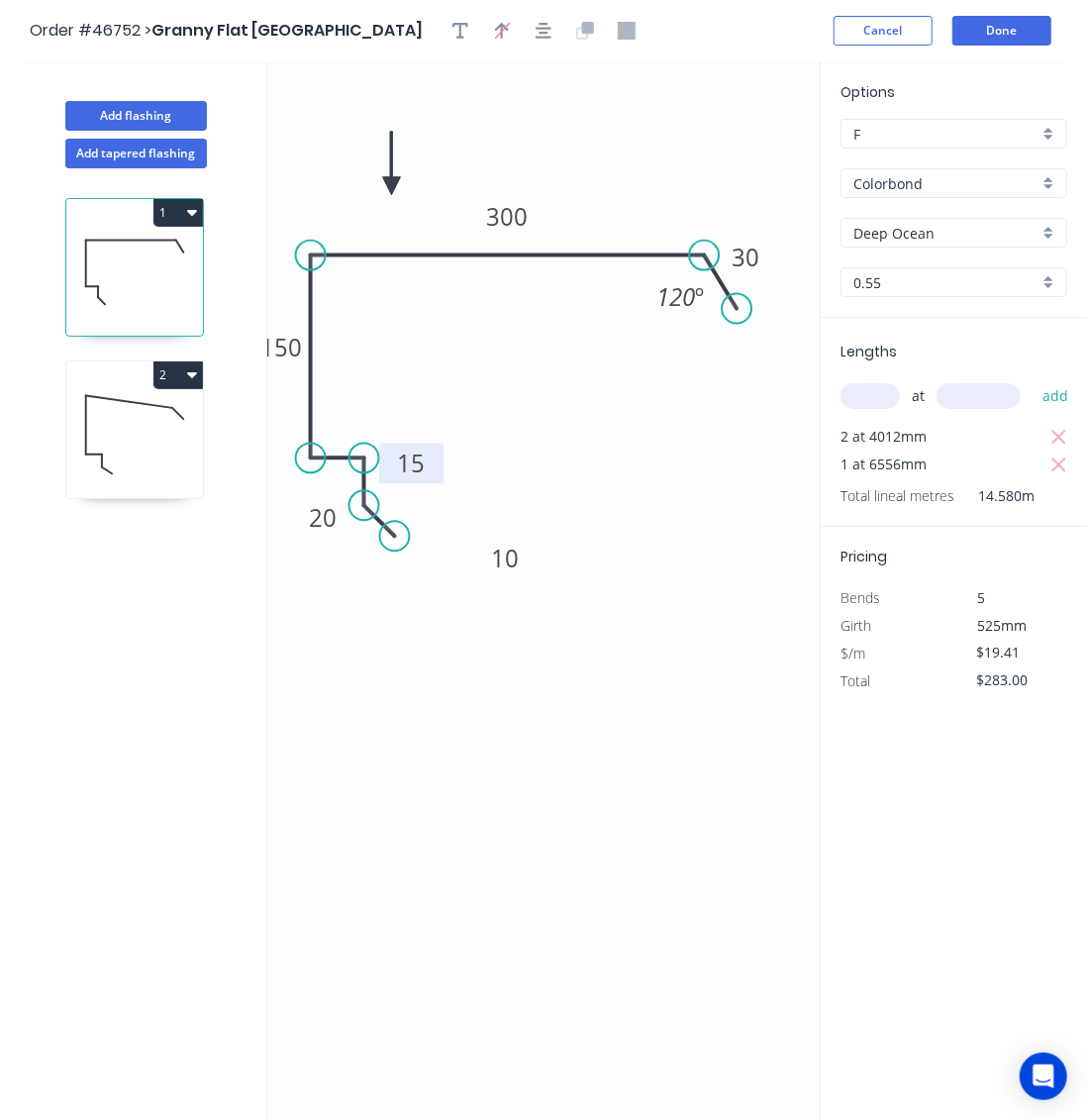 drag, startPoint x: 447, startPoint y: 494, endPoint x: 432, endPoint y: 480, distance: 20.518285 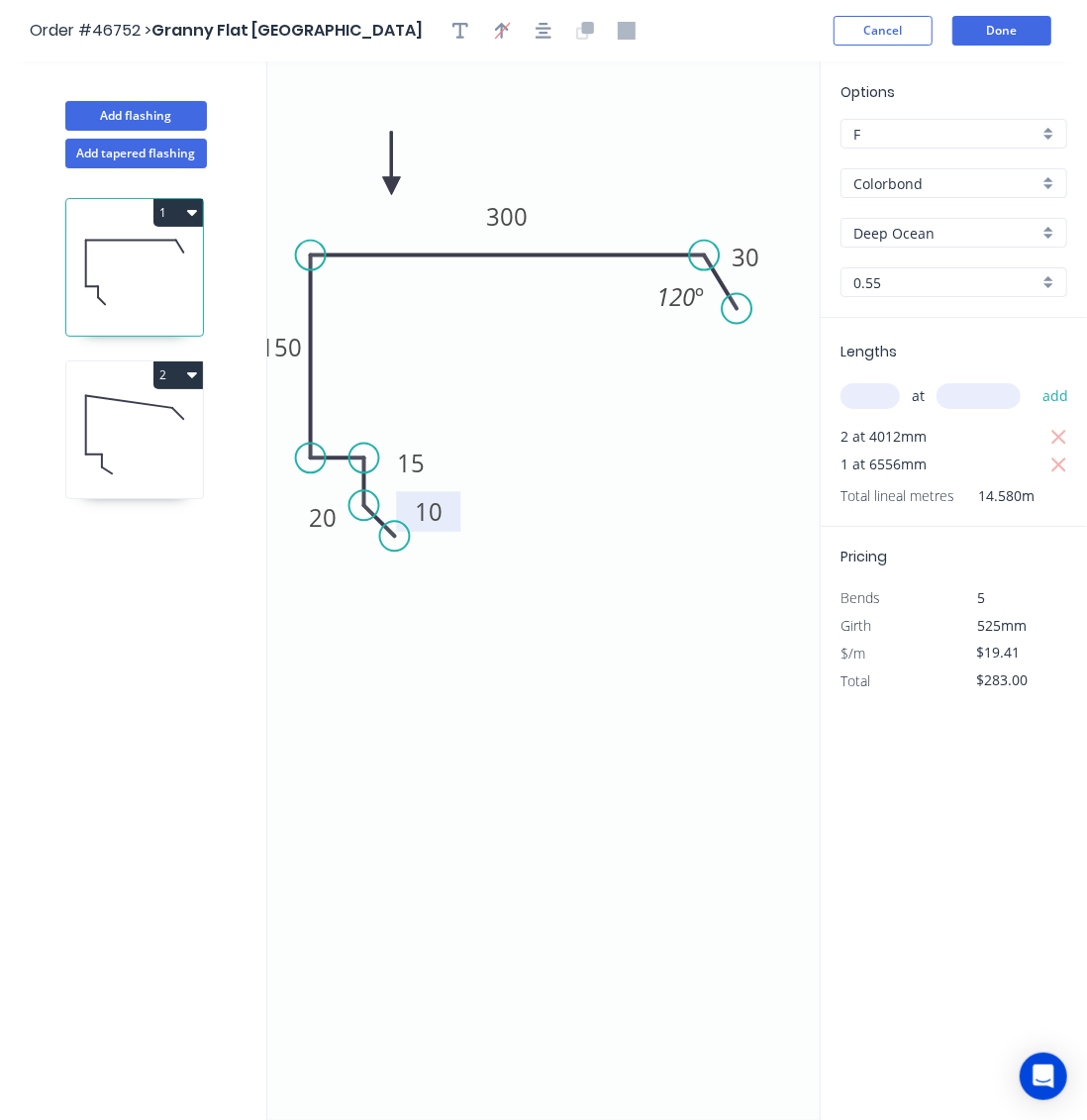 drag, startPoint x: 510, startPoint y: 574, endPoint x: 434, endPoint y: 528, distance: 88.83693 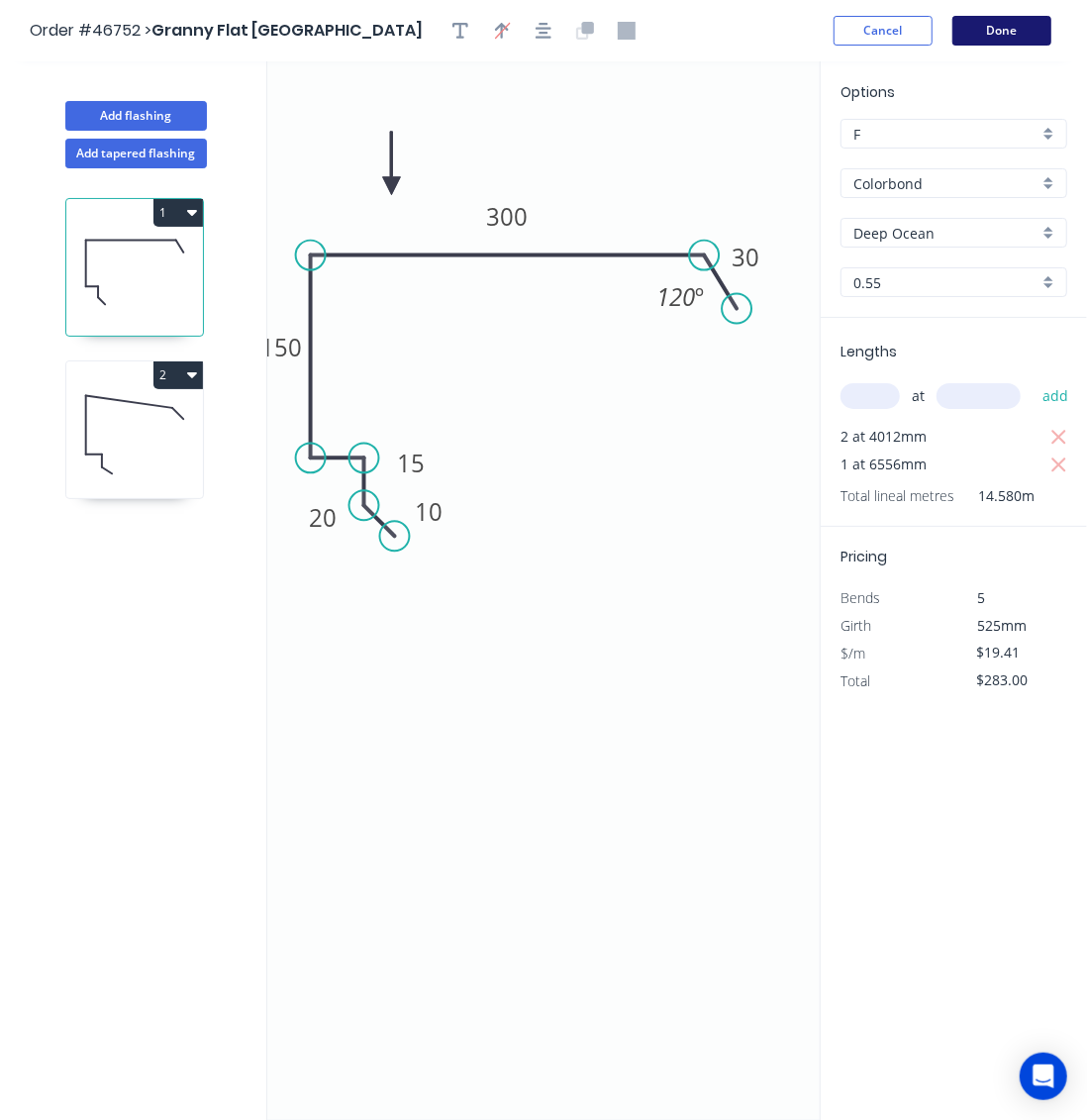 click on "Done" at bounding box center (1002, 31) 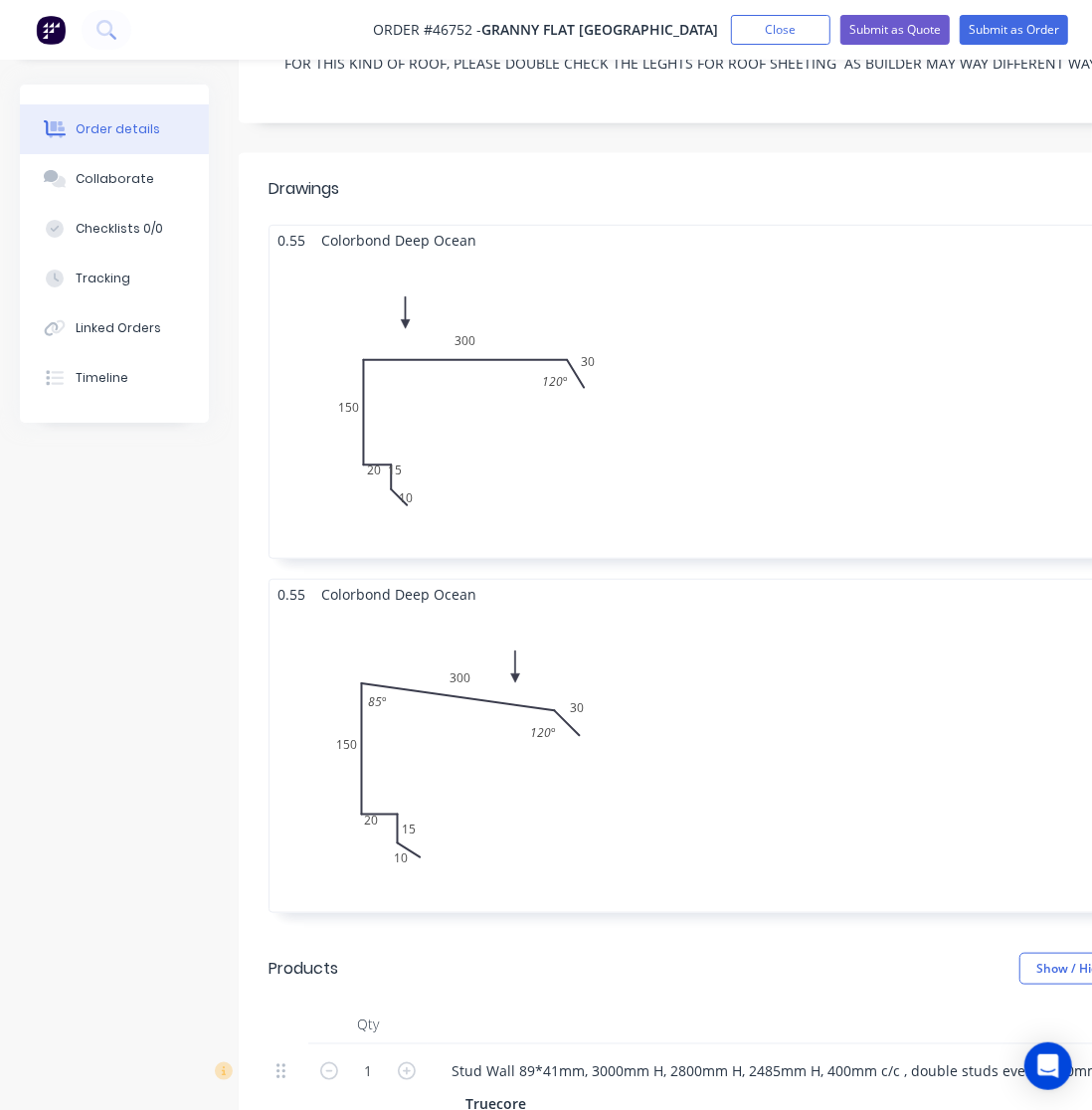 click on "2 at 4012mm 1 at 6556mm Total lm $/M Total 14.58m $19.41 $283.00" at bounding box center [801, 406] 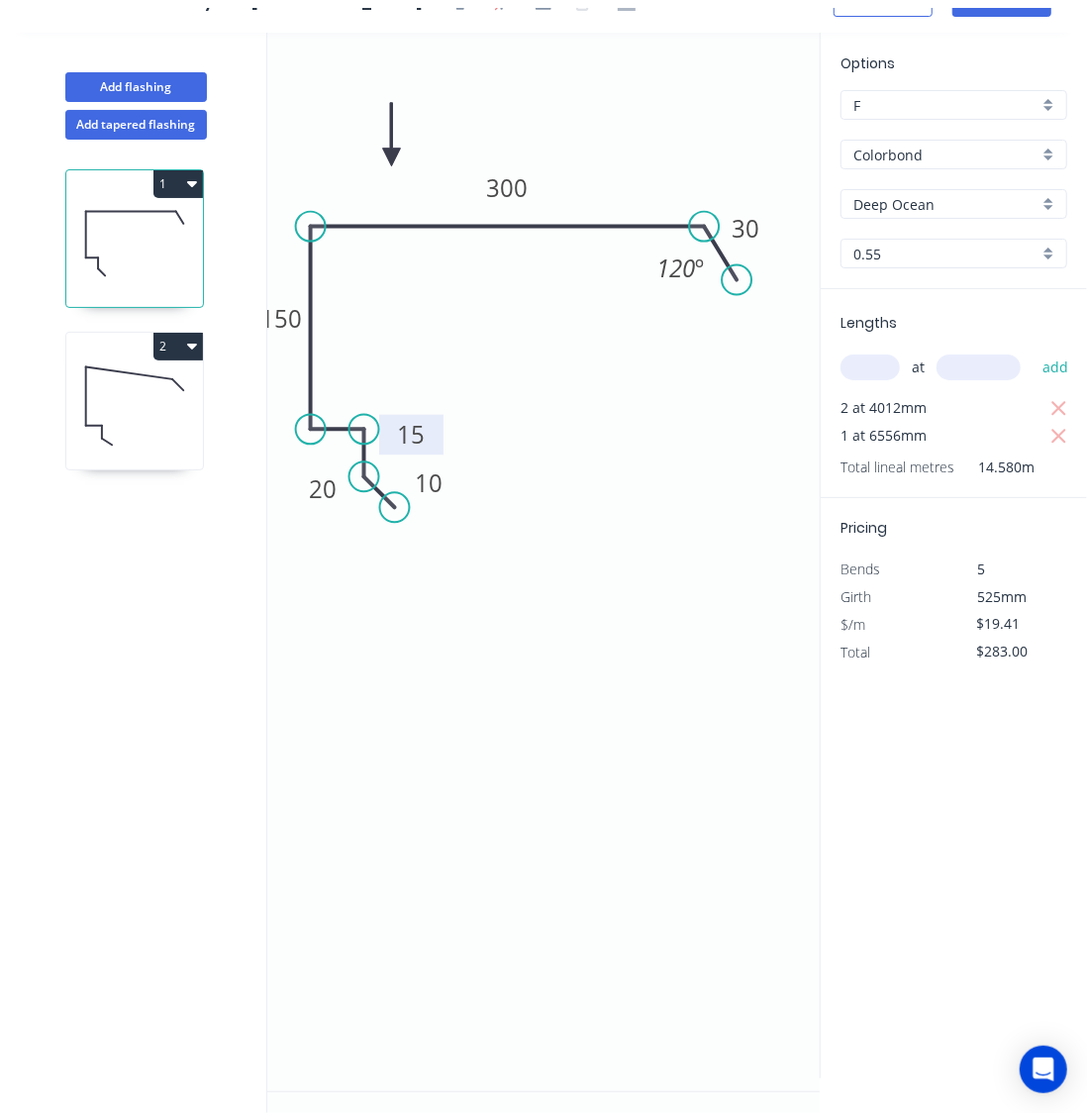 scroll, scrollTop: 34, scrollLeft: 0, axis: vertical 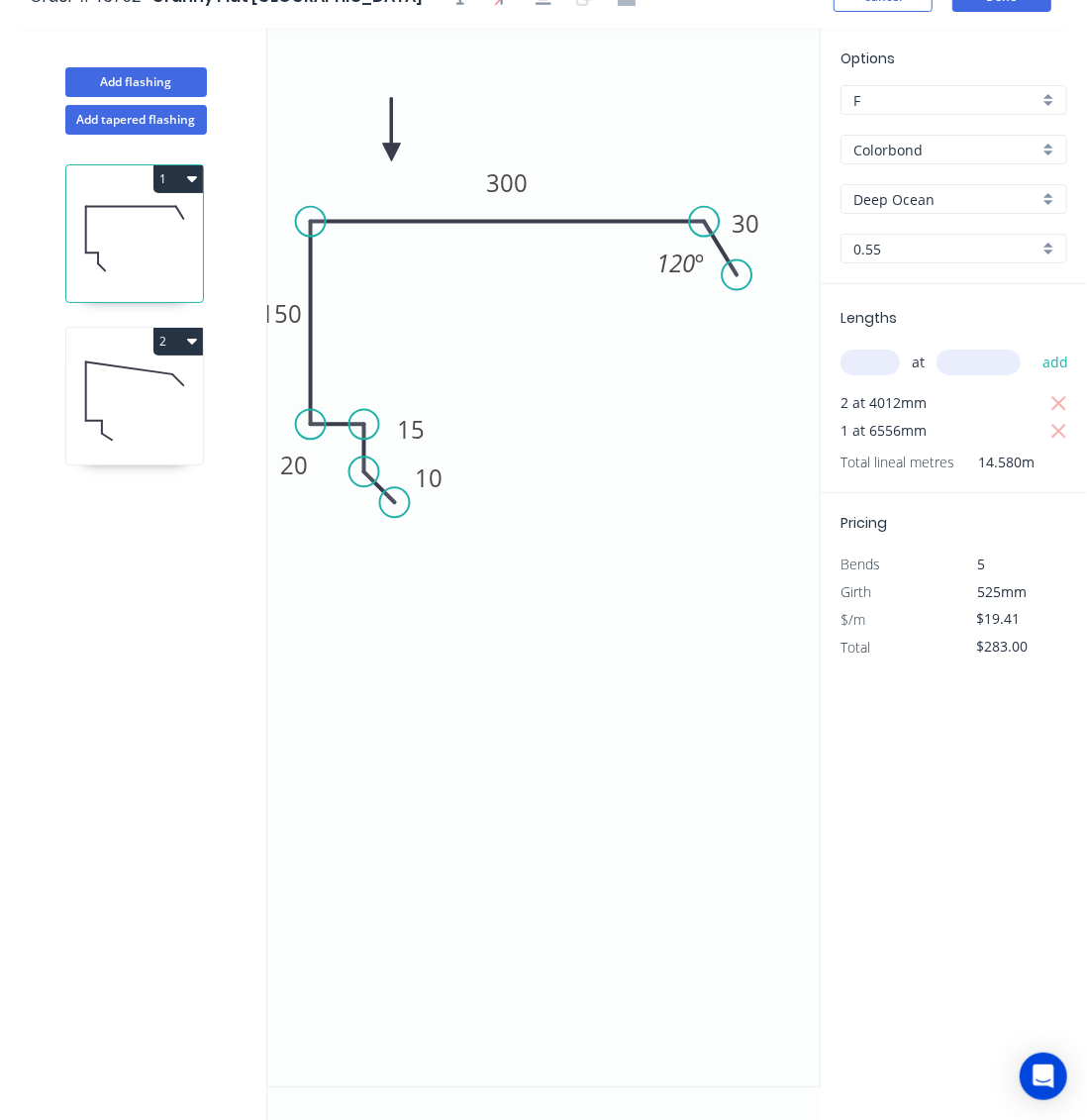 drag, startPoint x: 326, startPoint y: 501, endPoint x: 365, endPoint y: 453, distance: 61.84658 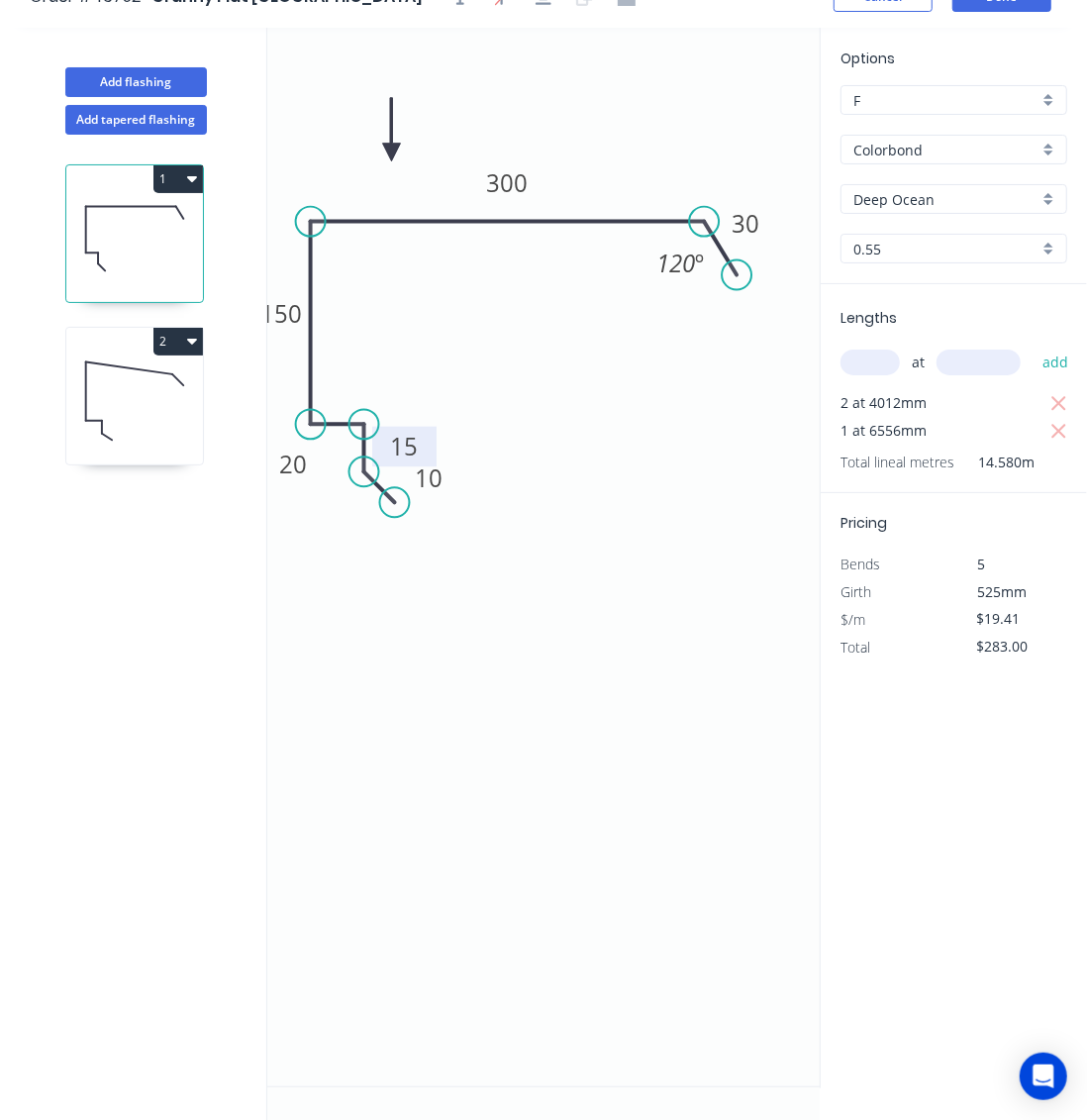 drag, startPoint x: 432, startPoint y: 443, endPoint x: 425, endPoint y: 459, distance: 17.464249 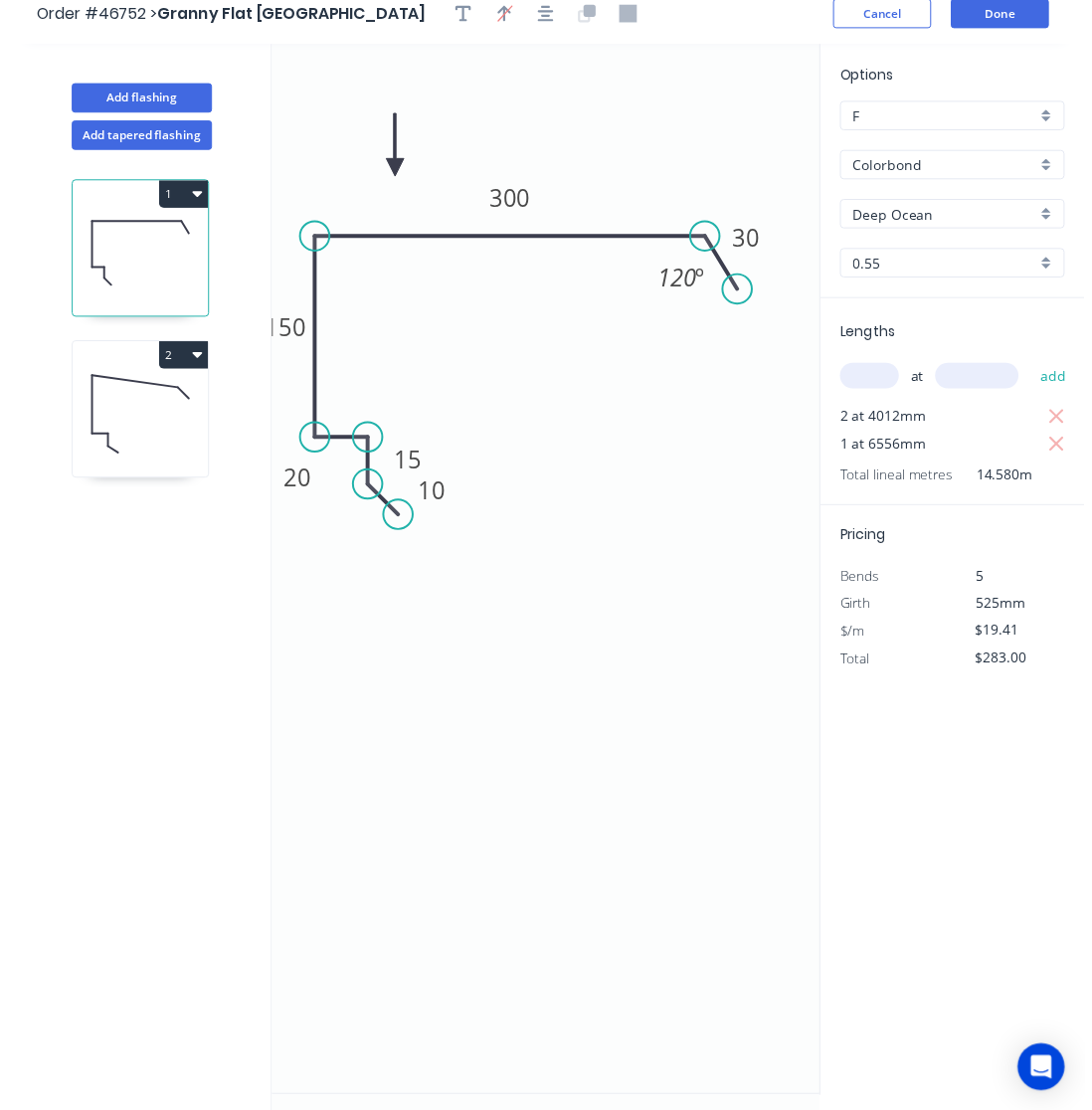 scroll, scrollTop: 0, scrollLeft: 0, axis: both 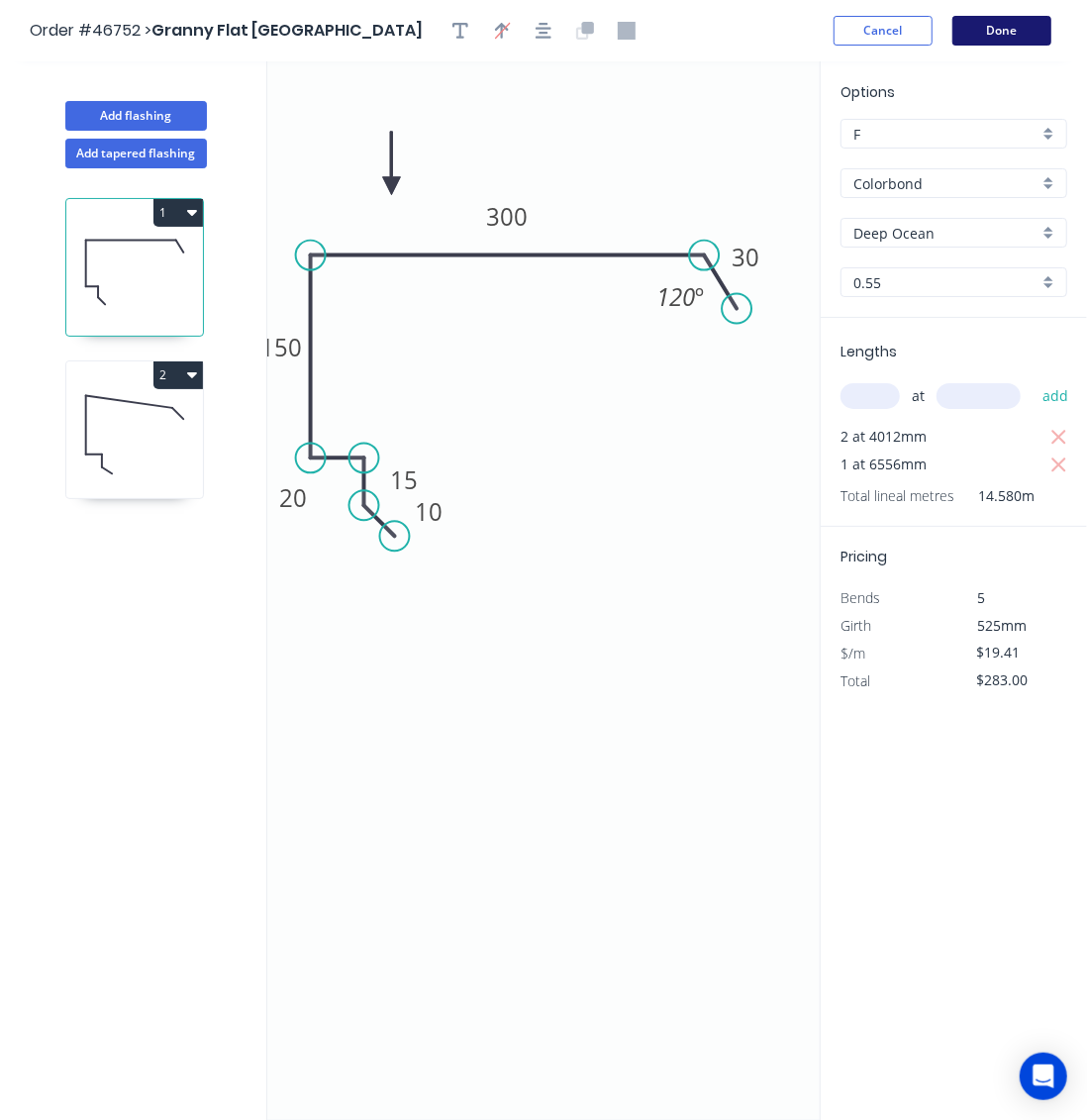 click on "Done" at bounding box center [1002, 31] 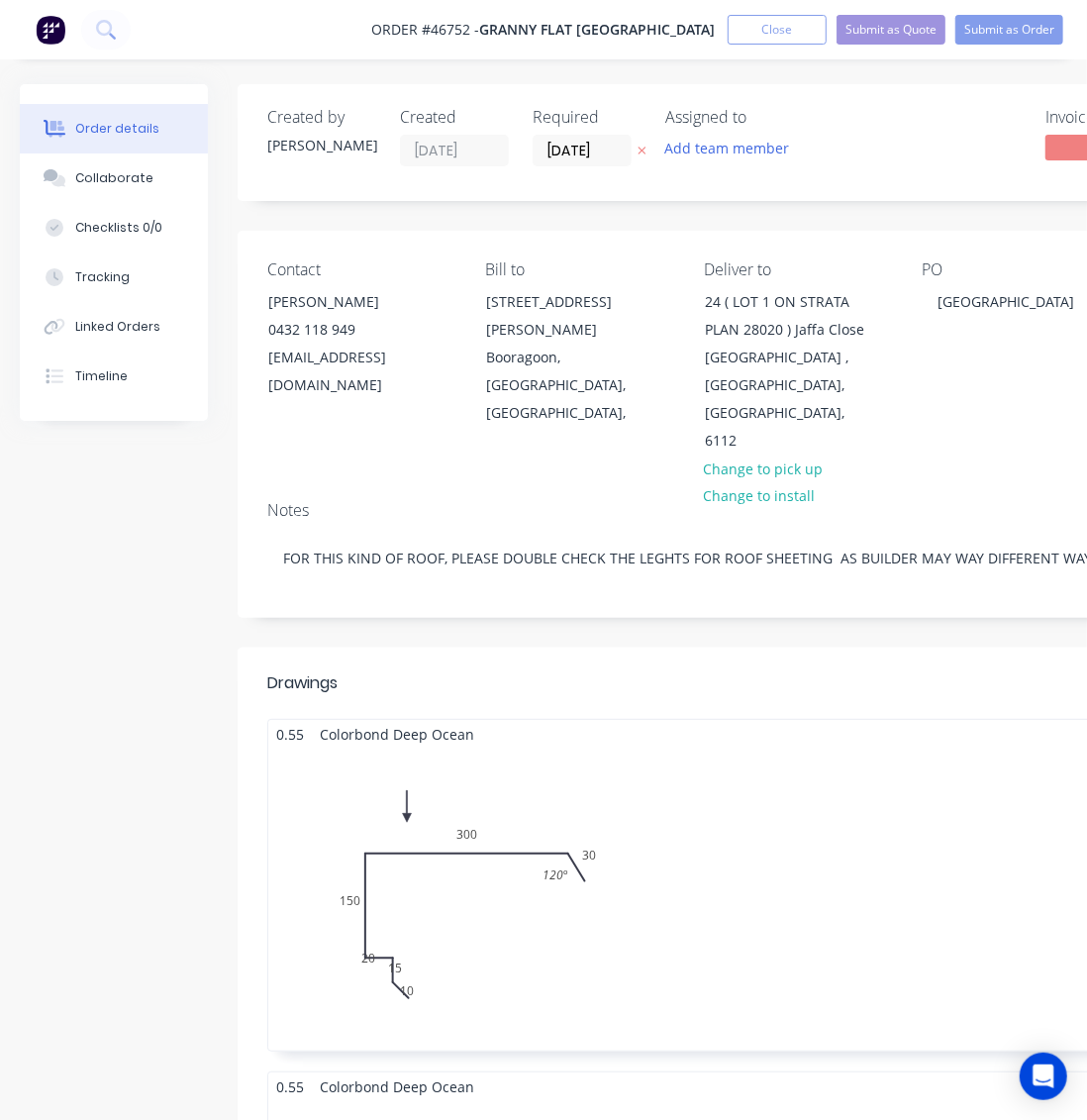 type on "$3,105.00" 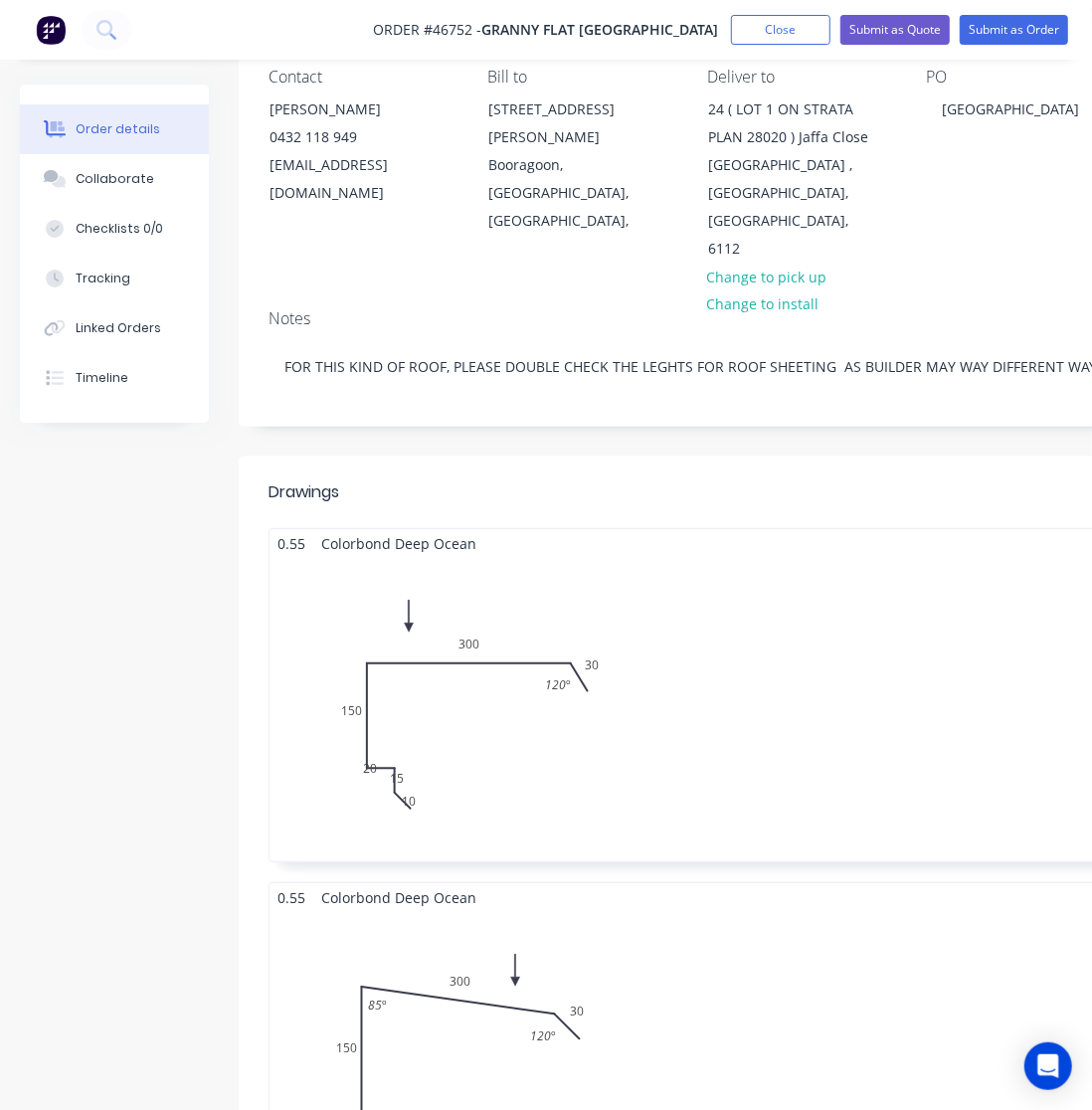 scroll, scrollTop: 497, scrollLeft: 0, axis: vertical 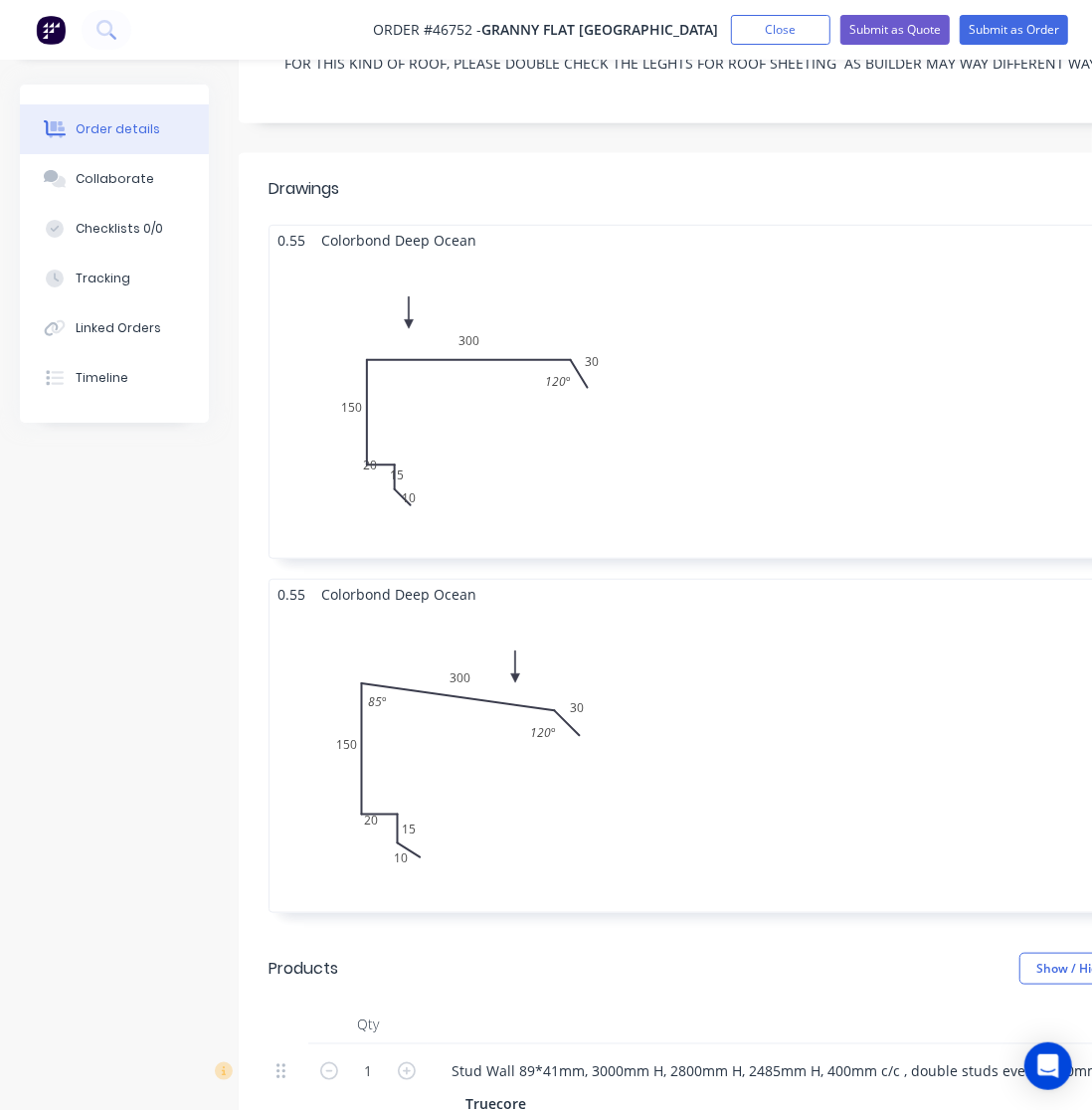 click on "2 at 4012mm 1 at 6556mm Total lm $/M Total 14.58m $19.41 $283.00" at bounding box center [801, 406] 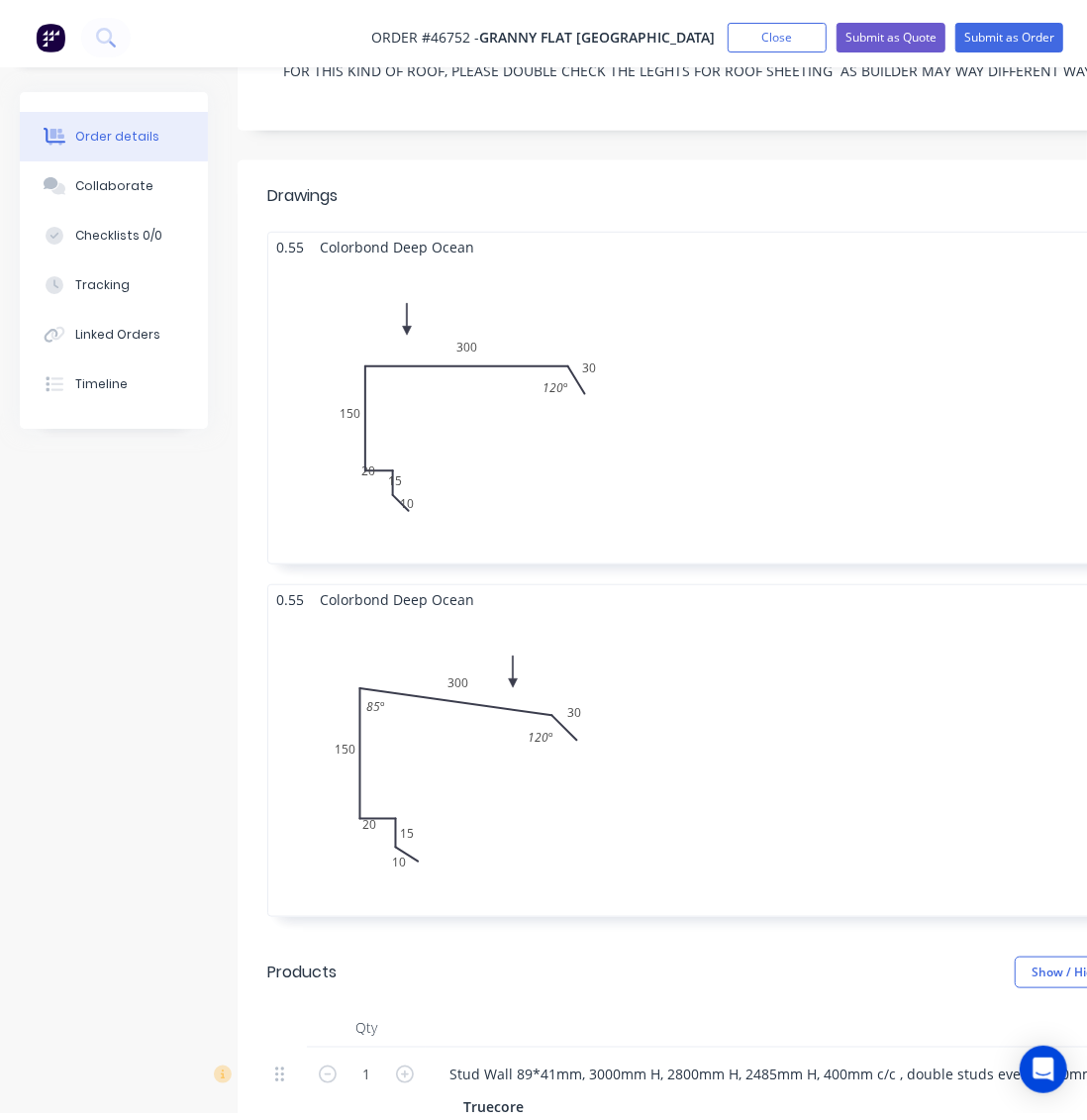 scroll, scrollTop: 34, scrollLeft: 0, axis: vertical 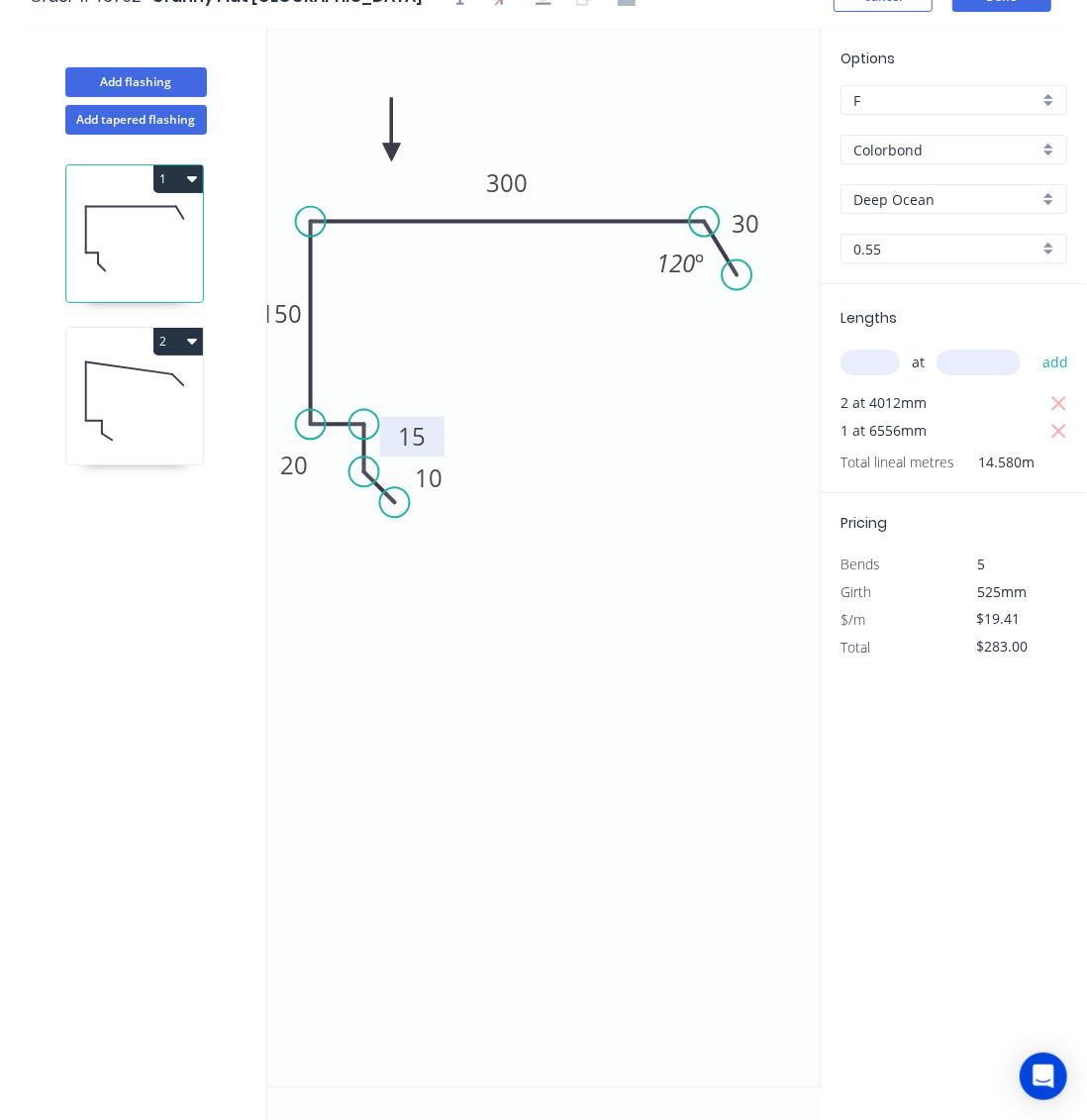 drag, startPoint x: 418, startPoint y: 464, endPoint x: 437, endPoint y: 441, distance: 29.832868 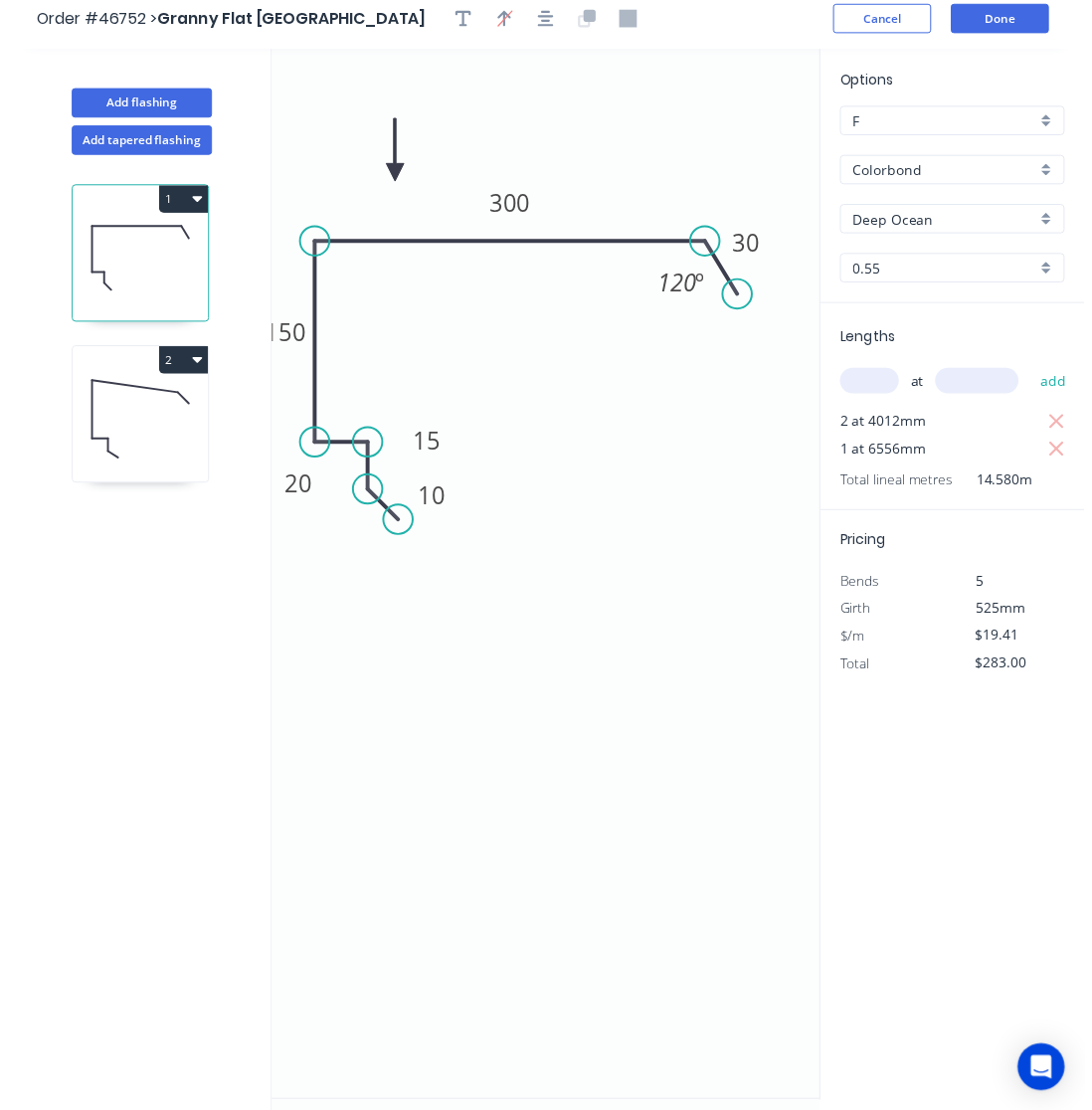 scroll, scrollTop: 0, scrollLeft: 0, axis: both 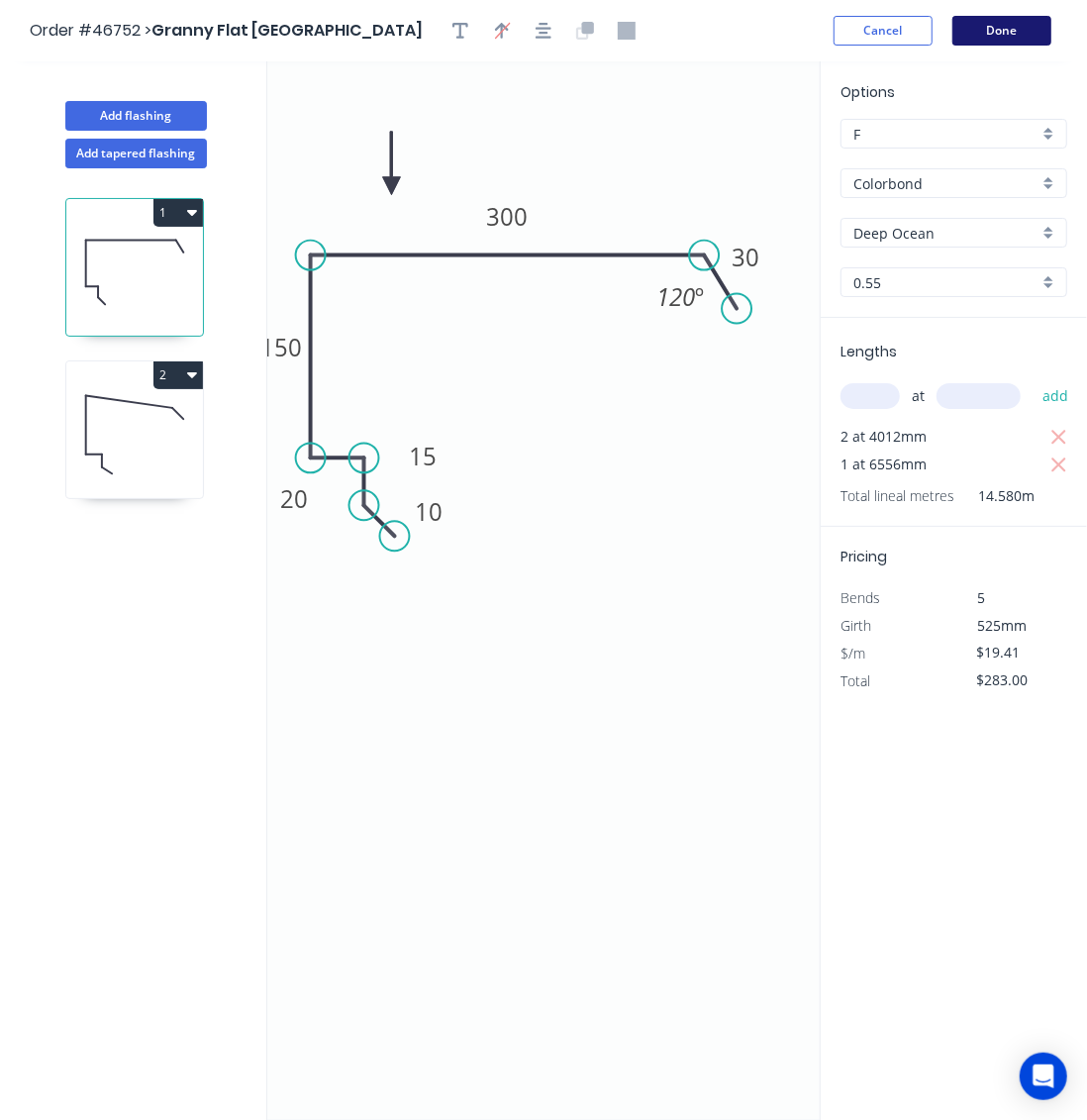 click on "Done" at bounding box center (1002, 31) 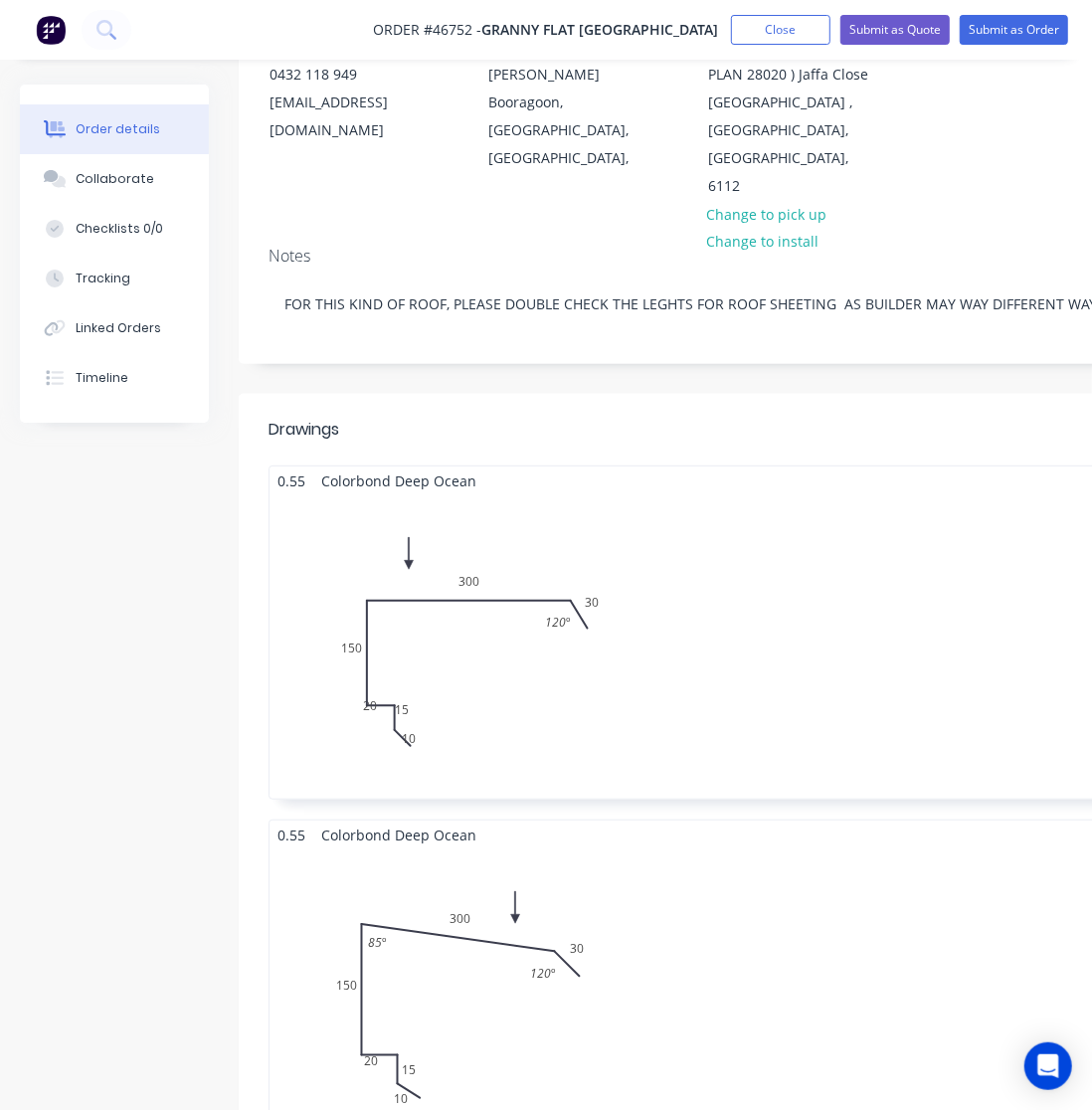 scroll, scrollTop: 398, scrollLeft: 0, axis: vertical 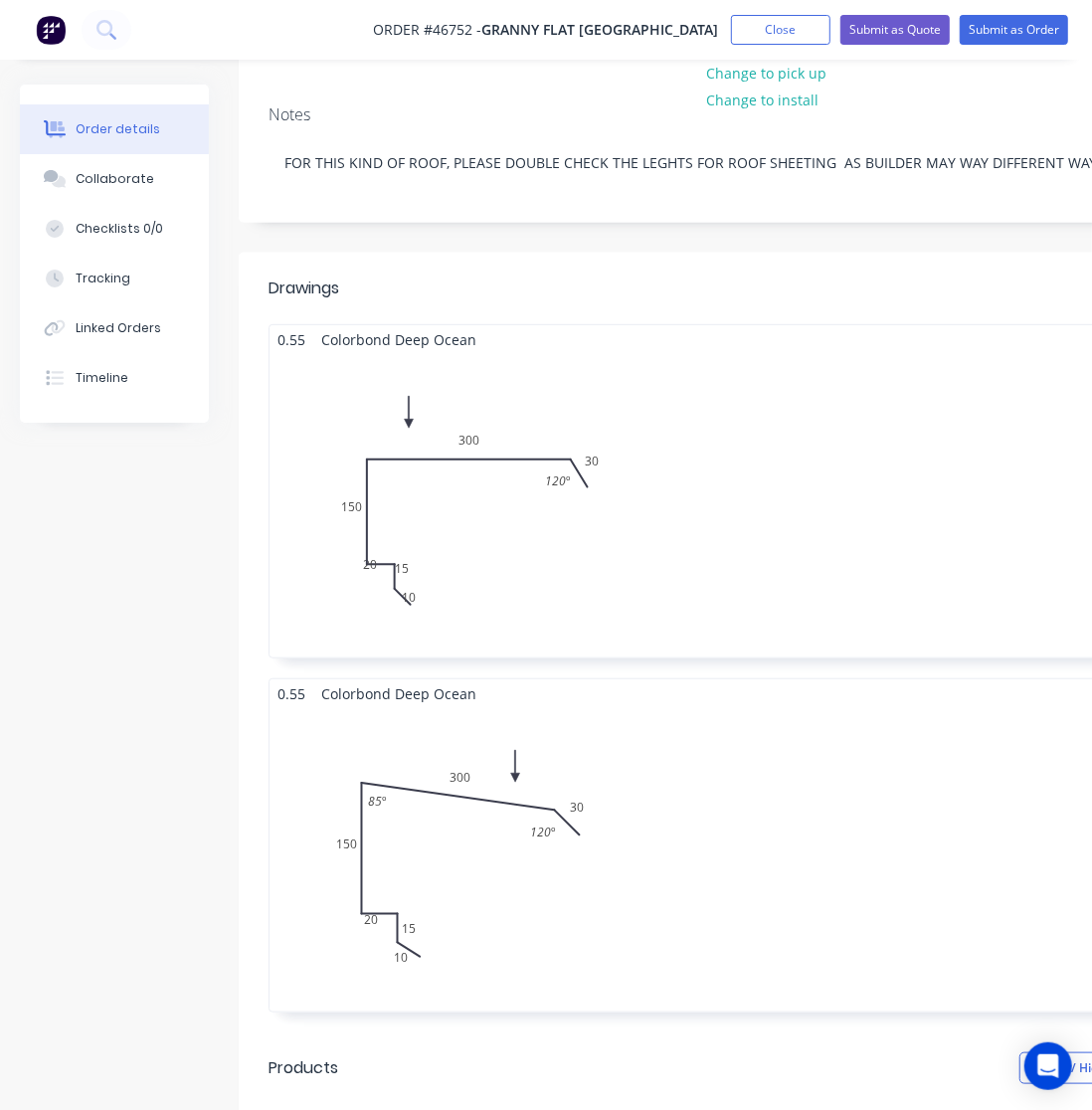 click on "2 at 4012mm 1 at 6556mm Total lm $/M Total 14.58m $19.41 $283.00" at bounding box center [801, 505] 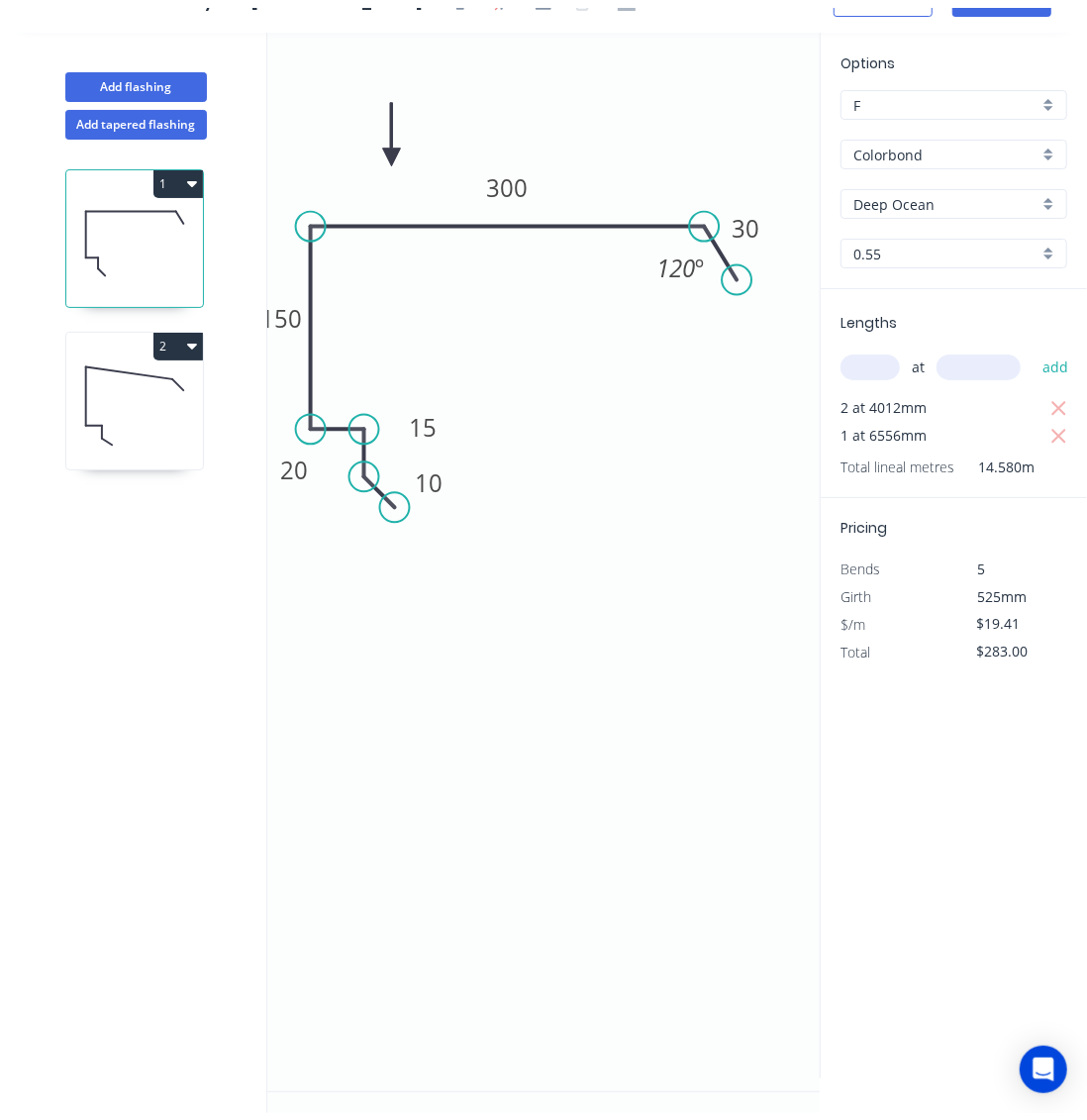 scroll, scrollTop: 34, scrollLeft: 0, axis: vertical 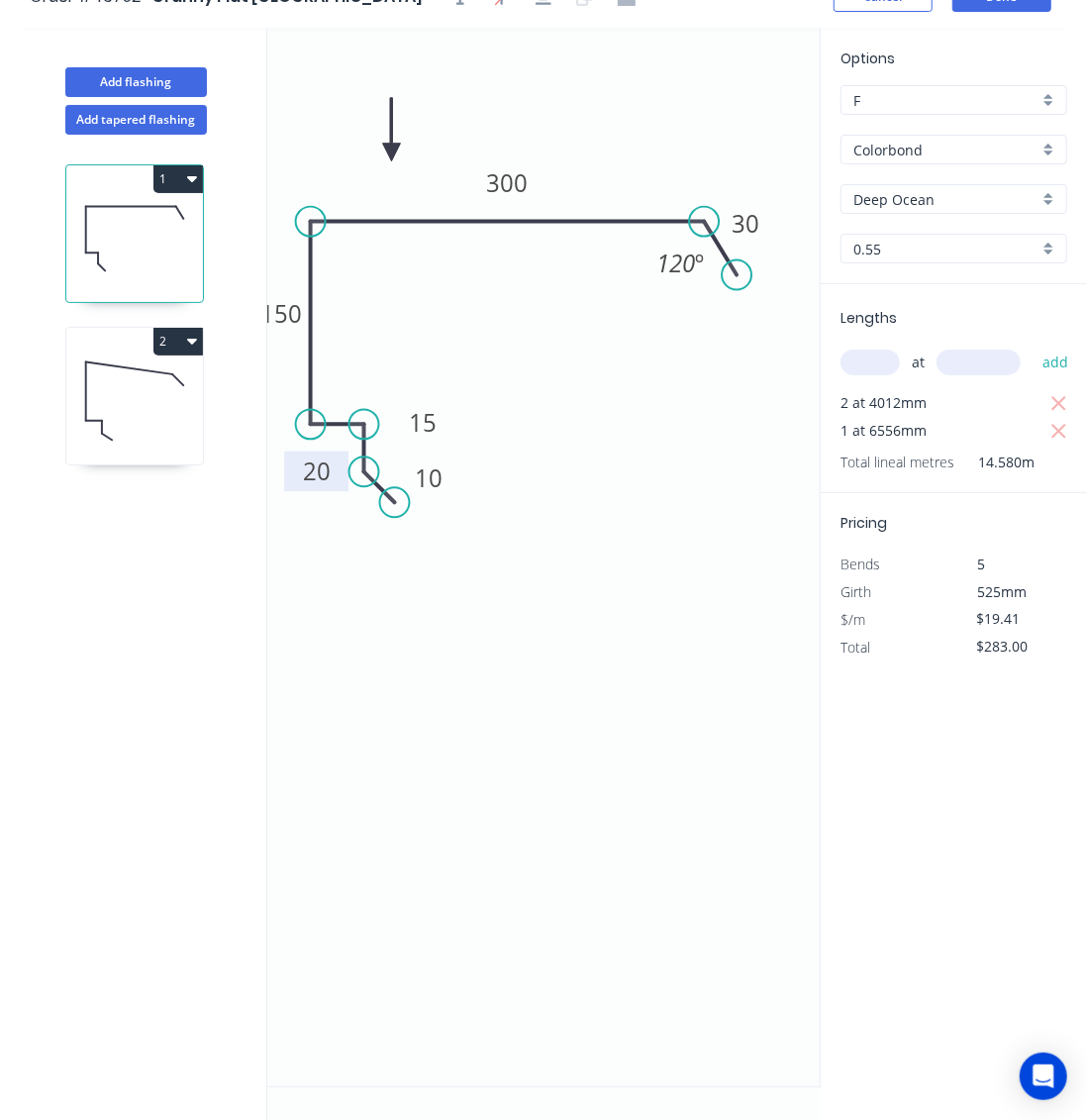 drag, startPoint x: 302, startPoint y: 482, endPoint x: 330, endPoint y: 488, distance: 28.635642 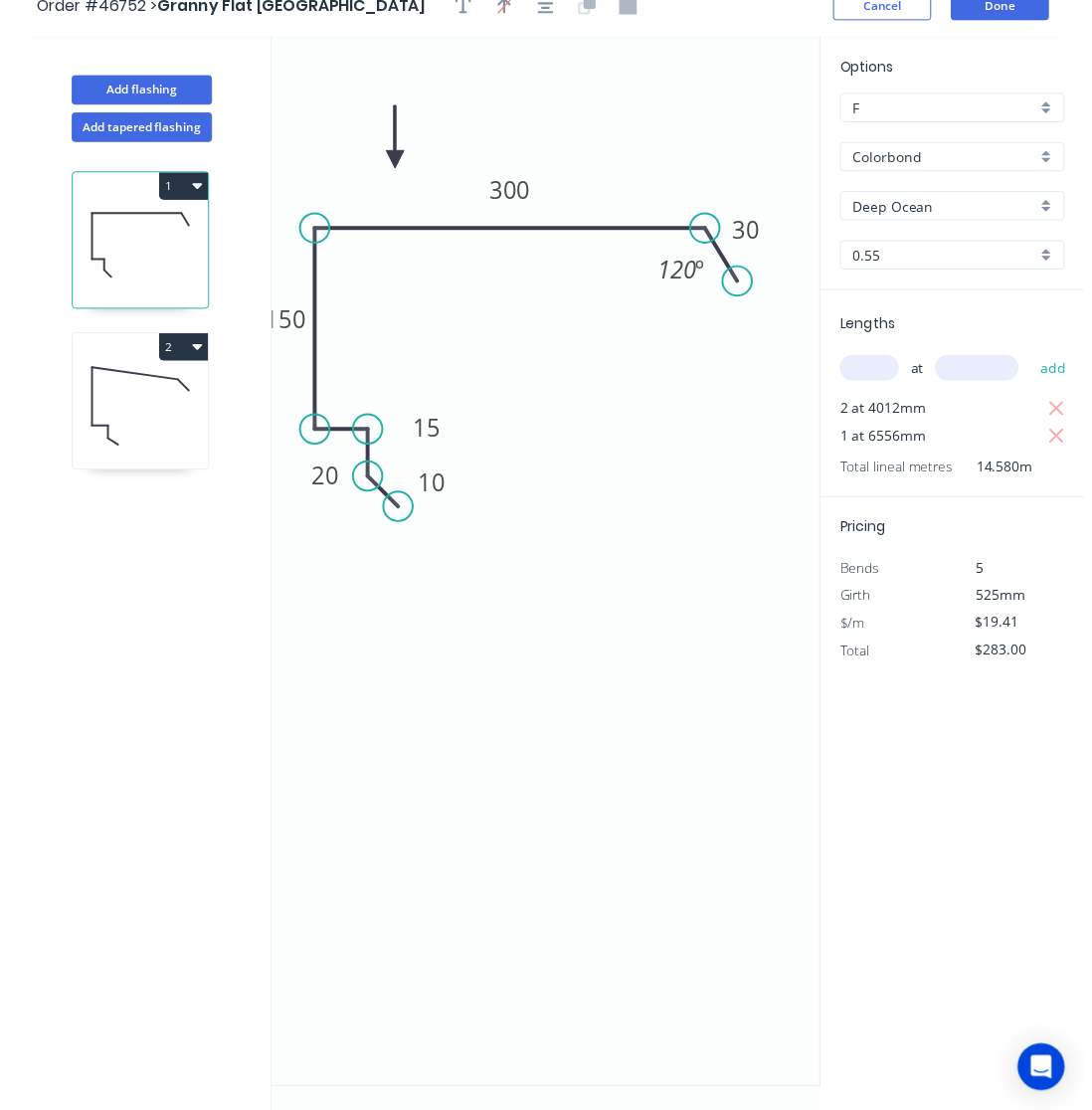 scroll, scrollTop: 0, scrollLeft: 0, axis: both 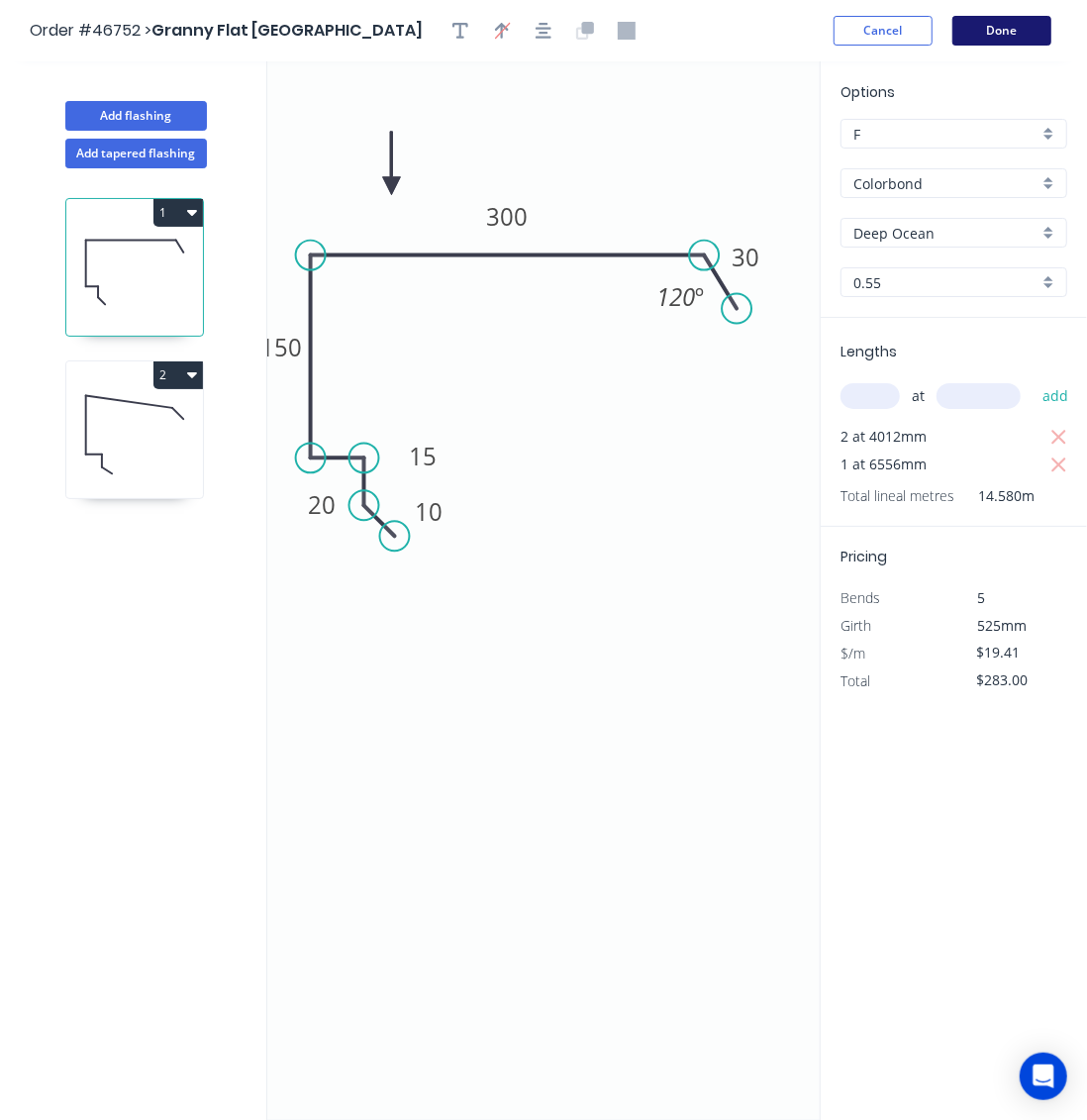 click on "Done" at bounding box center [1002, 31] 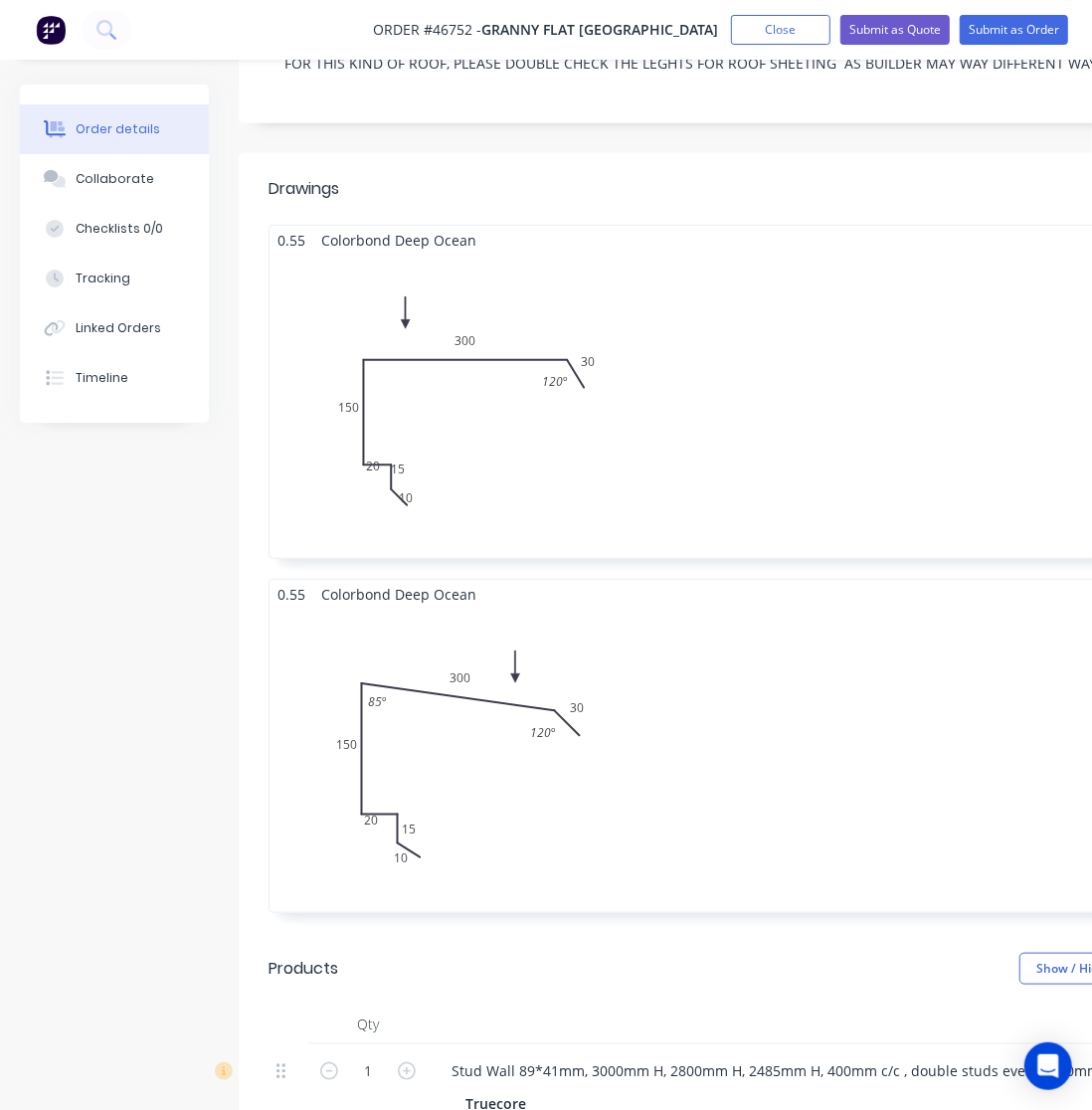 click on "2 at 4012mm 1 at 6556mm Total lm $/M Total 14.58m $19.41 $283.00" at bounding box center (801, 406) 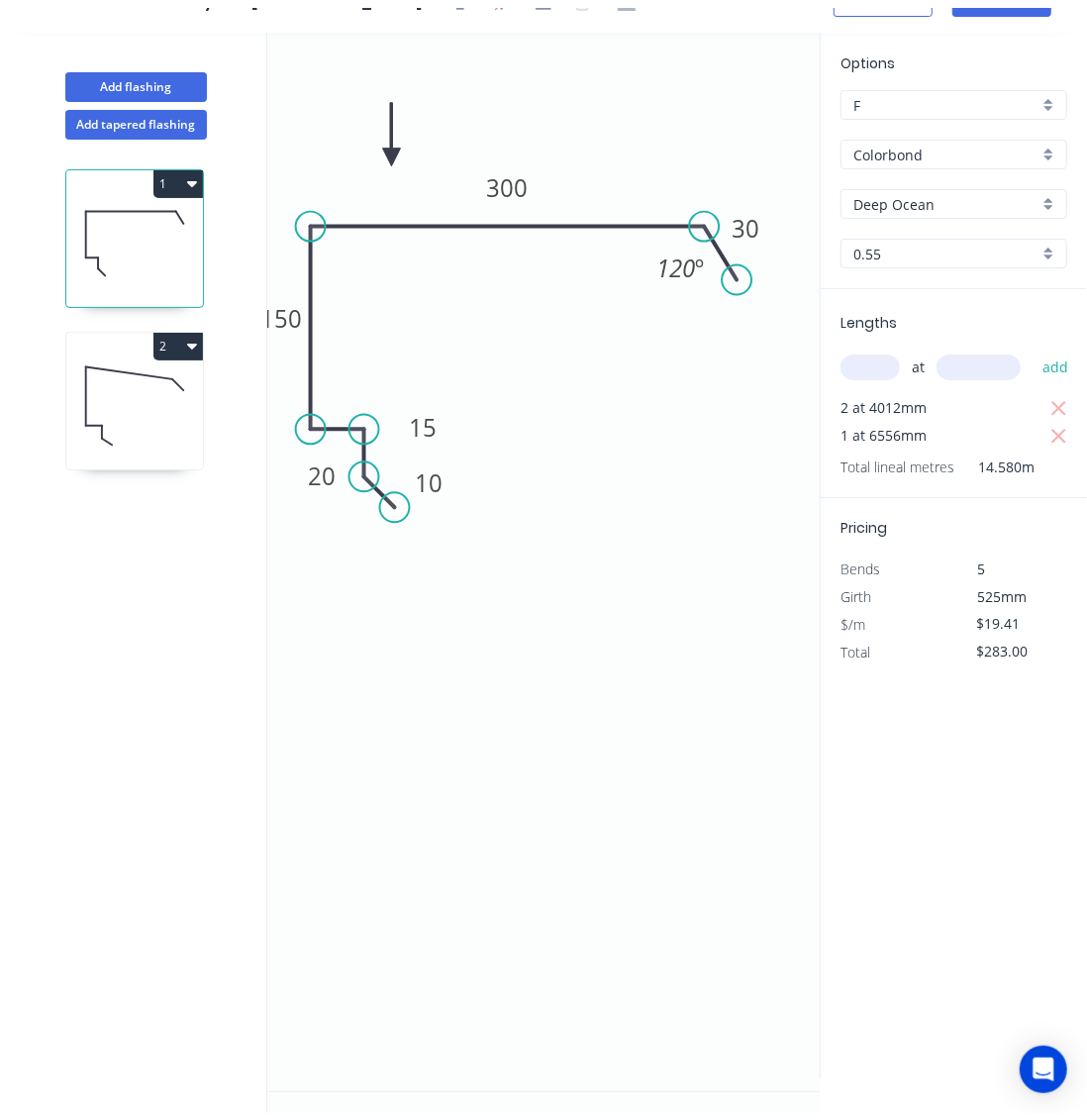 scroll, scrollTop: 34, scrollLeft: 0, axis: vertical 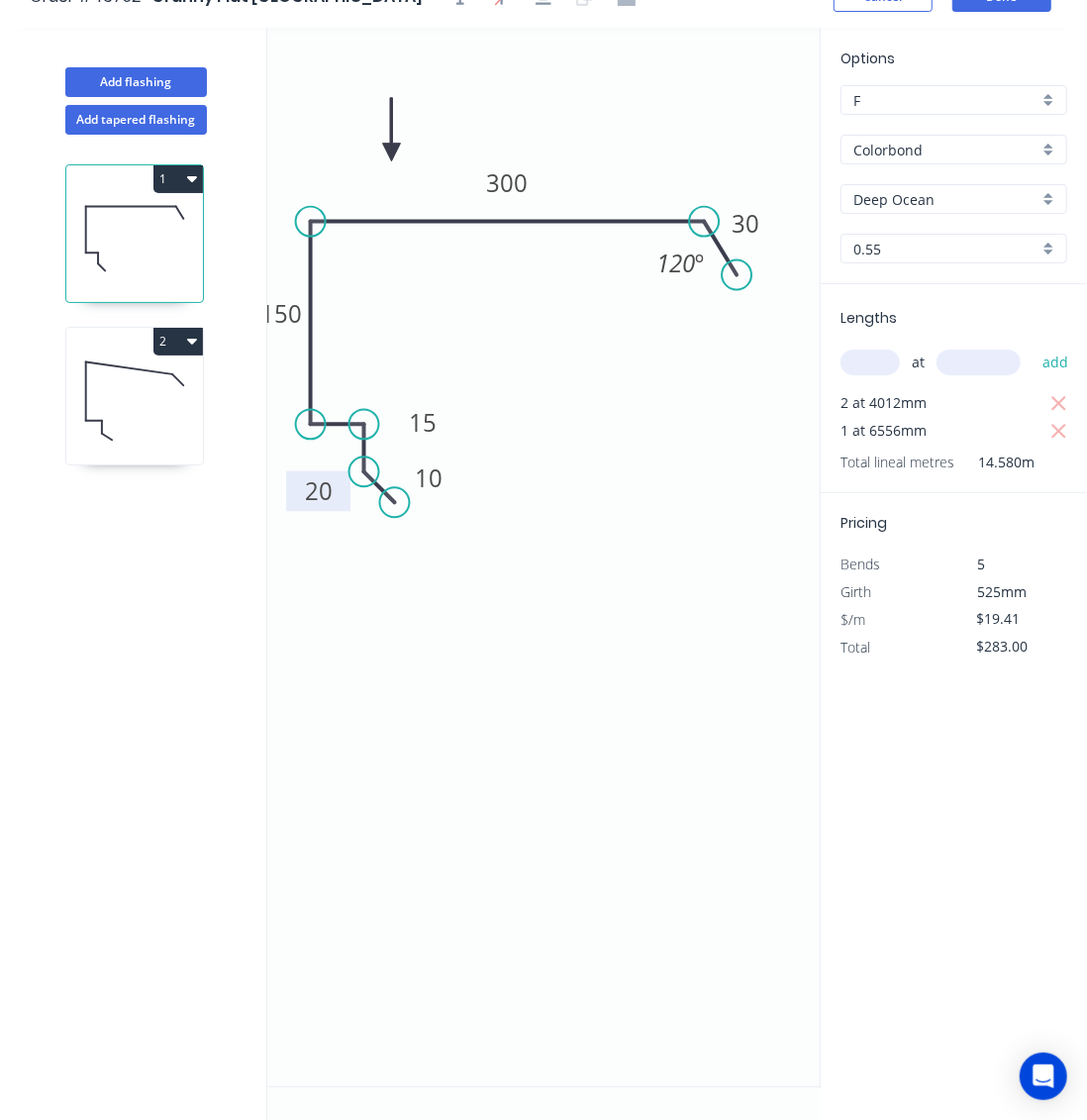 drag, startPoint x: 310, startPoint y: 488, endPoint x: 301, endPoint y: 524, distance: 37.107951 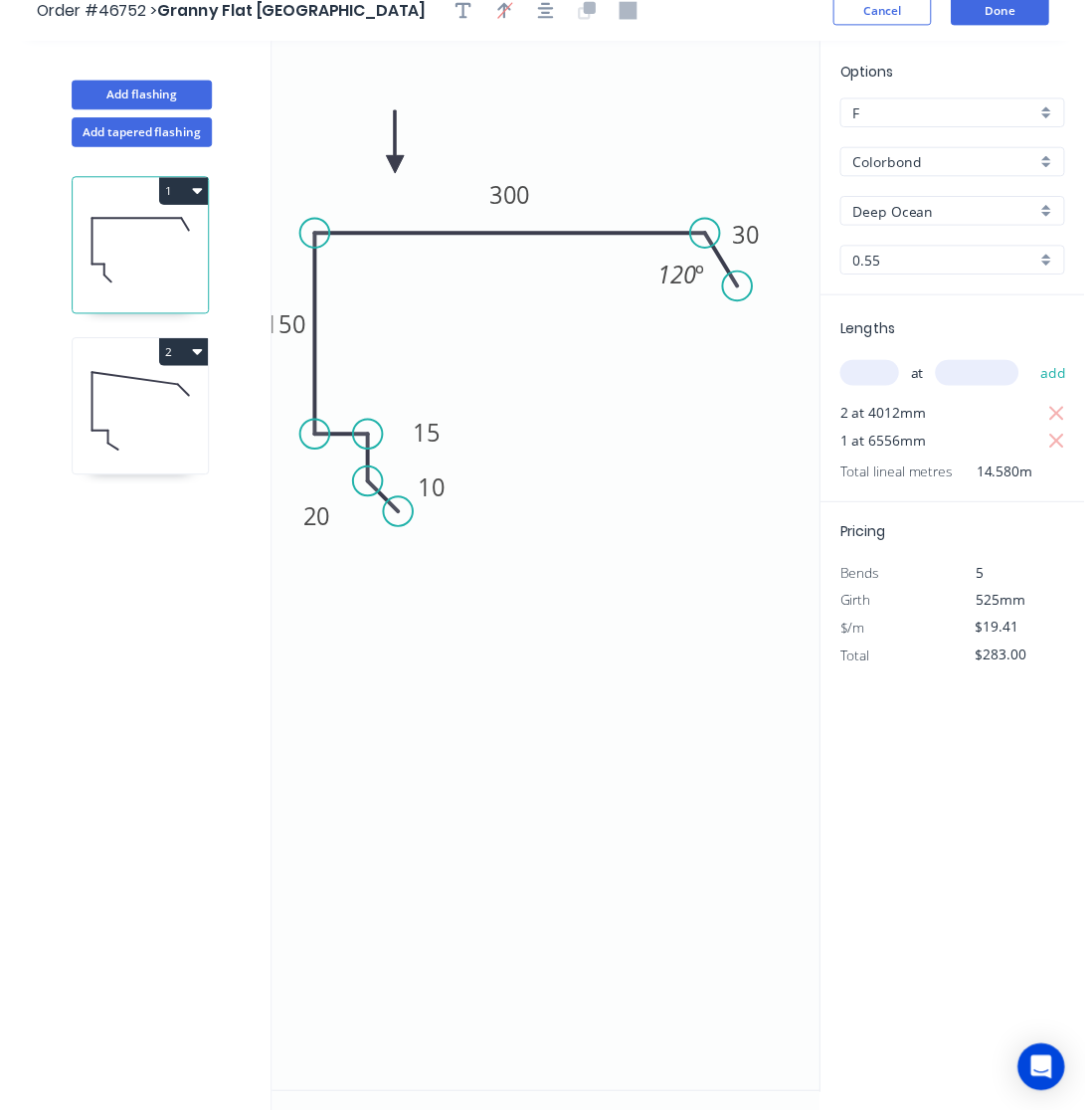 scroll, scrollTop: 0, scrollLeft: 0, axis: both 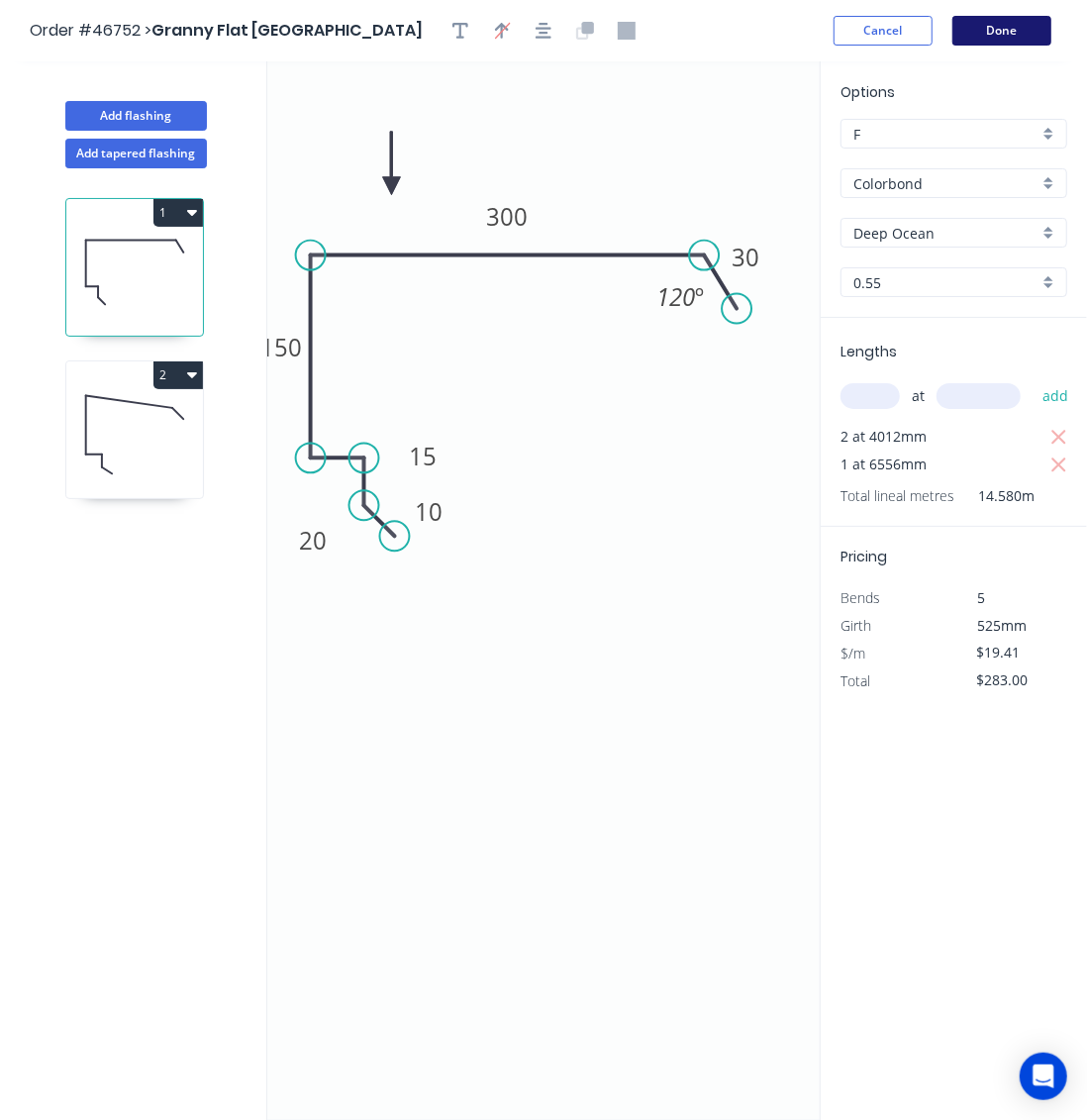 click on "Done" at bounding box center (1002, 31) 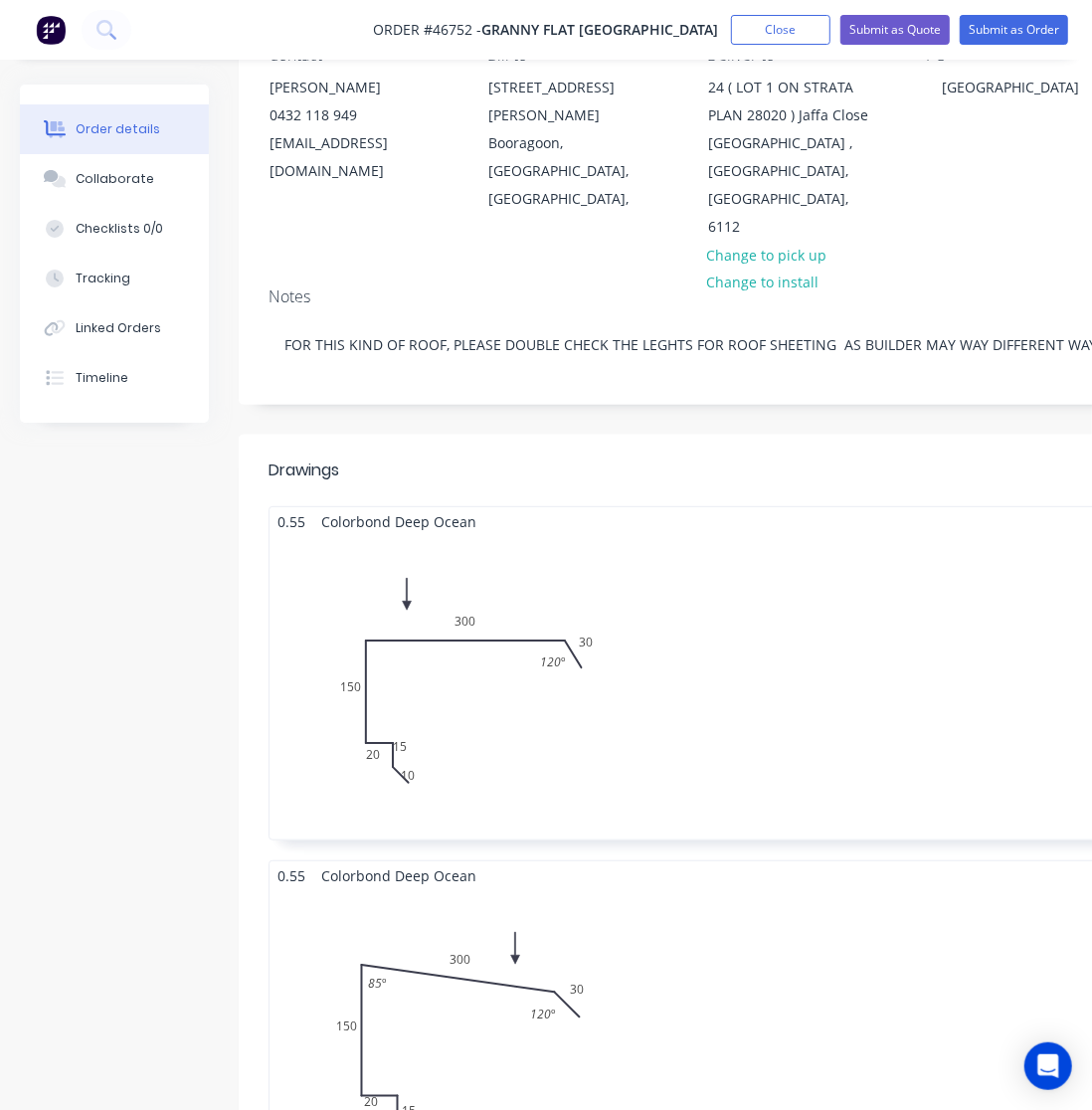 scroll, scrollTop: 398, scrollLeft: 0, axis: vertical 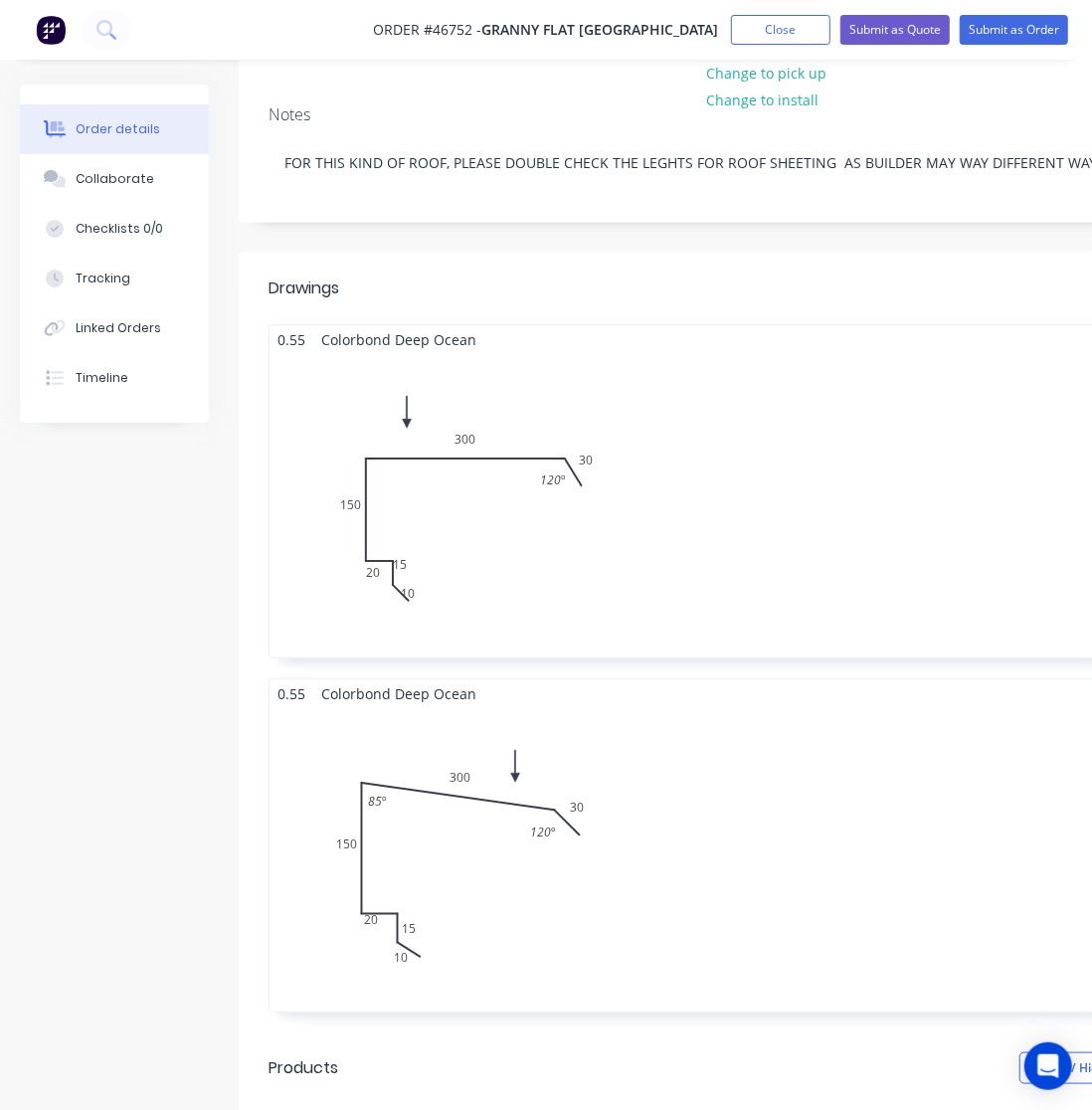 click on "2 at 4012mm 1 at 6556mm Total lm $/M Total 14.58m $19.41 $283.00" at bounding box center (801, 505) 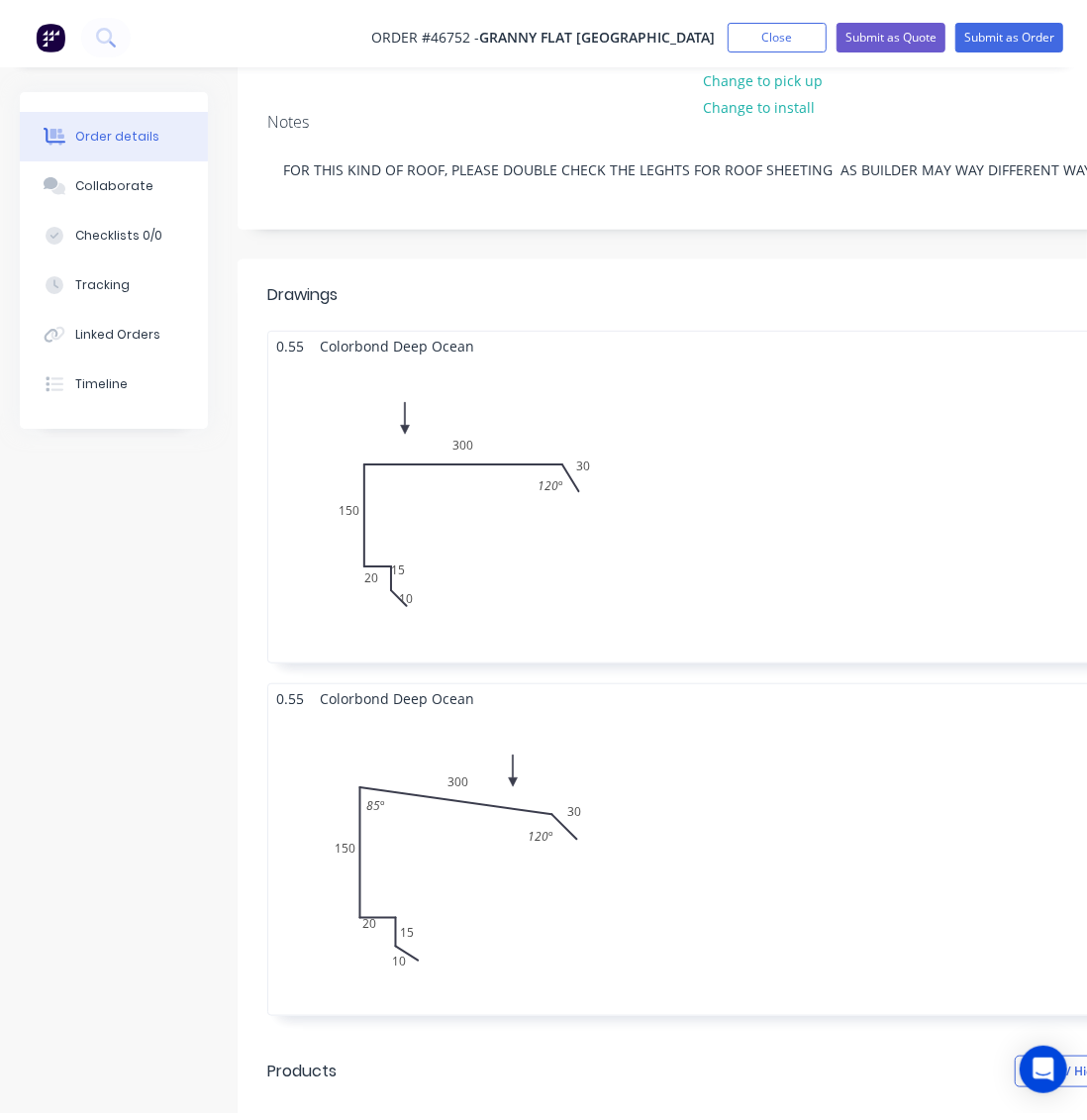 scroll, scrollTop: 34, scrollLeft: 0, axis: vertical 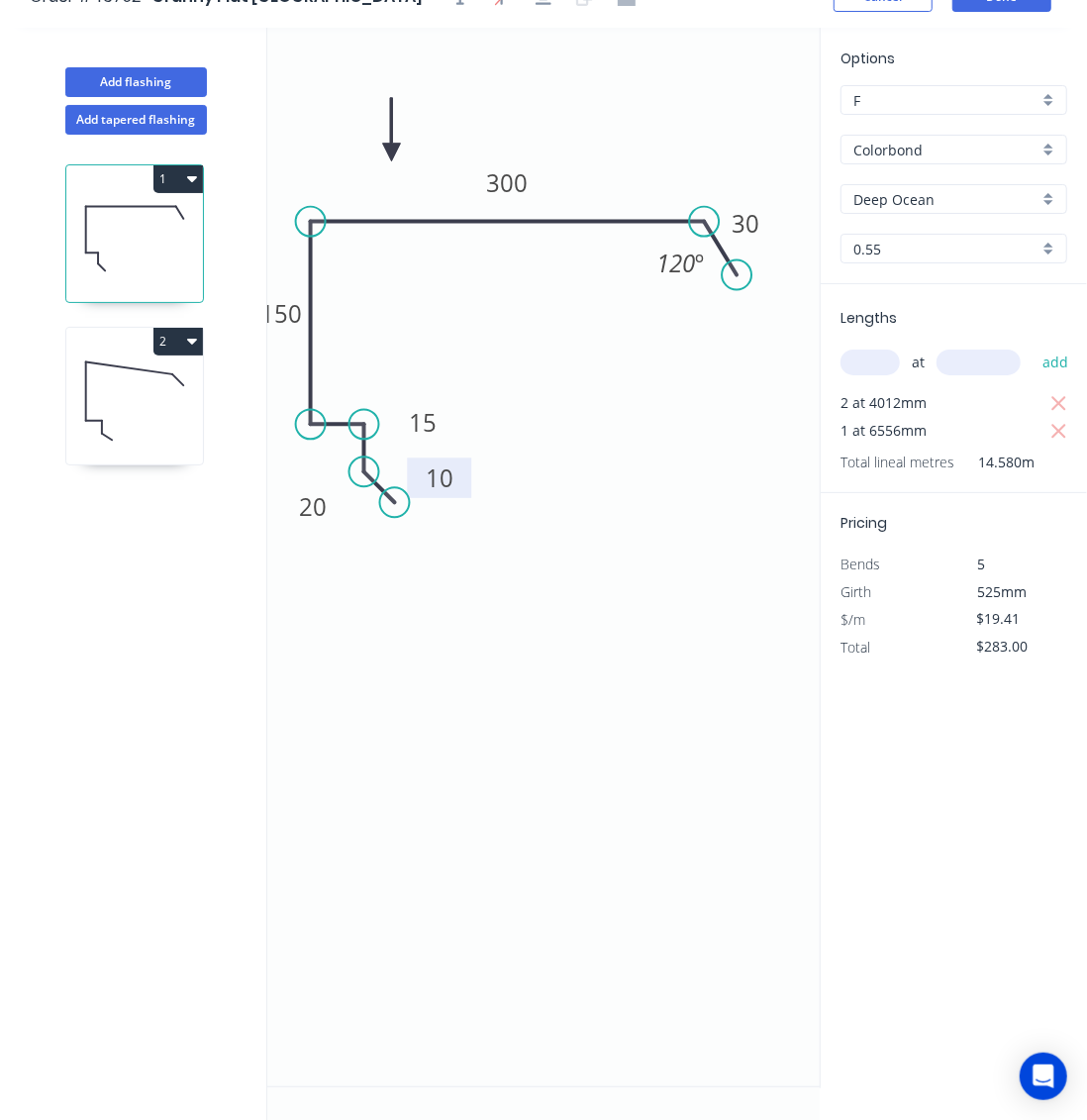 drag, startPoint x: 445, startPoint y: 493, endPoint x: 467, endPoint y: 493, distance: 22 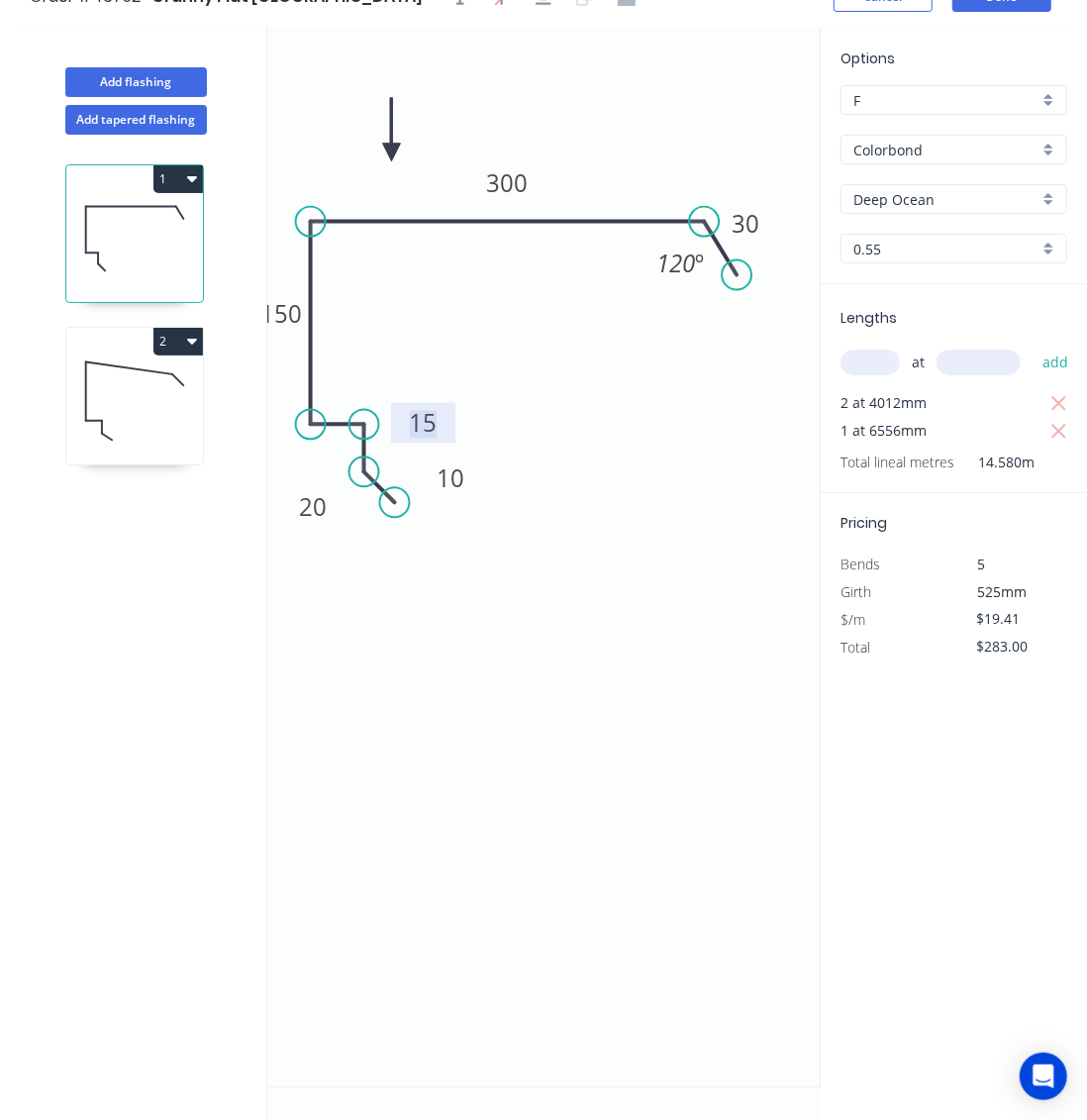 click 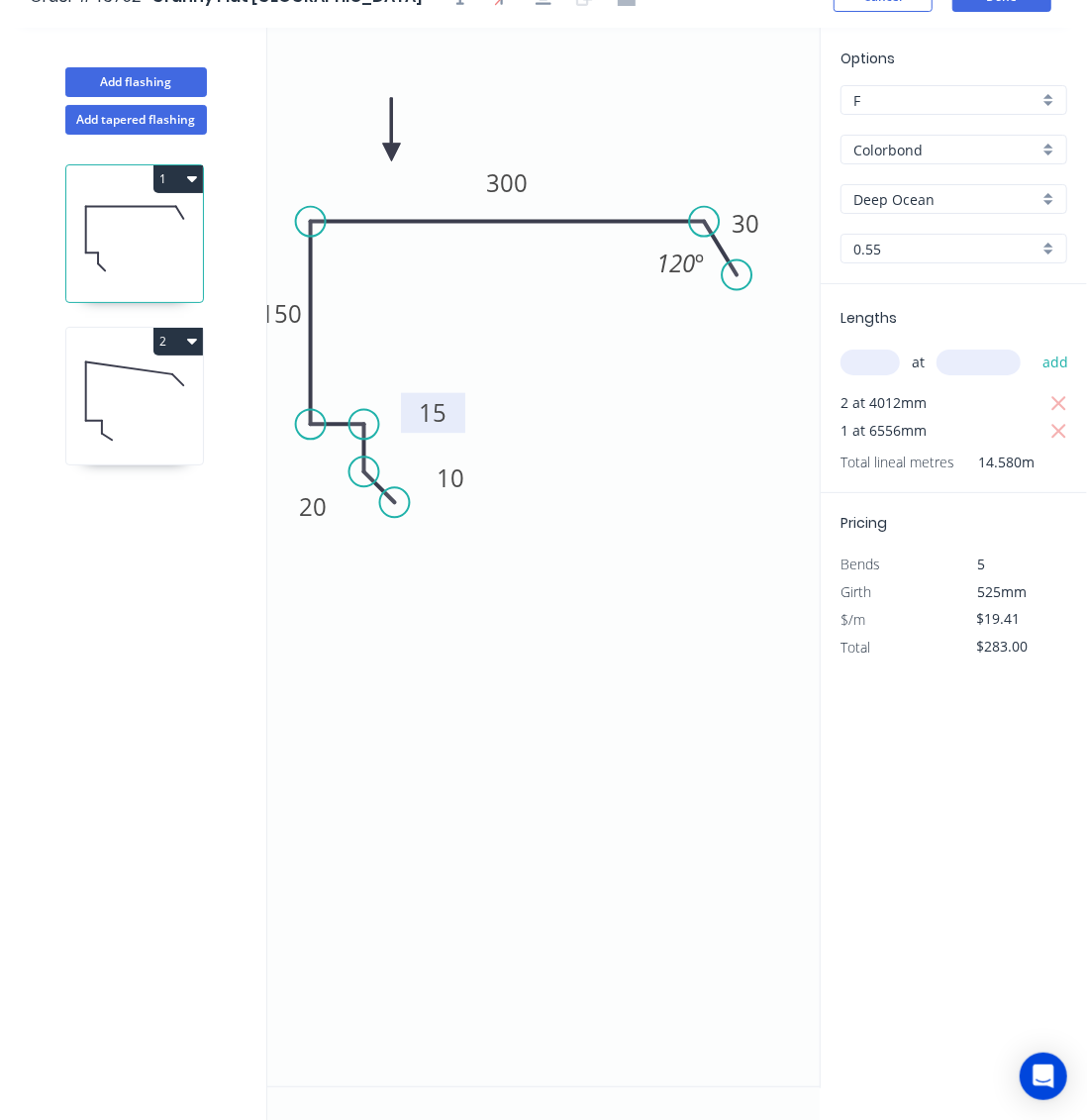 drag, startPoint x: 446, startPoint y: 439, endPoint x: 457, endPoint y: 422, distance: 20.248457 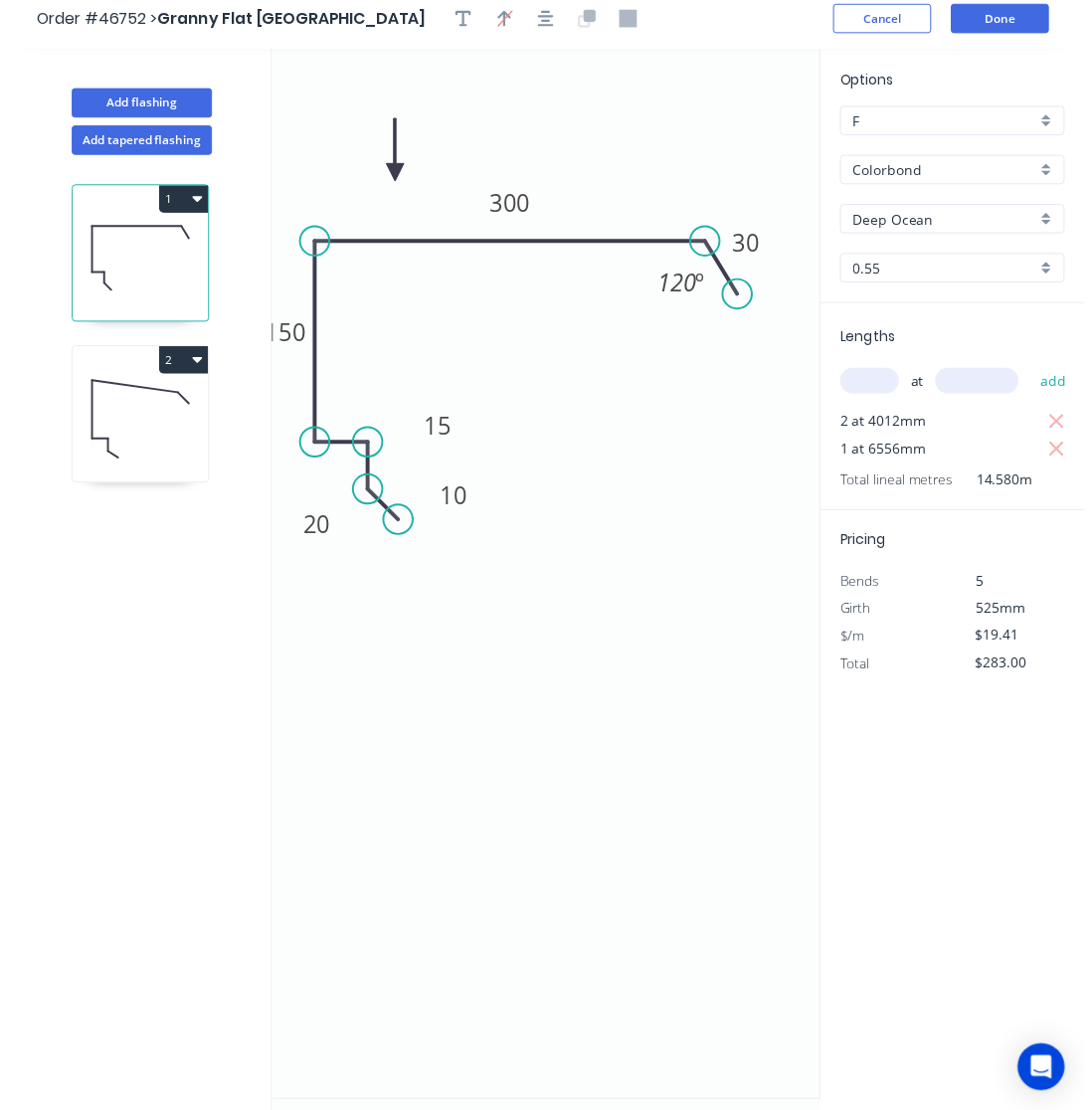 scroll, scrollTop: 0, scrollLeft: 0, axis: both 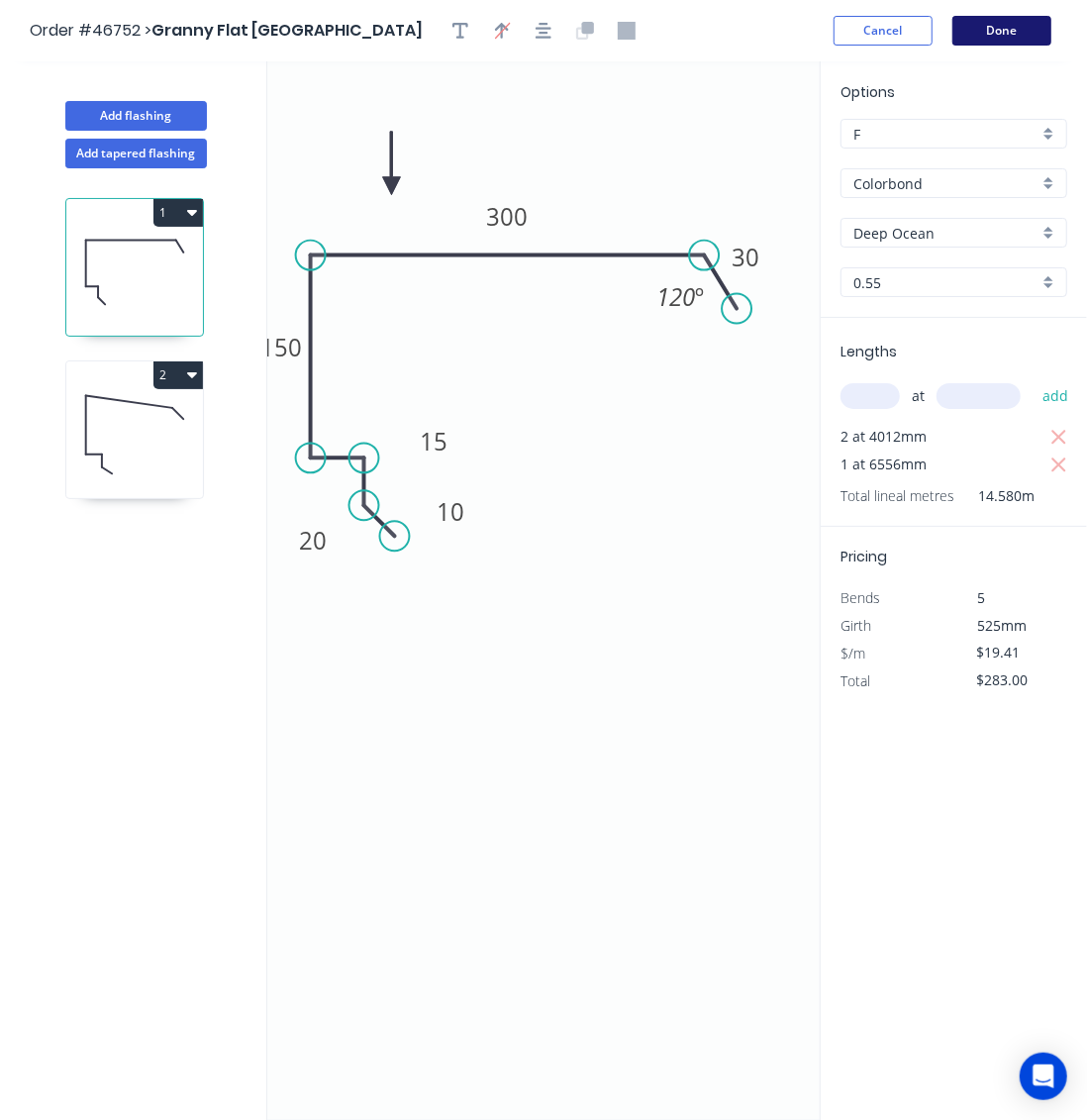 click on "Done" at bounding box center [1002, 31] 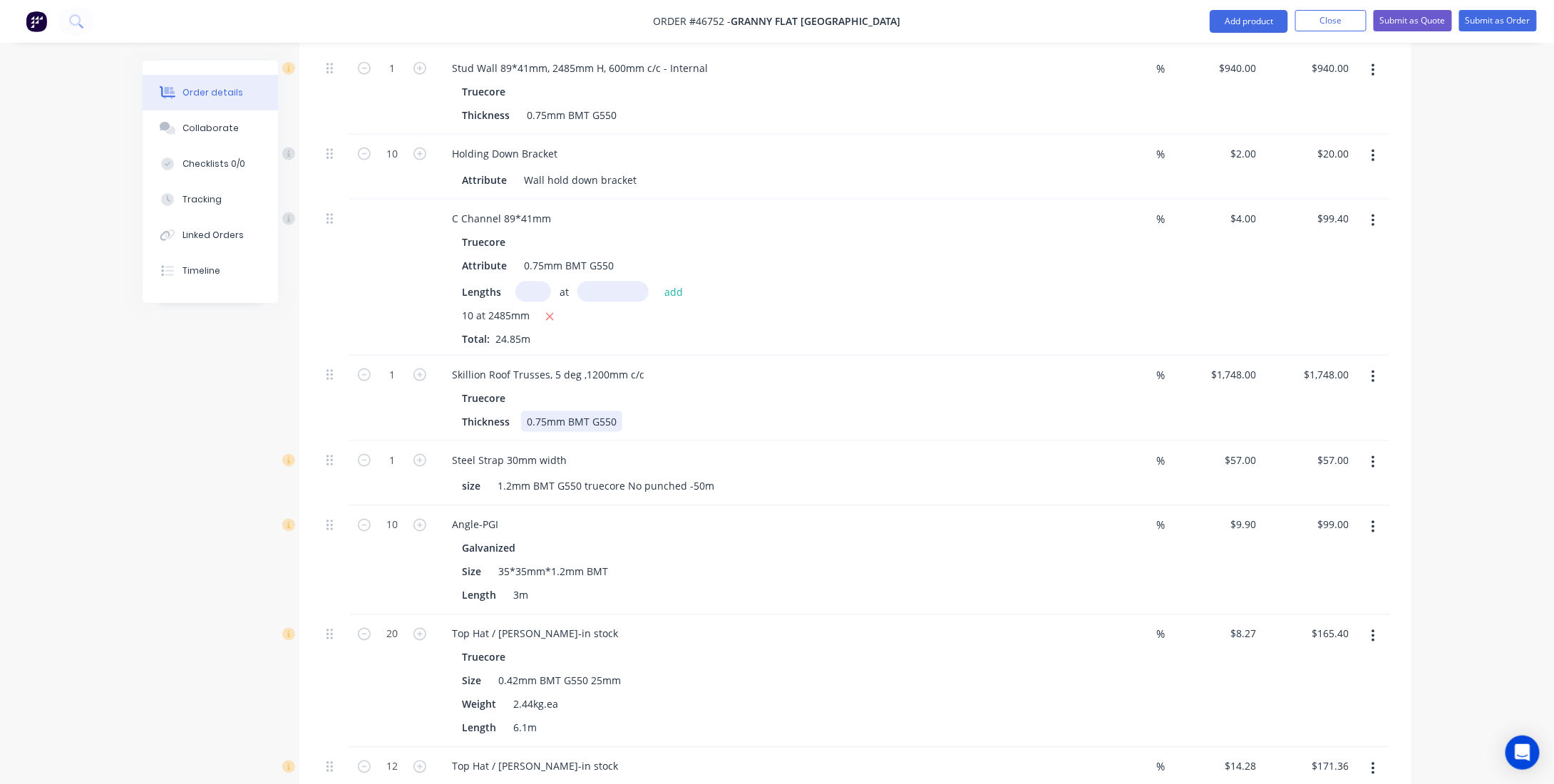 scroll, scrollTop: 745, scrollLeft: 0, axis: vertical 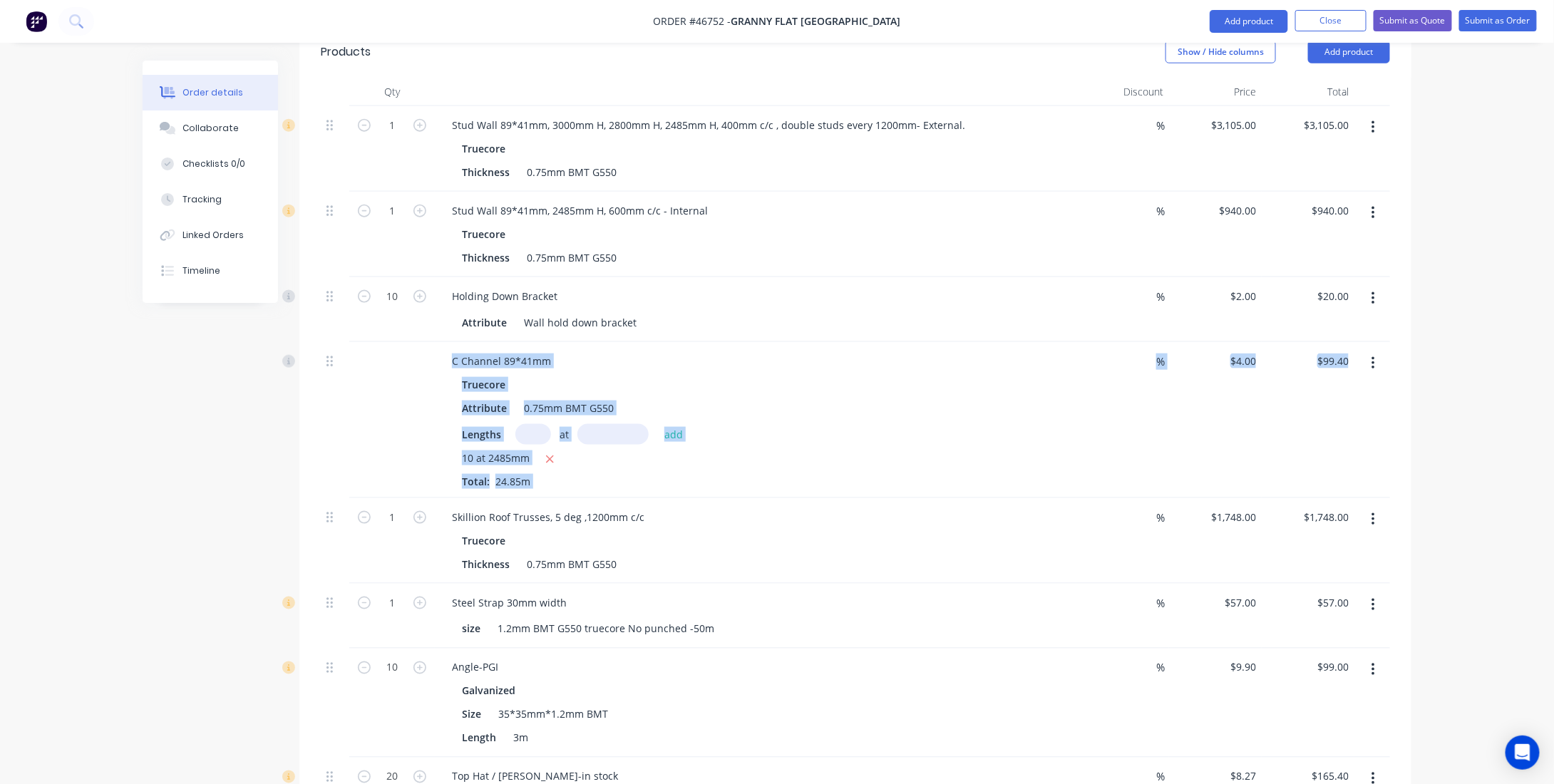 drag, startPoint x: 326, startPoint y: 475, endPoint x: 336, endPoint y: 423, distance: 52.95281 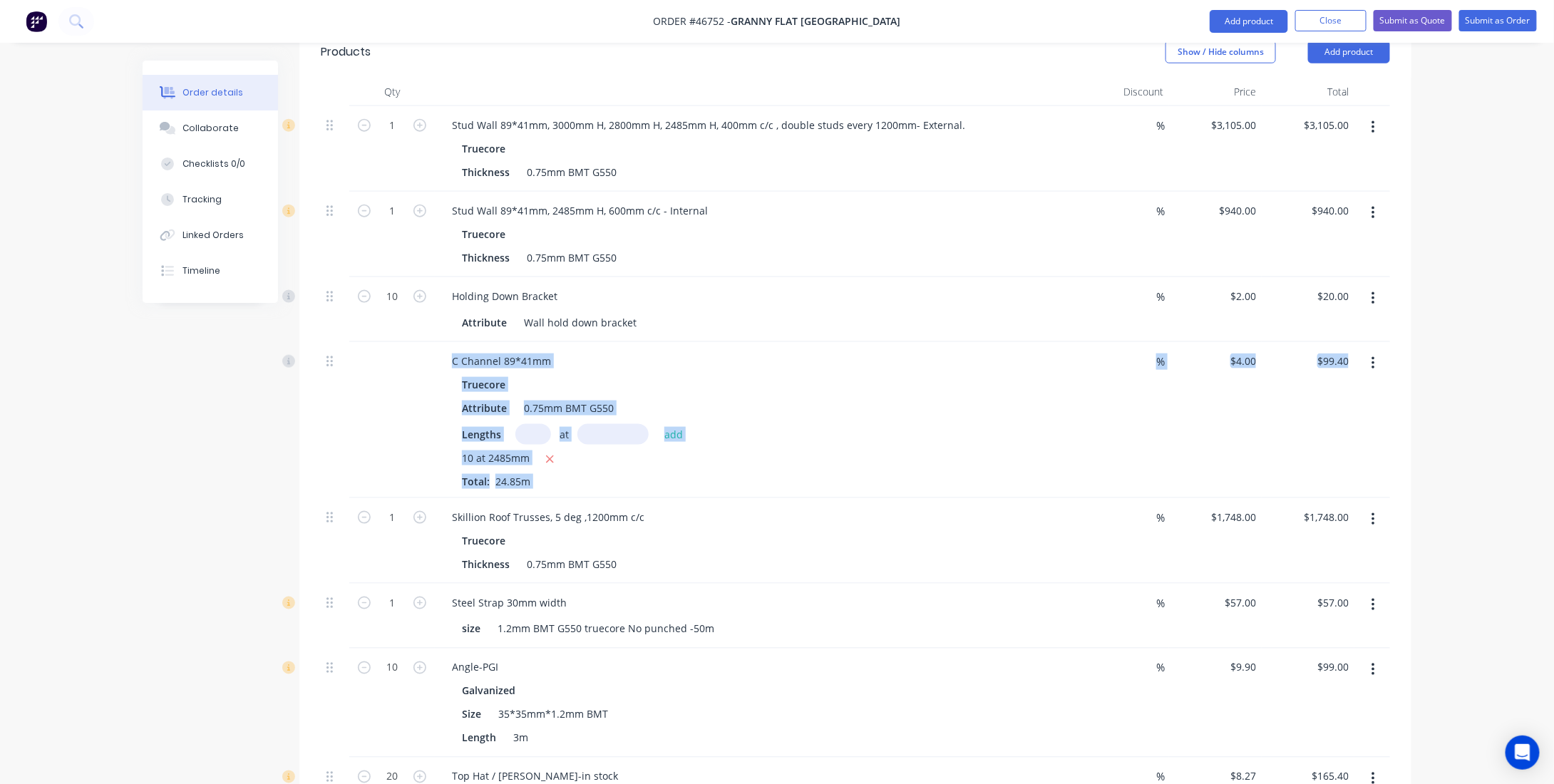 click on "1 Stud Wall 89*41mm, 3000mm H, 2800mm H, 2485mm H, 400mm c/c , double studs every 1200mm- External. Truecore Thickness 0.75mm BMT G550 % $3,105.00 $3,105.00 $3,105.00 $3,105.00   1 Stud Wall 89*41mm, 2485mm H, 600mm c/c - Internal Truecore Thickness 0.75mm BMT G550 % $940.00 $940.00 $940.00 $940.00   10 Holding Down Bracket Attribute Wall hold down bracket % $2.00 $2.00 $20.00 $20.00   C Channel 89*41mm Truecore Attribute 0.75mm BMT G550 Lengths at add 10 at 2485mm Total: 24.85m % $4.00 $4.00 $99.40 $99.40   1 Skillion Roof Trusses, 5 deg ,1200mm c/c Truecore Thickness 0.75mm BMT G550 % $1,748.00 $1,748.00 $1,748.00 $1,748.00   1 Steel Strap 30mm width size 1.2mm BMT G550 truecore No punched -50m % $57.00 $57.00 $57.00 $57.00   10 Angle-PGI Galvanized  Size 35*35mm*1.2mm BMT Length 3m % $9.90 $9.90 $99.00 $99.00   20 Top Hat / [PERSON_NAME]-in stock Truecore Size 0.42mm BMT G550 25mm Weight 2.44kg.ea Length 6.1m % $8.27 $8.27 $165.40 $165.40   12 Top Hat / [PERSON_NAME]-in stock Truecore Size Weight 4.52kg.ea Length 6.1m %" at bounding box center [855, 1375] 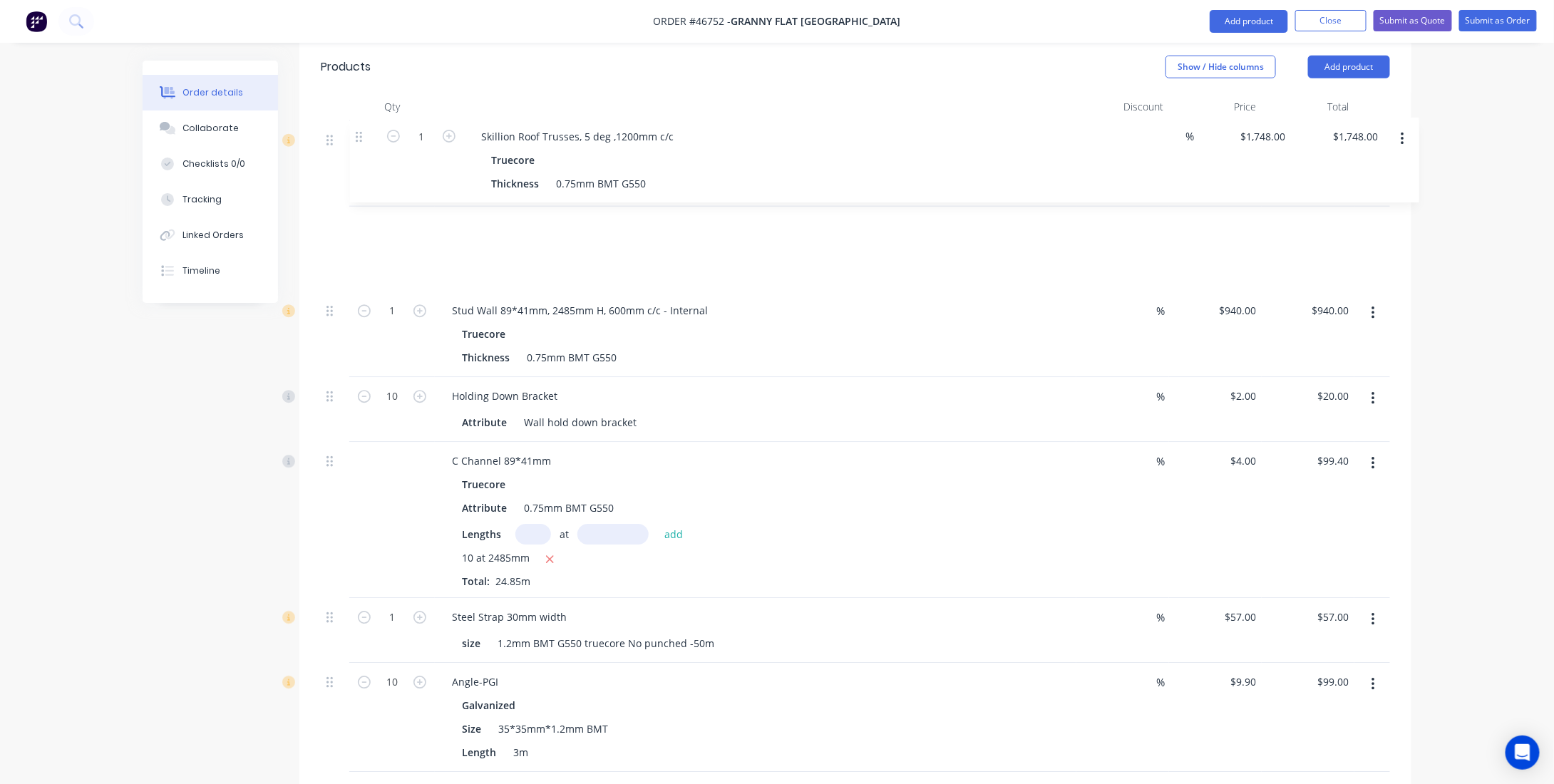 scroll, scrollTop: 723, scrollLeft: 0, axis: vertical 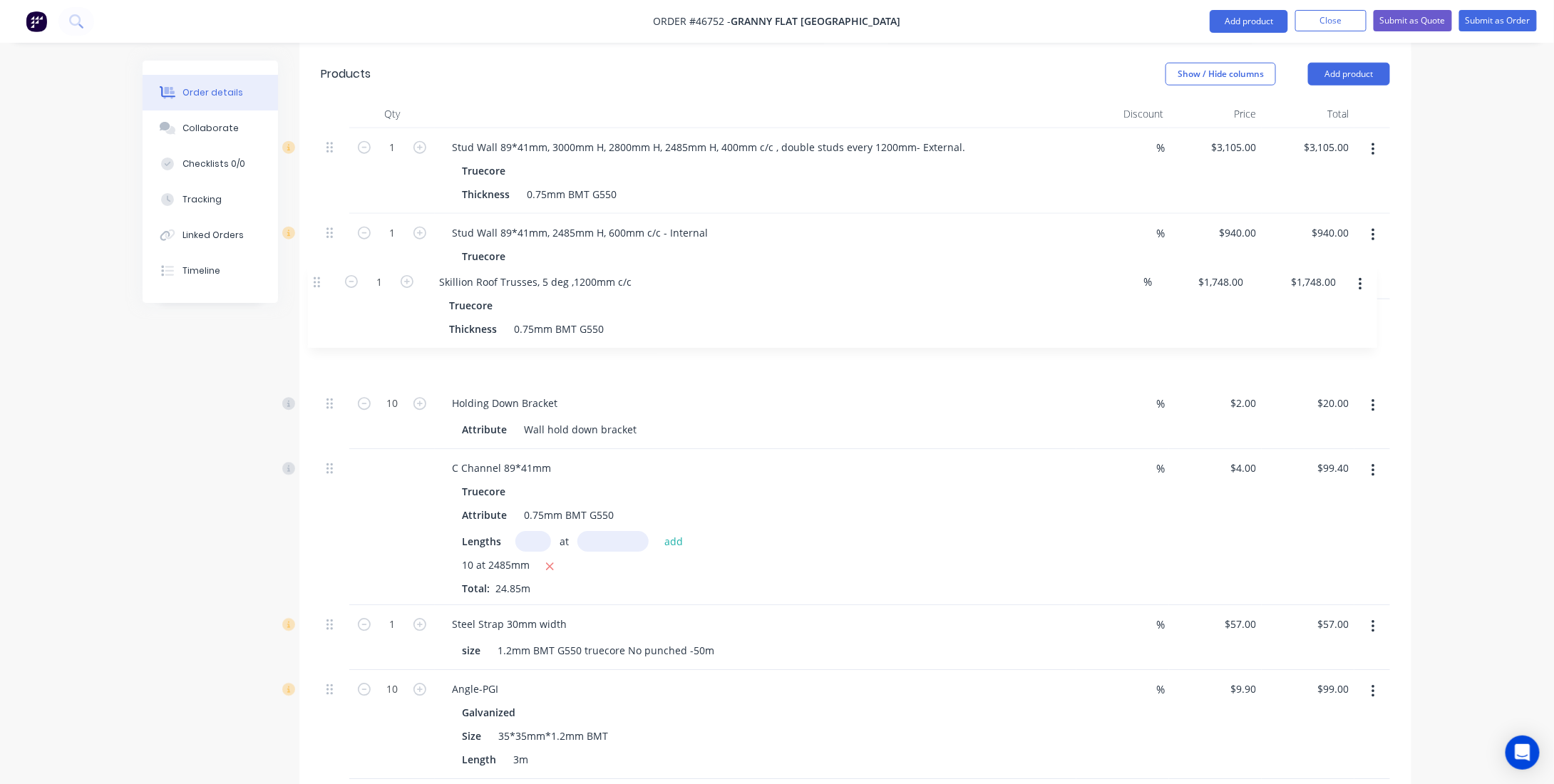 drag, startPoint x: 337, startPoint y: 478, endPoint x: 320, endPoint y: 280, distance: 198.72846 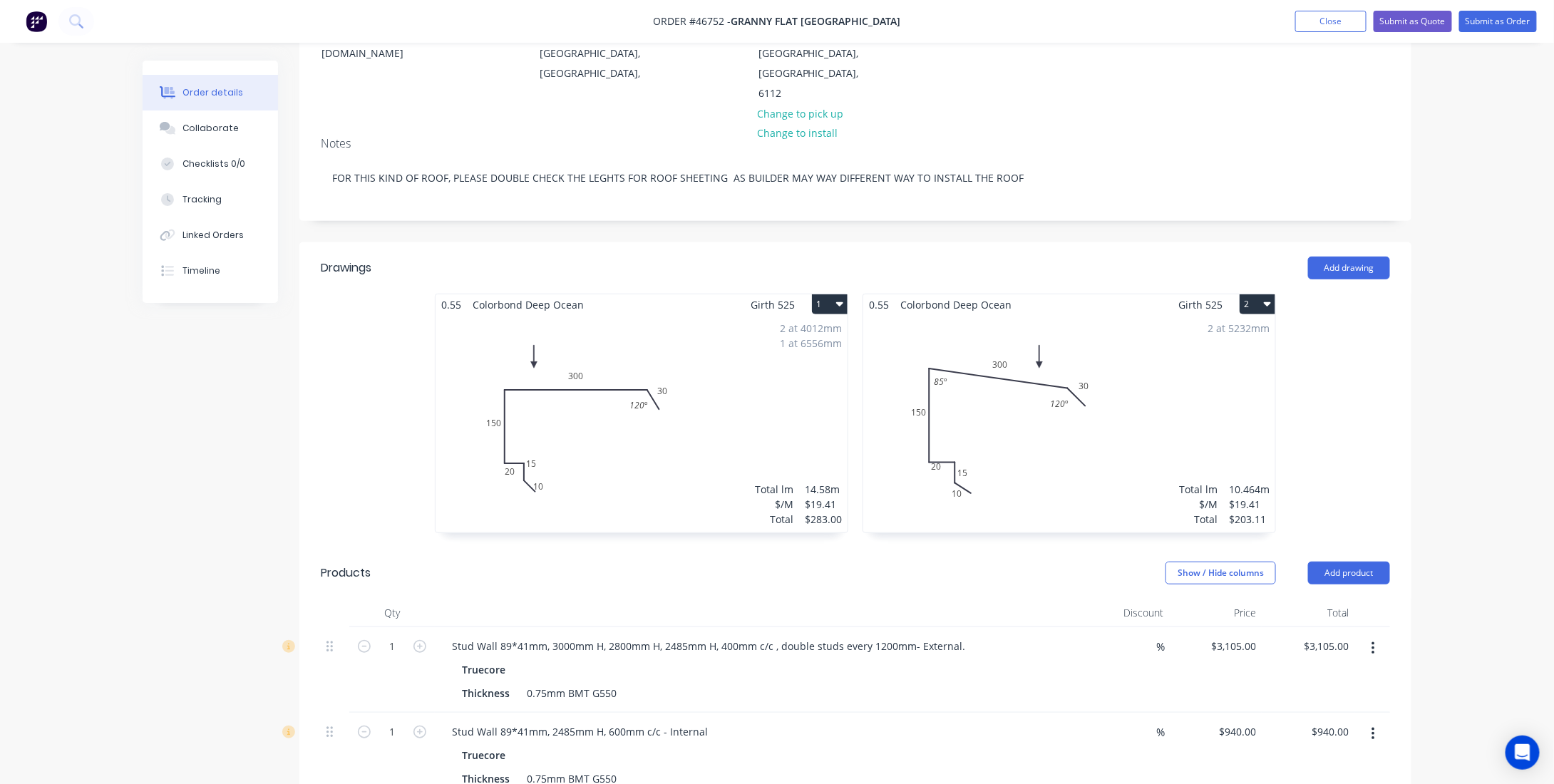 scroll, scrollTop: 0, scrollLeft: 0, axis: both 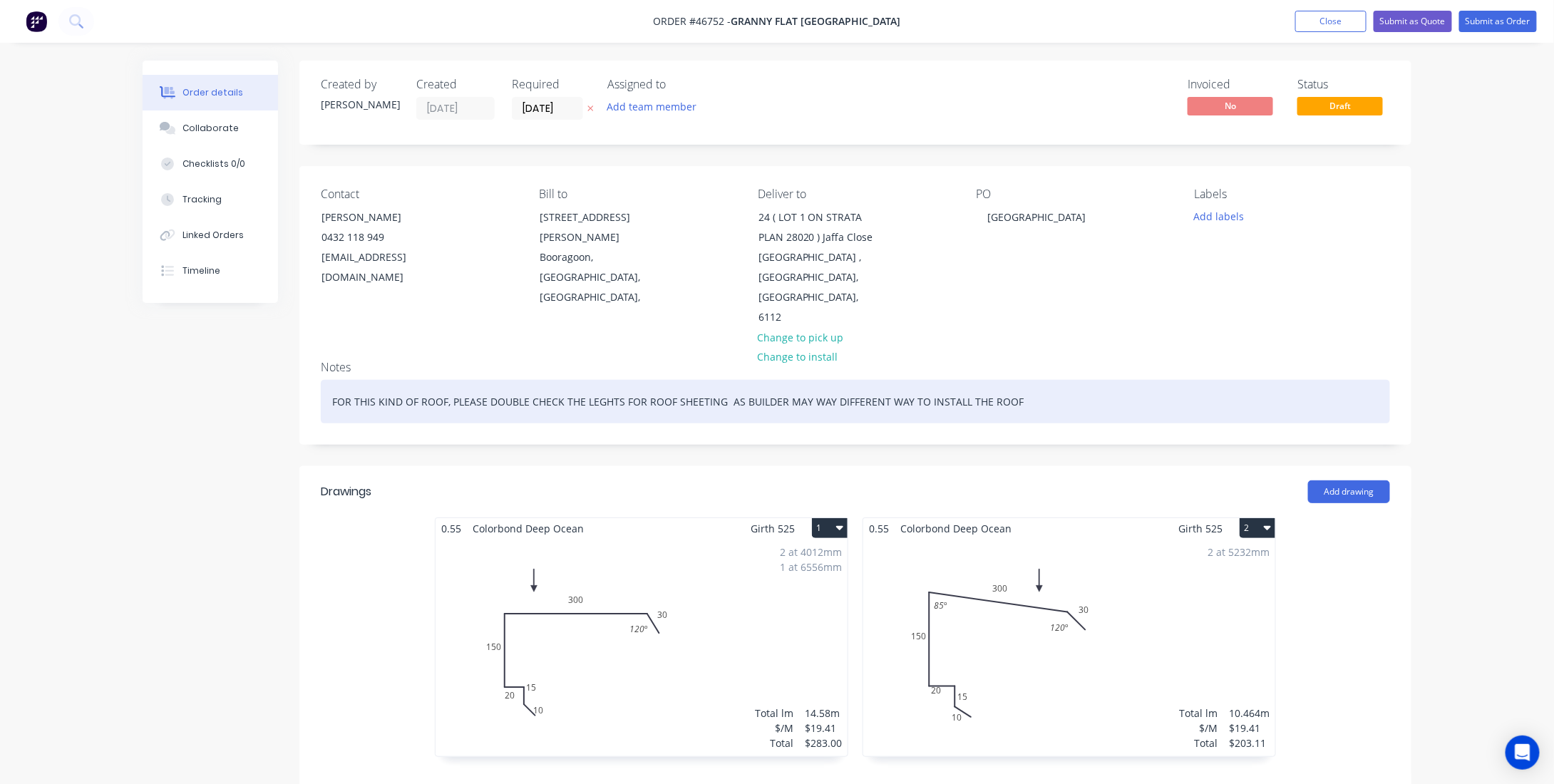 click on "FOR THIS KIND OF ROOF, PLEASE DOUBLE CHECK THE LEGHTS FOR ROOF SHEETING  AS BUILDER MAY WAY DIFFERENT WAY TO INSTALL THE ROOF" at bounding box center (855, 401) 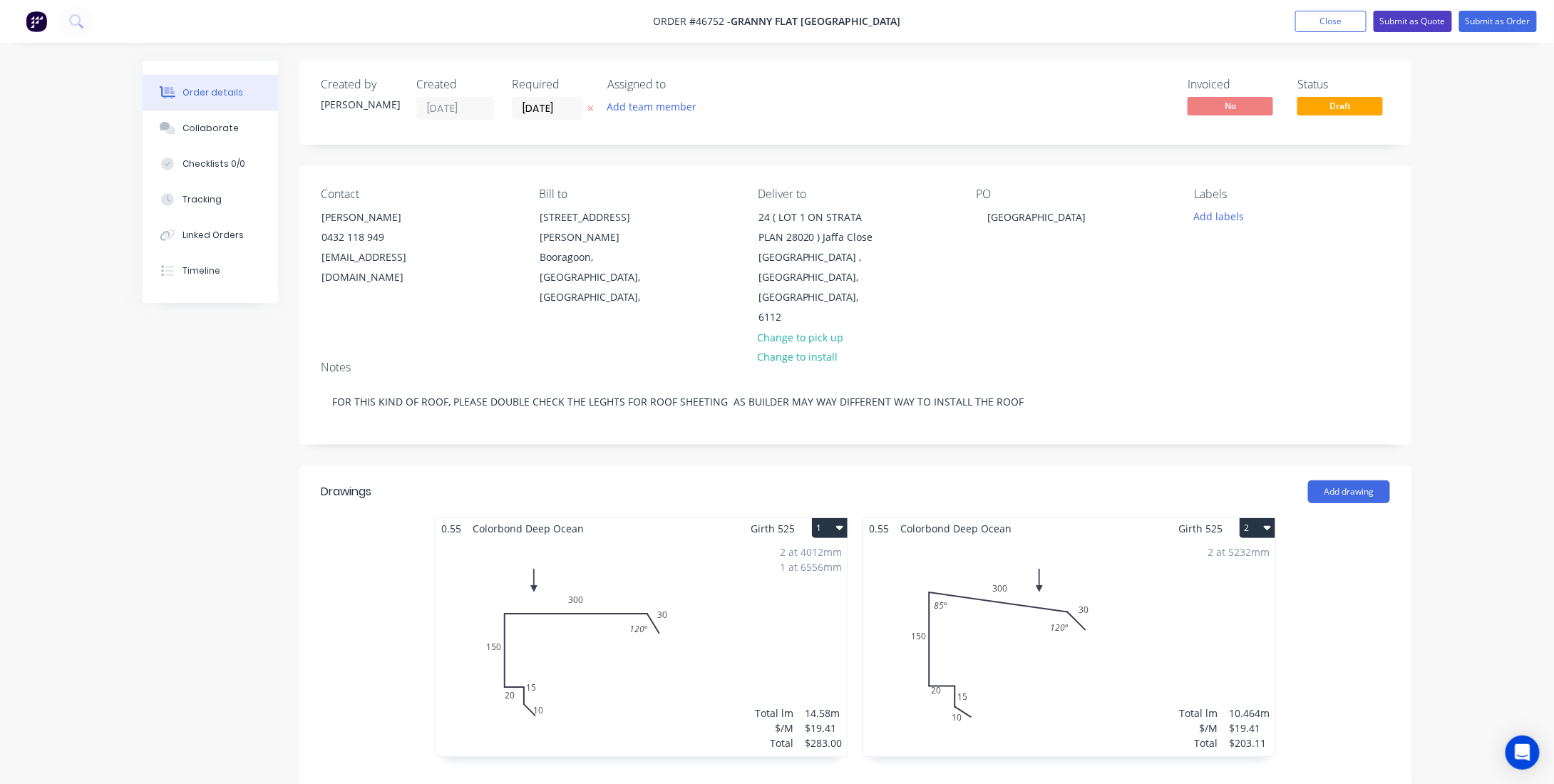 click on "Submit as Quote" at bounding box center [1413, 21] 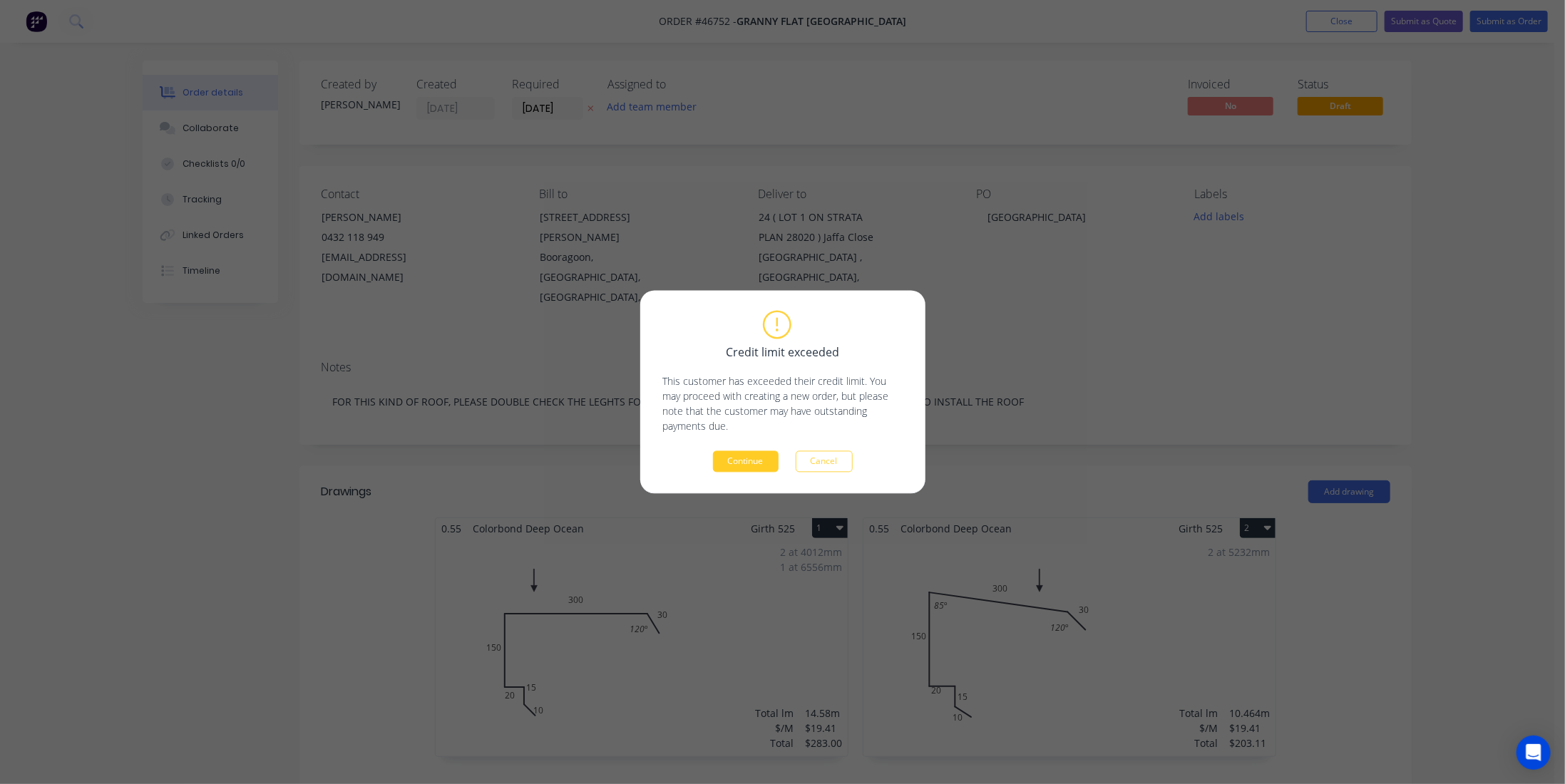 click on "Continue" at bounding box center (746, 462) 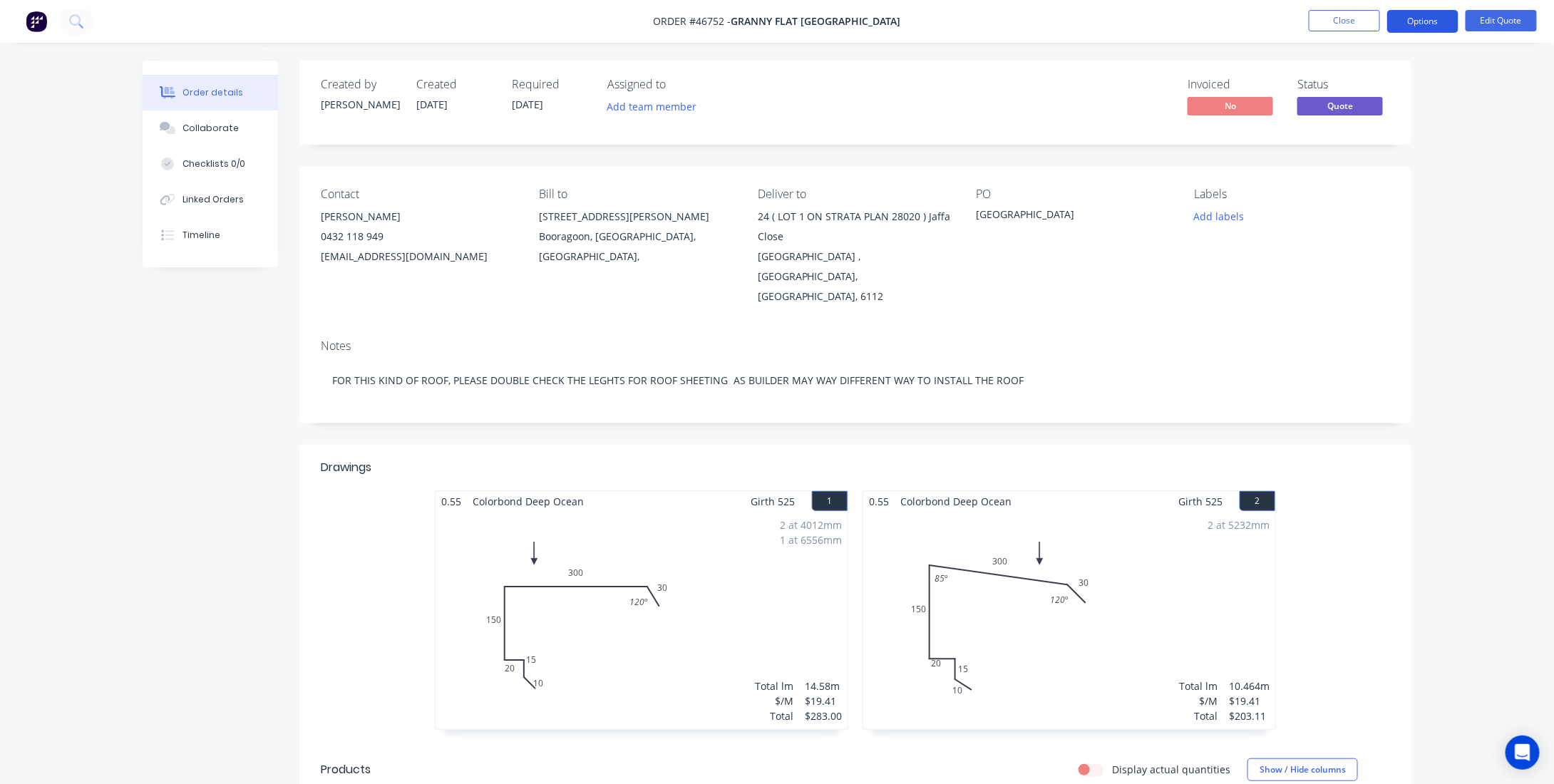 click on "Options" at bounding box center [1423, 21] 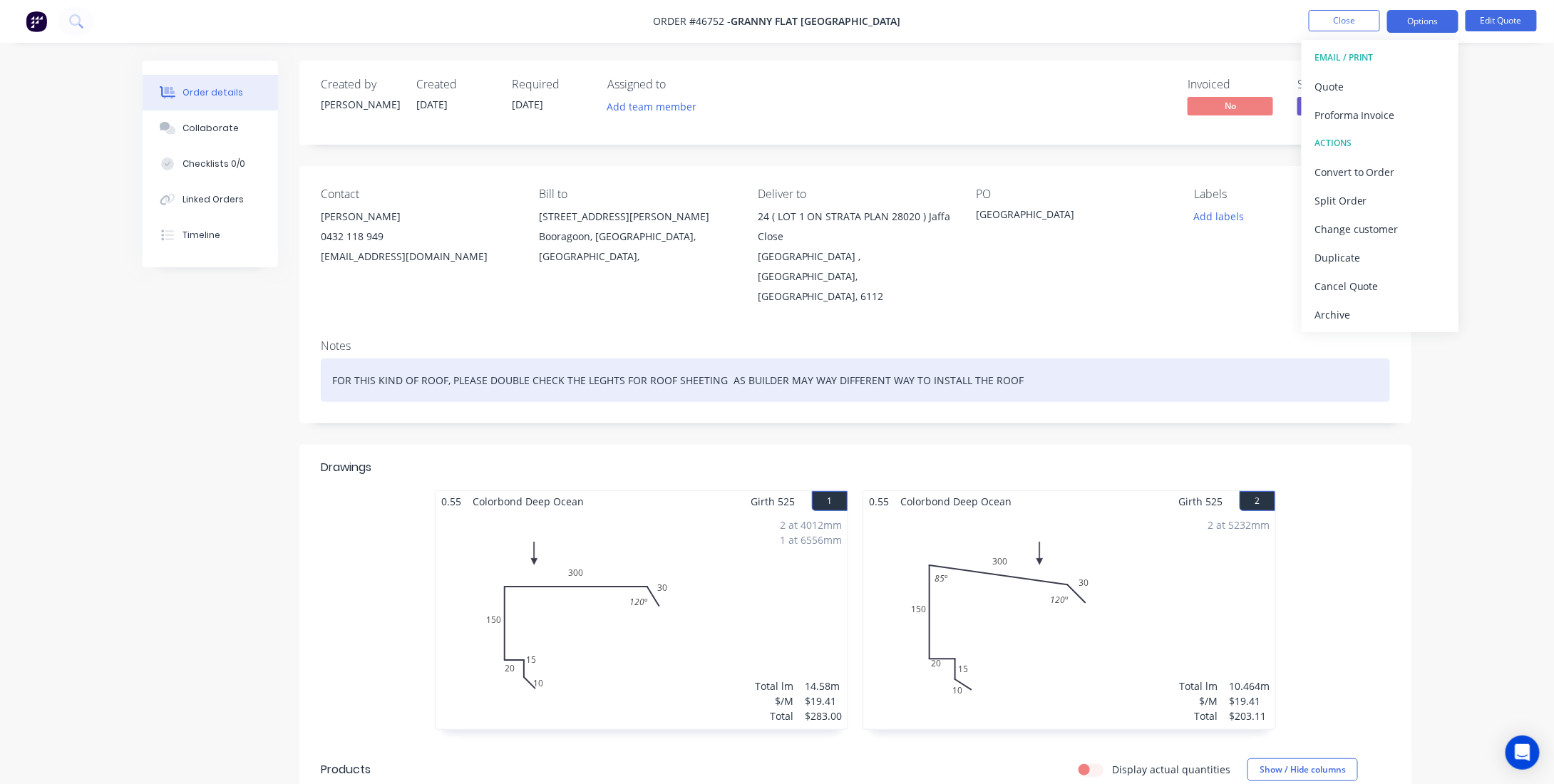 click on "FOR THIS KIND OF ROOF, PLEASE DOUBLE CHECK THE LEGHTS FOR ROOF SHEETING  AS BUILDER MAY WAY DIFFERENT WAY TO INSTALL THE ROOF" at bounding box center [855, 380] 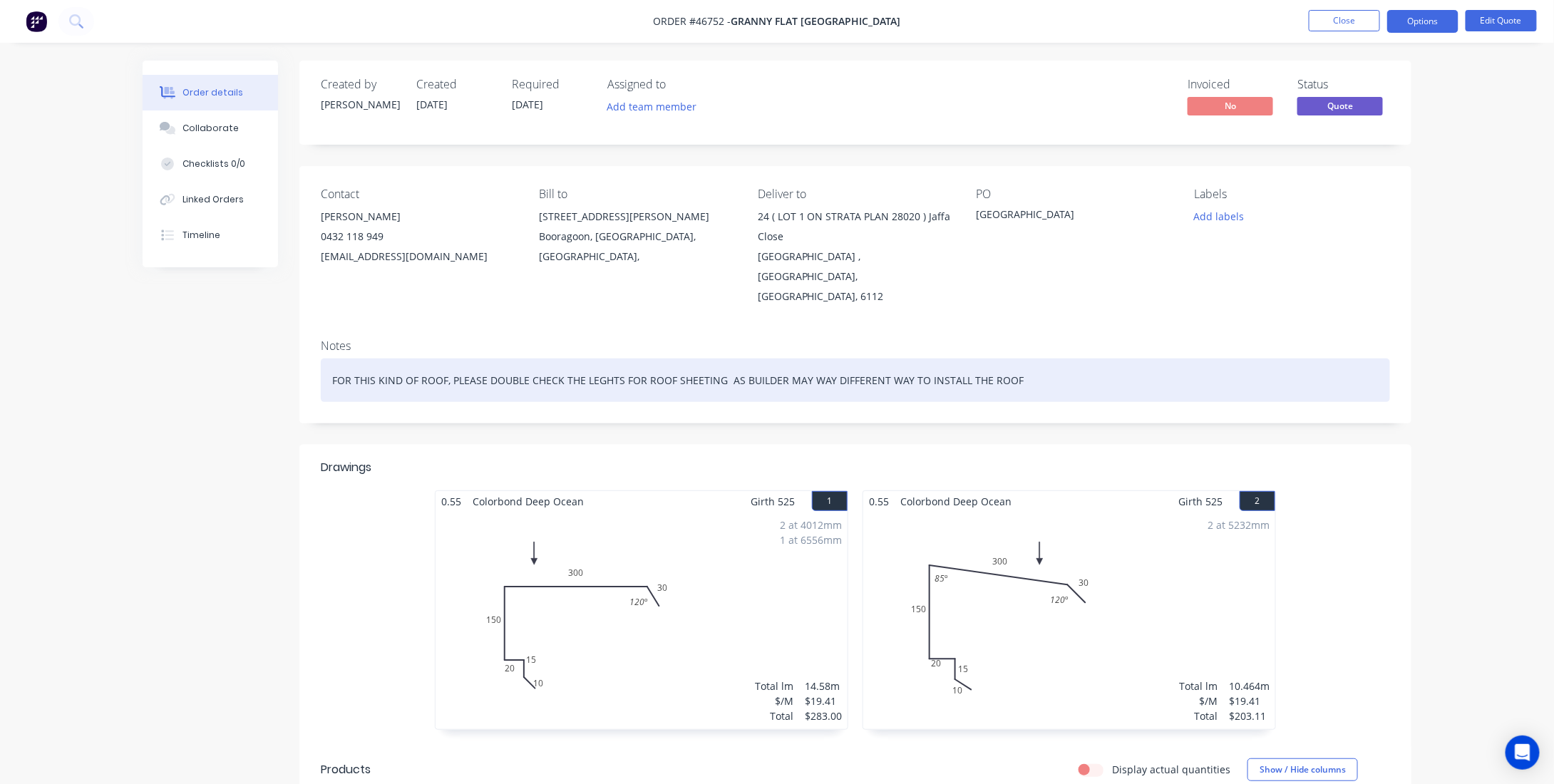 drag, startPoint x: 1039, startPoint y: 350, endPoint x: 231, endPoint y: 350, distance: 808 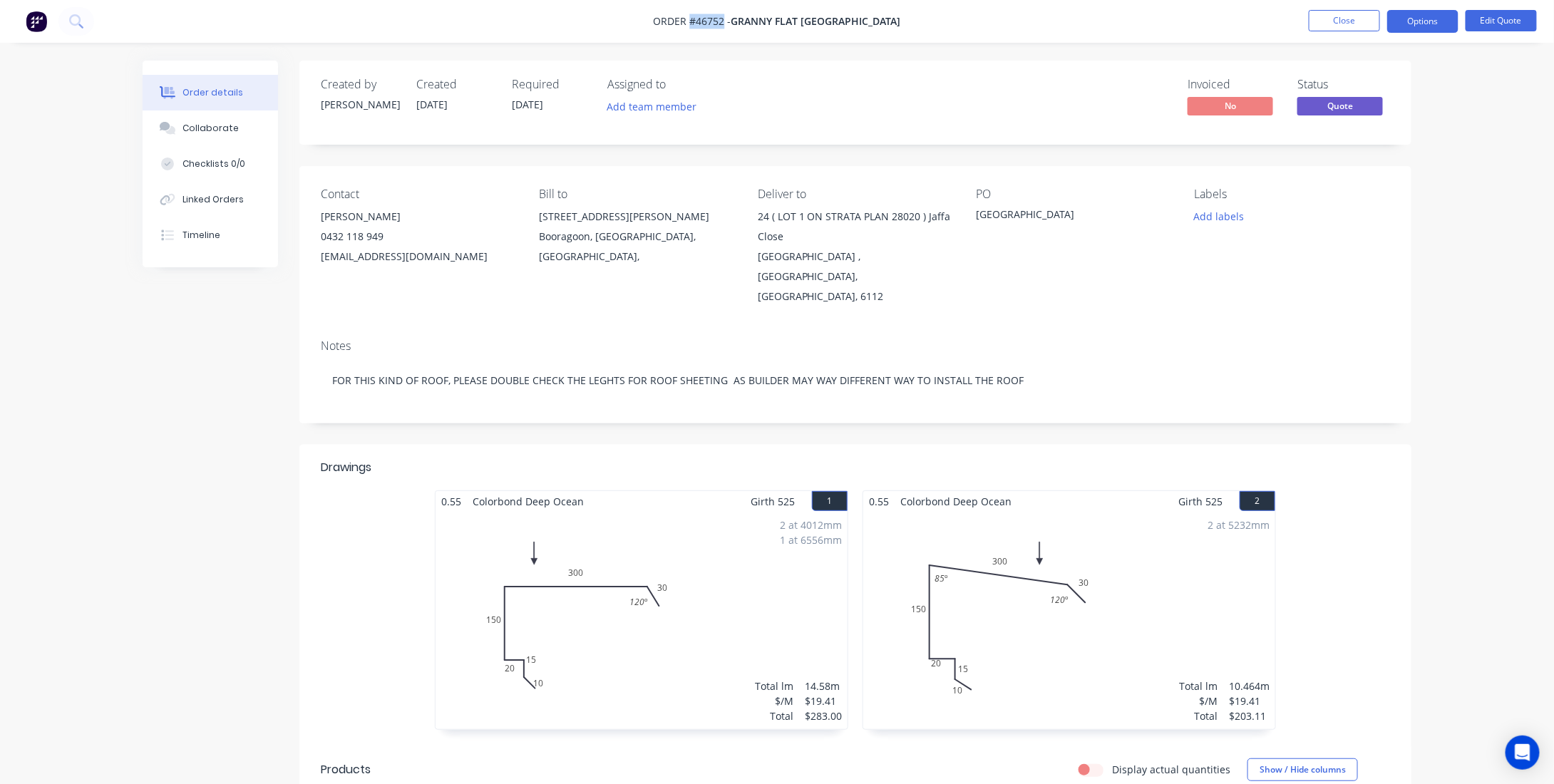 drag, startPoint x: 764, startPoint y: 21, endPoint x: 732, endPoint y: 20, distance: 32.01562 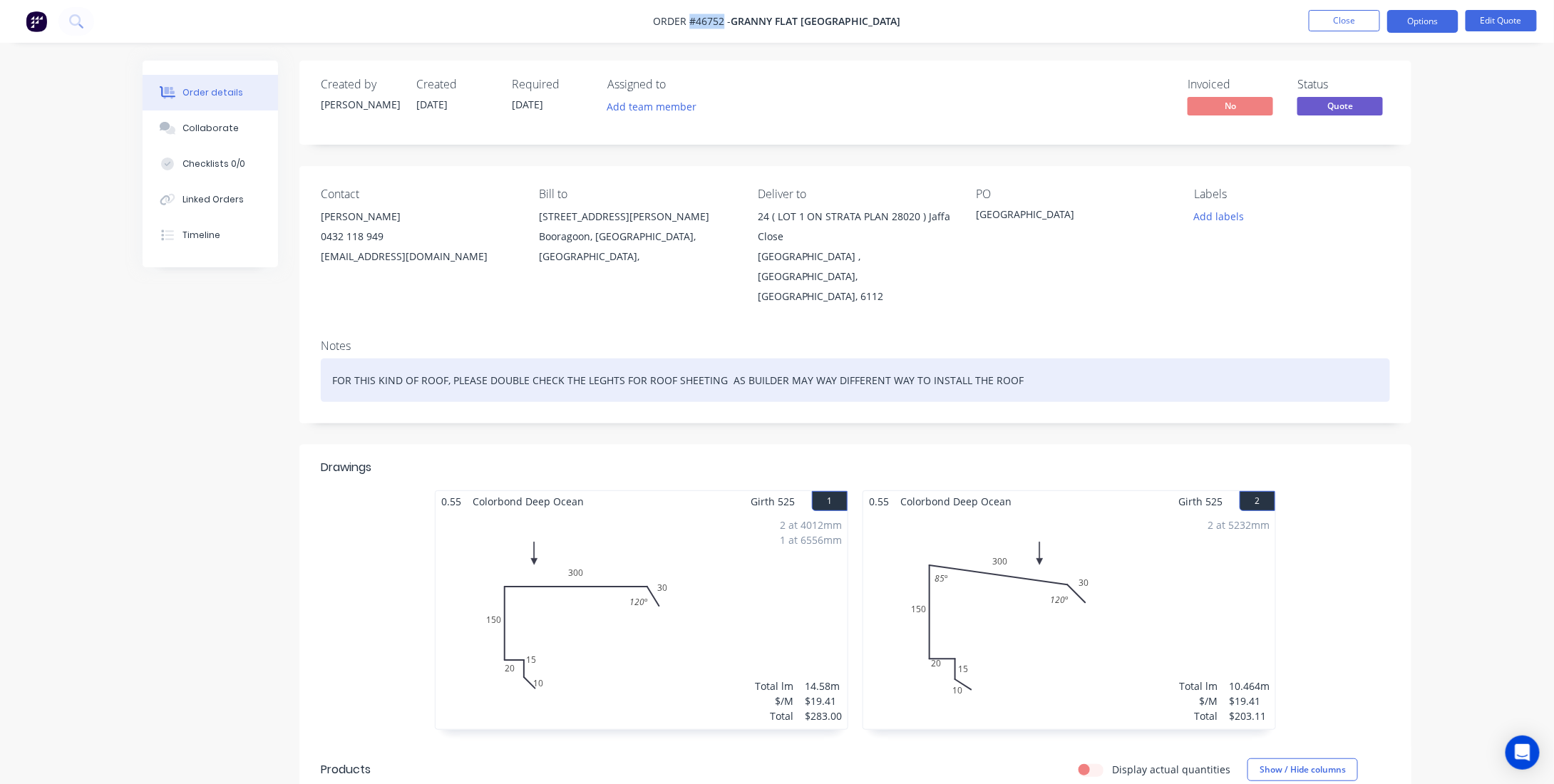 drag, startPoint x: 1038, startPoint y: 359, endPoint x: 0, endPoint y: 323, distance: 1038.6241 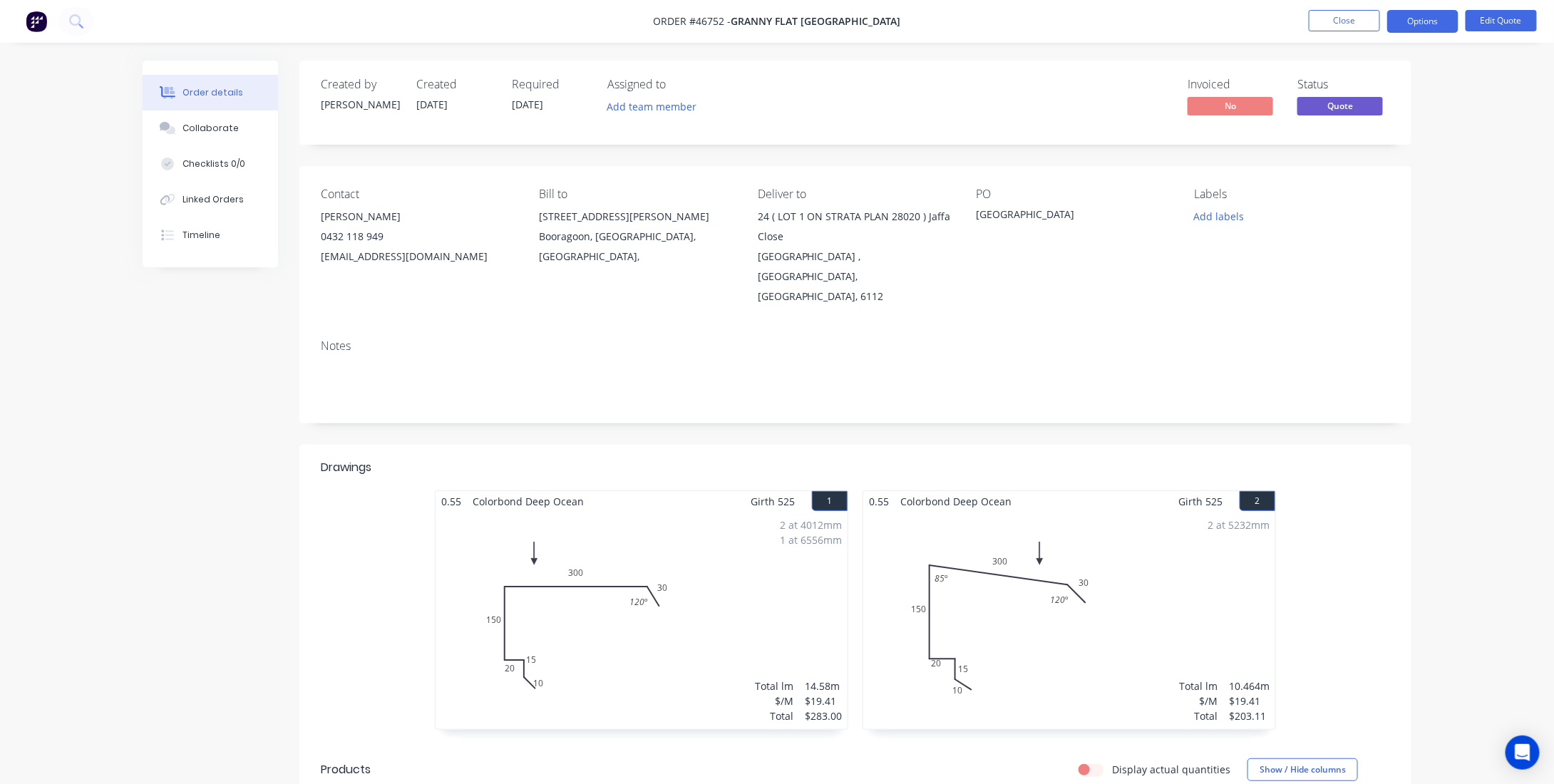 click on "Order details Collaborate Checklists 0/0 Linked Orders Timeline   Order details   Collaborate   Checklists   Tracking   Linked Orders   Timeline Created by [PERSON_NAME] Created [DATE] Required [DATE] Assigned to Add team member Invoiced No Status Quote Contact [PERSON_NAME] [PHONE_NUMBER] [EMAIL_ADDRESS][DOMAIN_NAME] [PERSON_NAME] to [STREET_ADDRESS][PERSON_NAME],  Deliver to 24 ( LOT 1 ON STRATA PLAN 28020 ) [GEOGRAPHIC_DATA] Close   [GEOGRAPHIC_DATA], [GEOGRAPHIC_DATA], [GEOGRAPHIC_DATA]  Labels Add labels Create new label Notes
Drawings 0.55 Colorbond   Deep Ocean Girth 525 1   0 10 15 20 150 300 30 120 º 0 10 15 20 150 300 30 120 º 2 at 4012mm 1 at 6556mm Total lm $/M Total 14.58m $19.41 $283.00 0.55 Colorbond   Deep Ocean Girth 525 2   0 10 15 20 150 300 30 120 º 85 º 0 10 15 20 150 300 30 120 º 85 º 2 at 5232mm Total lm $/M Total 10.464m $19.41 $203.11 Products Display actual quantities Show / Hide columns Qty Discount Price Total 1 Truecore Thickness 0.75mm BMT G550 $3,105.00 $3,105.00 1" at bounding box center [777, 1721] 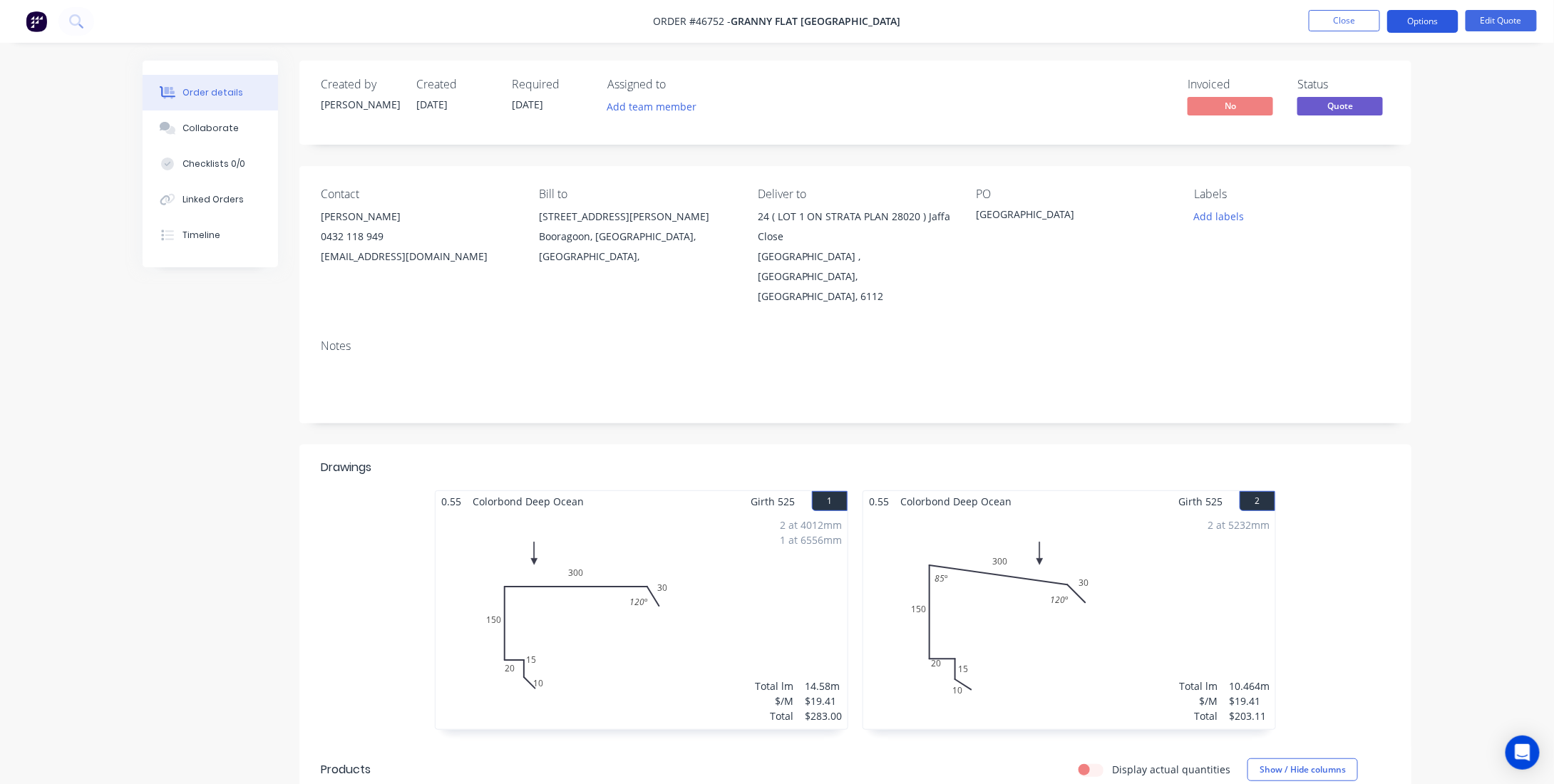 click on "Options" at bounding box center [1423, 21] 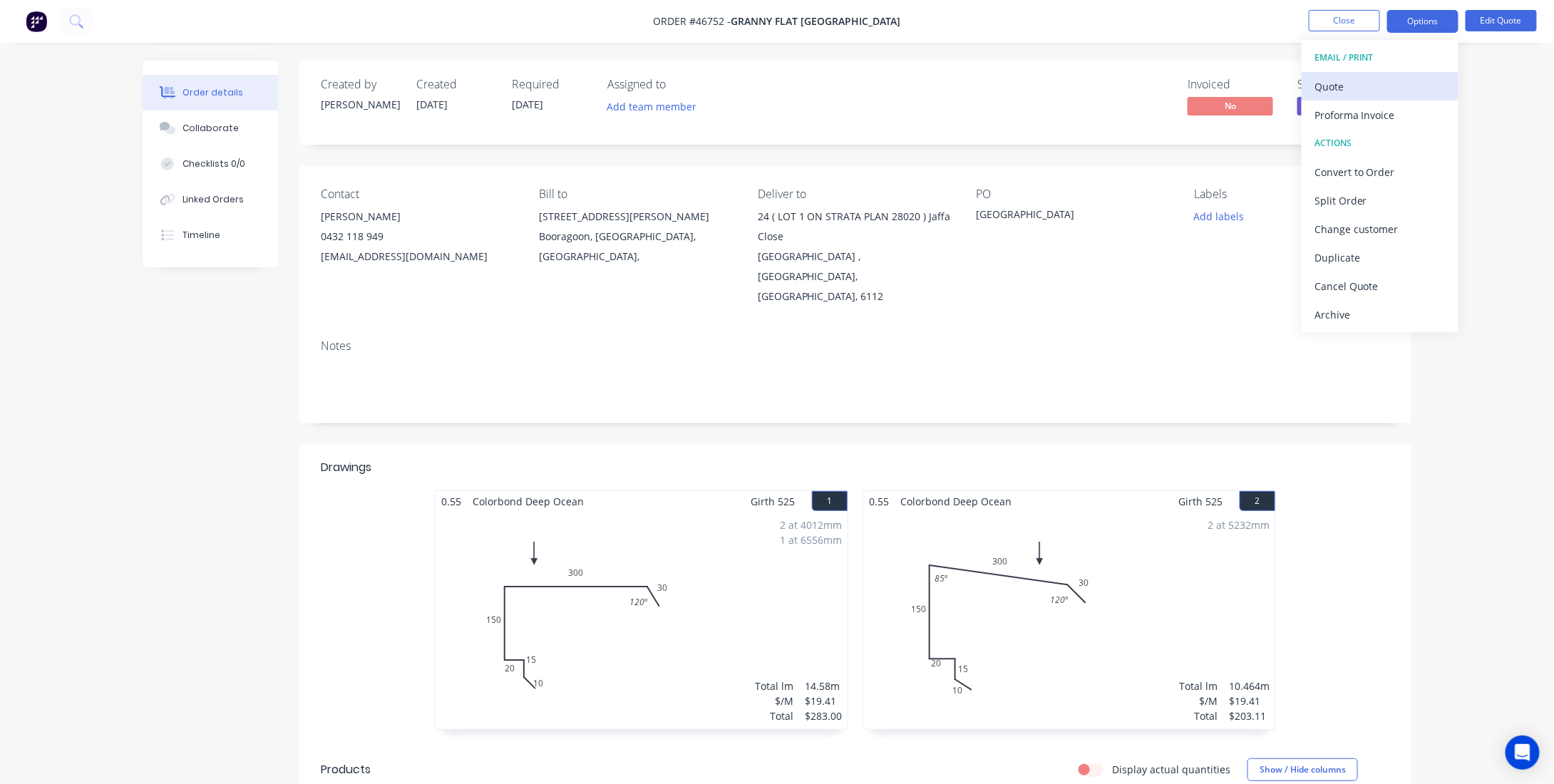 click on "Quote" at bounding box center (1380, 86) 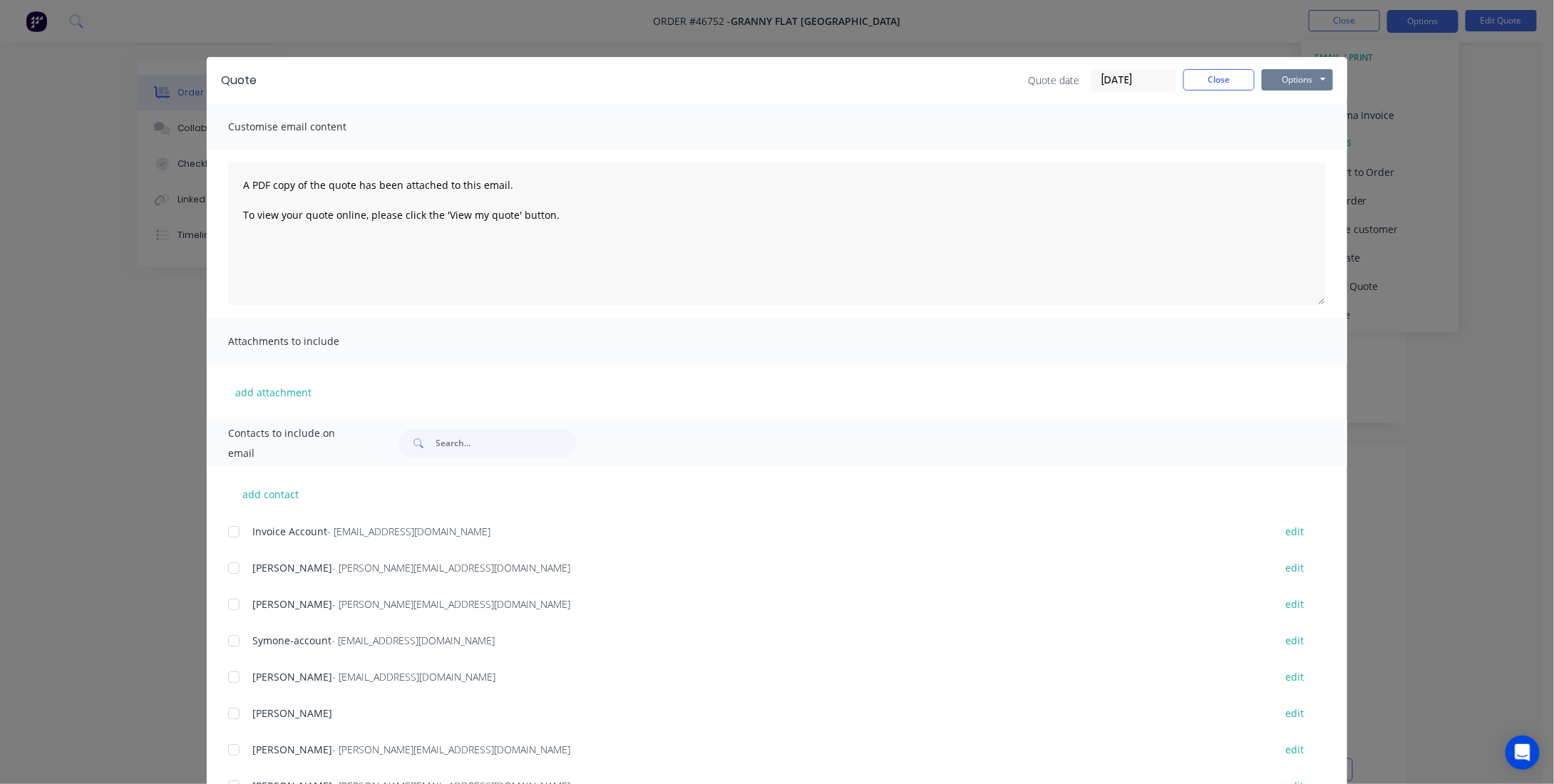 click on "Options" at bounding box center (1297, 80) 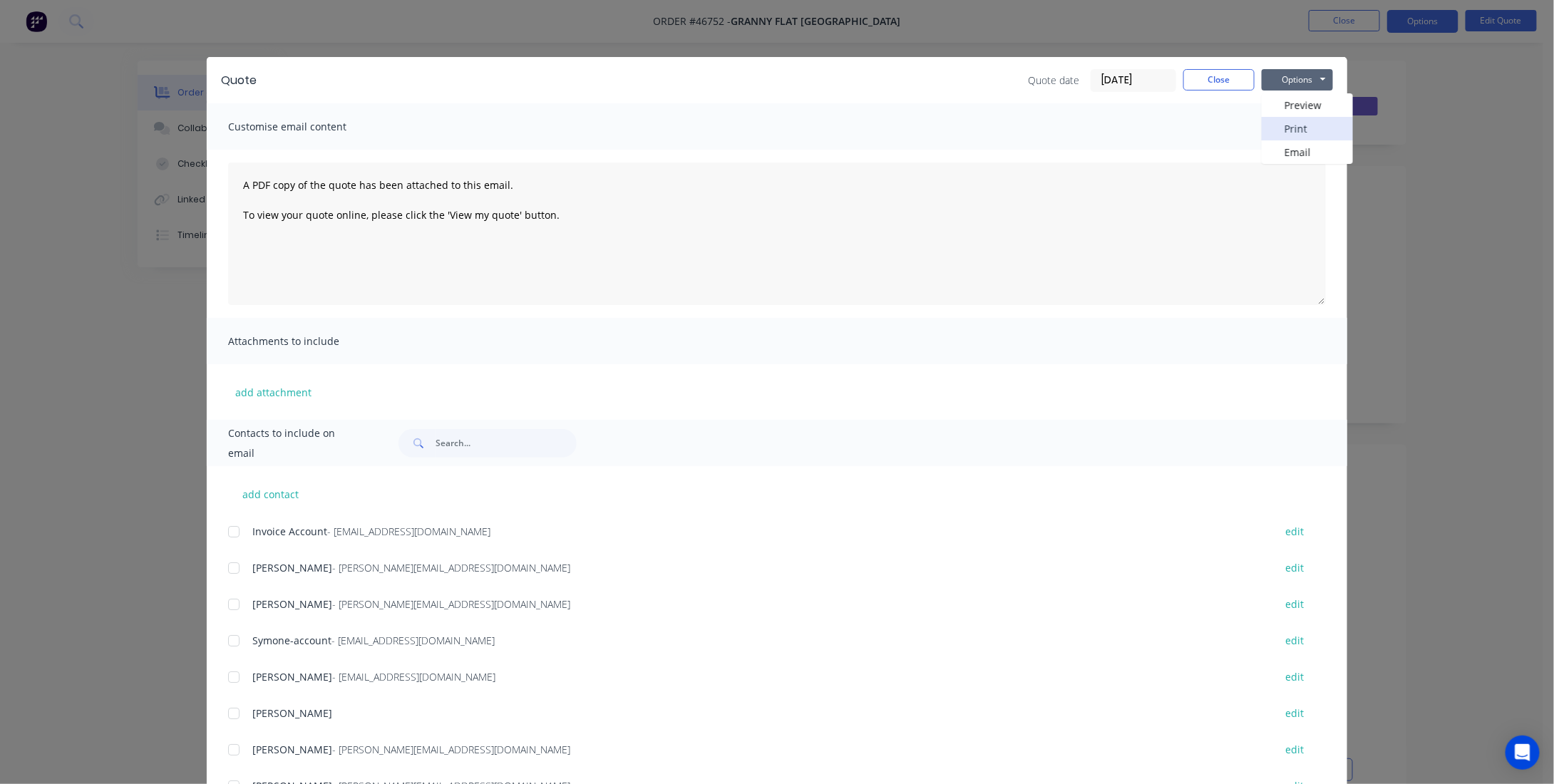 click on "Print" at bounding box center [1307, 128] 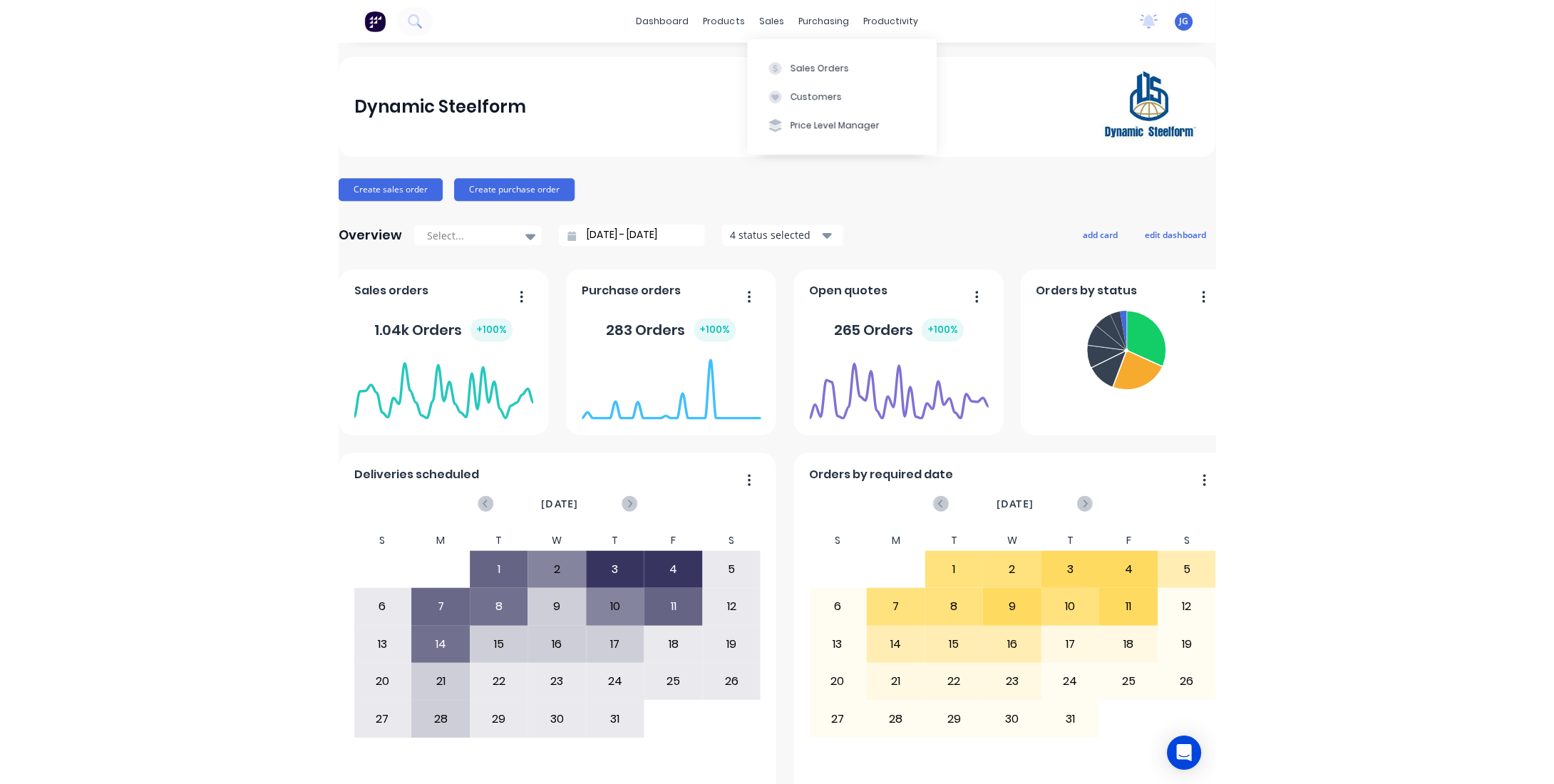 scroll, scrollTop: 0, scrollLeft: 0, axis: both 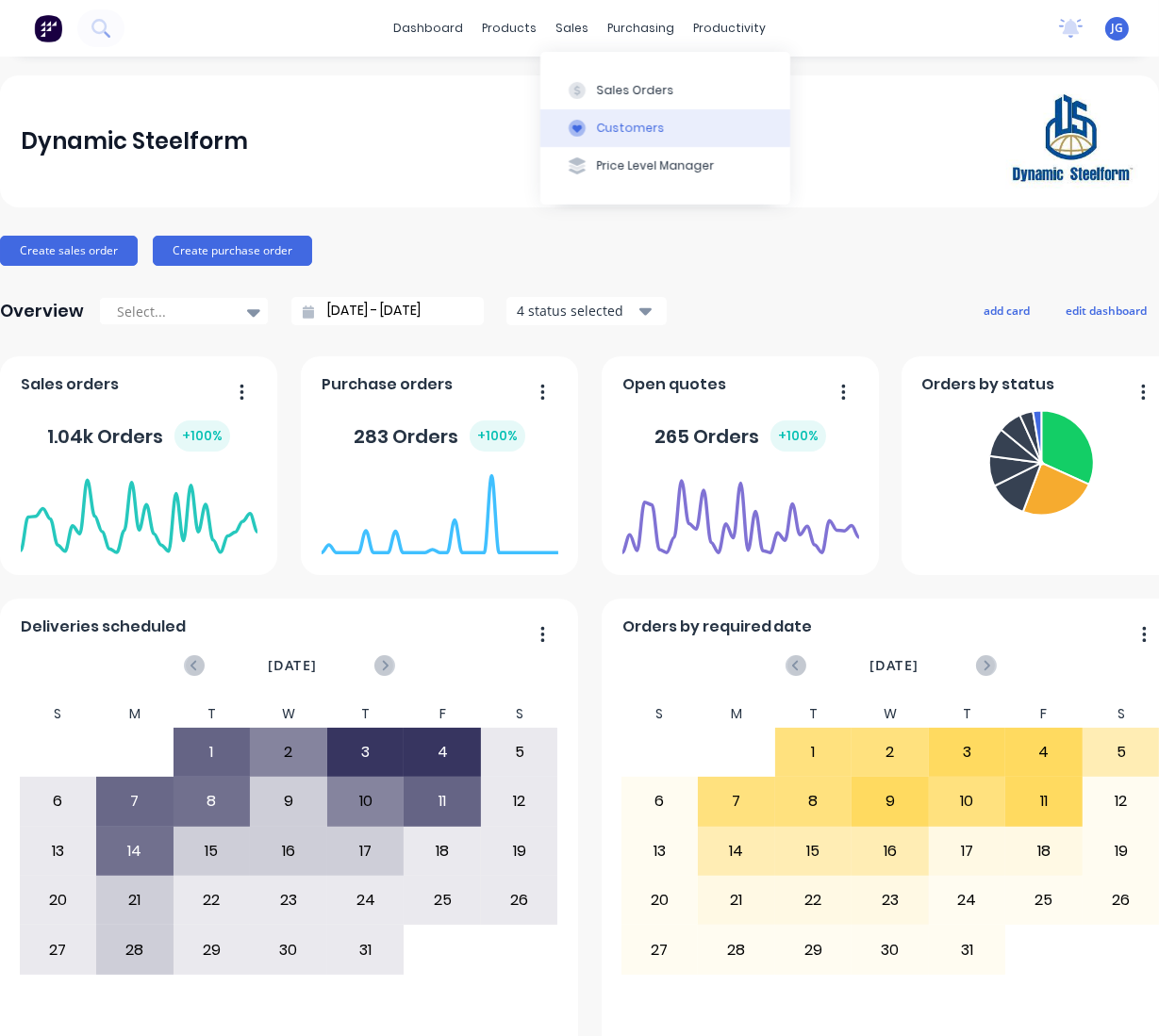 click on "Customers" at bounding box center [631, 128] 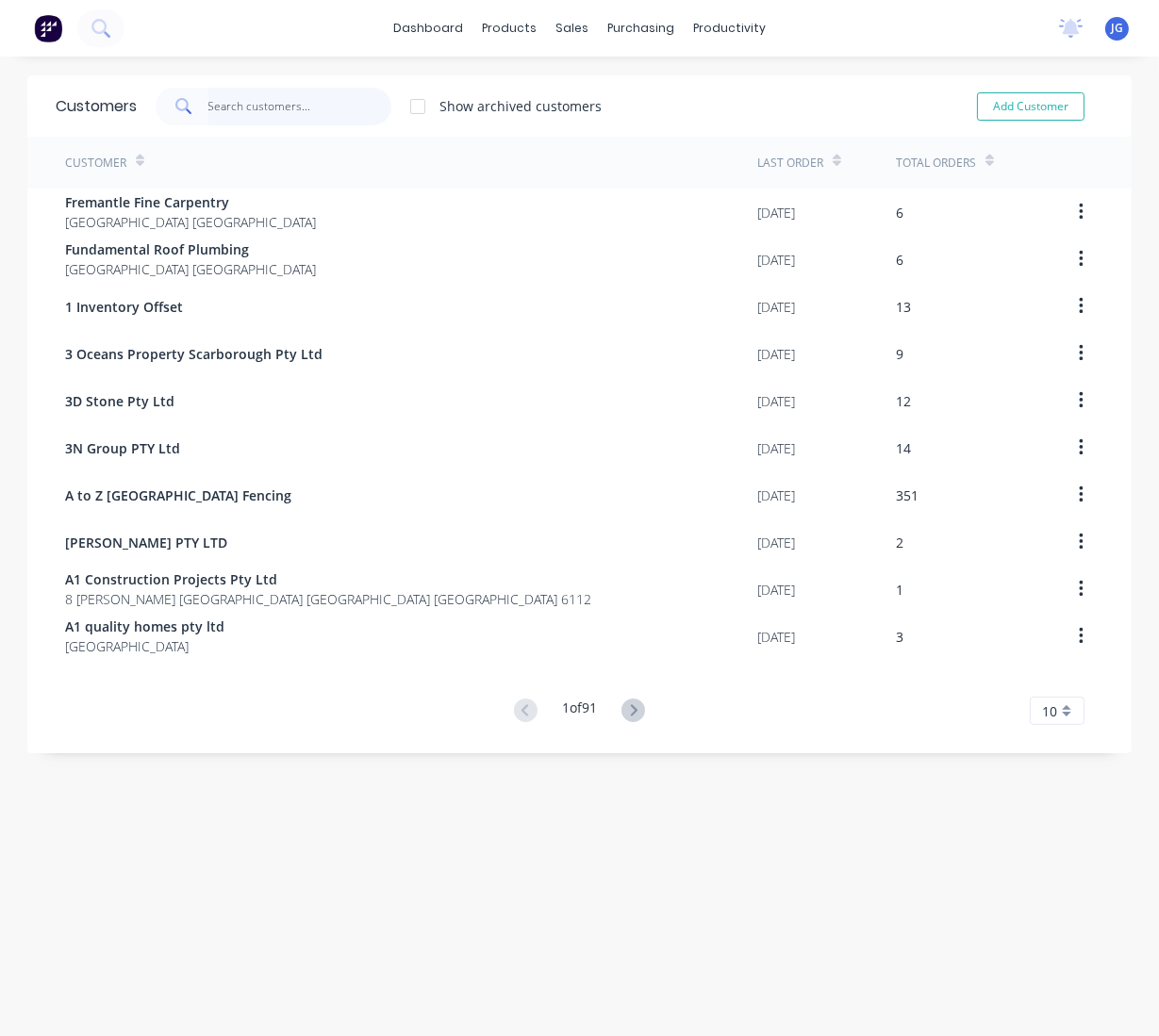 click at bounding box center [300, 107] 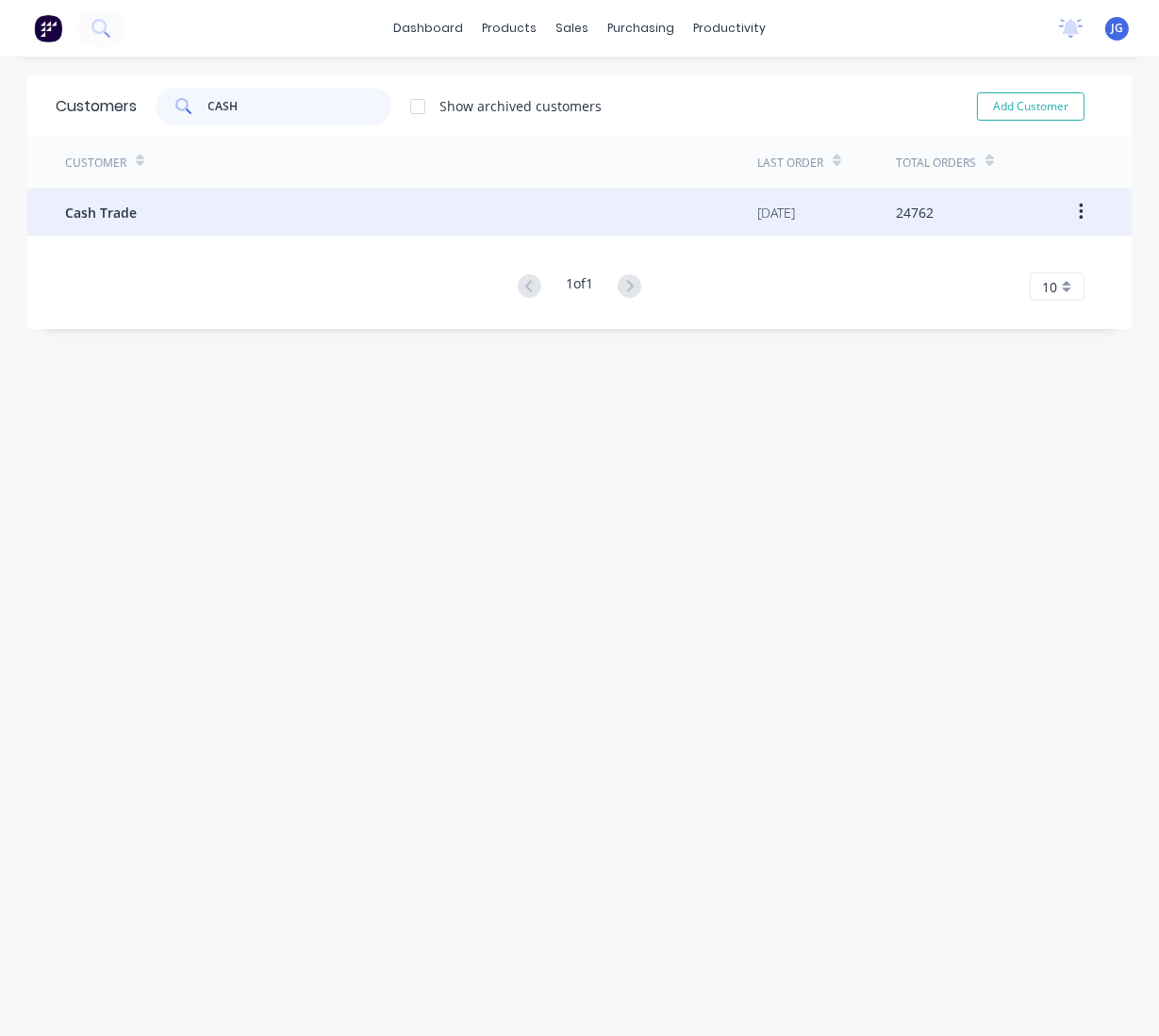 type on "CASH" 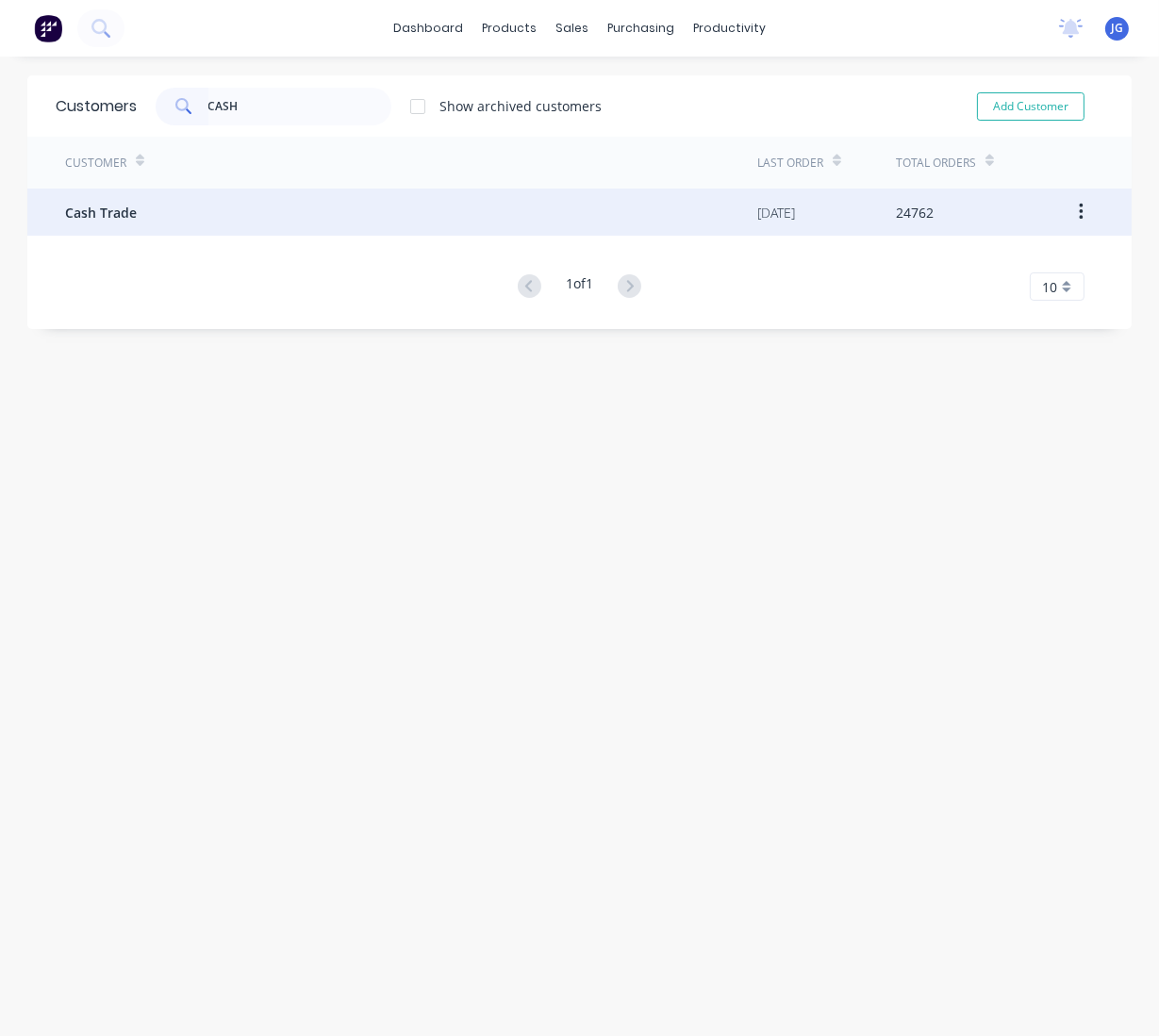 click on "Cash Trade" at bounding box center [411, 212] 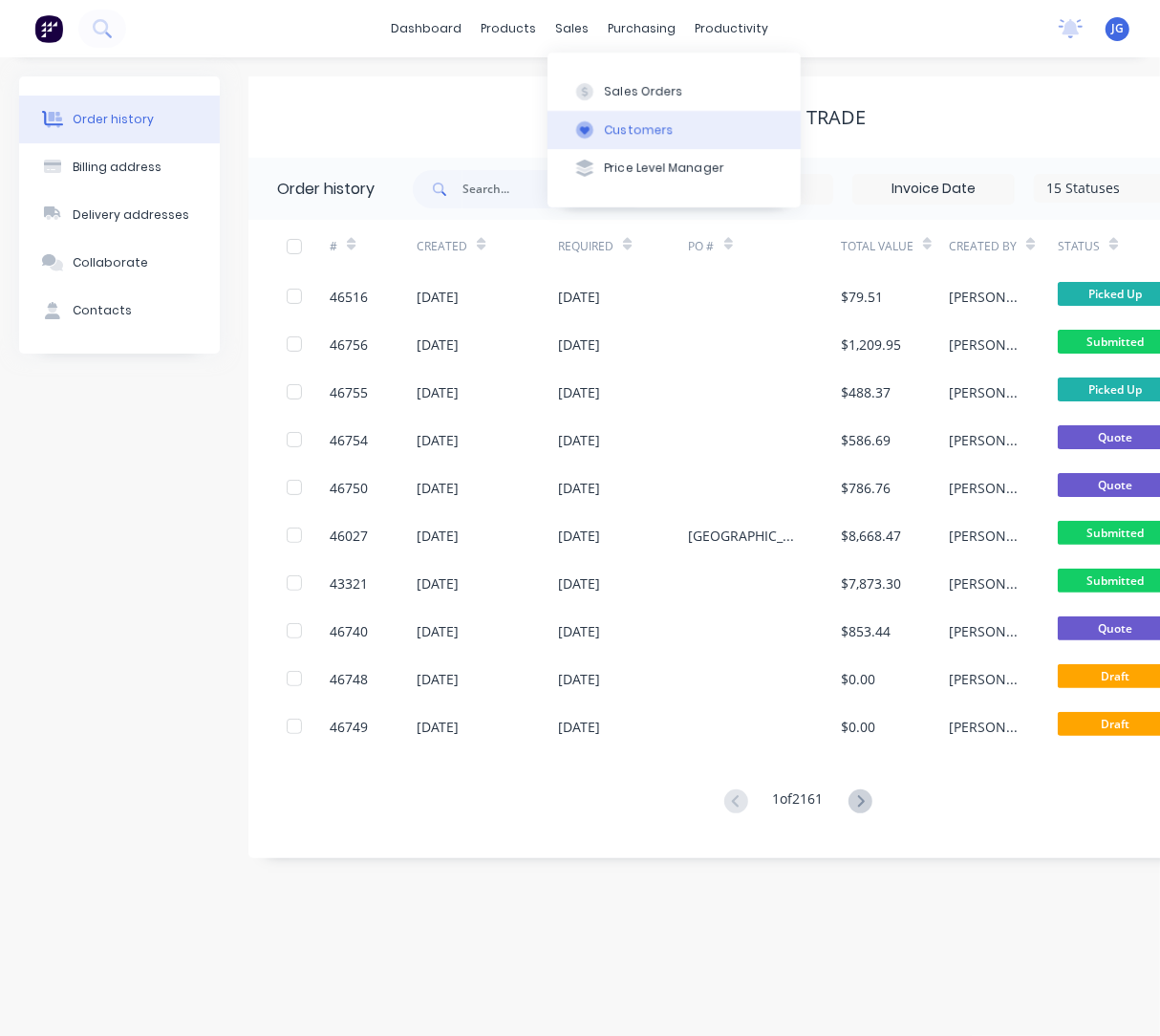 click on "Customers" at bounding box center (674, 130) 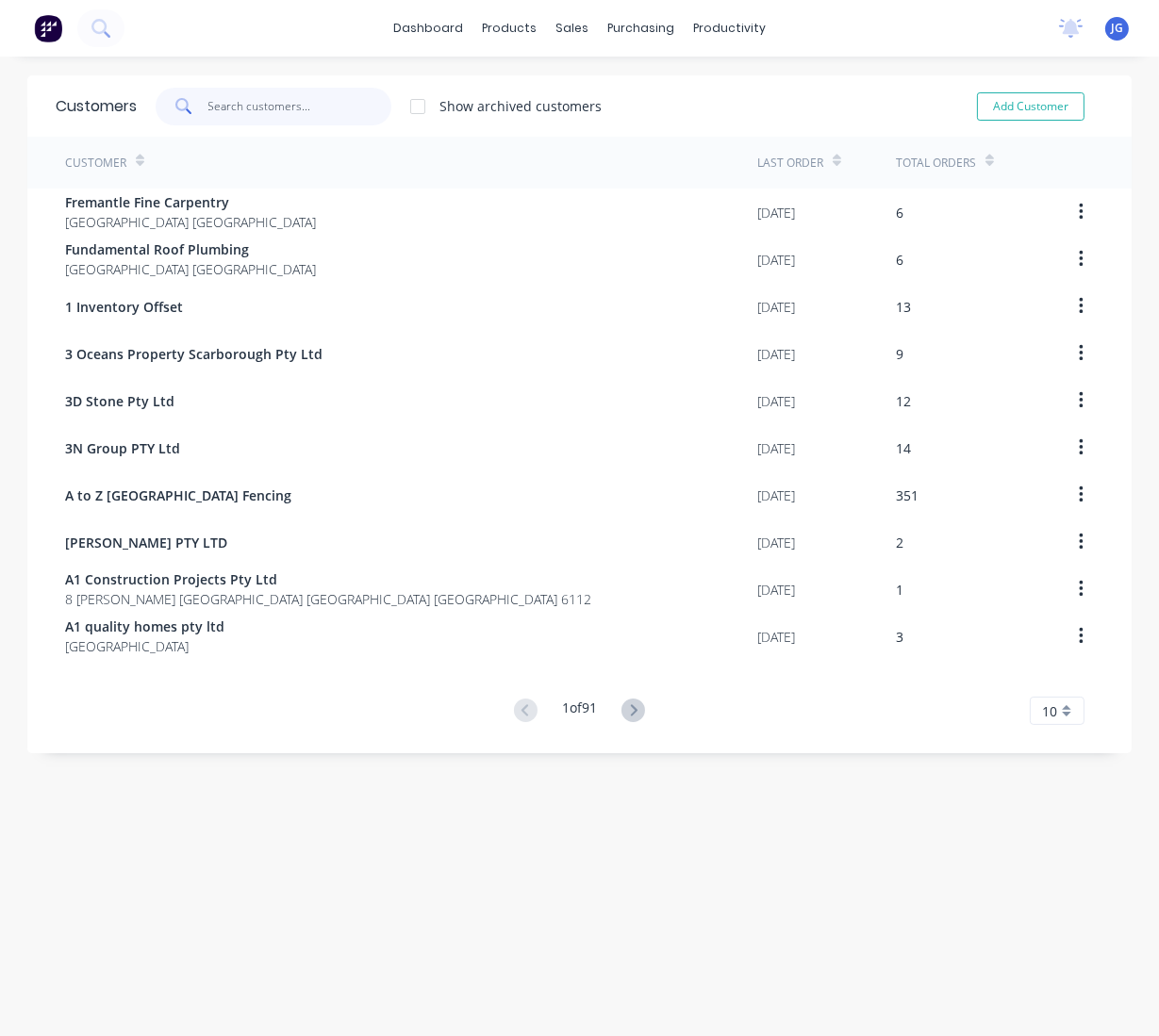 click at bounding box center [300, 107] 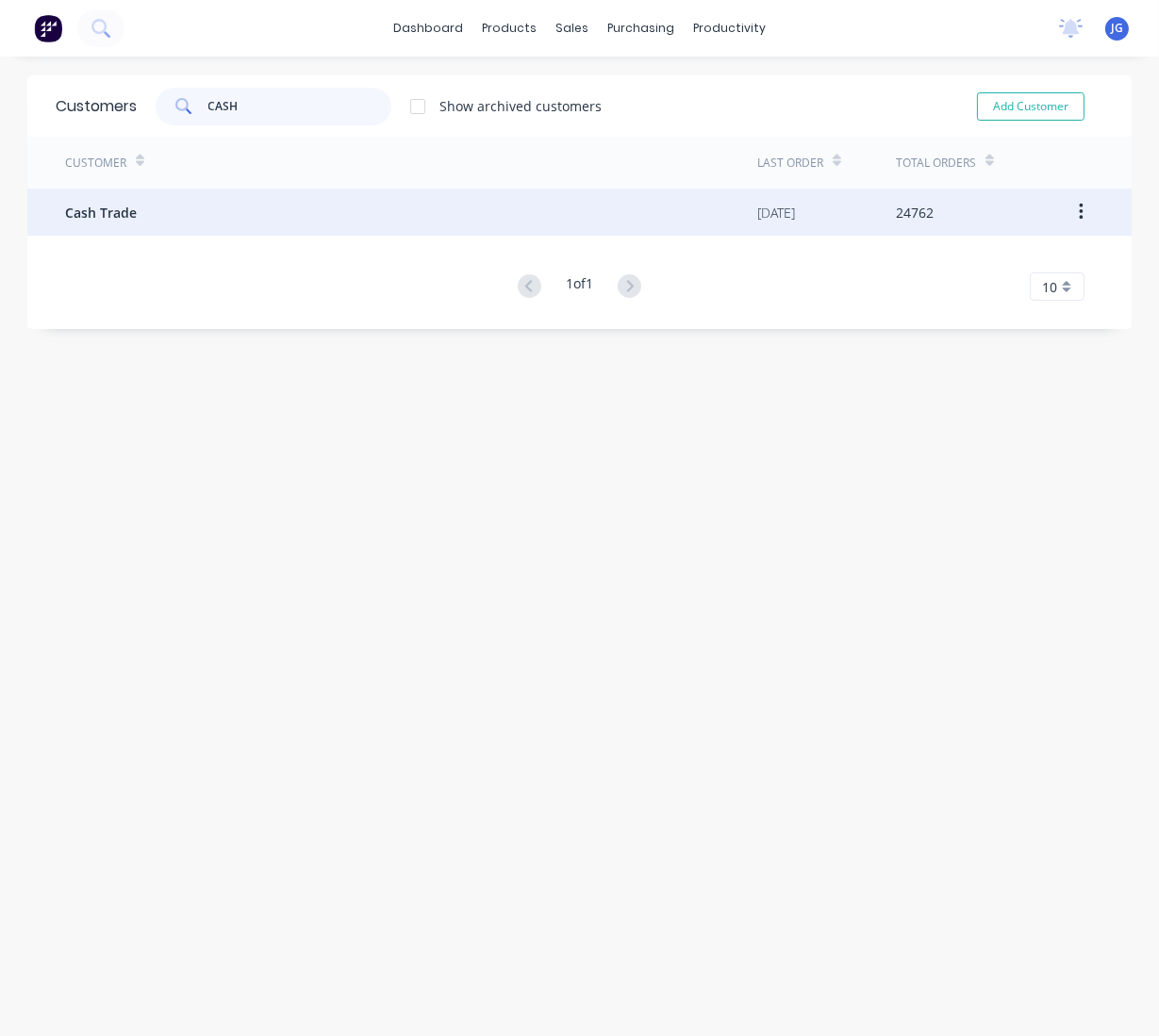 type on "CASH" 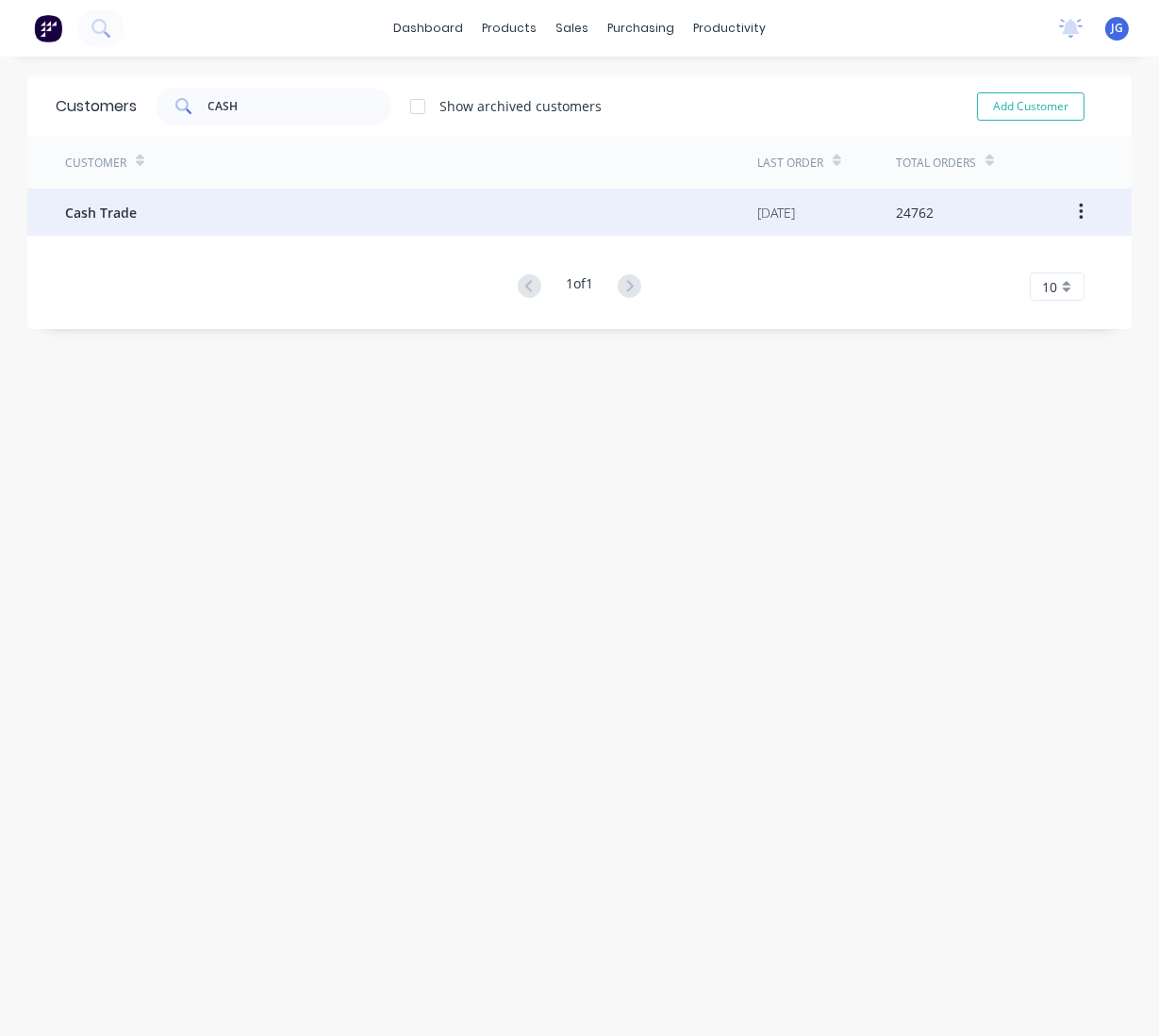 click on "Cash Trade" at bounding box center (411, 212) 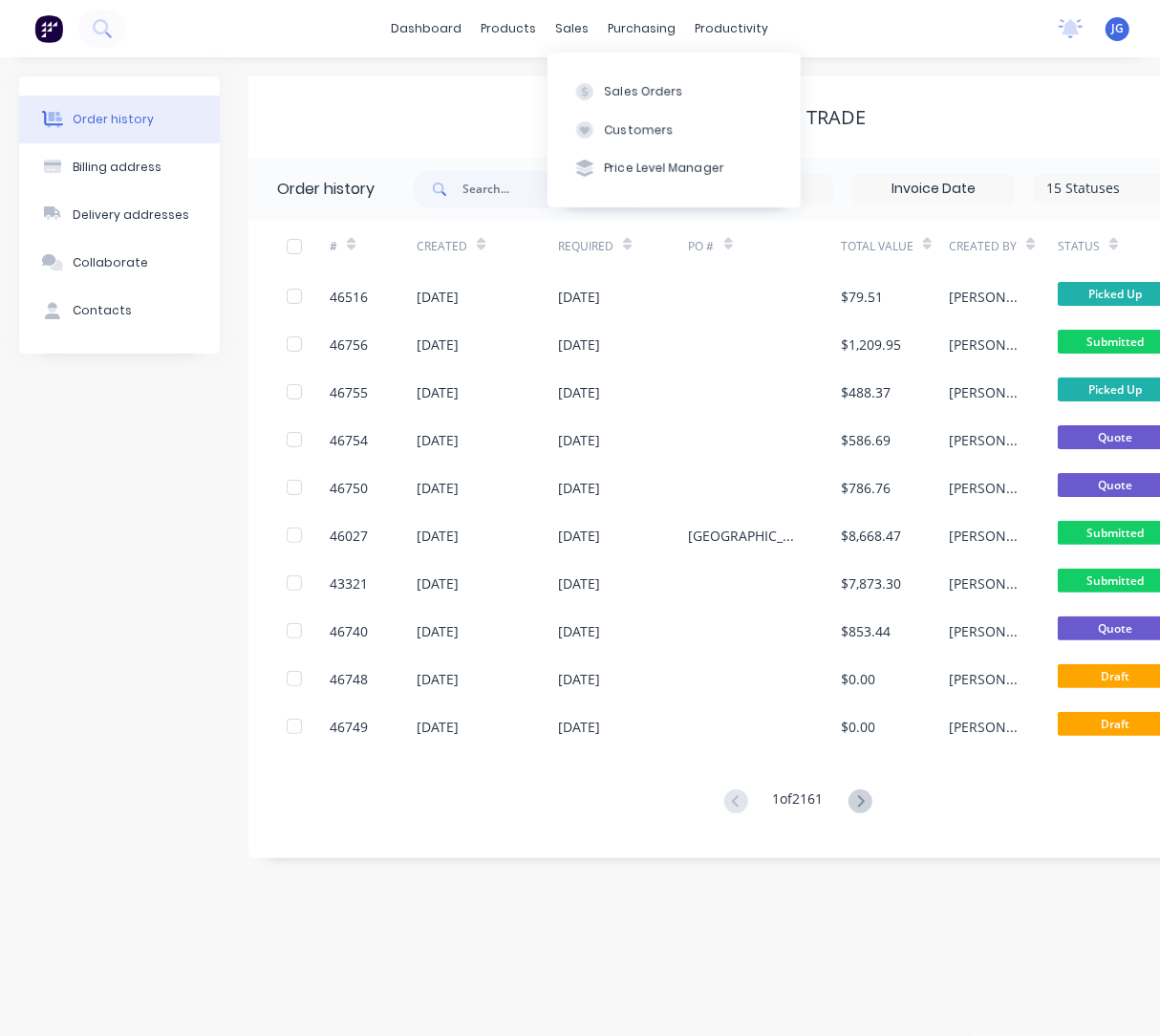 click on "Cash Trade" at bounding box center [809, 117] 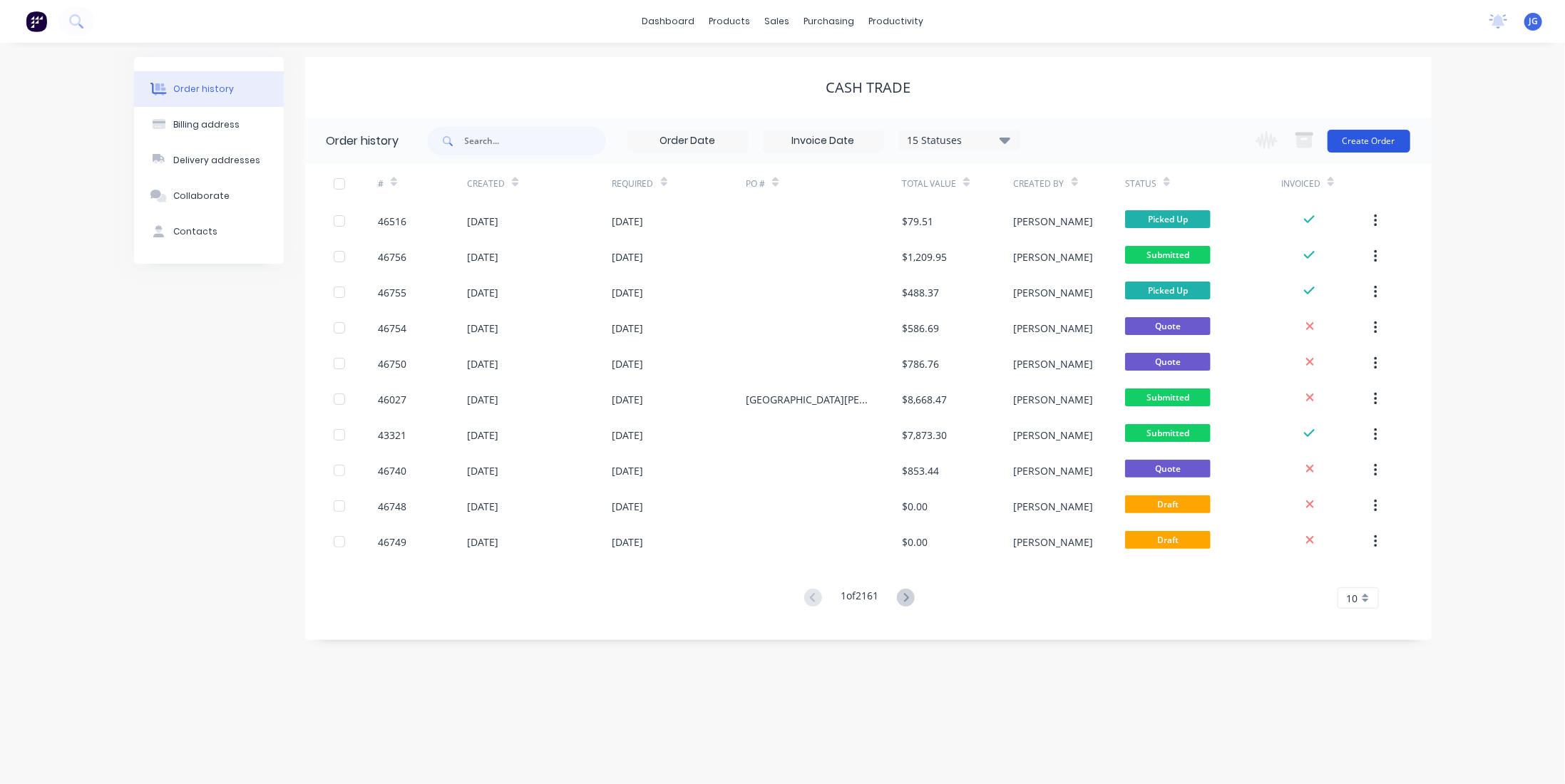 click on "Create Order" at bounding box center [1369, 141] 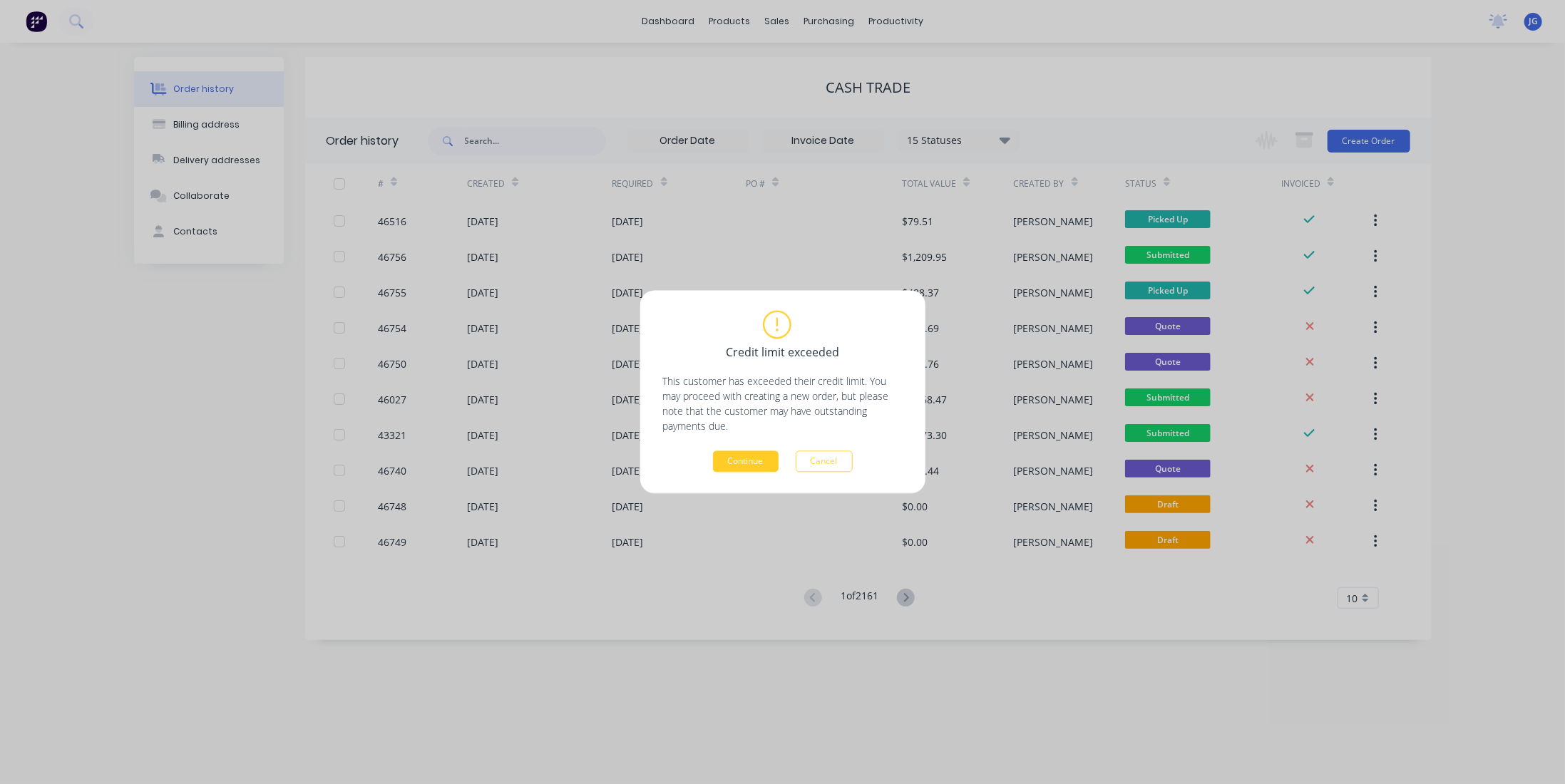 click on "Continue" at bounding box center [746, 462] 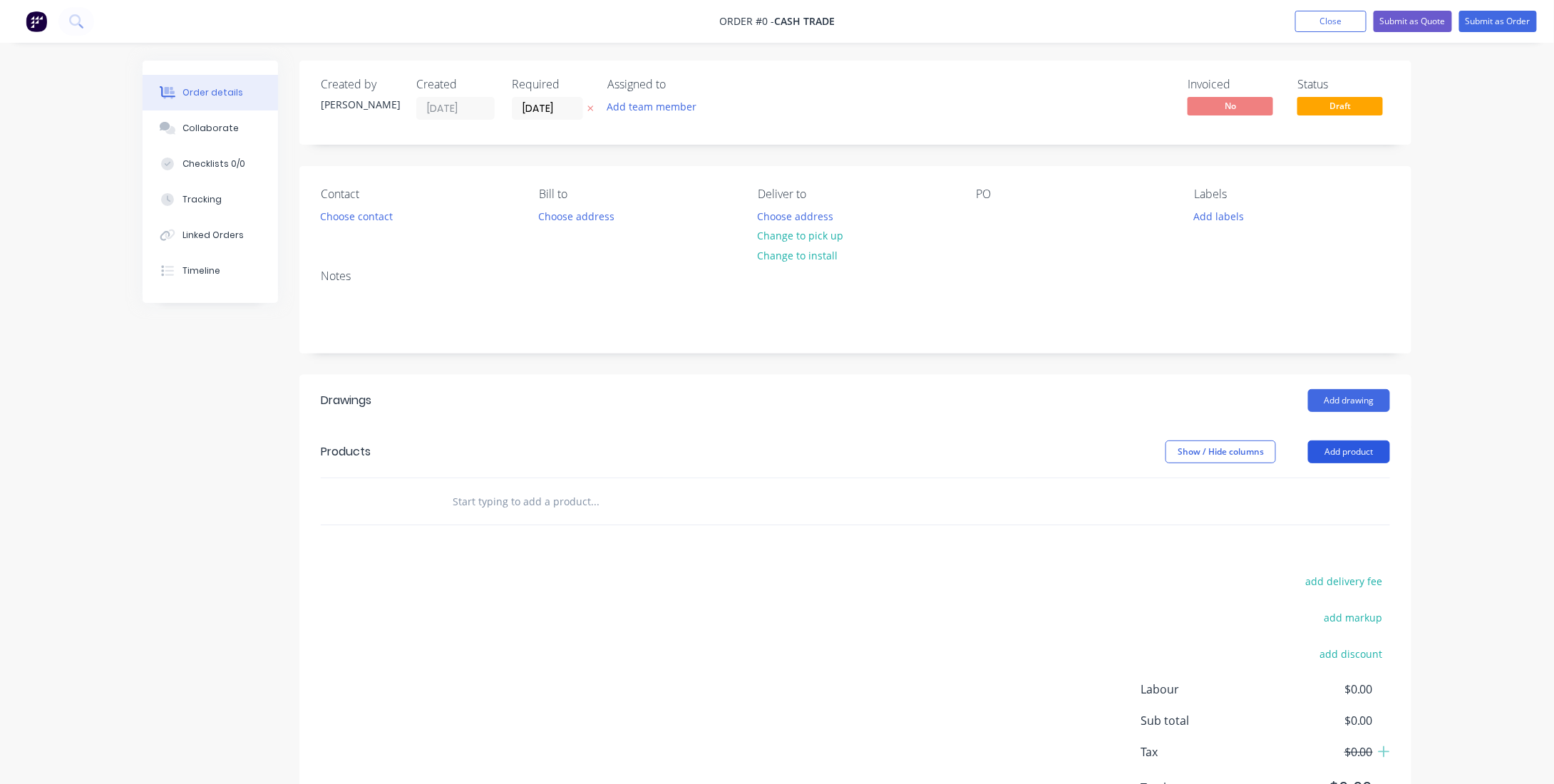 click on "Add product" at bounding box center [1349, 452] 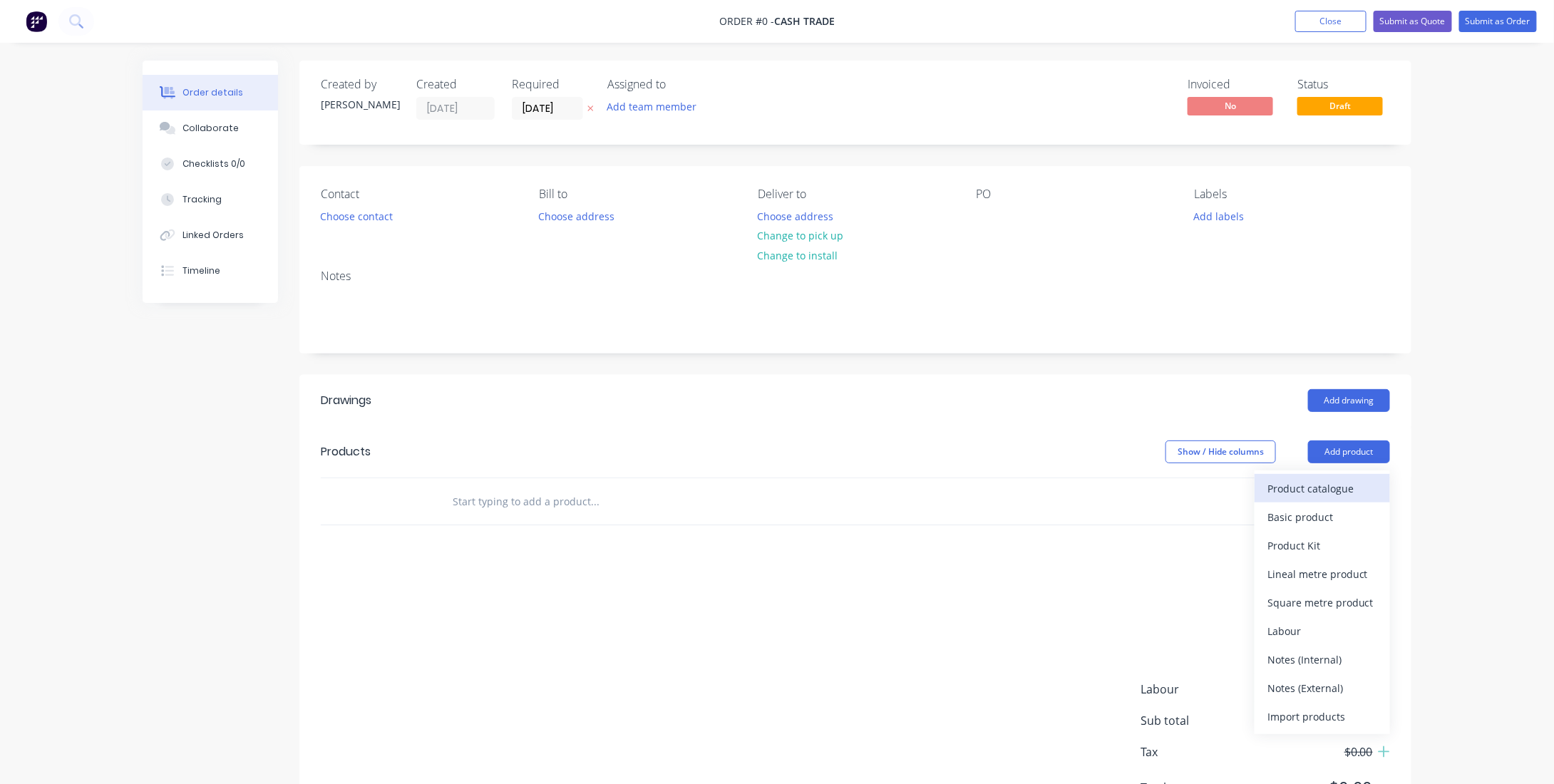 click on "Product catalogue" at bounding box center [1322, 488] 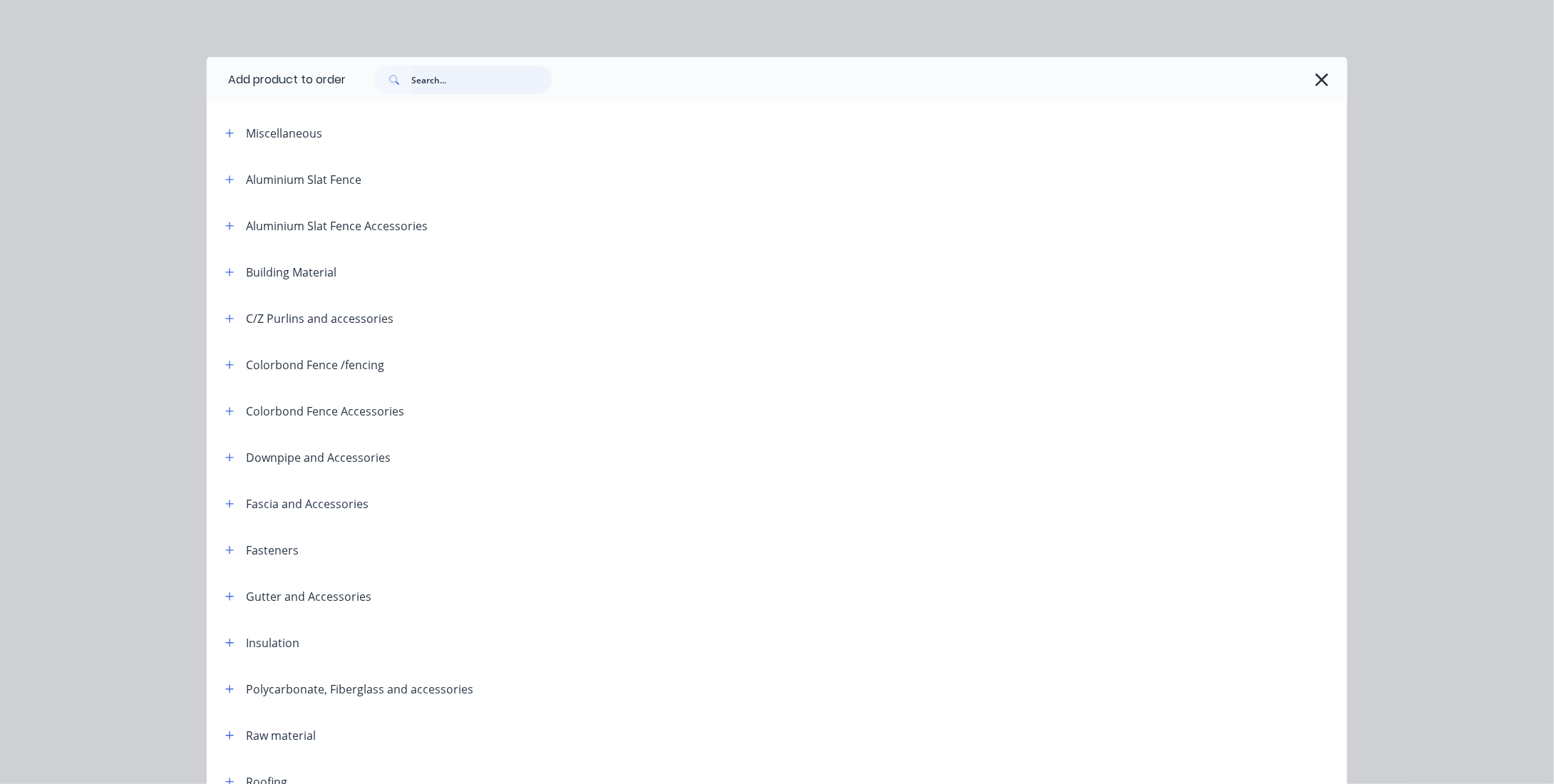 click at bounding box center [482, 80] 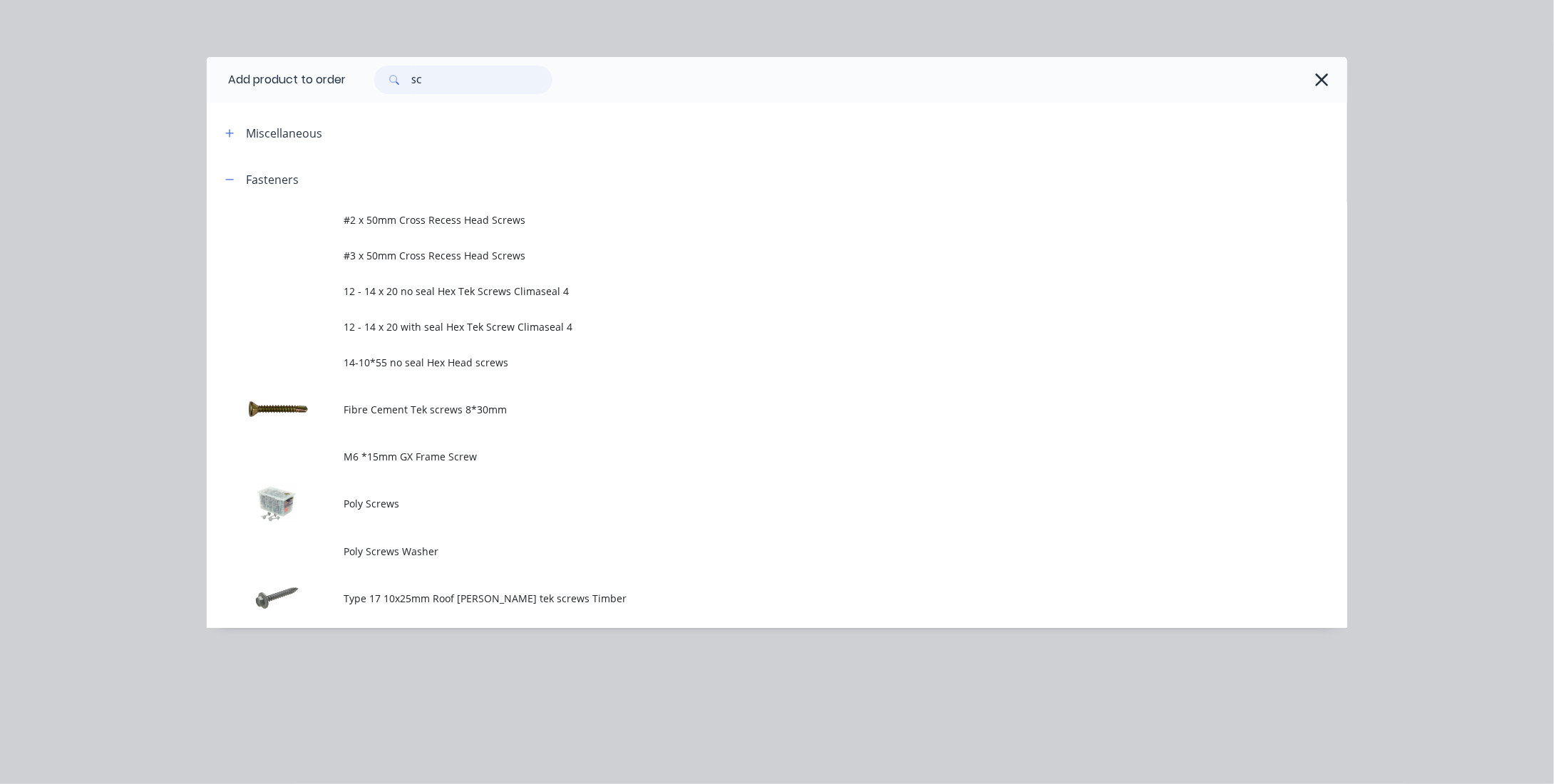 type on "S" 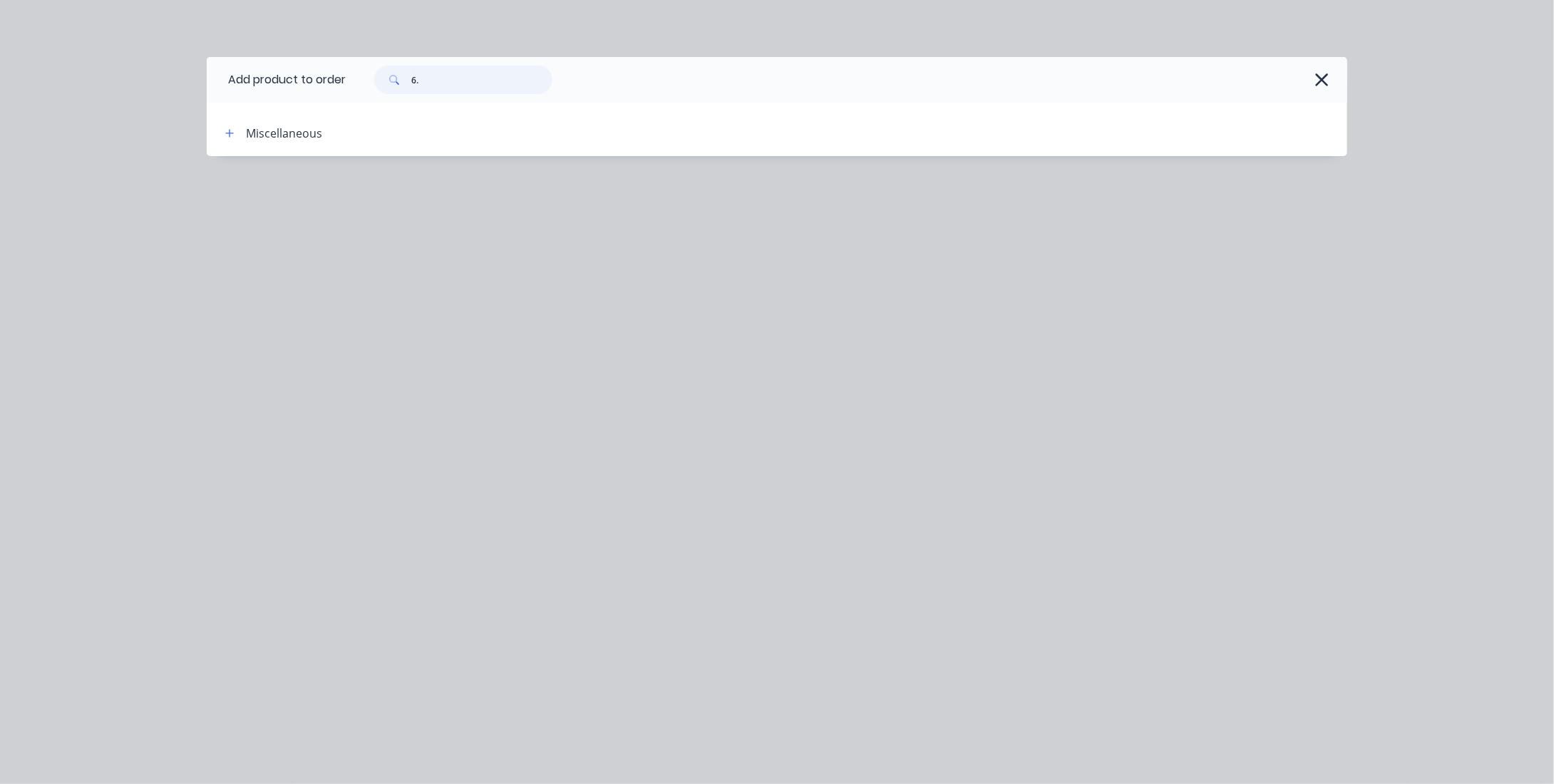 type on "6" 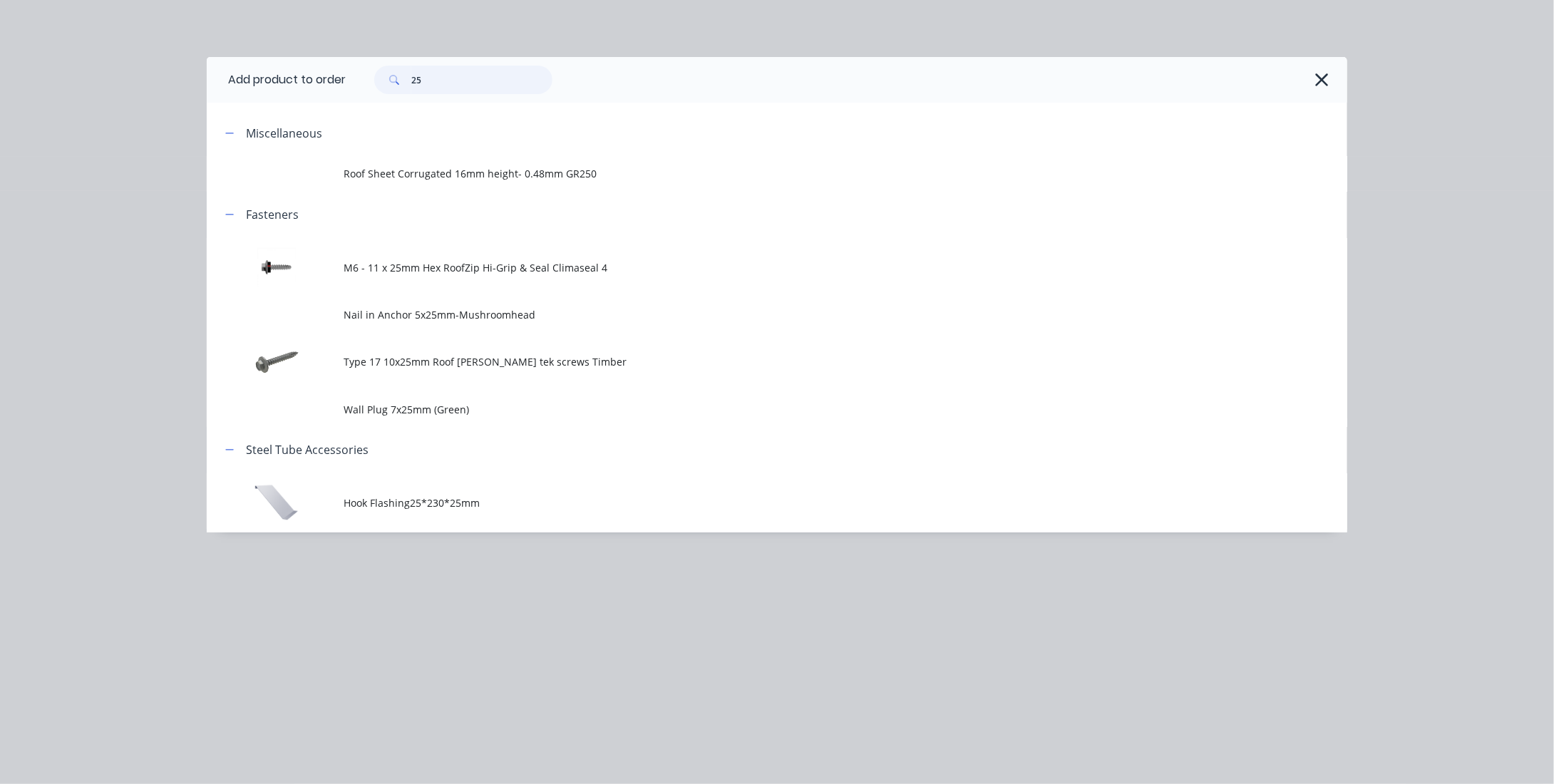 type on "2" 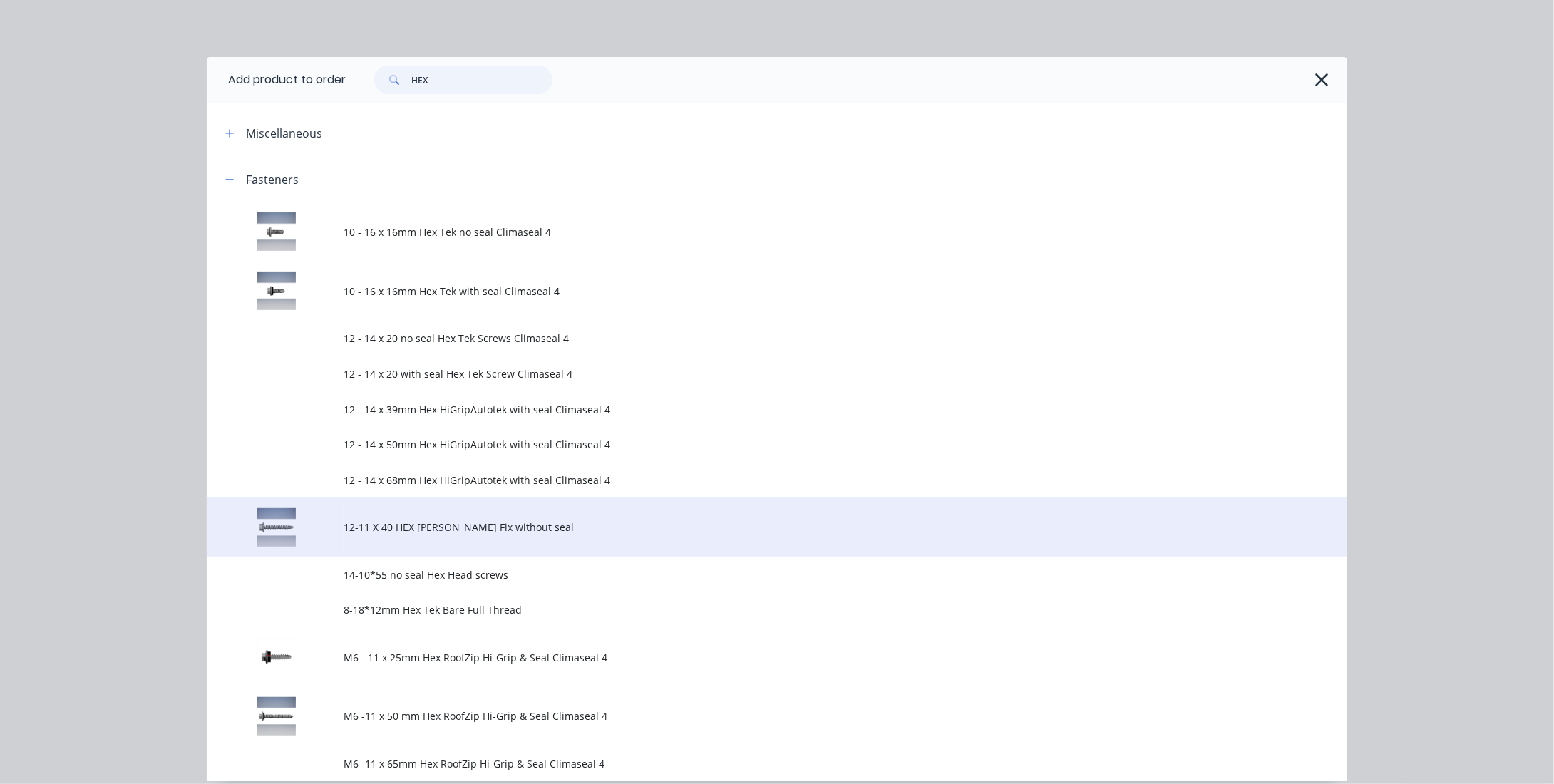 scroll, scrollTop: 60, scrollLeft: 0, axis: vertical 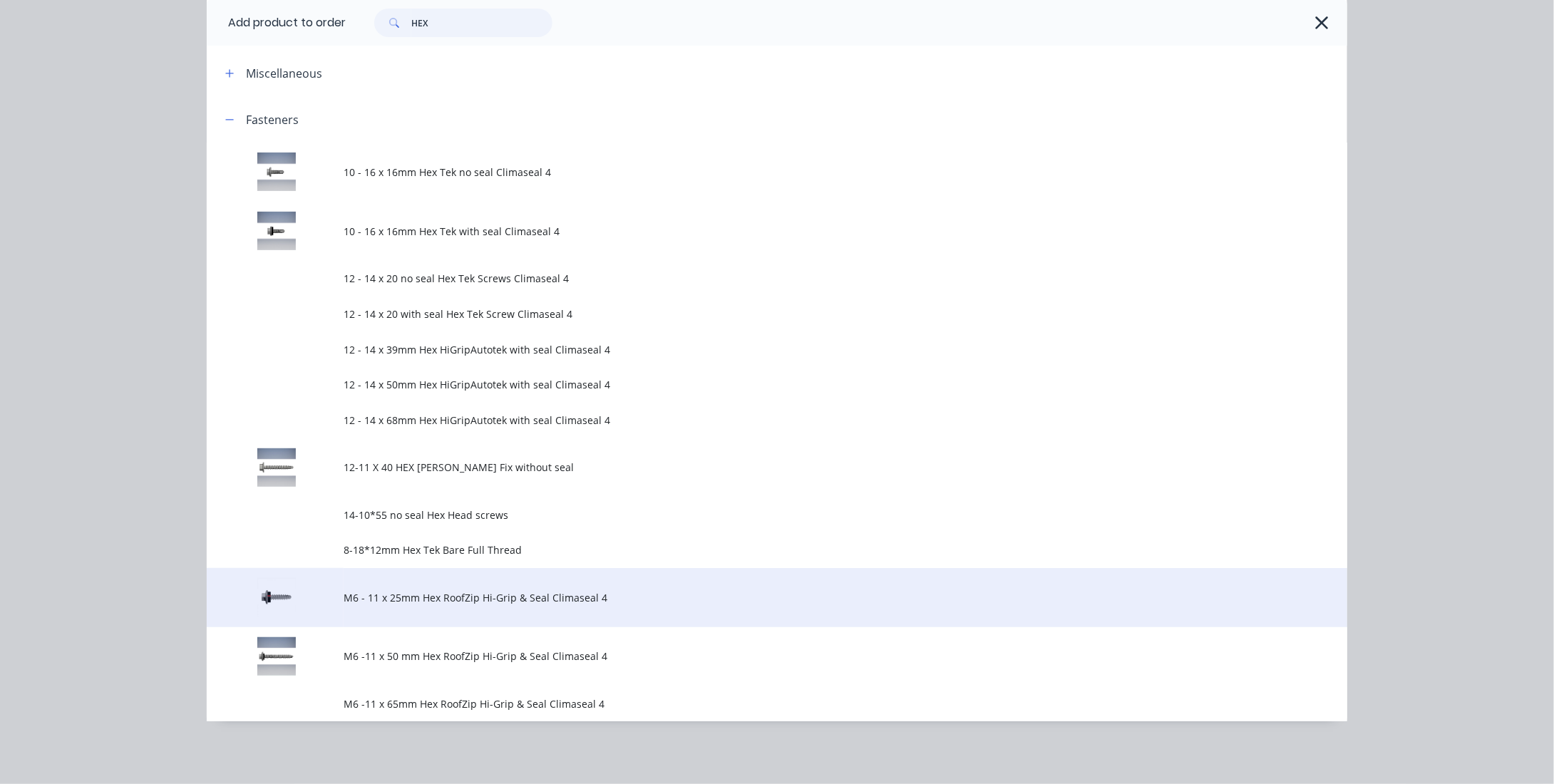 type on "HEX" 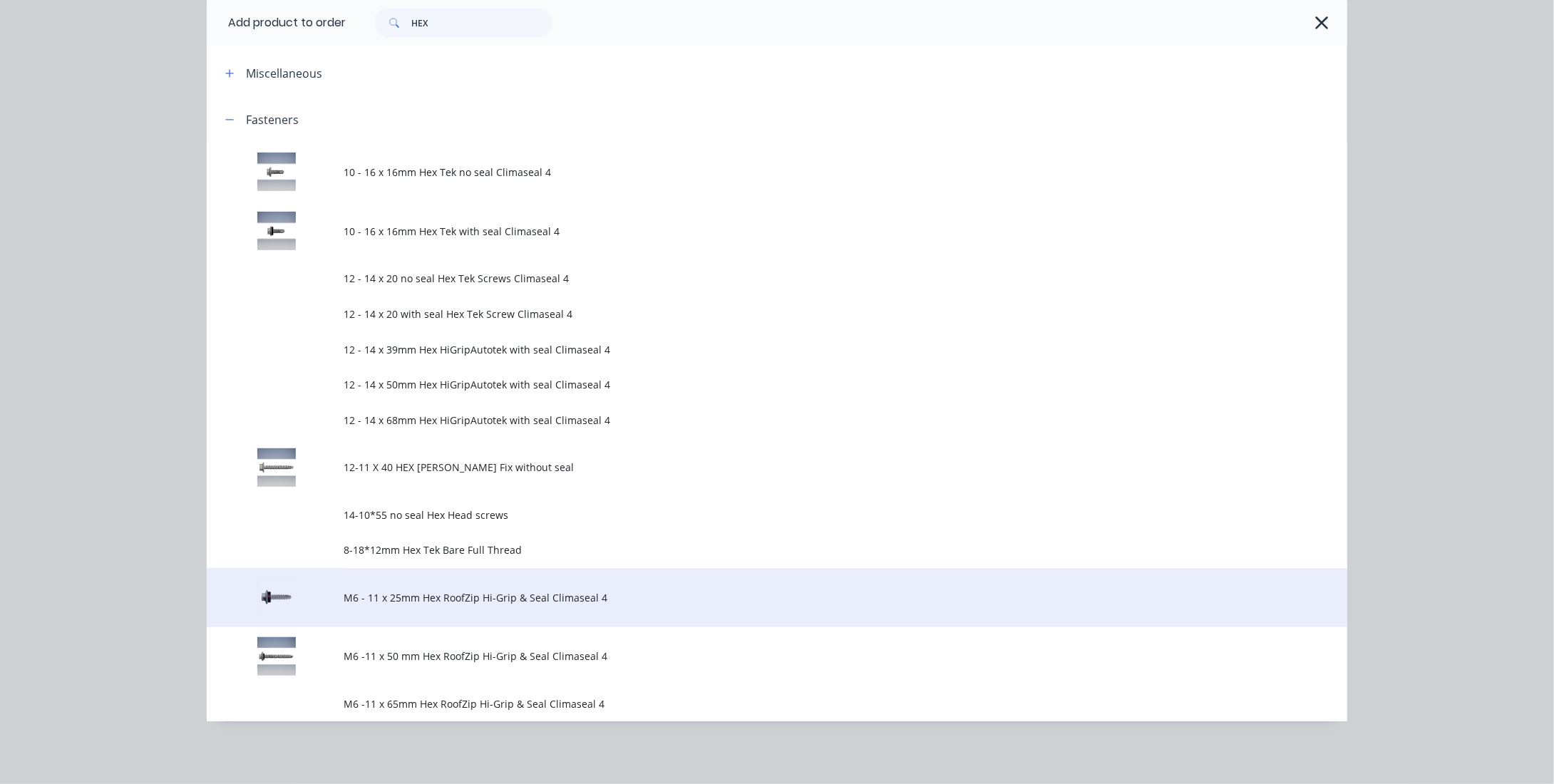 click on "M6 - 11 x 25mm Hex RoofZip Hi-Grip & Seal Climaseal 4" at bounding box center (745, 597) 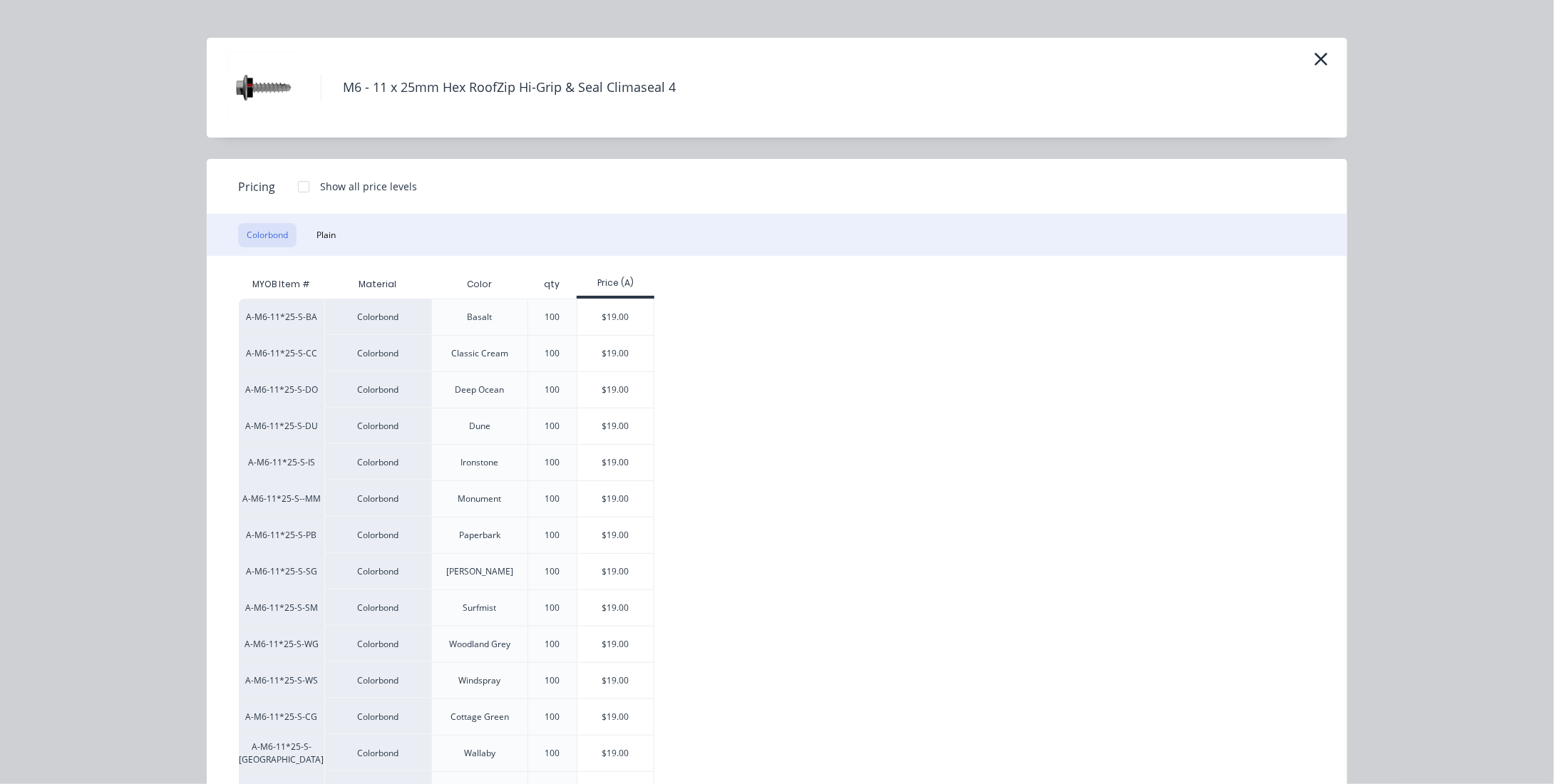 scroll, scrollTop: 0, scrollLeft: 0, axis: both 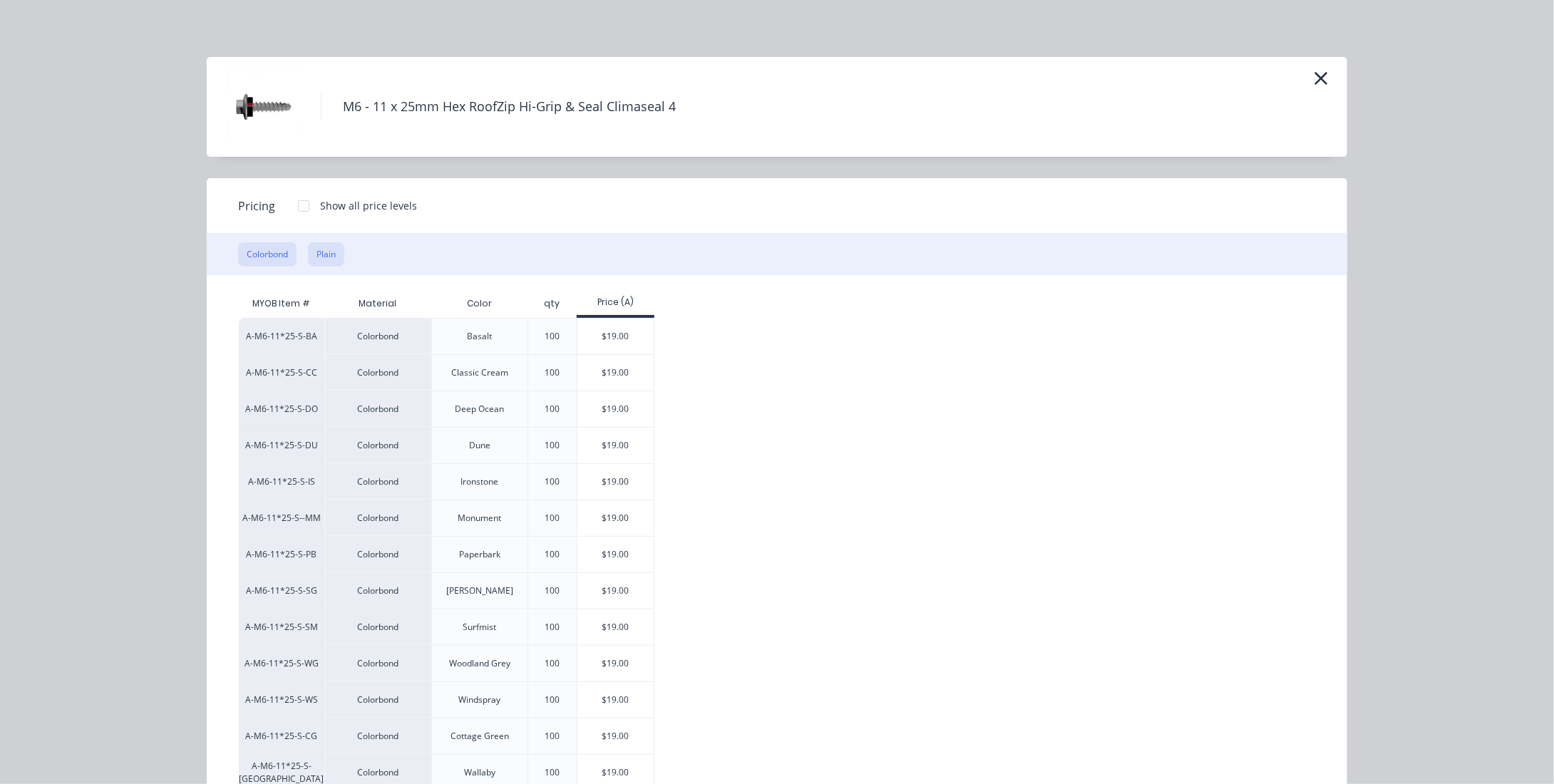 click on "Plain" at bounding box center (326, 254) 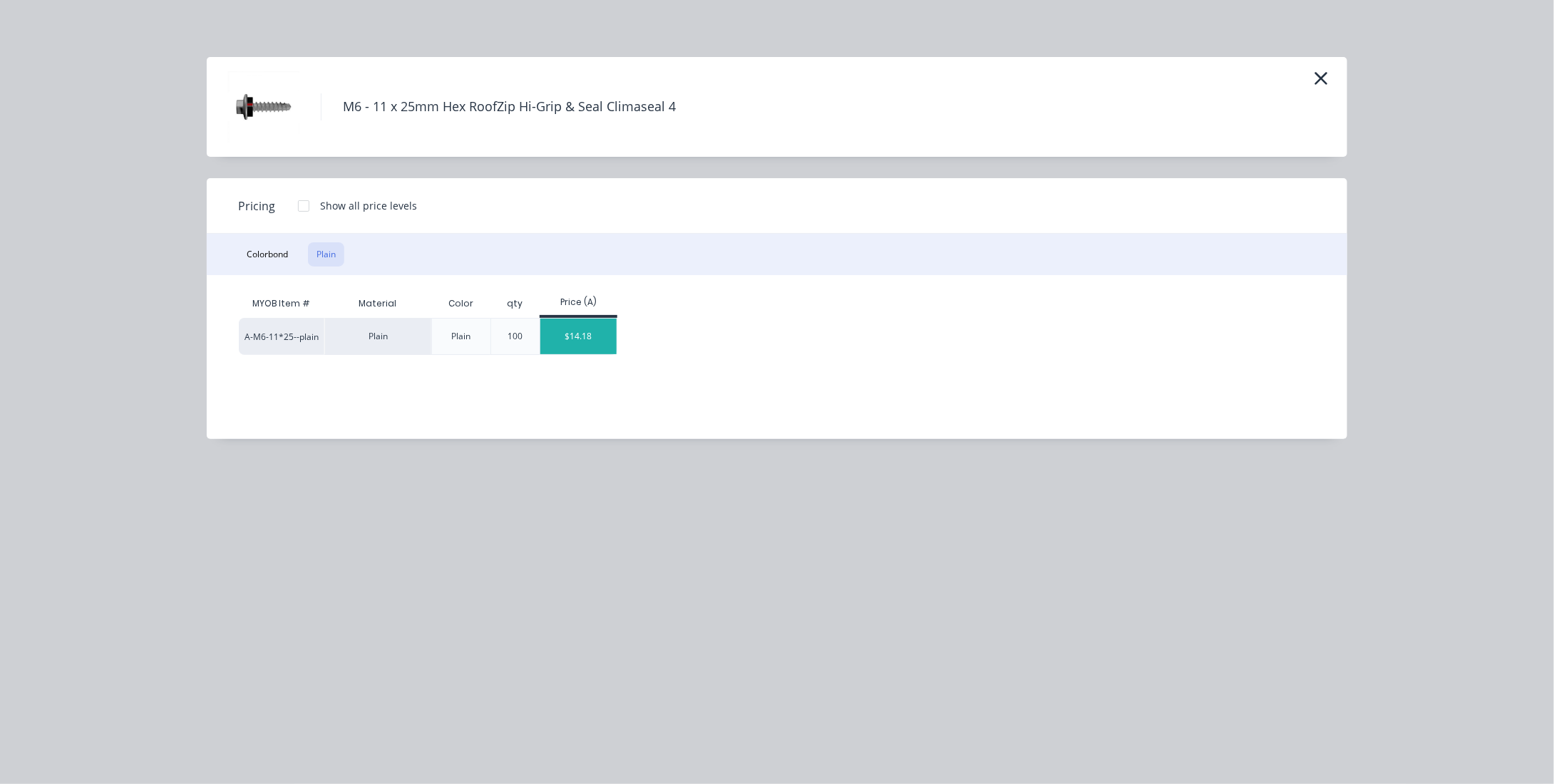click on "$14.18" at bounding box center (578, 336) 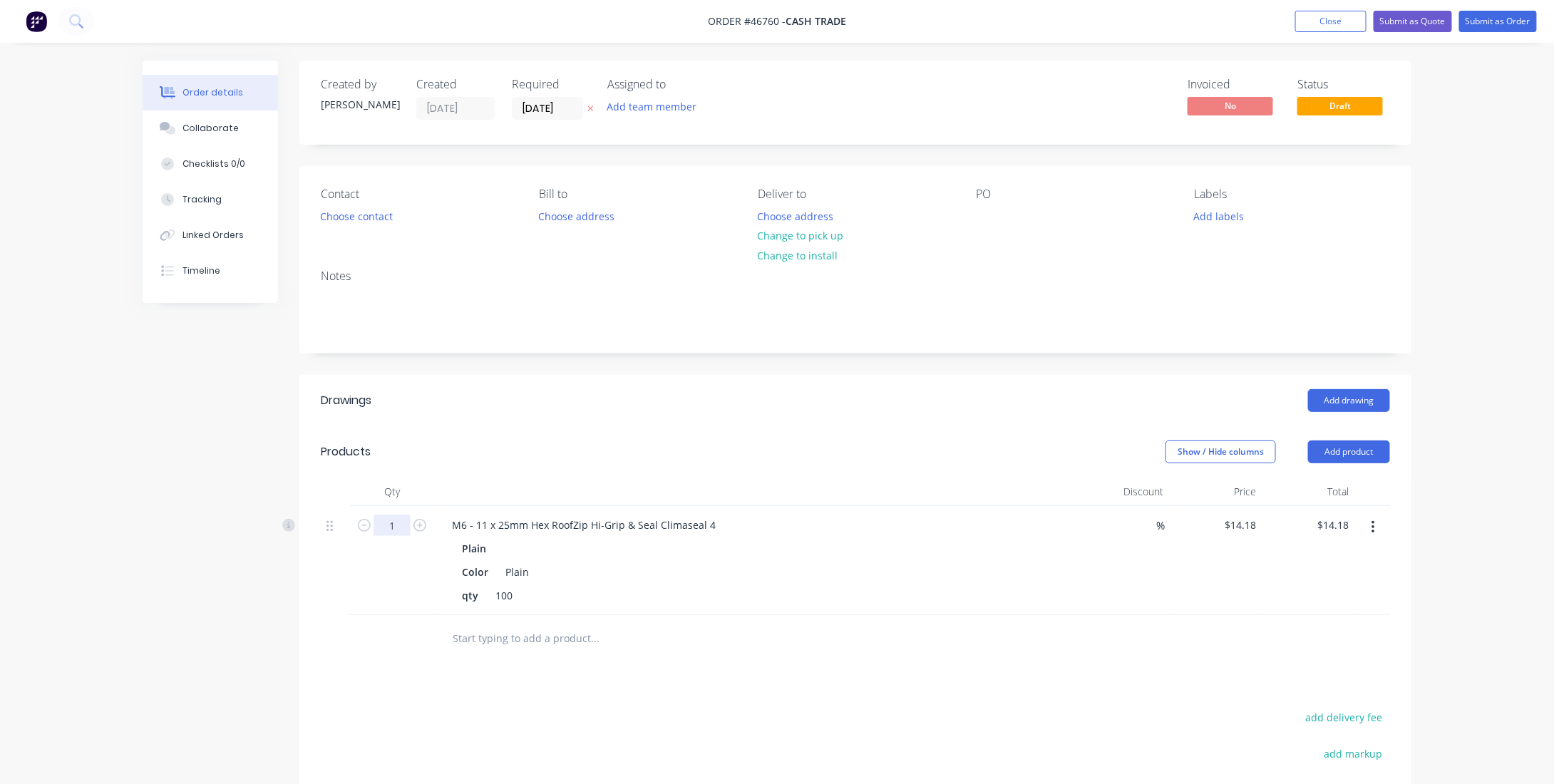 click on "1" at bounding box center (392, 525) 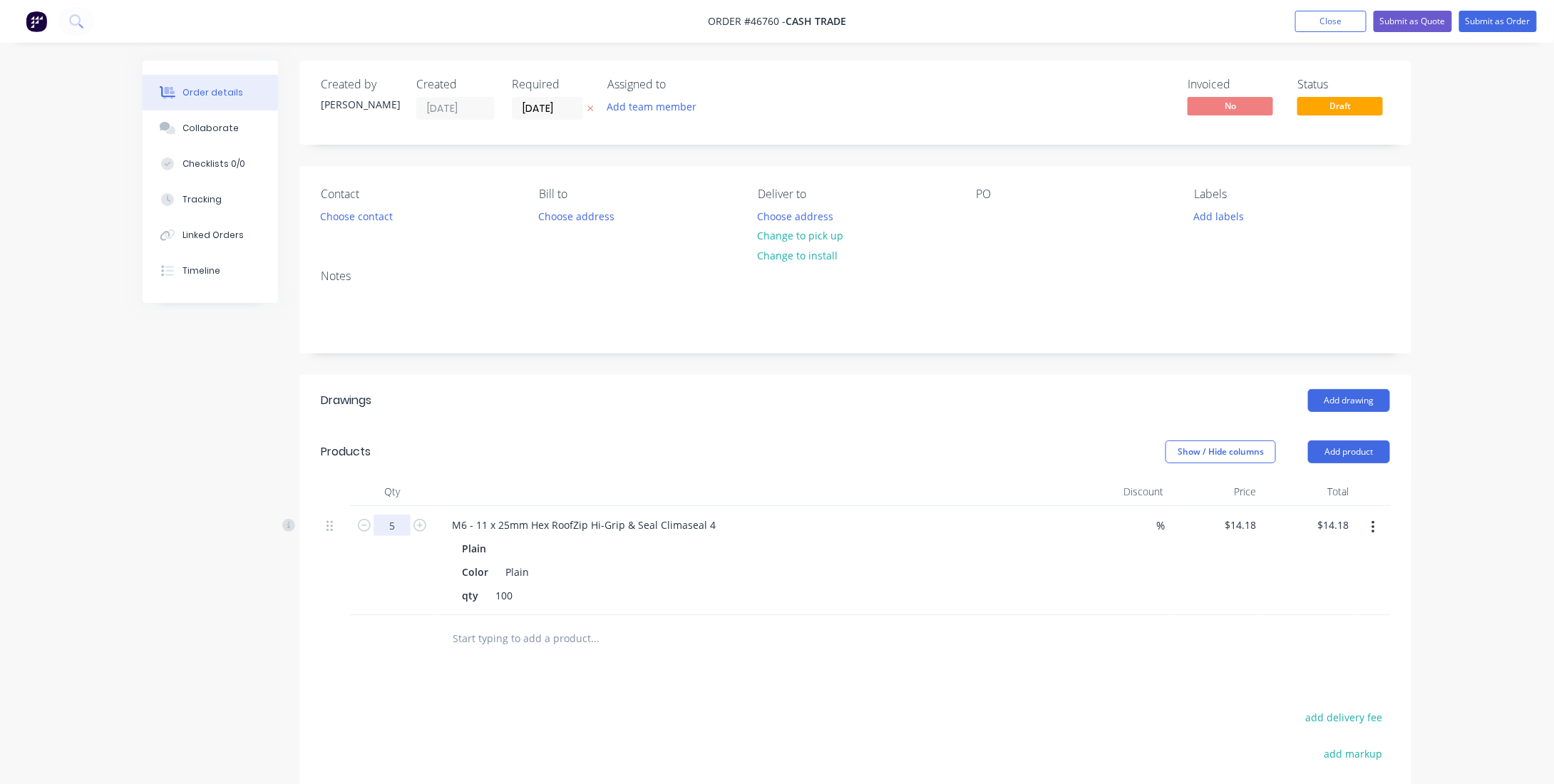 type on "5" 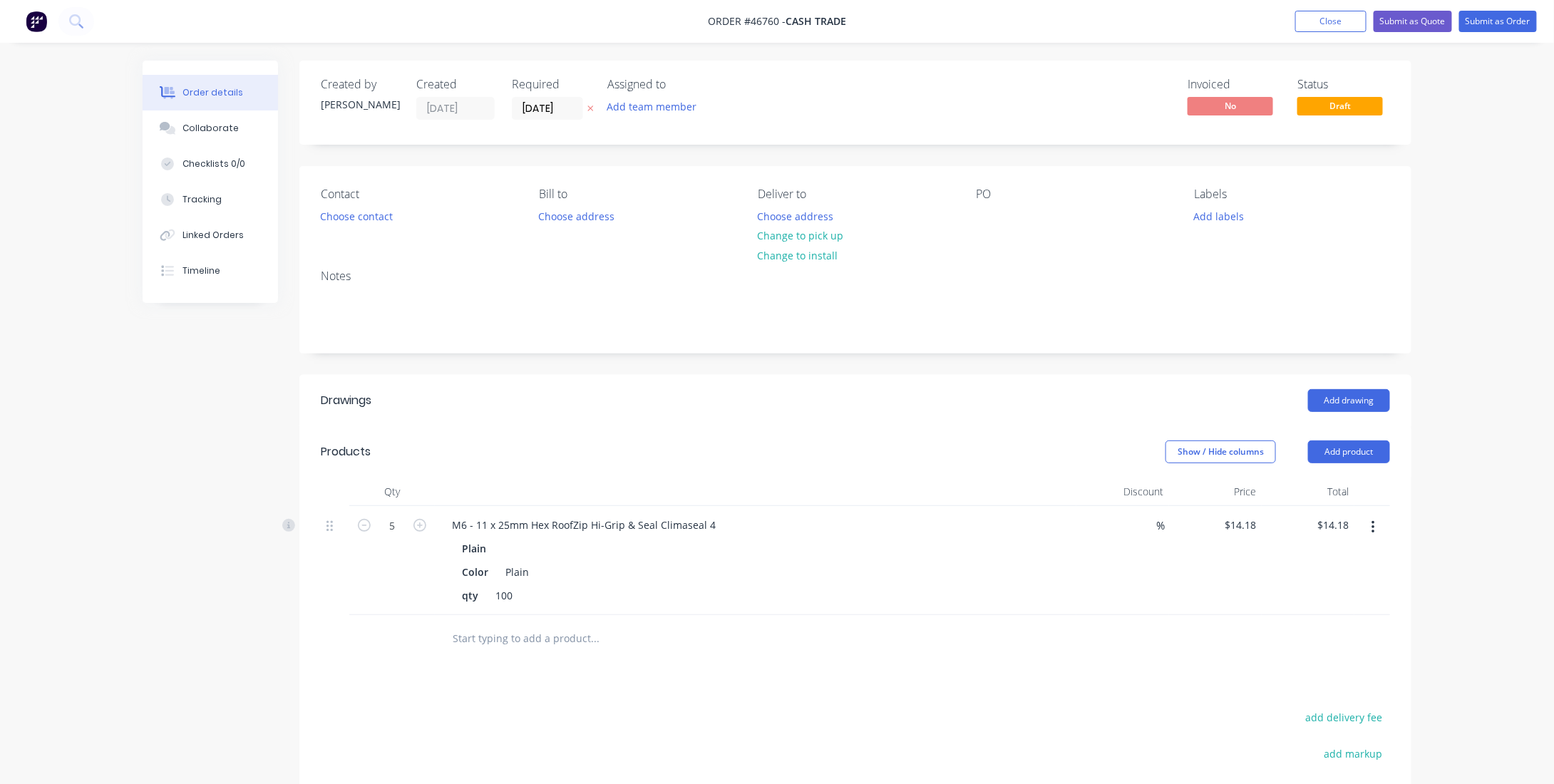 type on "$70.90" 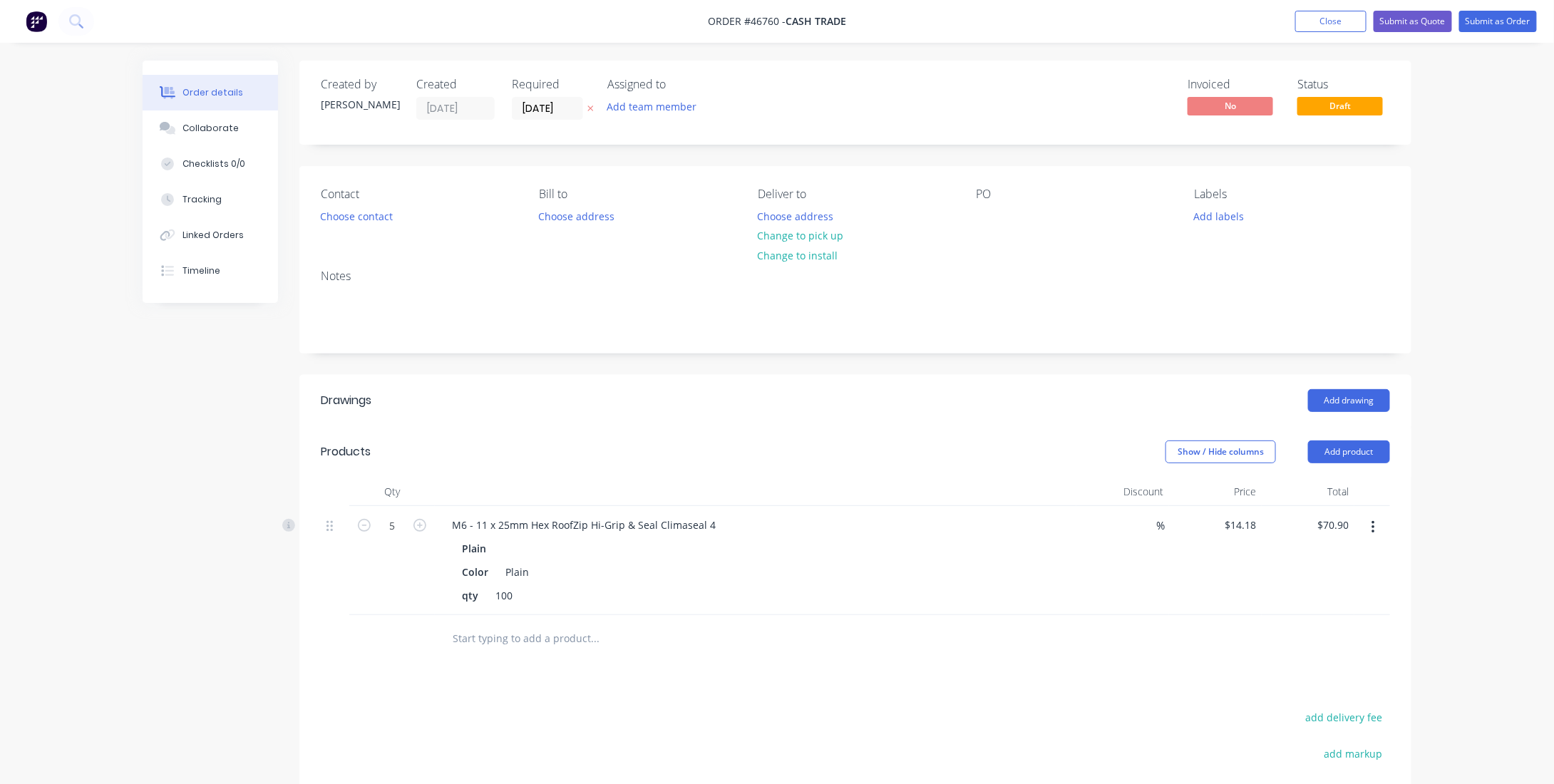 click on "add delivery fee add markup add discount Labour $0.00 Sub total $14.18 Tax $1.42 Total $15.60" at bounding box center [855, 829] 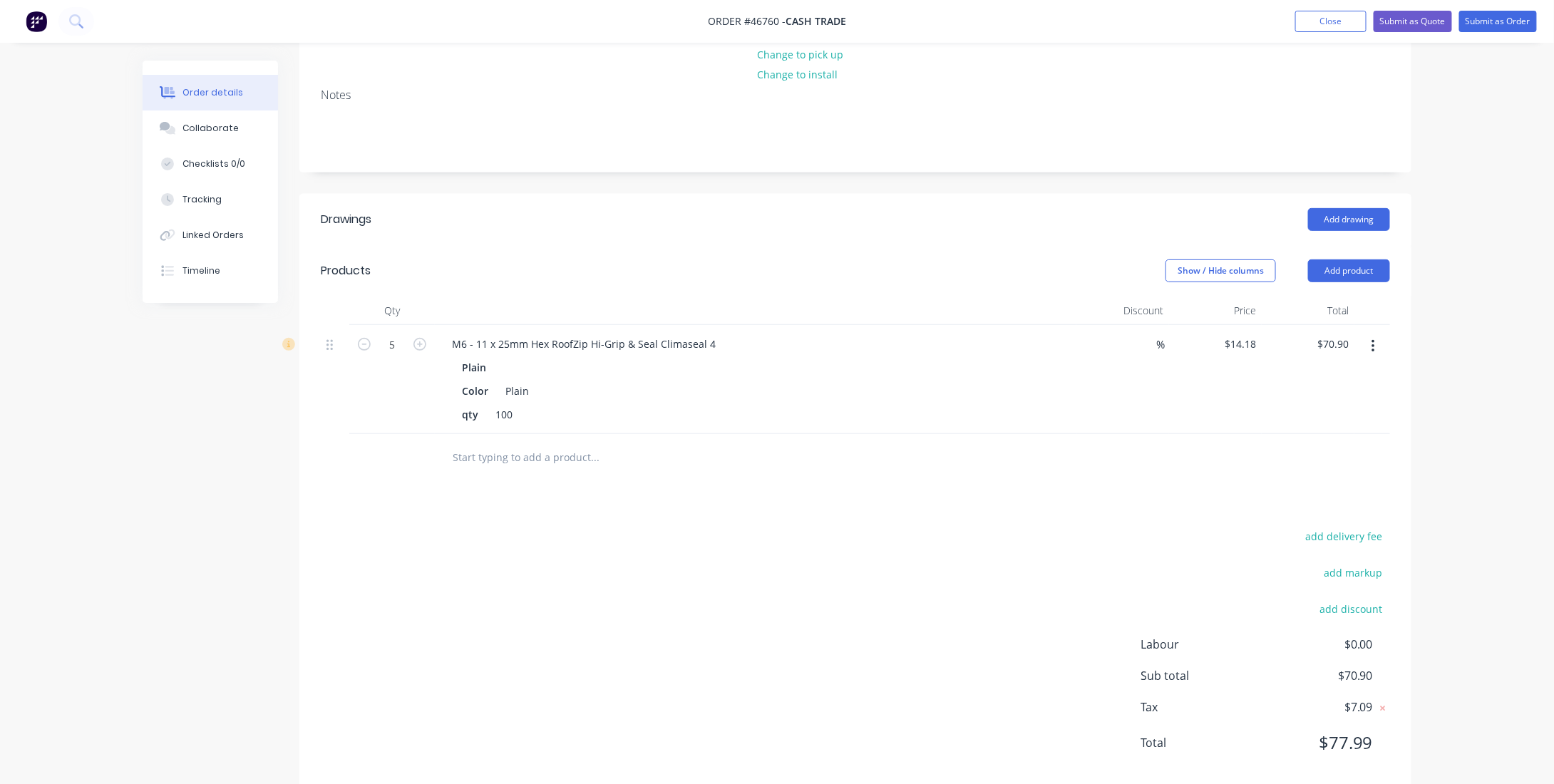 scroll, scrollTop: 208, scrollLeft: 0, axis: vertical 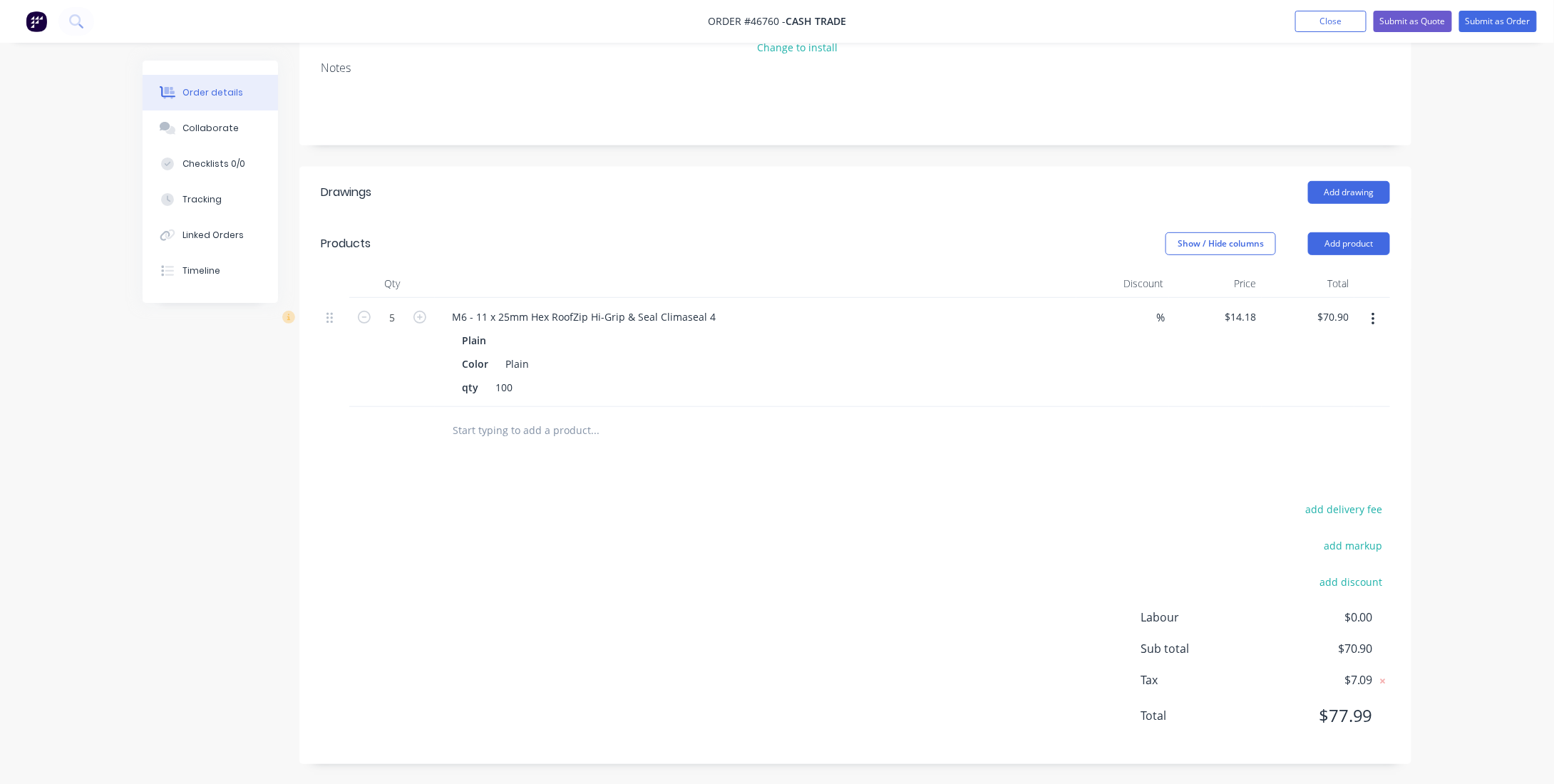 click on "Order details" at bounding box center (210, 93) 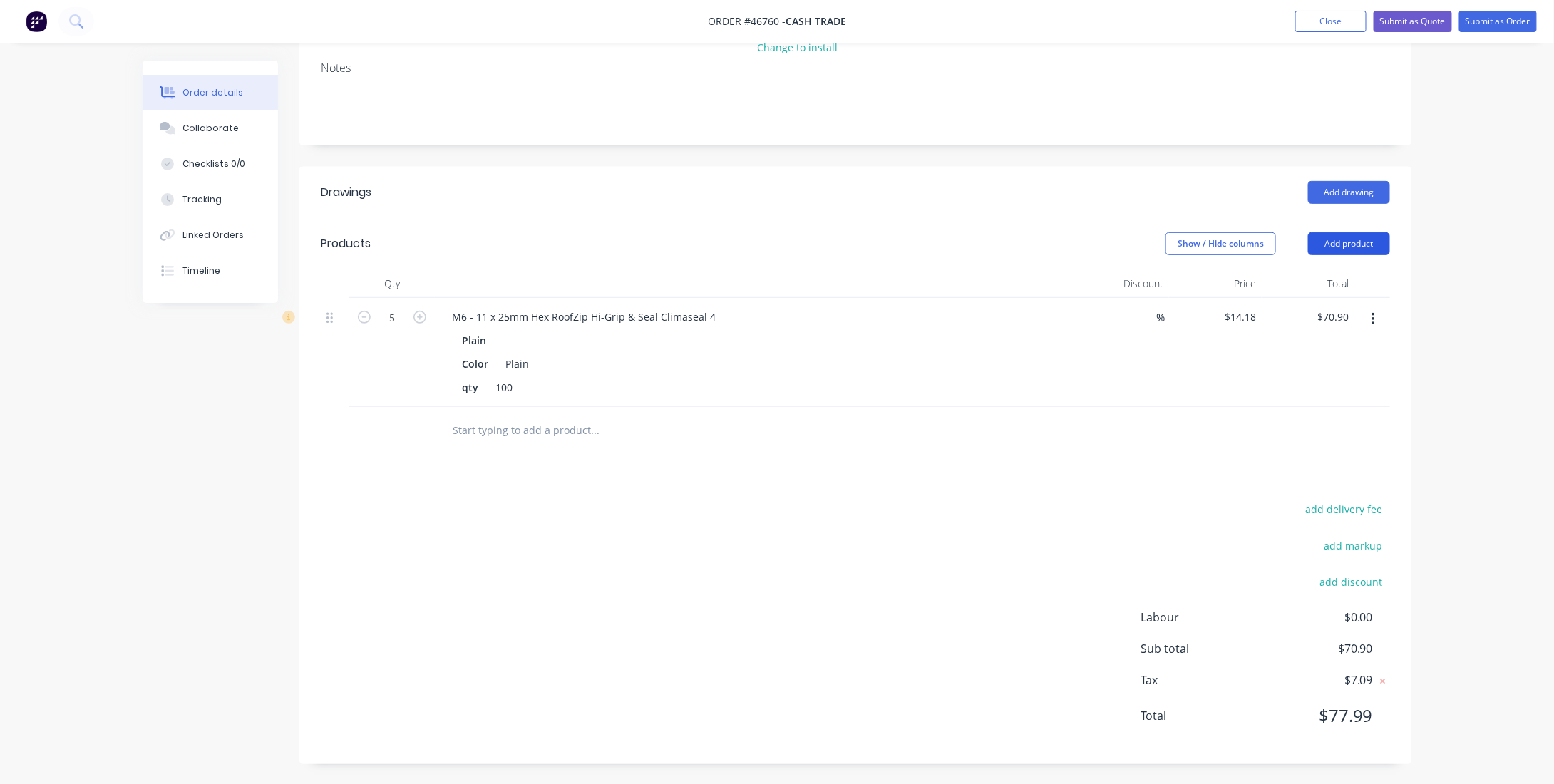 click on "Add product" at bounding box center (1349, 244) 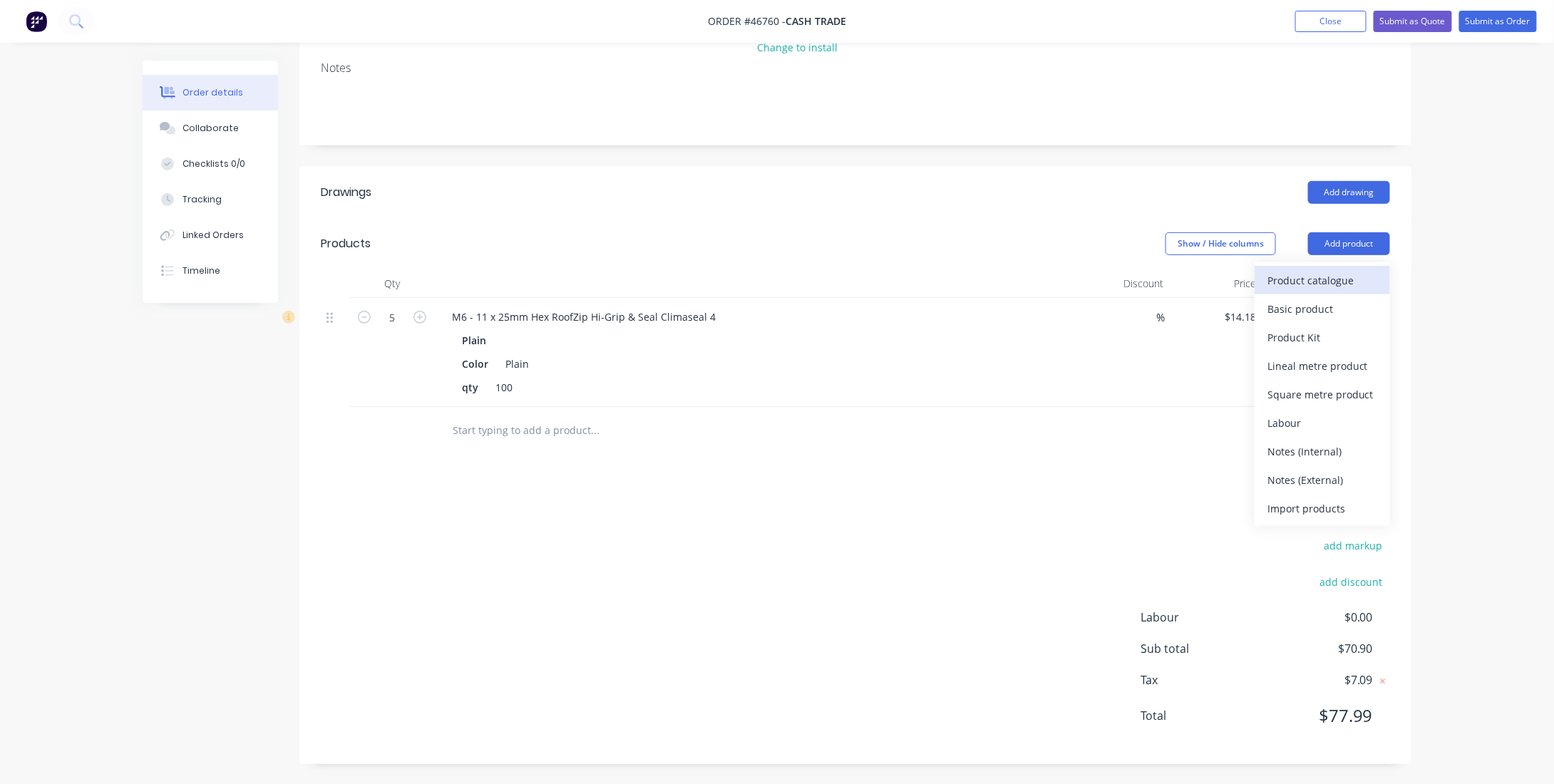 click on "Product catalogue" at bounding box center [1322, 280] 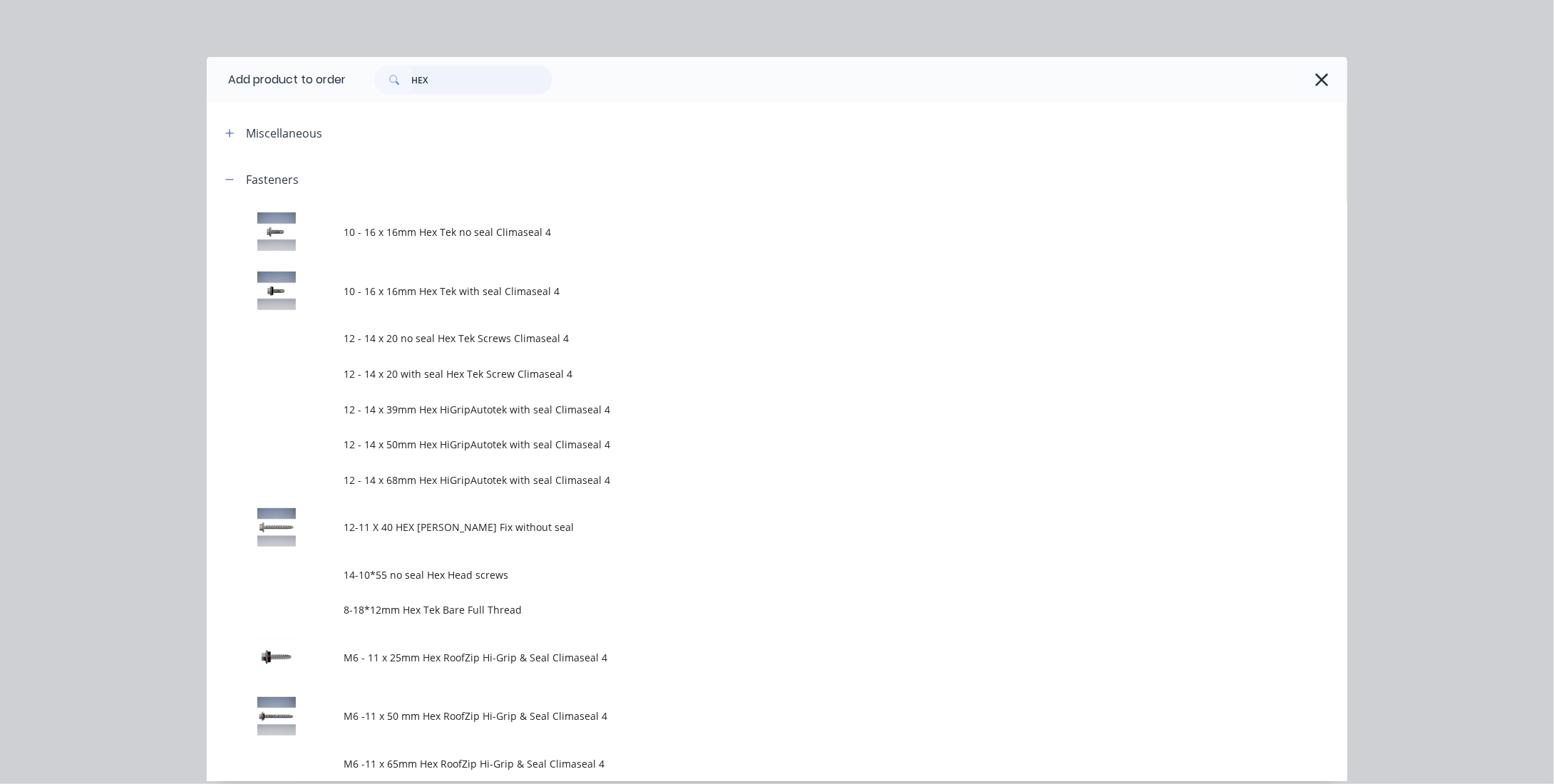 drag, startPoint x: 485, startPoint y: 75, endPoint x: 81, endPoint y: 26, distance: 406.96069 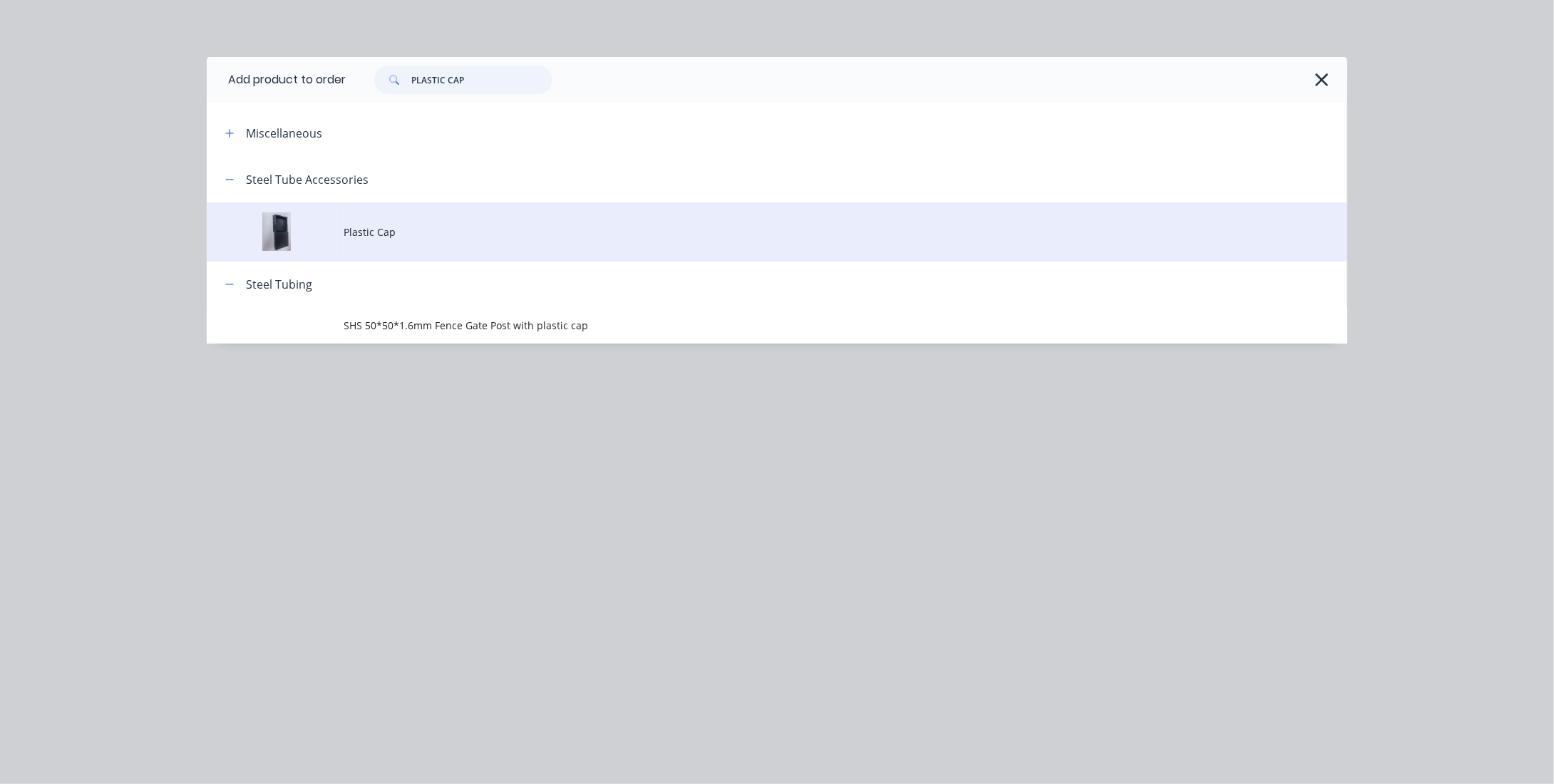 type on "PLASTIC CAP" 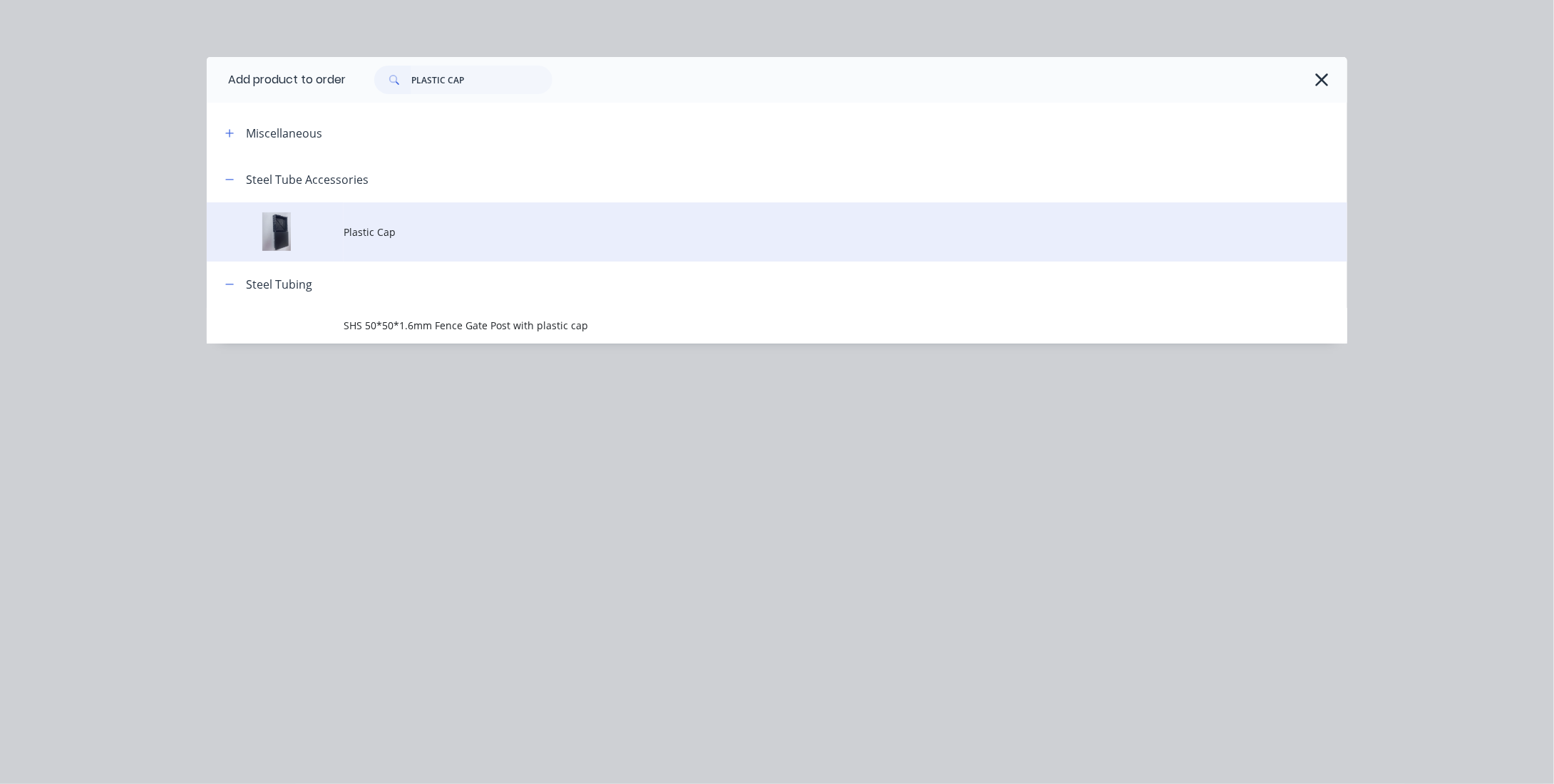 click on "Plastic Cap" at bounding box center (845, 232) 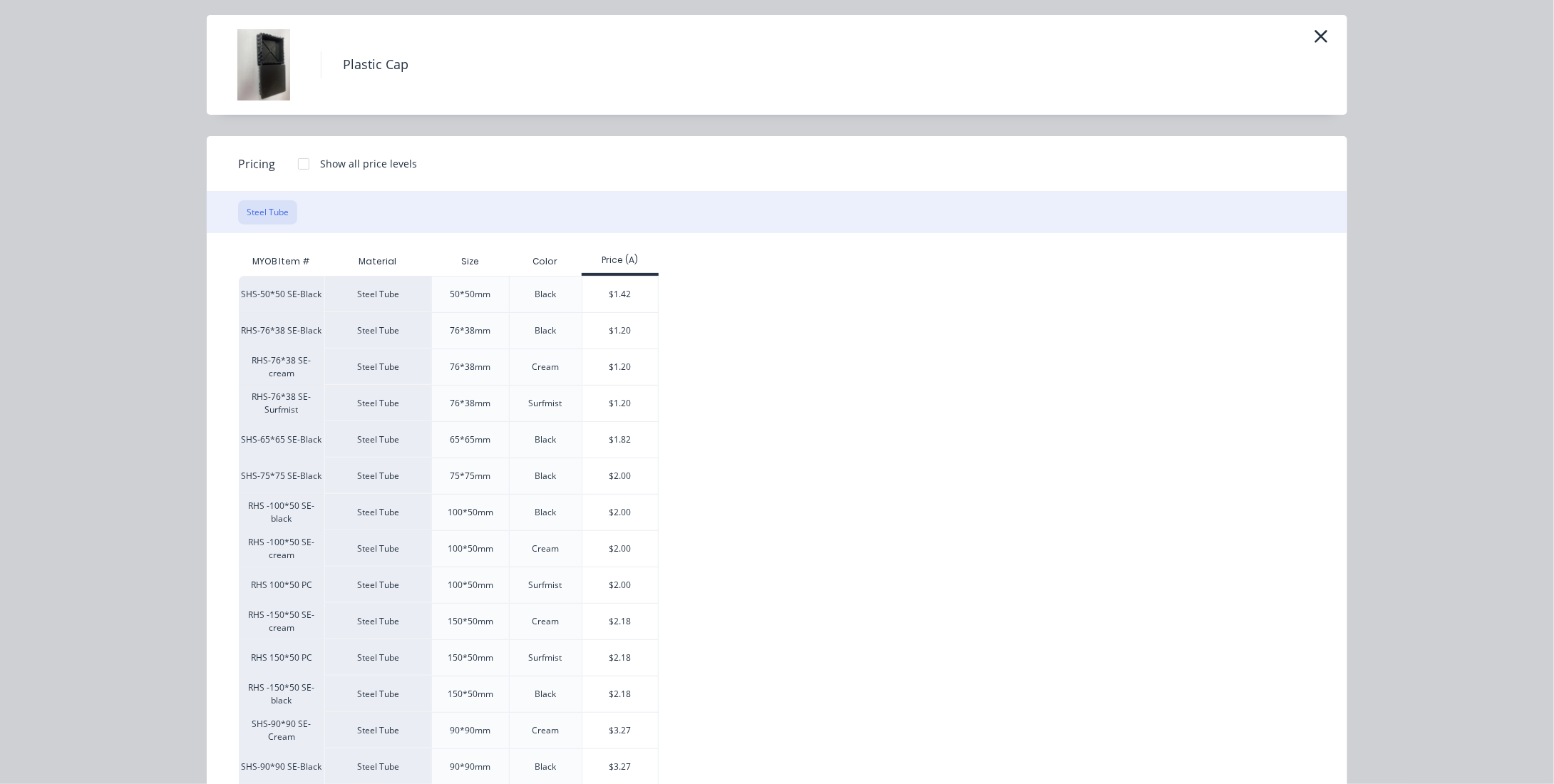 scroll, scrollTop: 71, scrollLeft: 0, axis: vertical 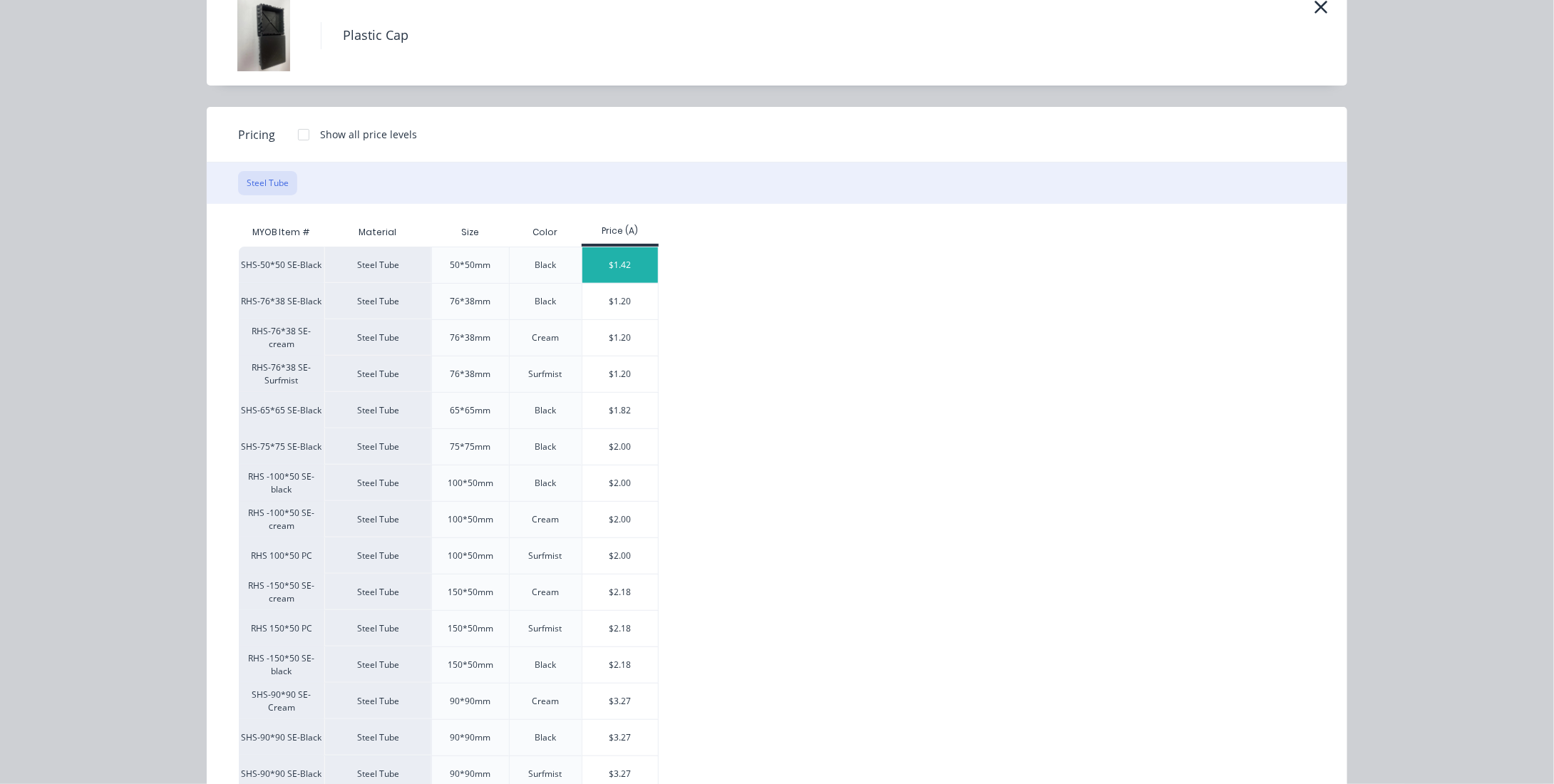 click on "$1.42" at bounding box center (620, 265) 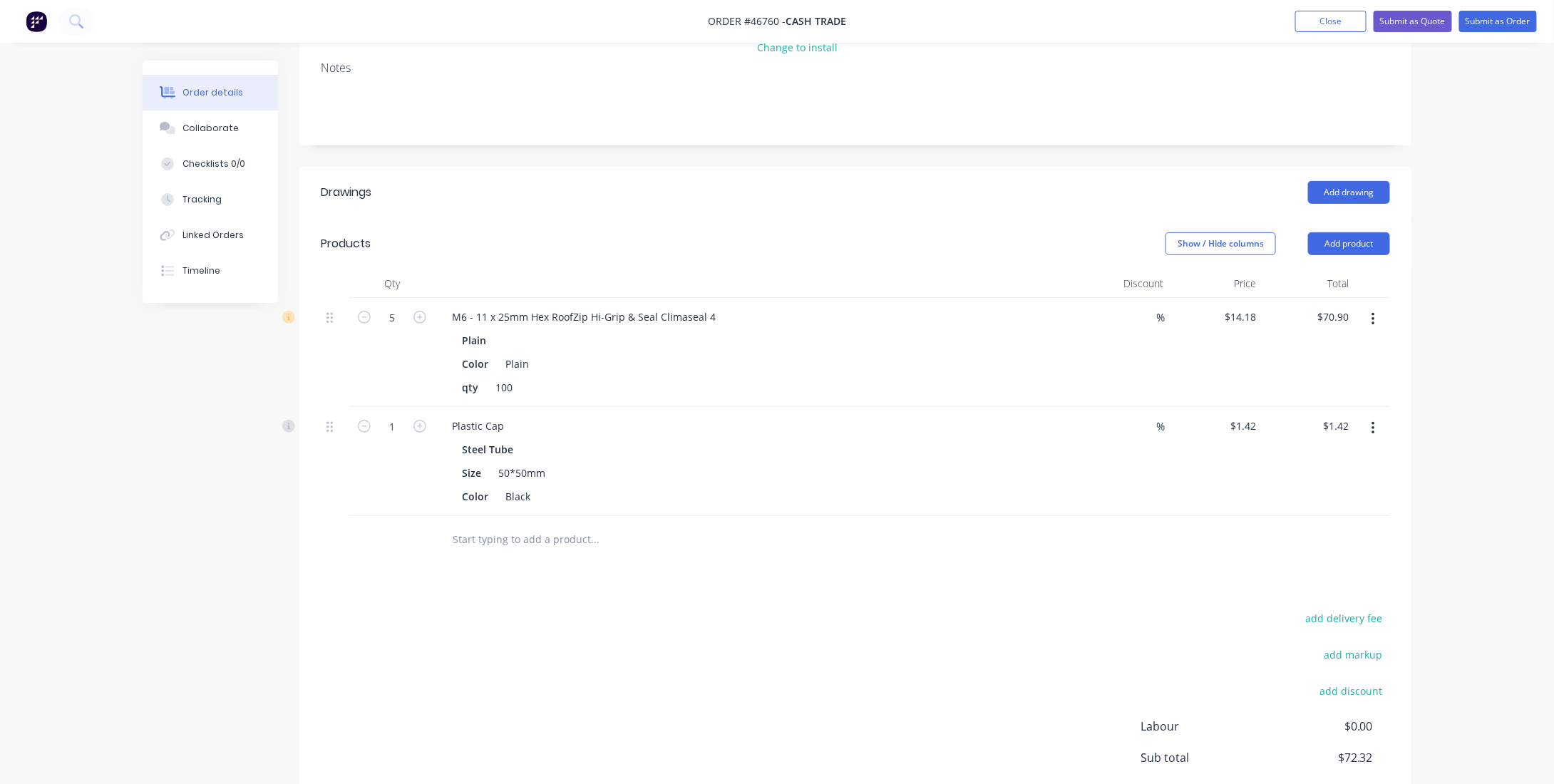 scroll, scrollTop: 279, scrollLeft: 0, axis: vertical 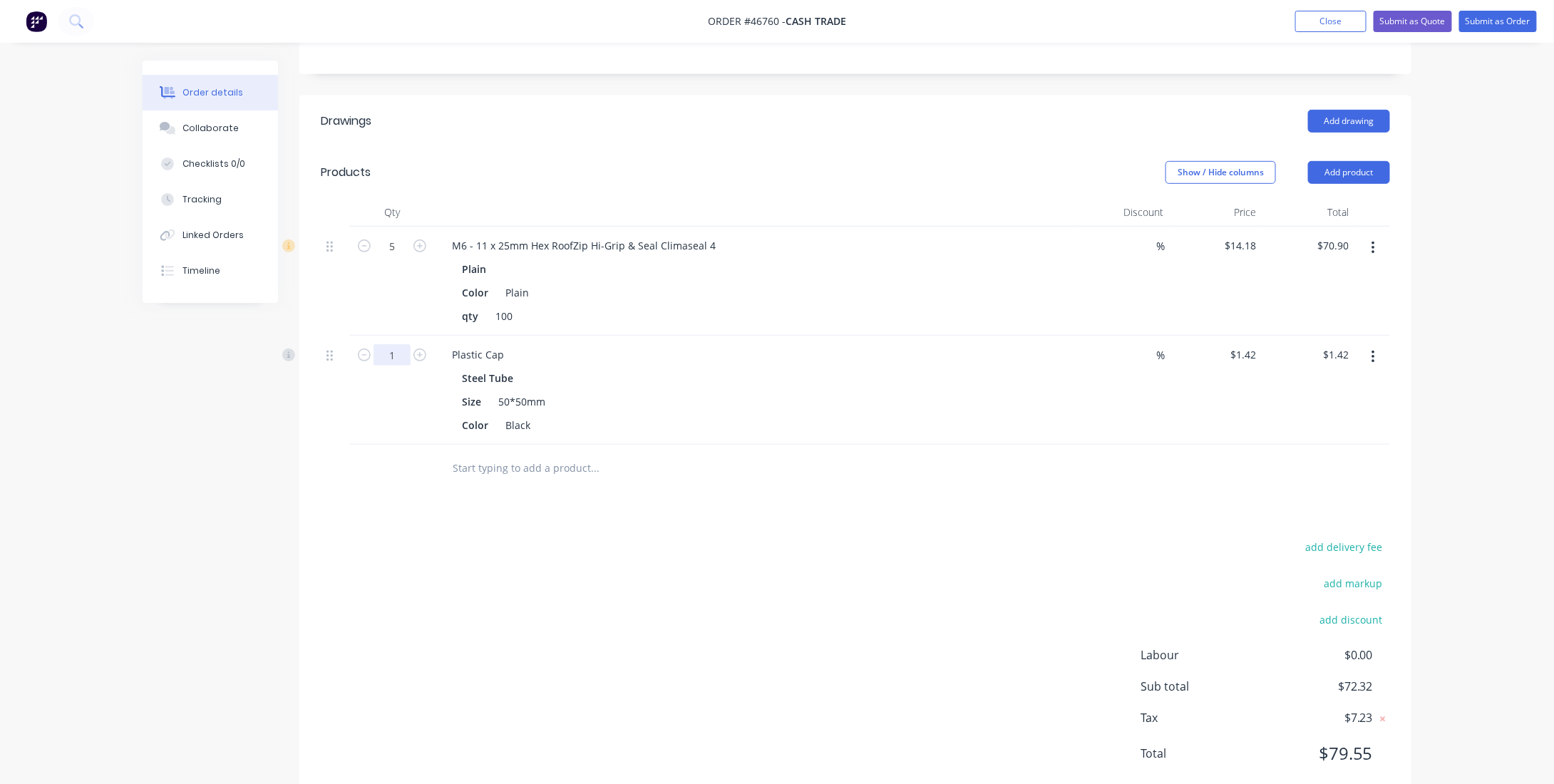 click on "1" at bounding box center [392, 246] 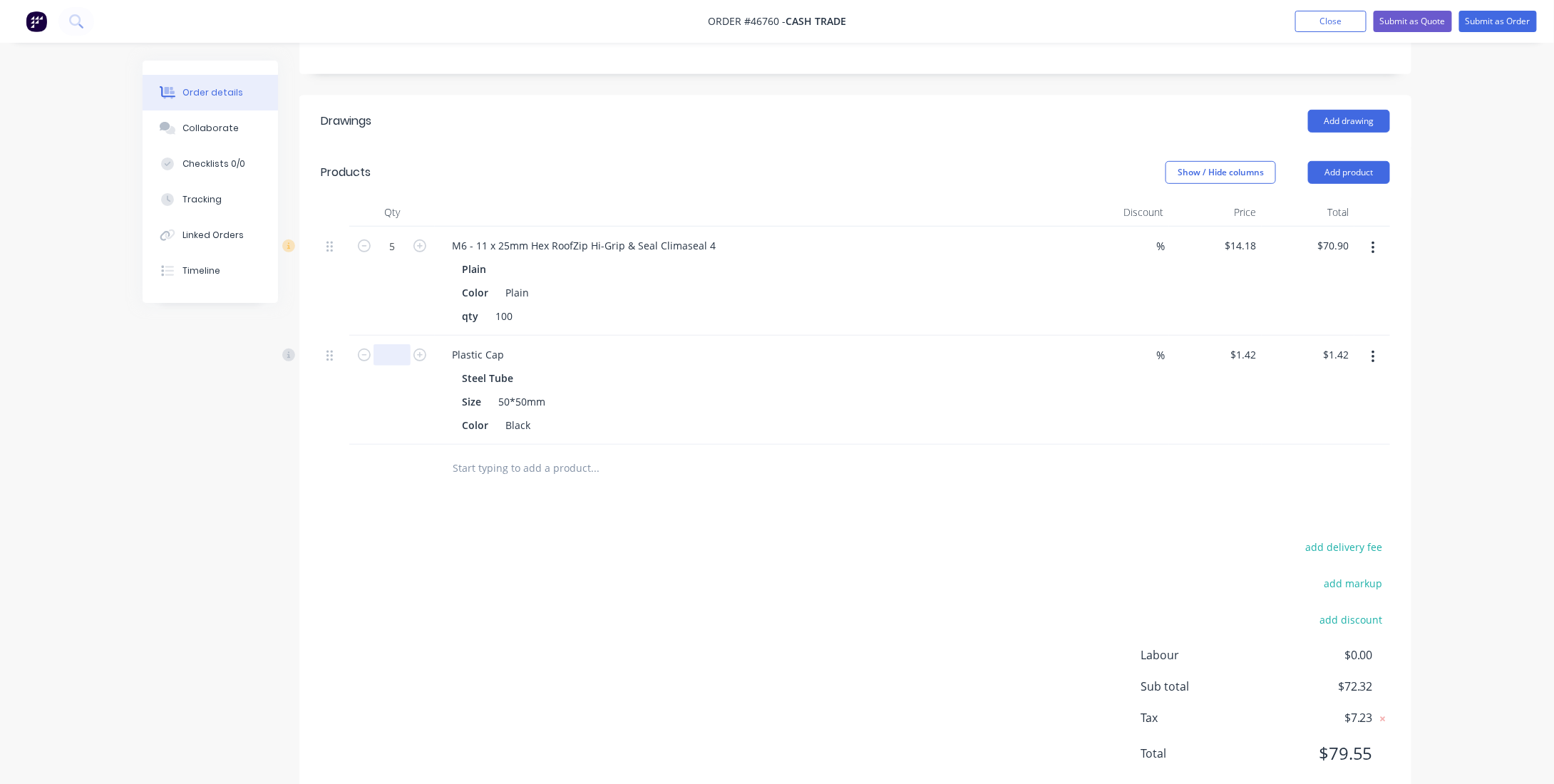 type on "8" 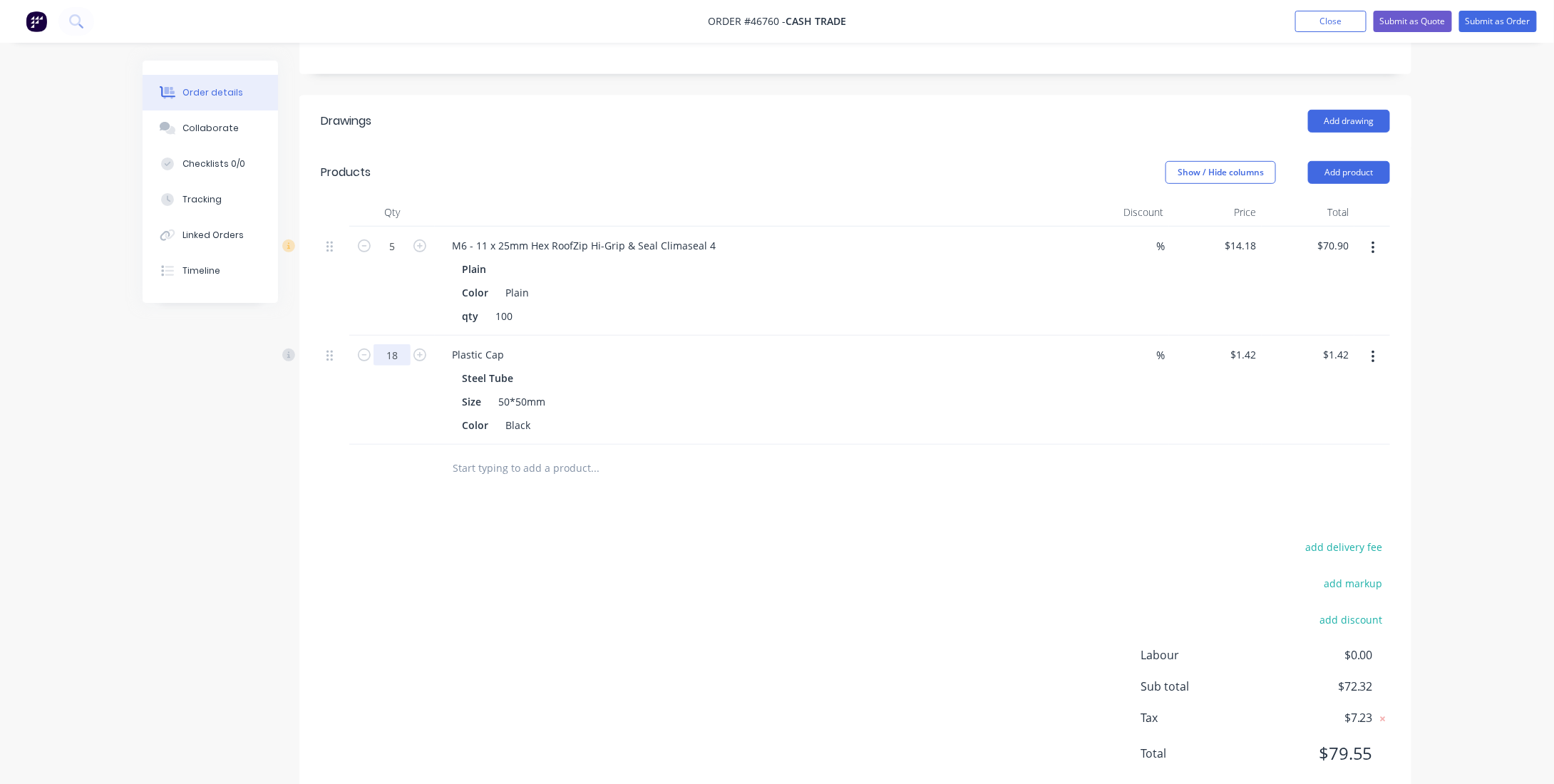 type on "18" 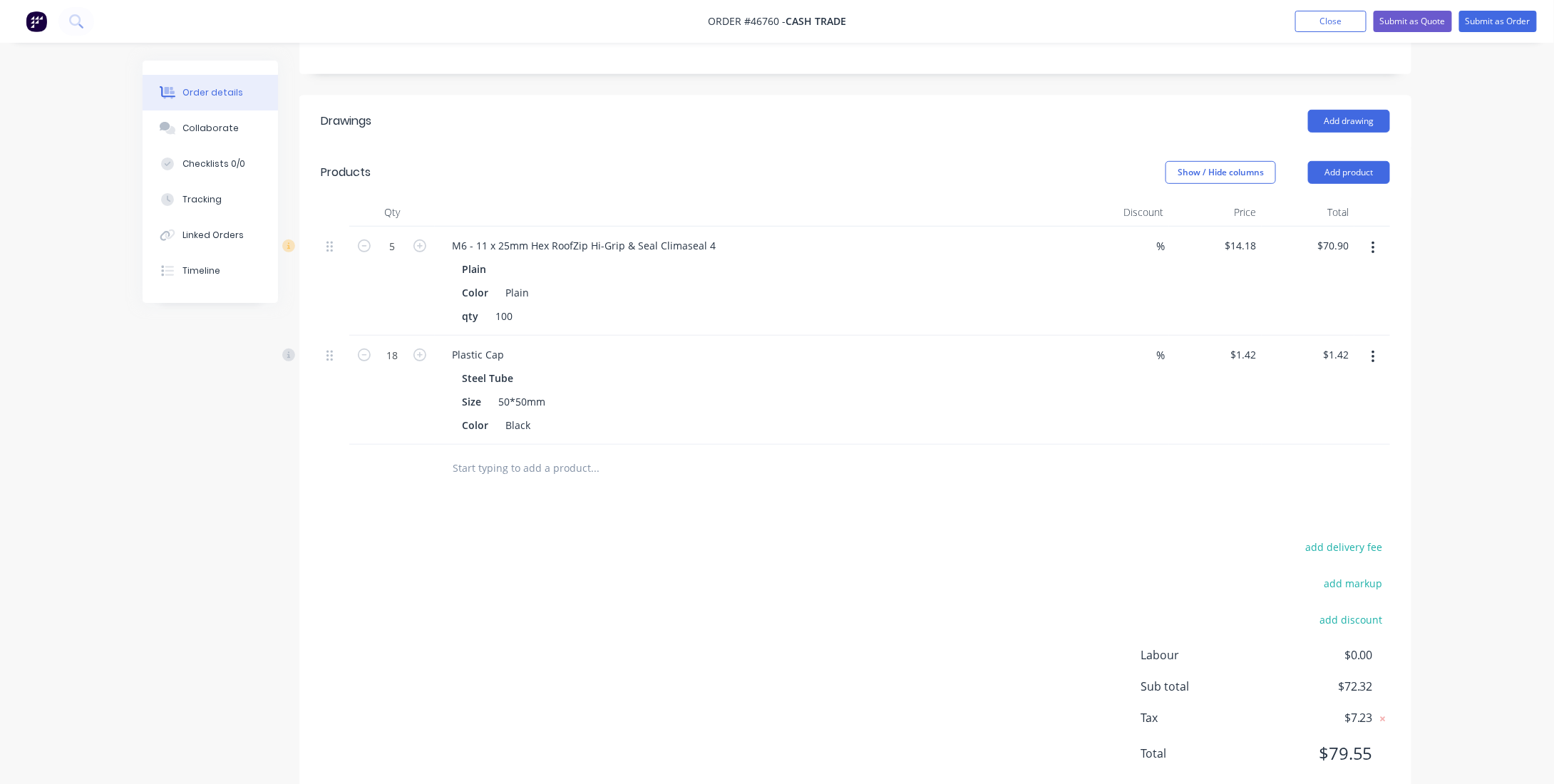 type on "$25.56" 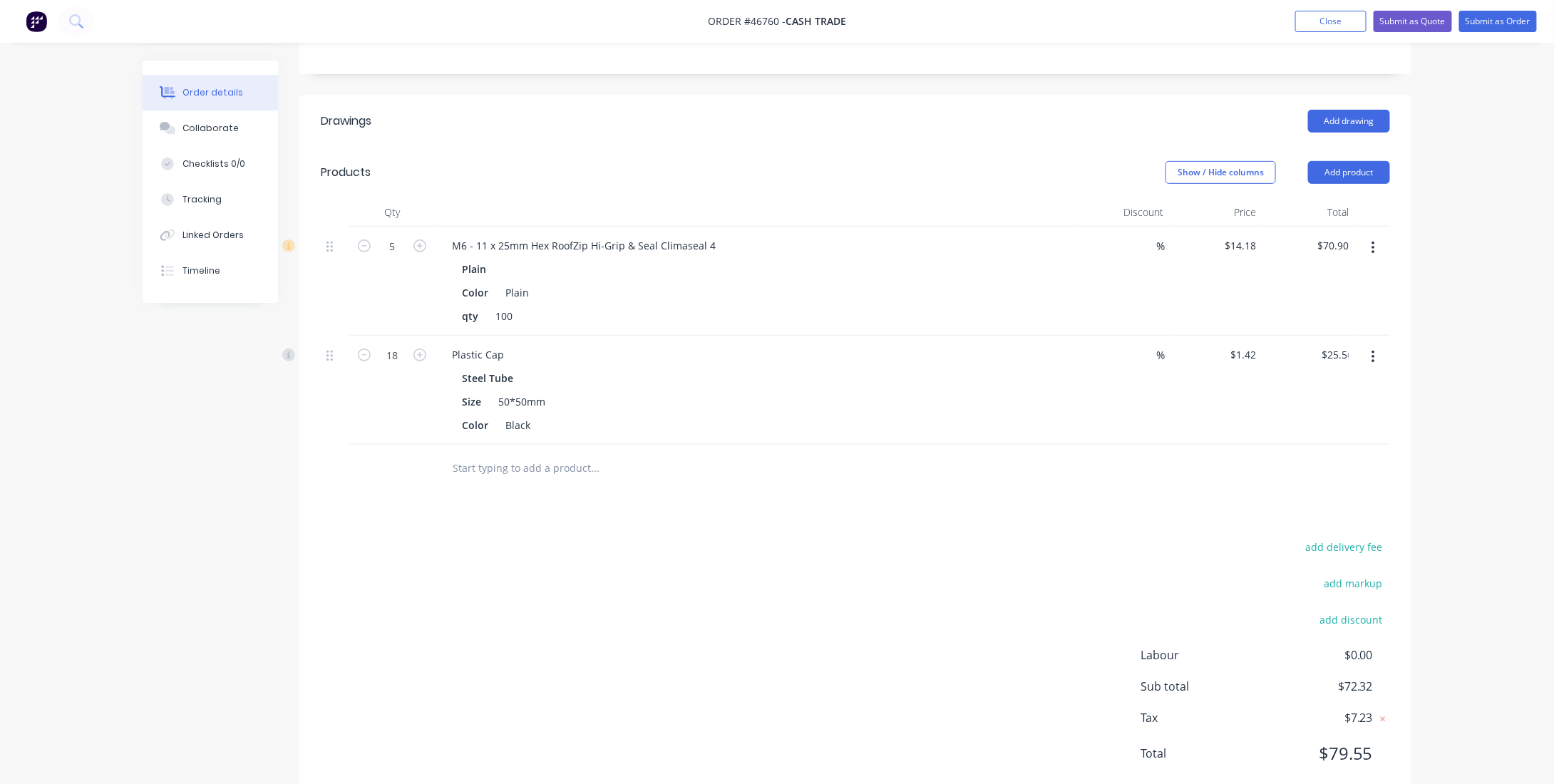 click on "Drawings Add drawing   Products Show / Hide columns Add product     Qty Discount Price Total 5 M6 - 11 x 25mm Hex RoofZip Hi-Grip & Seal Climaseal 4 Plain Color Plain qty 100 % $14.18 $14.18 $70.90 $70.90   18 Plastic Cap Steel Tube Size 50*50mm Color Black % $1.42 $1.42 $25.56 $1.42   add delivery fee add markup add discount Labour $0.00 Sub total $72.32 Tax $7.23 Total $79.55" at bounding box center (855, 448) 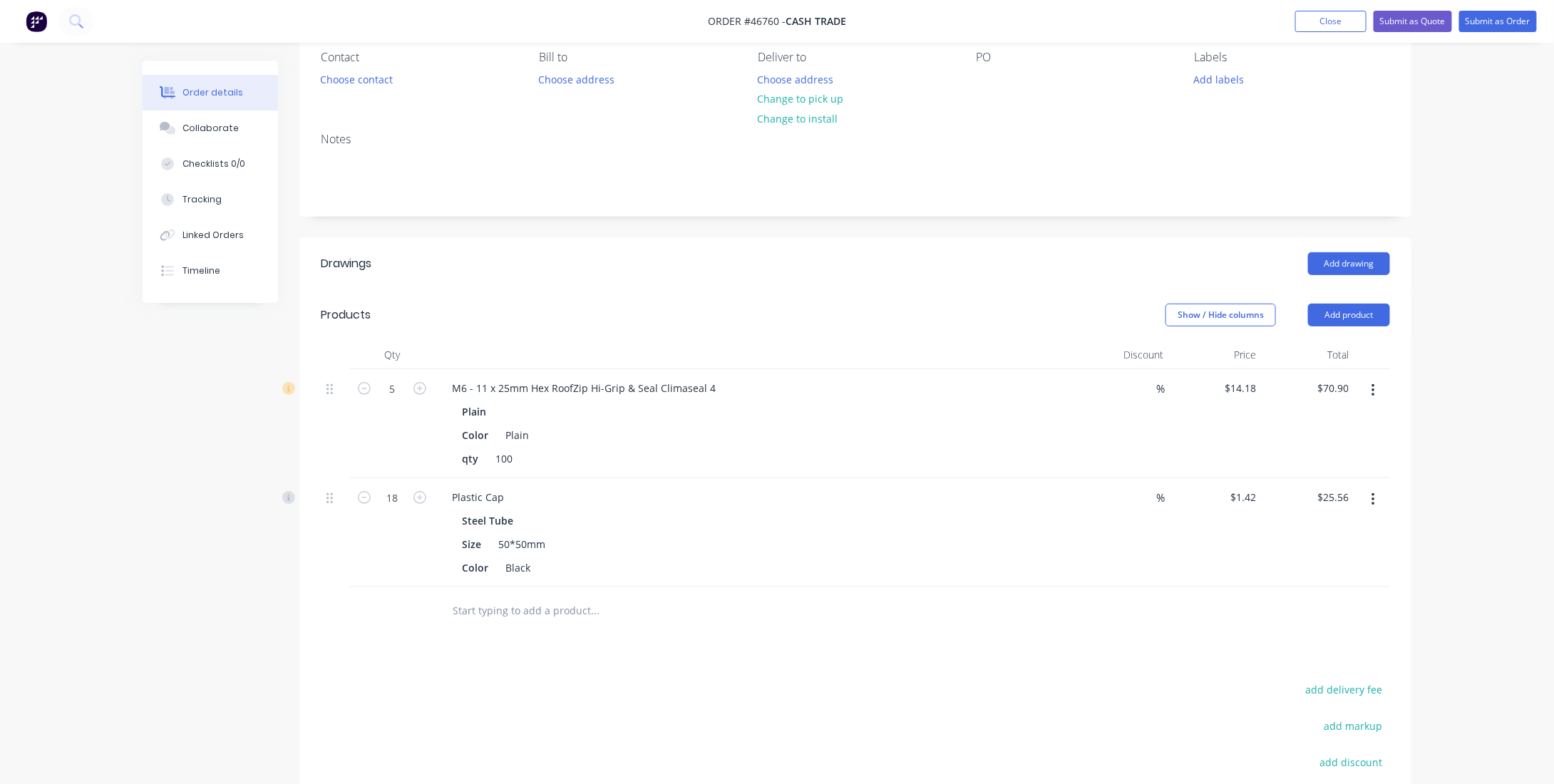 scroll, scrollTop: 0, scrollLeft: 0, axis: both 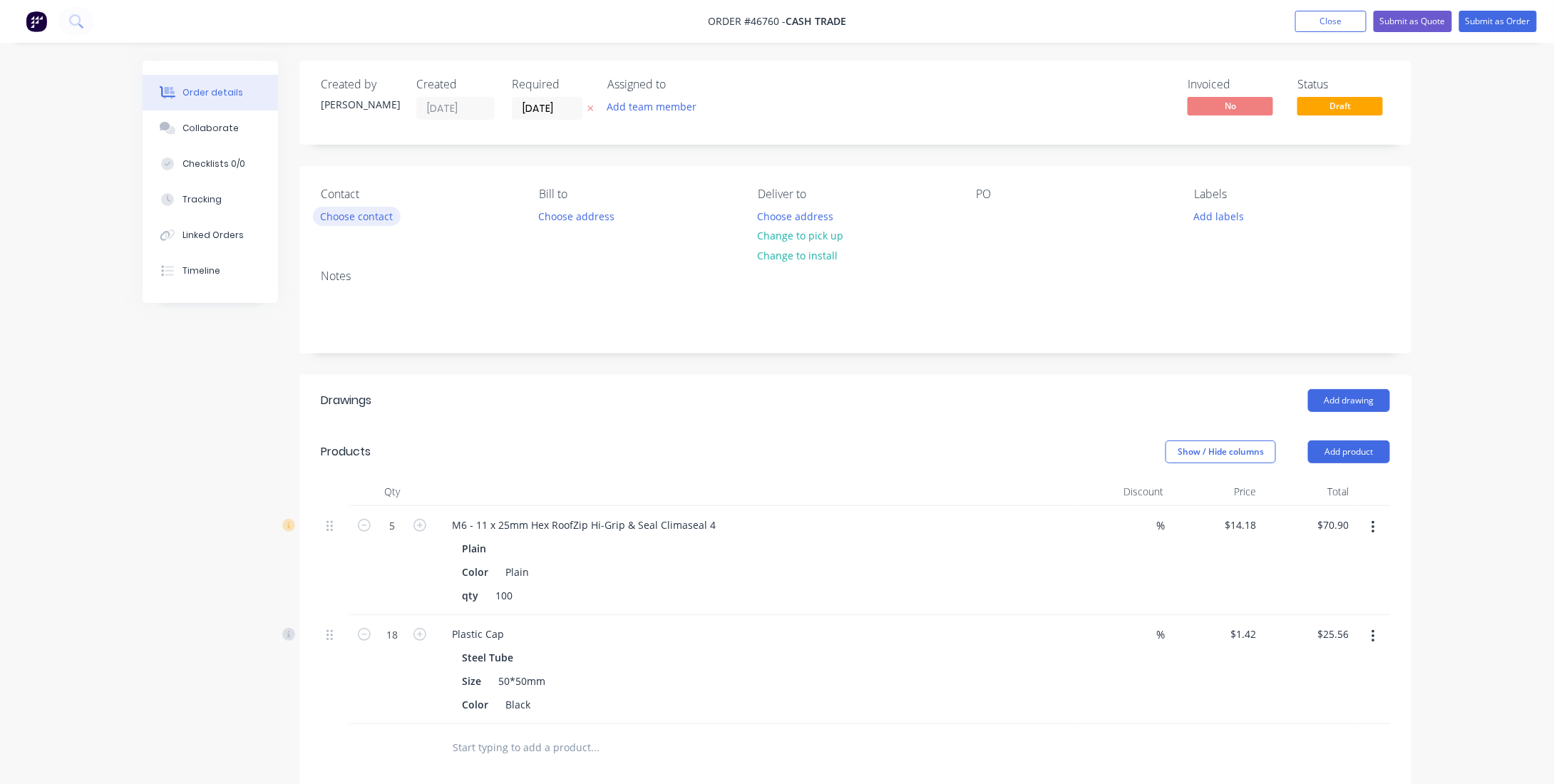 click on "Choose contact" at bounding box center (356, 216) 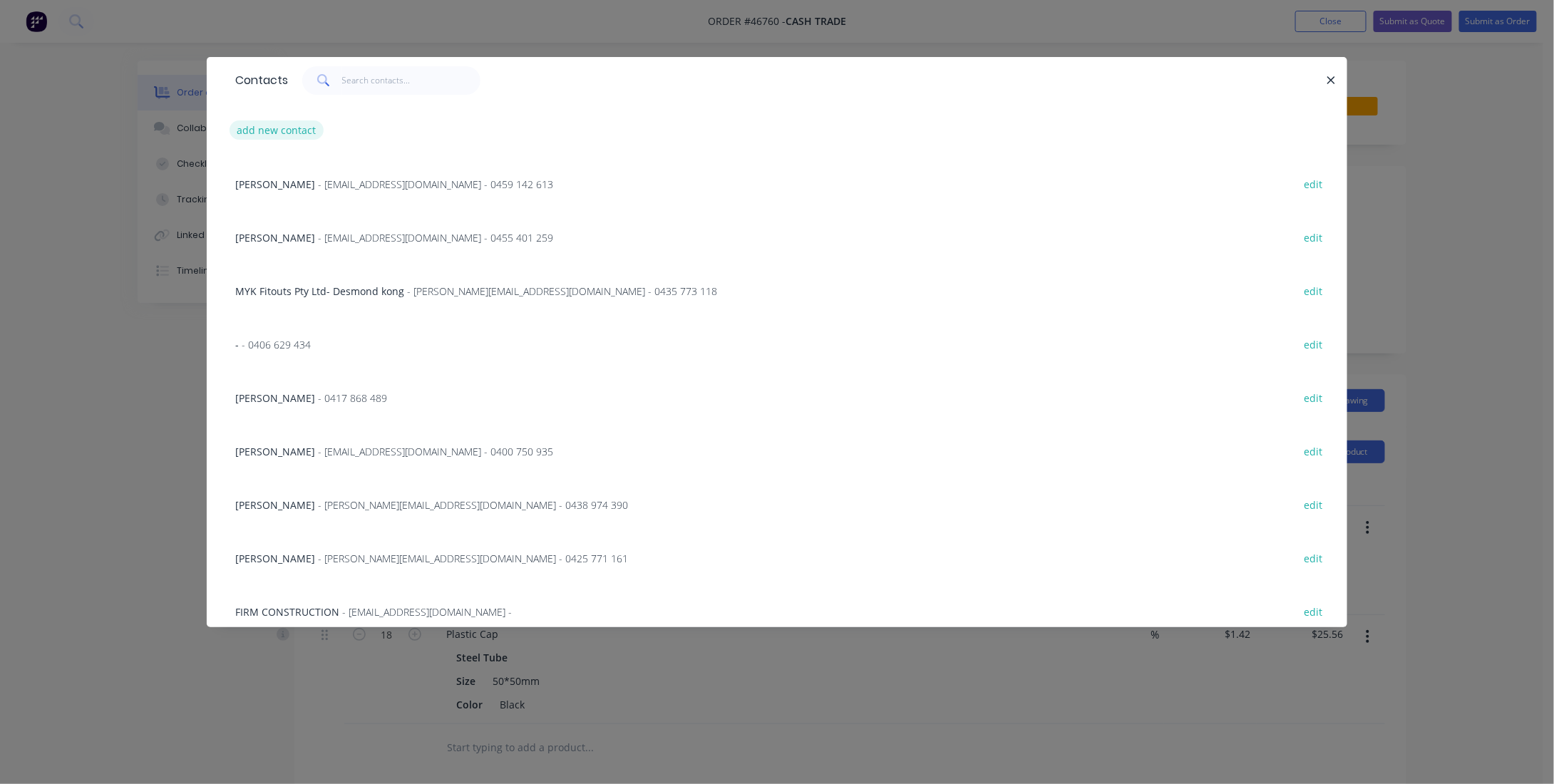 click on "add new contact" at bounding box center (277, 130) 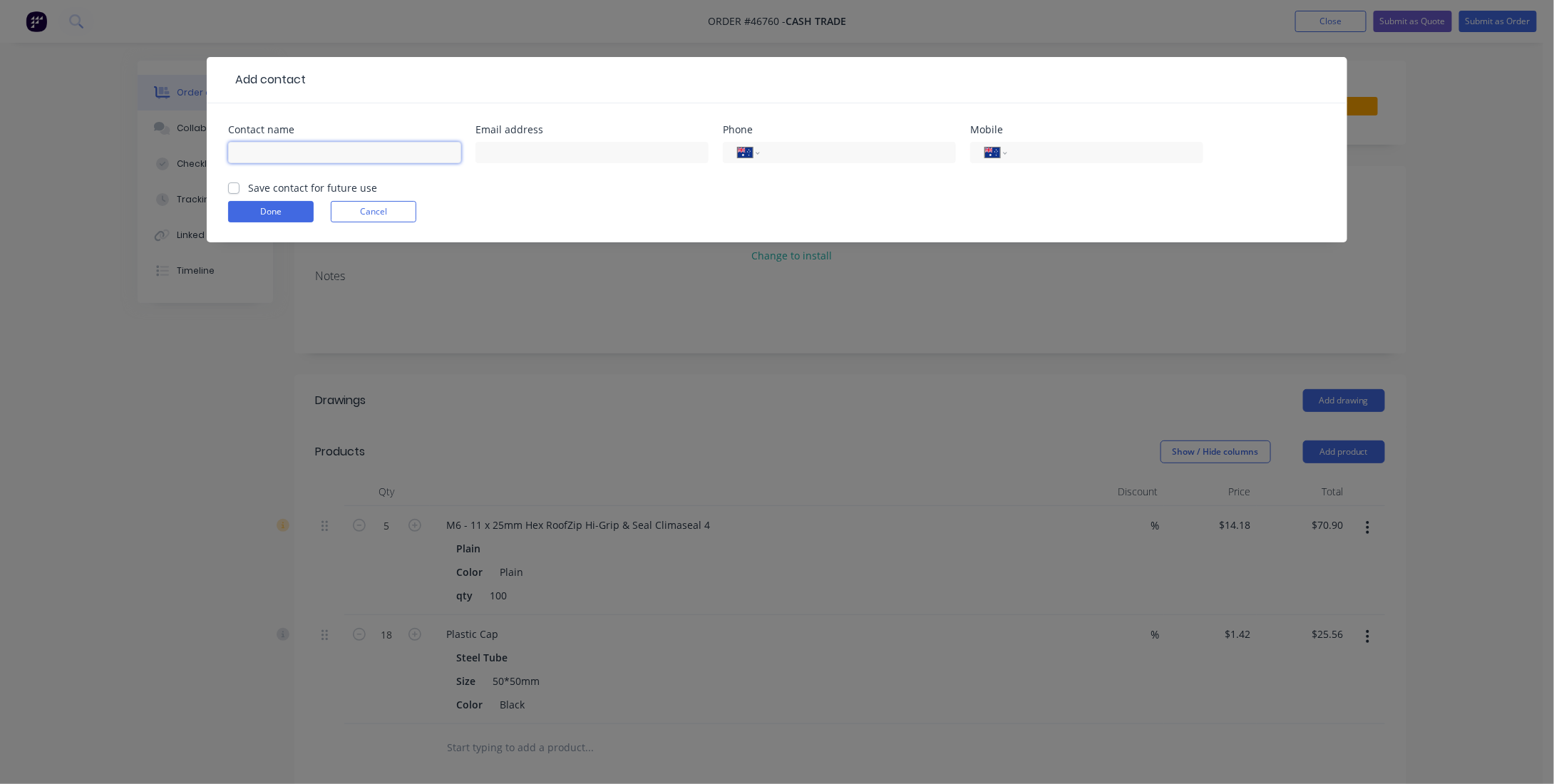 click at bounding box center [344, 153] 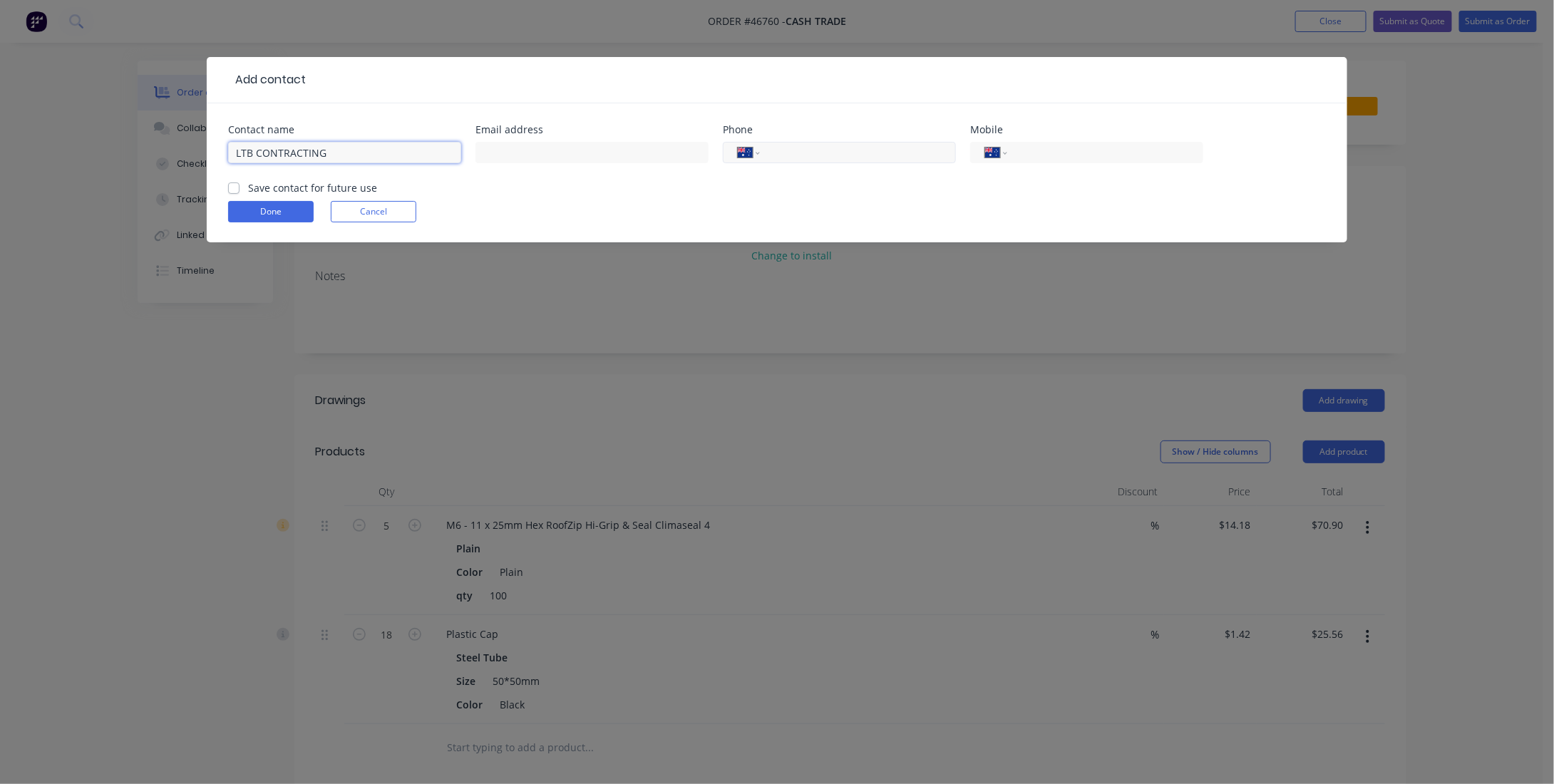 type on "LTB CONTRACTING" 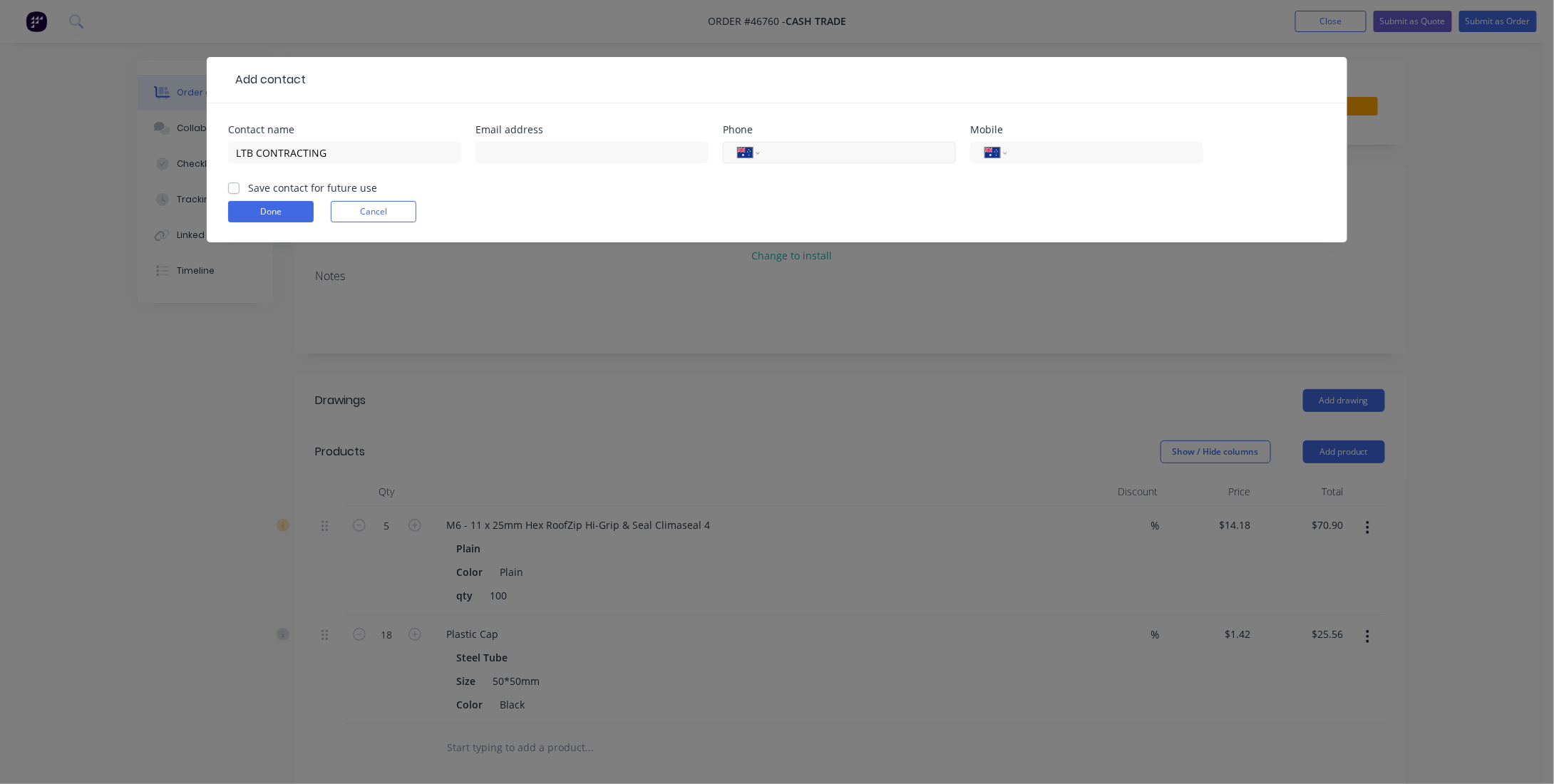 click at bounding box center (855, 153) 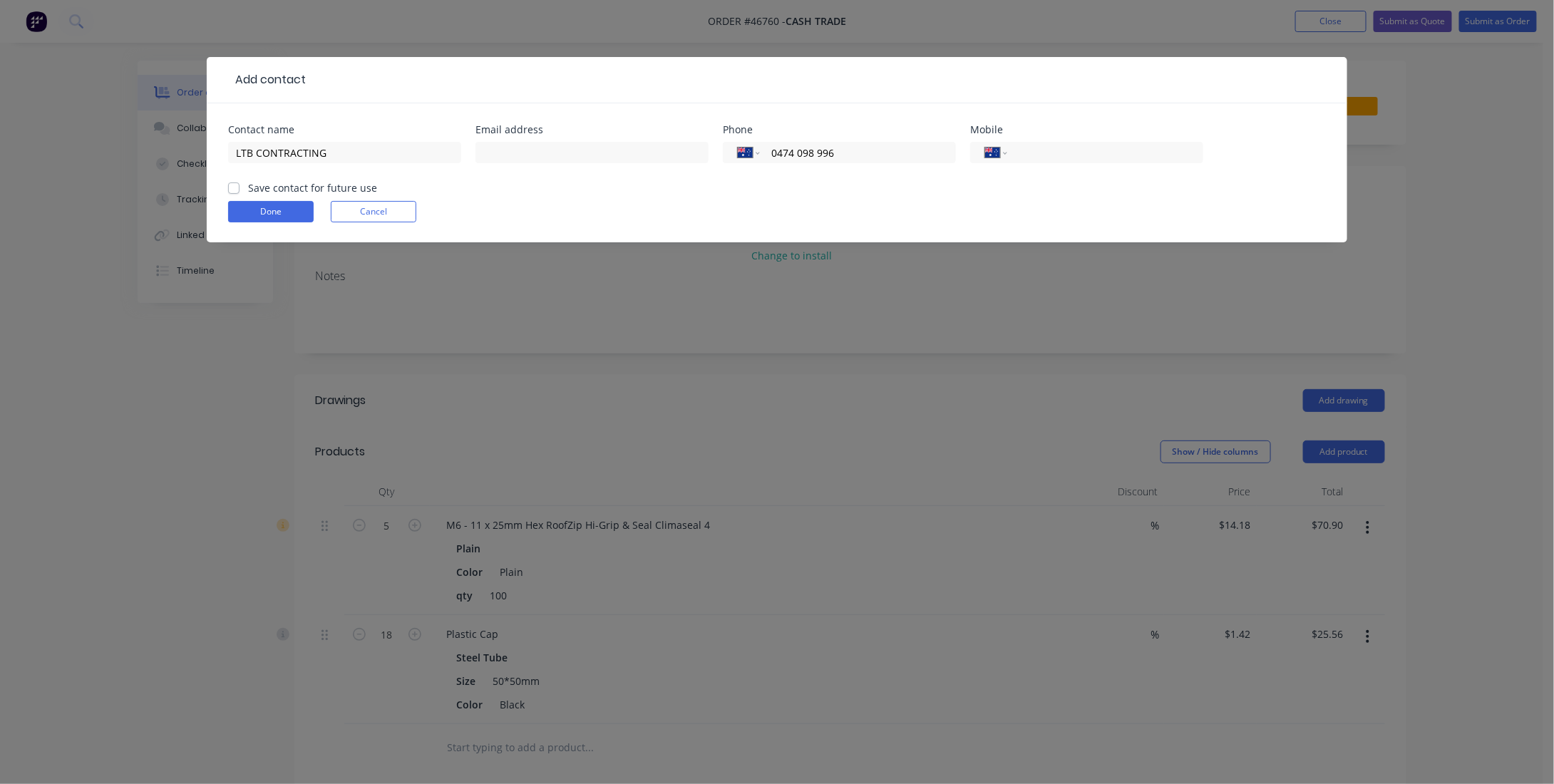 type on "0474 098 996" 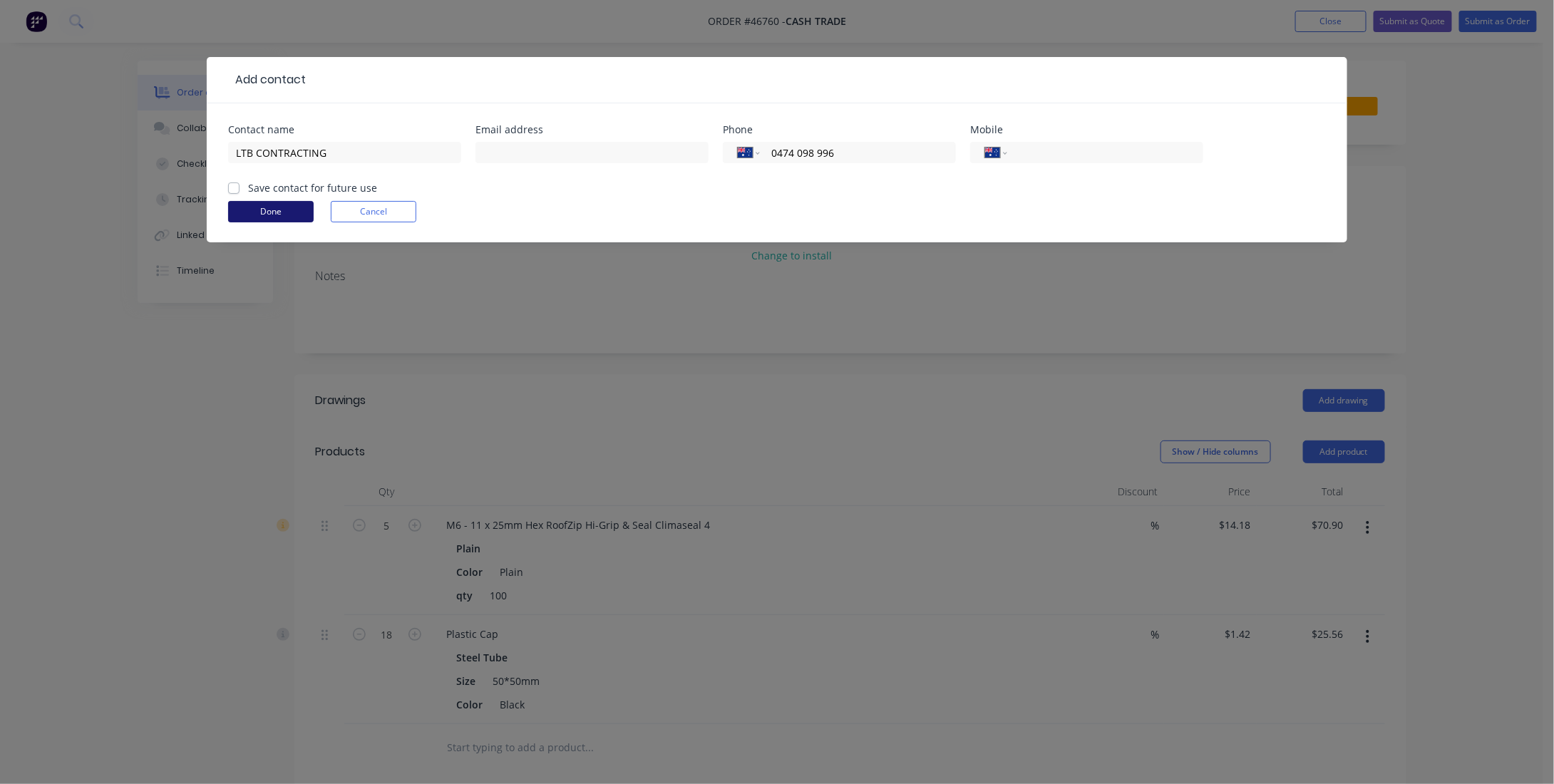 click on "Done" at bounding box center [271, 212] 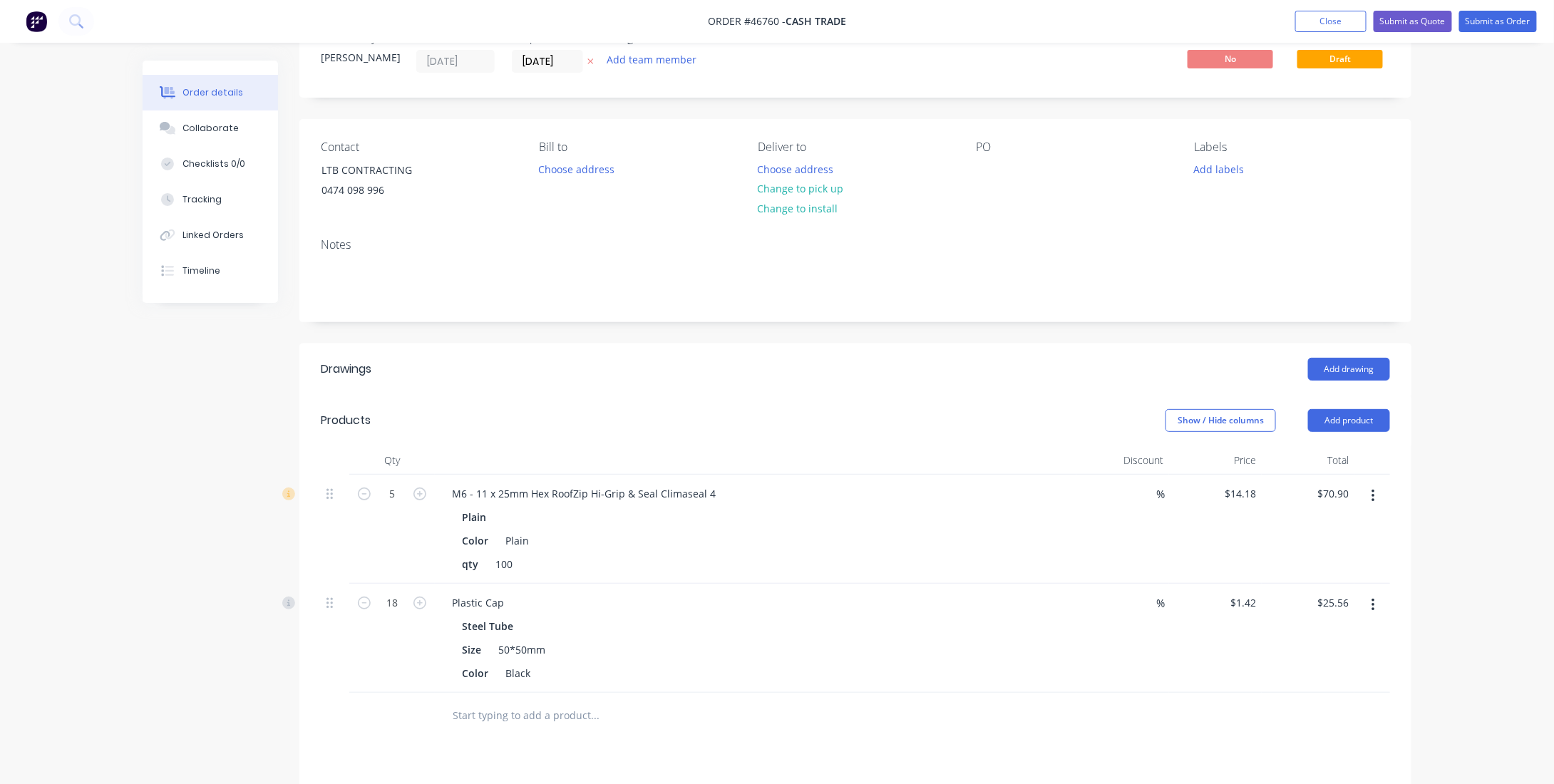 scroll, scrollTop: 0, scrollLeft: 0, axis: both 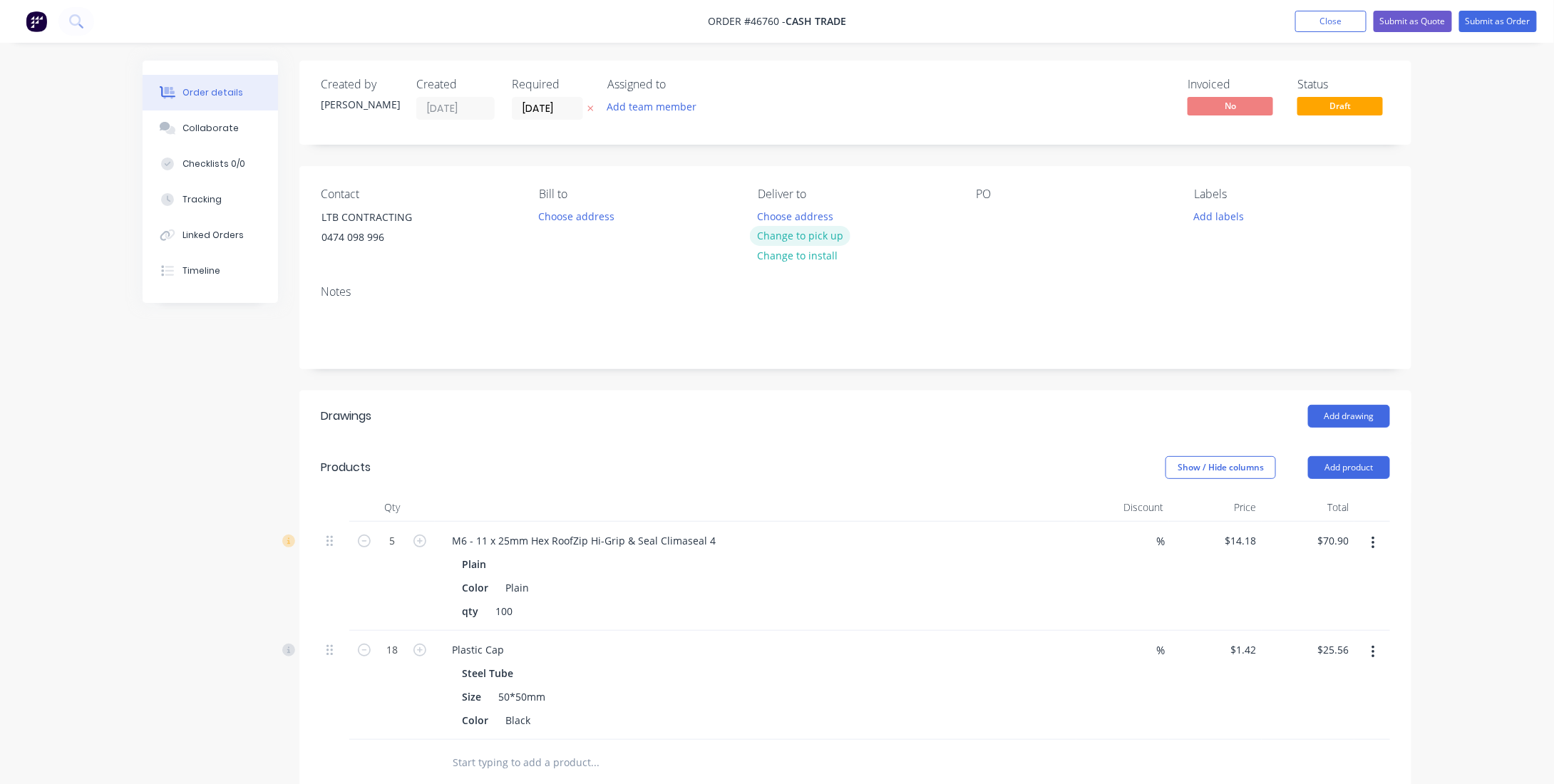 click on "Change to pick up" at bounding box center (801, 235) 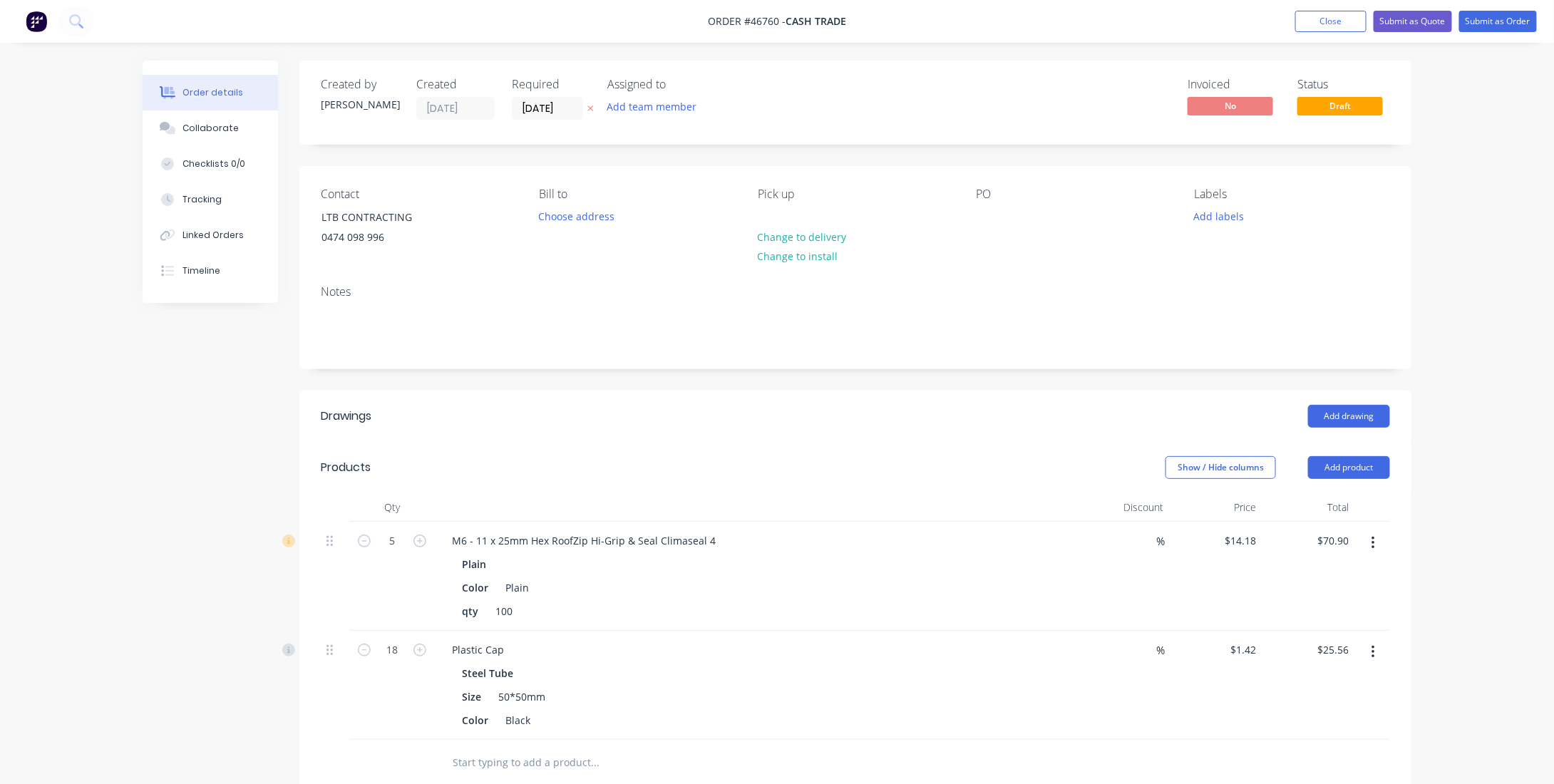 click on "Add drawing" at bounding box center (969, 416) 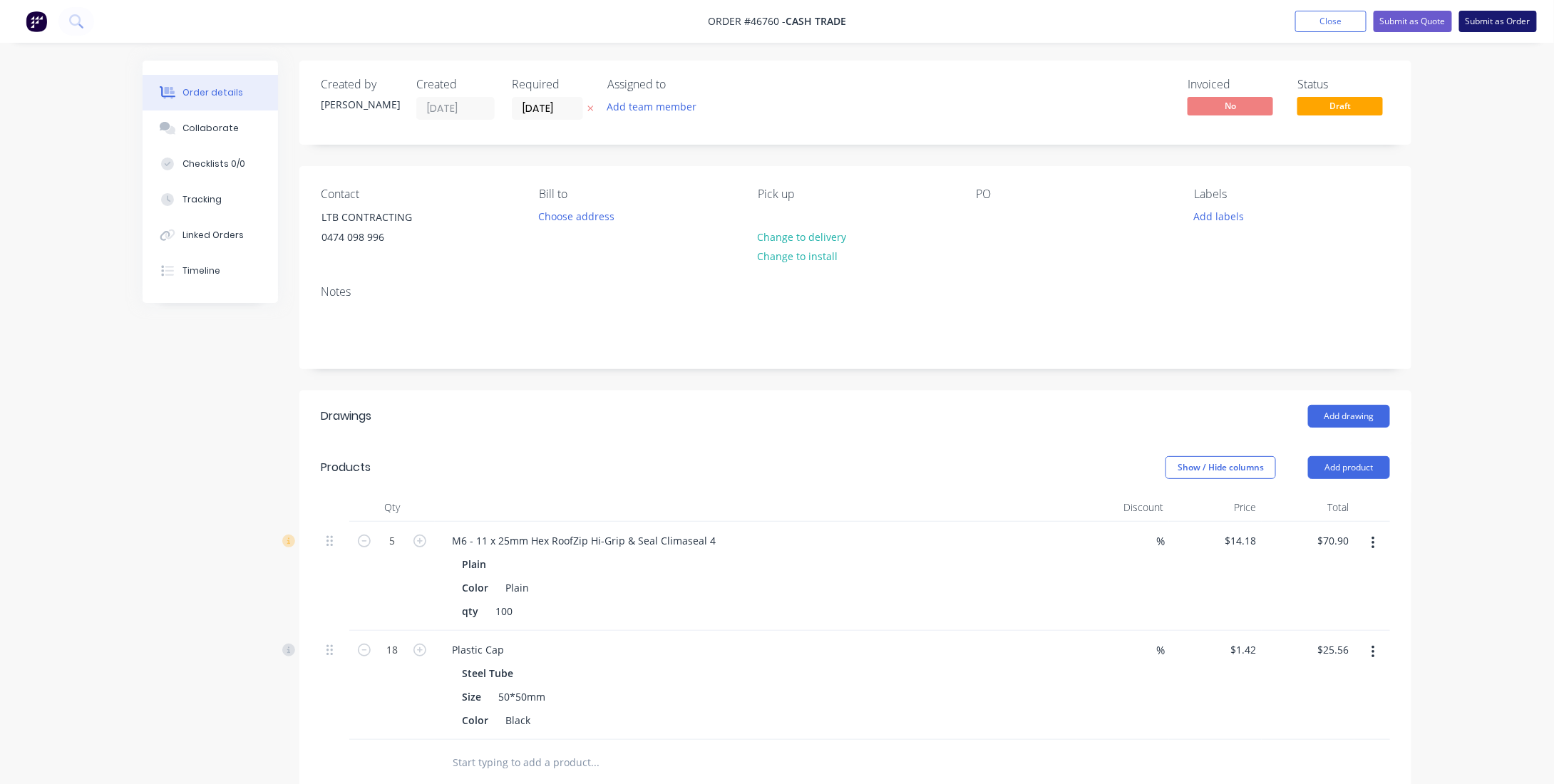 click on "Submit as Order" at bounding box center [1498, 21] 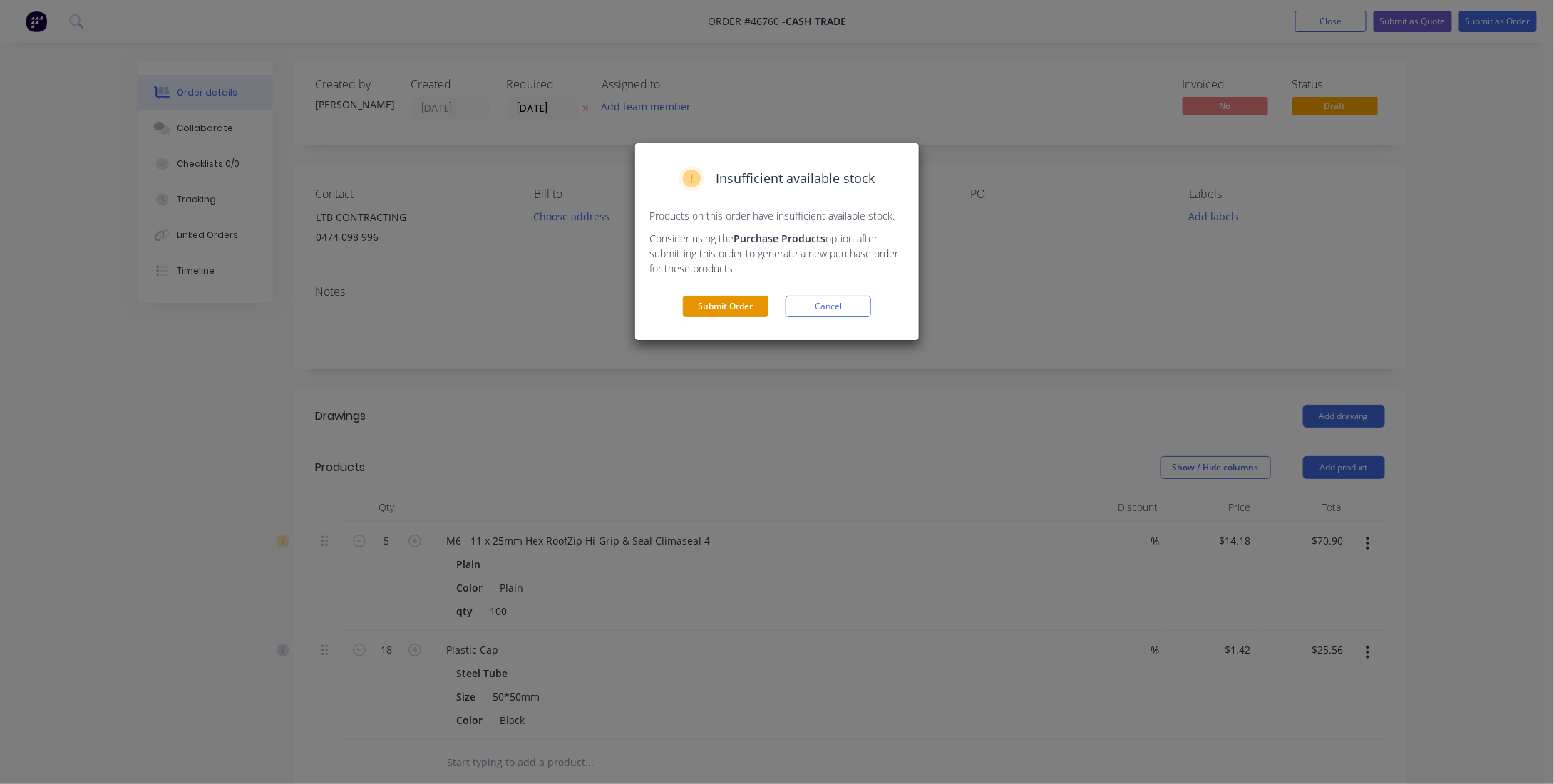click on "Submit Order" at bounding box center (726, 306) 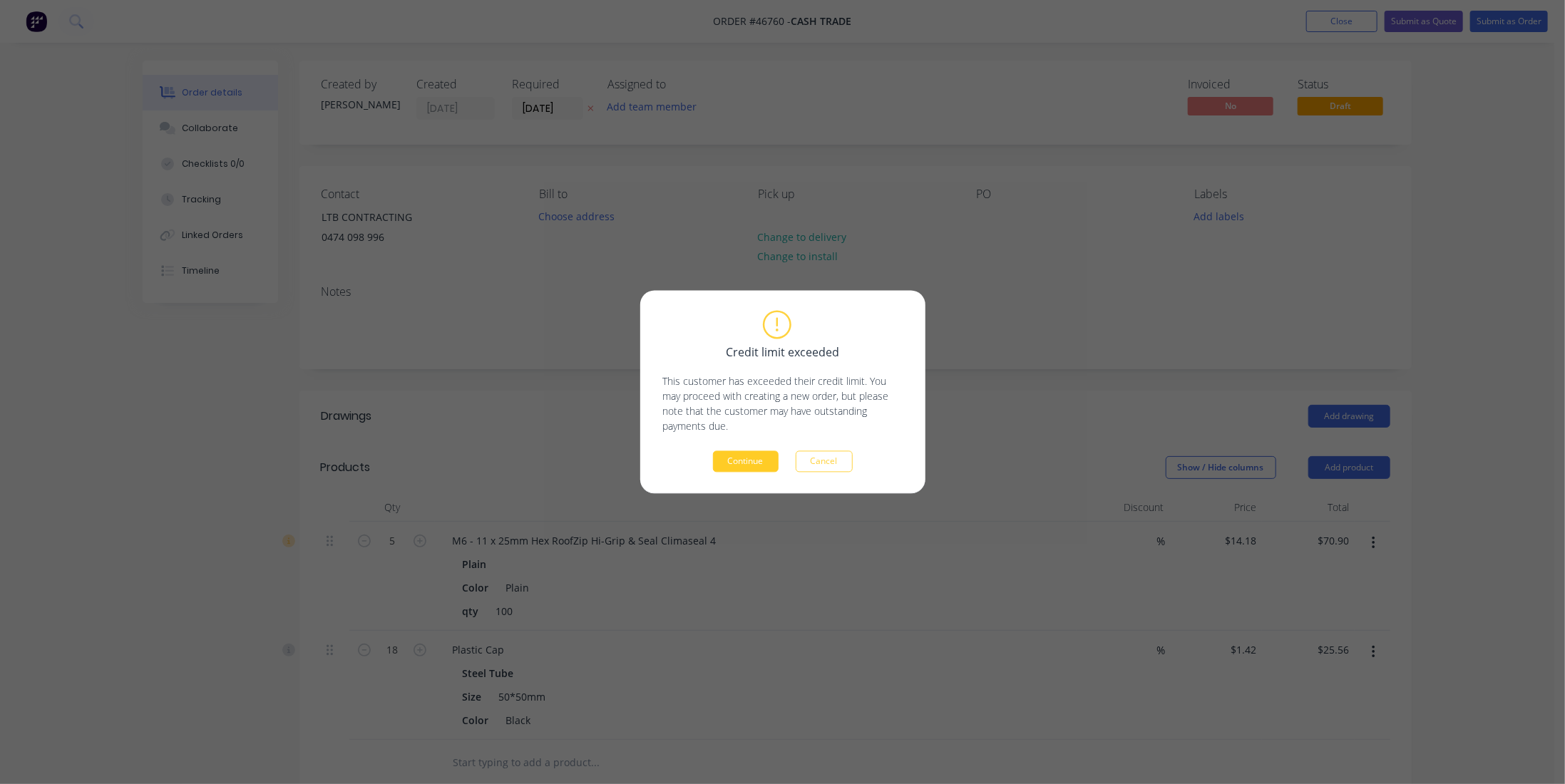 click on "Continue" at bounding box center (746, 462) 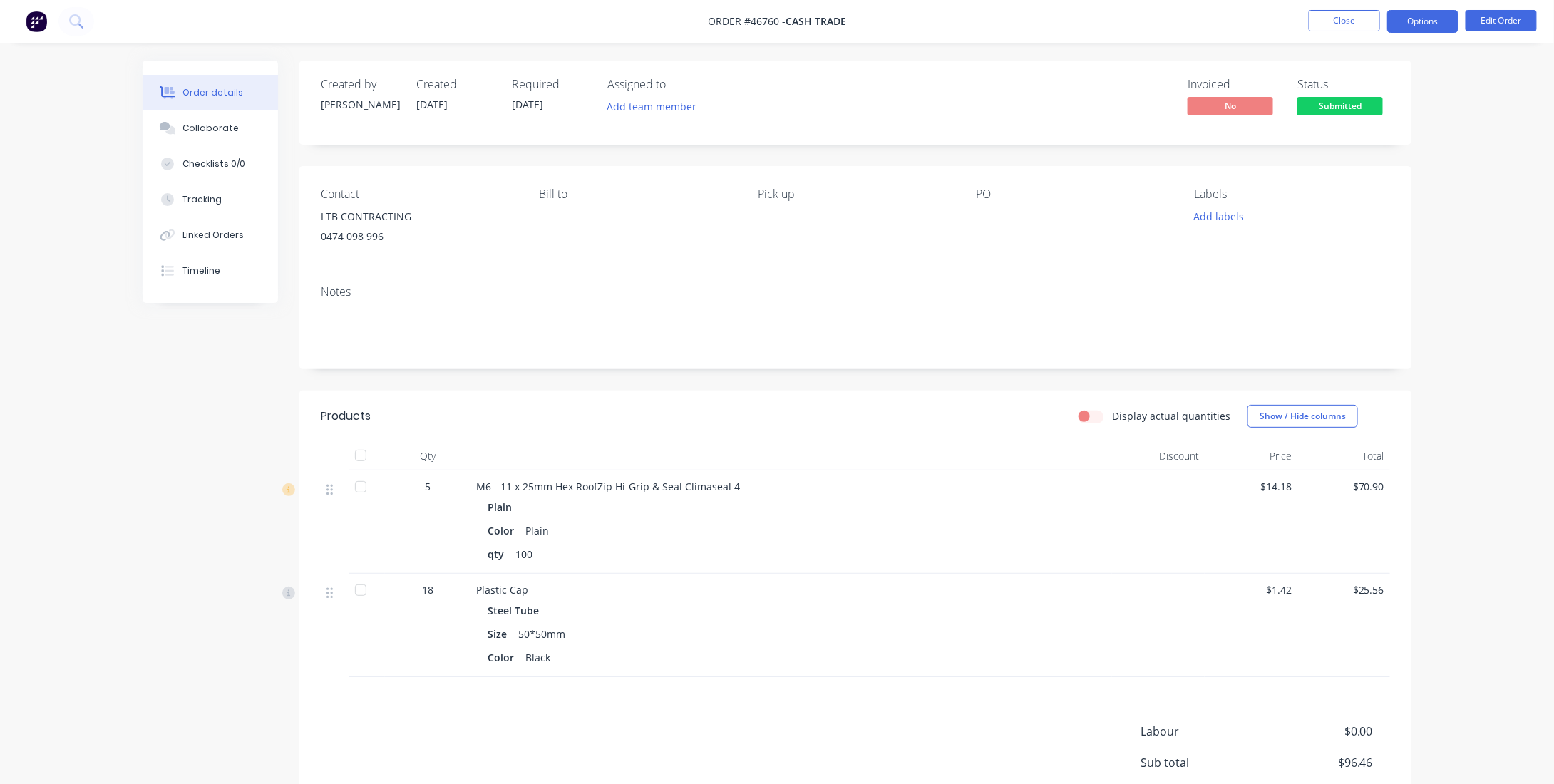 click on "Options" at bounding box center (1423, 21) 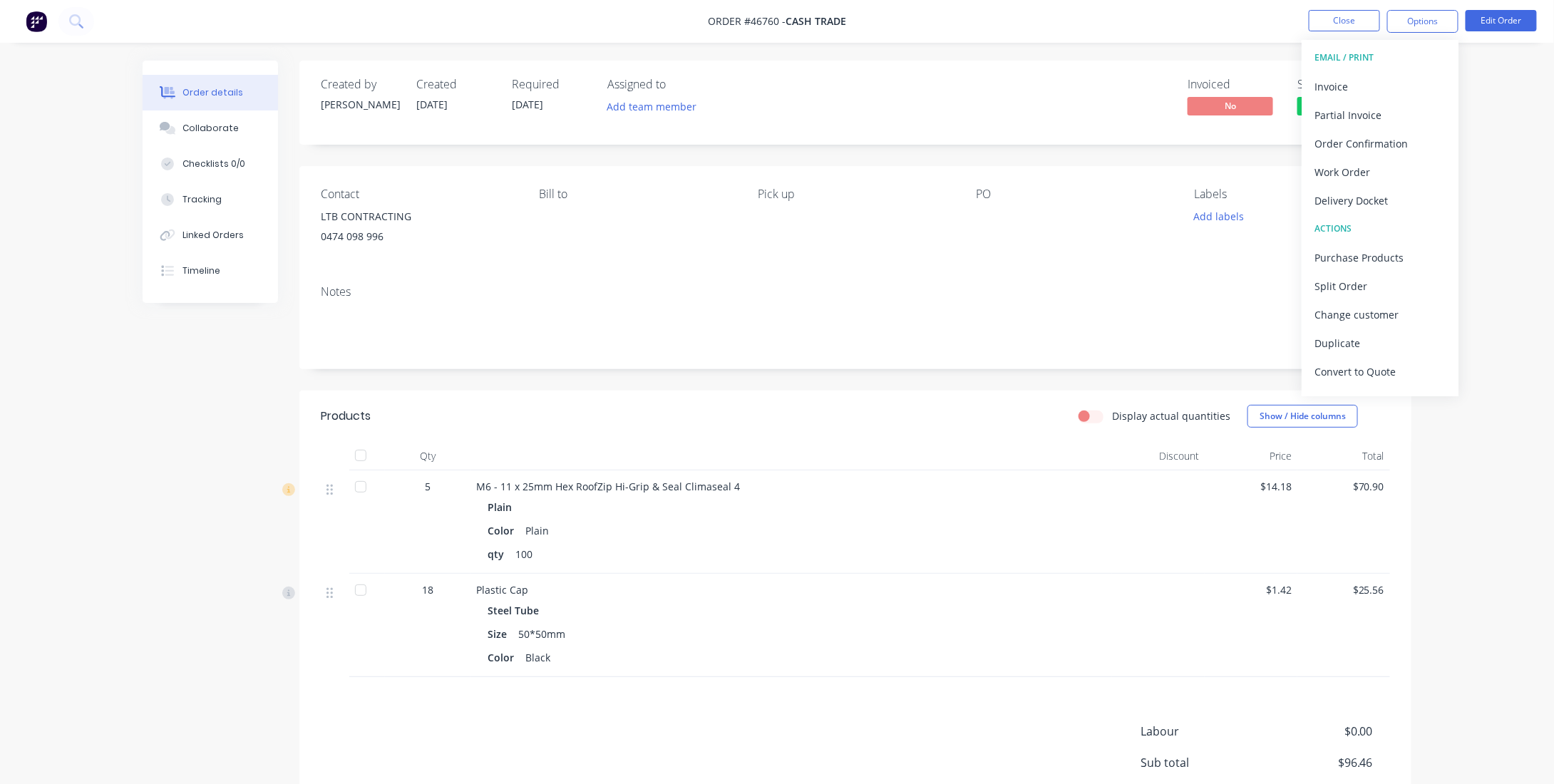click on "Order details Collaborate Checklists 0/0 Tracking Linked Orders Timeline   Order details   Collaborate   Checklists   Tracking   Linked Orders   Timeline Created by Jessica Created 11/07/25 Required 11/07/25 Assigned to Add team member Invoiced No Status Submitted Contact LTB CONTRACTING 0474 098 996 Bill to Pick up PO Labels Add labels Create new label Notes Products Display actual quantities Show / Hide columns Qty Discount Price Total 5 M6 - 11 x 25mm Hex RoofZip Hi-Grip & Seal Climaseal 4 Plain Color Plain qty 100 $14.18 $70.90 18 Plastic Cap Steel Tube Size 50*50mm Color Black $1.42 $25.56 Labour $0.00 Sub total $96.46 Tax $9.65 Total $106.11" at bounding box center [777, 450] 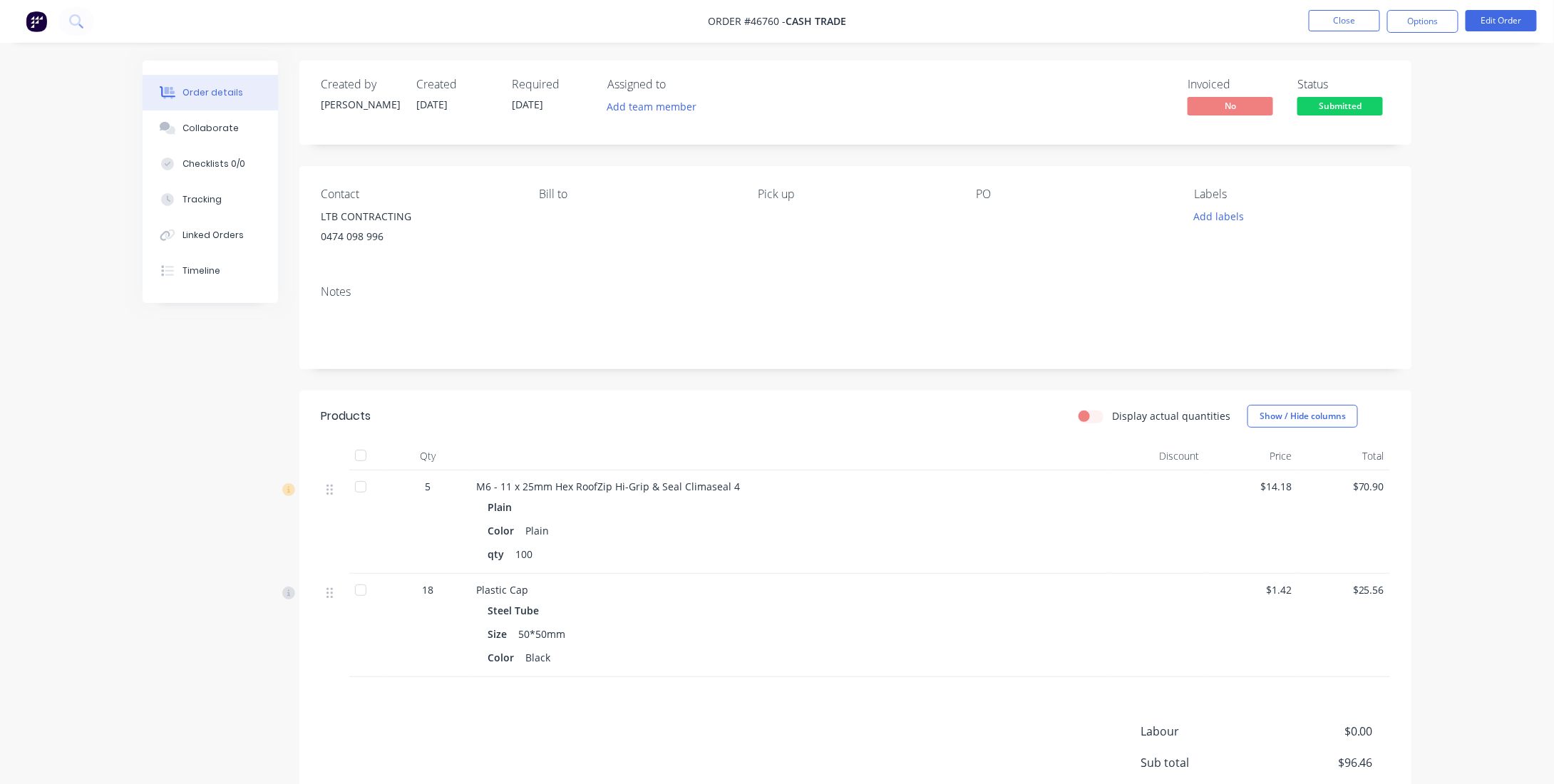 click on "Order details Collaborate Checklists 0/0 Tracking Linked Orders Timeline   Order details   Collaborate   Checklists   Tracking   Linked Orders   Timeline Created by Jessica Created 11/07/25 Required 11/07/25 Assigned to Add team member Invoiced No Status Submitted Contact LTB CONTRACTING 0474 098 996 Bill to Pick up PO Labels Add labels Create new label Notes Products Display actual quantities Show / Hide columns Qty Discount Price Total 5 M6 - 11 x 25mm Hex RoofZip Hi-Grip & Seal Climaseal 4 Plain Color Plain qty 100 $14.18 $70.90 18 Plastic Cap Steel Tube Size 50*50mm Color Black $1.42 $25.56 Labour $0.00 Sub total $96.46 Tax $9.65 Total $106.11" at bounding box center [777, 450] 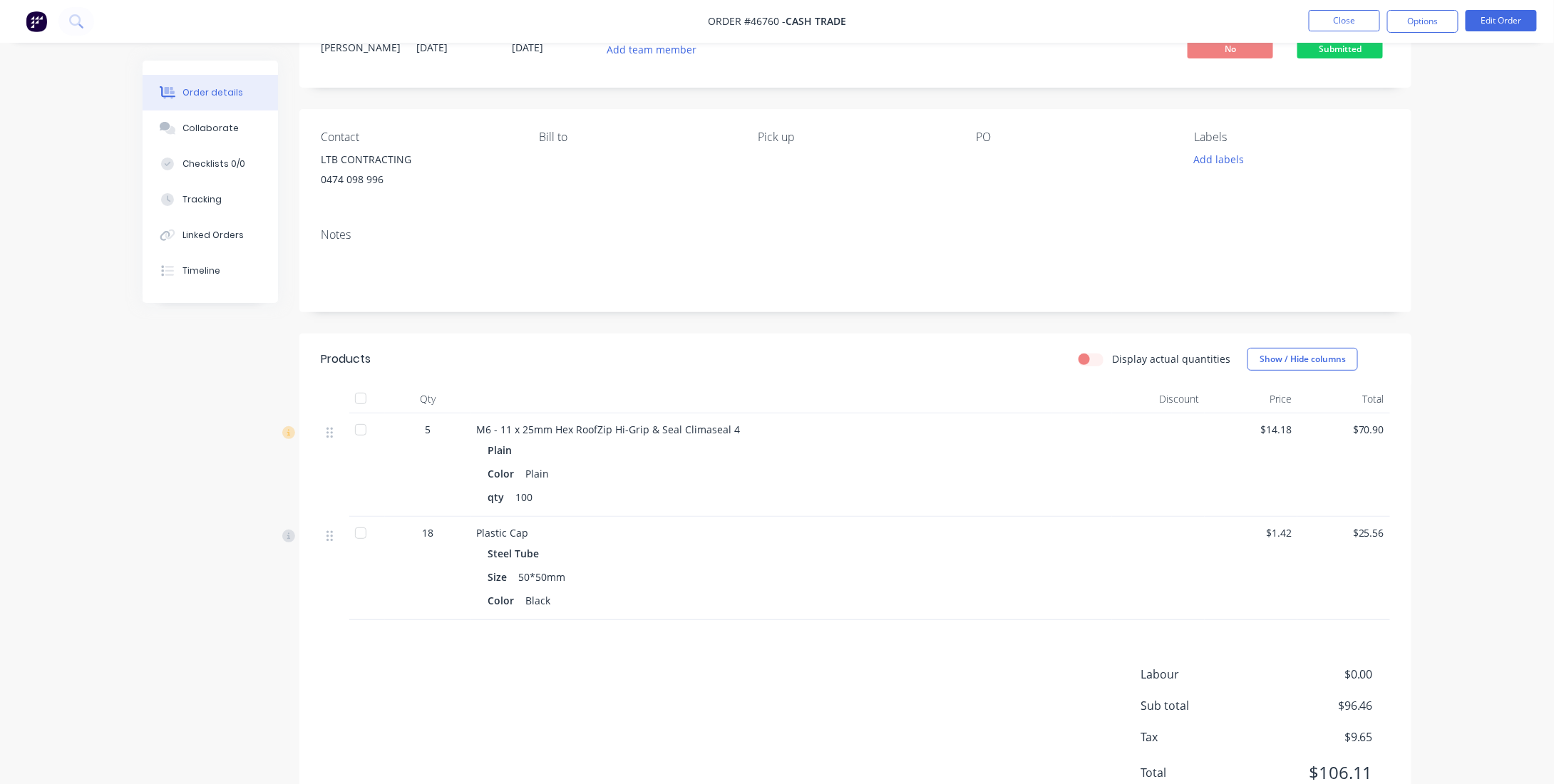 scroll, scrollTop: 0, scrollLeft: 0, axis: both 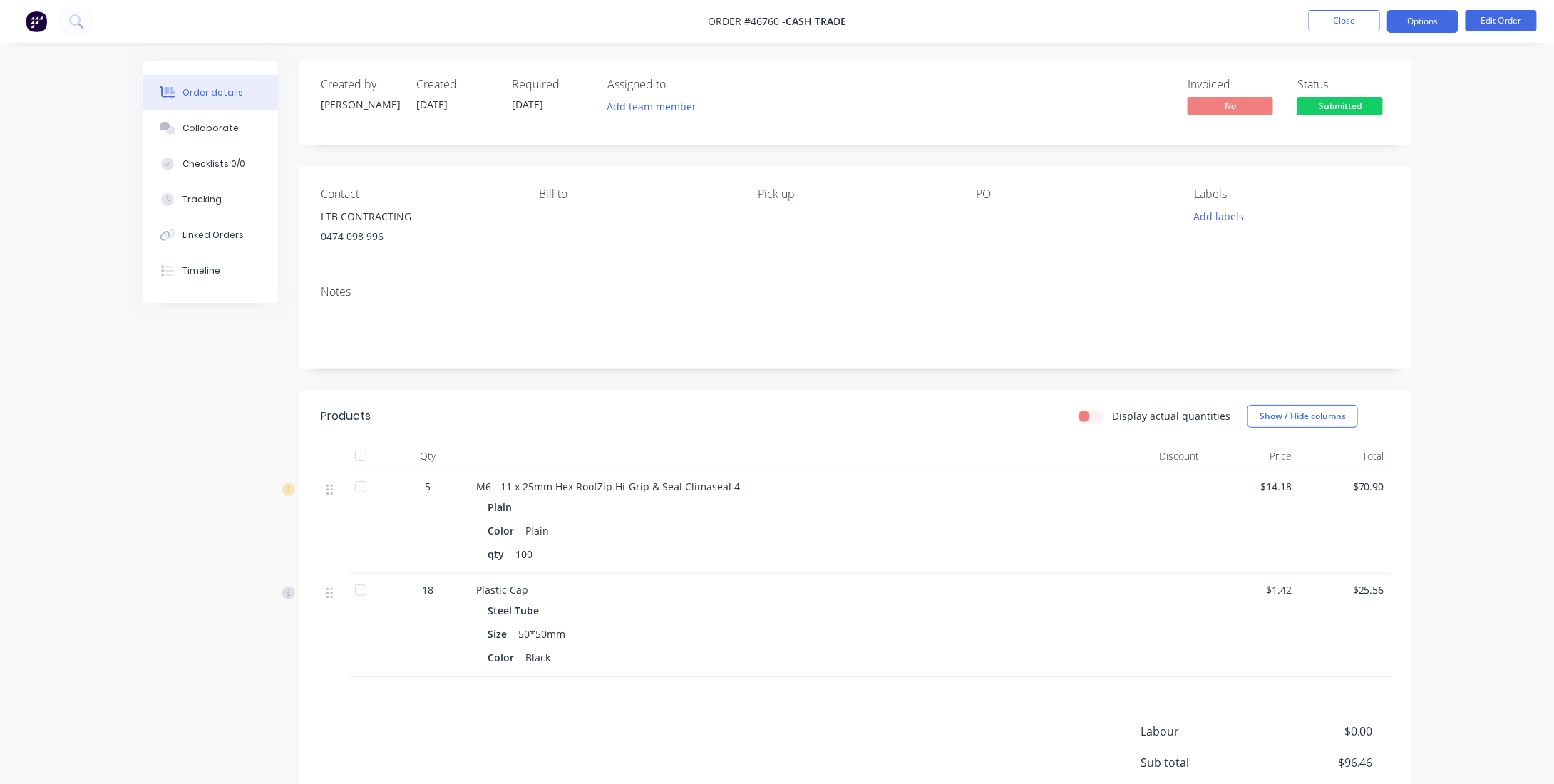 click on "Options" at bounding box center [1423, 21] 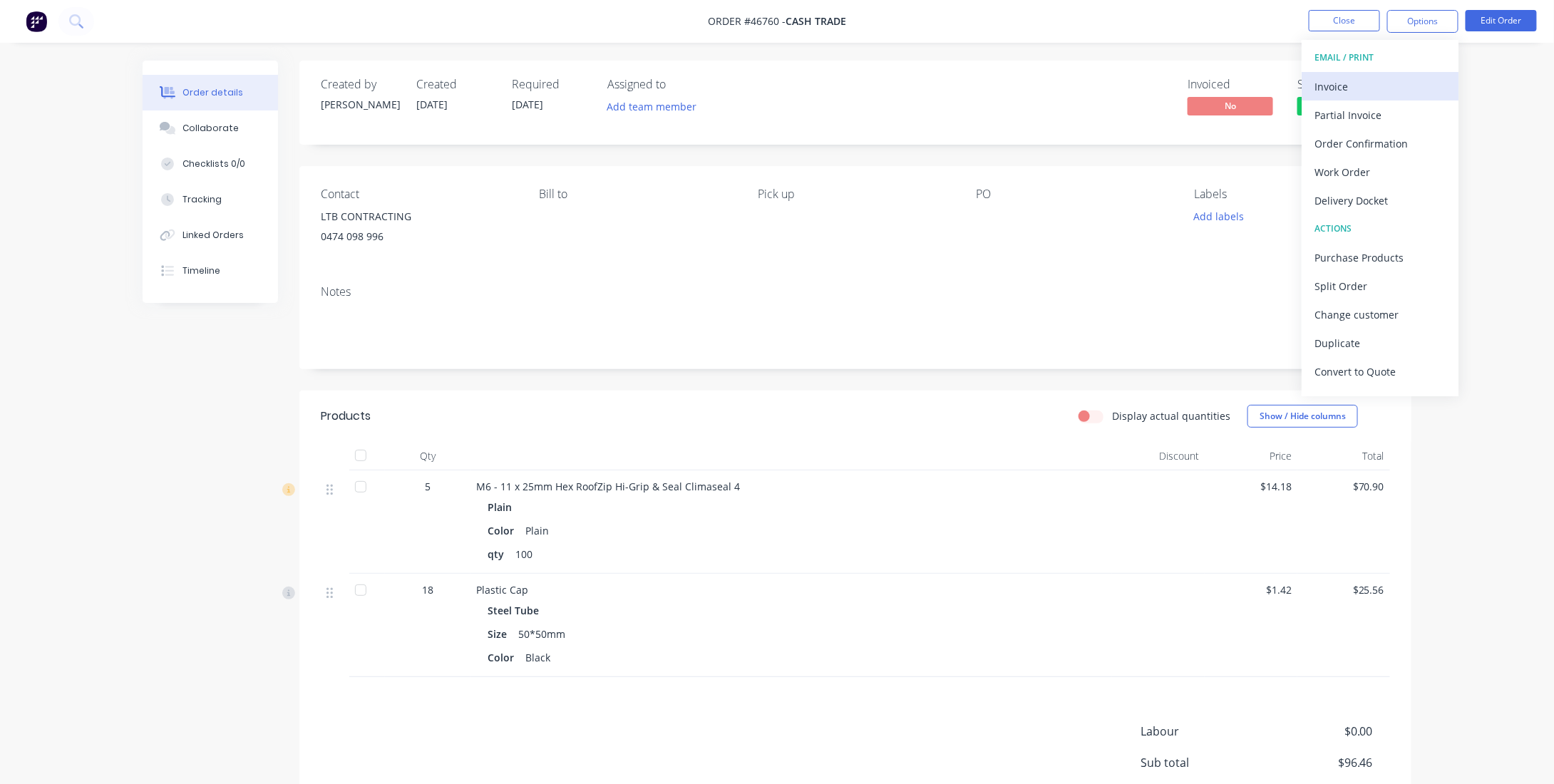 click on "Invoice" at bounding box center [1380, 86] 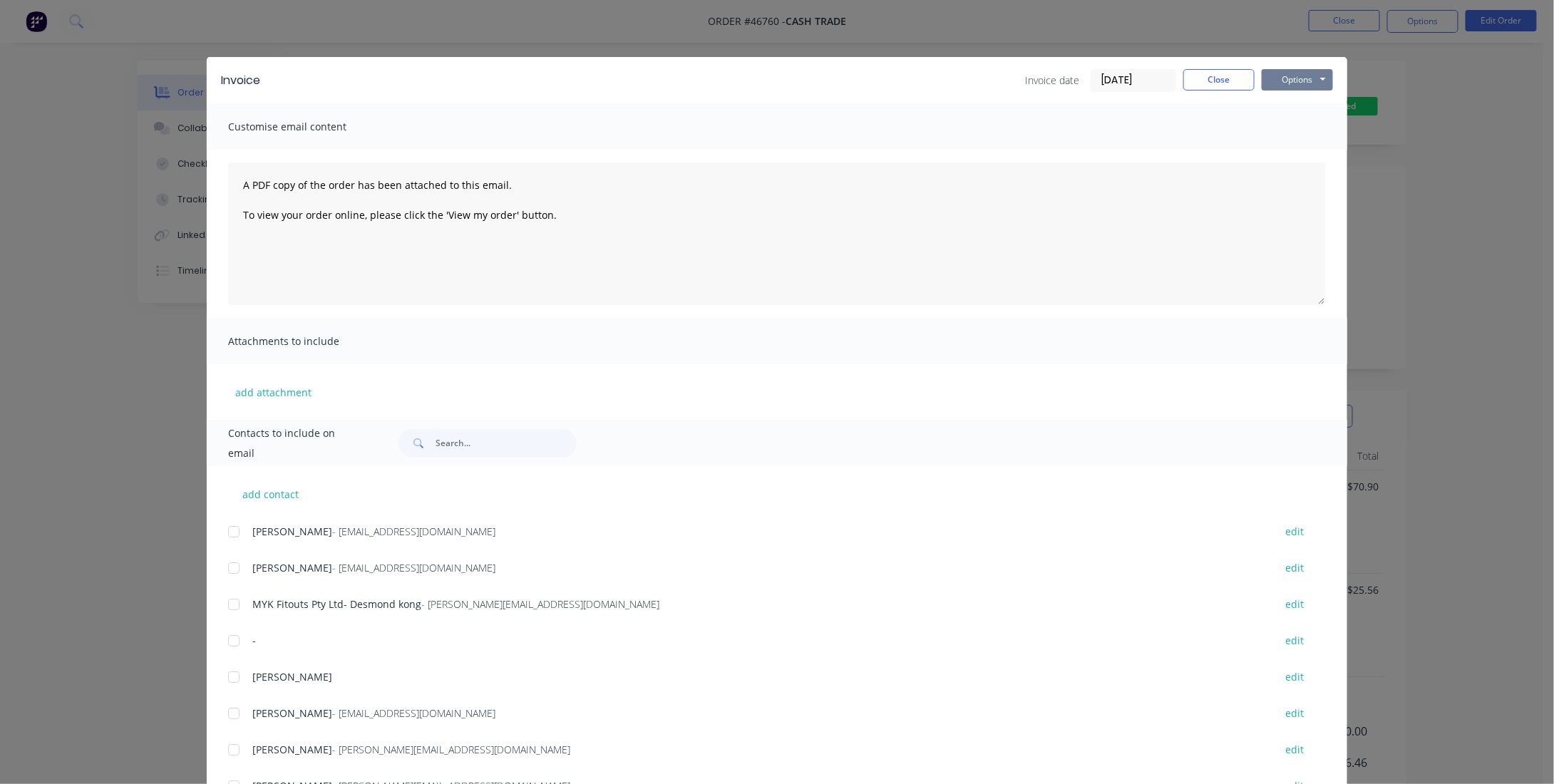 click on "Options" at bounding box center [1297, 80] 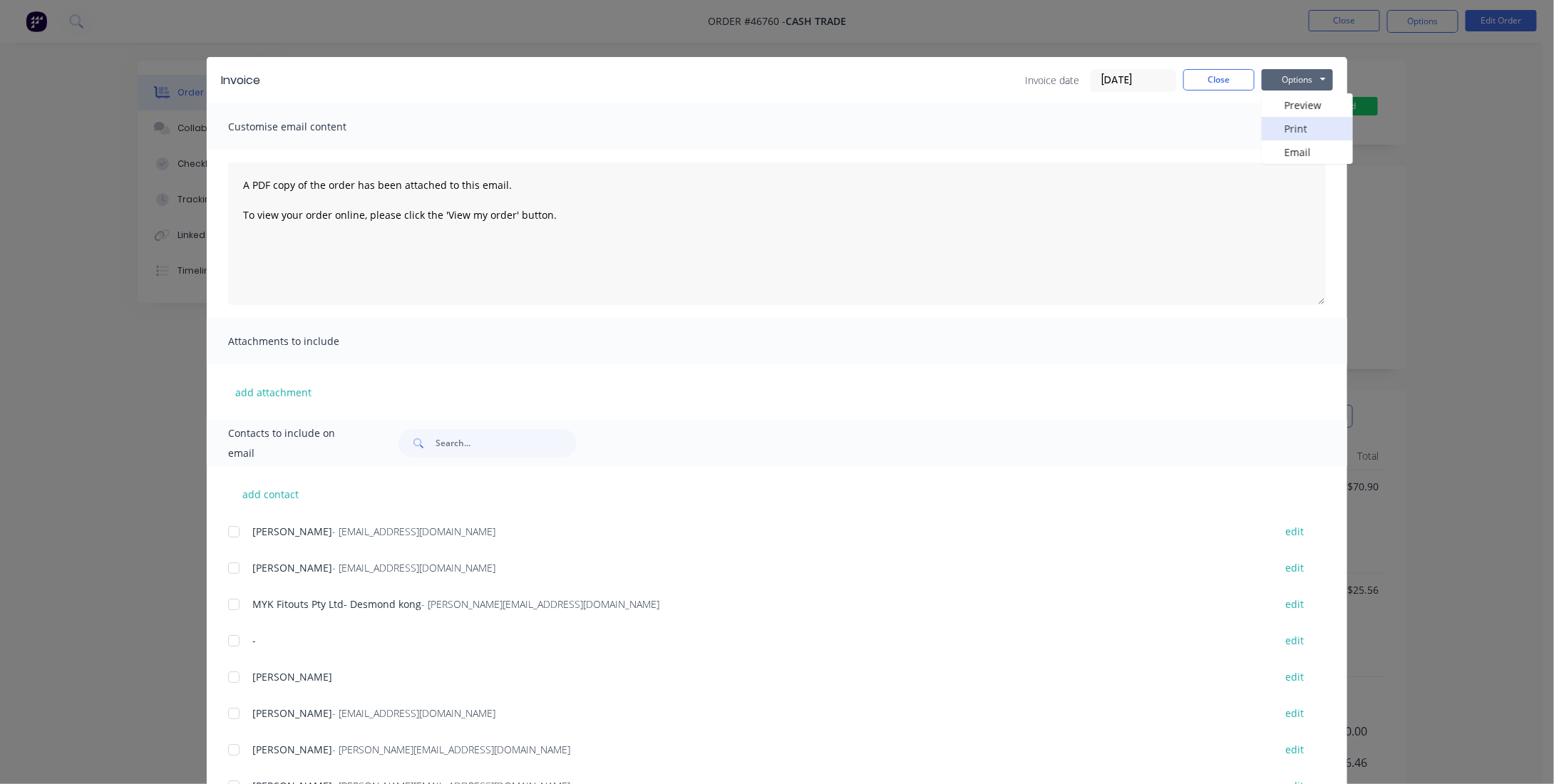 click on "Print" at bounding box center (1307, 128) 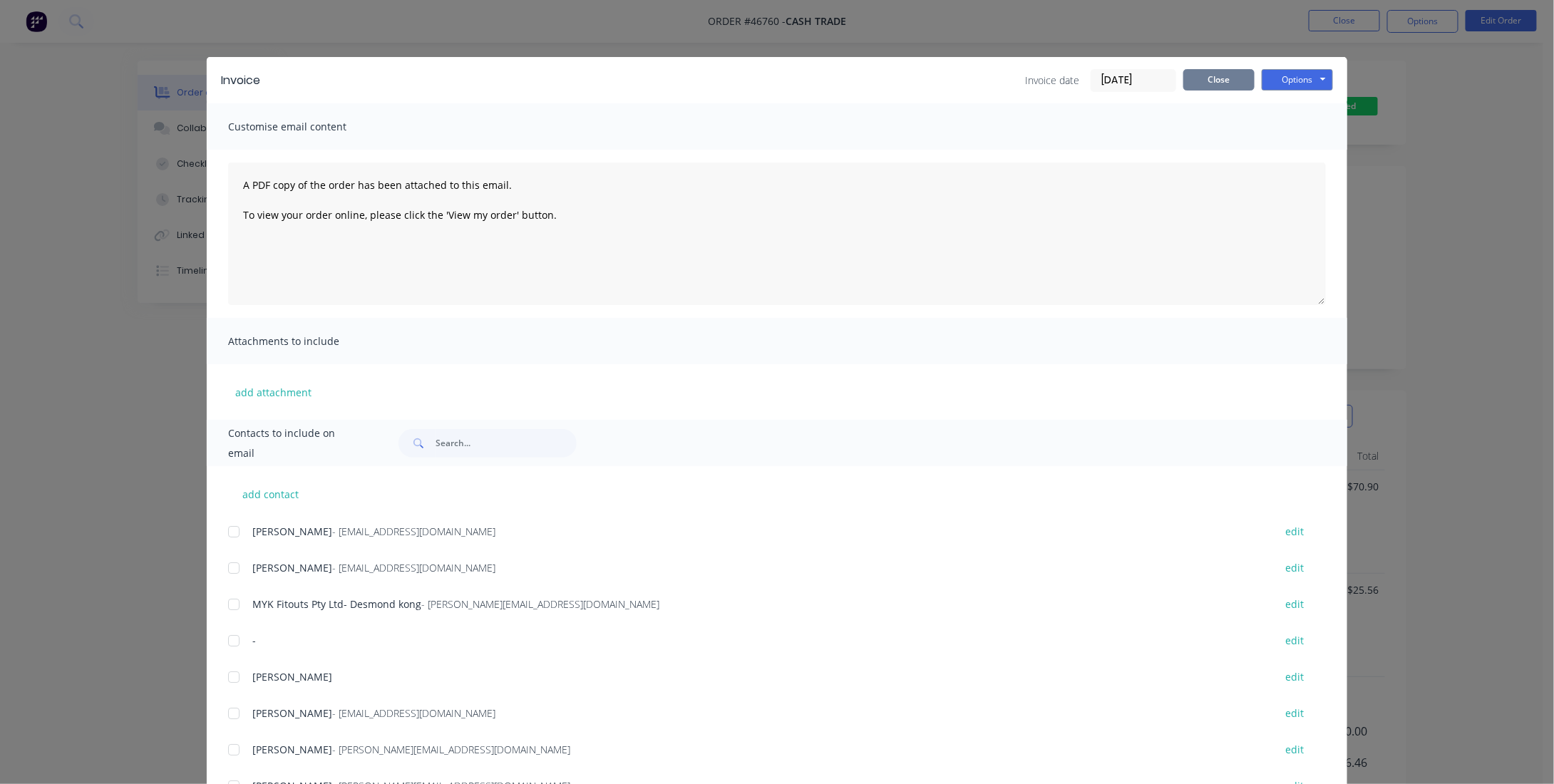 click on "Close" at bounding box center [1219, 80] 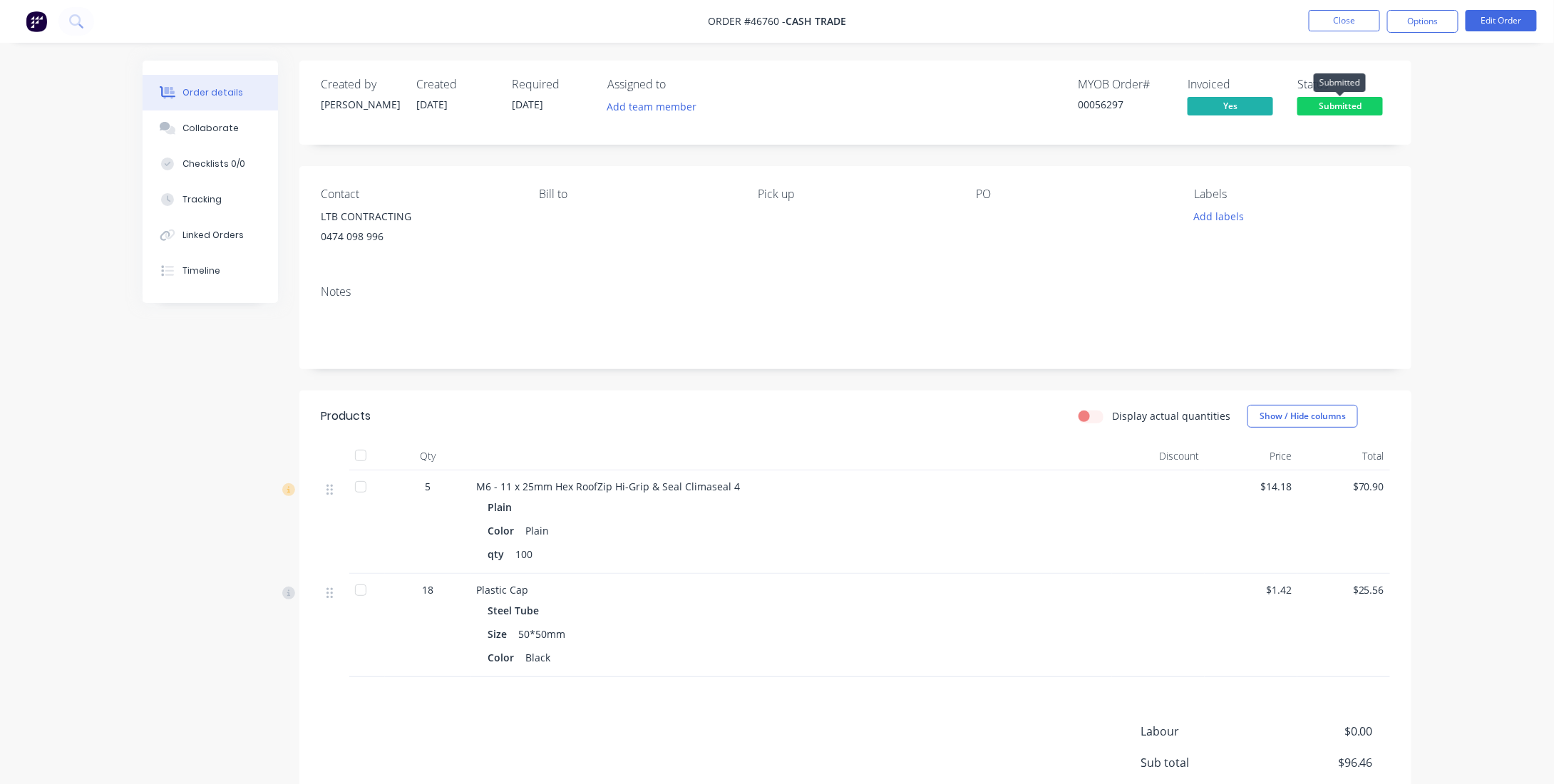click on "Submitted" at bounding box center [1340, 105] 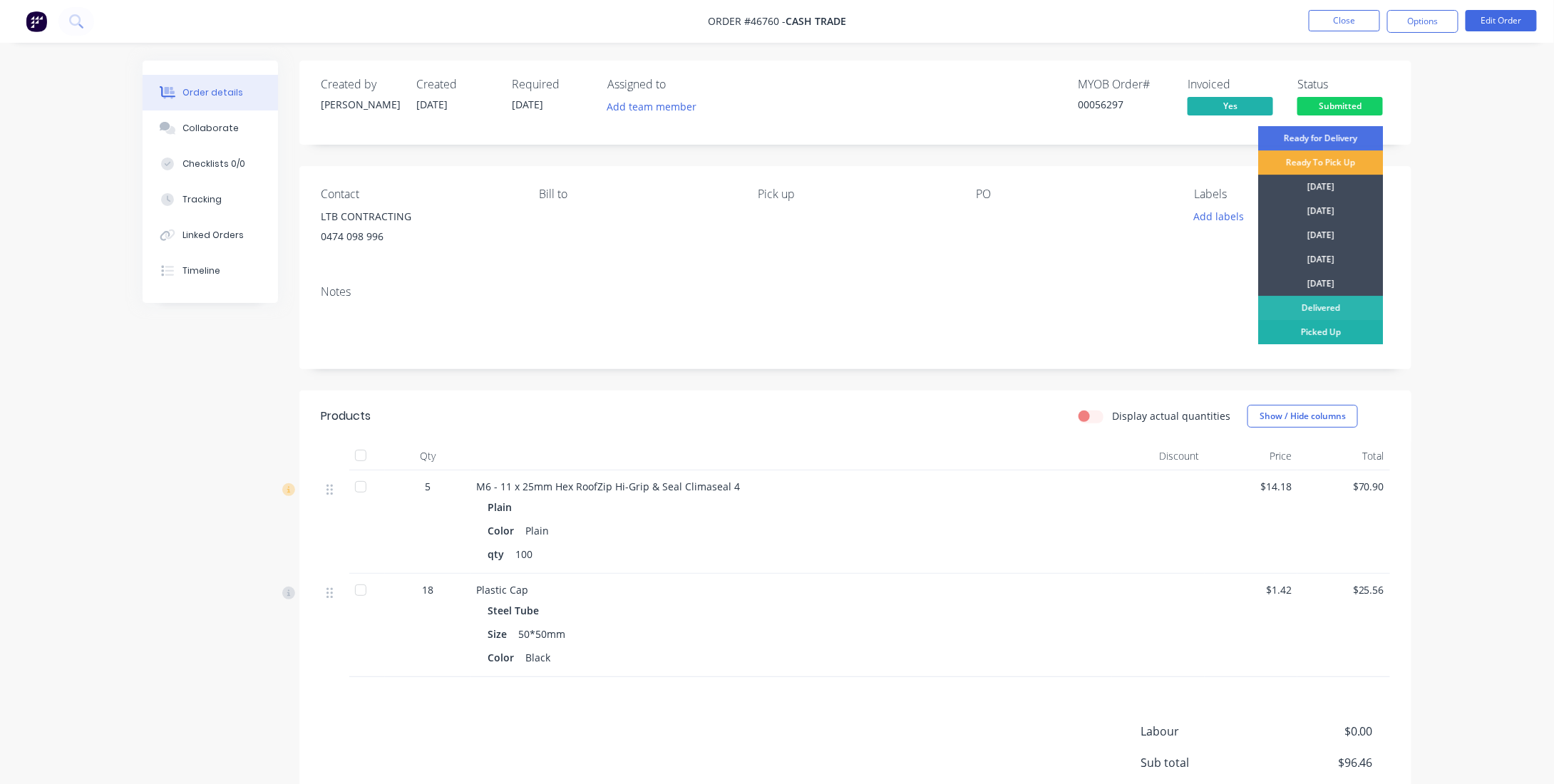 click on "Picked Up" at bounding box center (1320, 332) 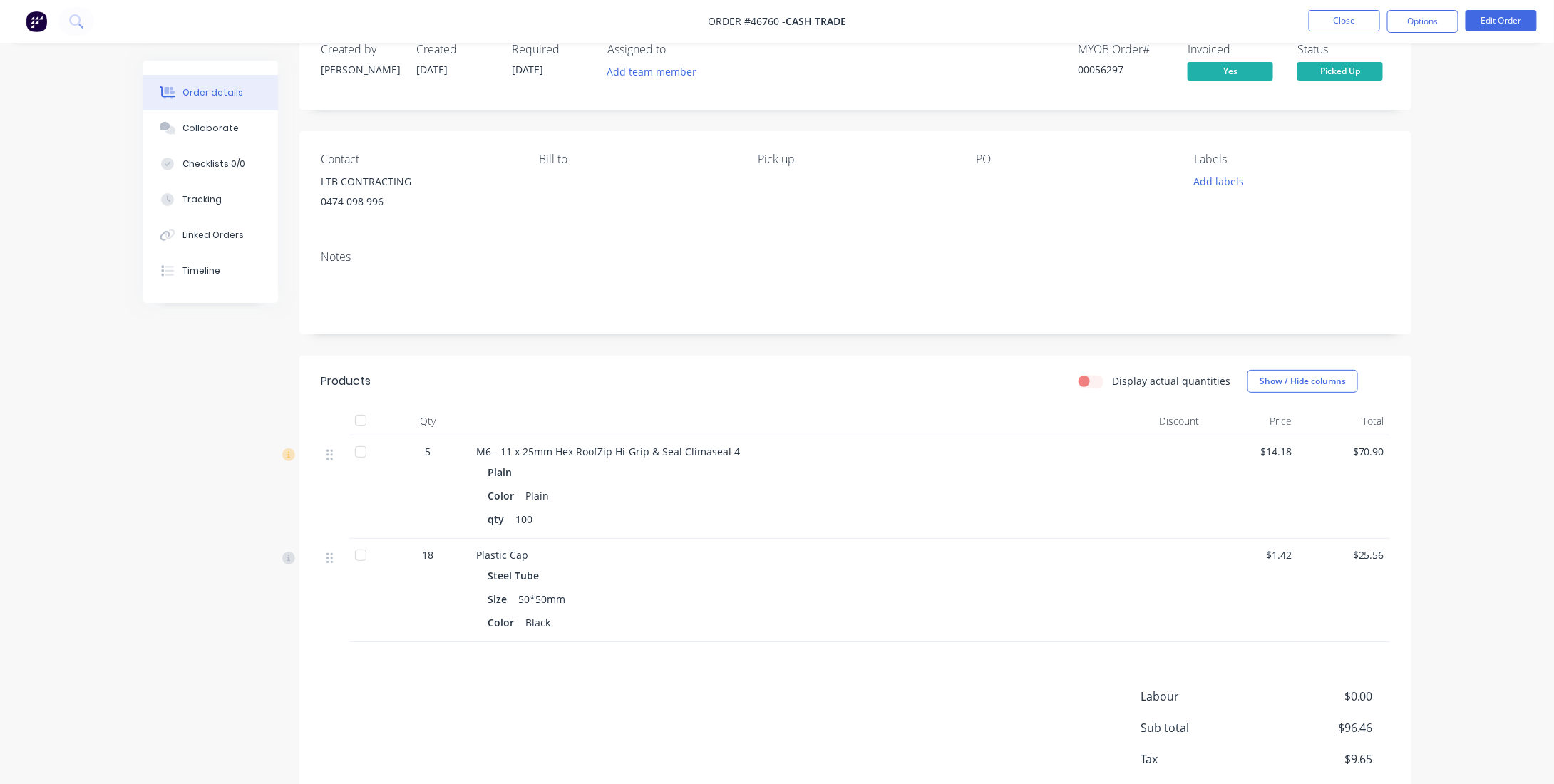 scroll, scrollTop: 0, scrollLeft: 0, axis: both 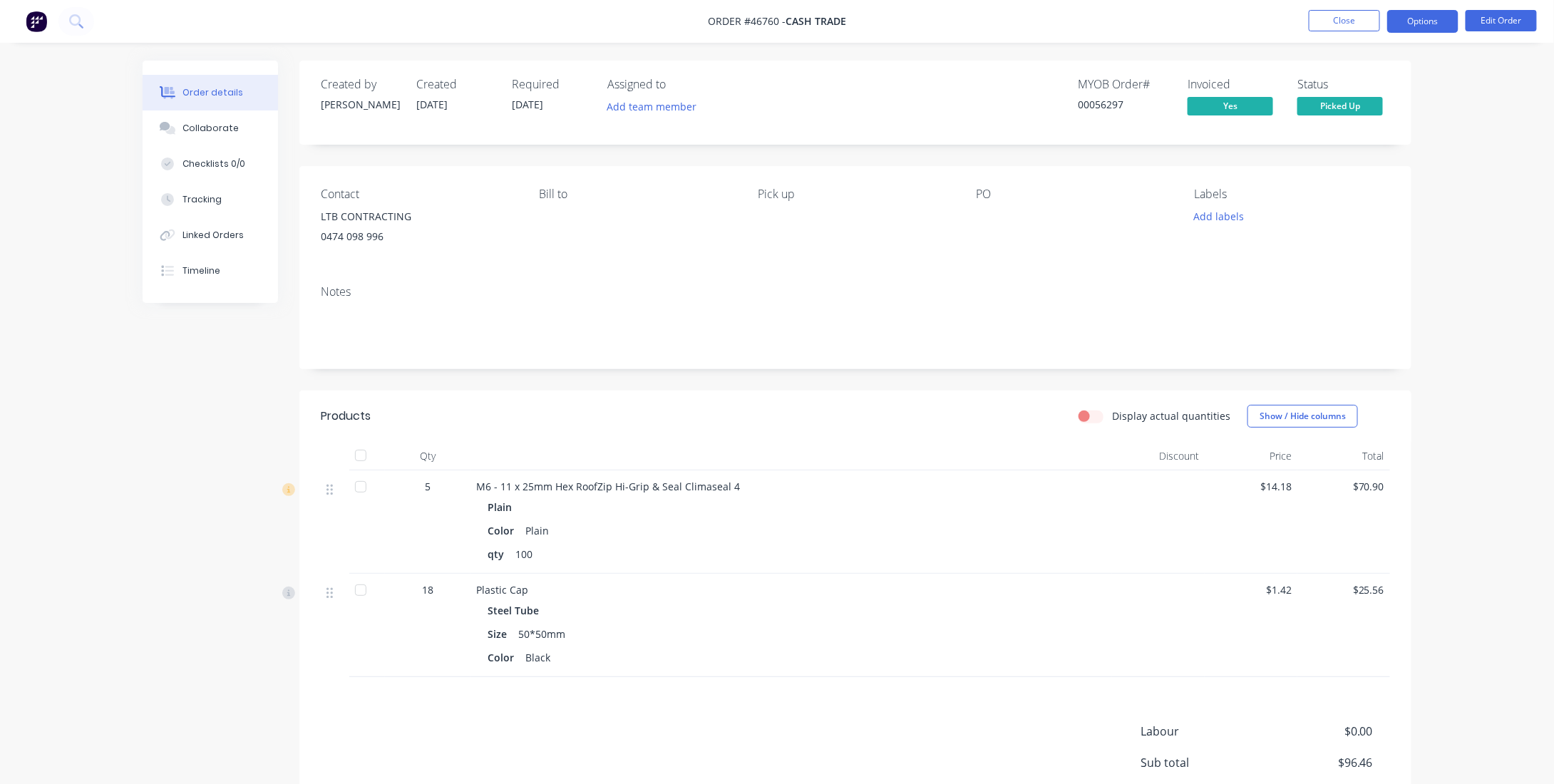 click on "Options" at bounding box center [1423, 21] 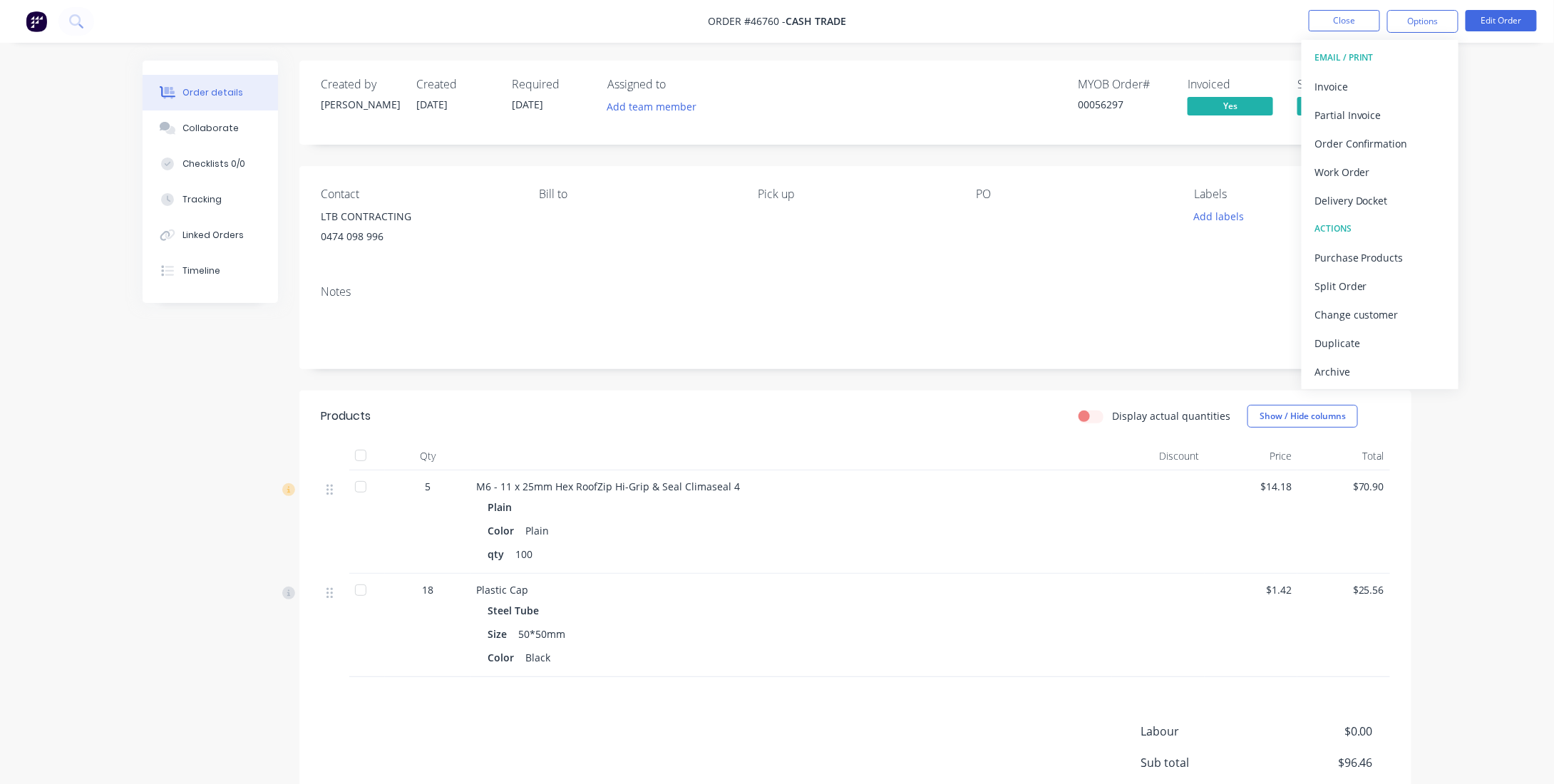 click on "00056297" at bounding box center (1124, 104) 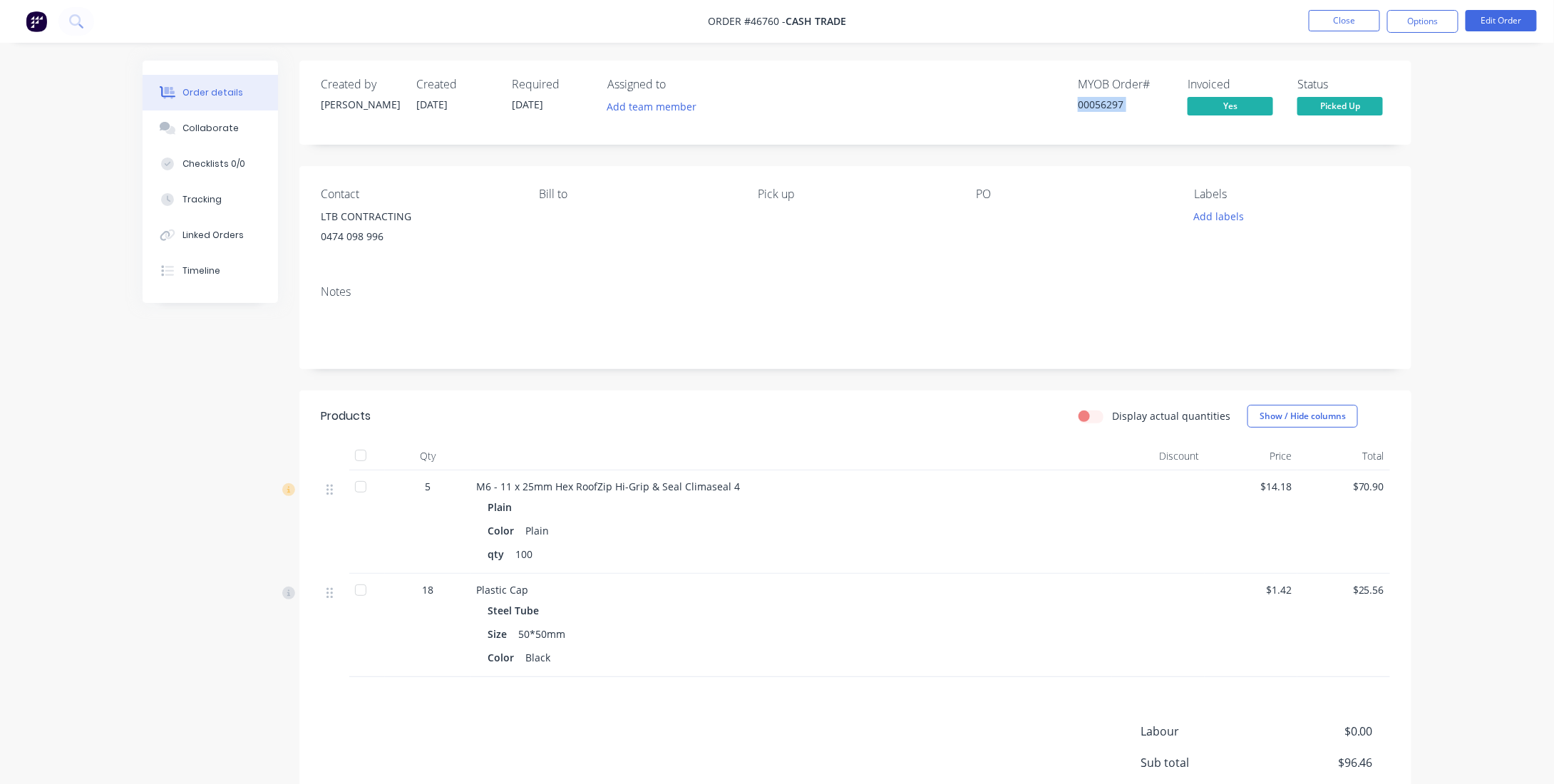 drag, startPoint x: 1135, startPoint y: 104, endPoint x: 1056, endPoint y: 104, distance: 79 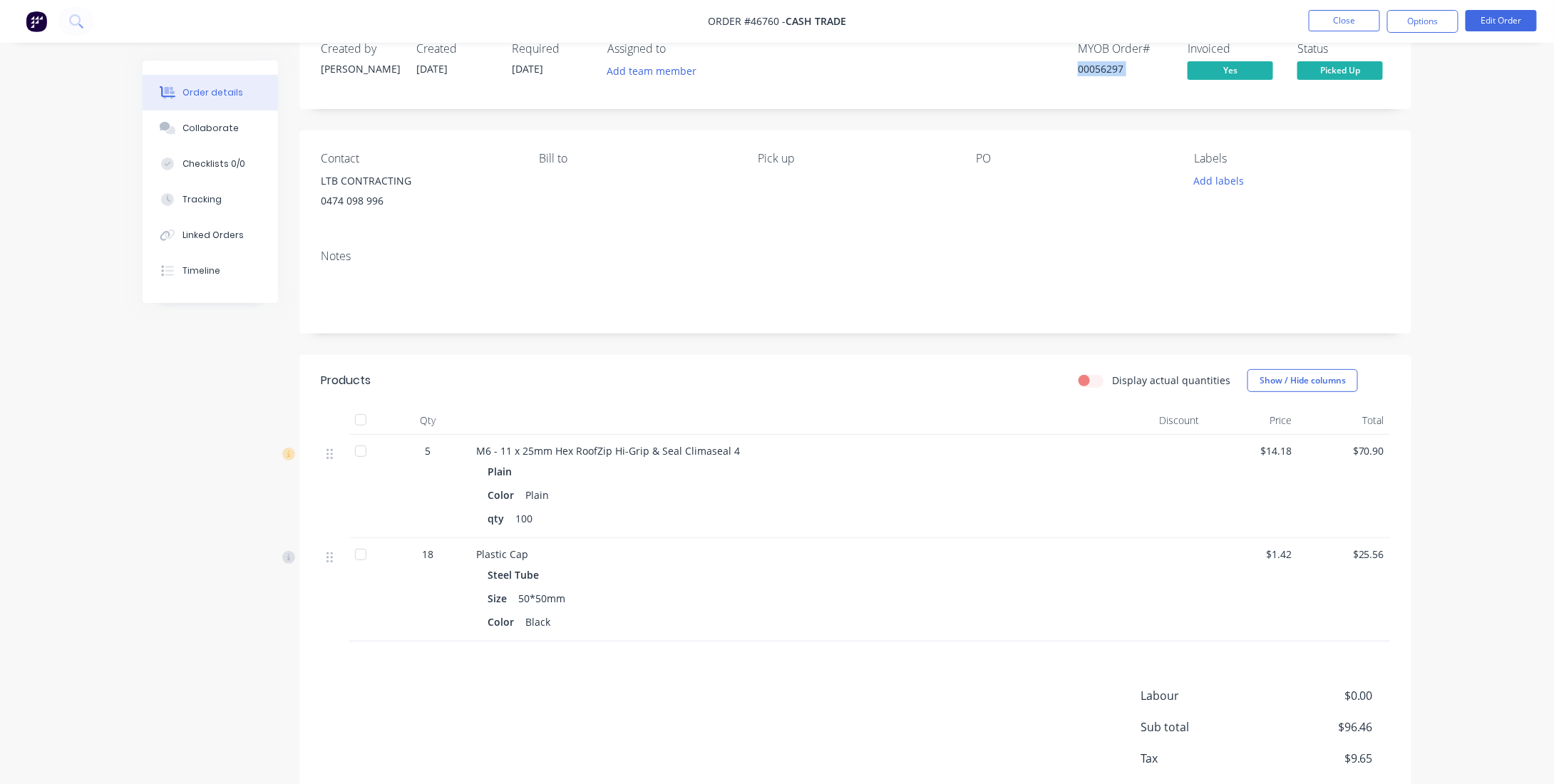 scroll, scrollTop: 0, scrollLeft: 0, axis: both 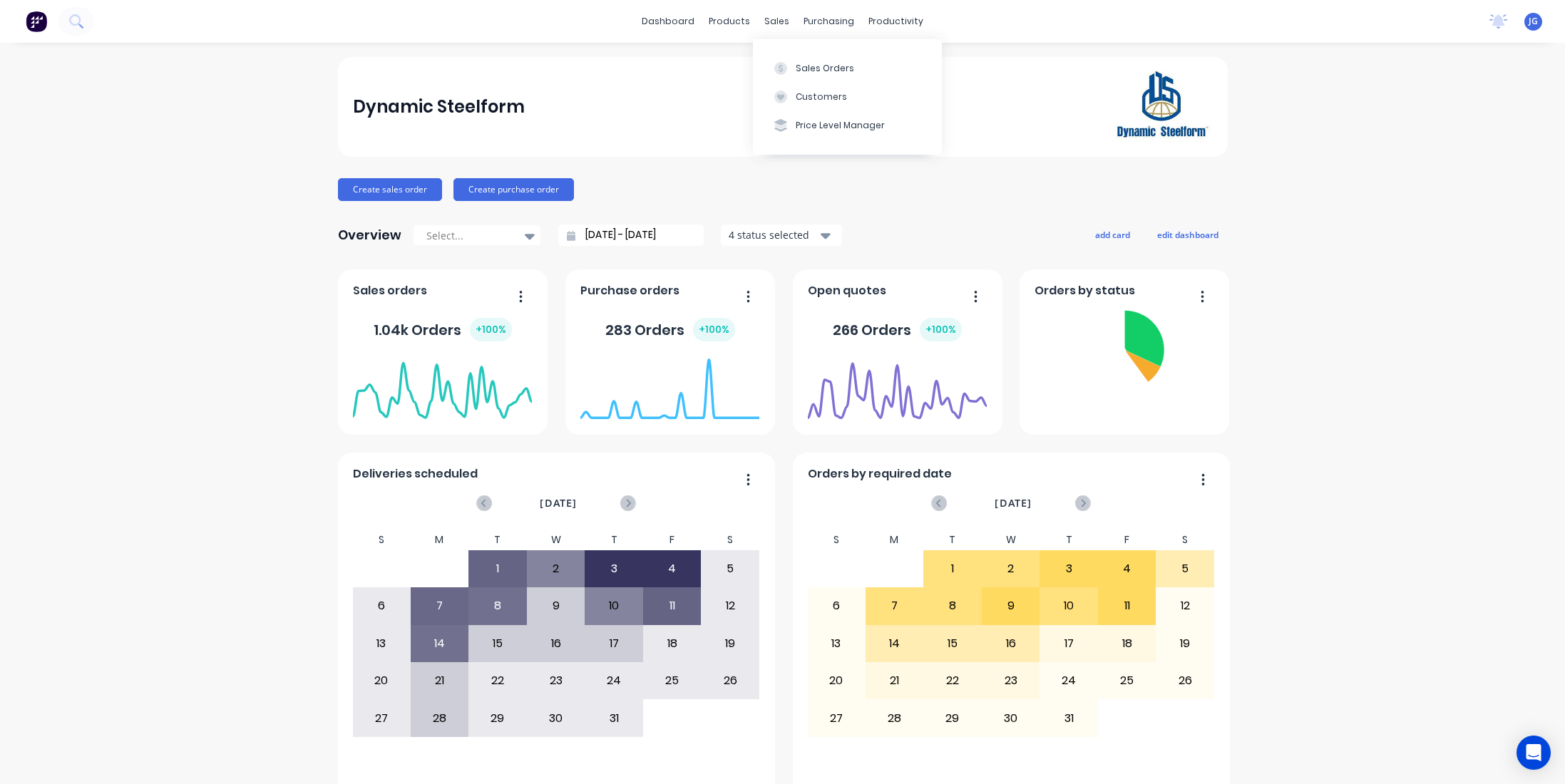 click on "sales" at bounding box center [776, 21] 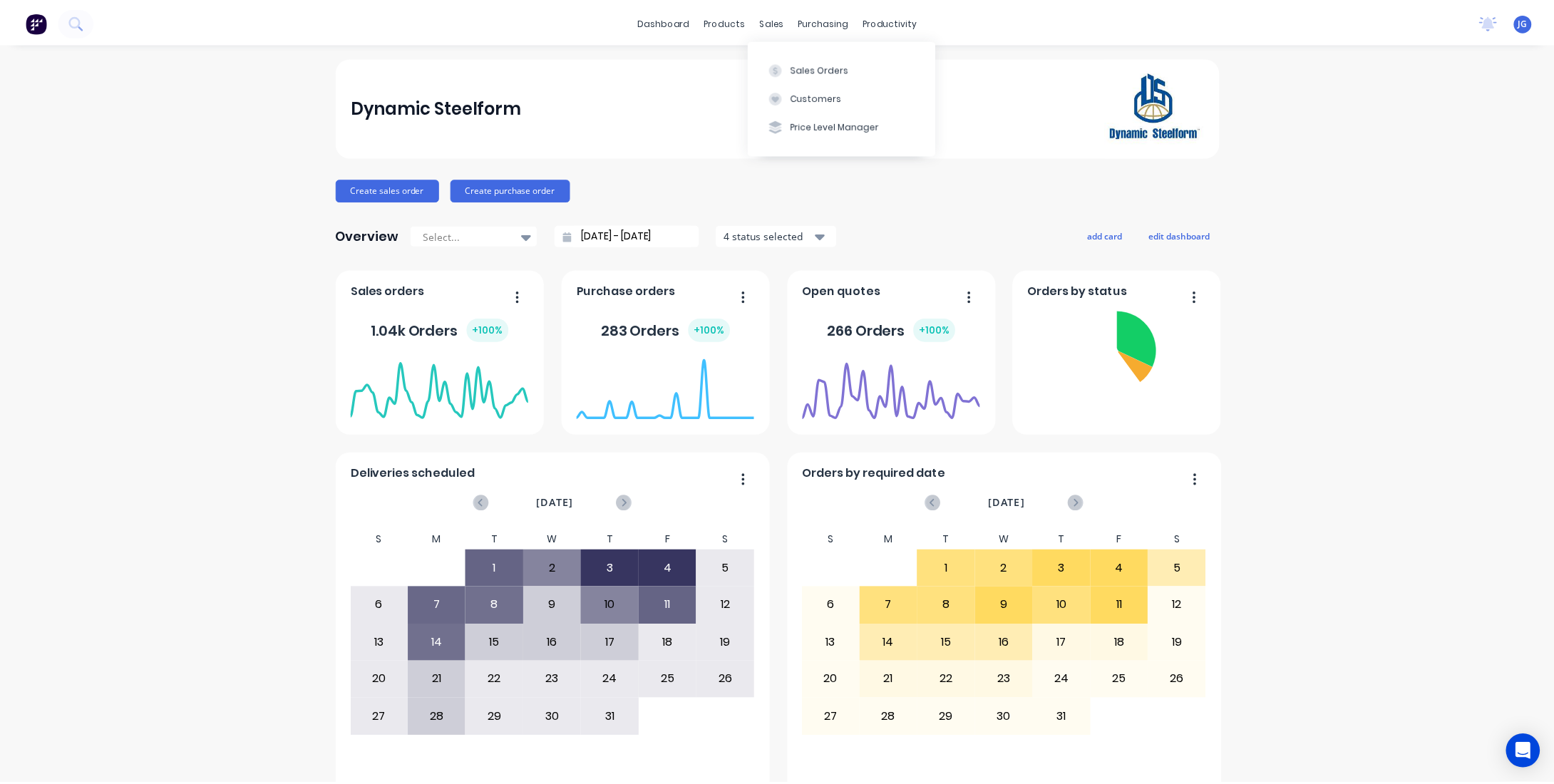 scroll, scrollTop: 0, scrollLeft: 0, axis: both 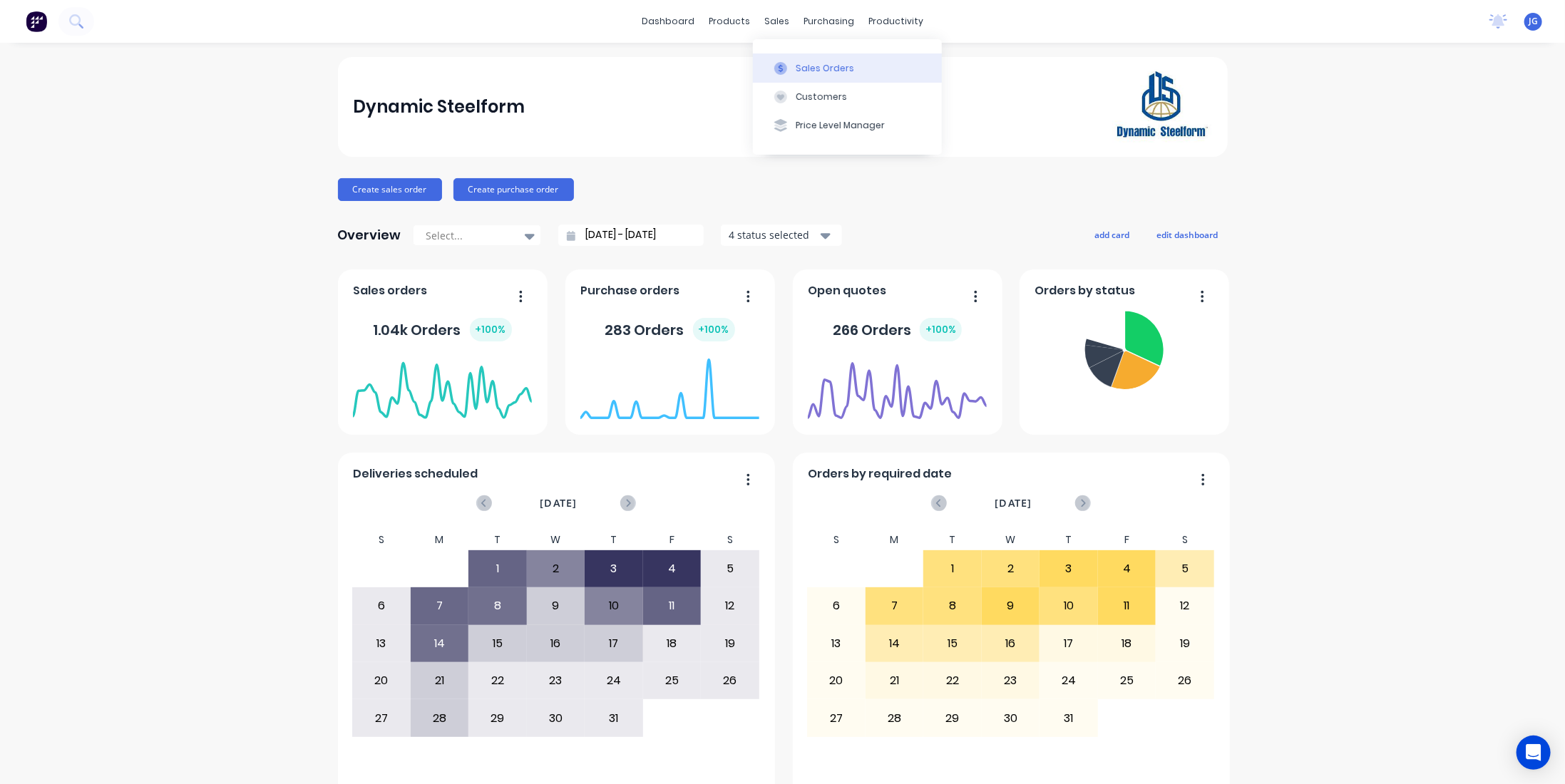 click on "Sales Orders" at bounding box center [825, 68] 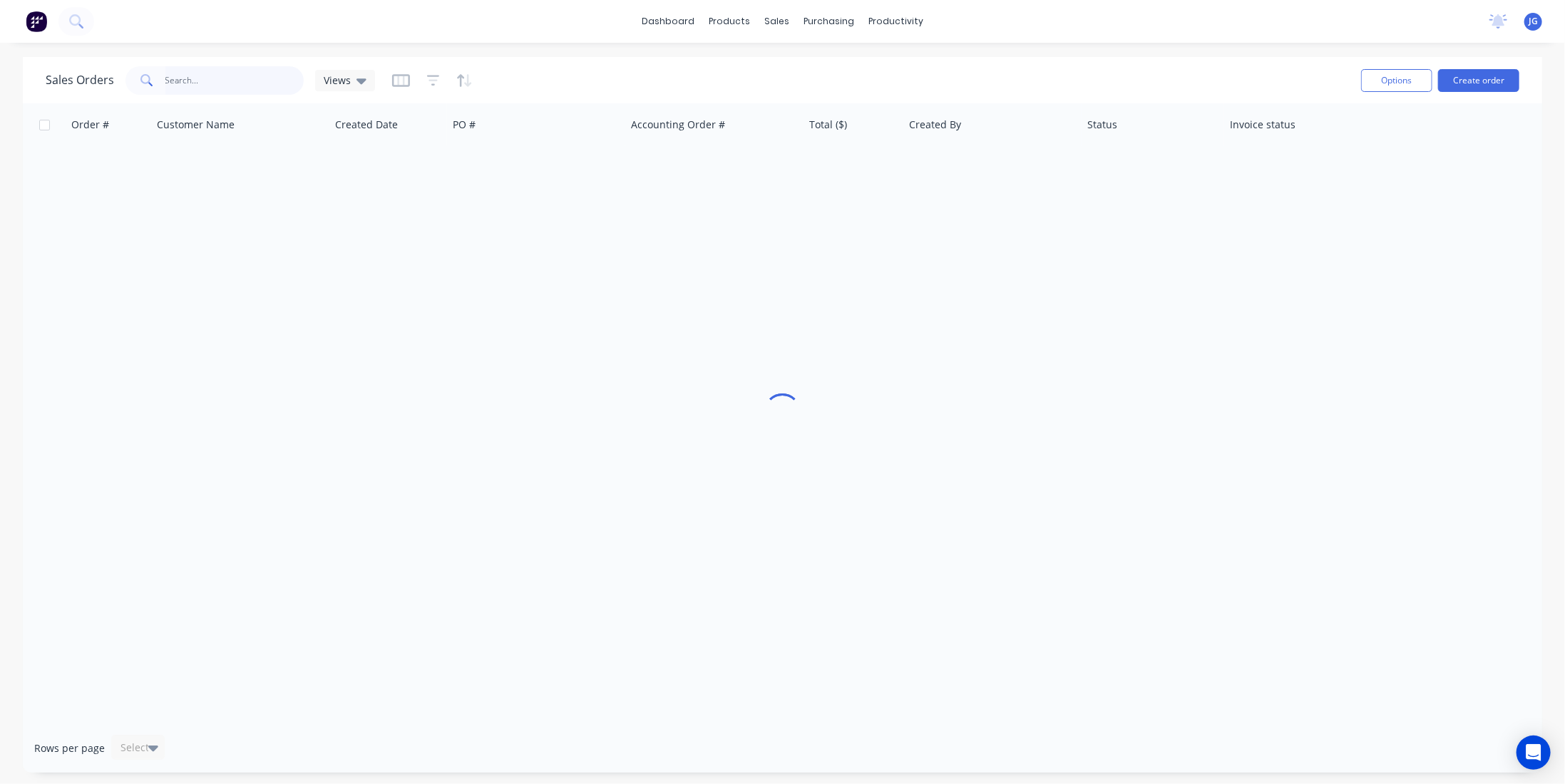 click at bounding box center [235, 81] 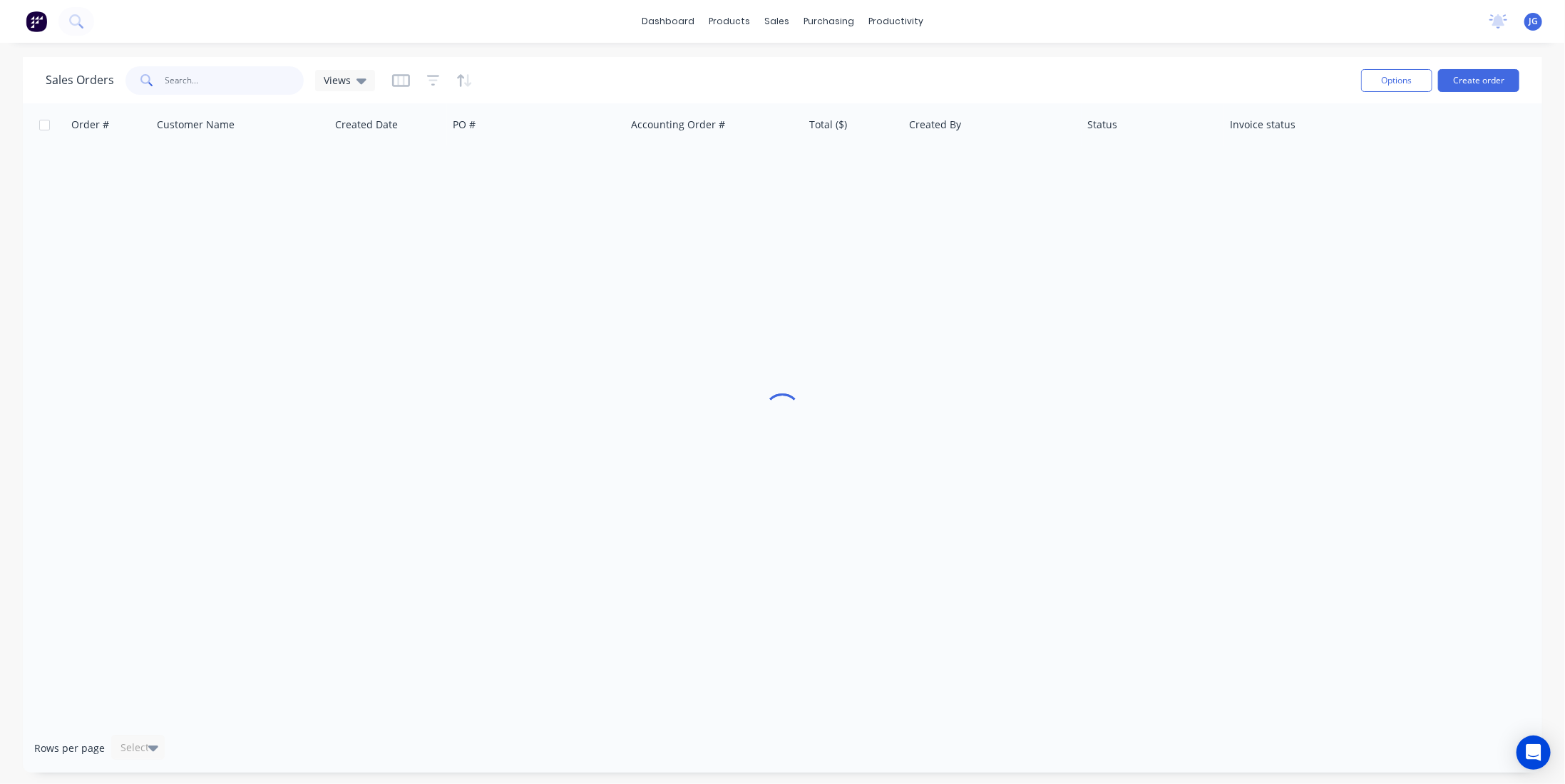 paste on "46621" 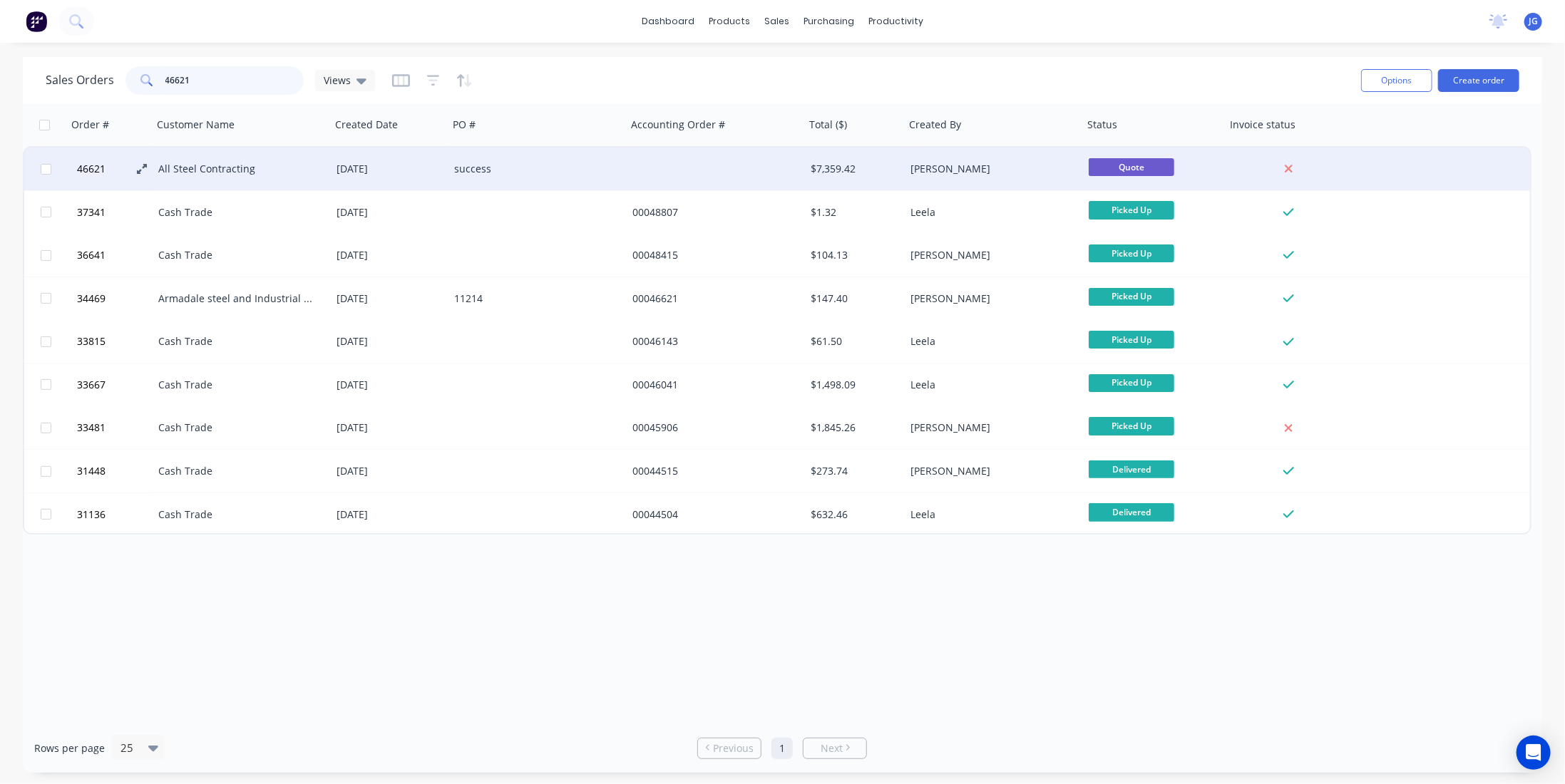 type on "46621" 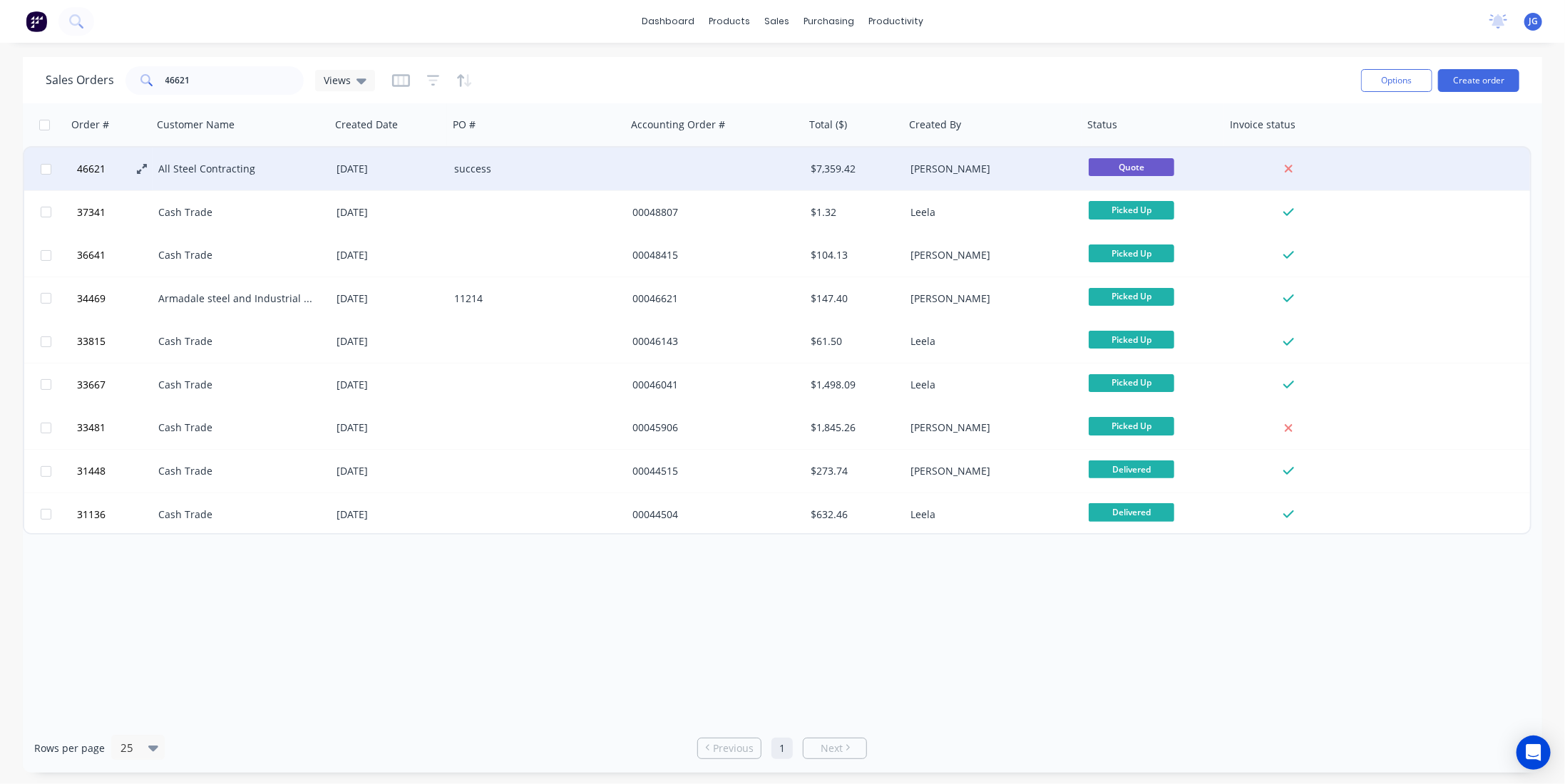 click 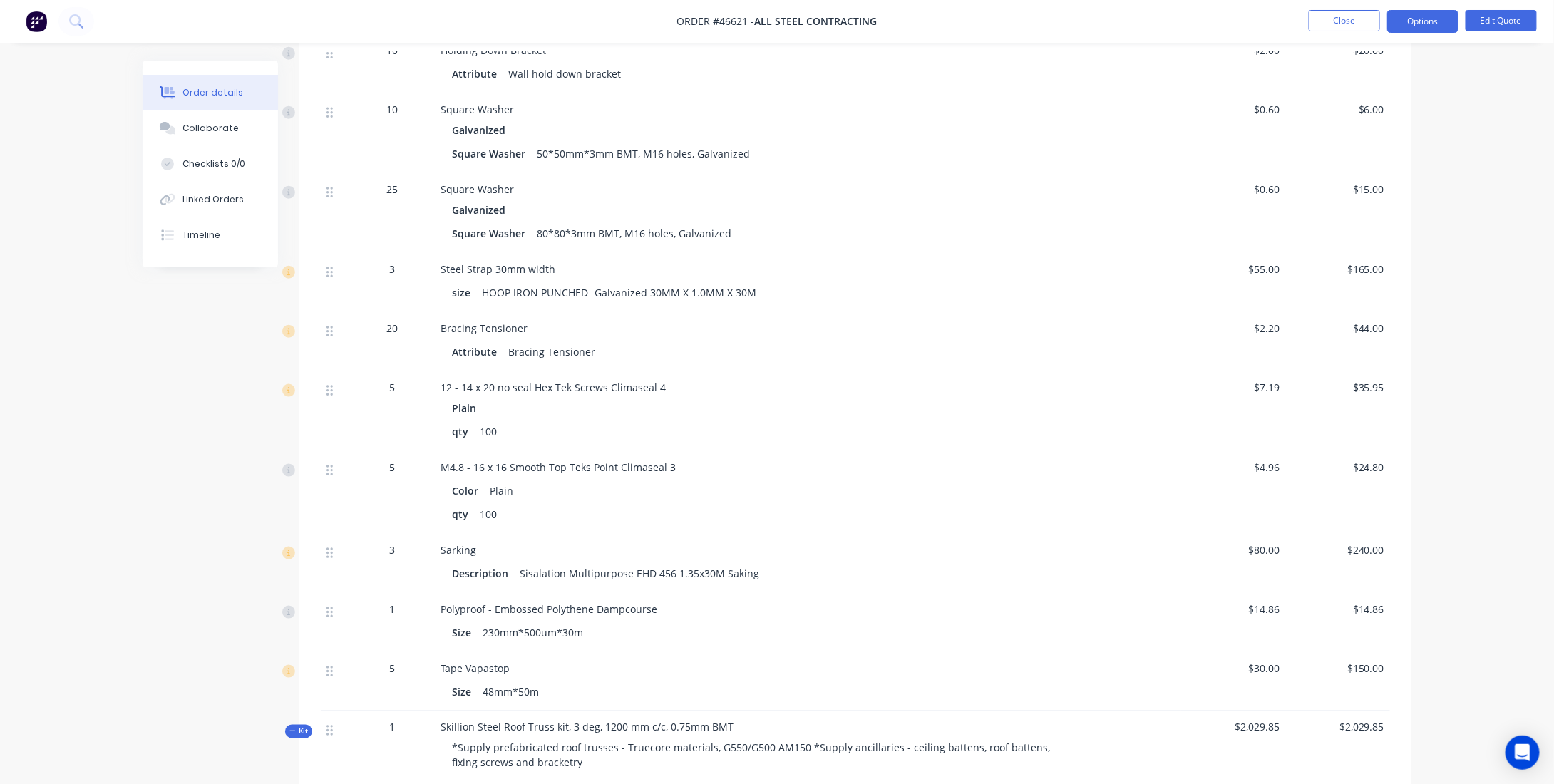 scroll, scrollTop: 570, scrollLeft: 0, axis: vertical 